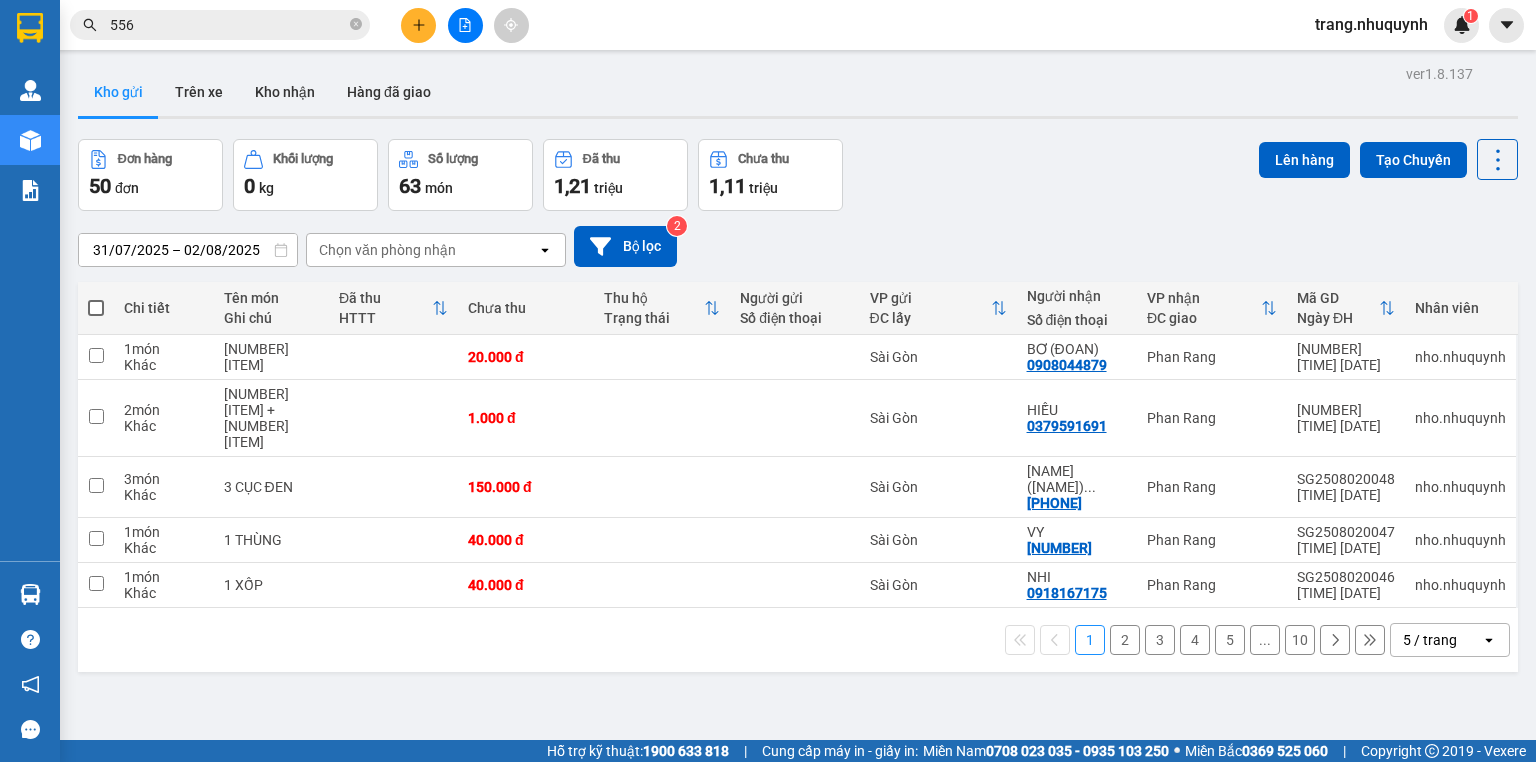 scroll, scrollTop: 0, scrollLeft: 0, axis: both 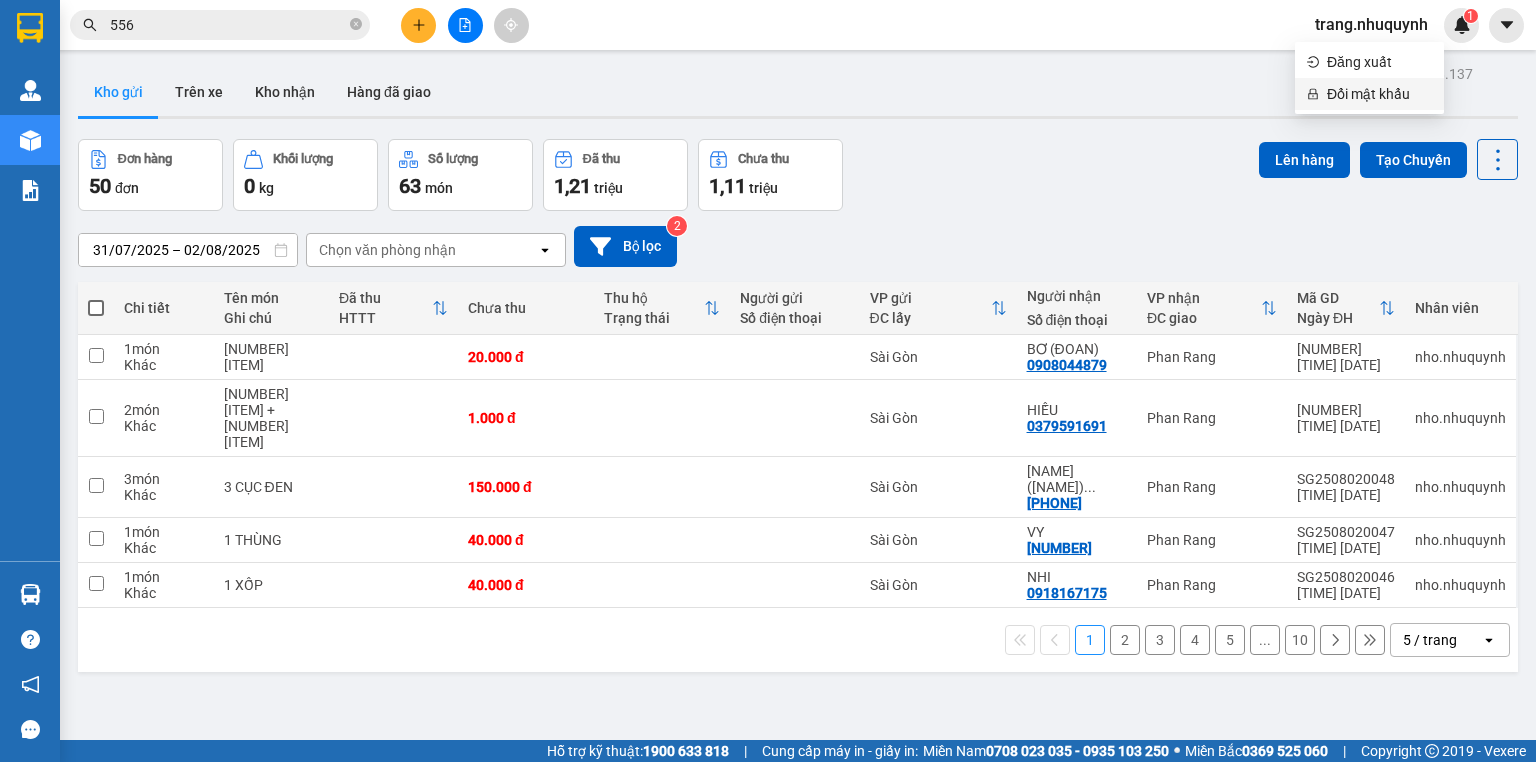 click on "Đổi mật khẩu" at bounding box center (1379, 94) 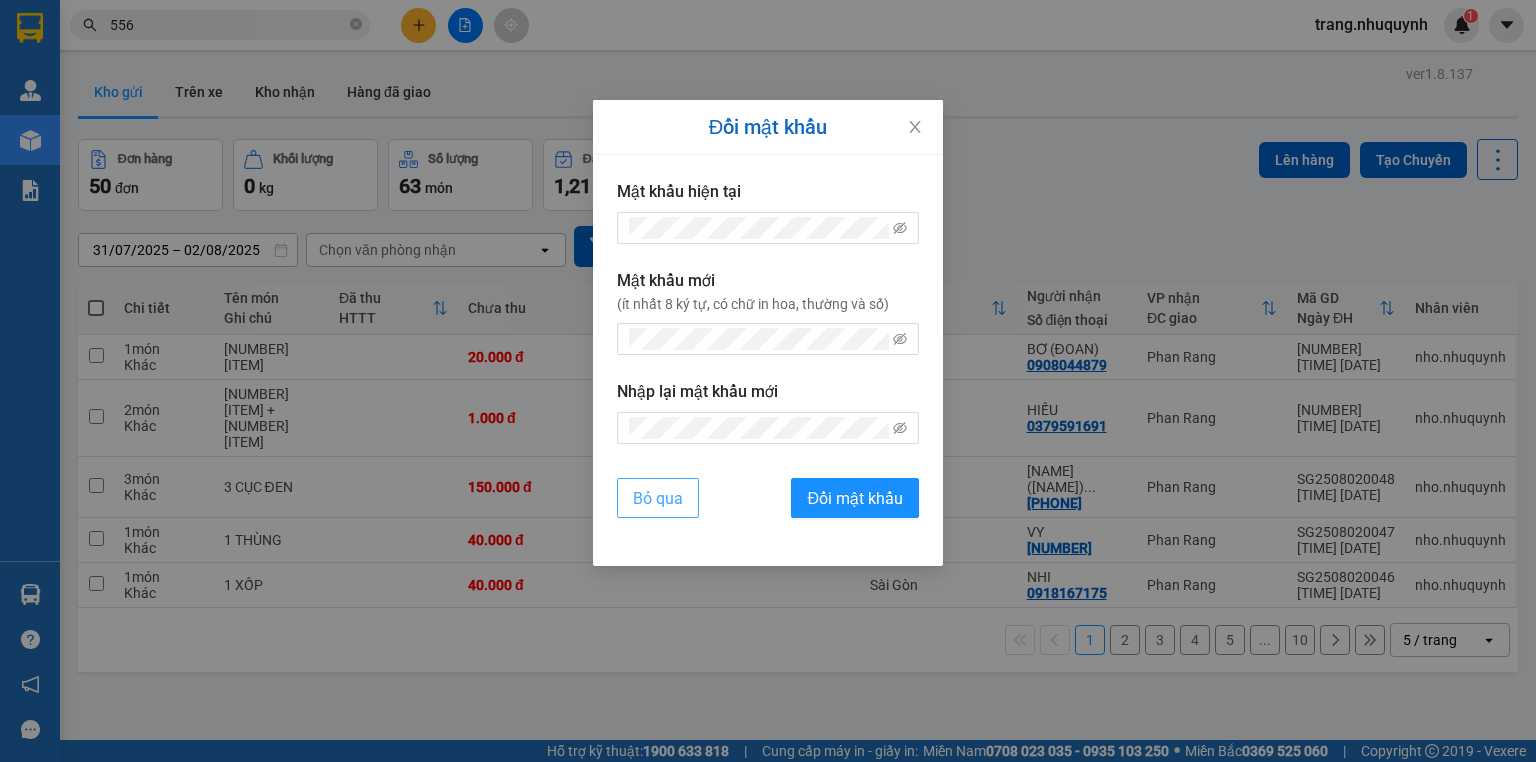 drag, startPoint x: 651, startPoint y: 493, endPoint x: 955, endPoint y: 337, distance: 341.6899 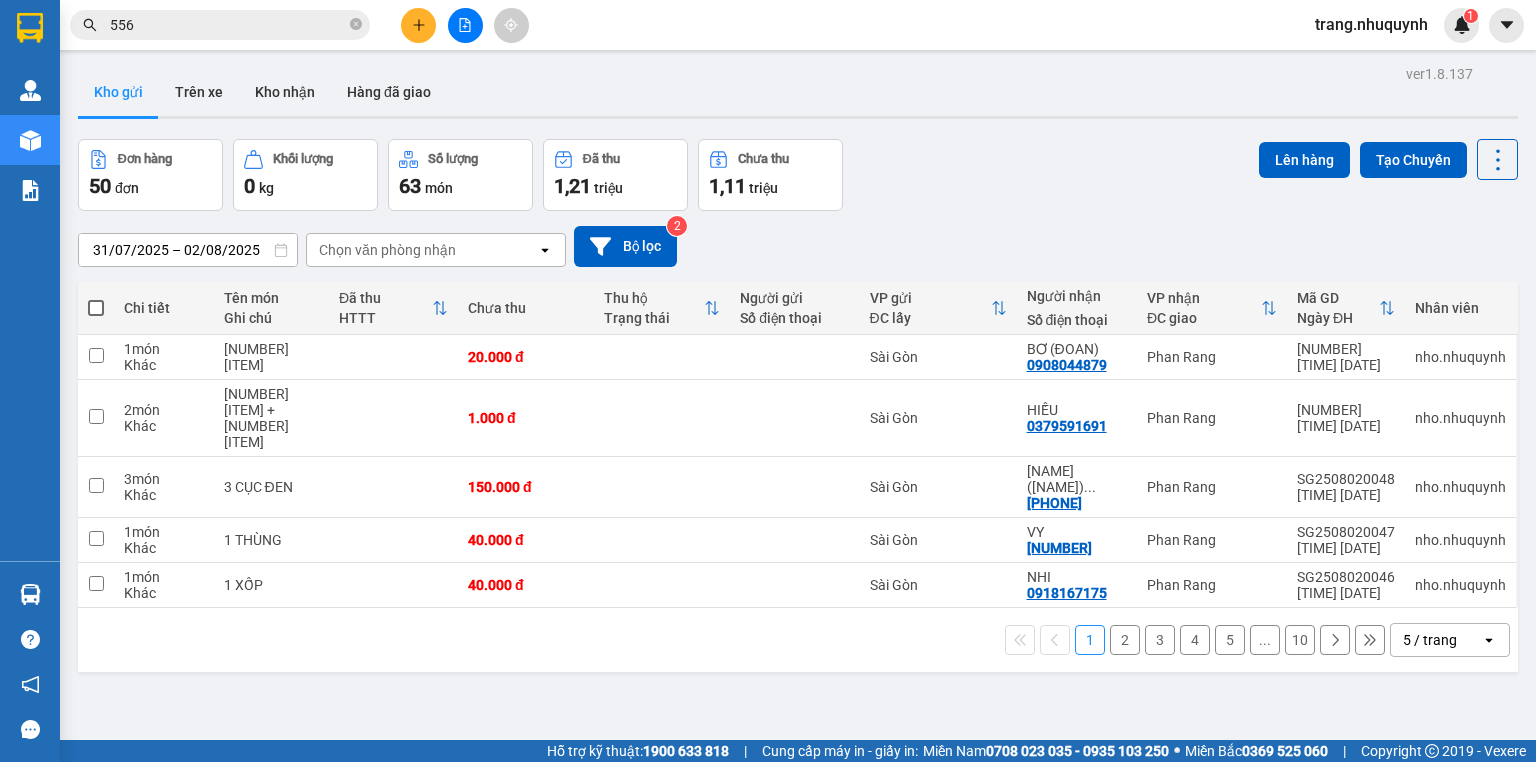 click on "trang.nhuquynh" at bounding box center (1371, 24) 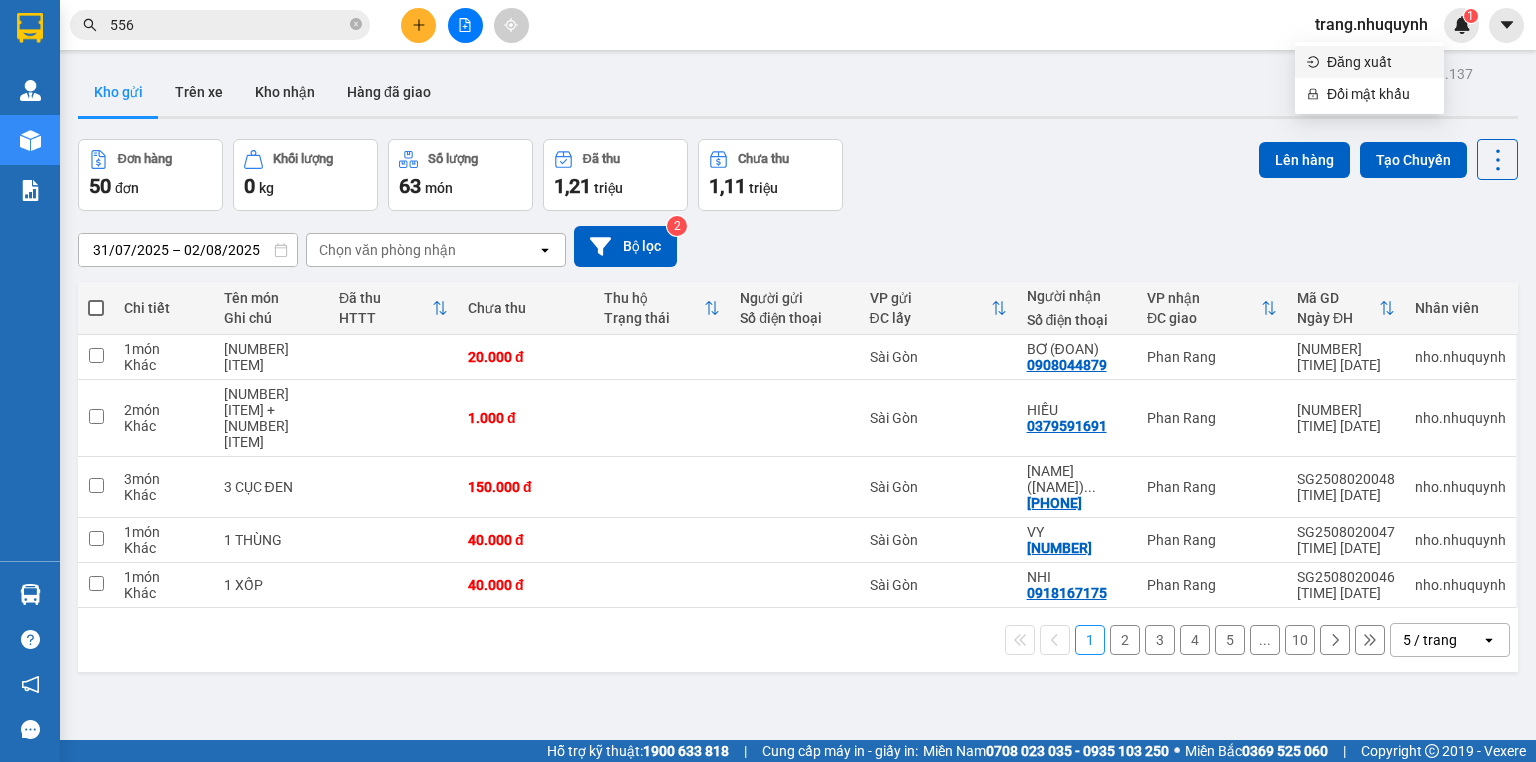 click on "Đăng xuất" at bounding box center (1379, 62) 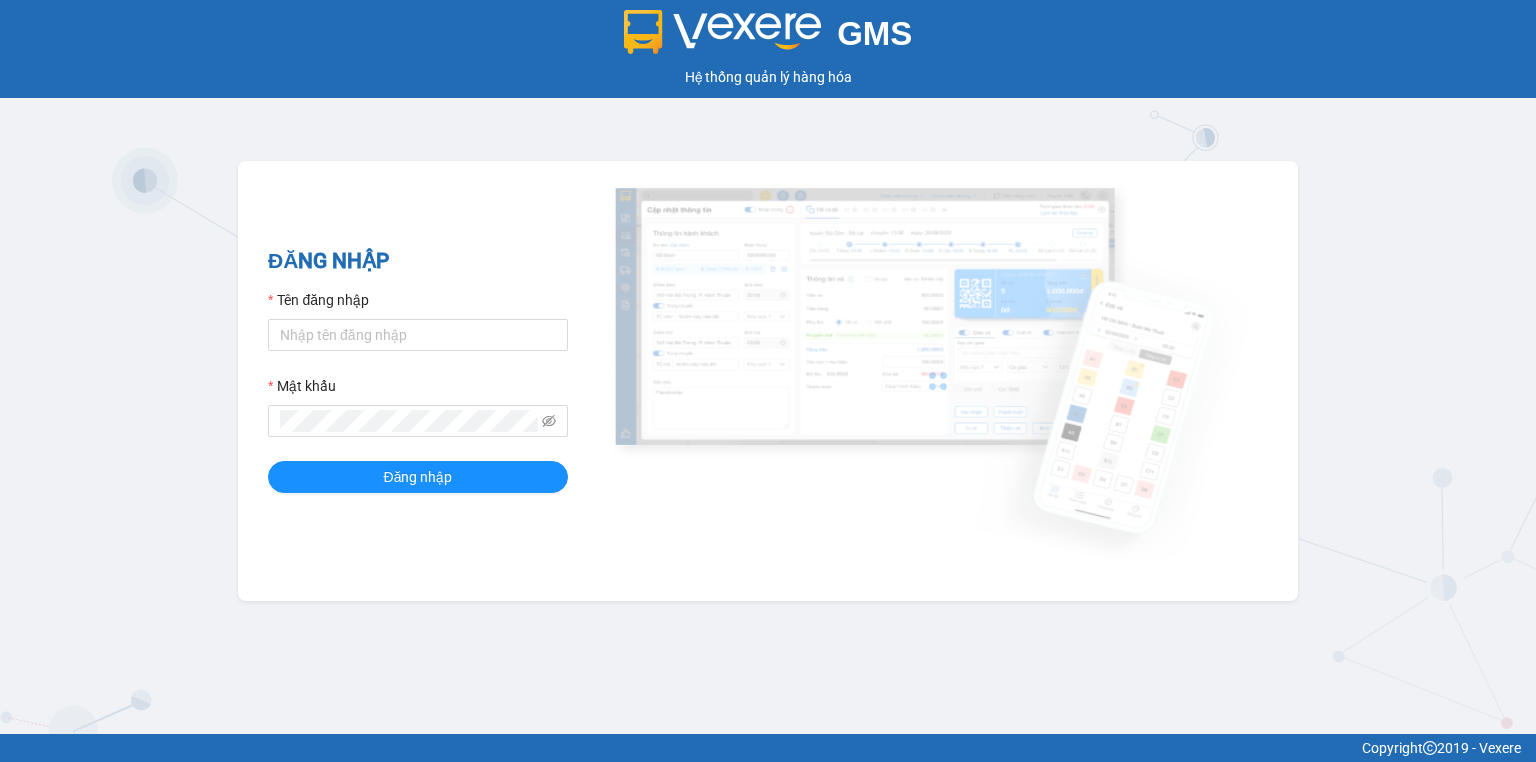 scroll, scrollTop: 0, scrollLeft: 0, axis: both 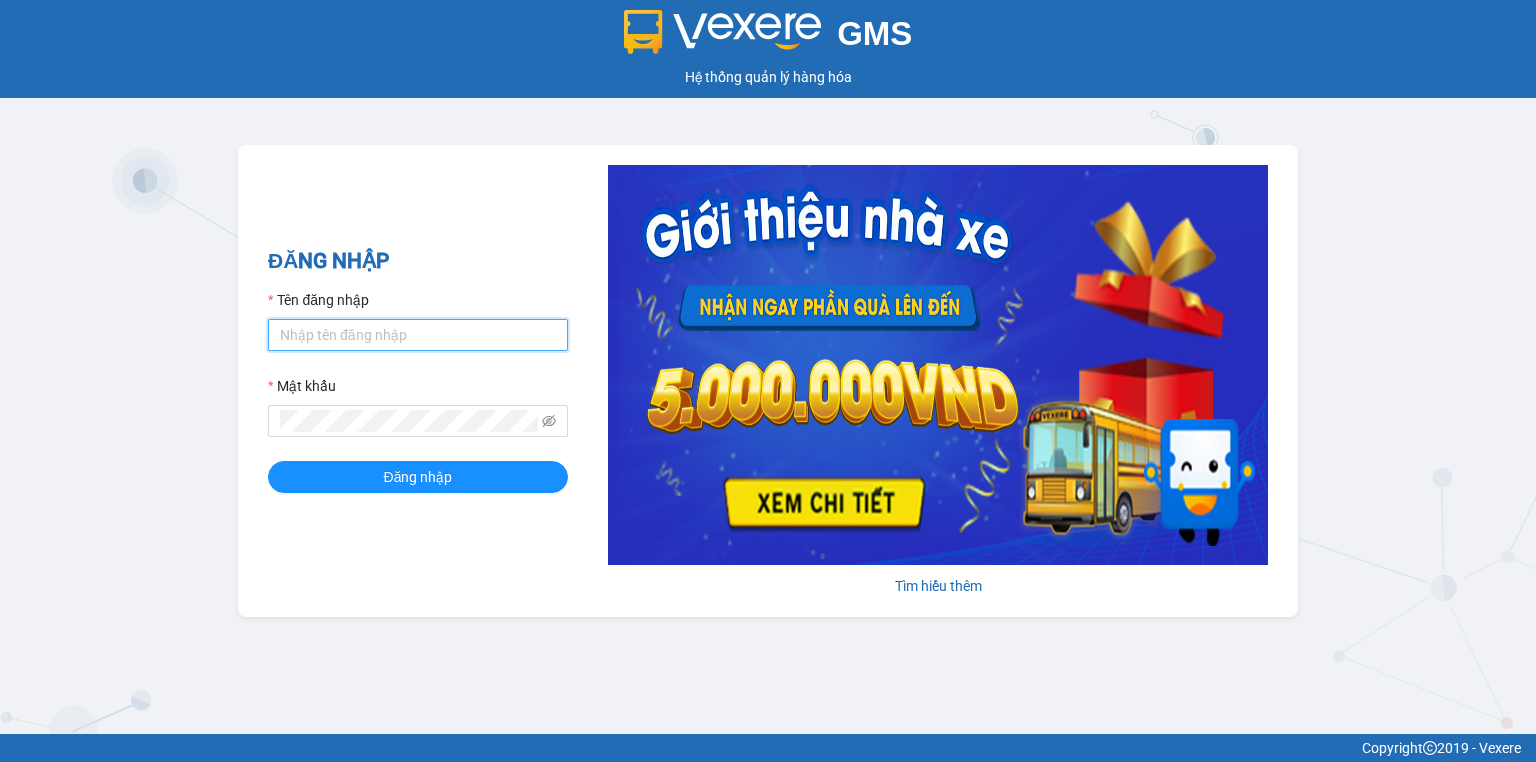 click on "Tên đăng nhập" at bounding box center (418, 335) 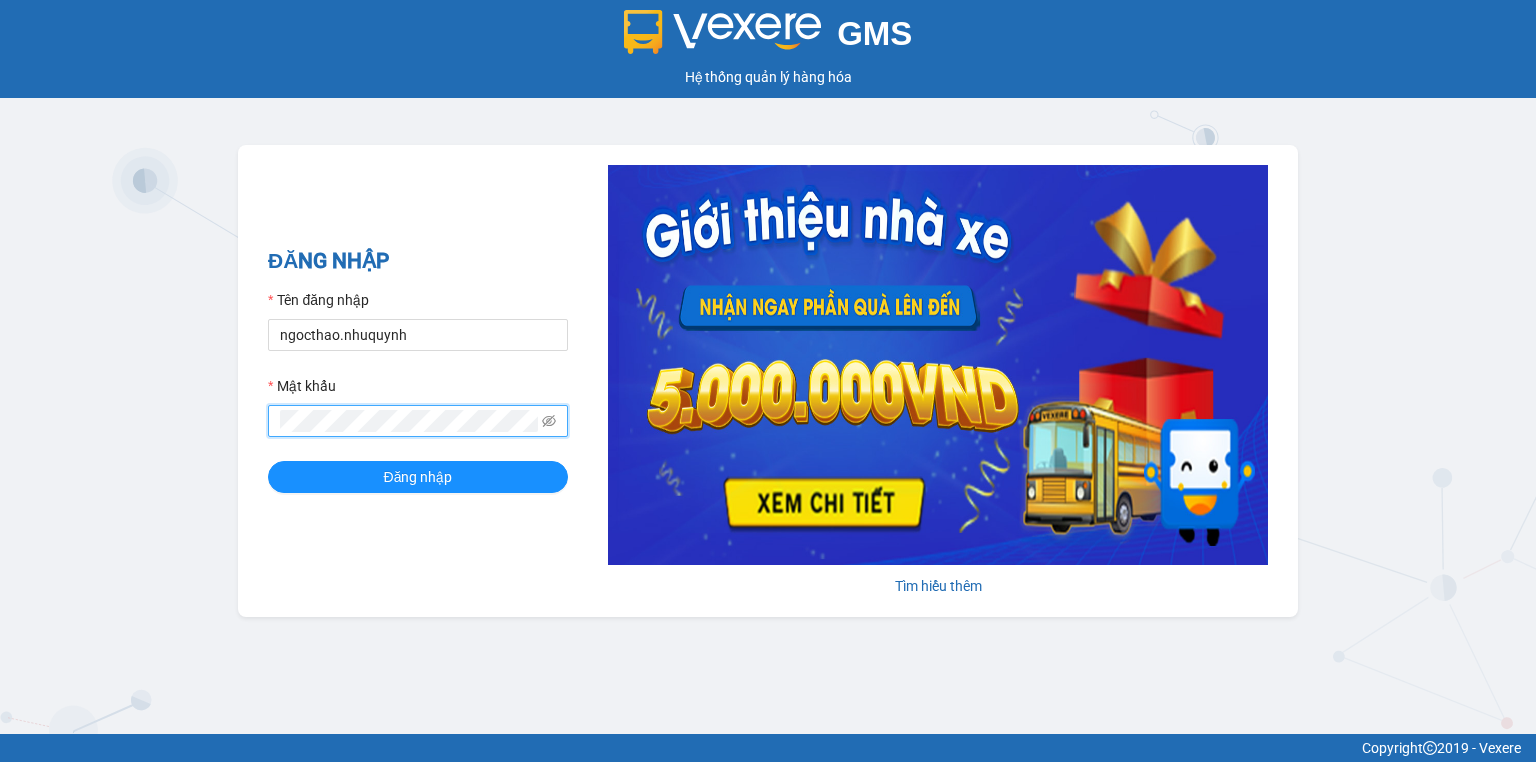 click on "Đăng nhập" at bounding box center [418, 477] 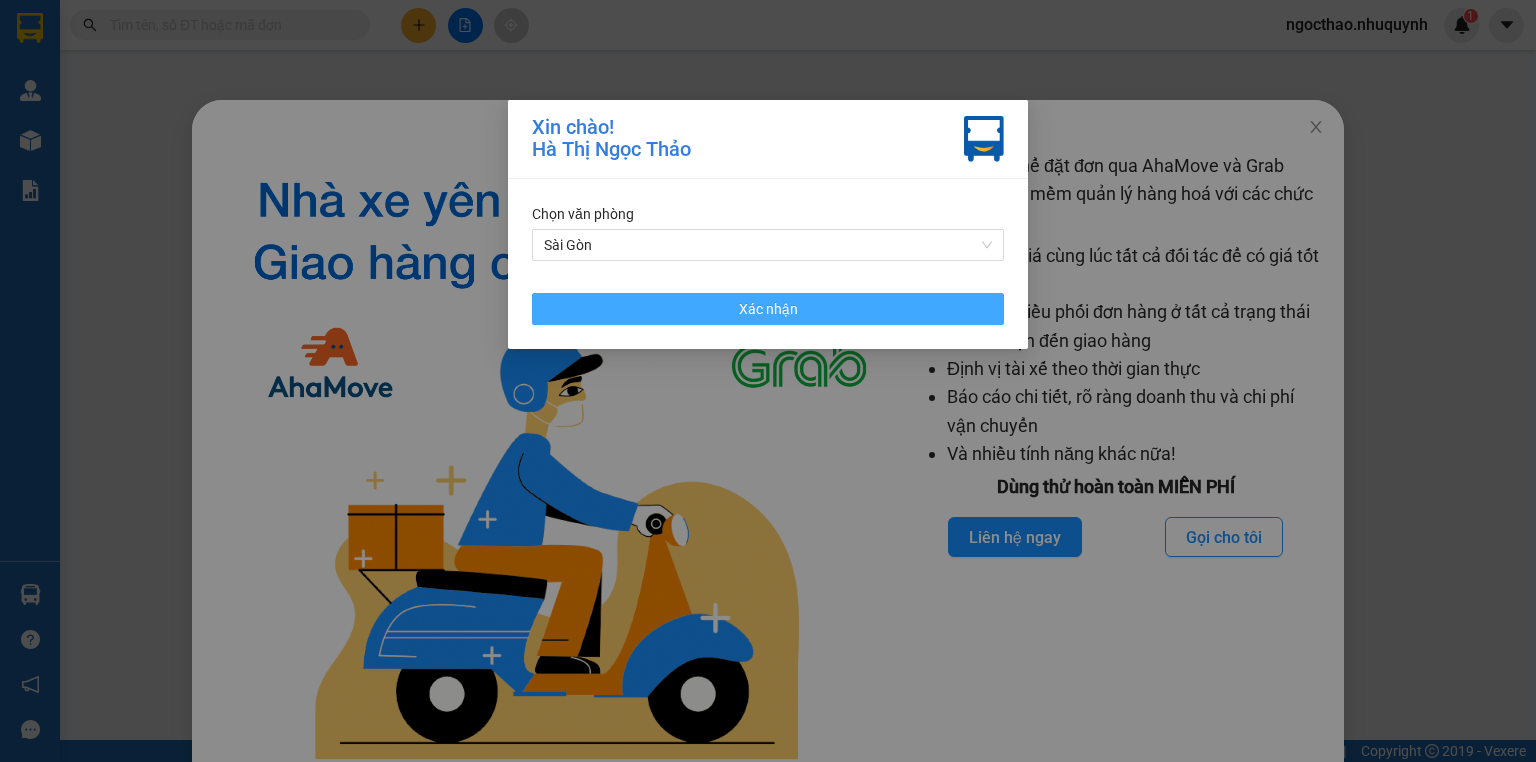 click on "Xác nhận" at bounding box center [768, 309] 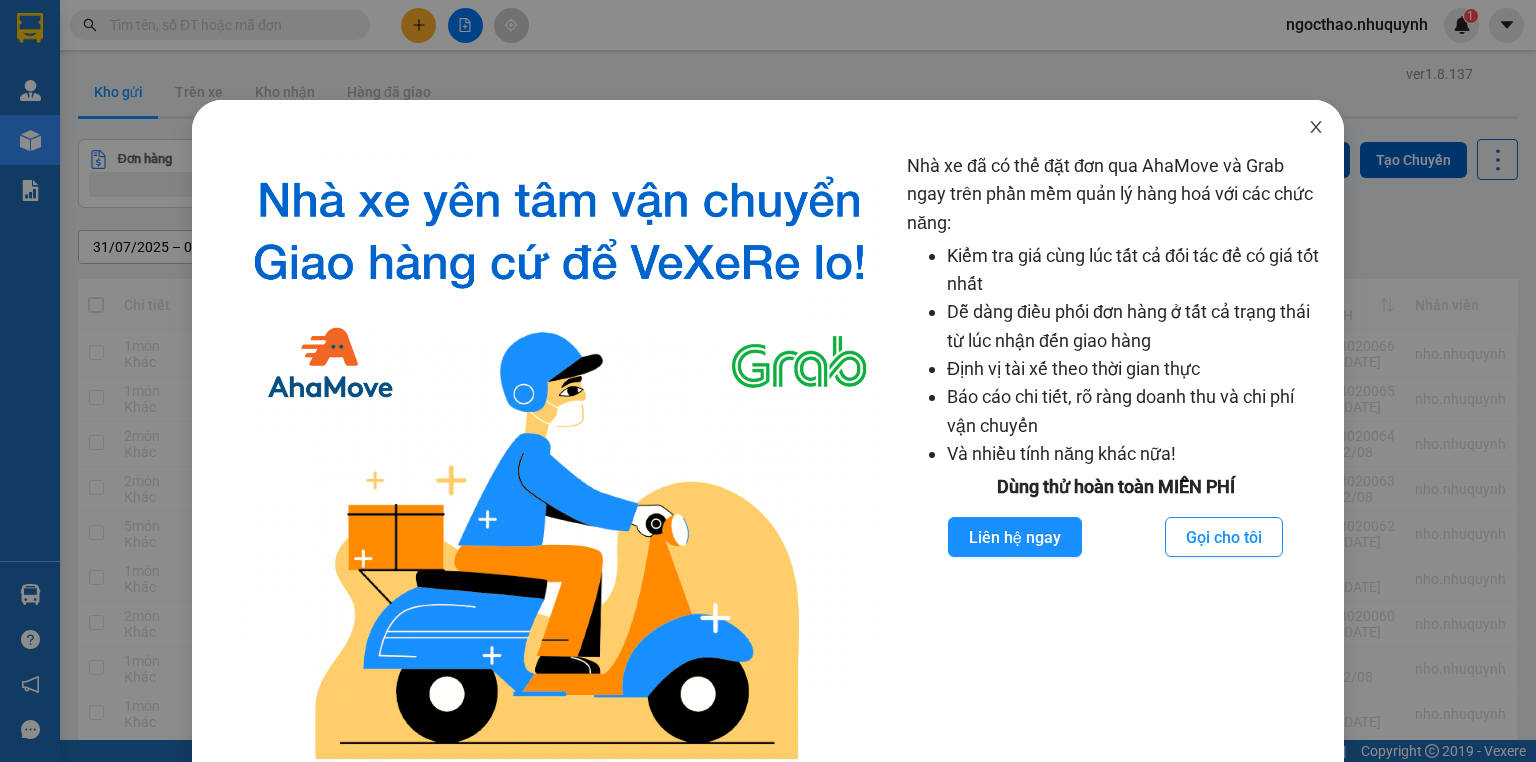 click 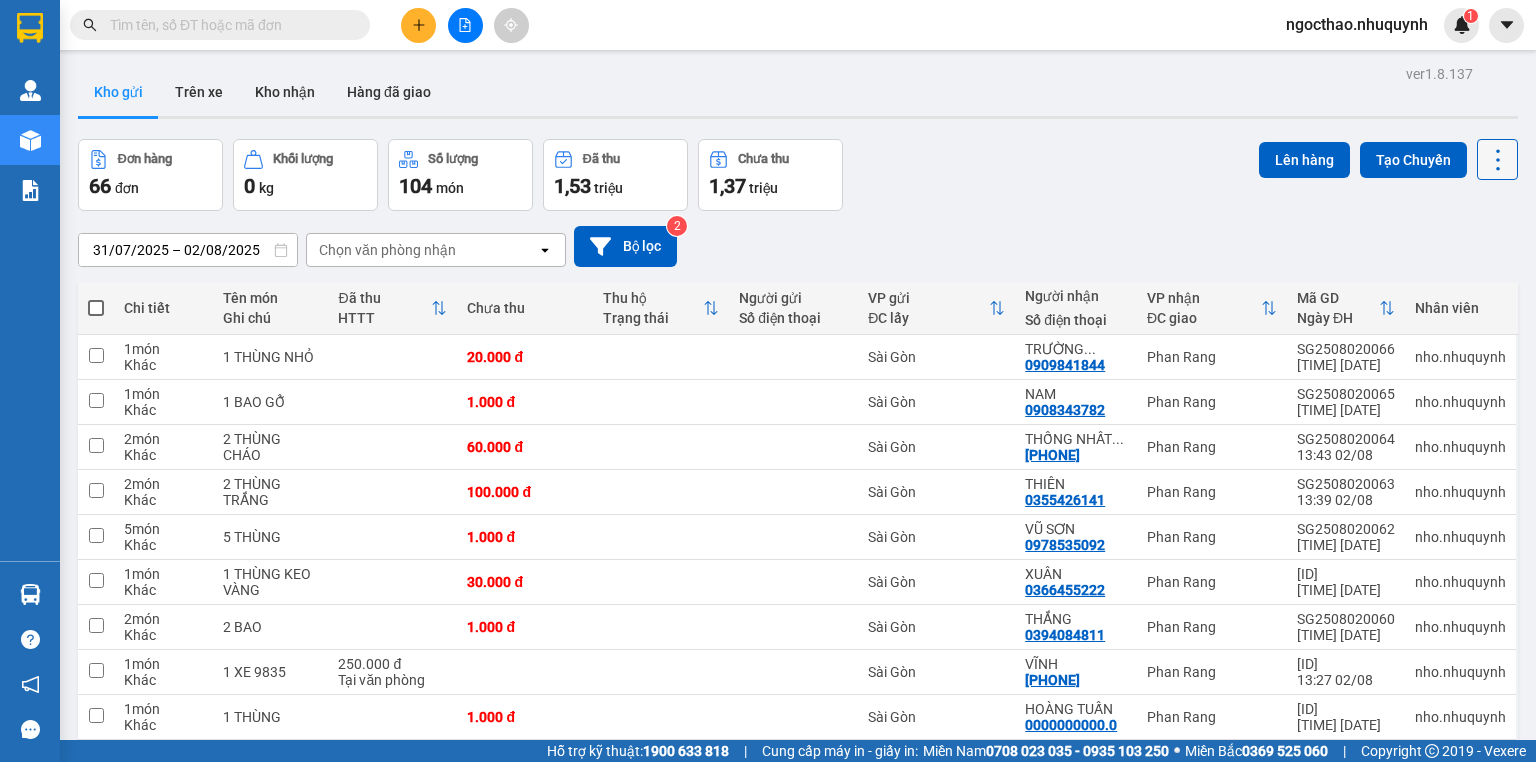 click 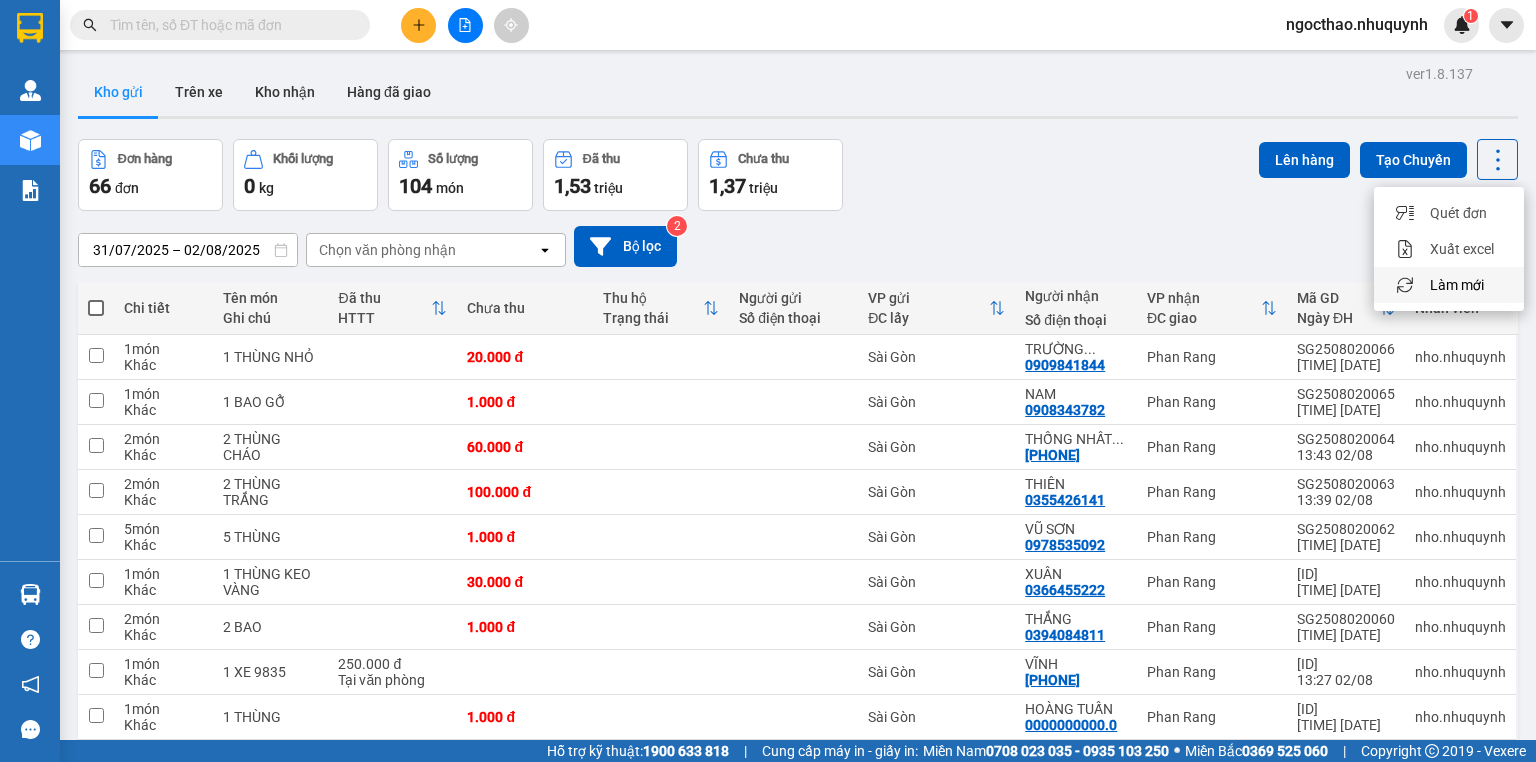 click on "Làm mới" at bounding box center [1457, 285] 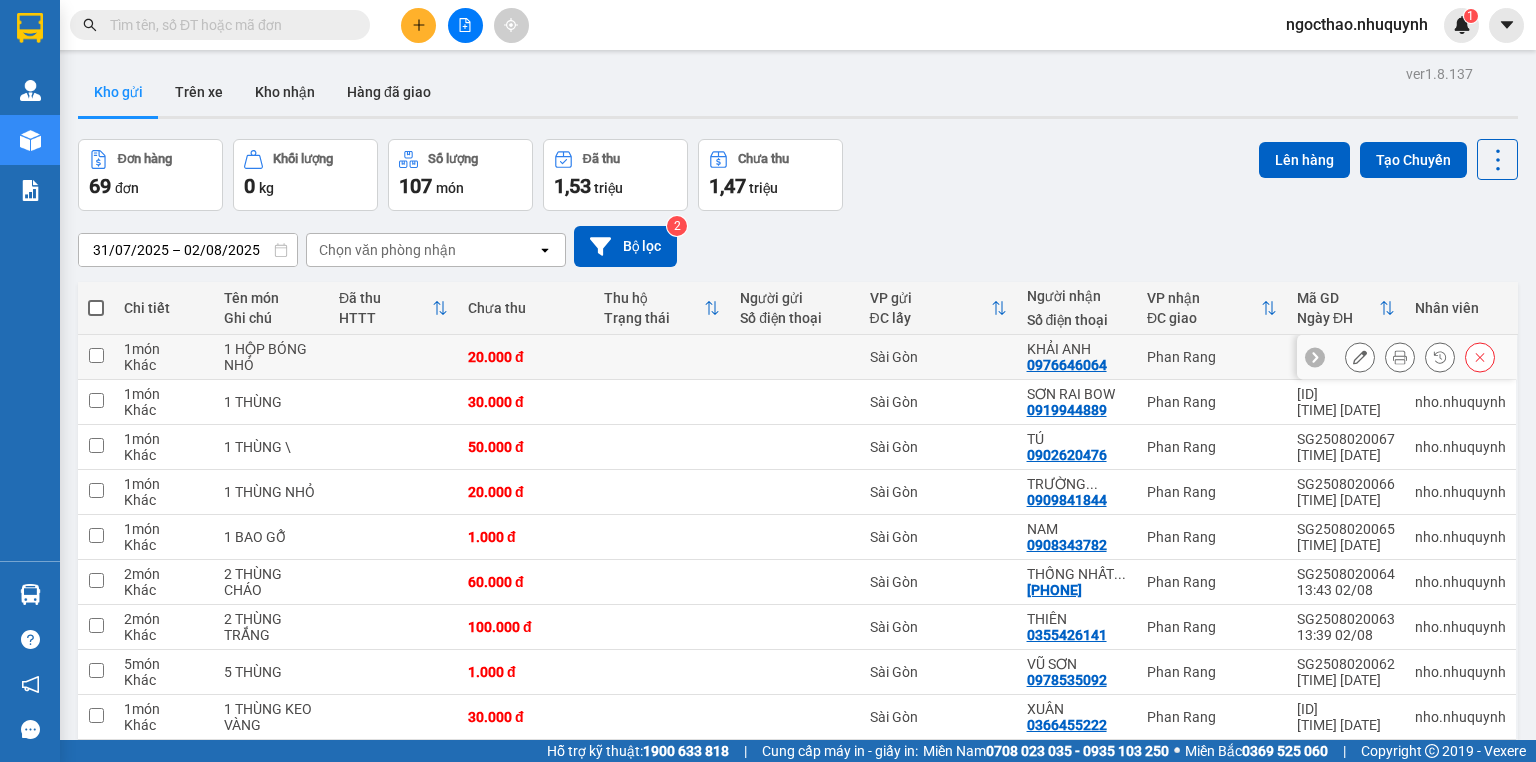 click 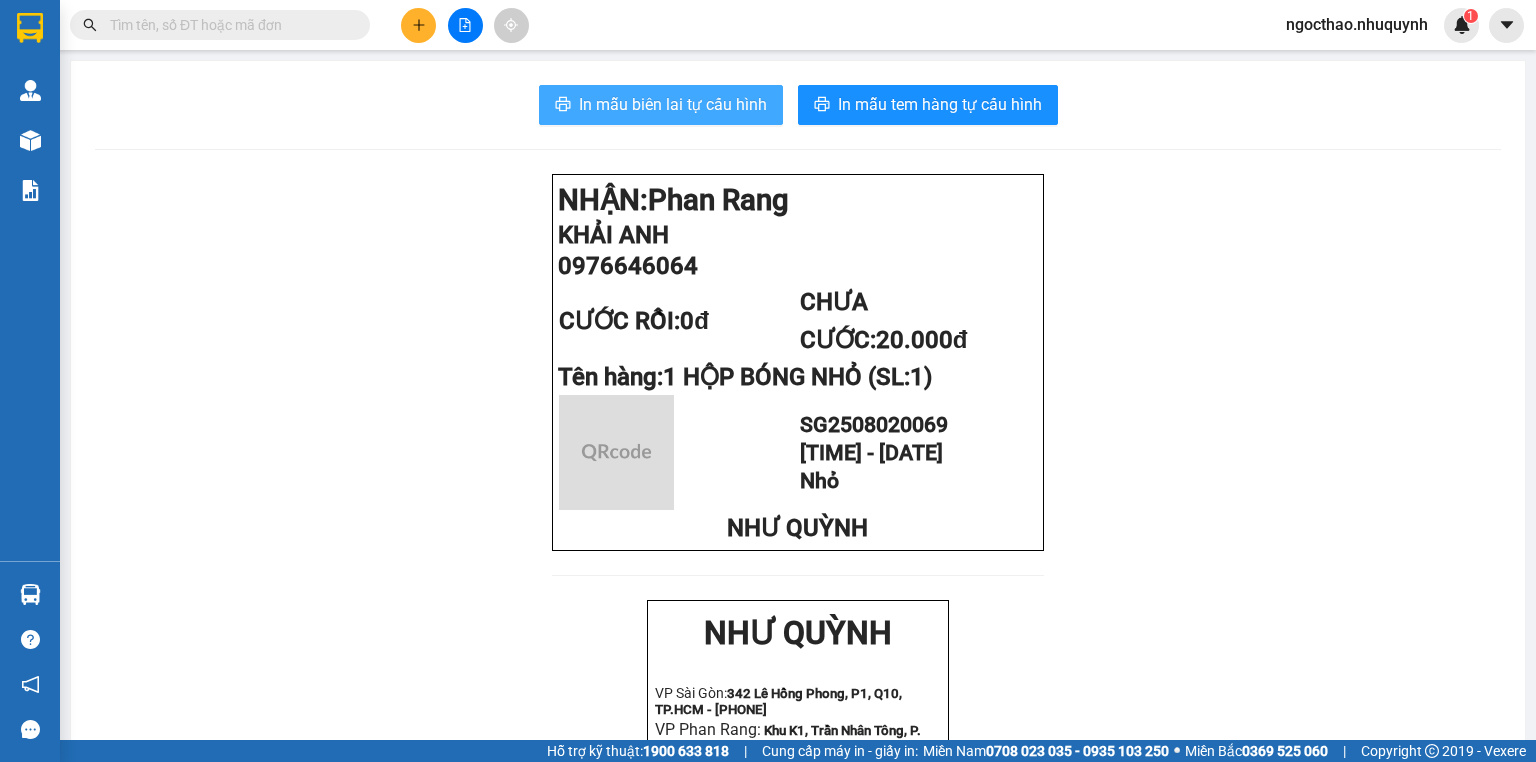 drag, startPoint x: 751, startPoint y: 93, endPoint x: 751, endPoint y: 117, distance: 24 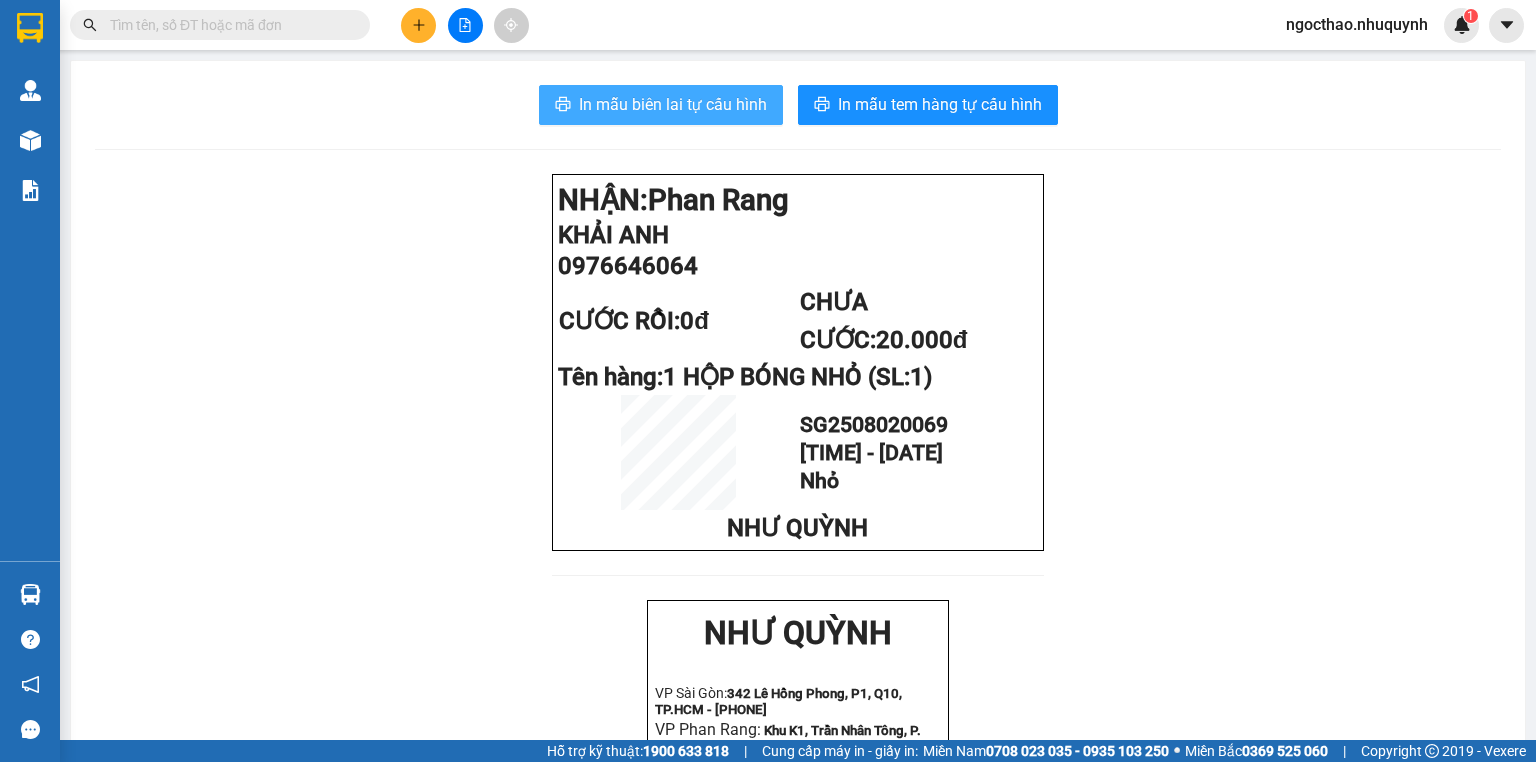 scroll, scrollTop: 0, scrollLeft: 0, axis: both 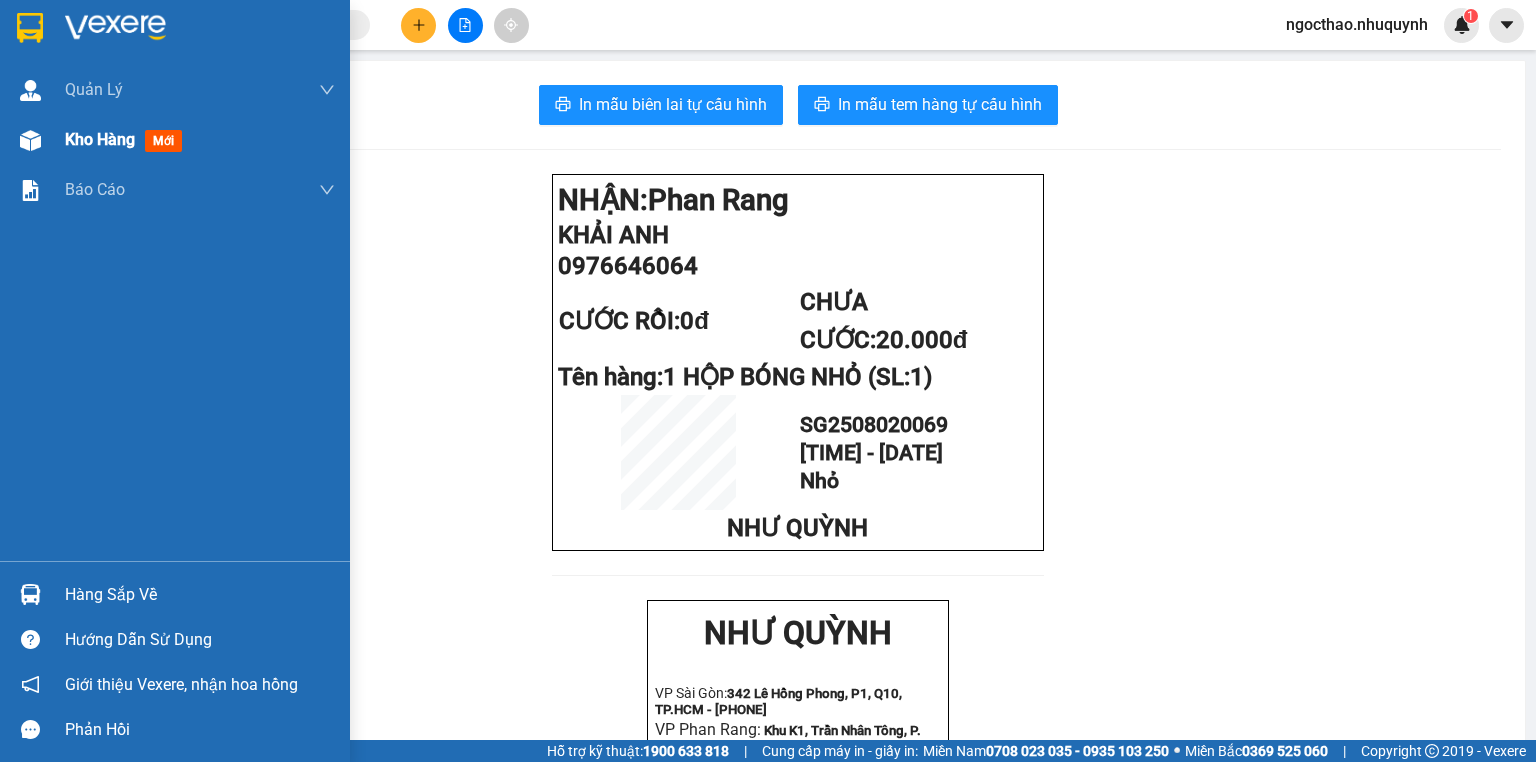 click on "Kho hàng" at bounding box center (100, 139) 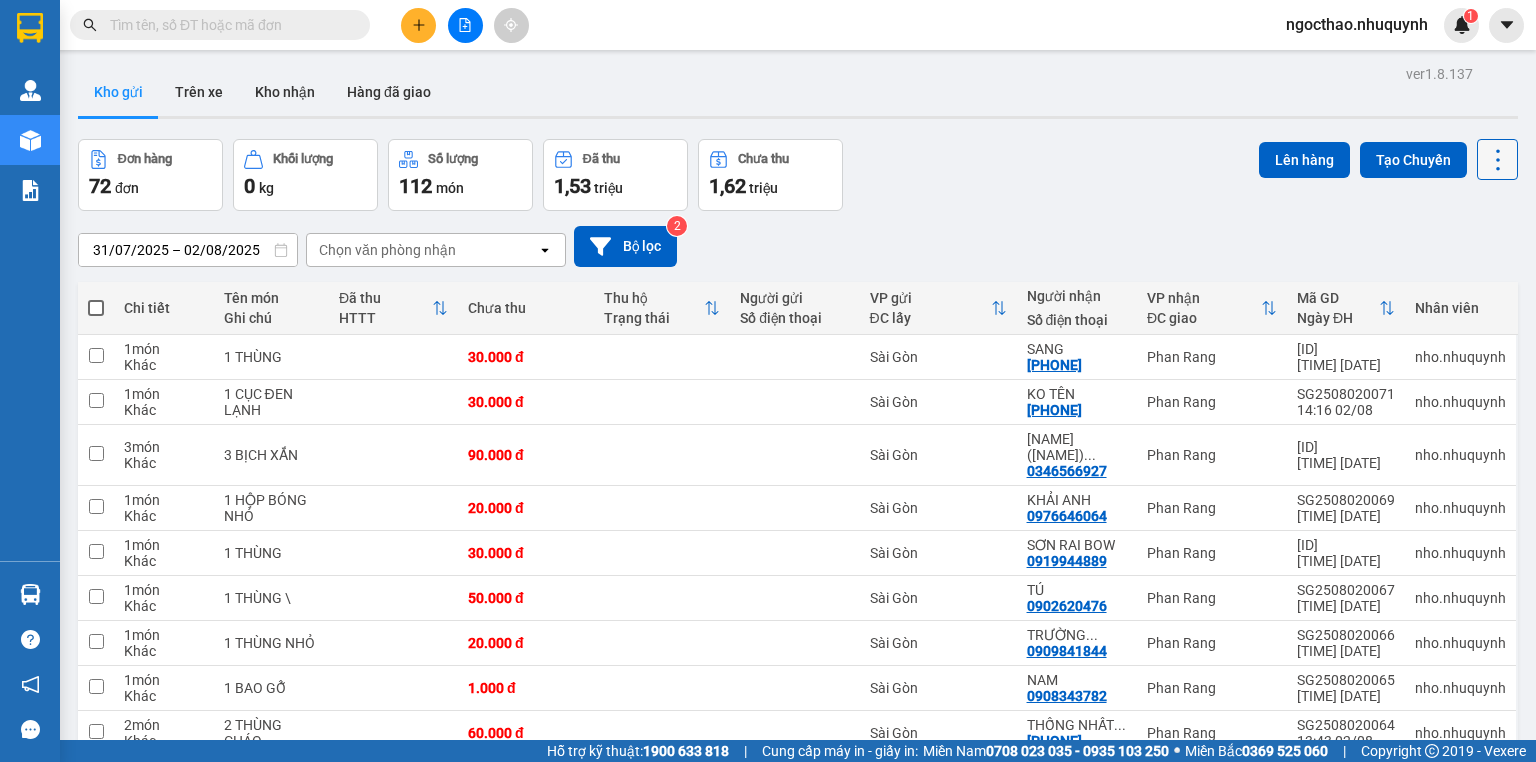 click 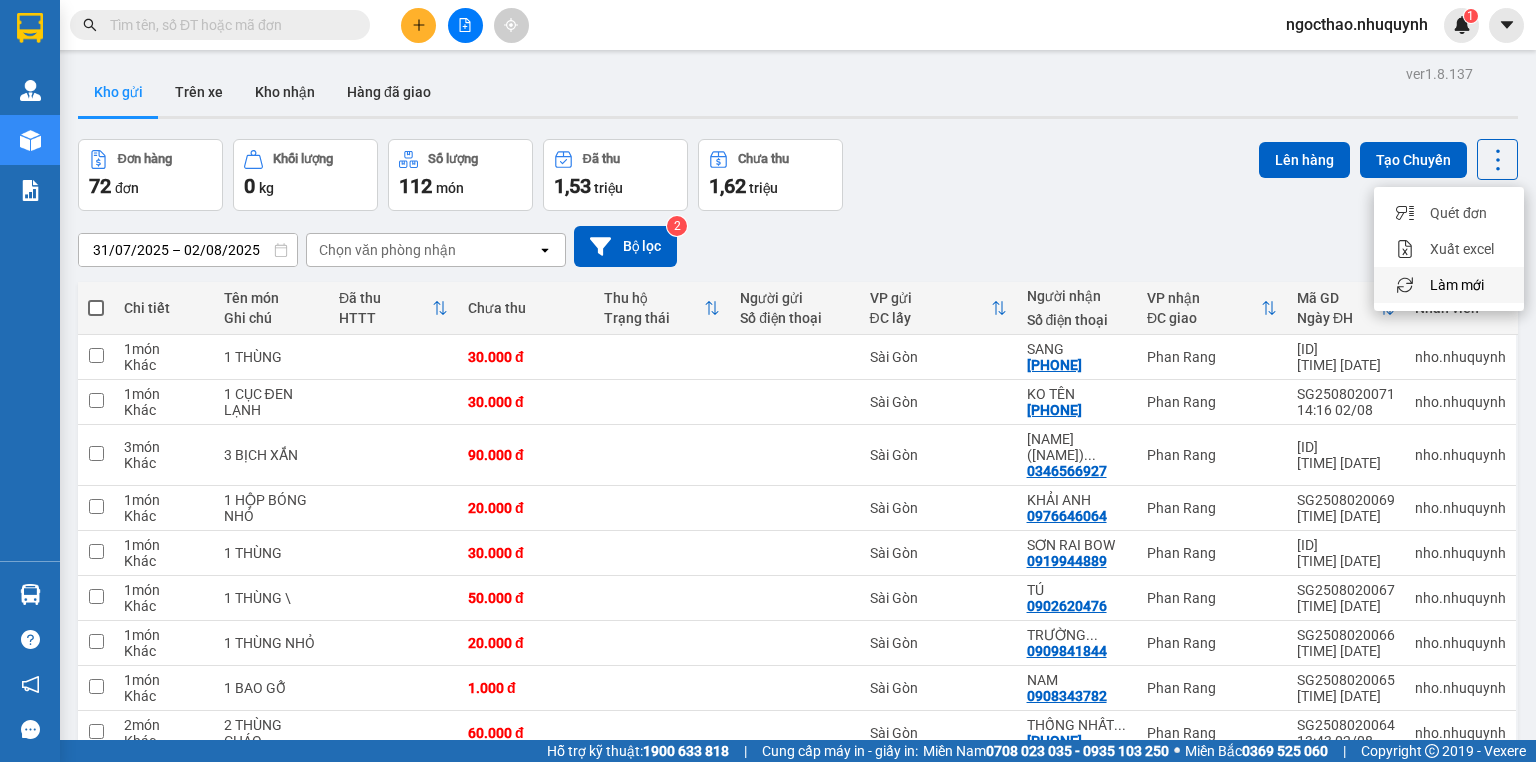 click on "Làm mới" at bounding box center [1457, 285] 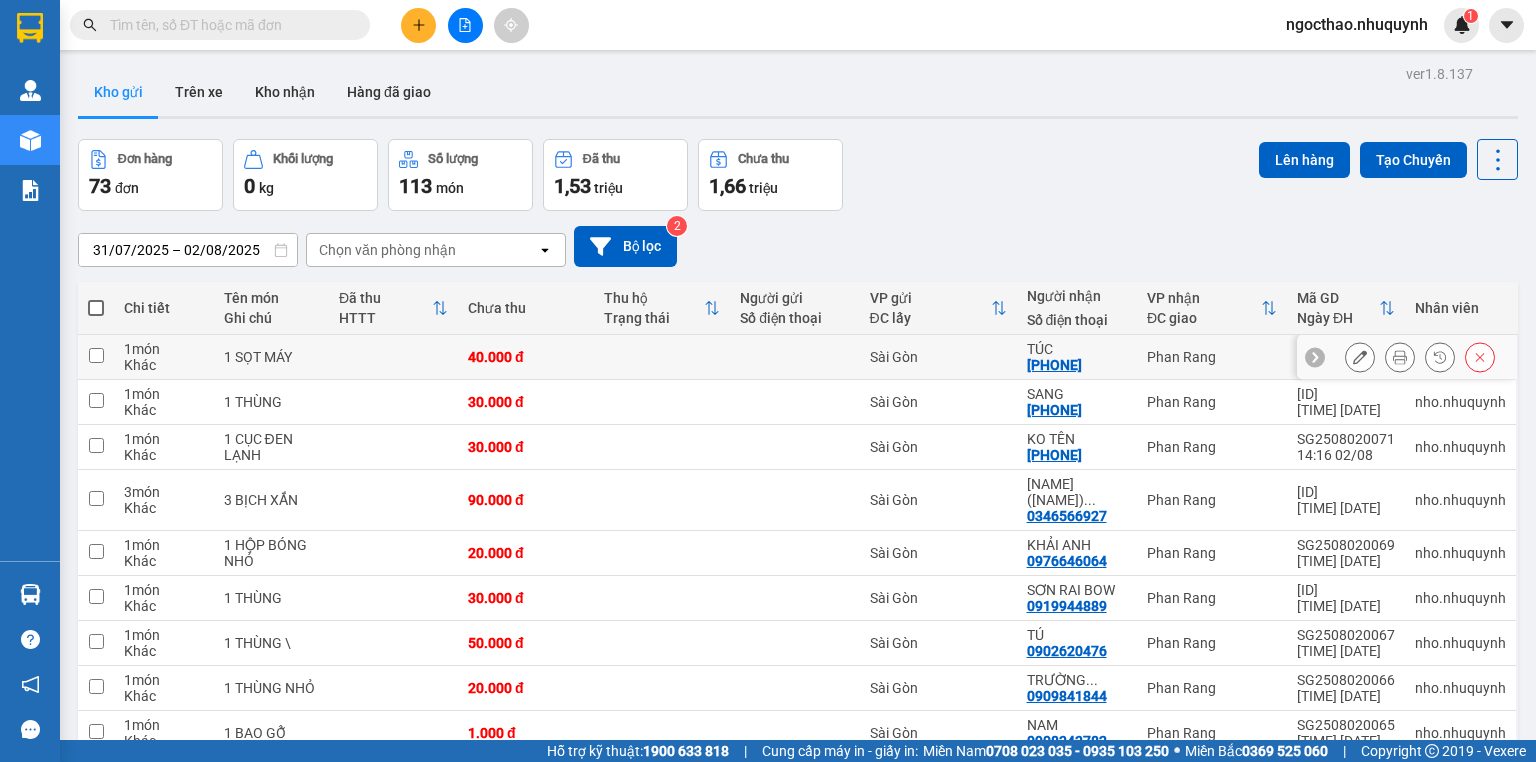 click at bounding box center (1400, 357) 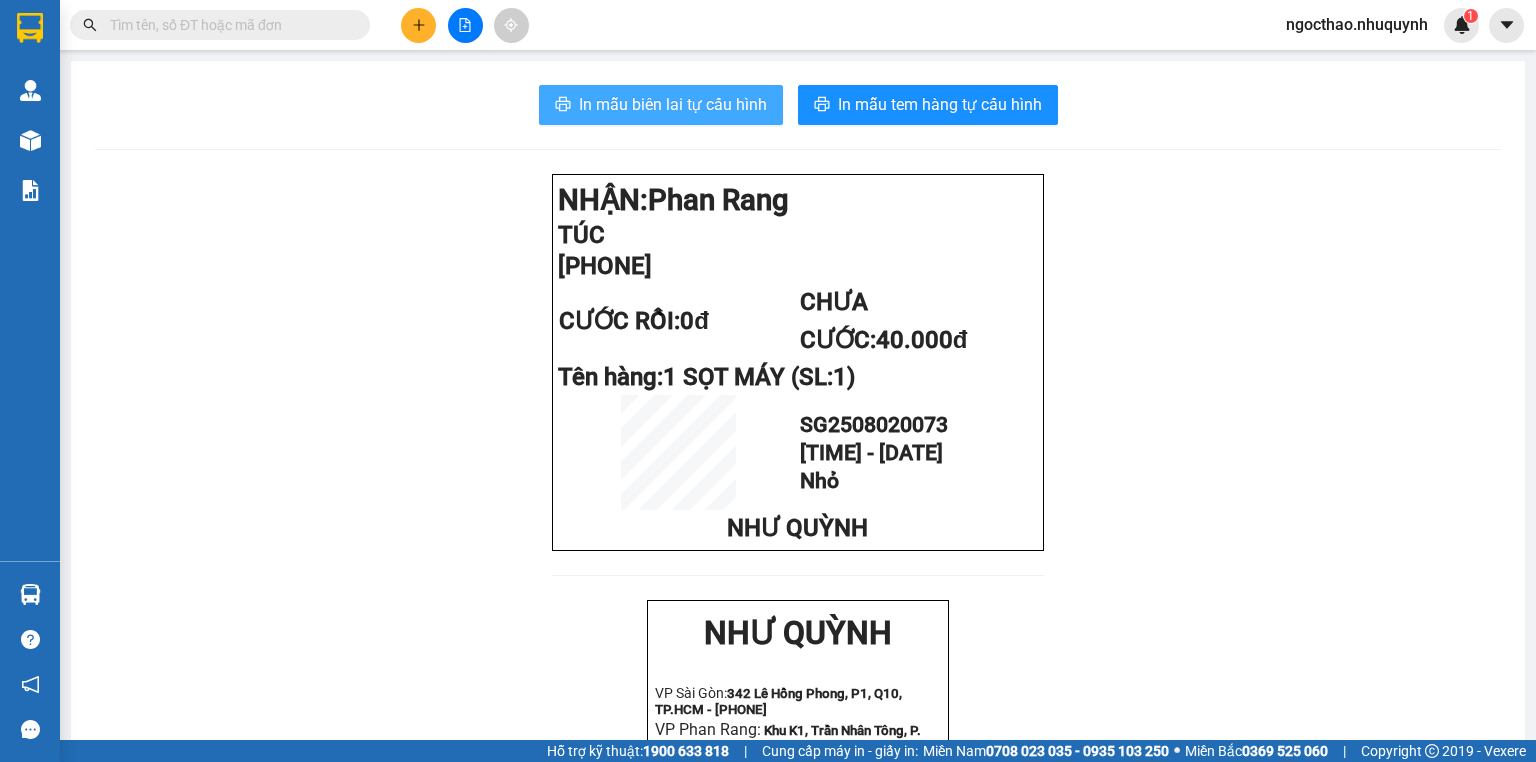 drag, startPoint x: 753, startPoint y: 88, endPoint x: 728, endPoint y: 93, distance: 25.495098 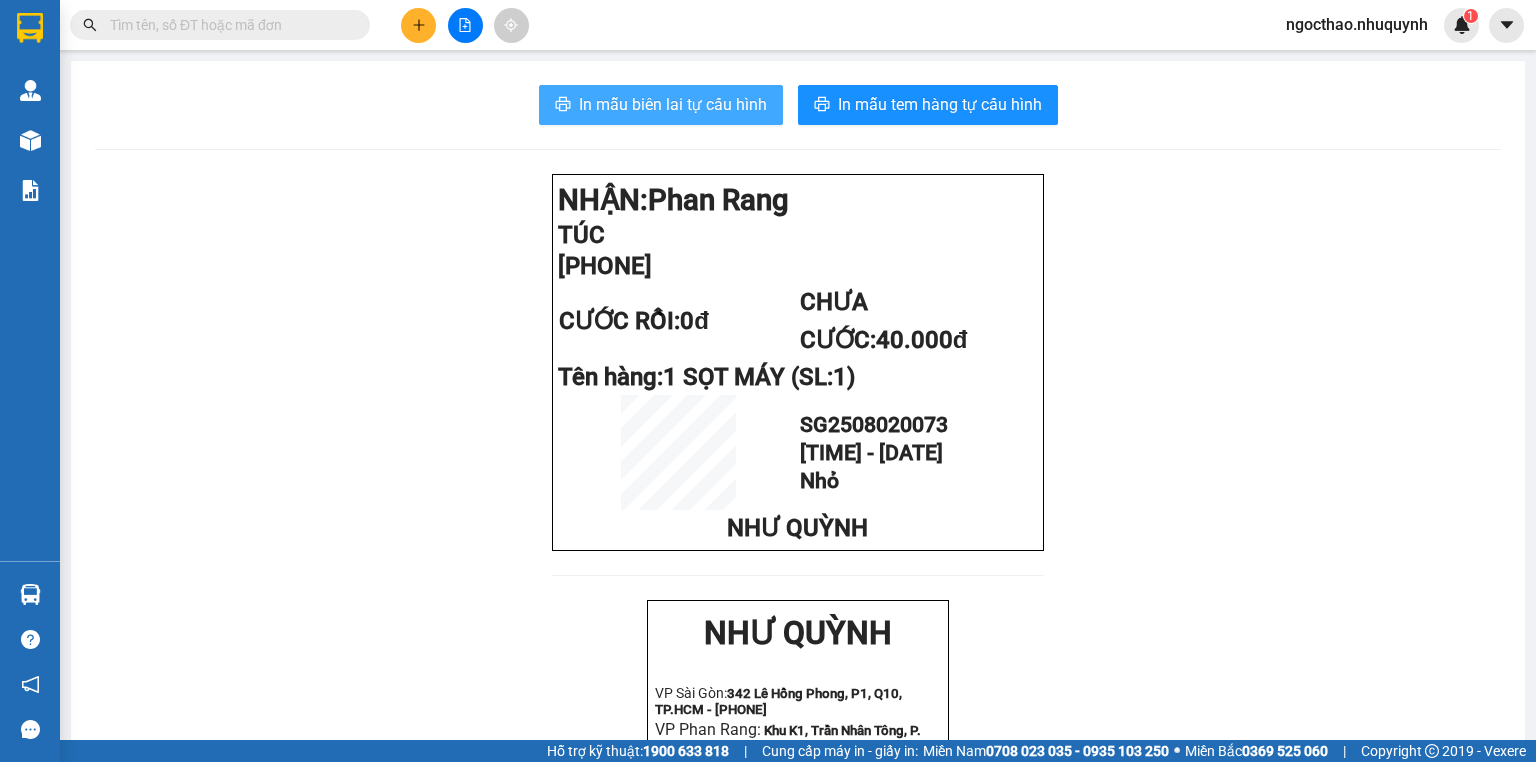 scroll, scrollTop: 0, scrollLeft: 0, axis: both 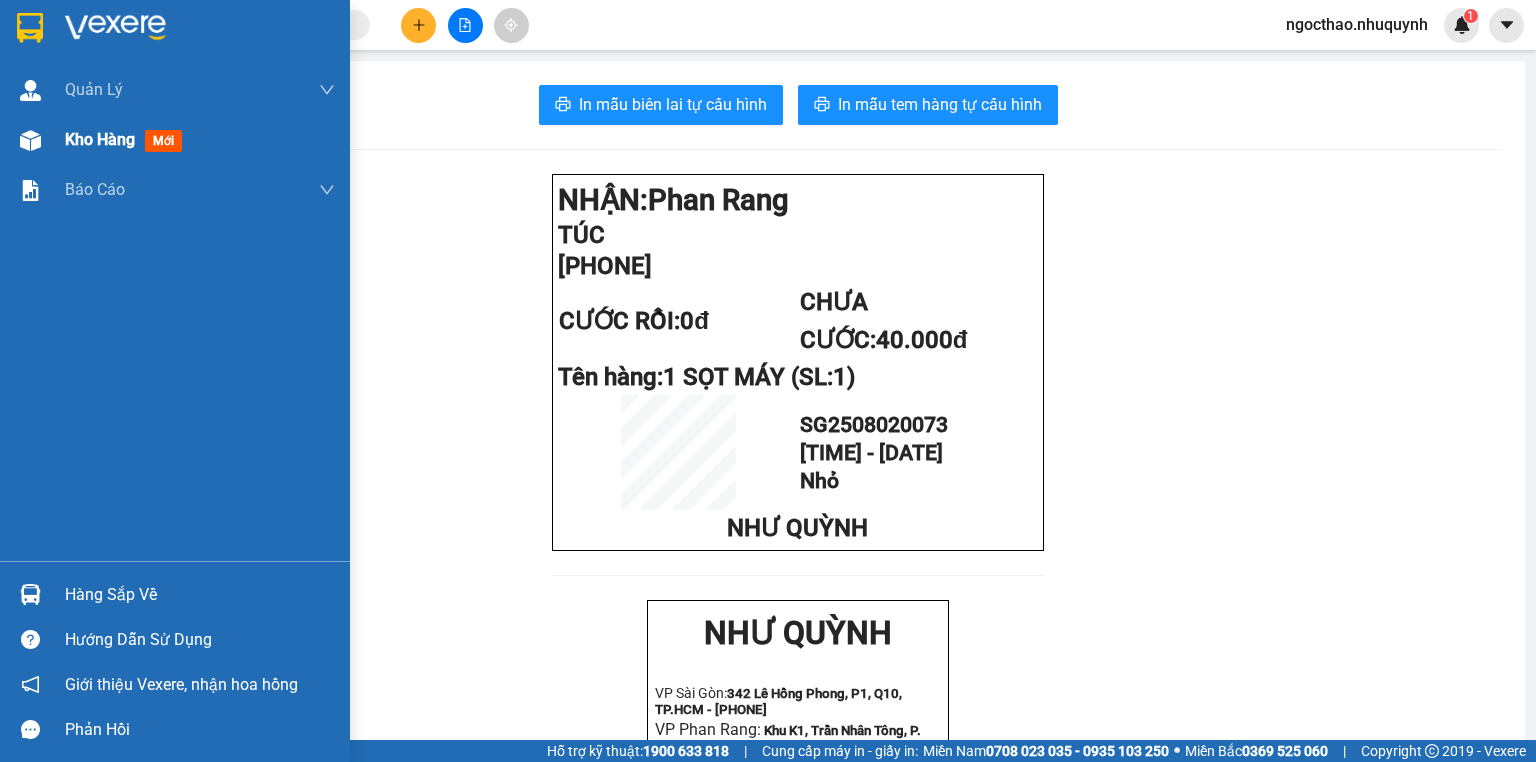 click on "Kho hàng" at bounding box center (100, 139) 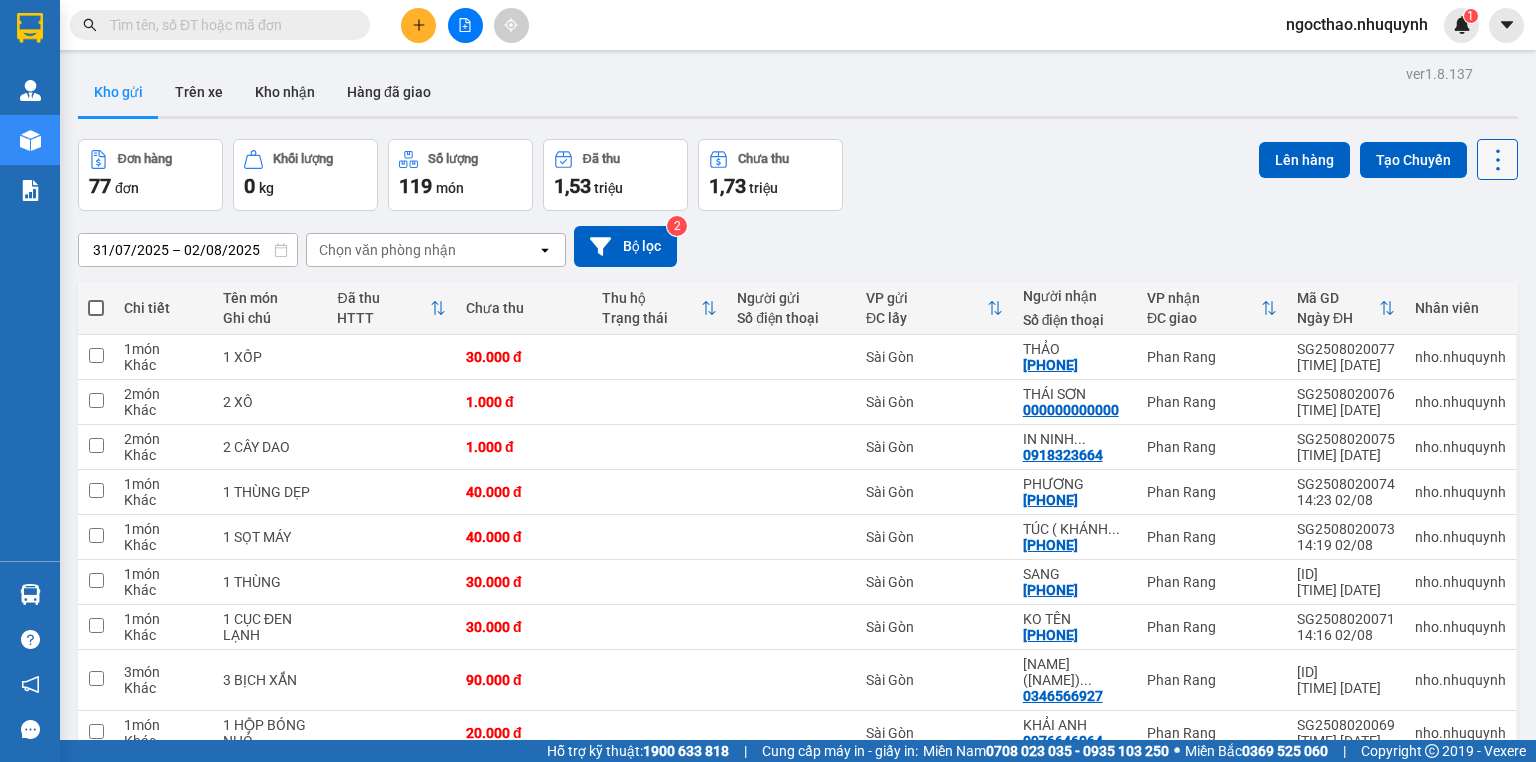click 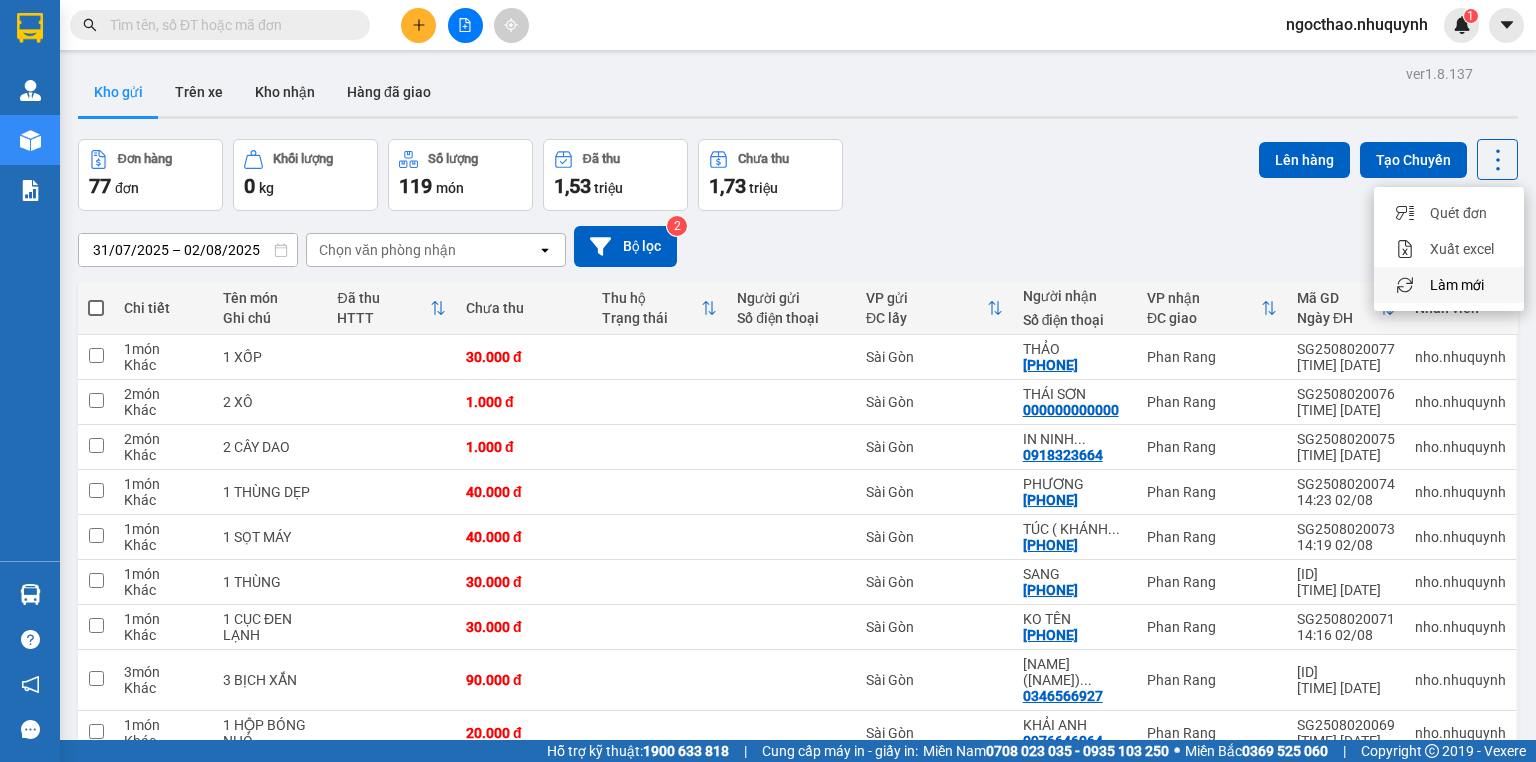 click on "Làm mới" at bounding box center [1457, 285] 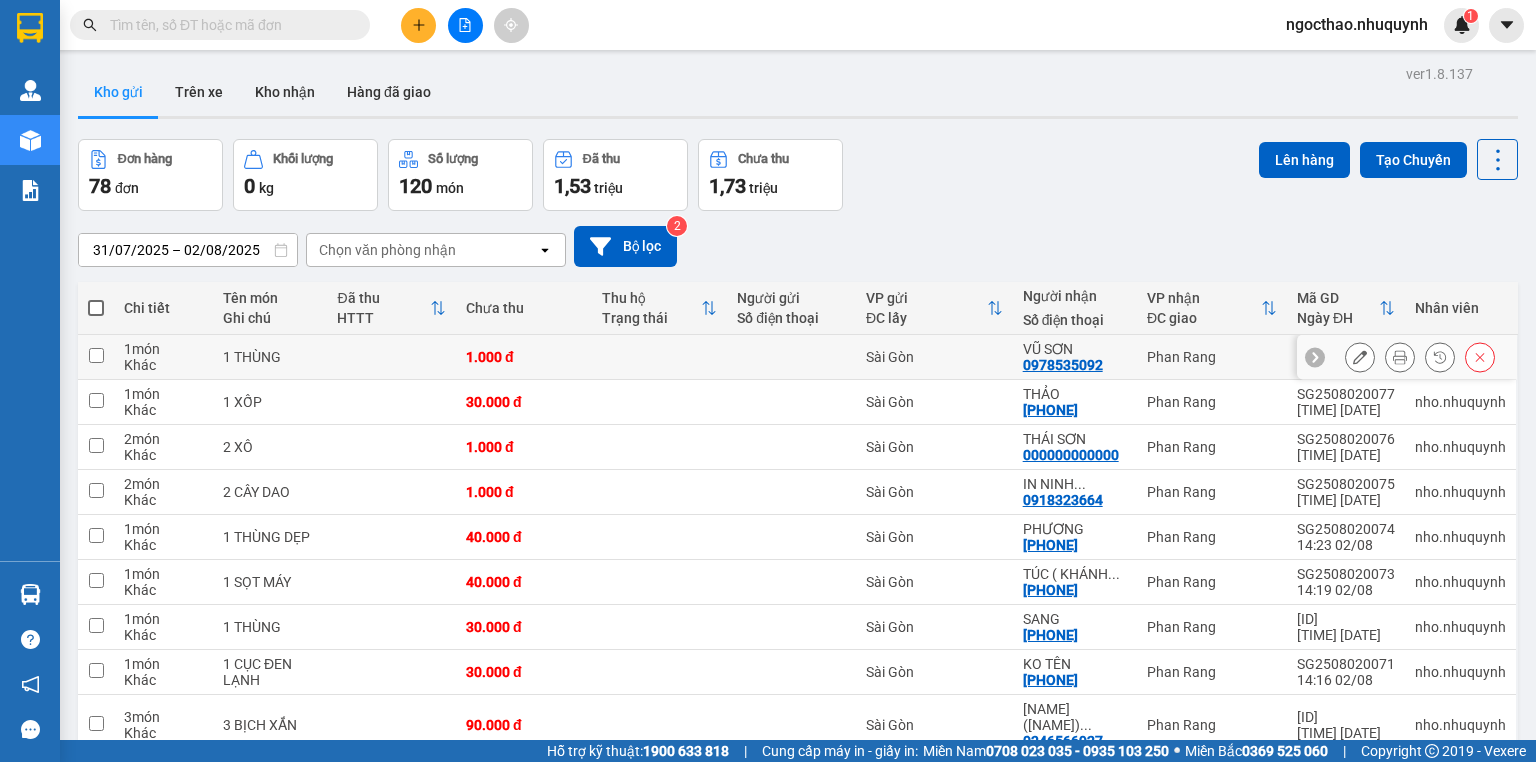 click at bounding box center [1400, 357] 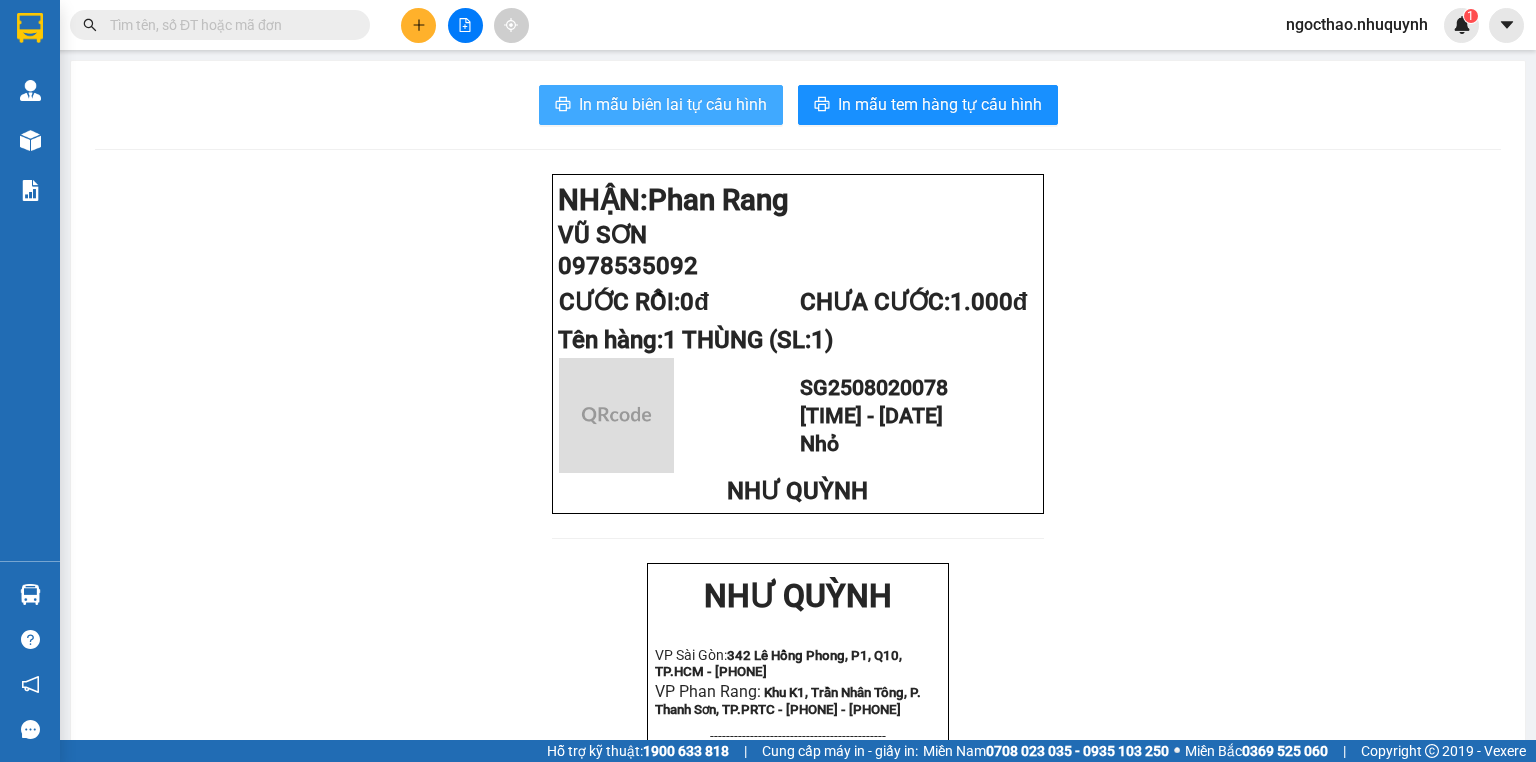 click on "In mẫu biên lai tự cấu hình" at bounding box center (673, 104) 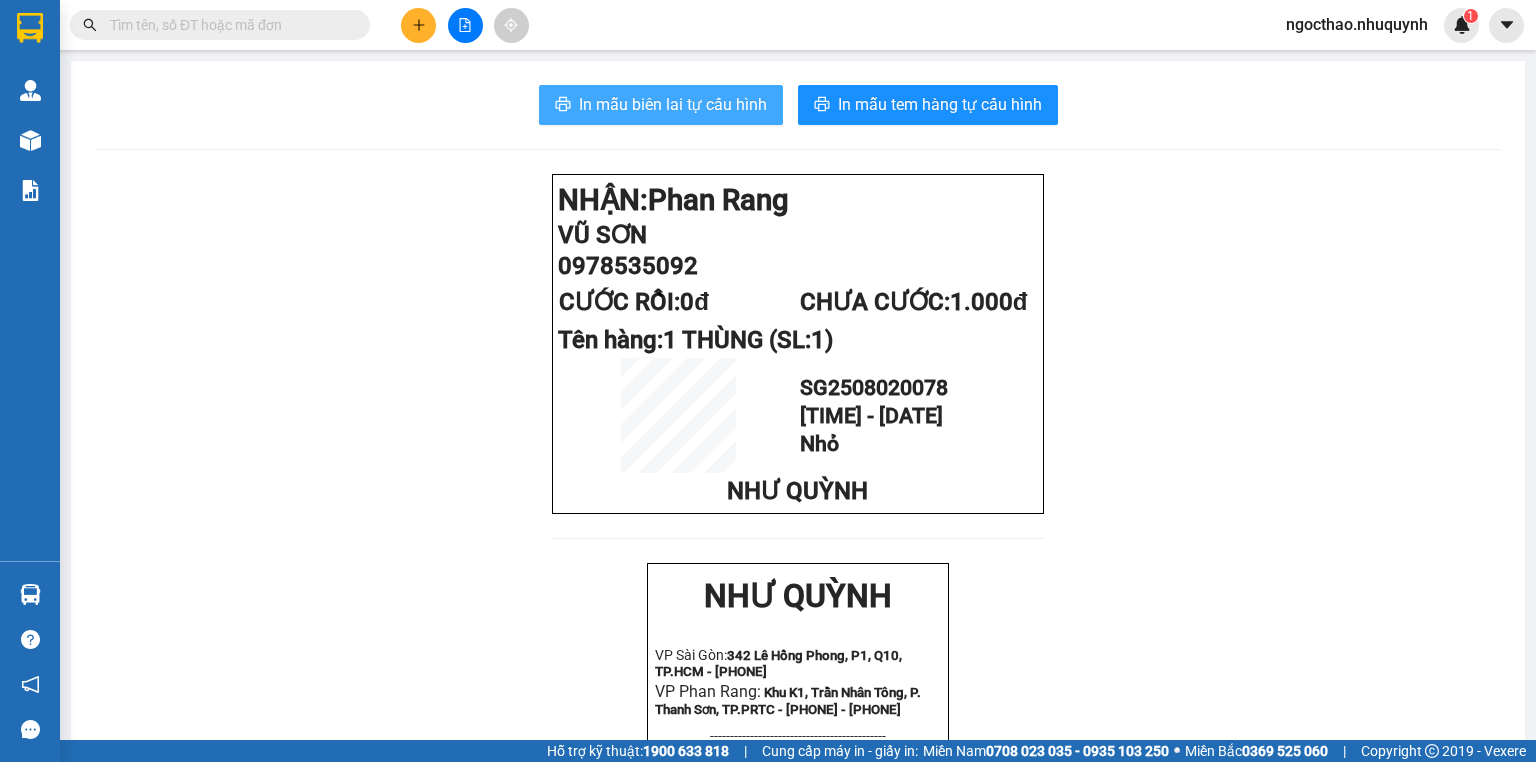 scroll, scrollTop: 0, scrollLeft: 0, axis: both 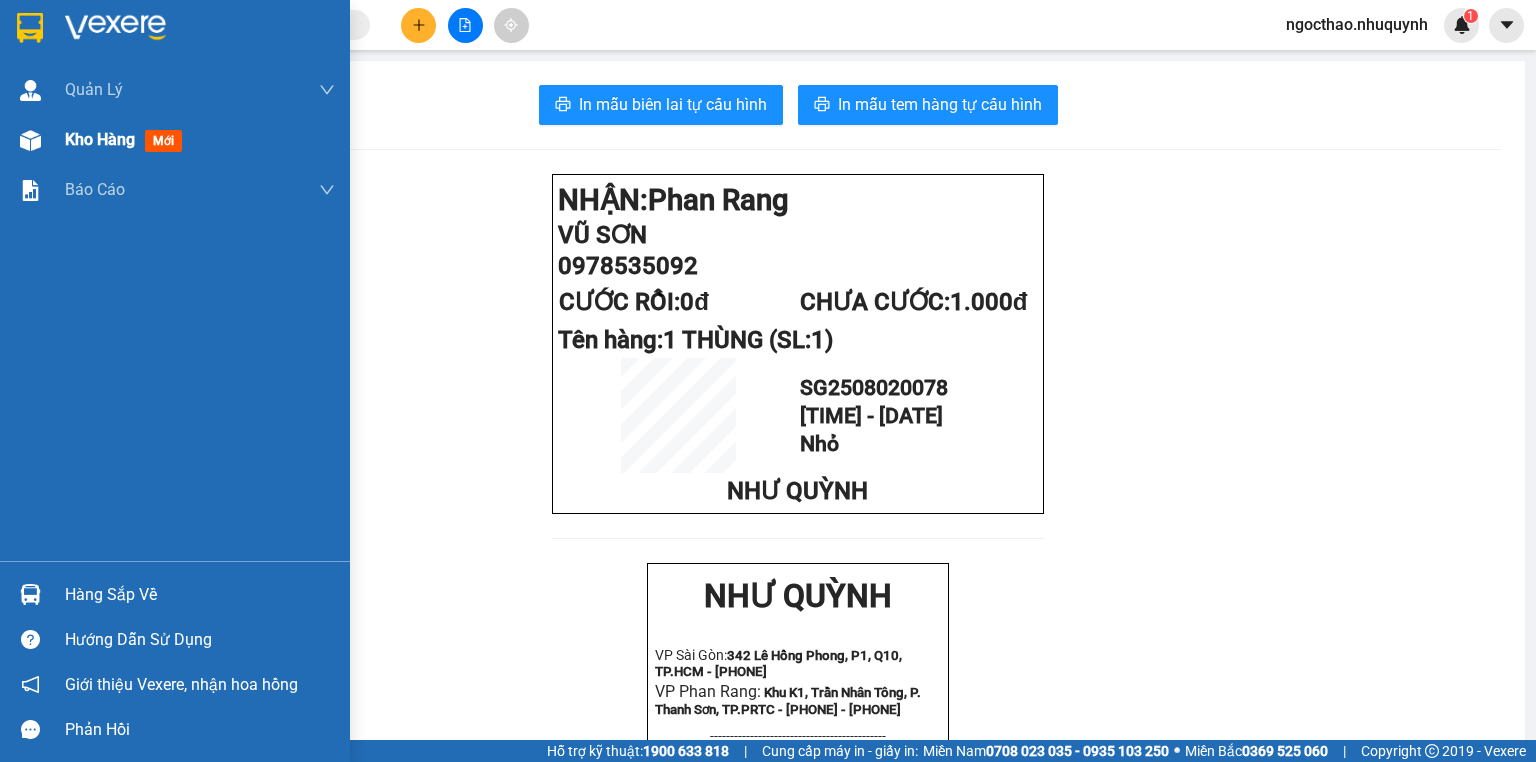 click on "Kho hàng" at bounding box center [100, 139] 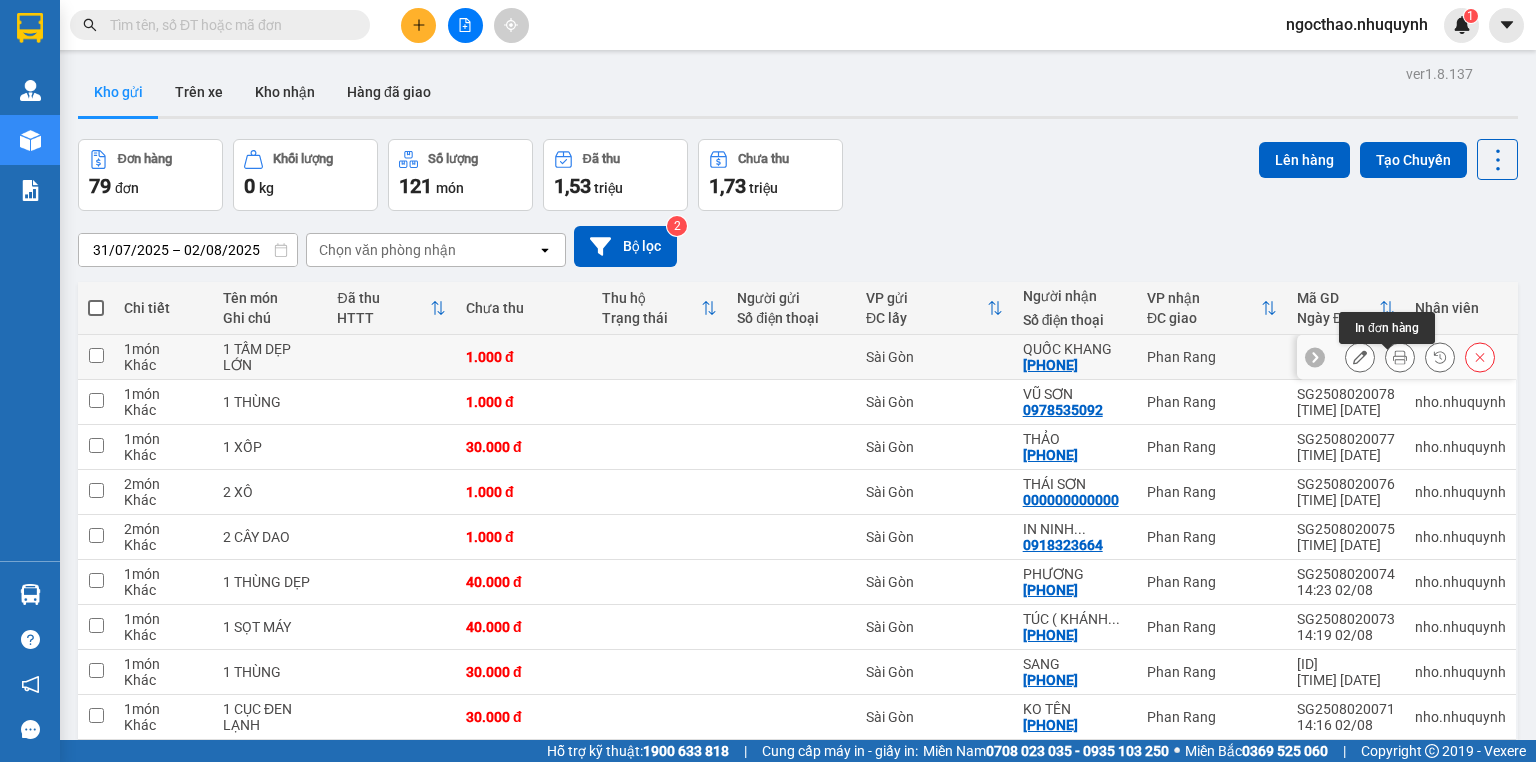 click 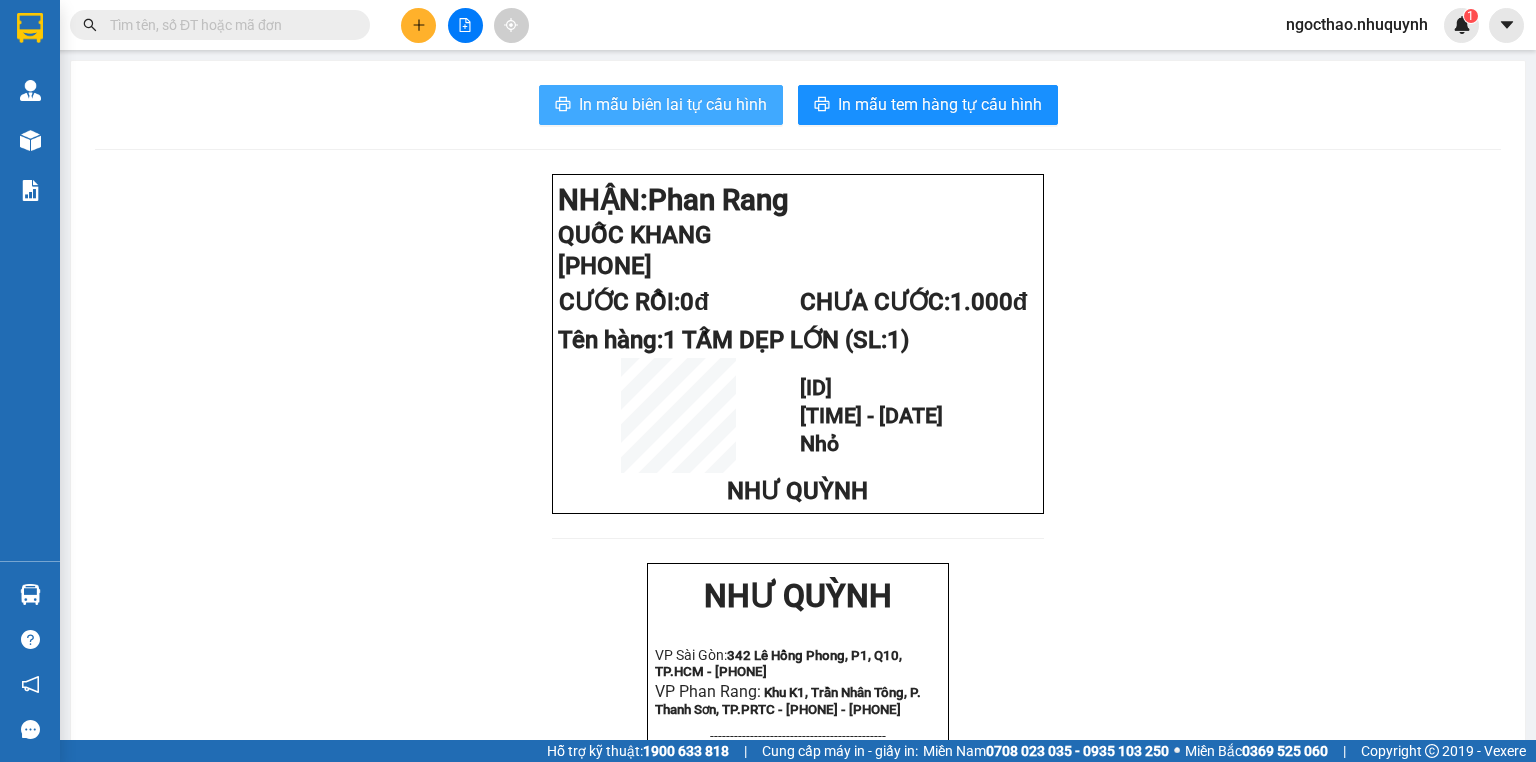 drag, startPoint x: 677, startPoint y: 102, endPoint x: 712, endPoint y: 195, distance: 99.368004 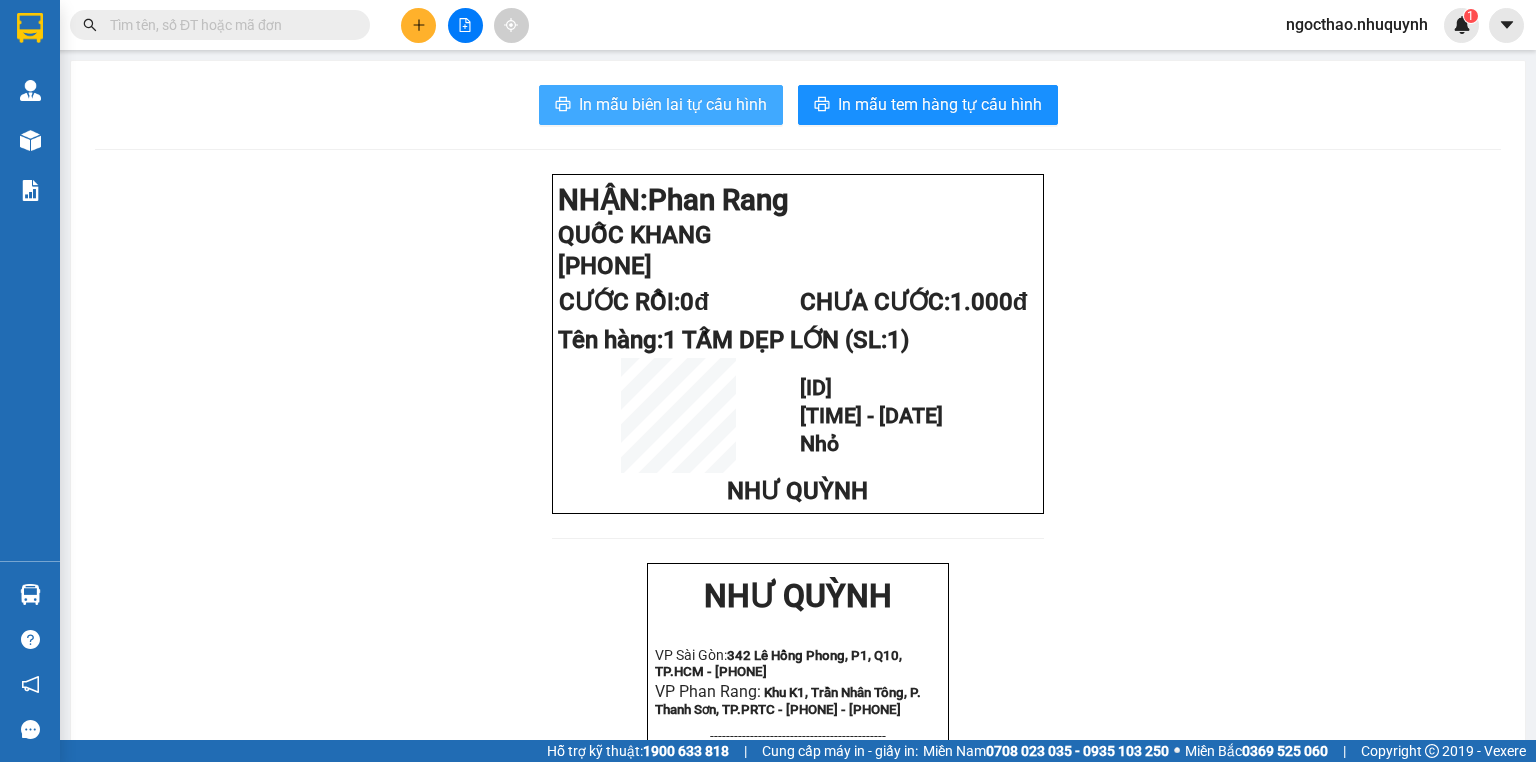scroll, scrollTop: 0, scrollLeft: 0, axis: both 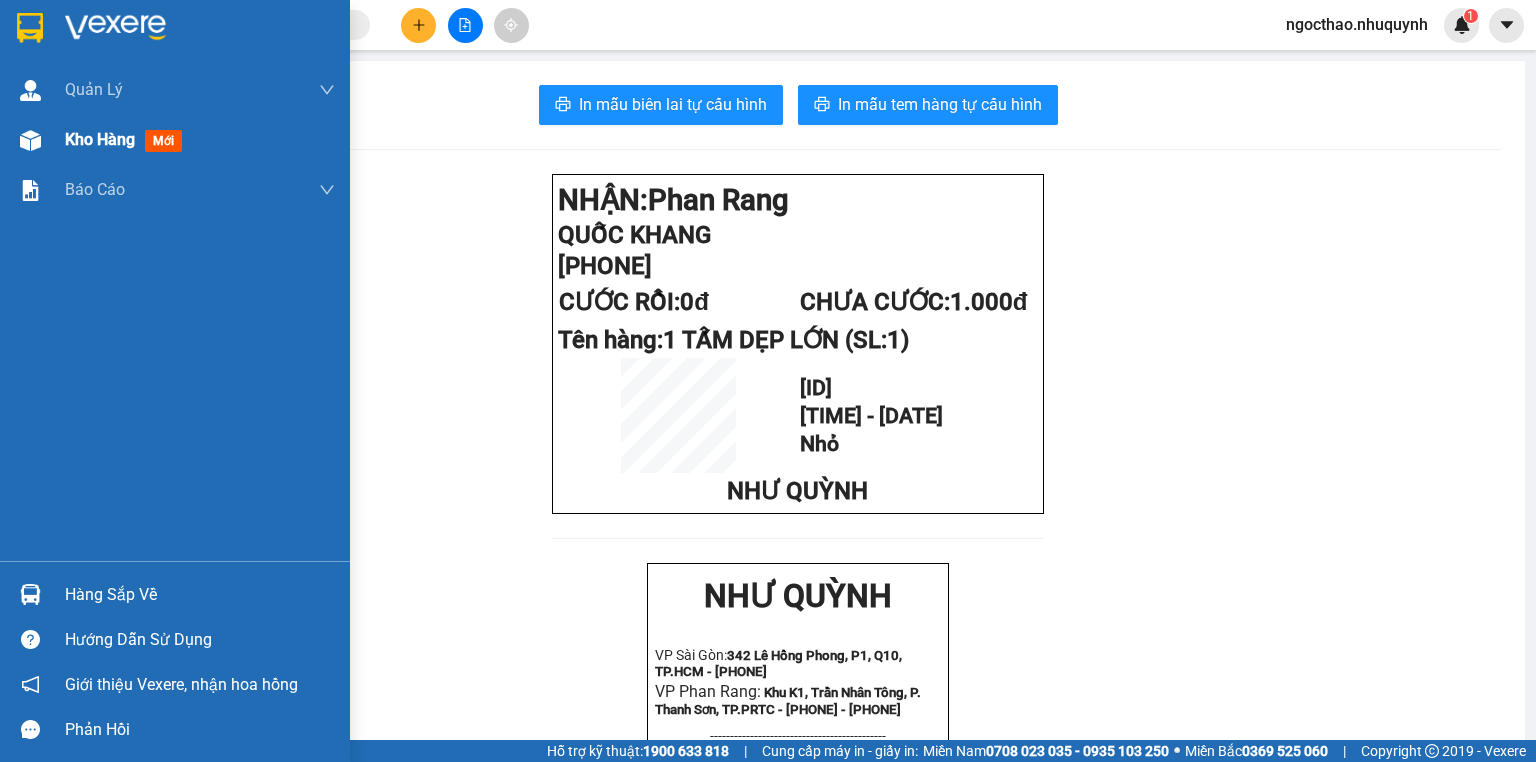 click on "Kho hàng" at bounding box center [100, 139] 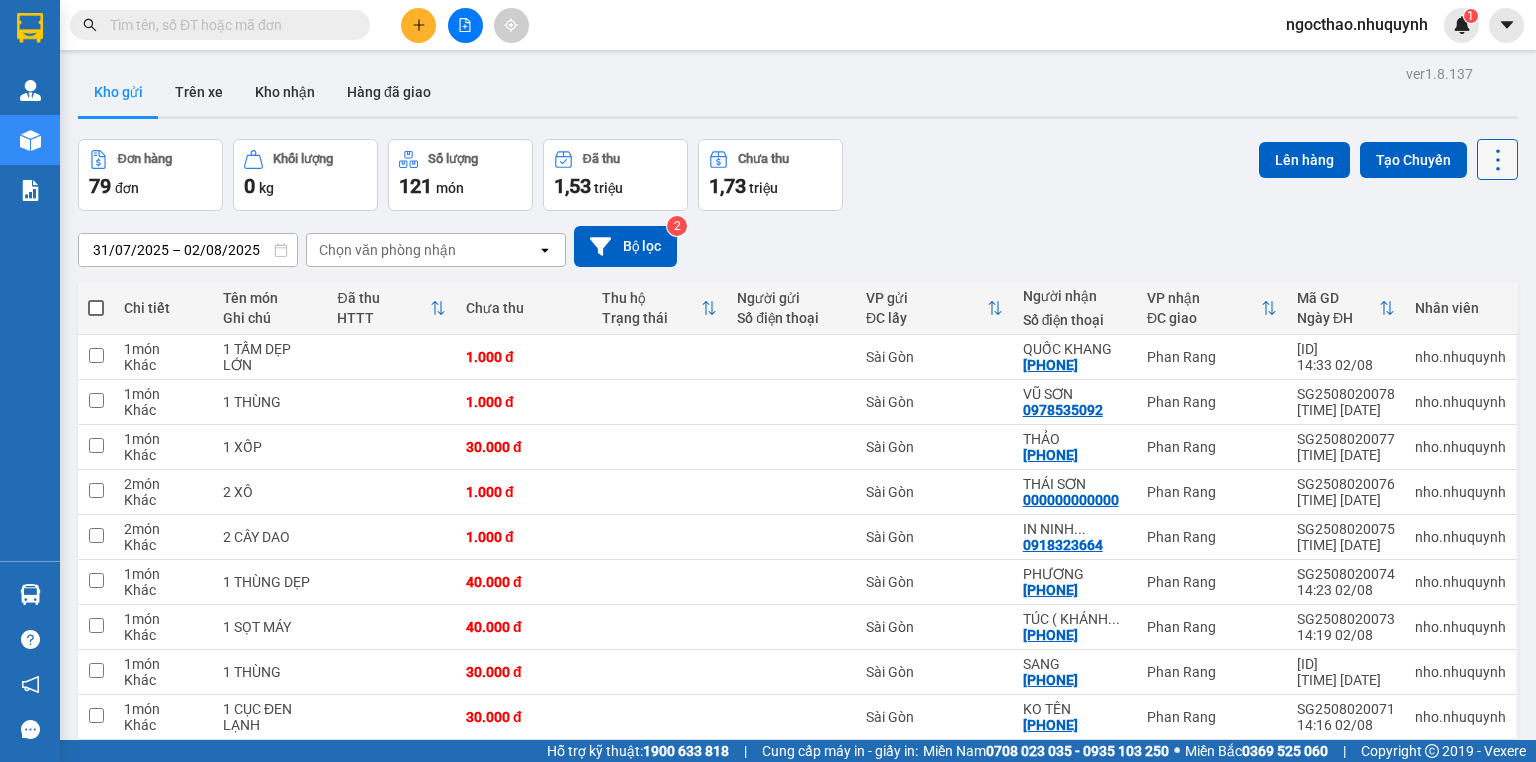 click 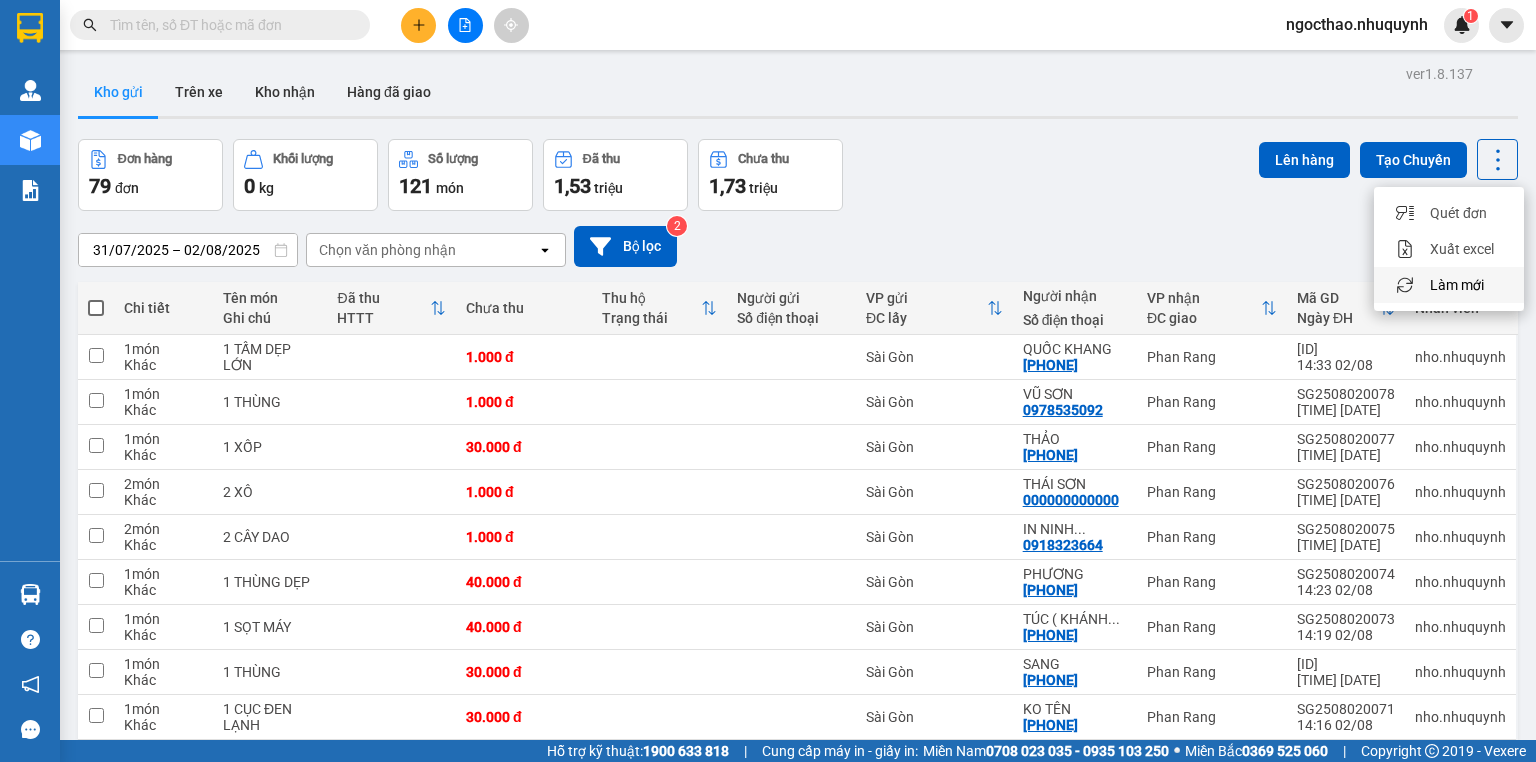 click on "Làm mới" at bounding box center (1457, 285) 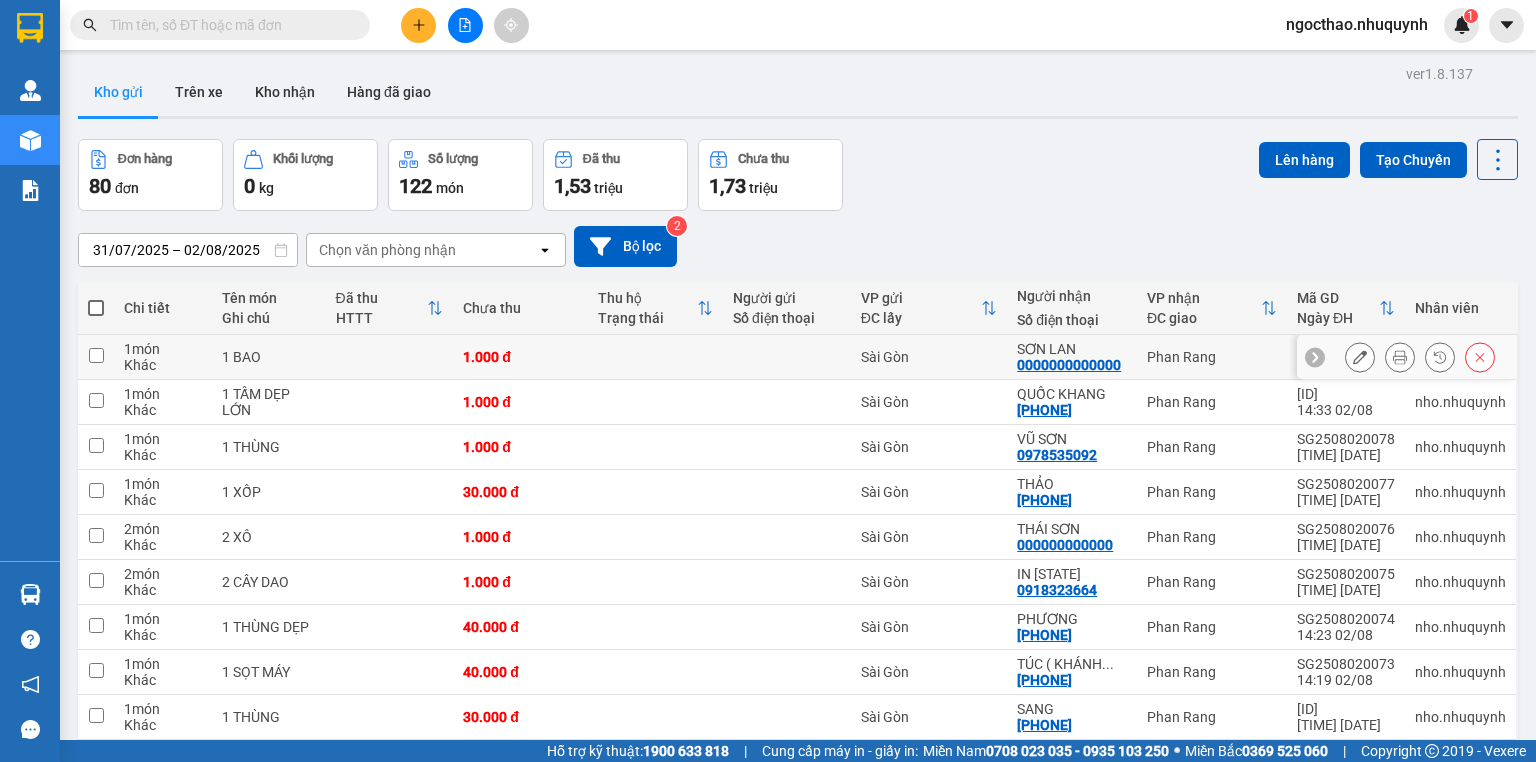 click at bounding box center (1420, 357) 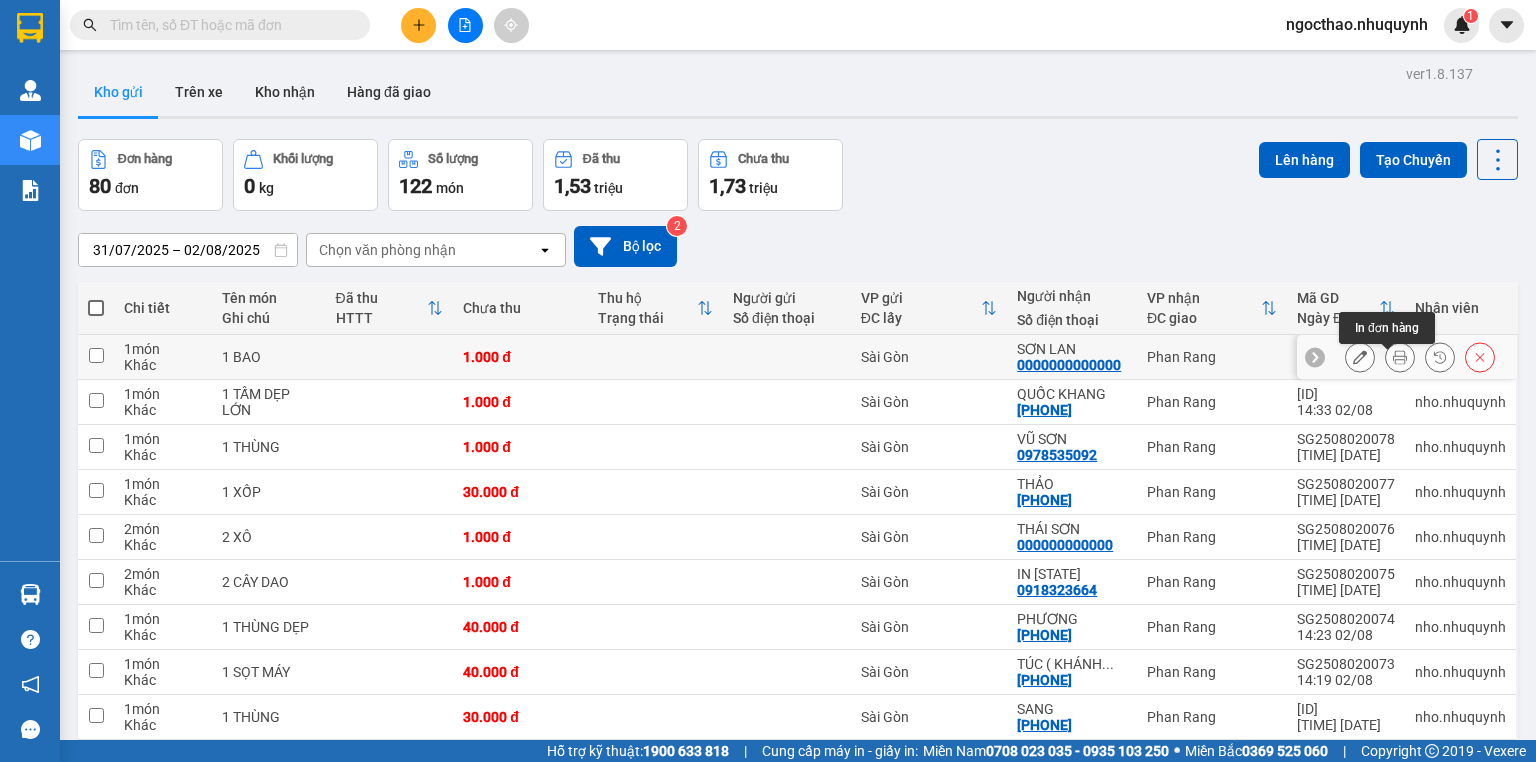 click 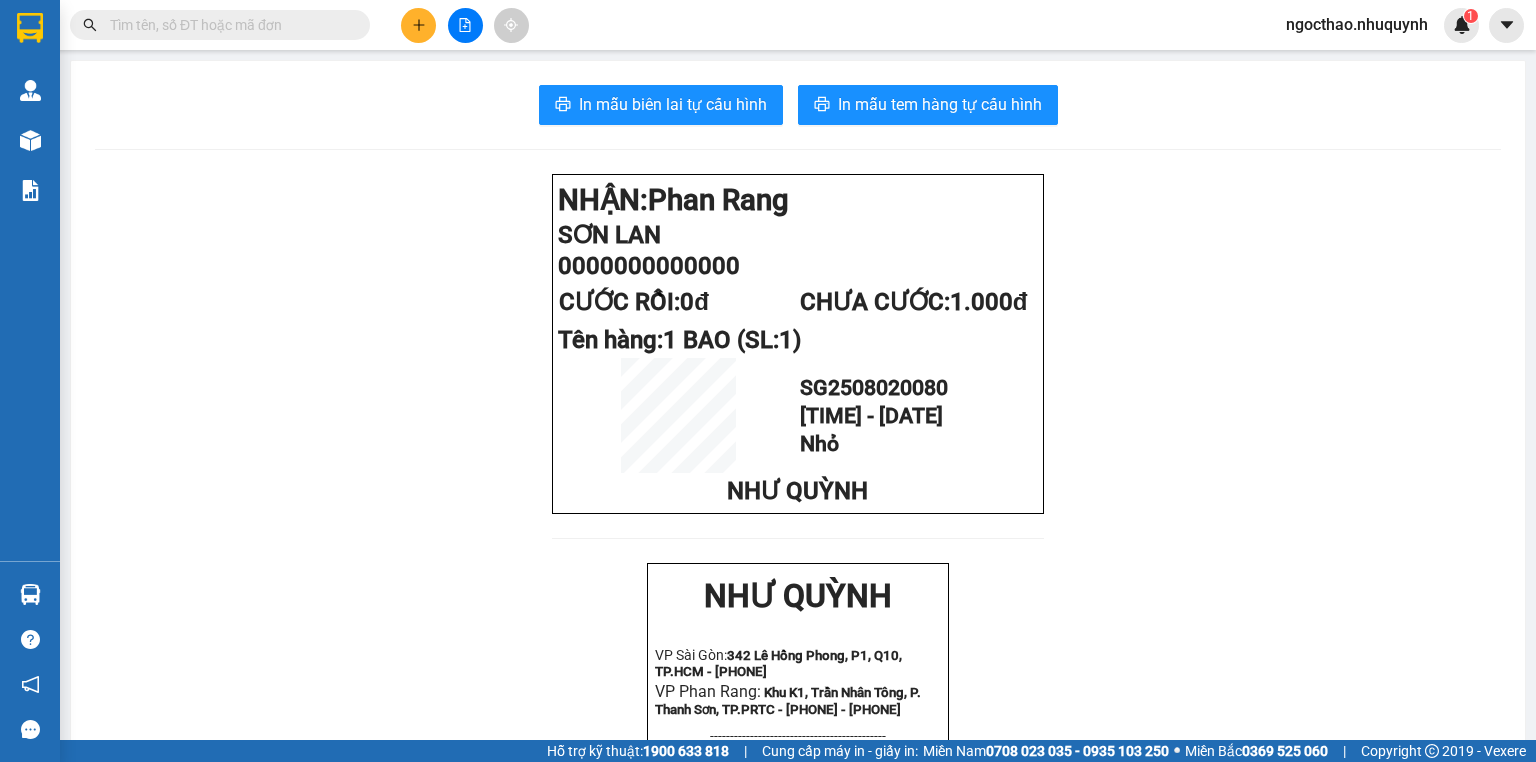 click on "In mẫu biên lai tự cấu hình In mẫu tem hàng tự cấu hình
NHẬN:  Phan Rang
SƠN LAN
0000000000000
CƯỚC RỒI:  0đ
CHƯA CƯỚC:  1.000đ
Tên hàng:  1 BAO (SL:  1)
SG2508020080
14:37:31 - 02/08/2025
Nhỏ
NHƯ QUỲNH
NHƯ QUỲNH
VP Sài Gòn:  342 Lê Hồng Phong, P1, Q10, TP.HCM - 0931 556 979
VP Phan Rang:   Khu K1, Trần Nhân Tông, P. Thanh Sơn, TP.PRTC - 0931 225 779 - 0931 226 779
--------------------------------------------
Gửi khách hàng
Mã đơn:  SG2508020080
Gửi:   -
Sài Gòn
Nhận:   SƠN LAN -  0000000000000
Phan Rang
Tên hàng
SL
Cước hàng
1 BAO
1
1.000đ
Tổng cộng
1
1.000đ
Chưa cước:
1.000đ
Tổng phải thu:
1.000đ
Nhân viên in:  Hà Thị Ngọc Thảo
Thời gian in:  14:37  02-08-2025
Quy định nhận/gửi hàng:" at bounding box center (798, 736) 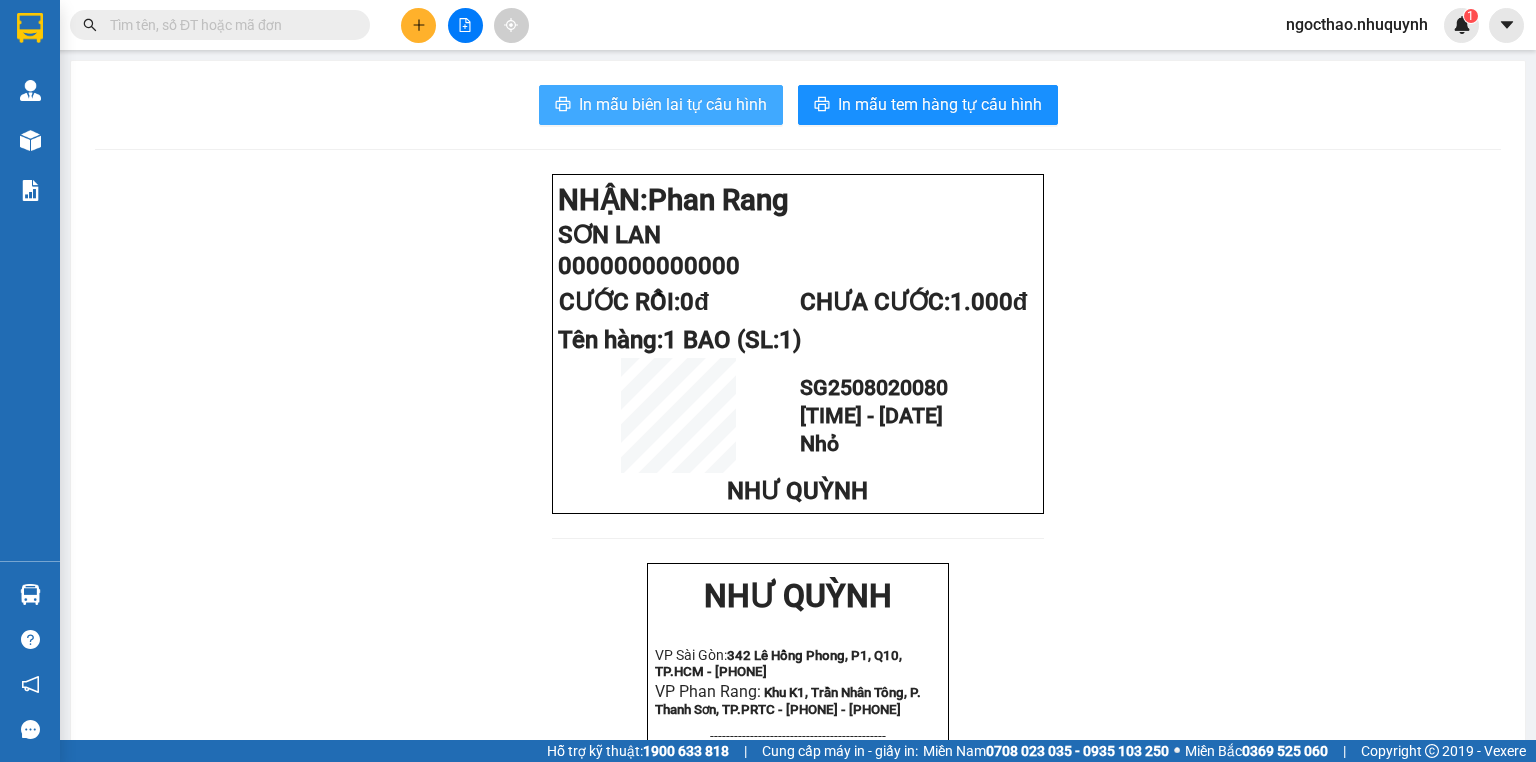 click on "In mẫu biên lai tự cấu hình" at bounding box center [673, 104] 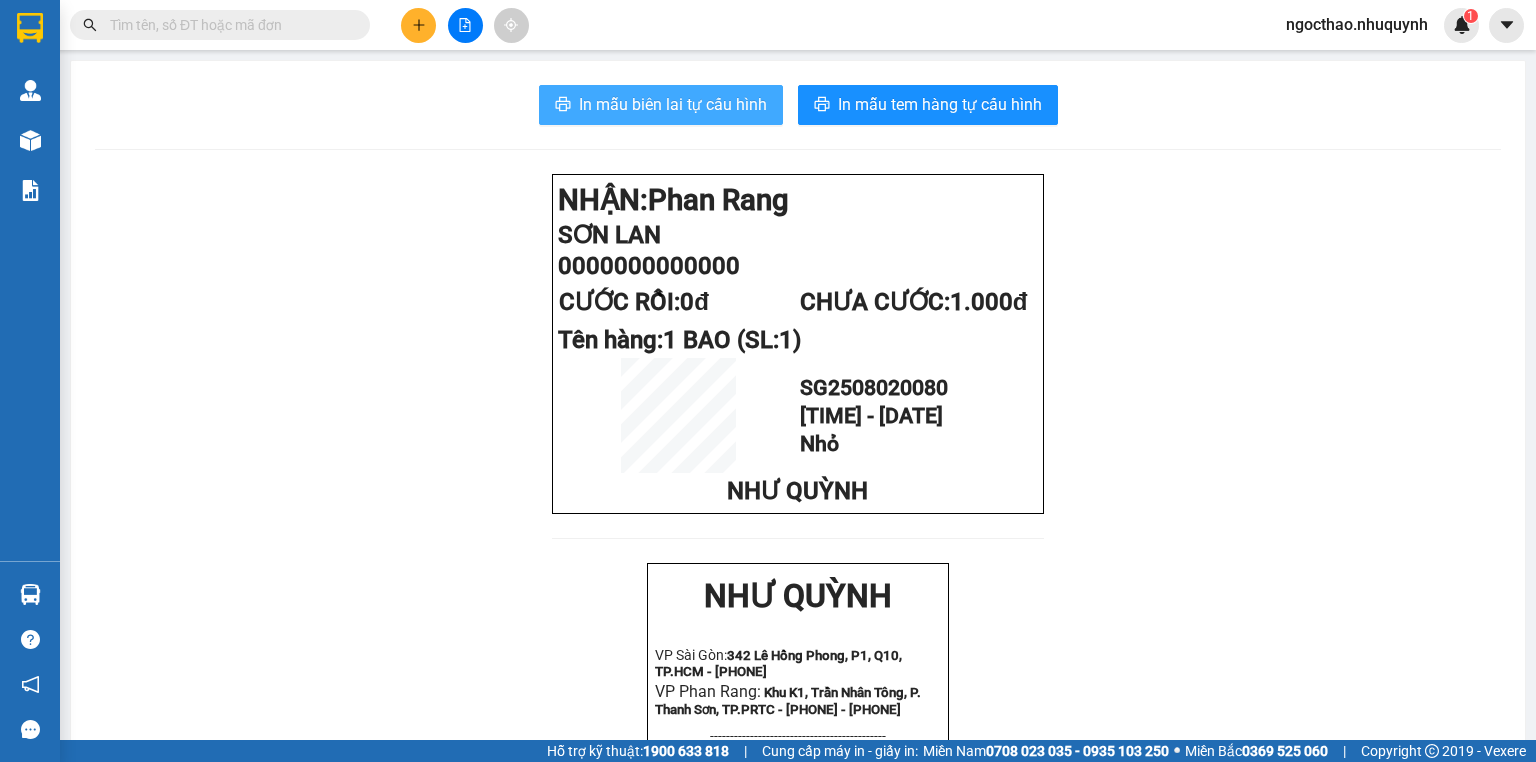 scroll, scrollTop: 0, scrollLeft: 0, axis: both 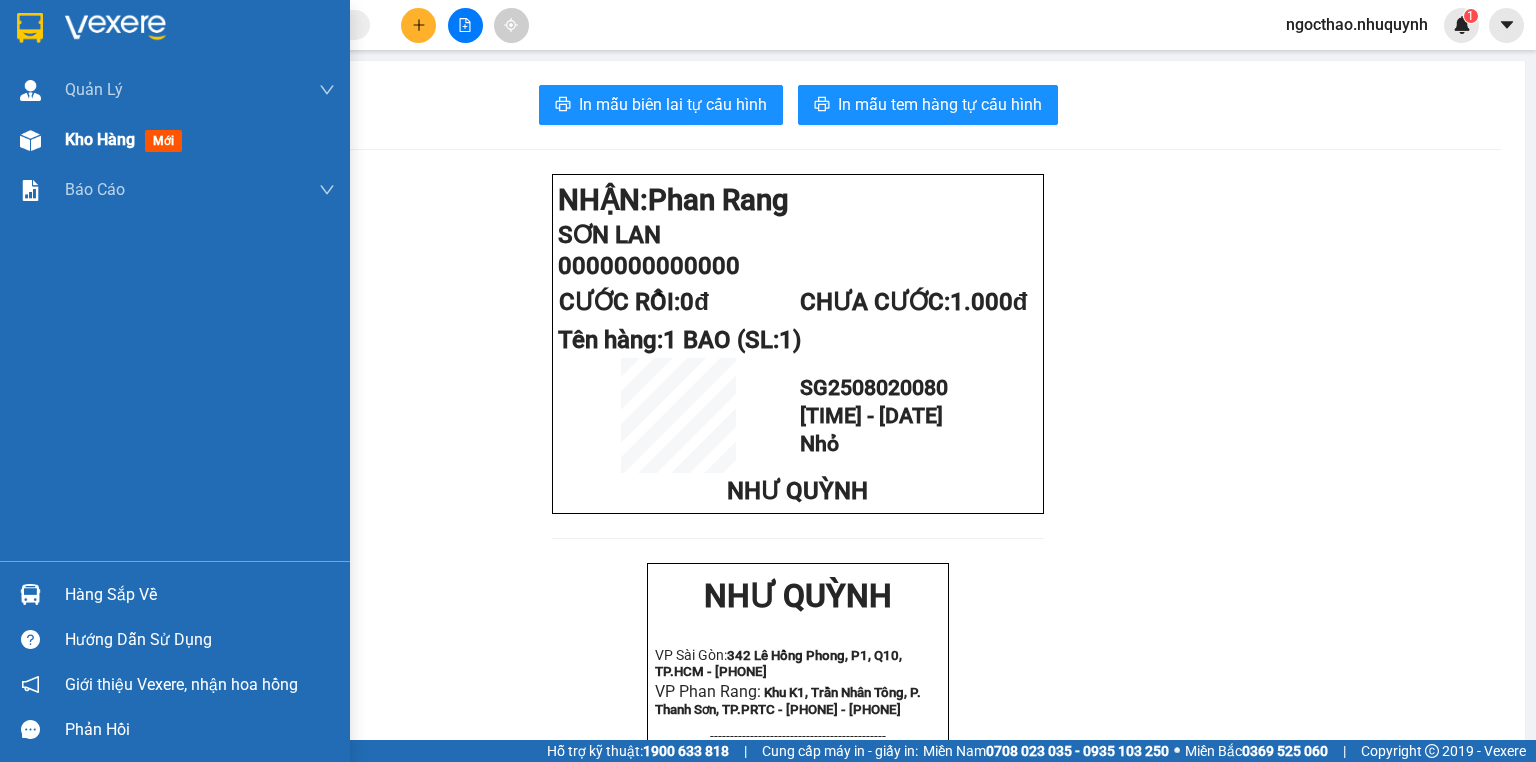 click on "Kho hàng" at bounding box center (100, 139) 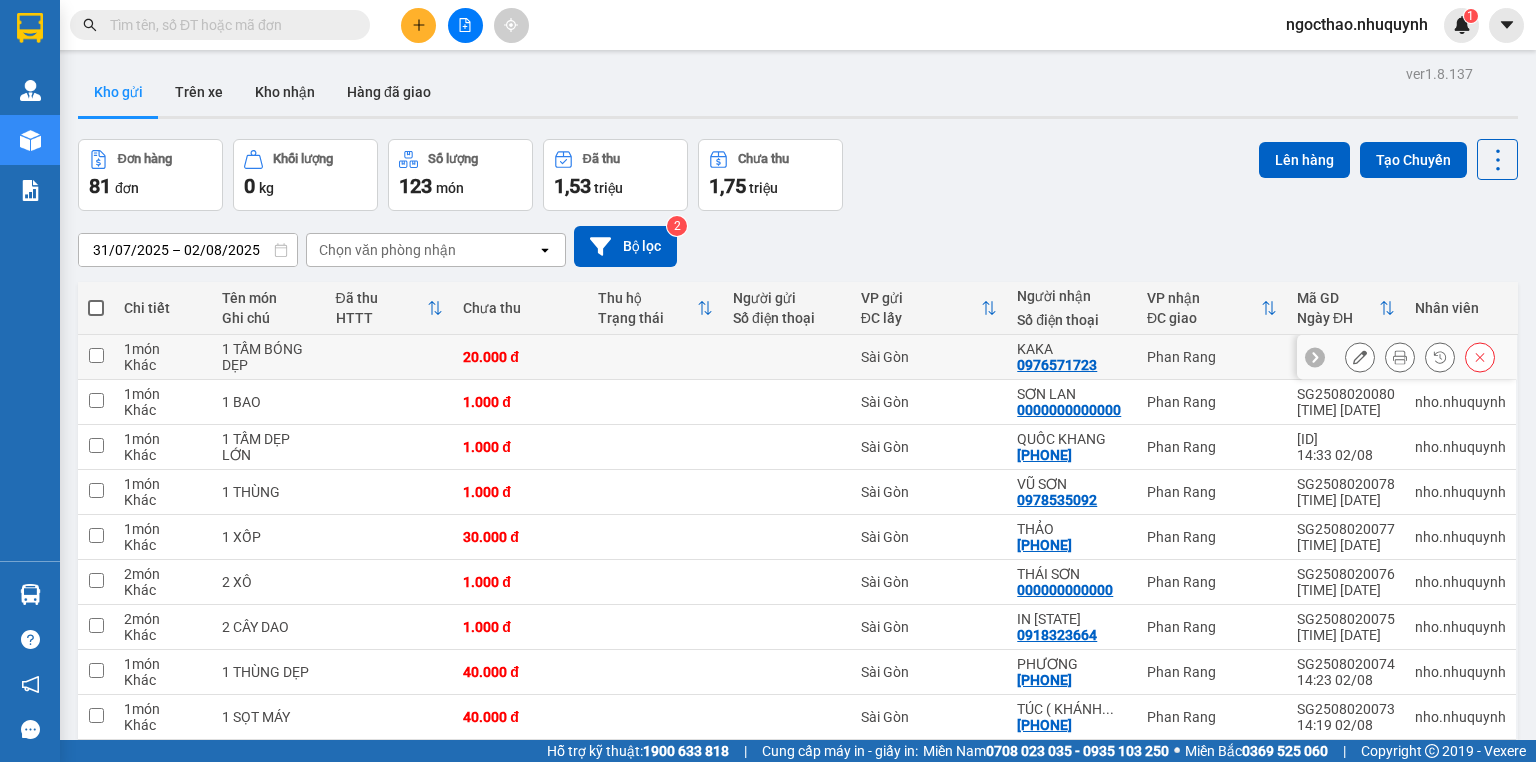 click at bounding box center (1400, 357) 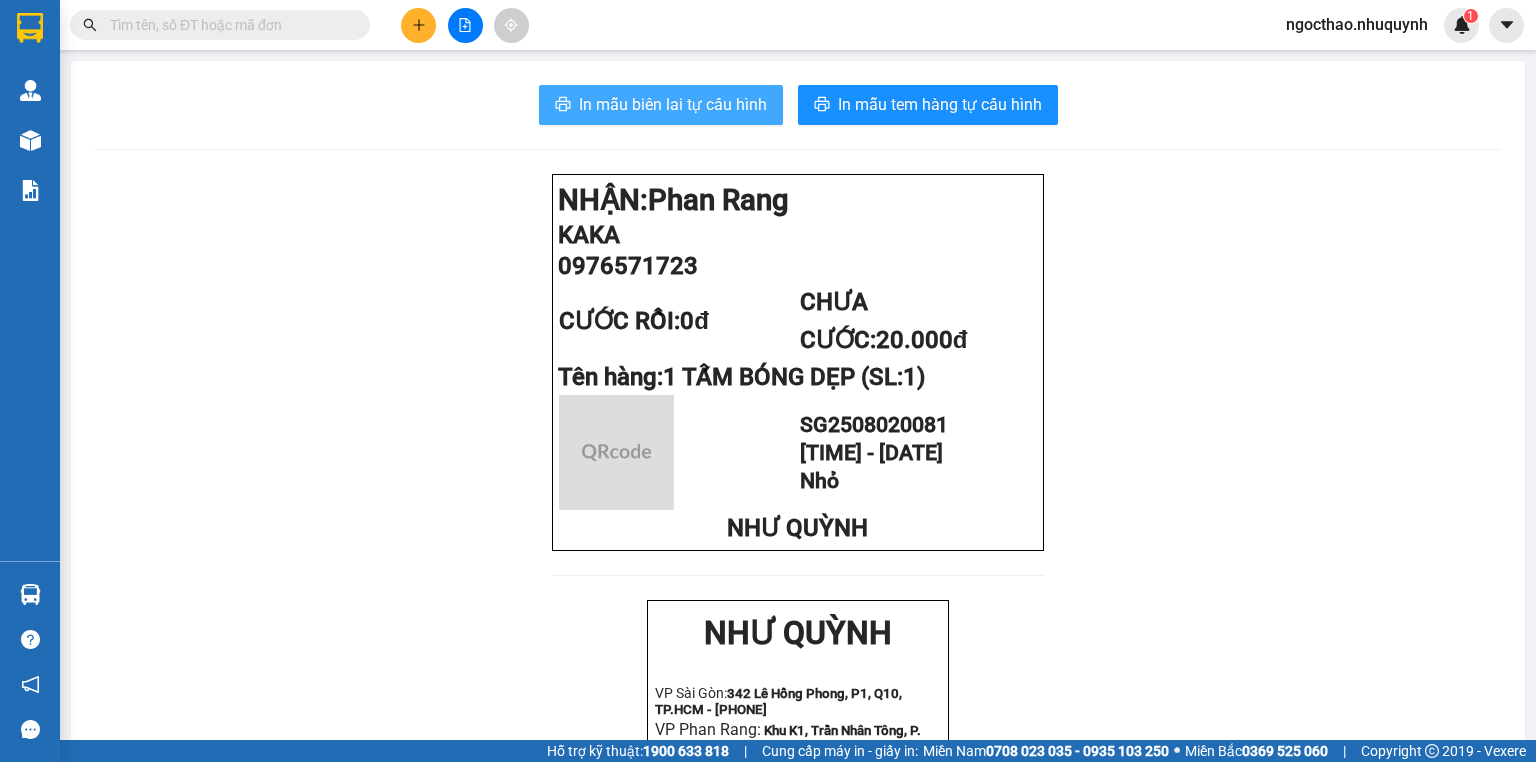 click on "In mẫu biên lai tự cấu hình" at bounding box center [673, 104] 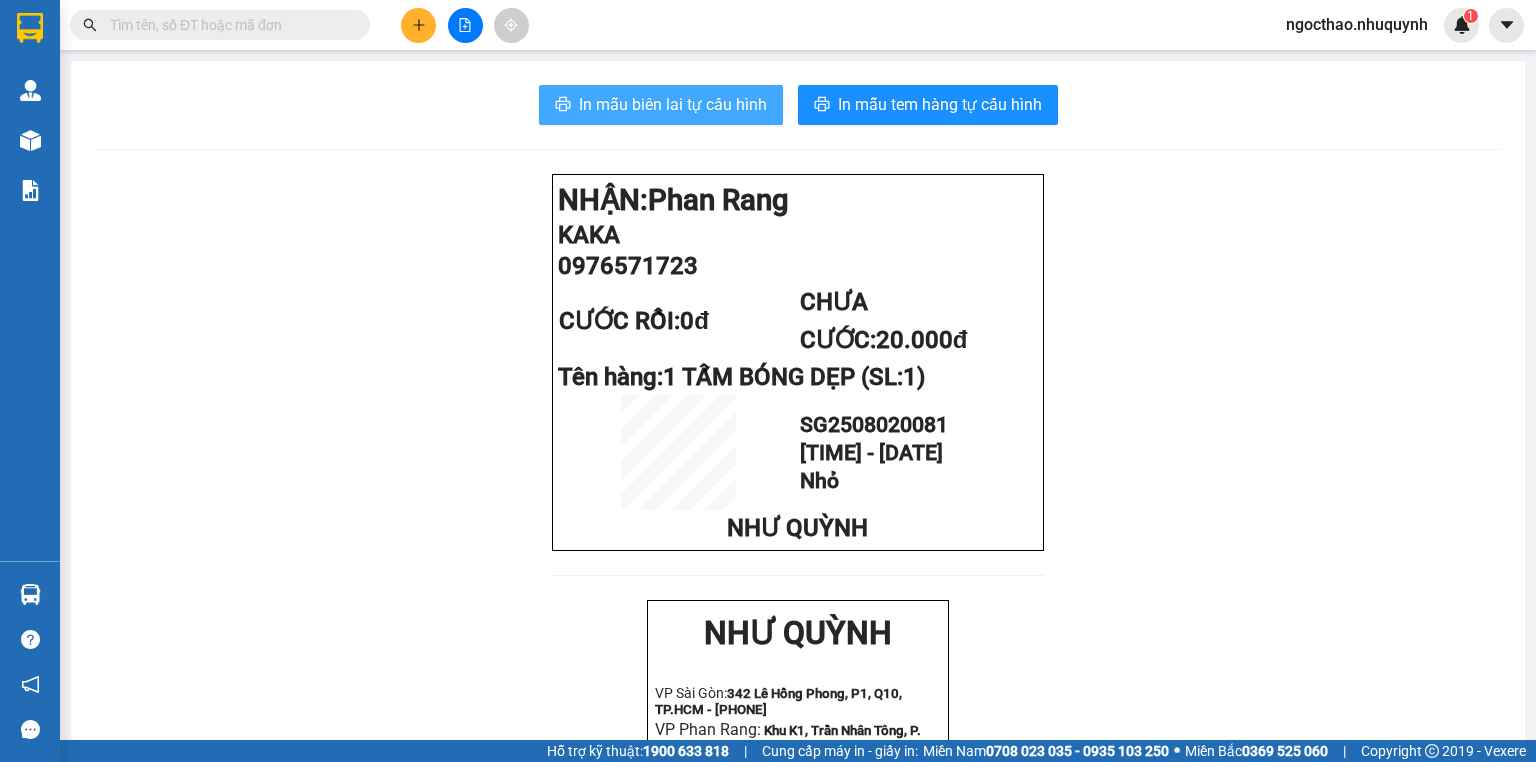 scroll, scrollTop: 0, scrollLeft: 0, axis: both 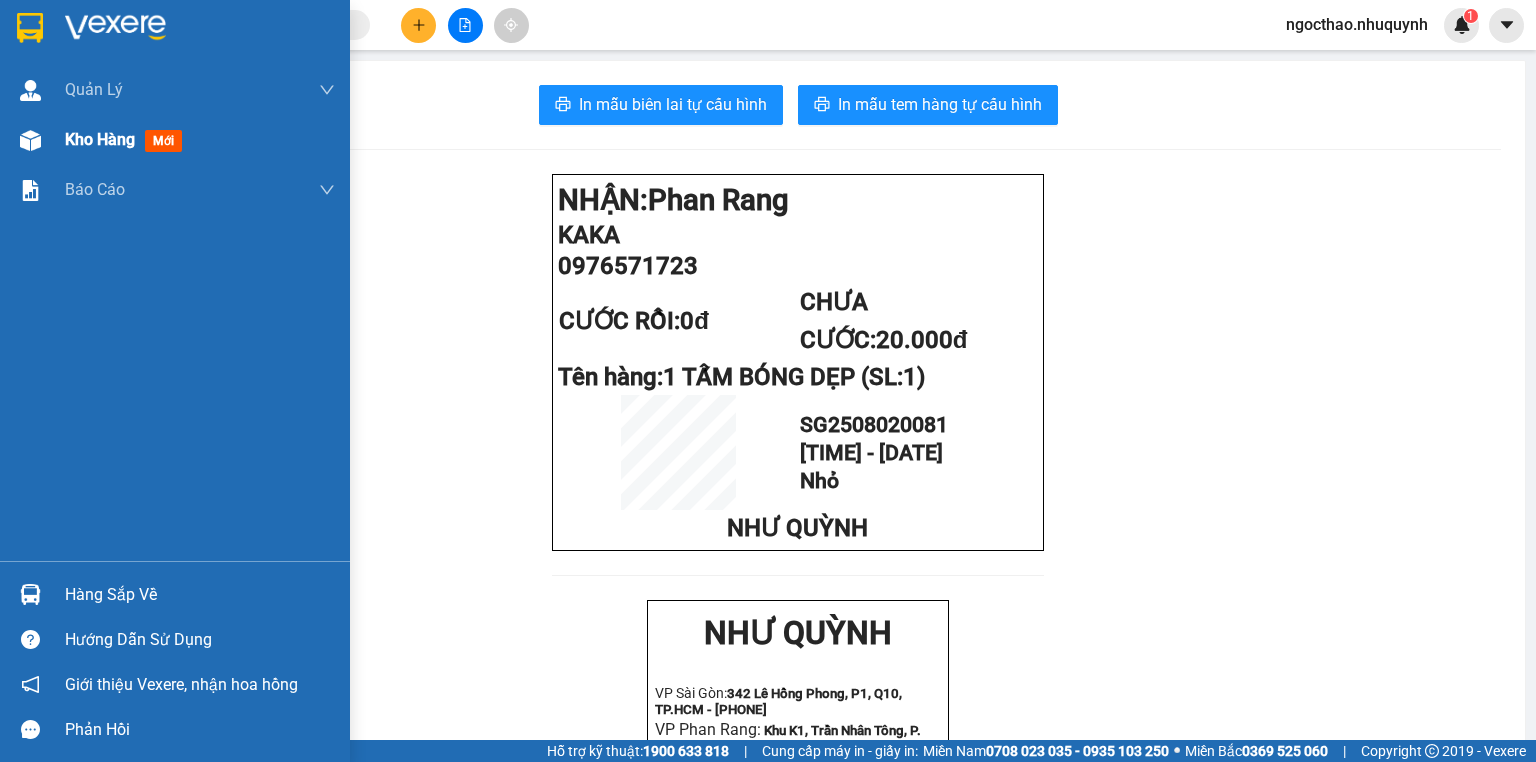 click on "Kho hàng" at bounding box center (100, 139) 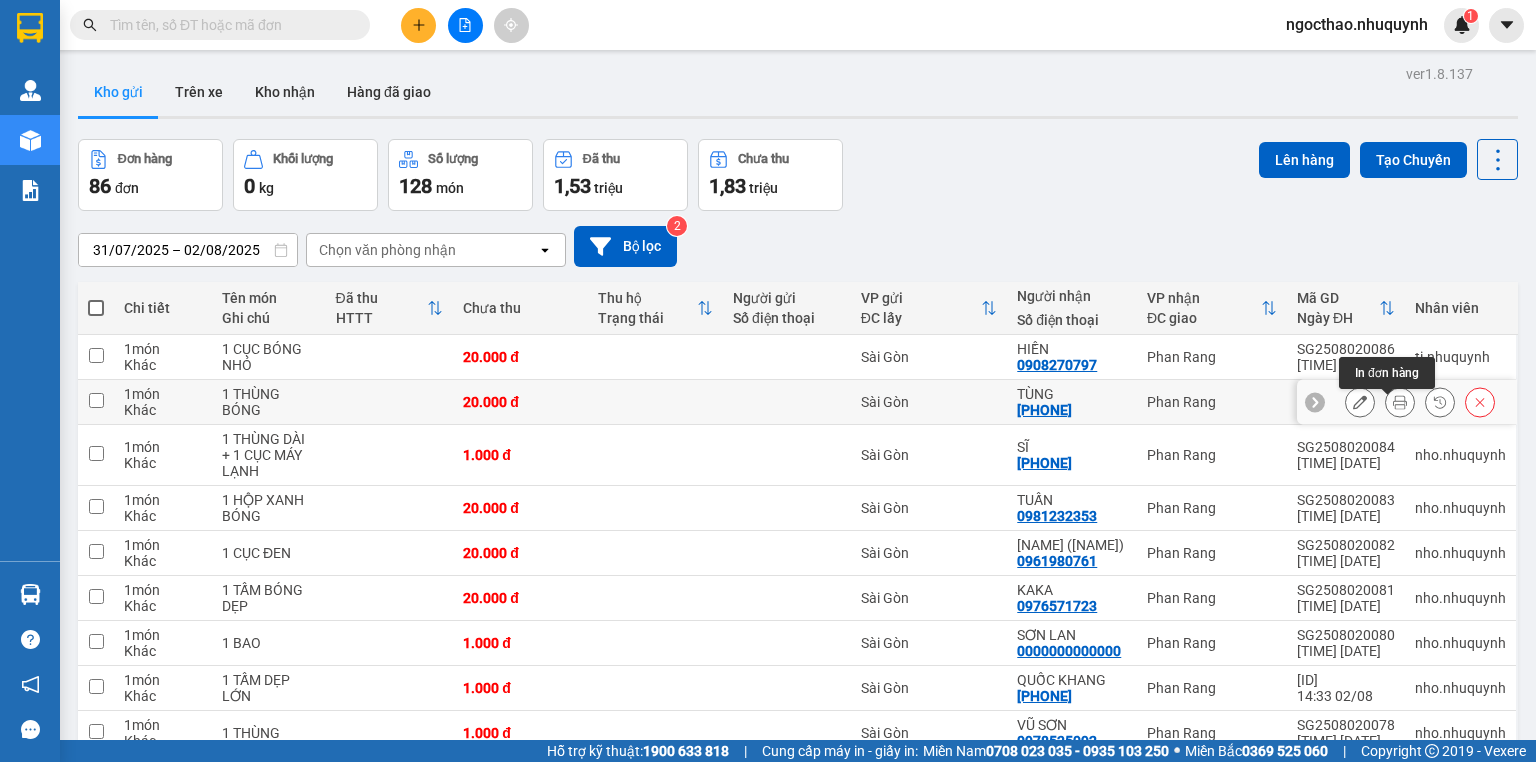 click 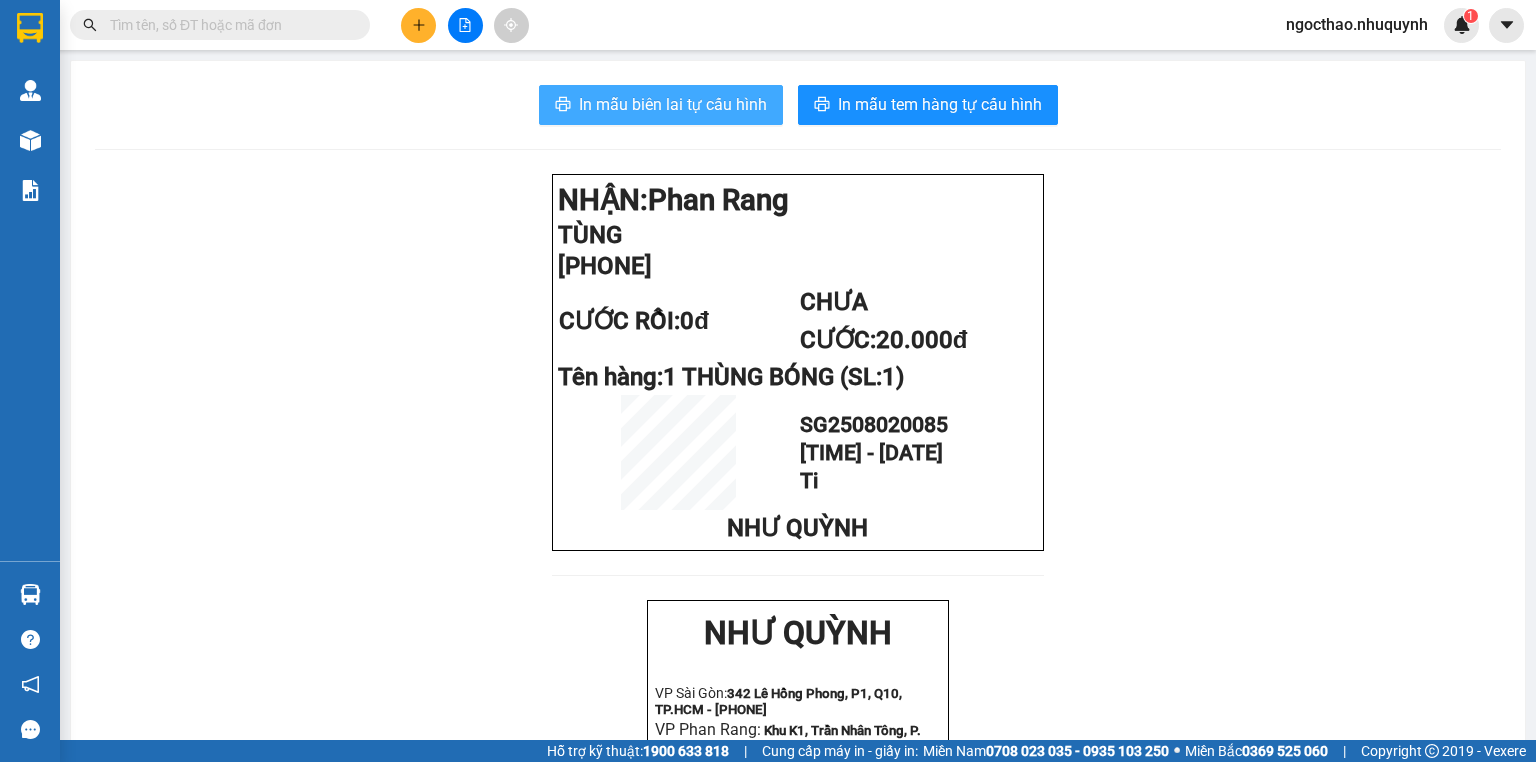 click on "In mẫu biên lai tự cấu hình" at bounding box center [673, 104] 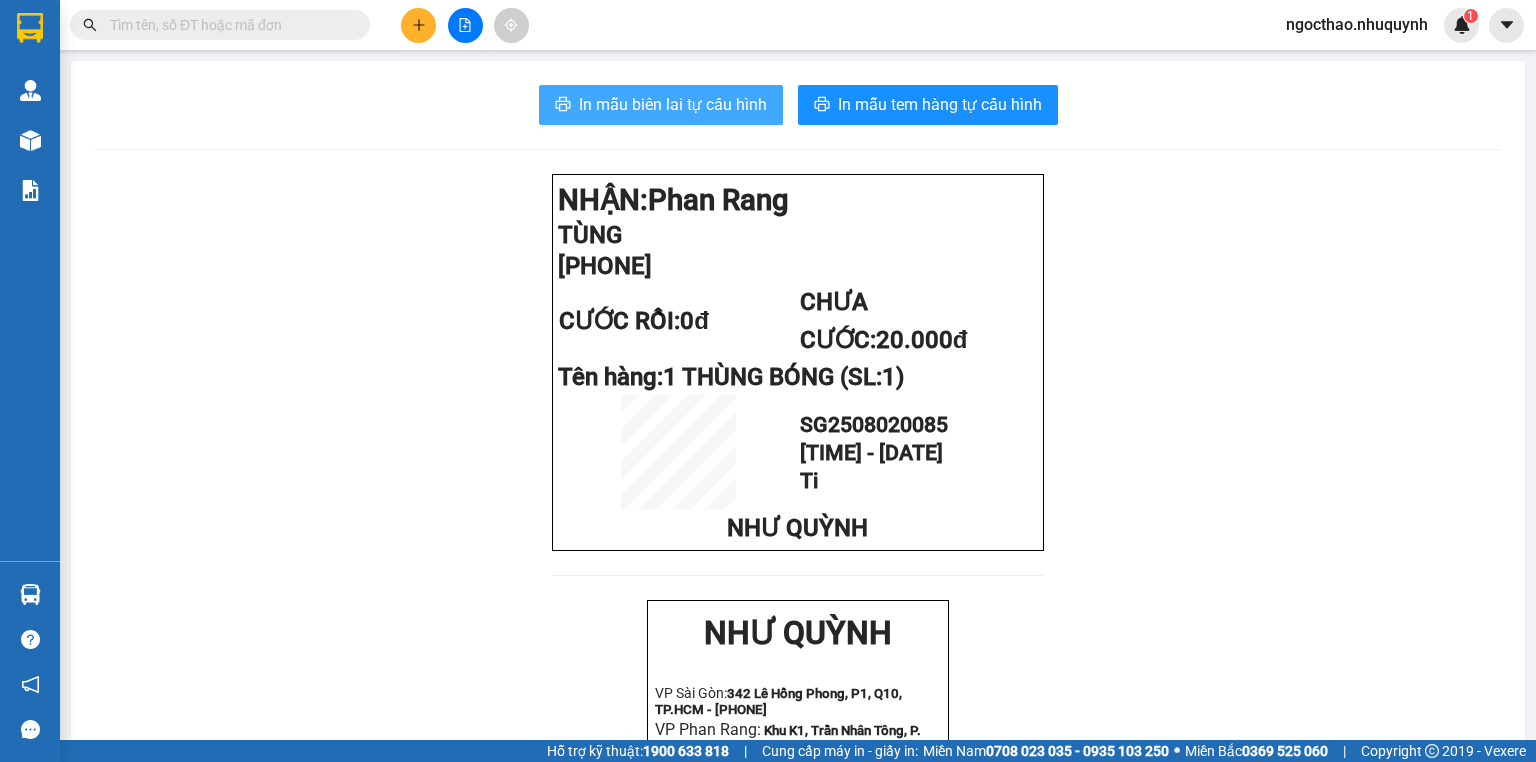 scroll, scrollTop: 0, scrollLeft: 0, axis: both 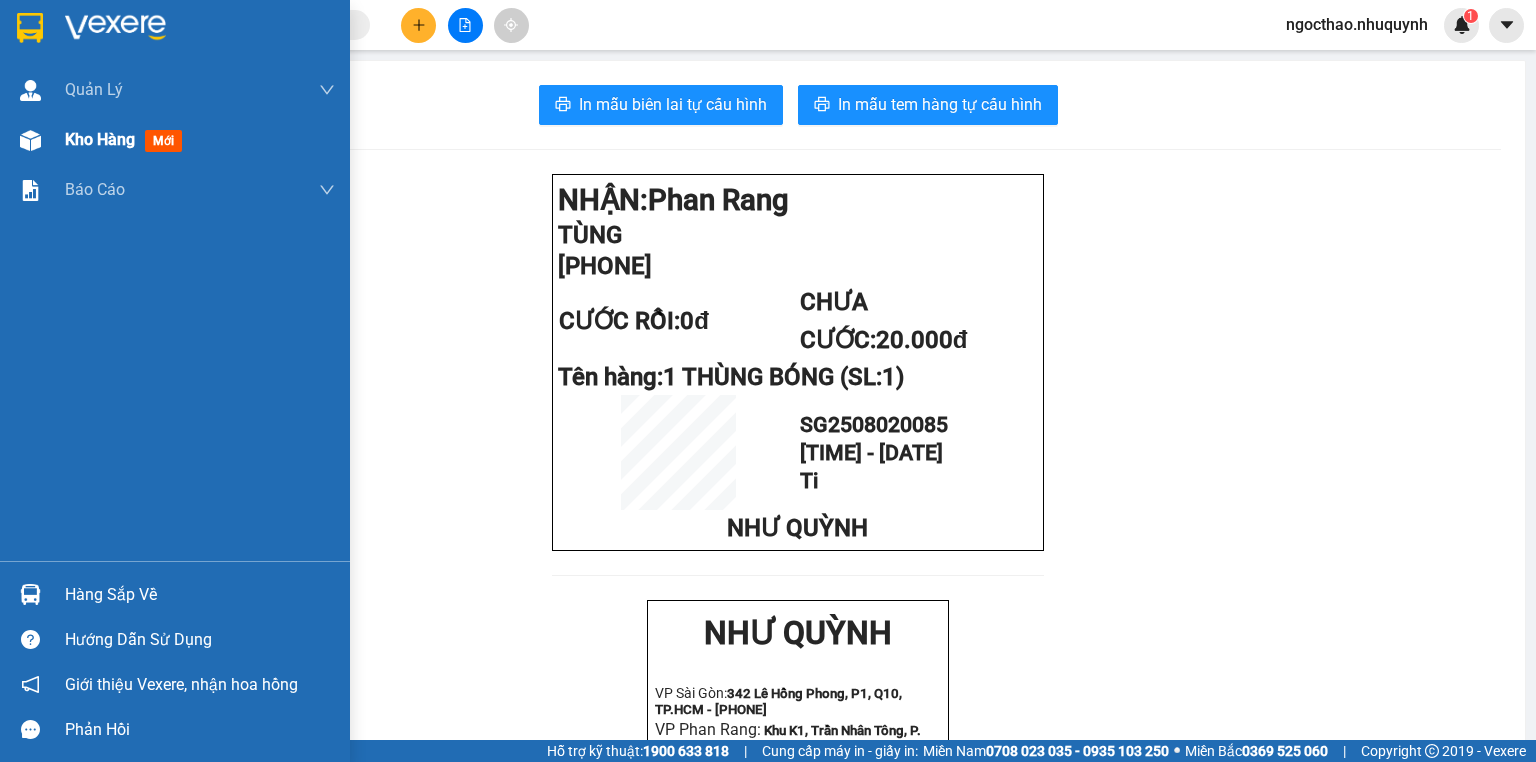 click on "Kho hàng" at bounding box center [100, 139] 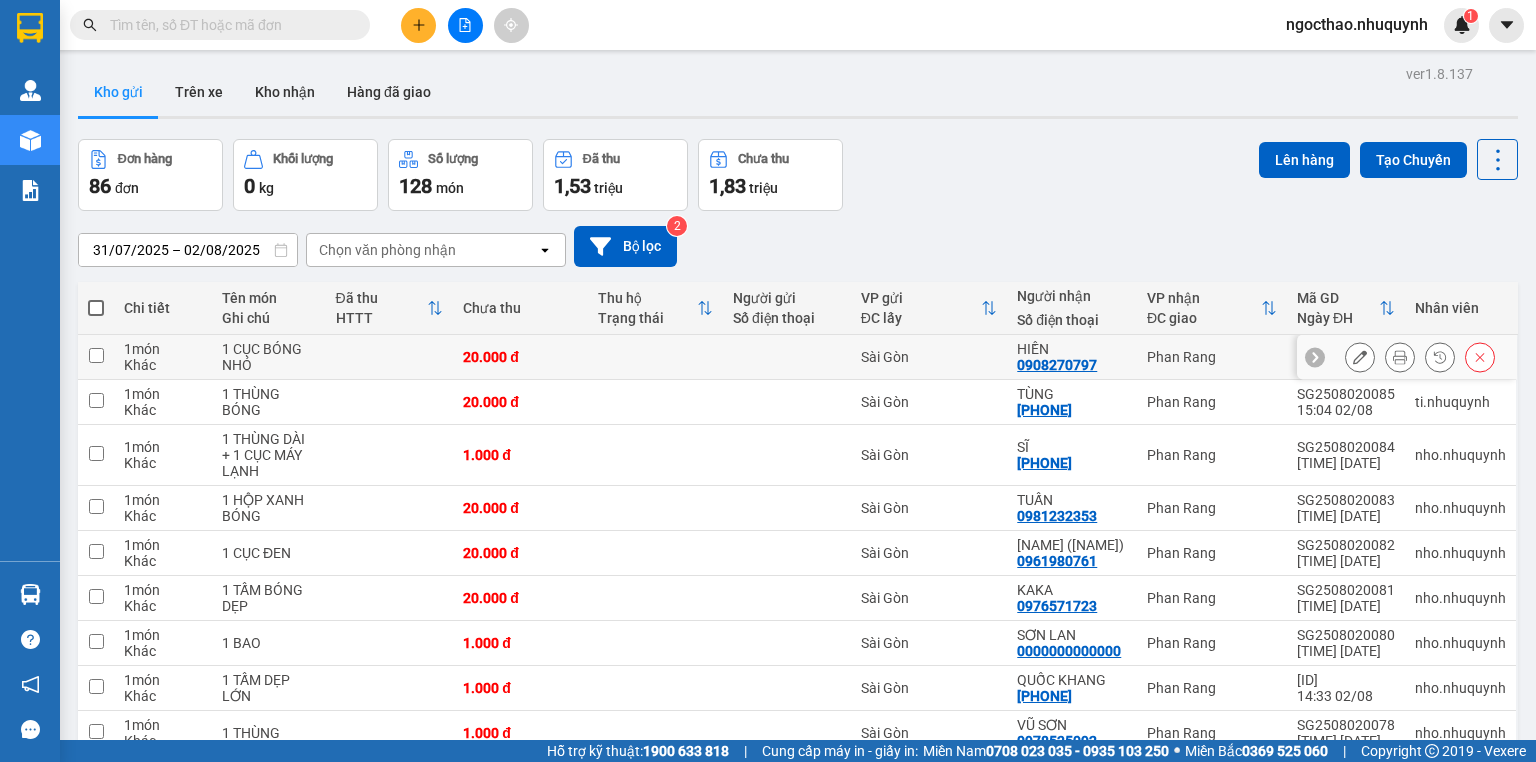 click on "Sài Gòn" at bounding box center (929, 357) 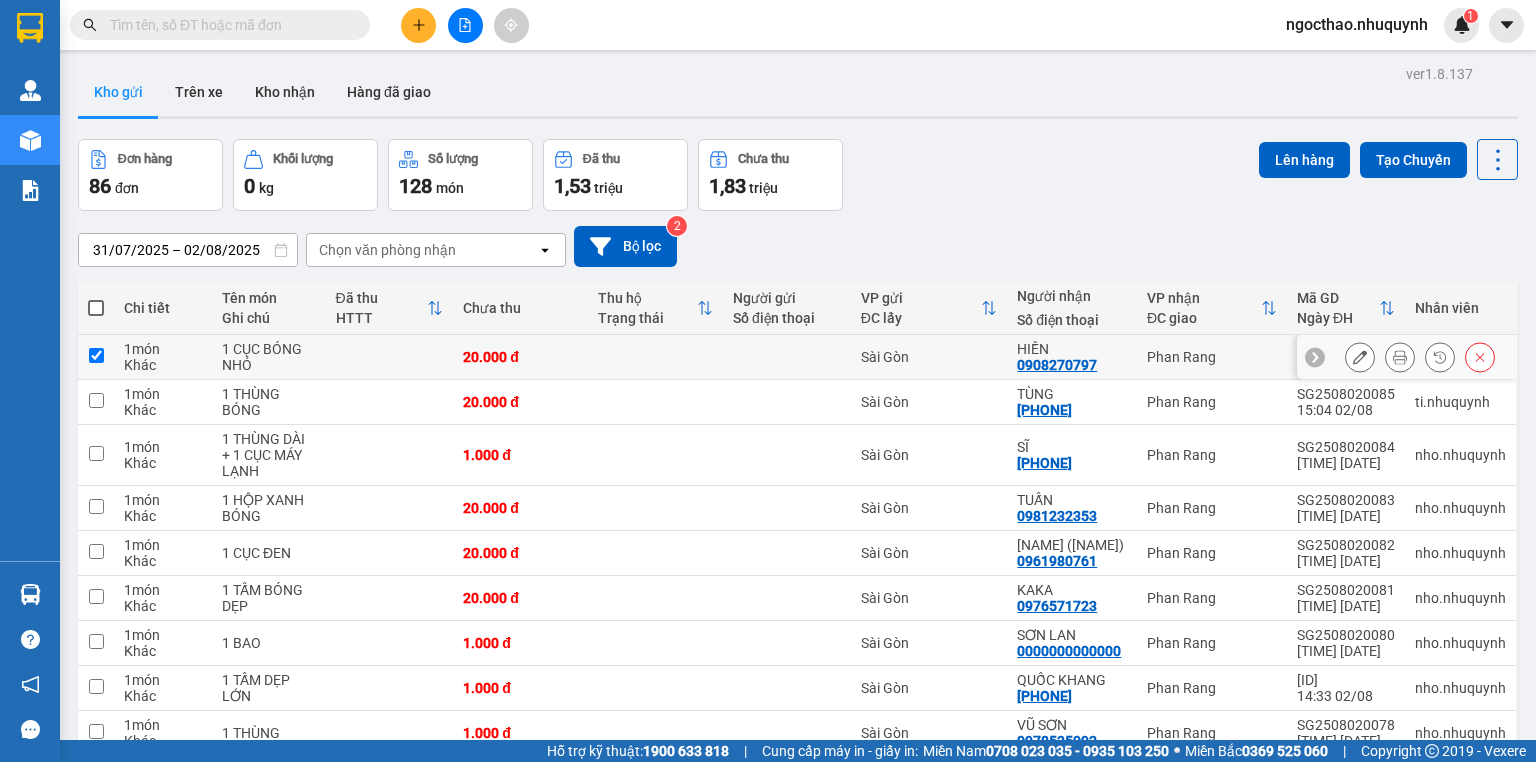 checkbox on "true" 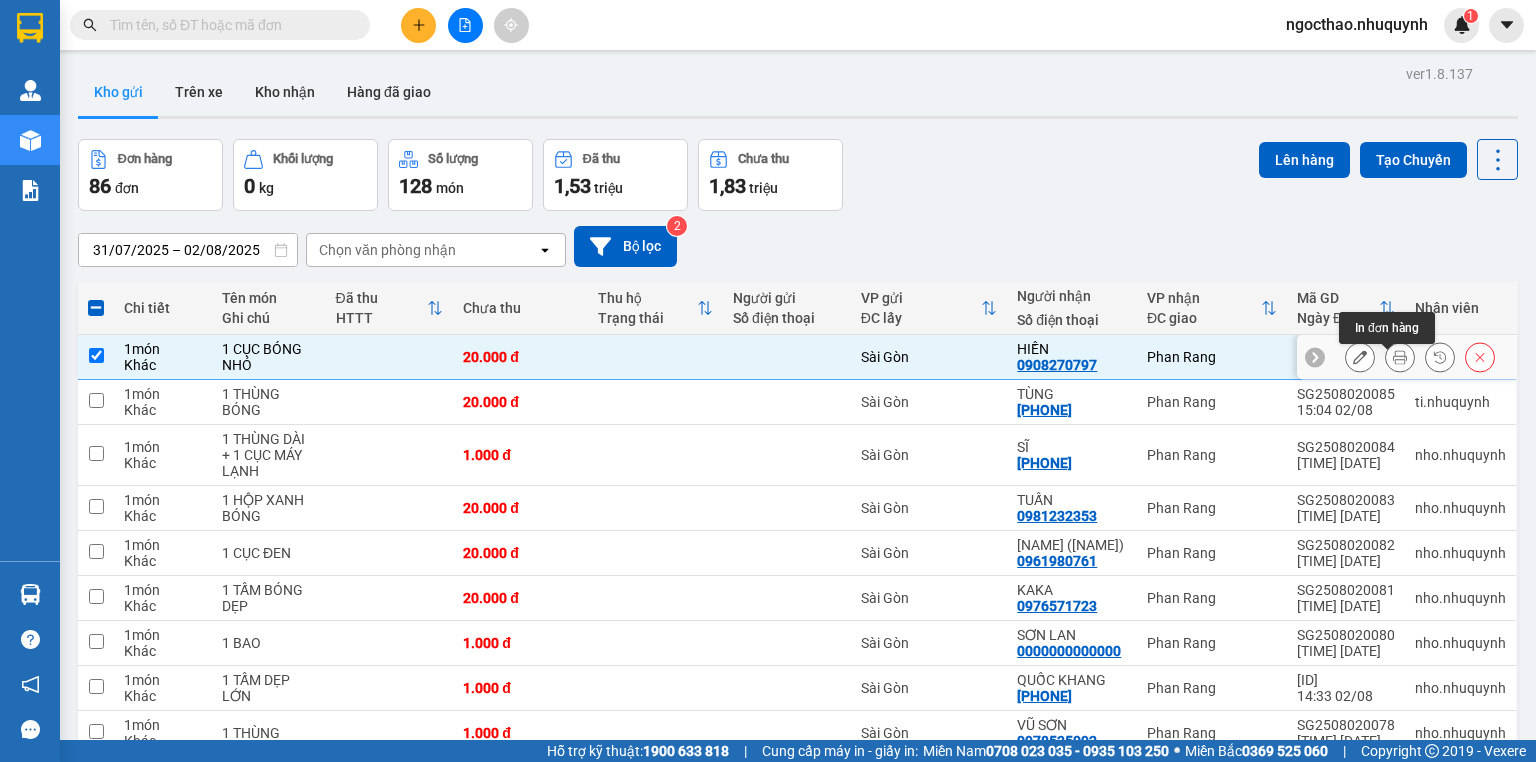 click 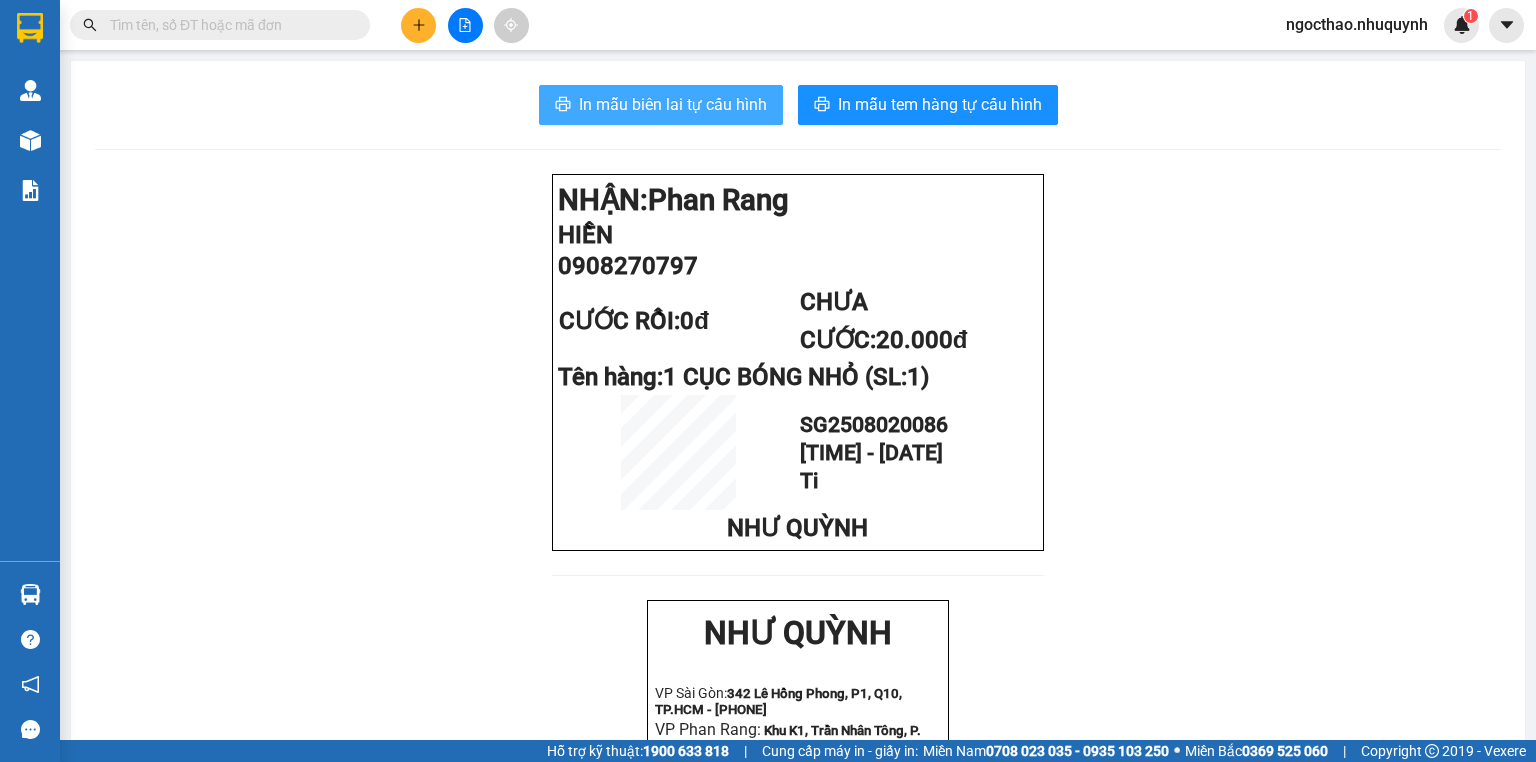 click on "In mẫu biên lai tự cấu hình" at bounding box center [673, 104] 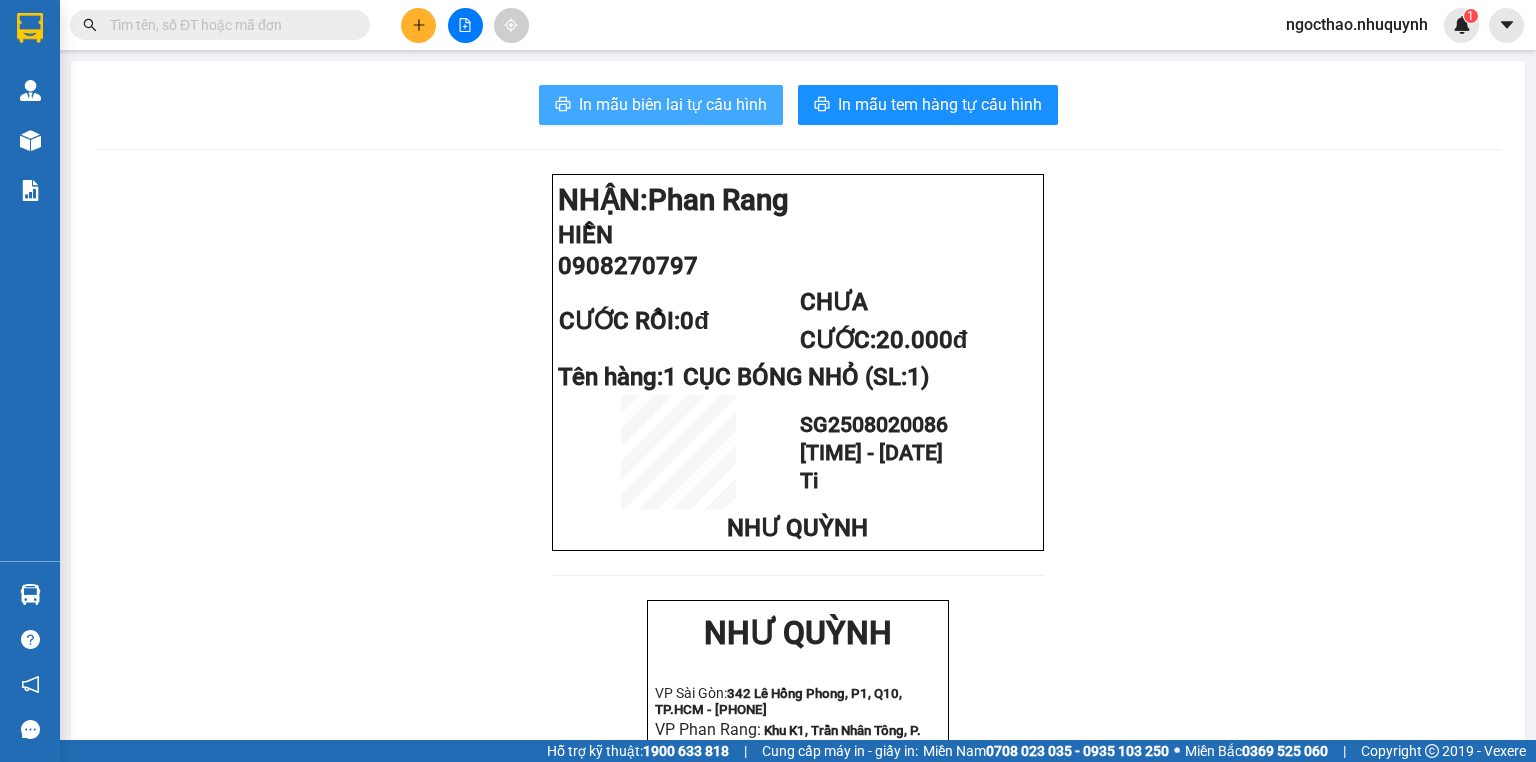 scroll, scrollTop: 0, scrollLeft: 0, axis: both 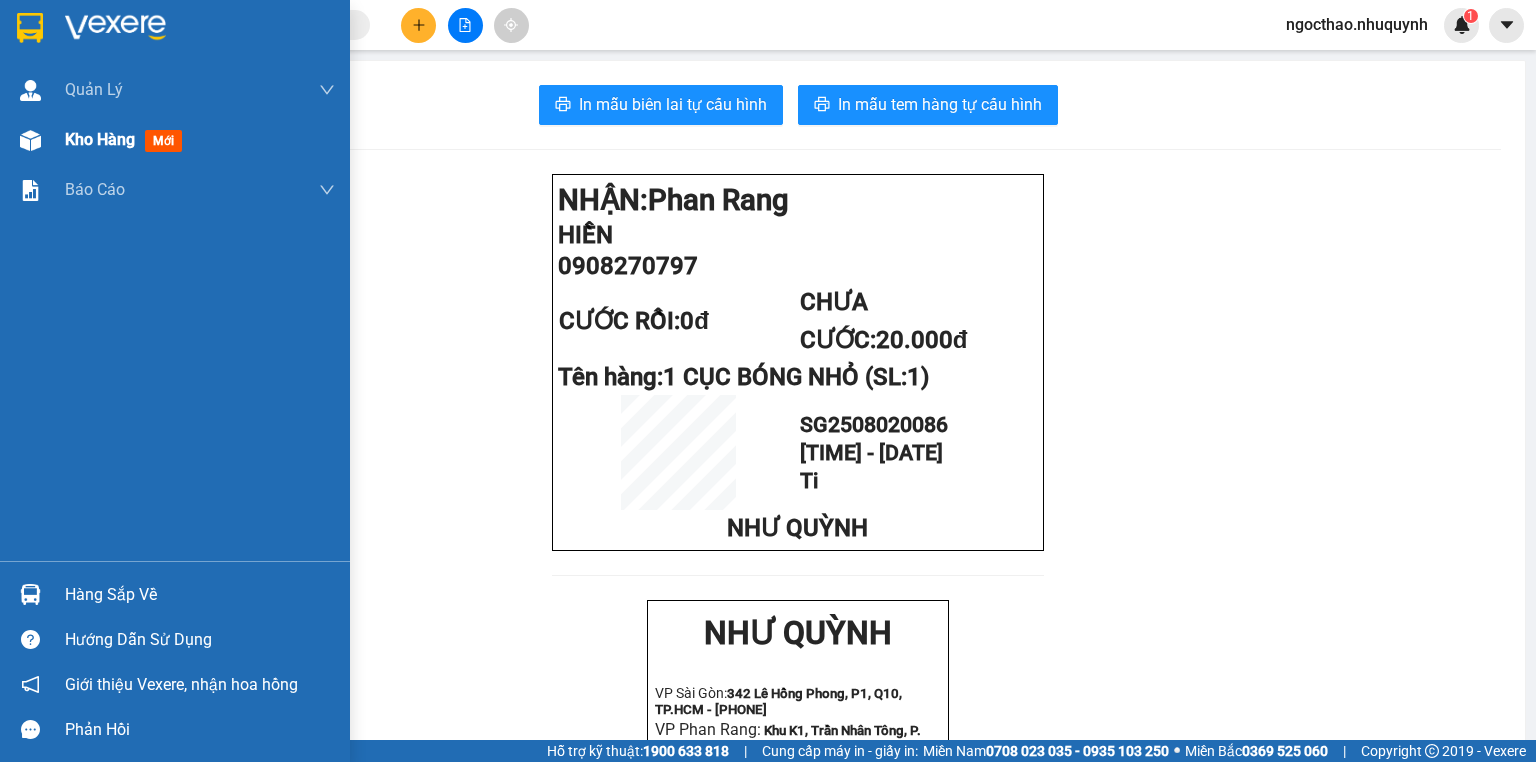 click on "Kho hàng" at bounding box center (100, 139) 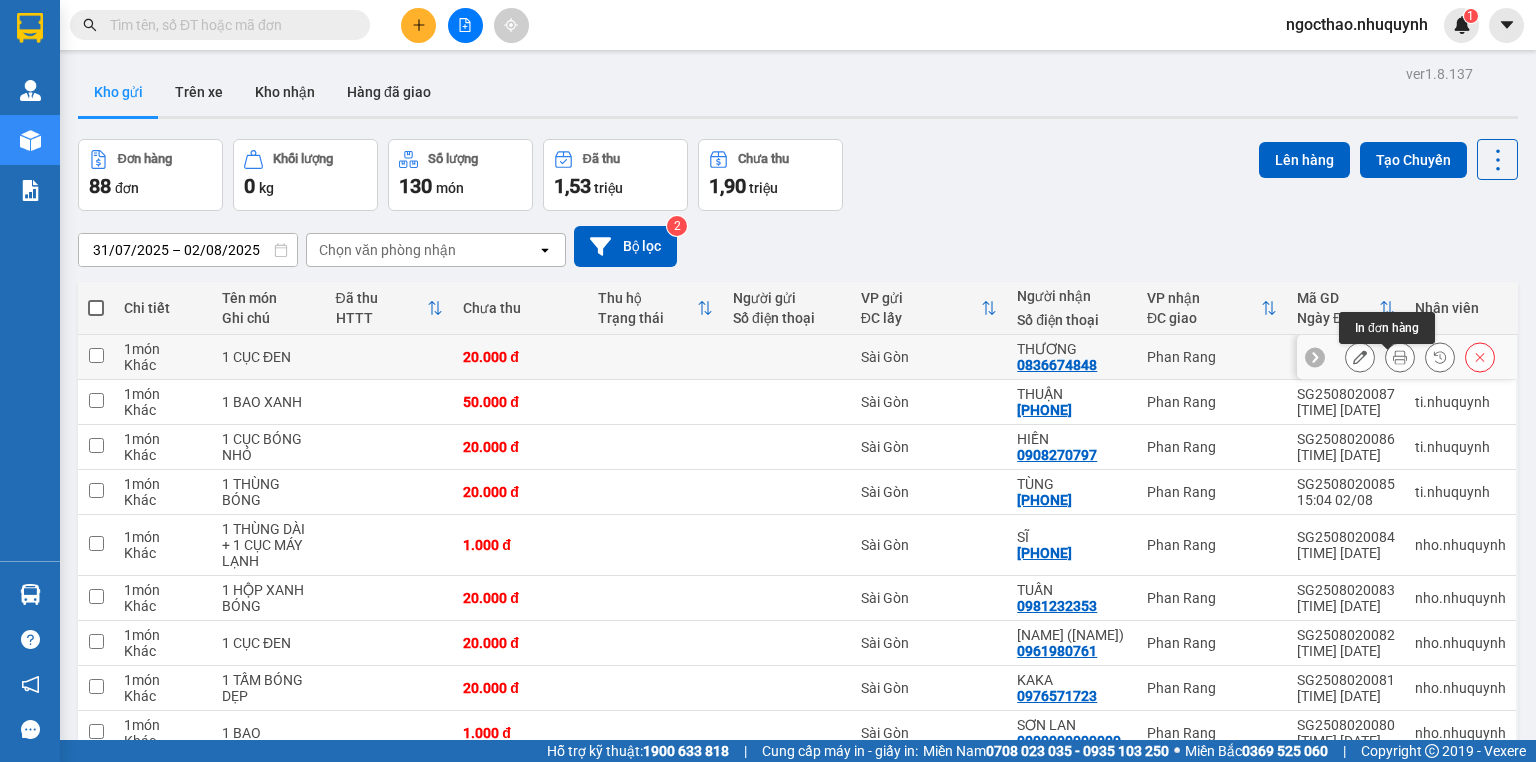 click at bounding box center (1400, 357) 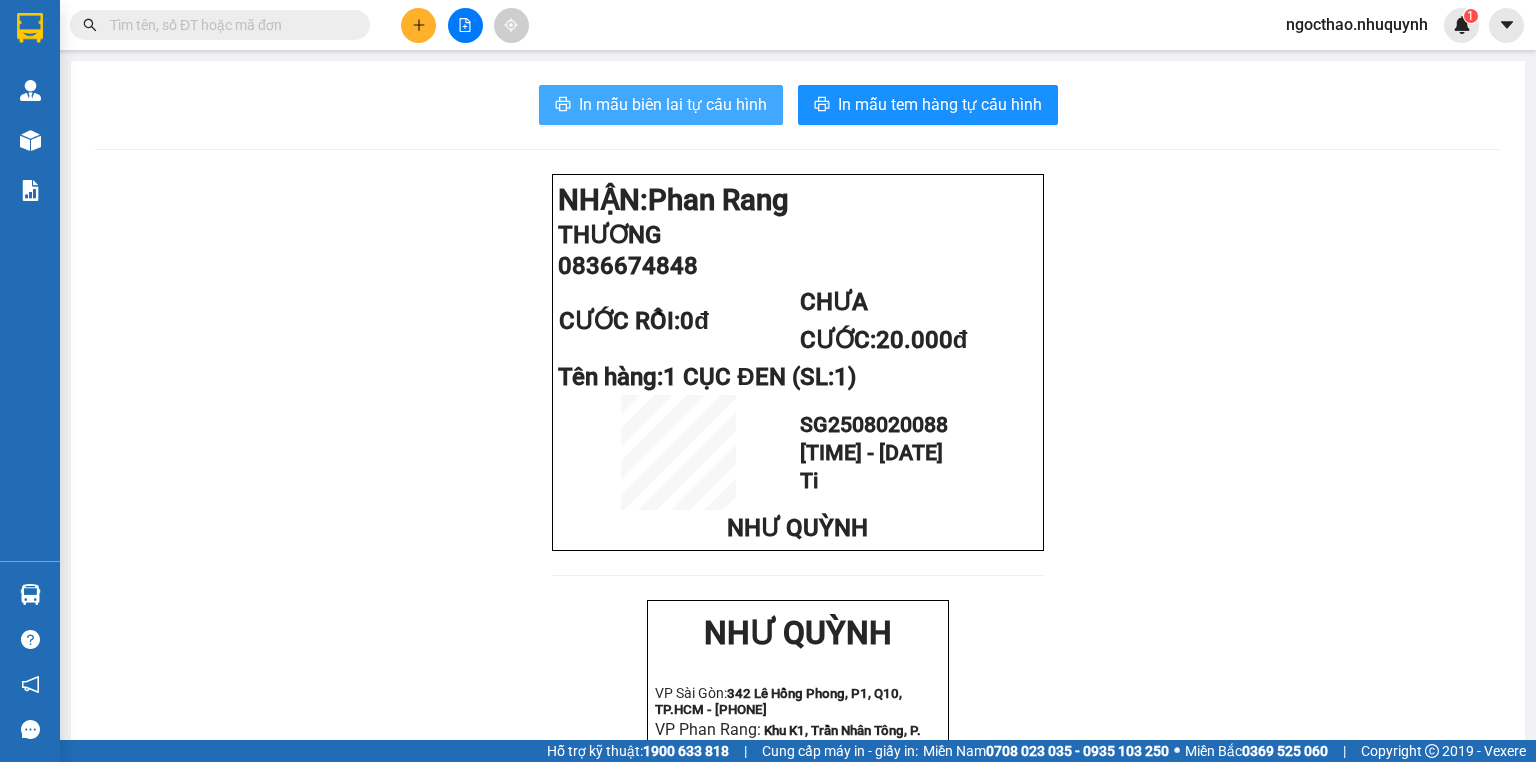 drag, startPoint x: 664, startPoint y: 84, endPoint x: 664, endPoint y: 107, distance: 23 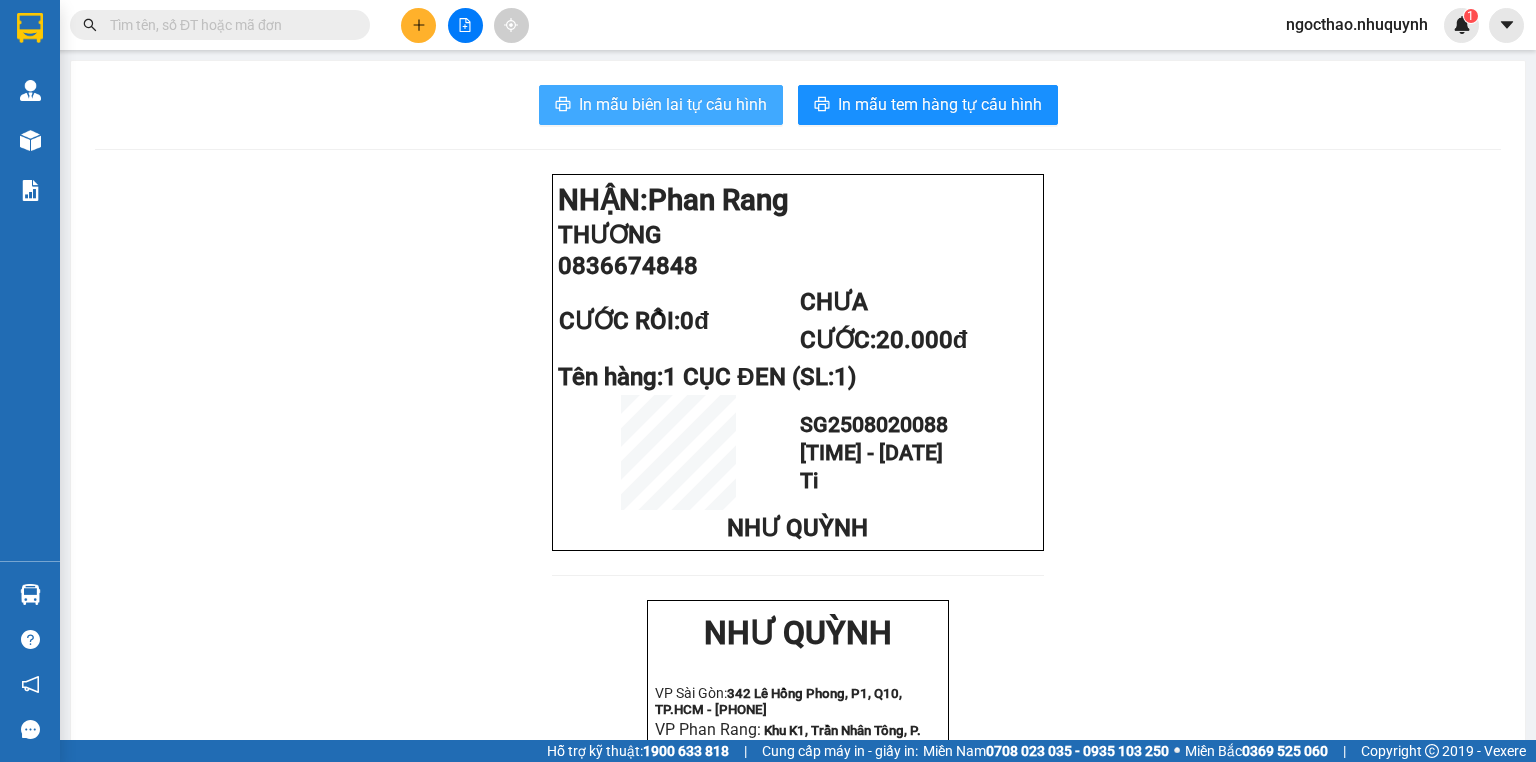 scroll, scrollTop: 0, scrollLeft: 0, axis: both 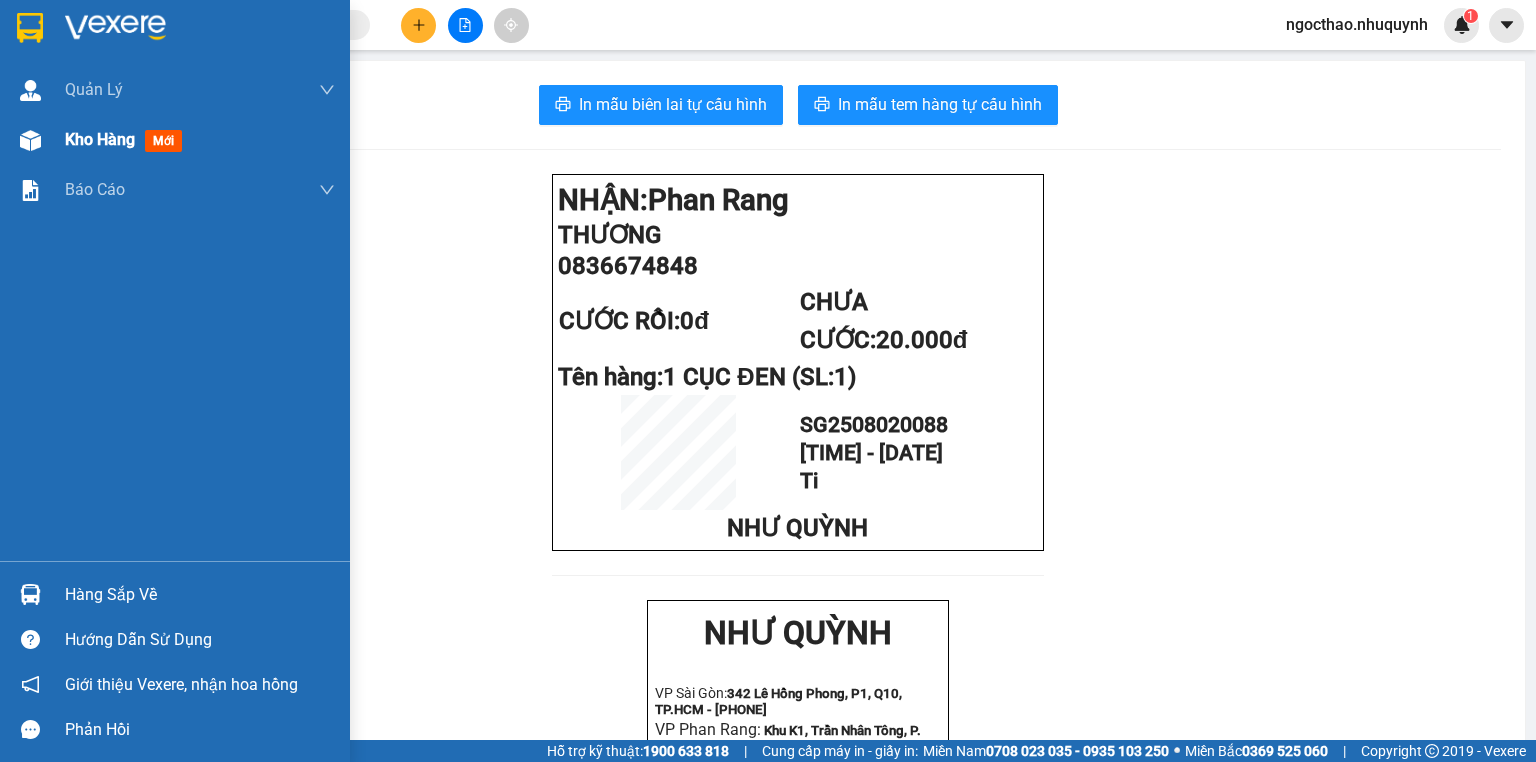 click on "Kho hàng mới" at bounding box center (200, 140) 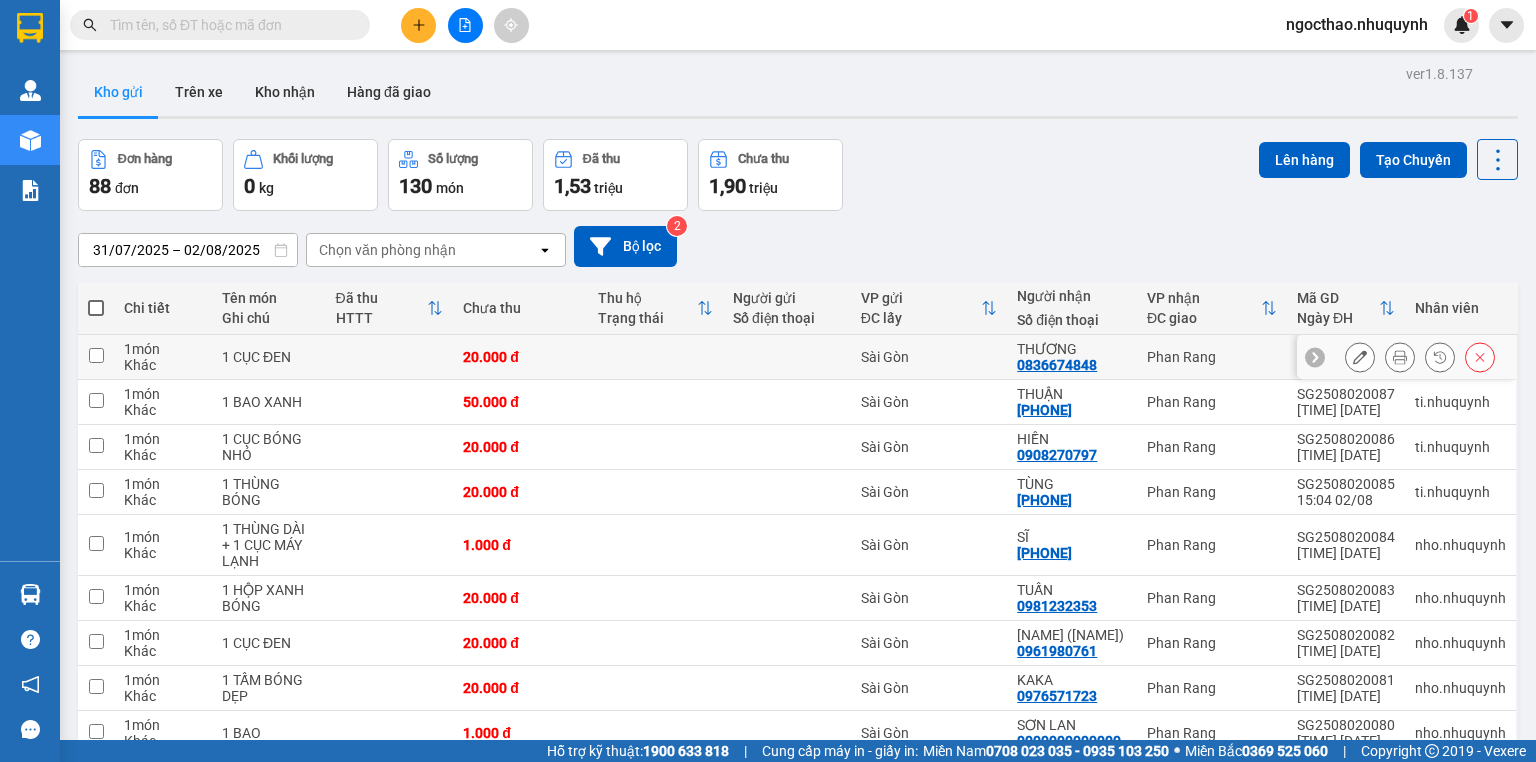 click at bounding box center [1400, 357] 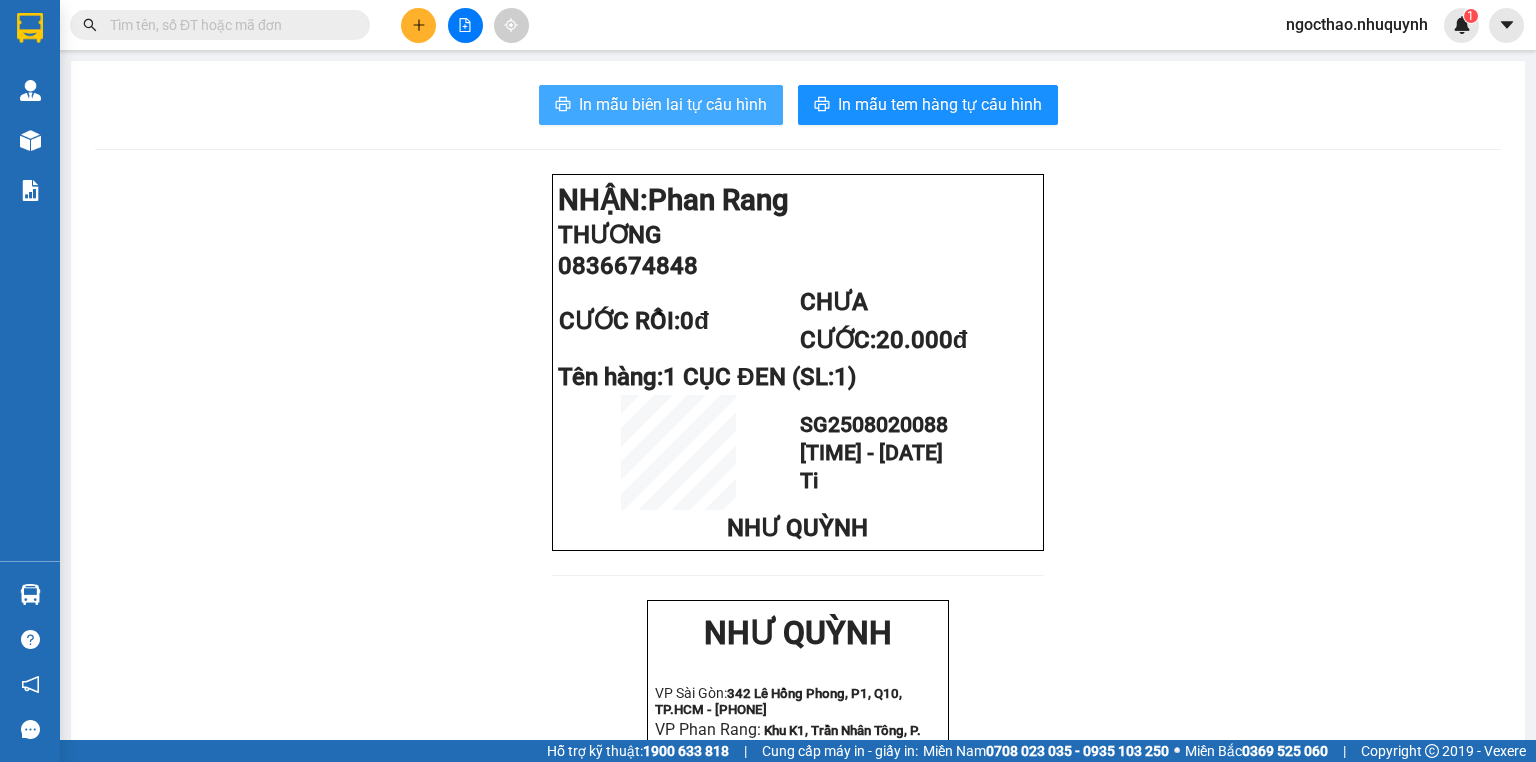 click on "In mẫu biên lai tự cấu hình" at bounding box center [673, 104] 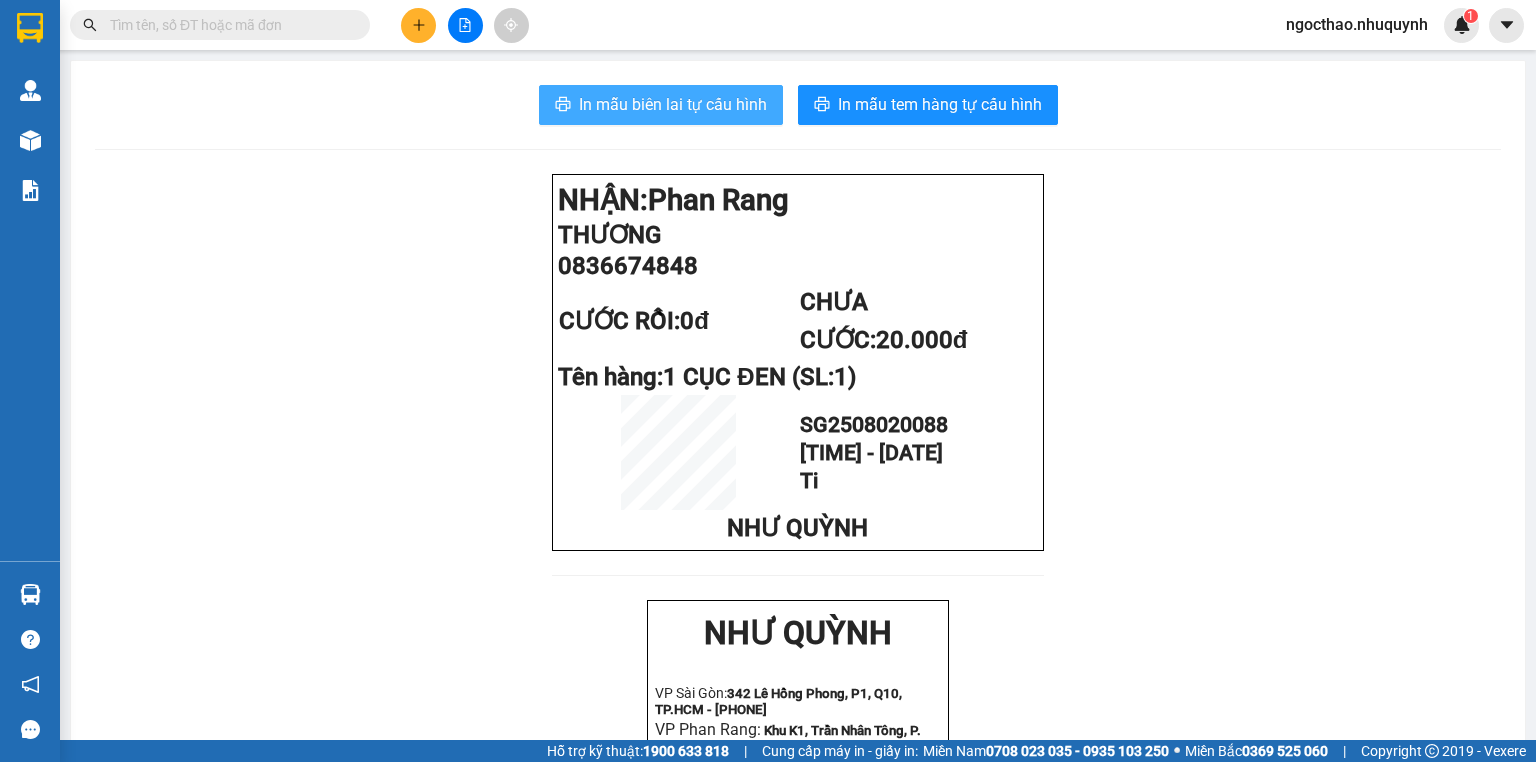 scroll, scrollTop: 0, scrollLeft: 0, axis: both 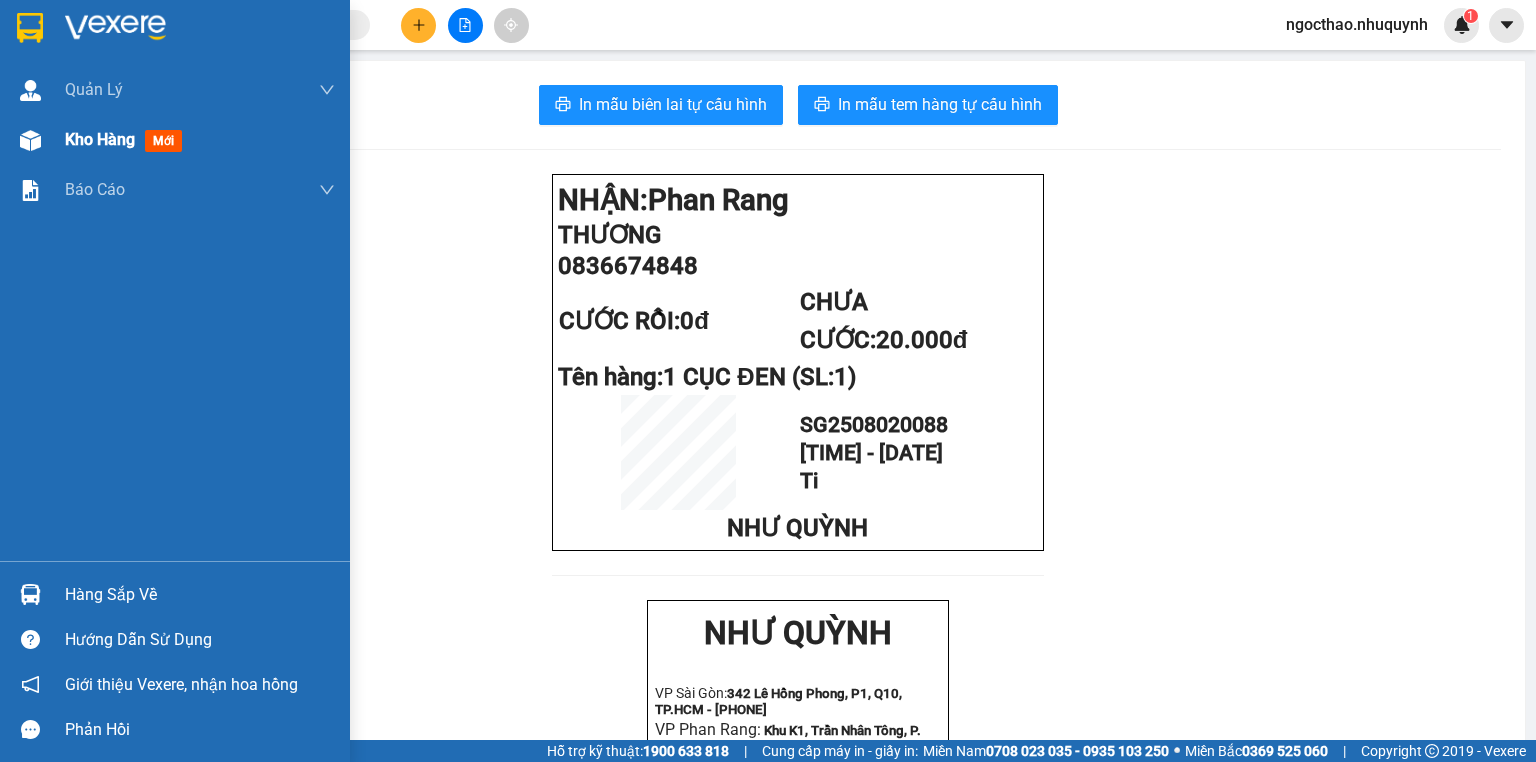 click on "Kho hàng" at bounding box center [100, 139] 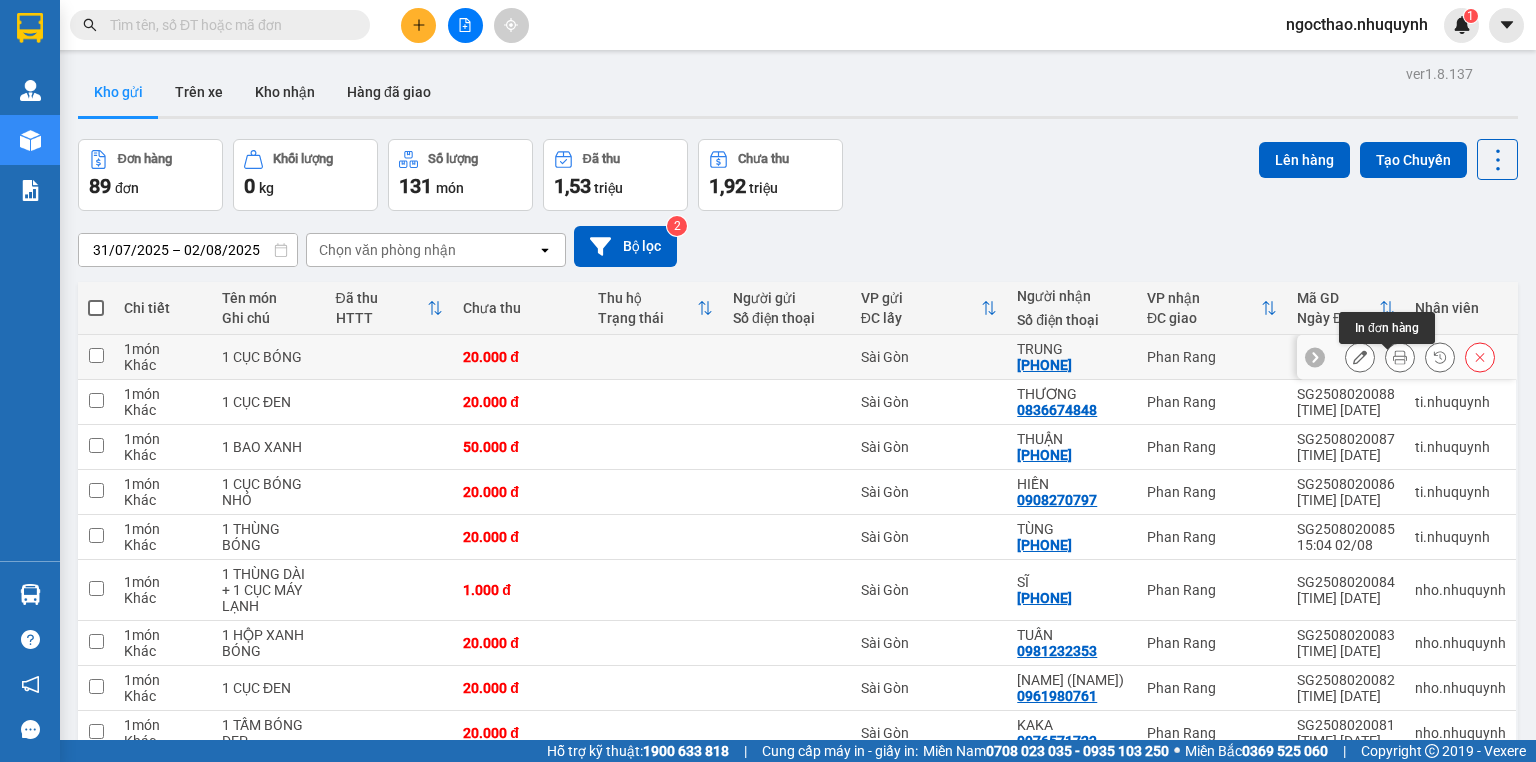 click 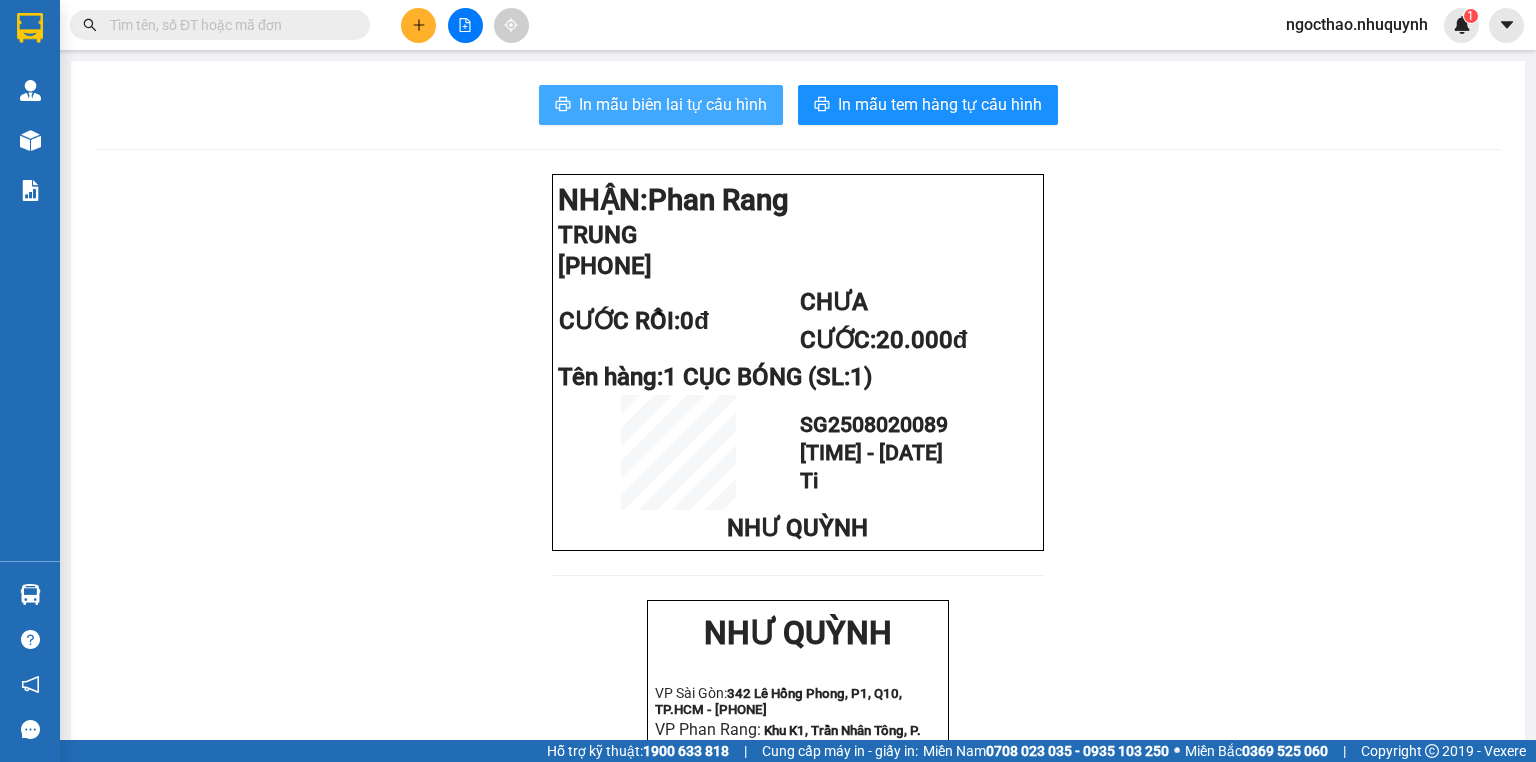click on "In mẫu biên lai tự cấu hình" at bounding box center [661, 105] 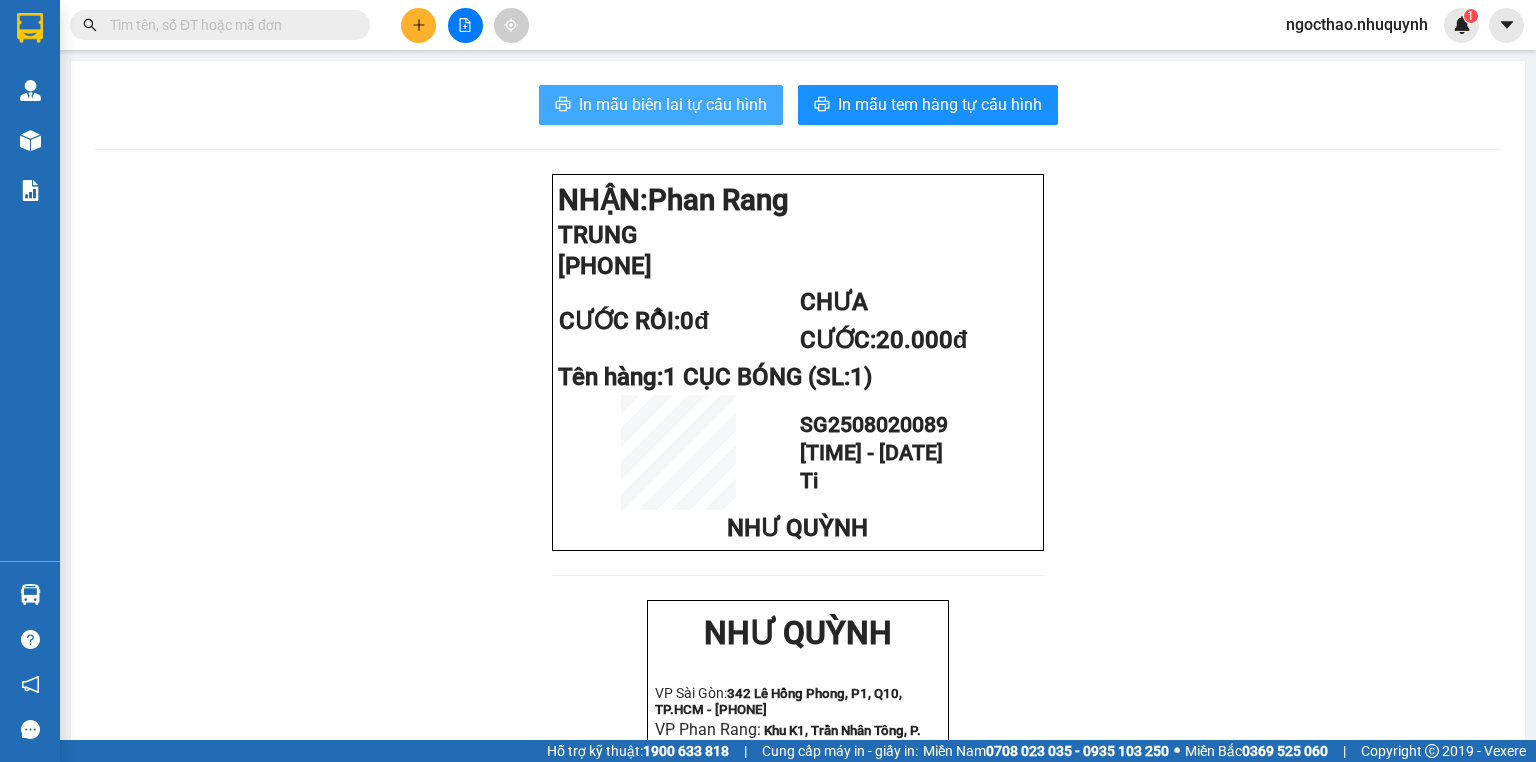 scroll, scrollTop: 0, scrollLeft: 0, axis: both 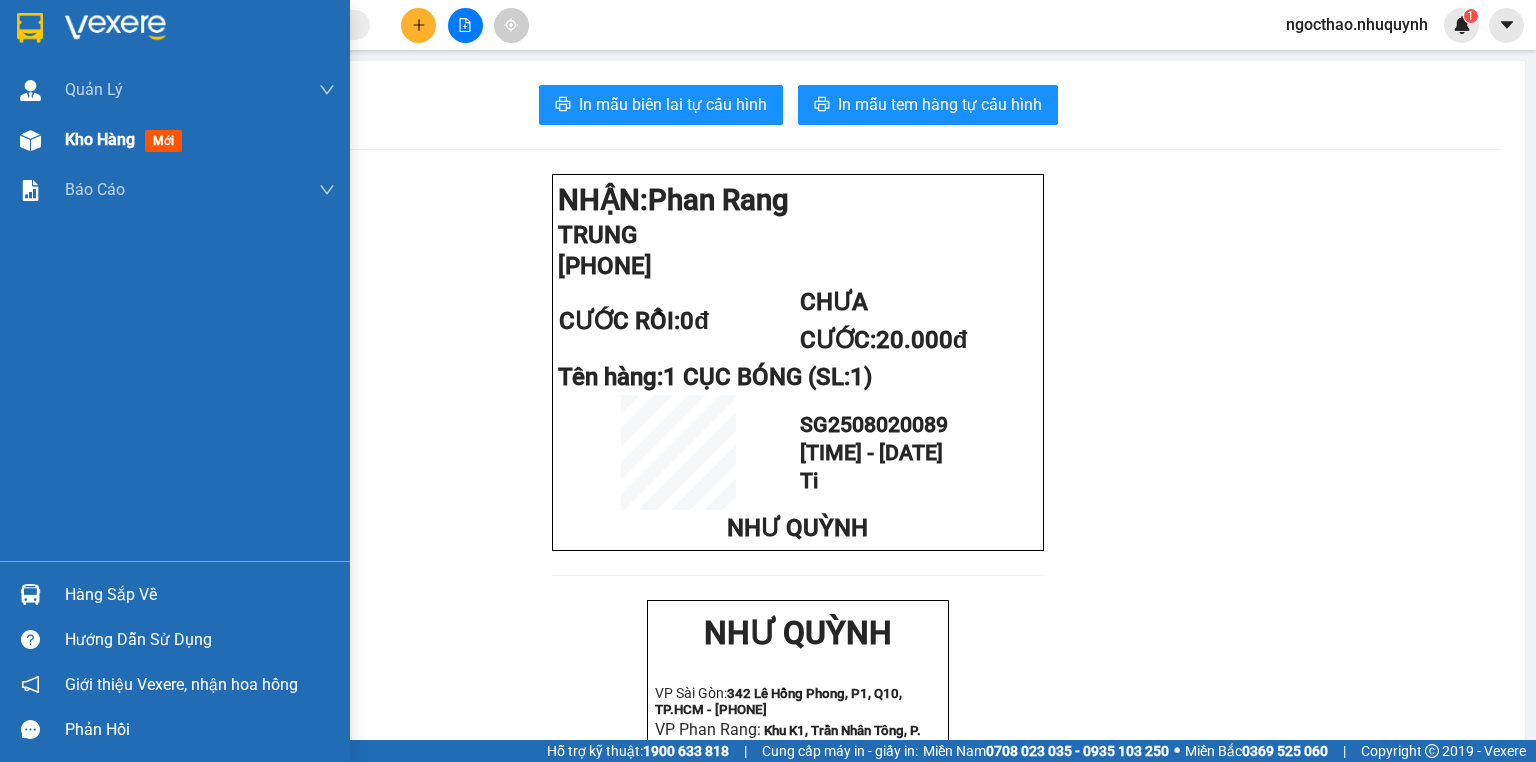 click on "Kho hàng mới" at bounding box center (200, 140) 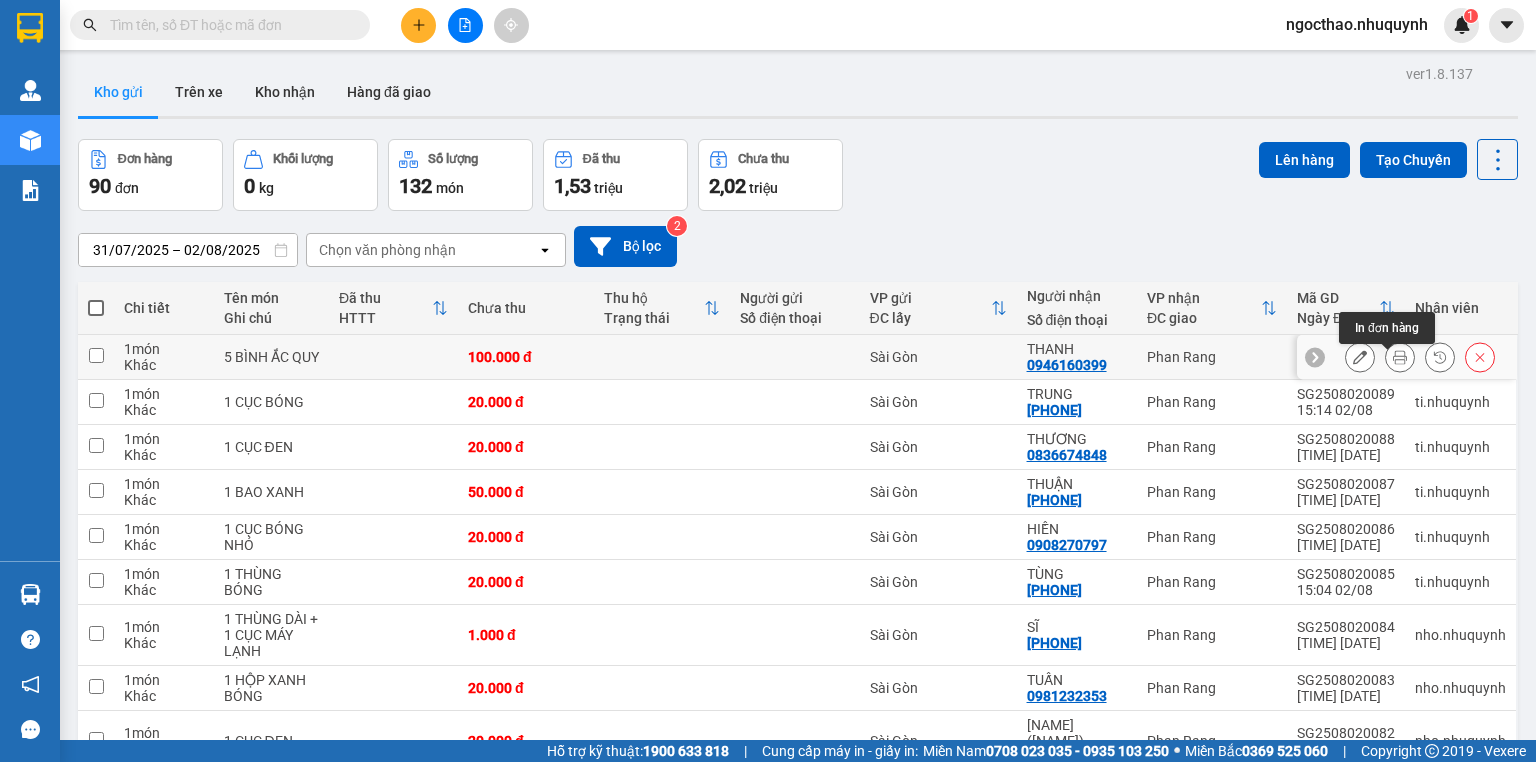 click at bounding box center [1400, 357] 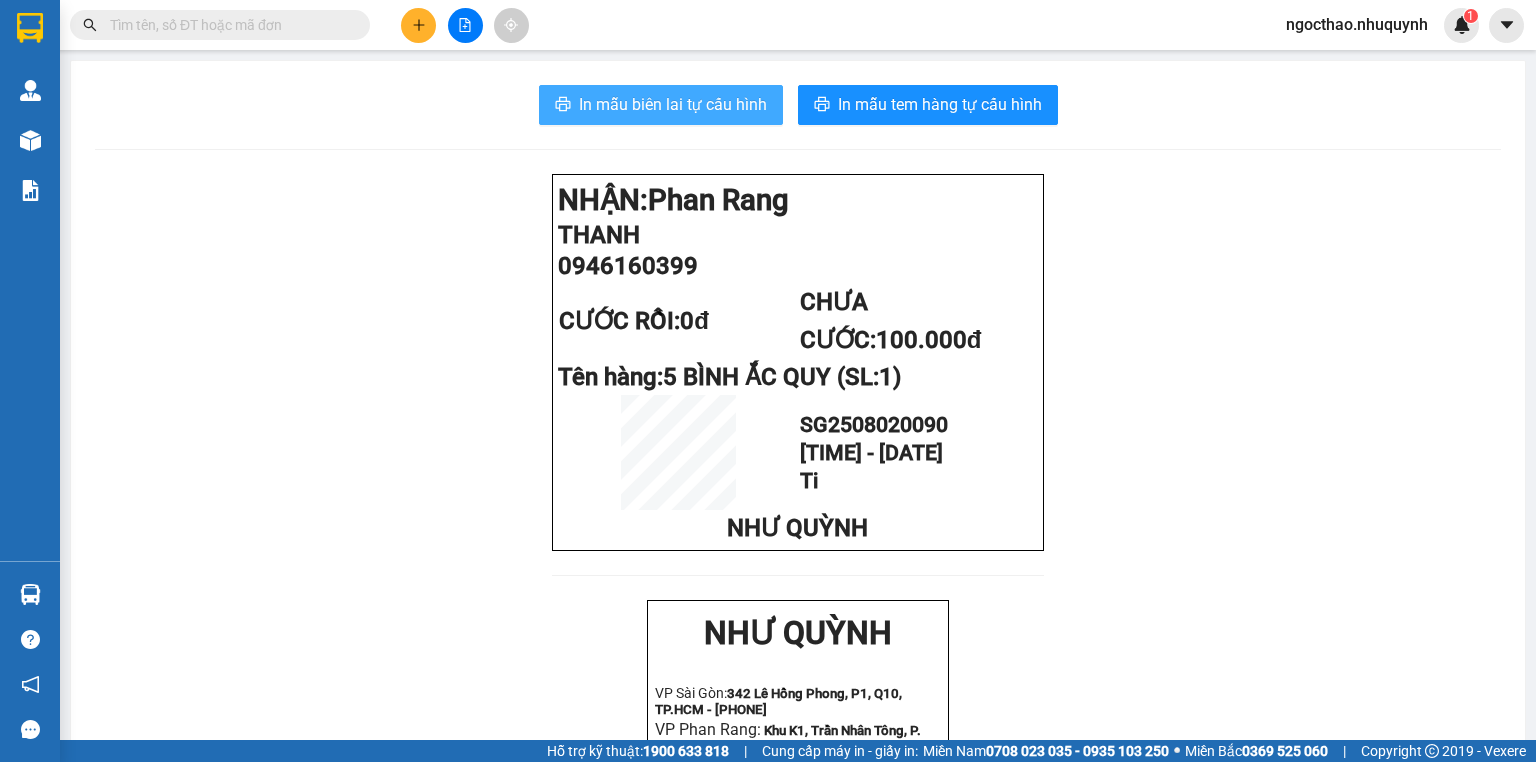 click on "In mẫu biên lai tự cấu hình" at bounding box center (673, 104) 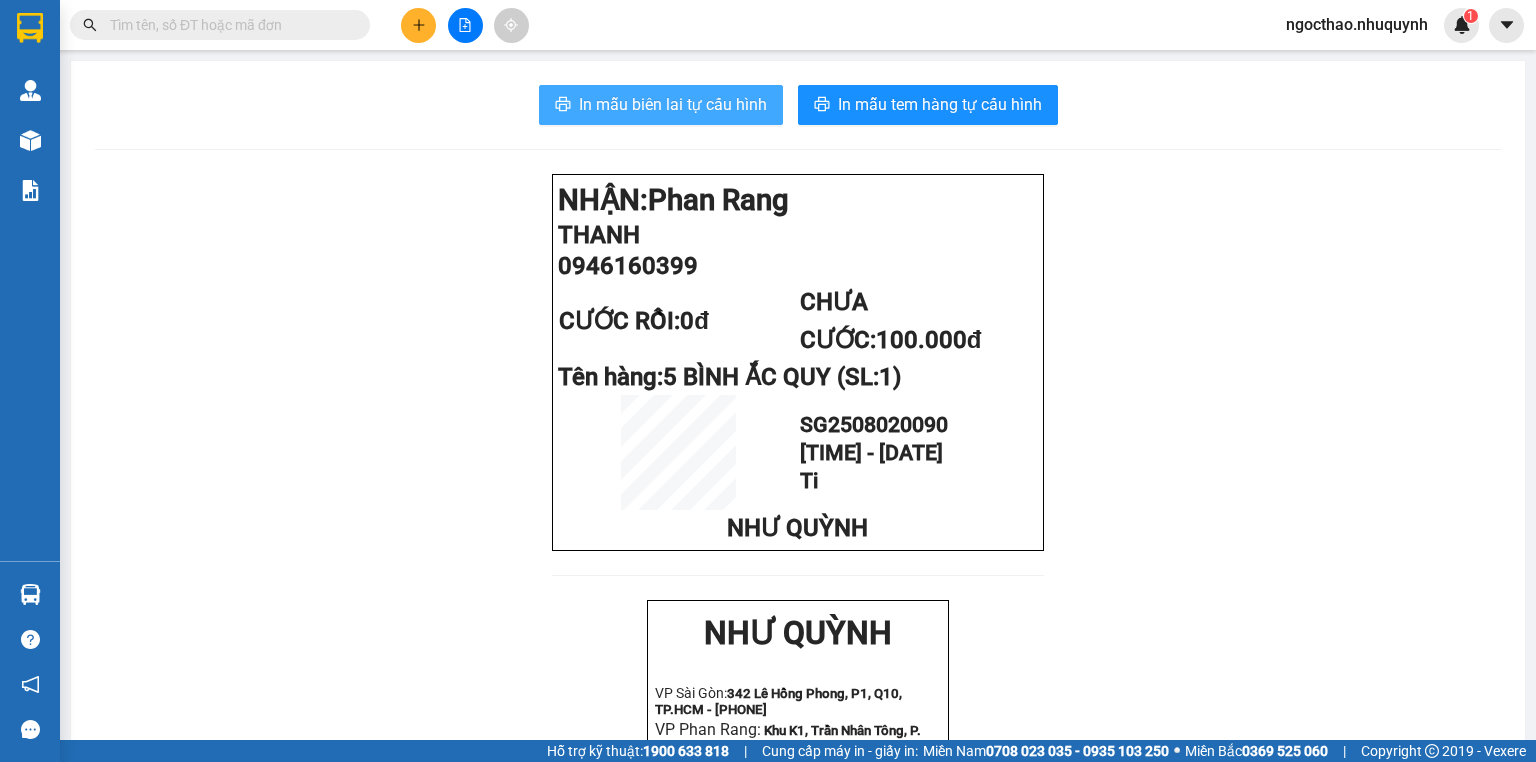 scroll, scrollTop: 0, scrollLeft: 0, axis: both 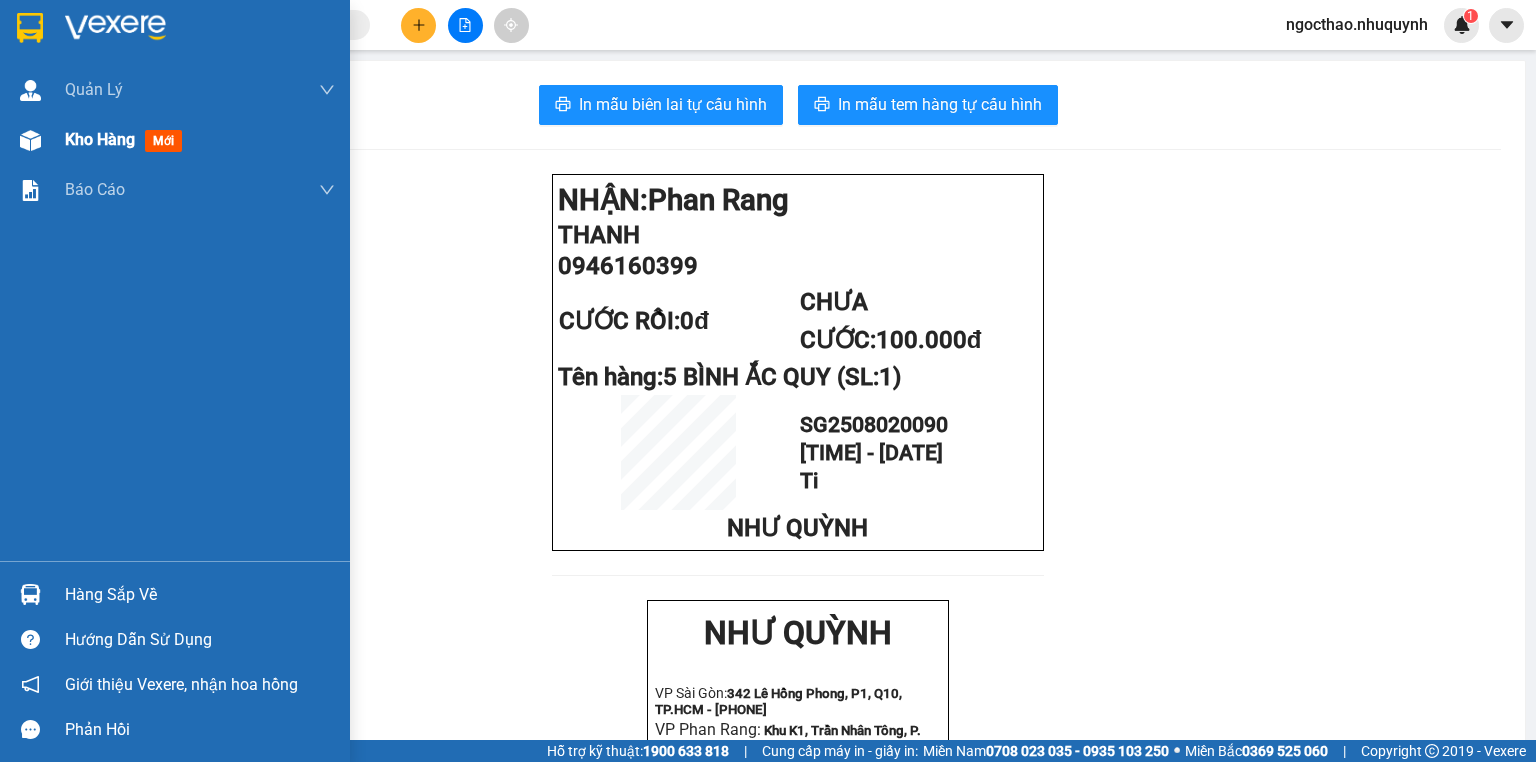 click on "Kho hàng" at bounding box center [100, 139] 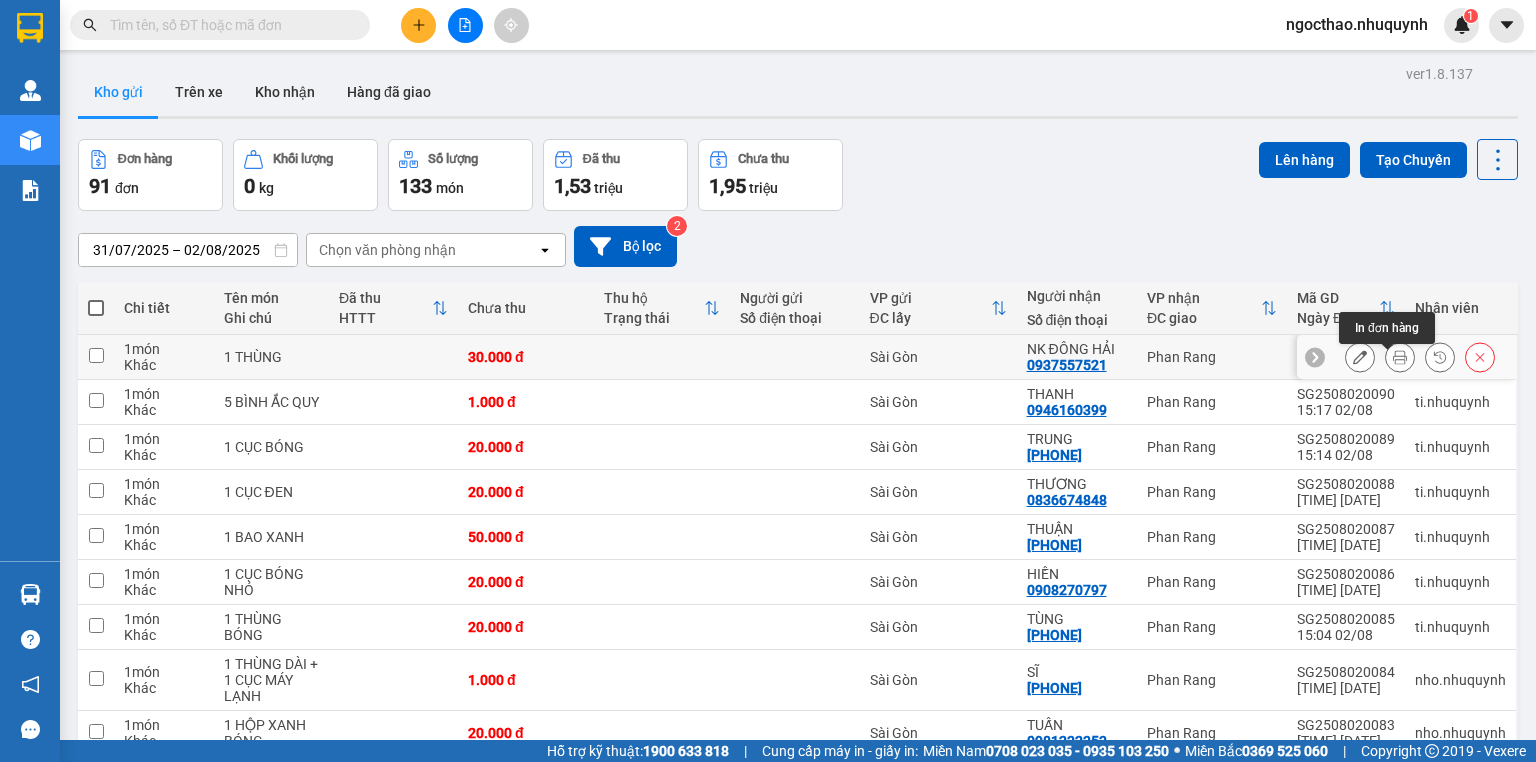 click 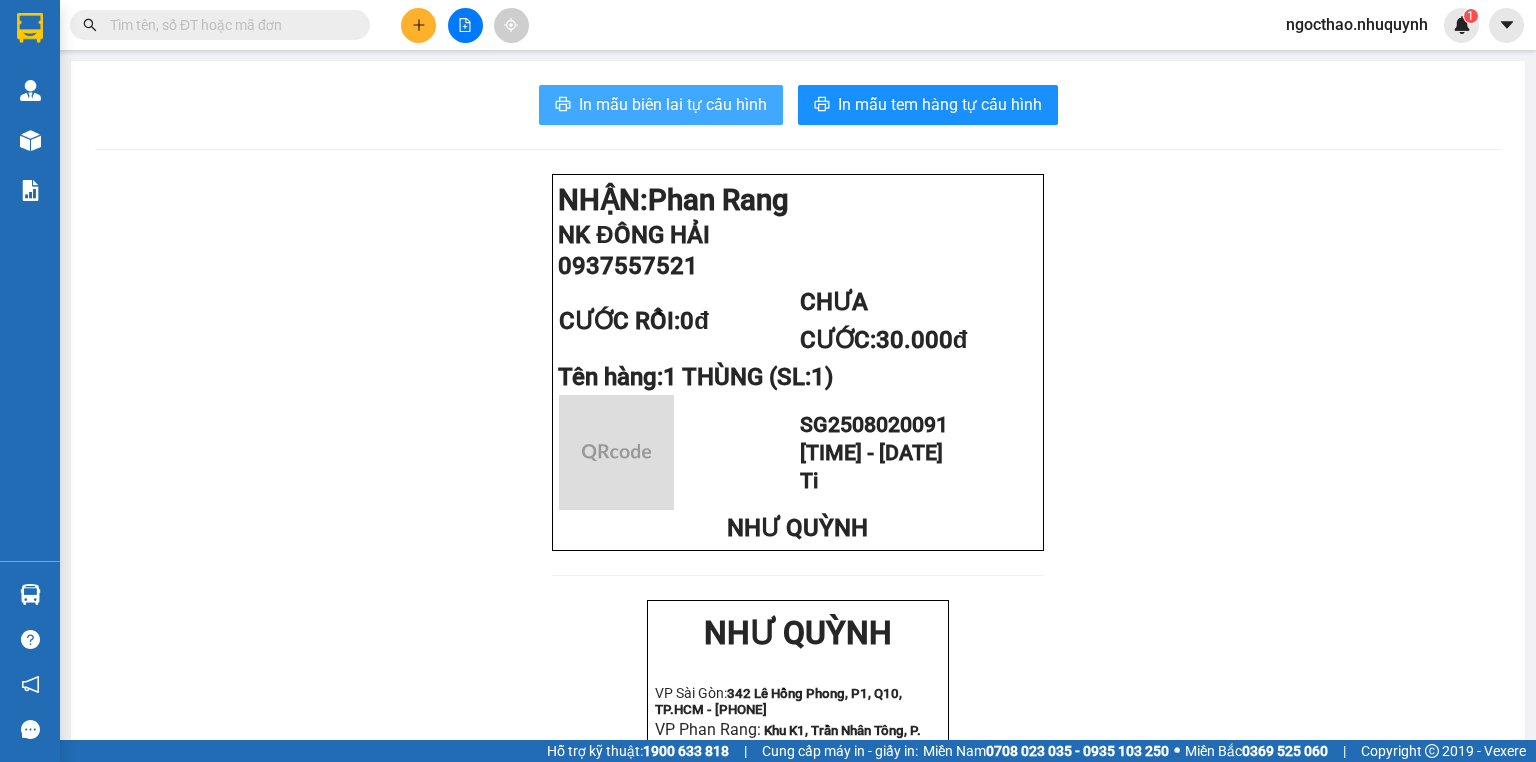drag, startPoint x: 705, startPoint y: 105, endPoint x: 1103, endPoint y: 181, distance: 405.1913 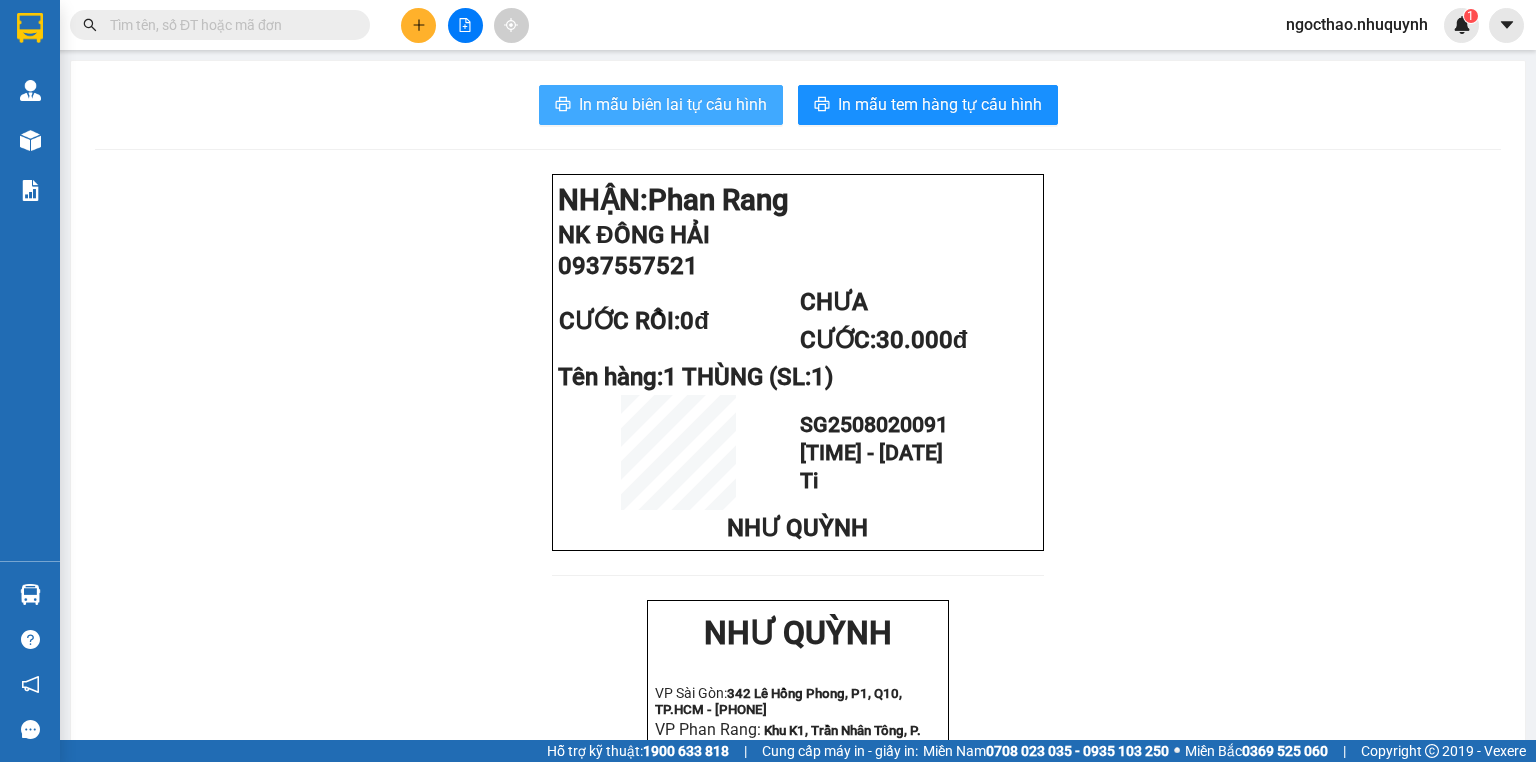 scroll, scrollTop: 0, scrollLeft: 0, axis: both 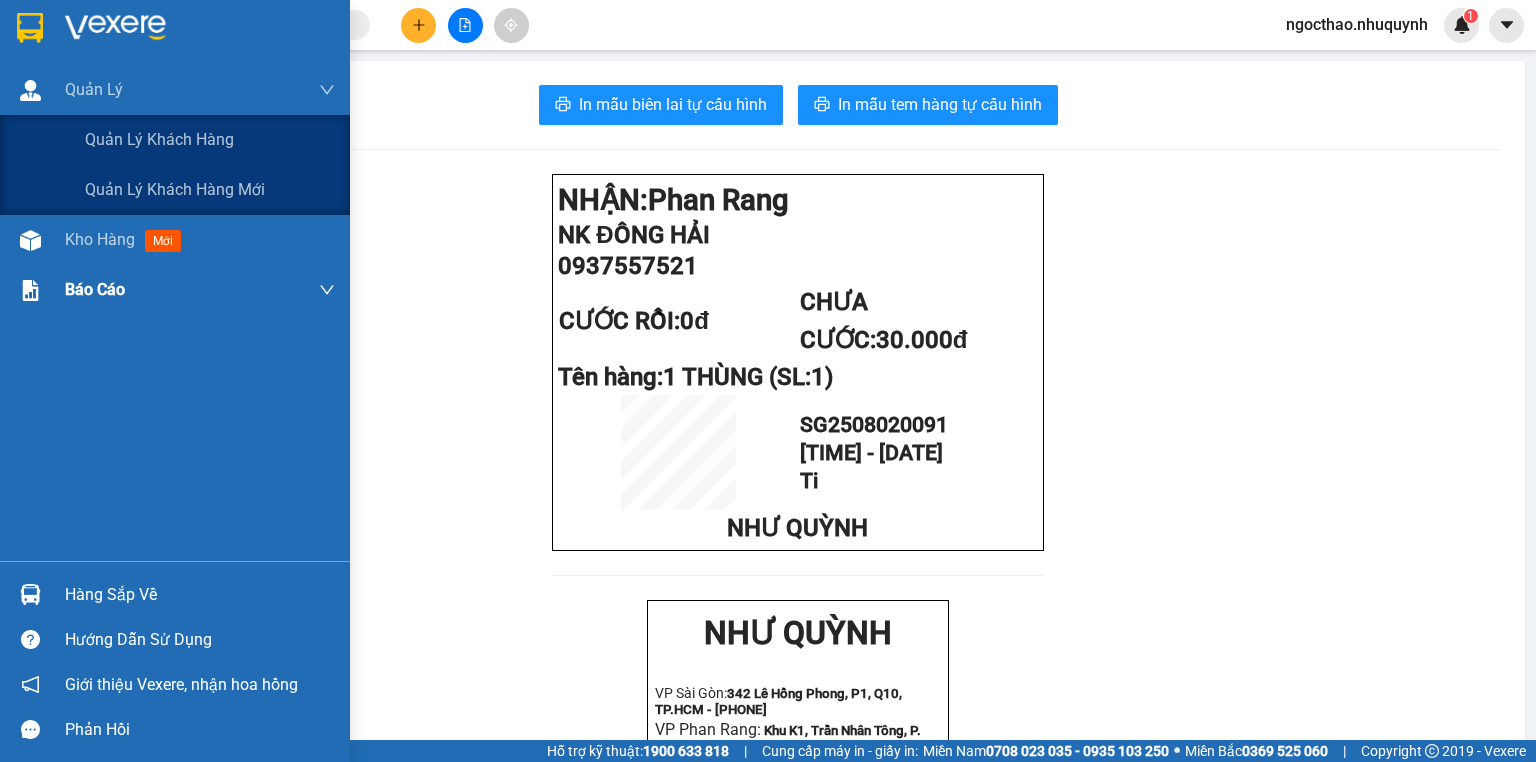 drag, startPoint x: 80, startPoint y: 229, endPoint x: 82, endPoint y: 192, distance: 37.054016 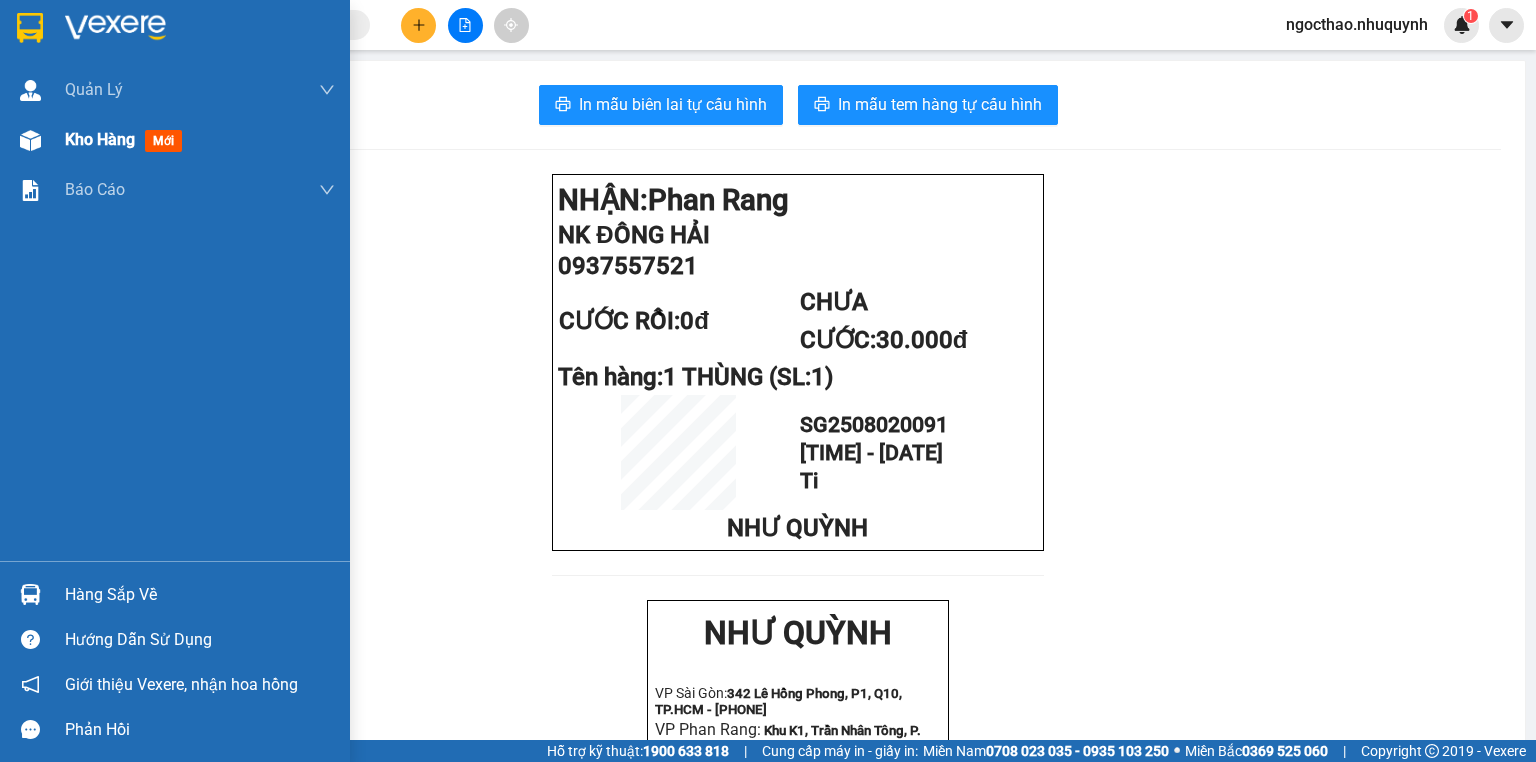 click on "Kho hàng mới" at bounding box center [127, 139] 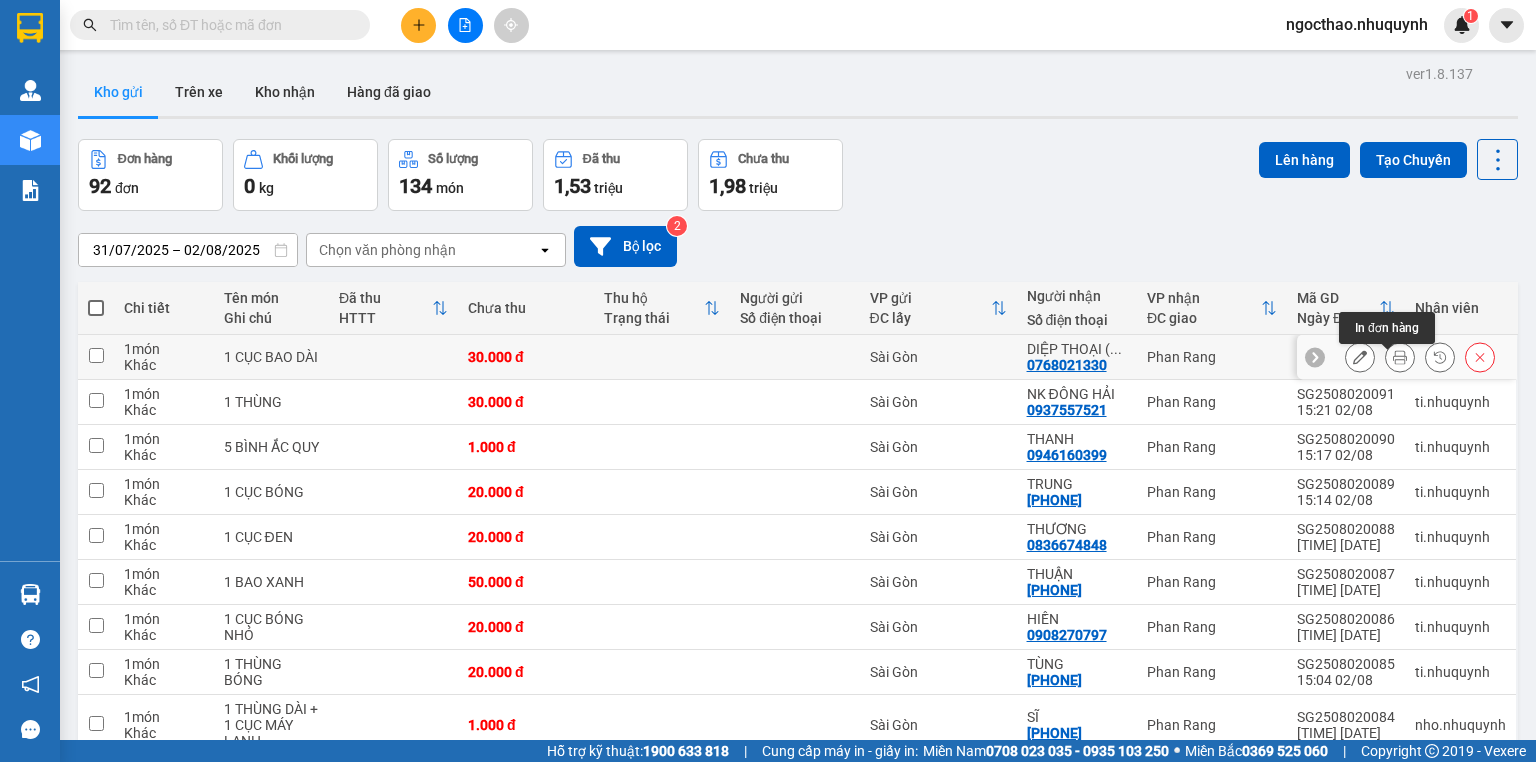 click at bounding box center [1400, 357] 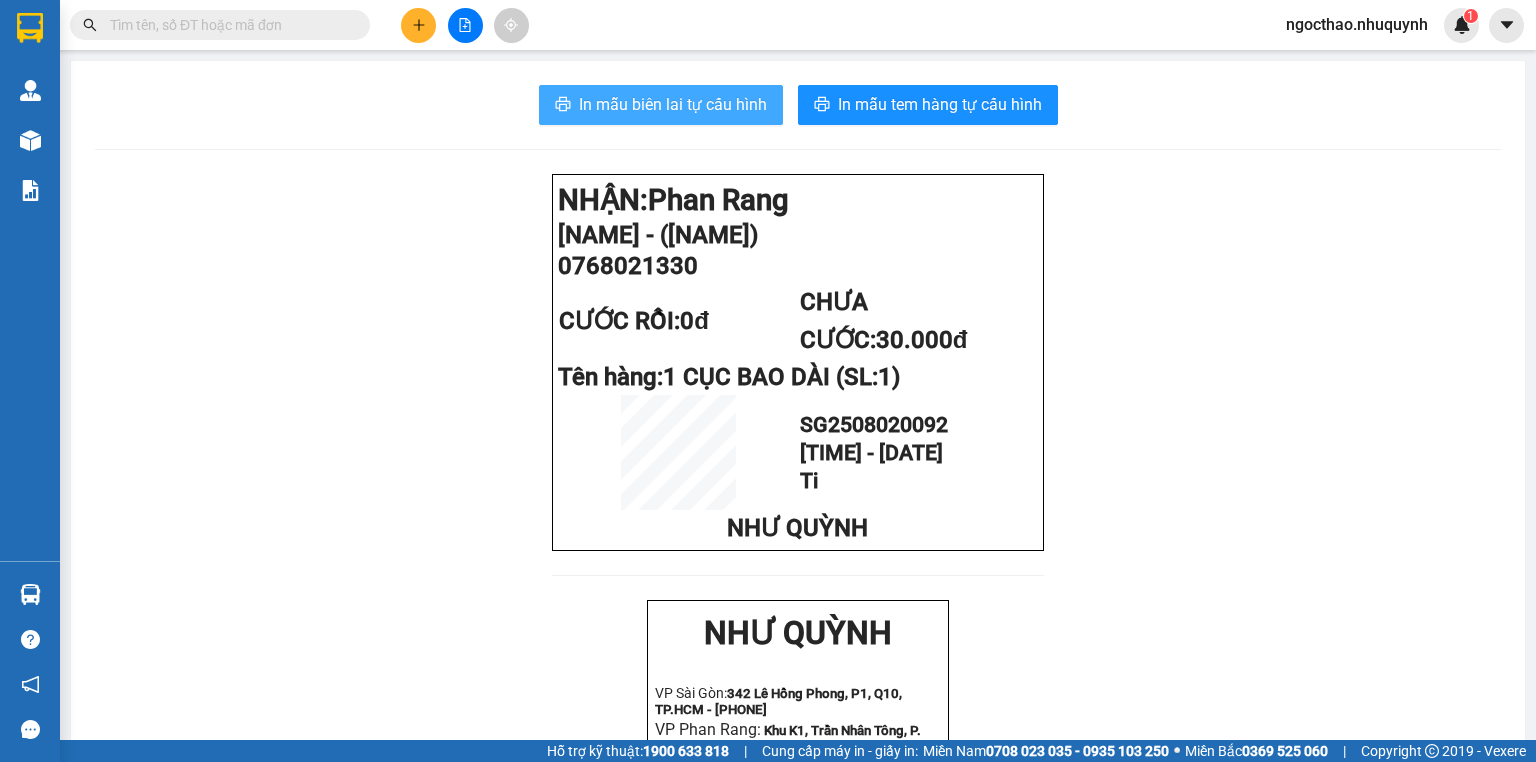 click on "In mẫu biên lai tự cấu hình" at bounding box center [673, 104] 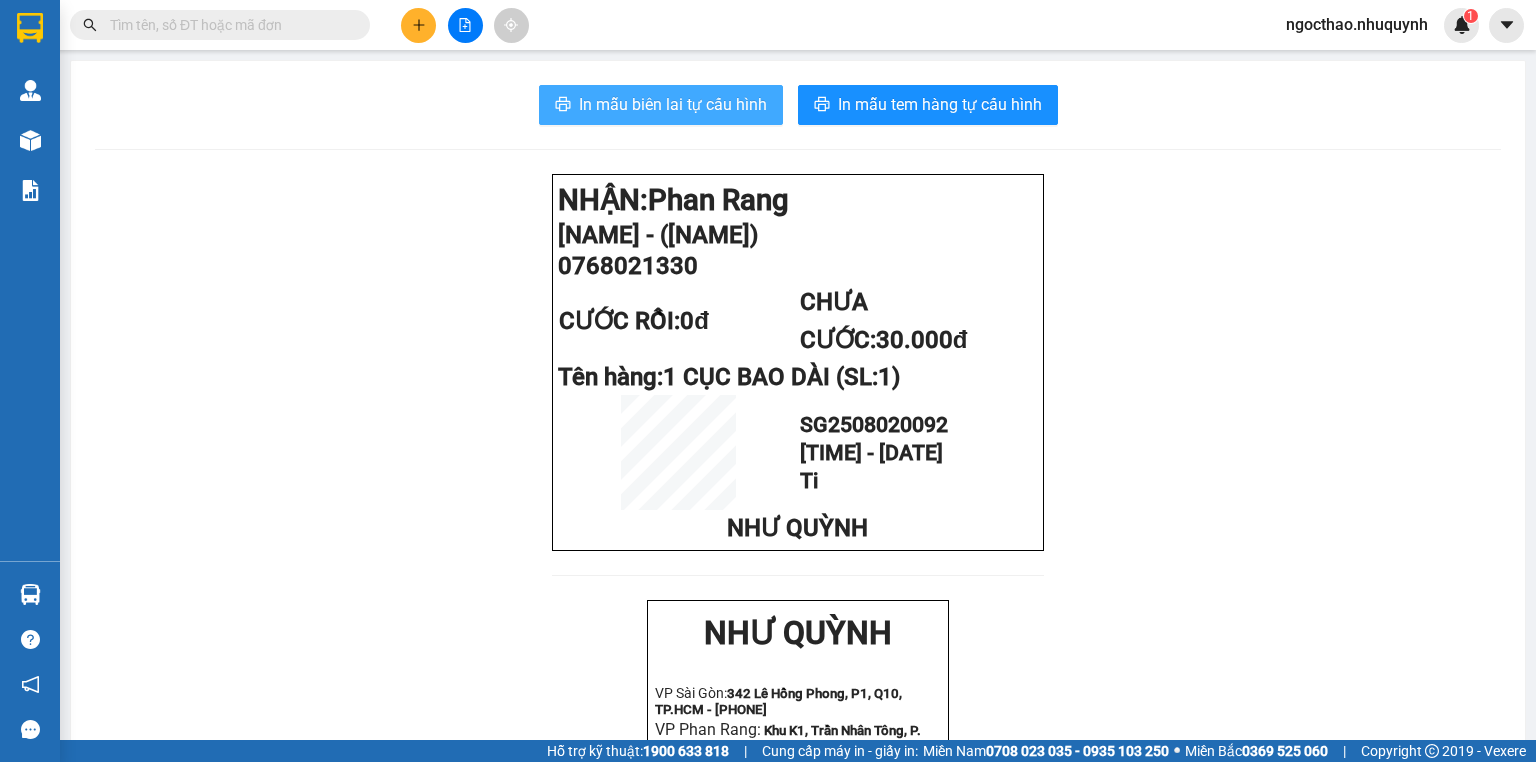 scroll, scrollTop: 0, scrollLeft: 0, axis: both 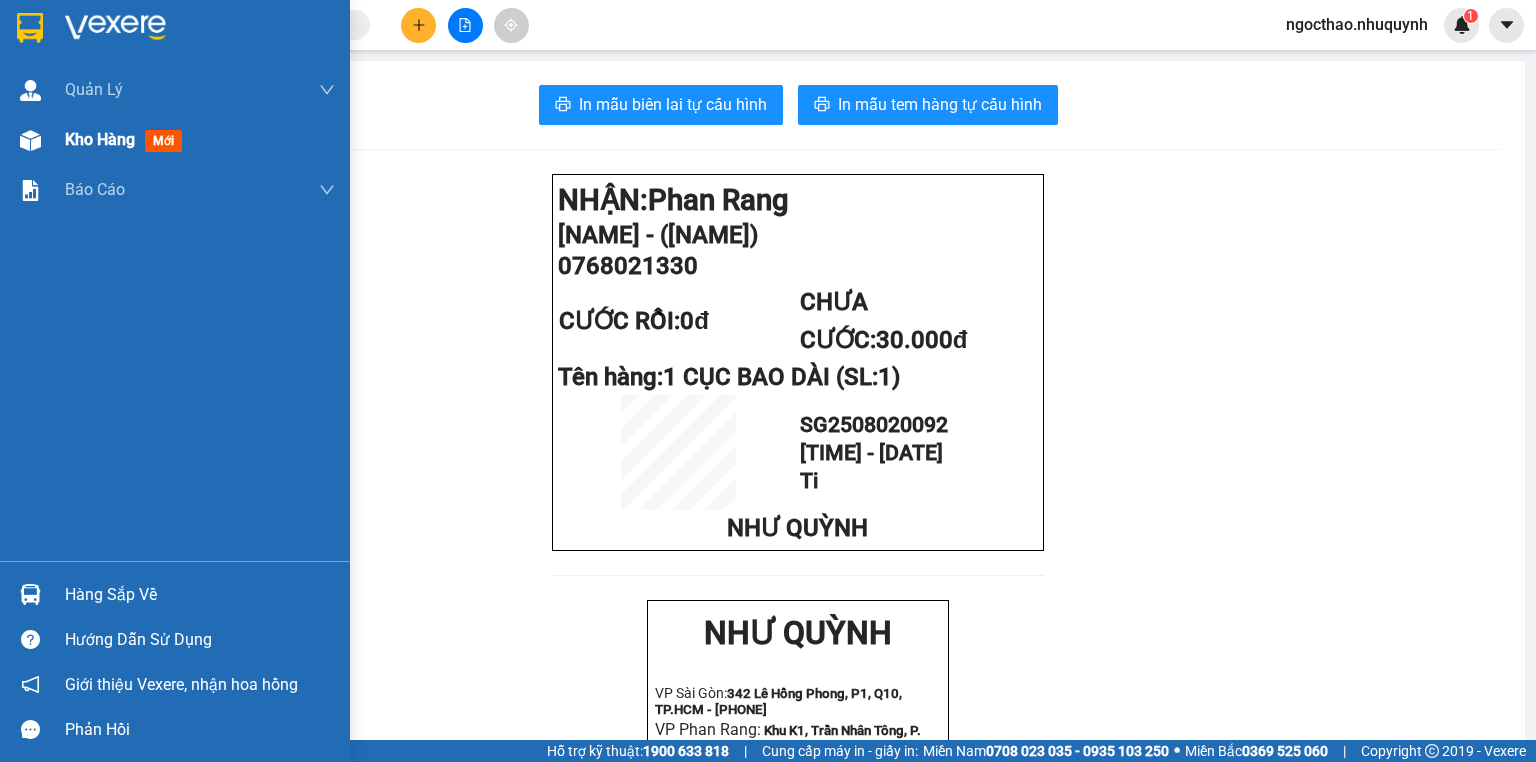 drag, startPoint x: 124, startPoint y: 108, endPoint x: 108, endPoint y: 128, distance: 25.612497 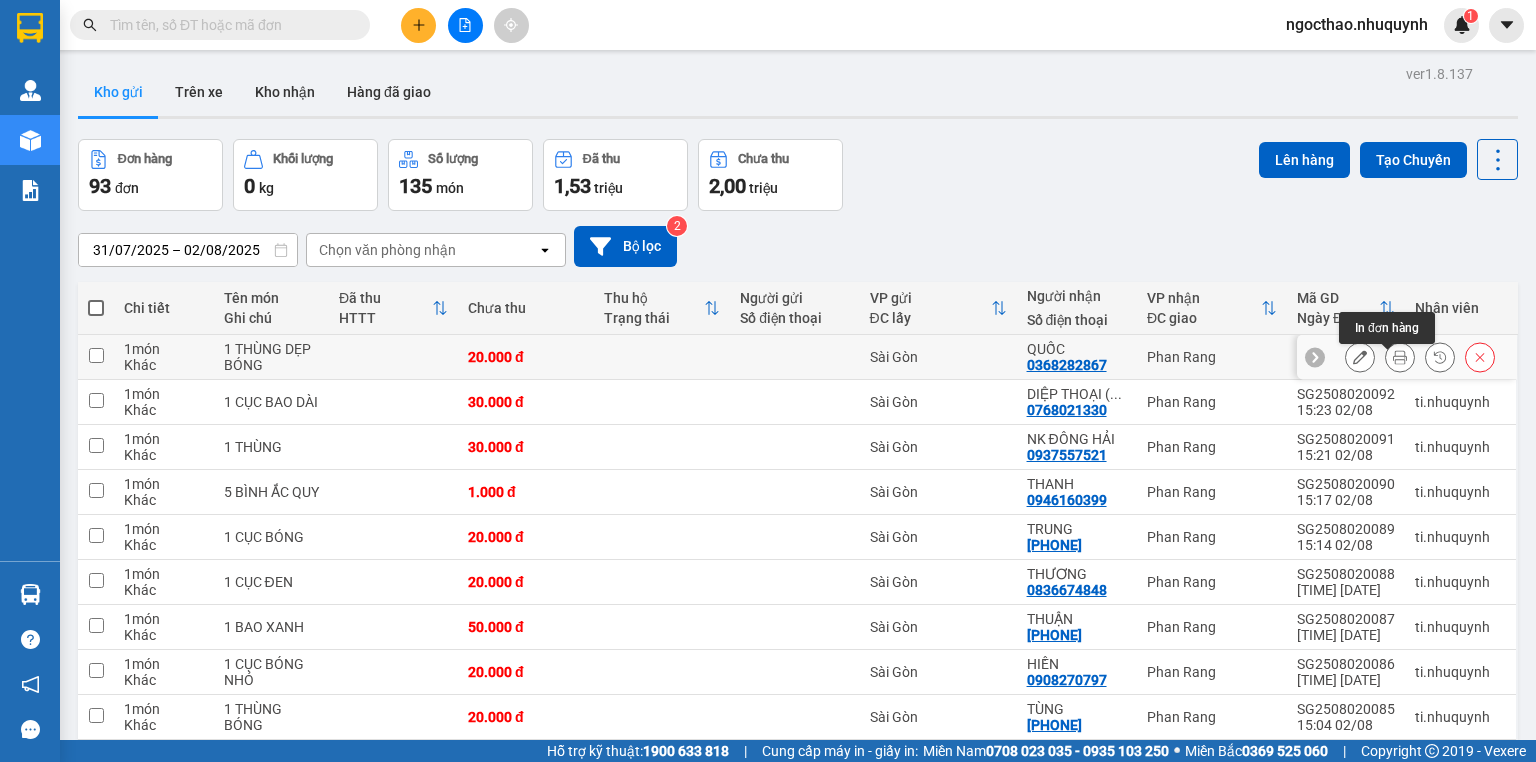 click 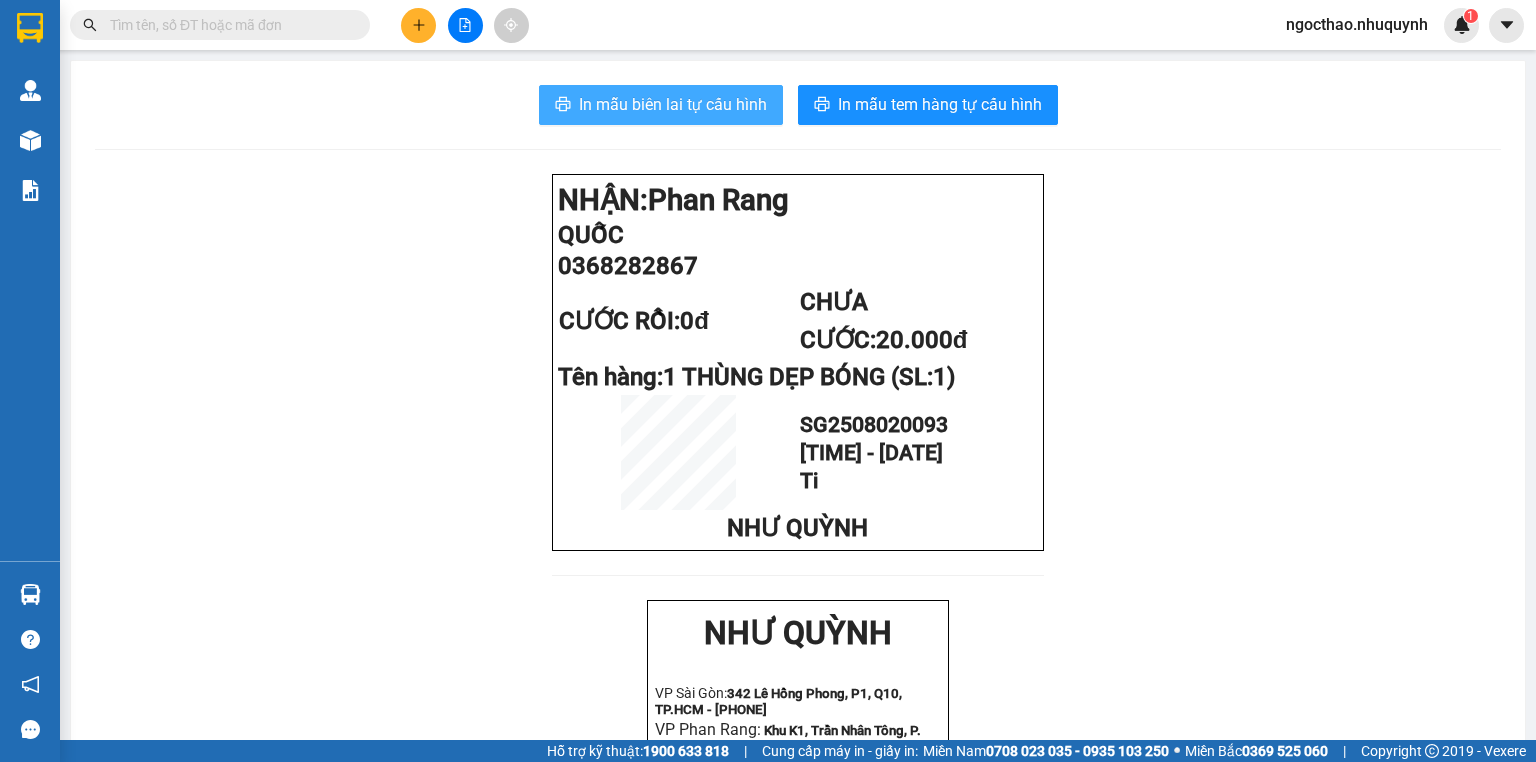 click on "In mẫu biên lai tự cấu hình" at bounding box center [661, 105] 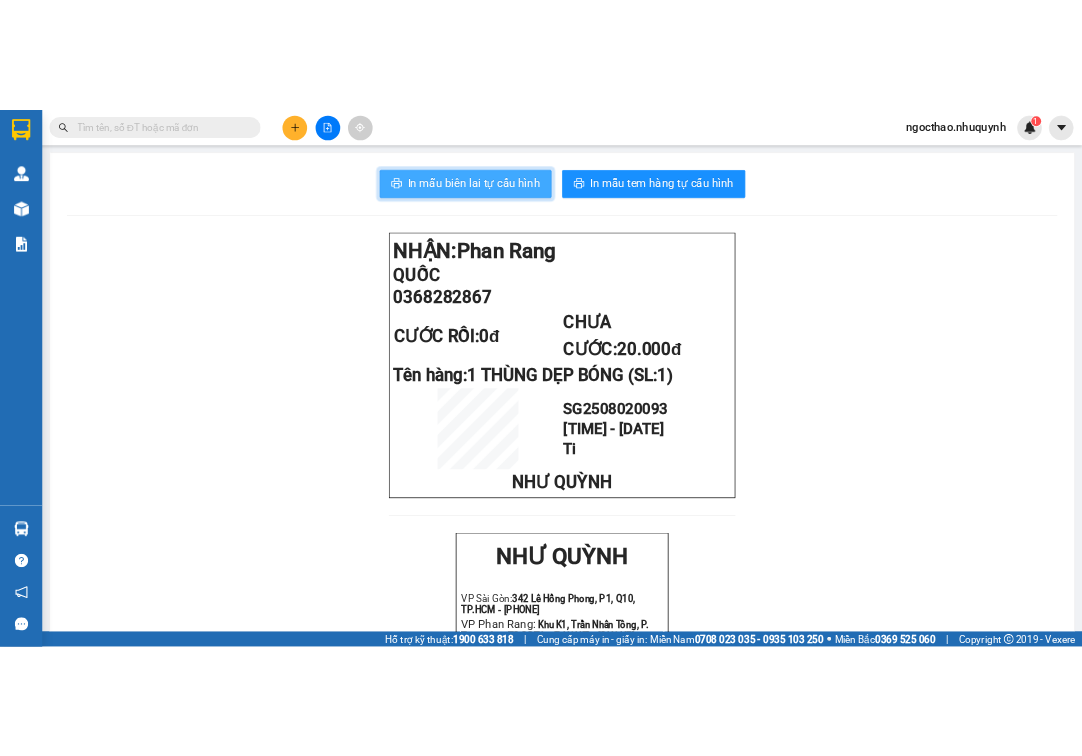 scroll, scrollTop: 0, scrollLeft: 0, axis: both 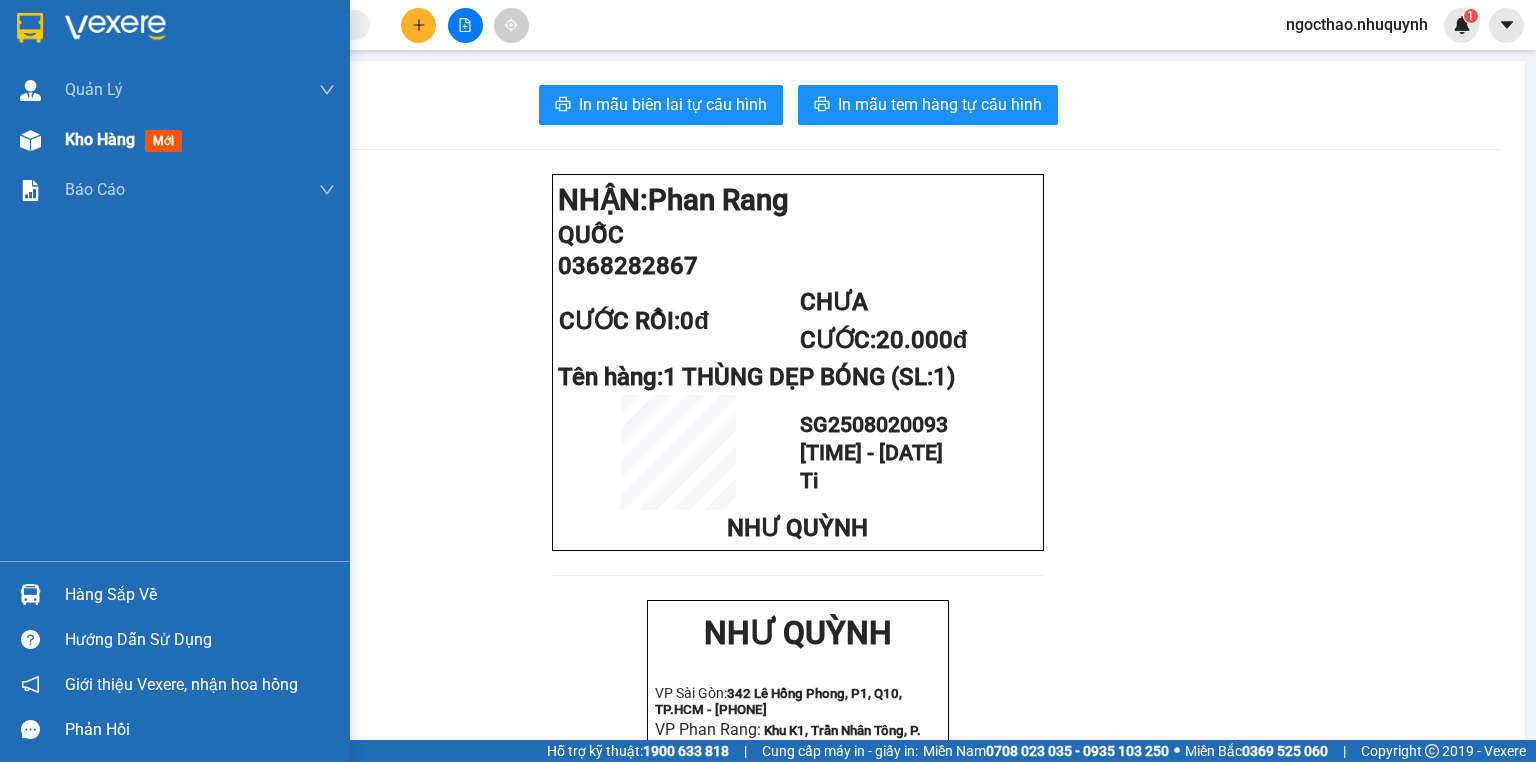 click on "Kho hàng" at bounding box center [100, 139] 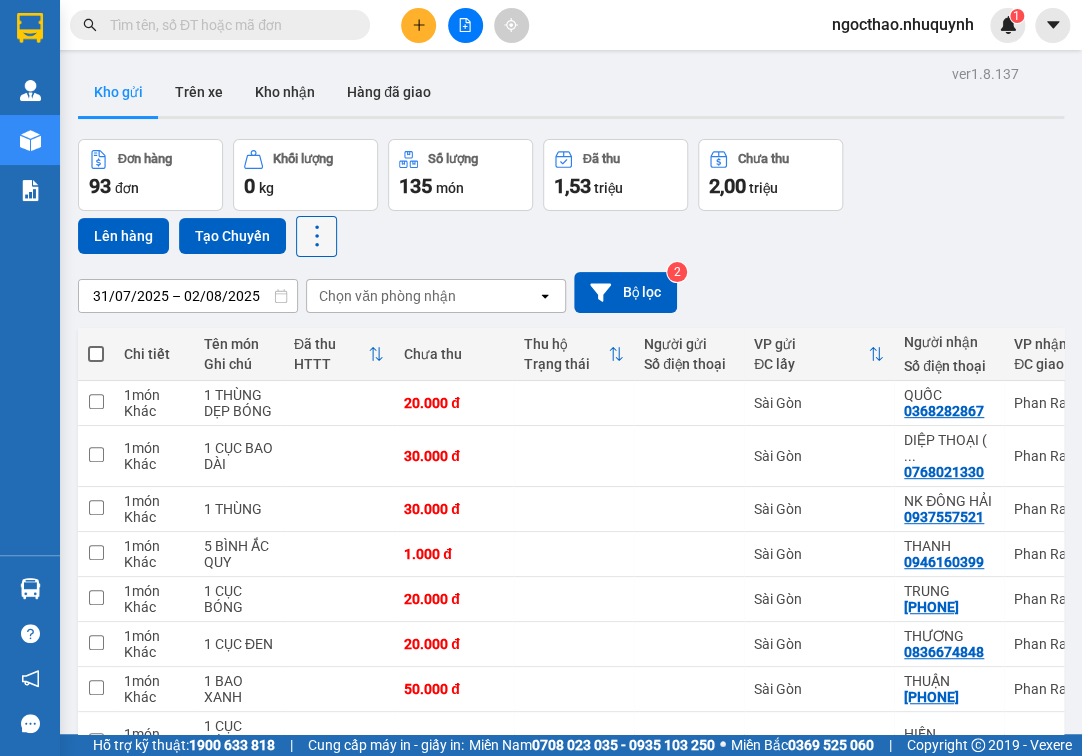 click 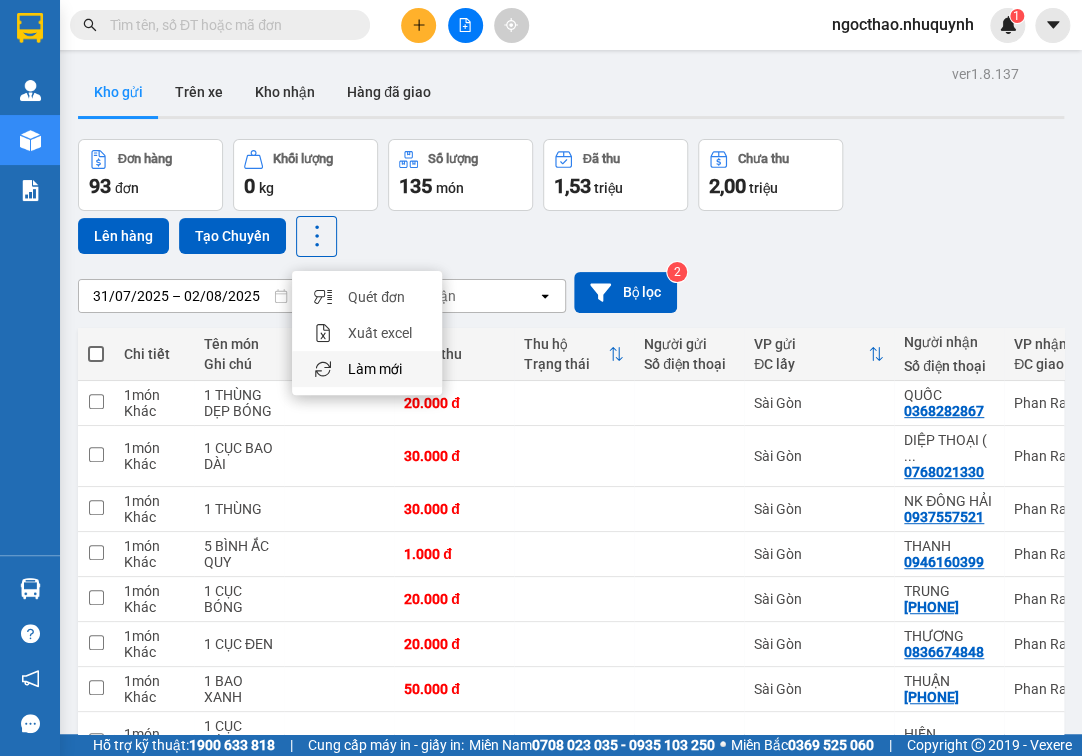 click on "Làm mới" at bounding box center (367, 369) 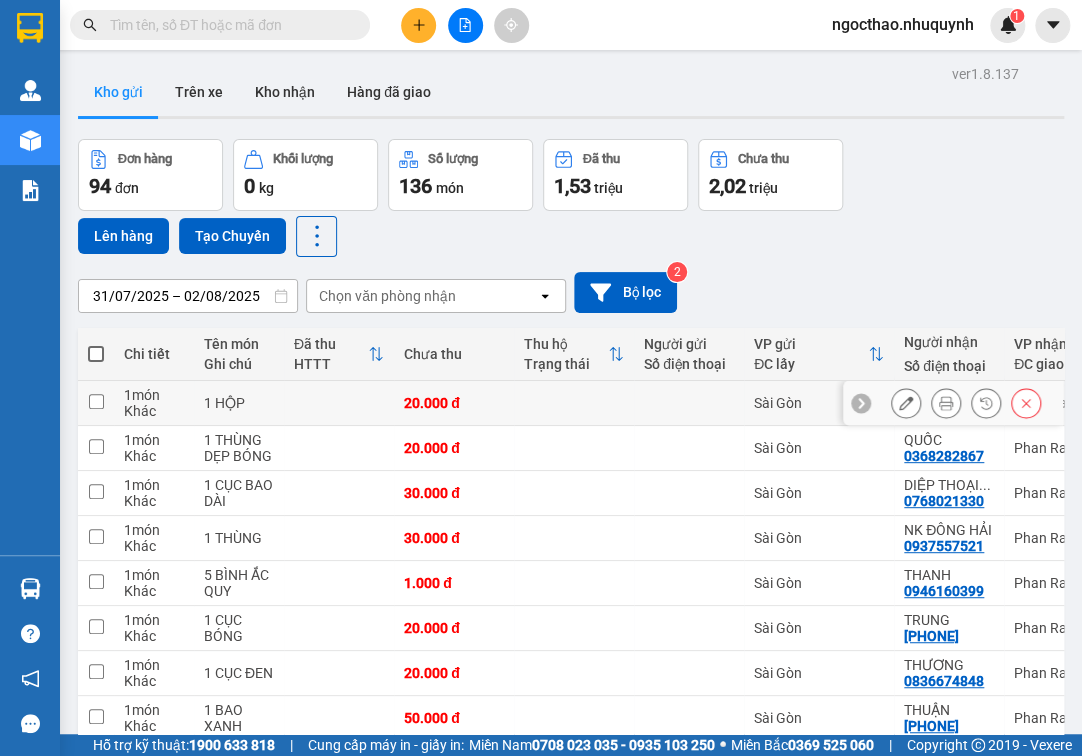 click 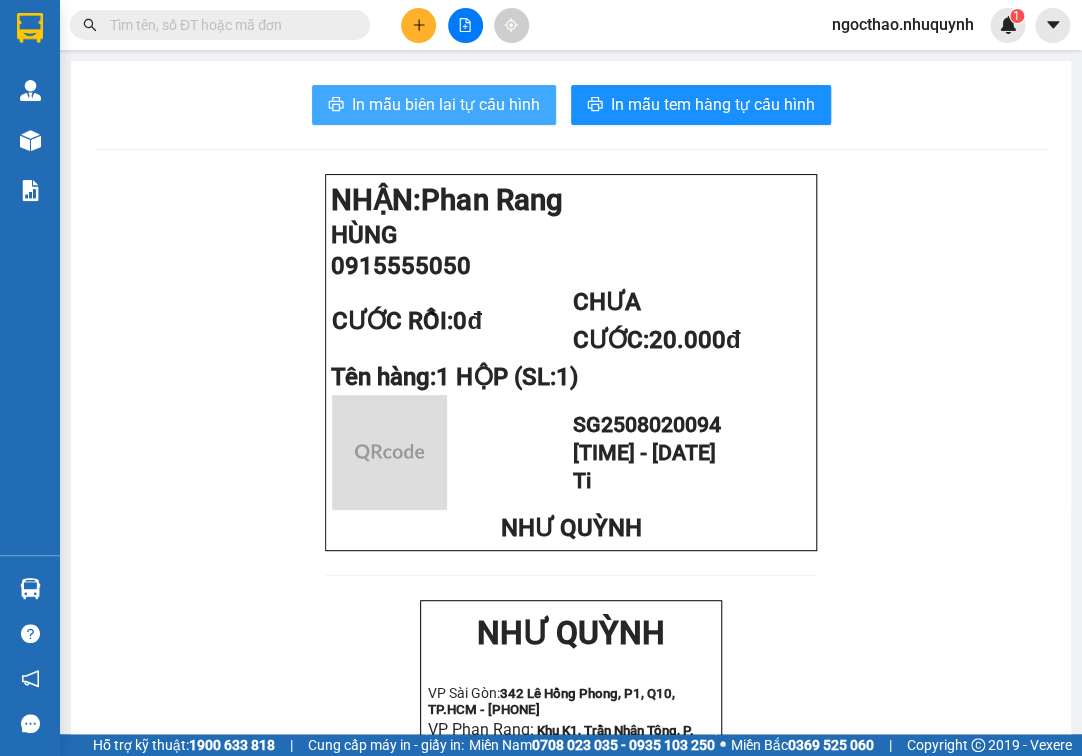 click on "In mẫu biên lai tự cấu hình" at bounding box center (446, 104) 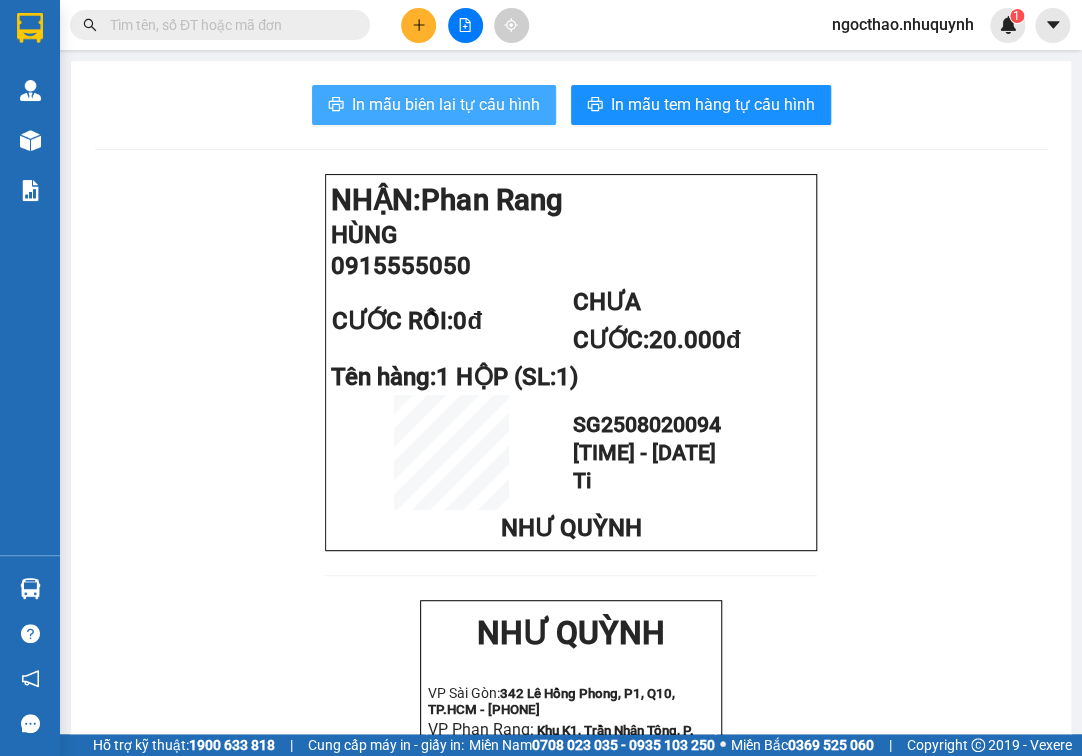 scroll, scrollTop: 0, scrollLeft: 0, axis: both 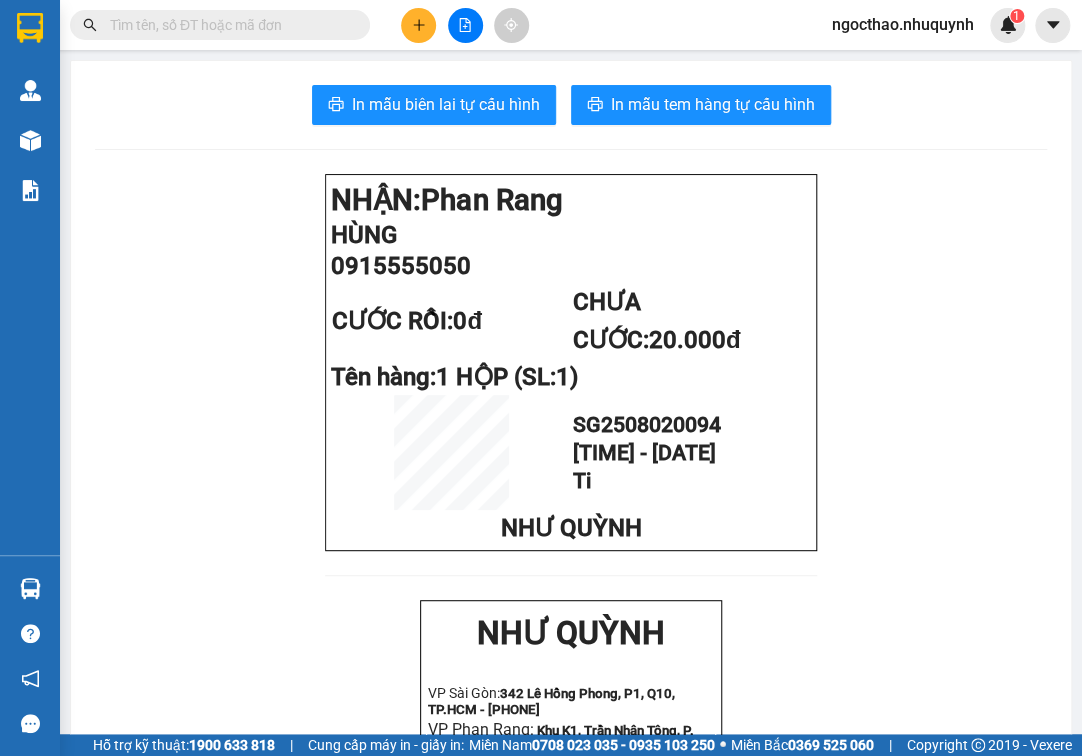 click on "NHƯ QUỲNH" at bounding box center (570, 528) 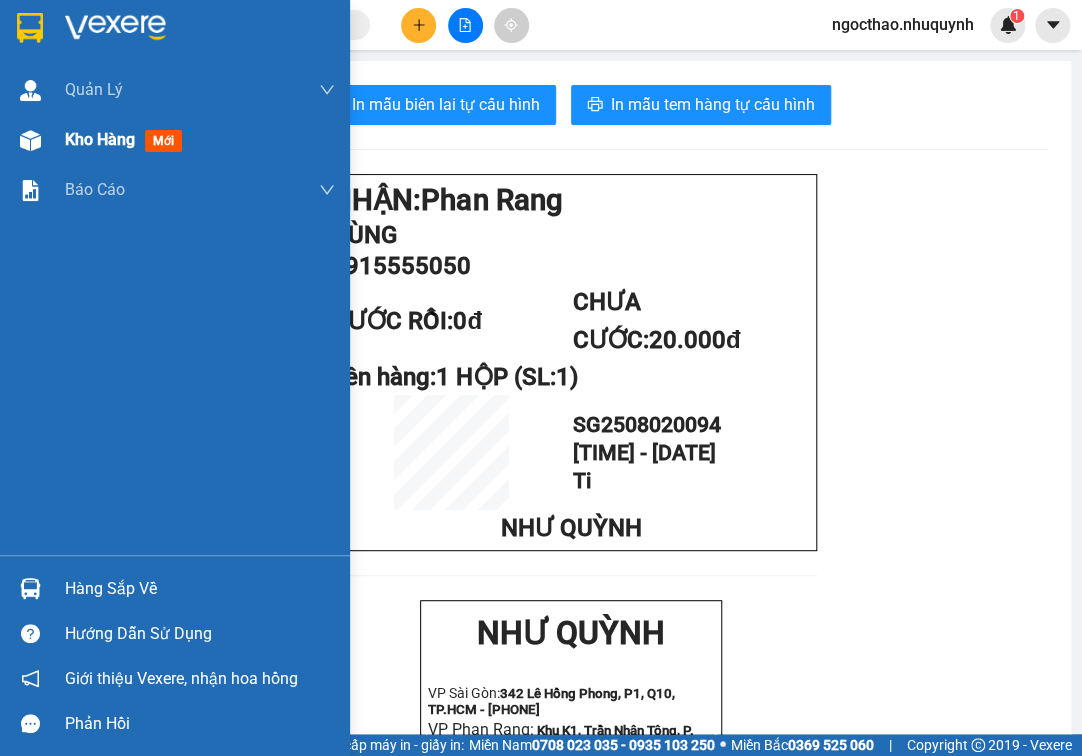 click on "Kho hàng" at bounding box center (100, 139) 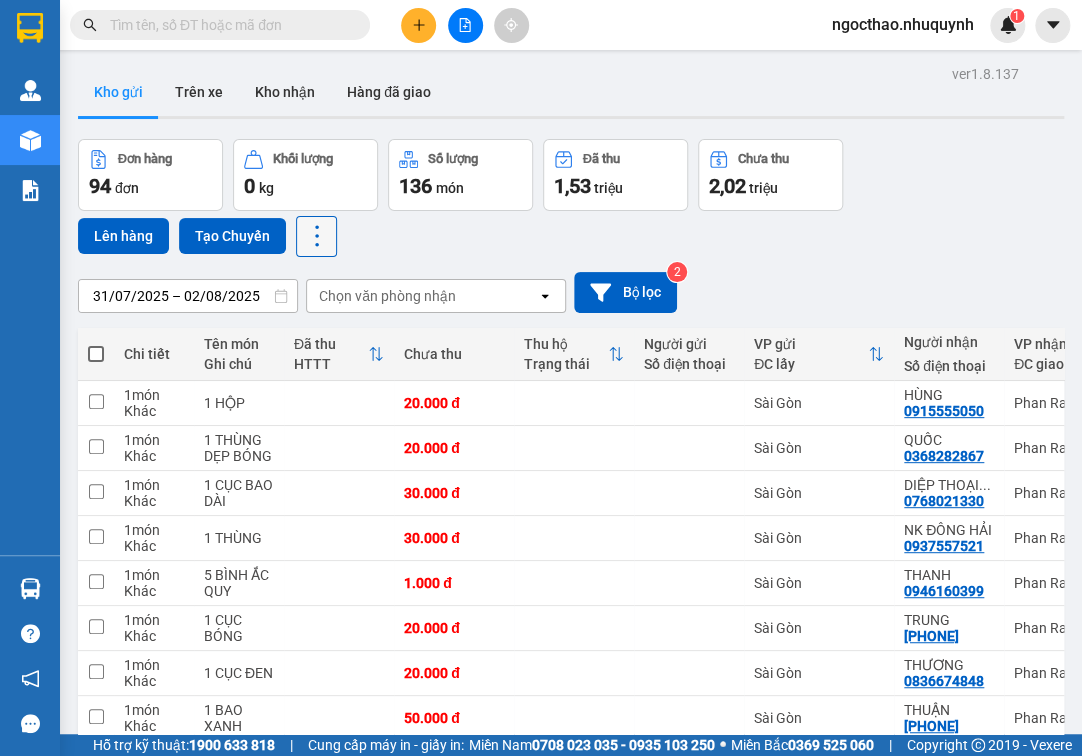 click 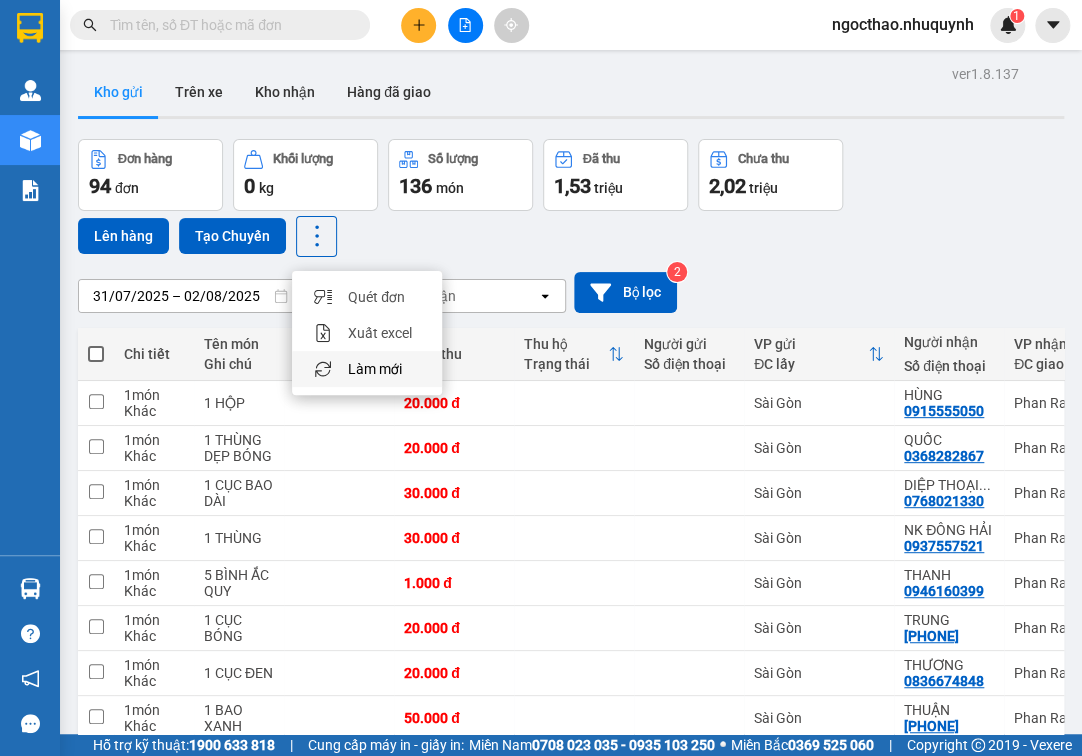 click on "Làm mới" at bounding box center [375, 369] 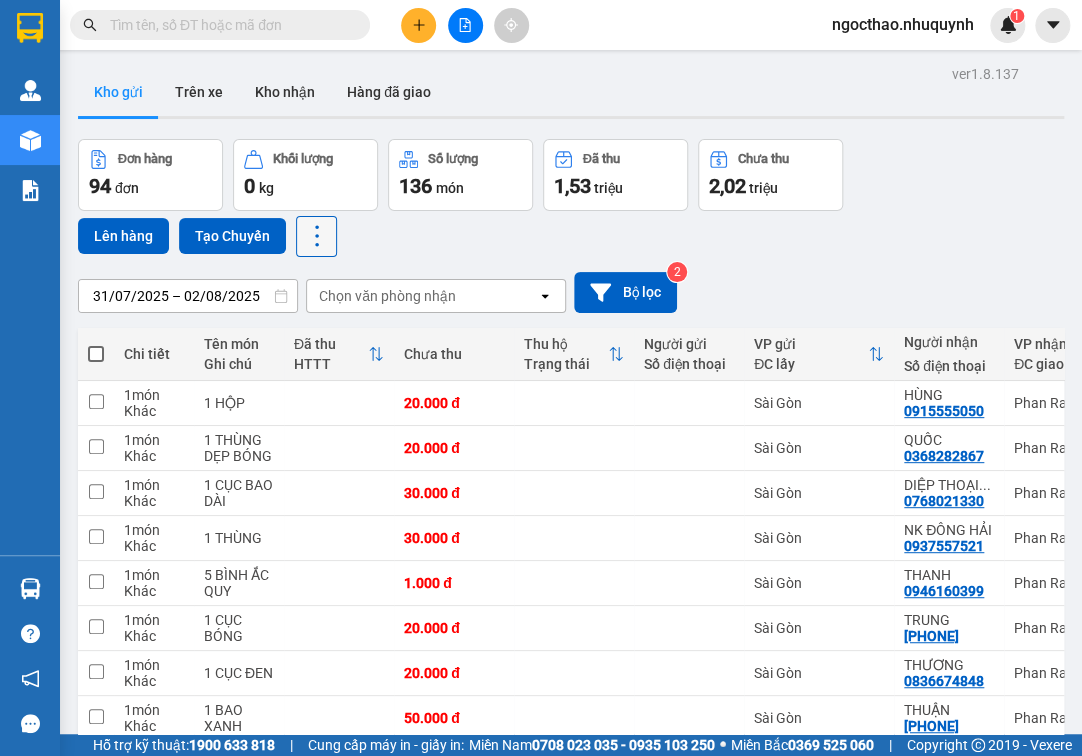 click 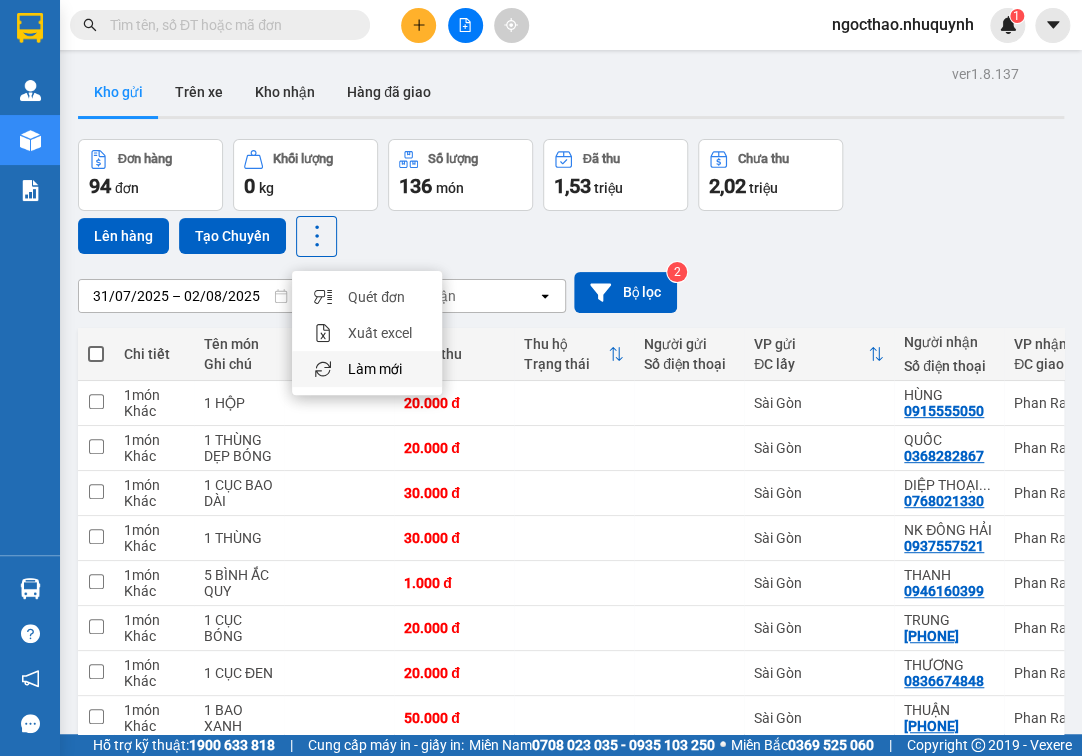 click on "Làm mới" at bounding box center [375, 369] 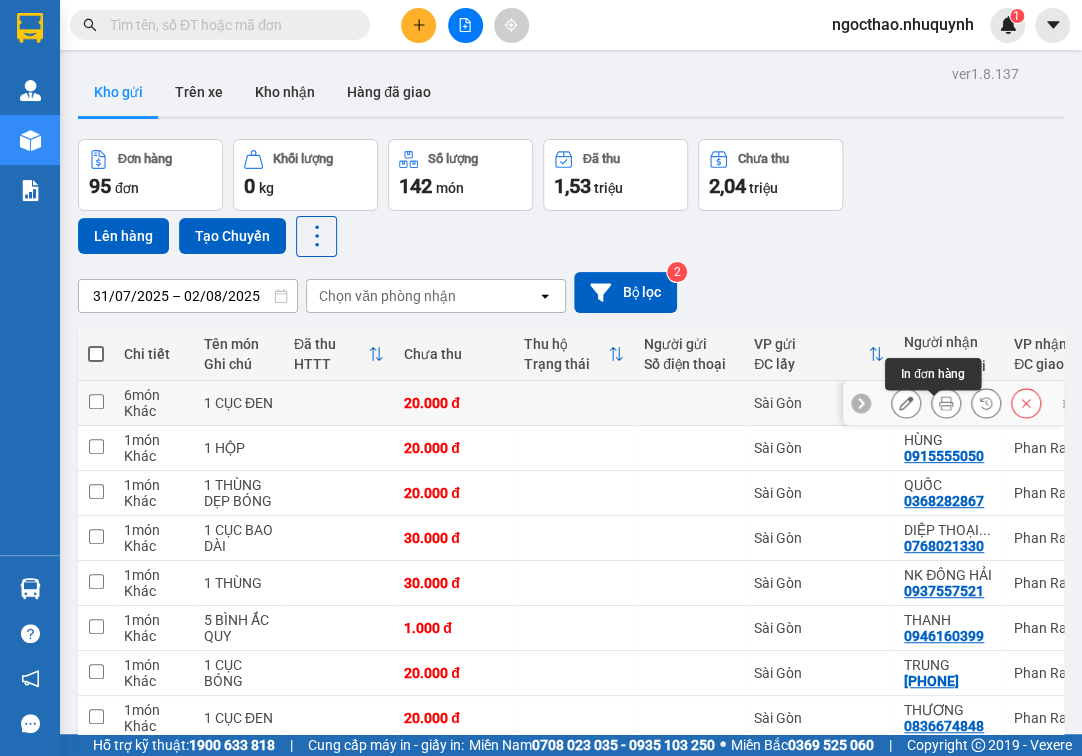 click at bounding box center [946, 403] 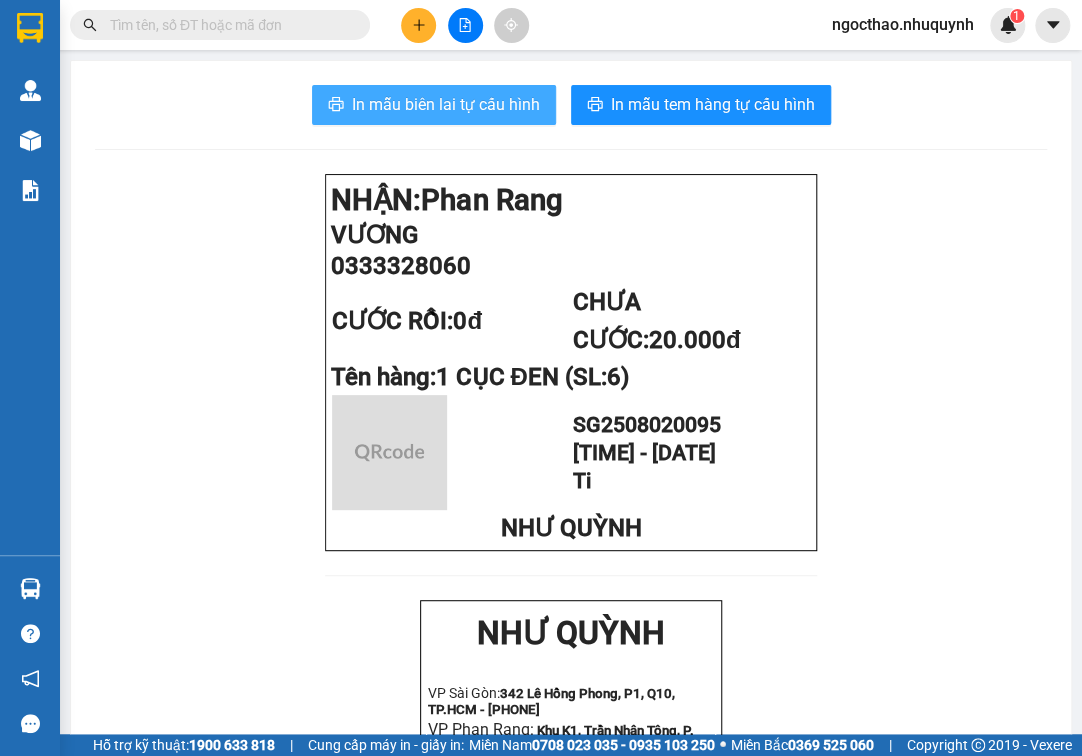 drag, startPoint x: 432, startPoint y: 97, endPoint x: 444, endPoint y: 106, distance: 15 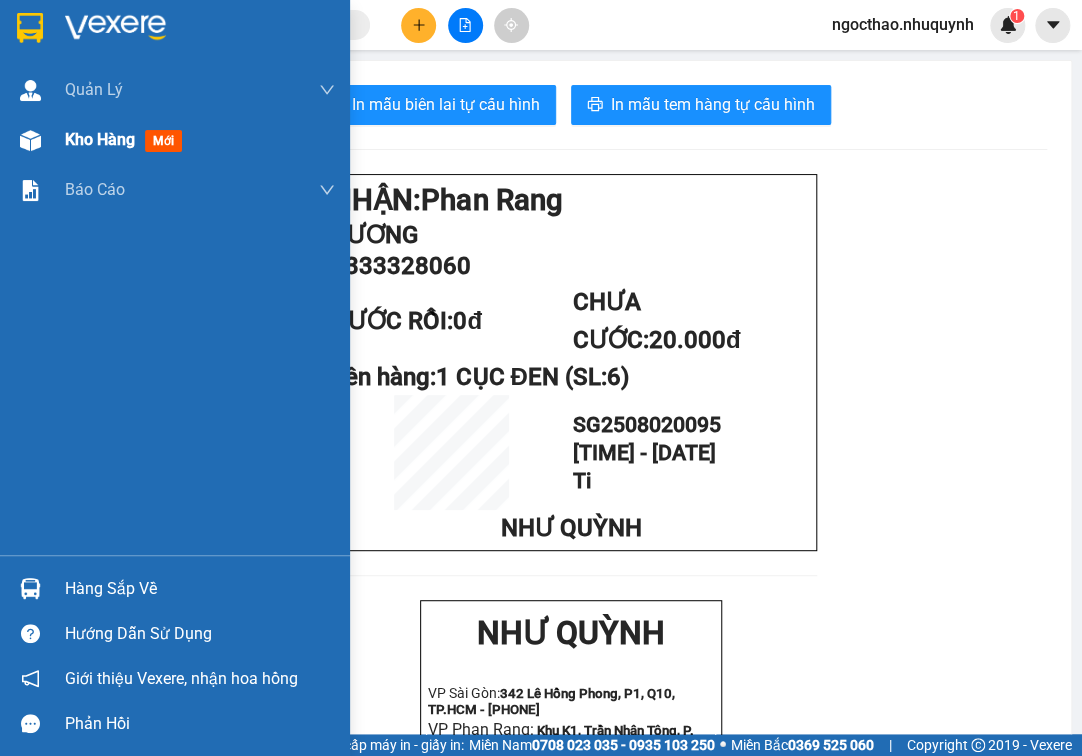 click on "Kho hàng" at bounding box center [100, 139] 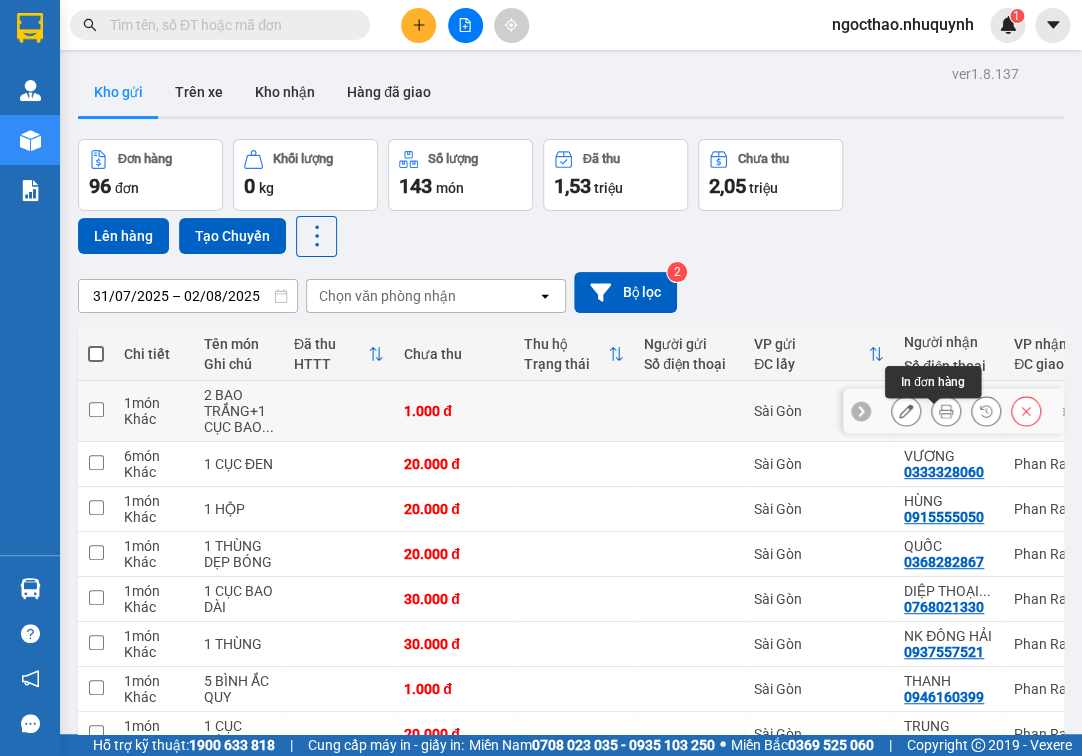 click at bounding box center (946, 411) 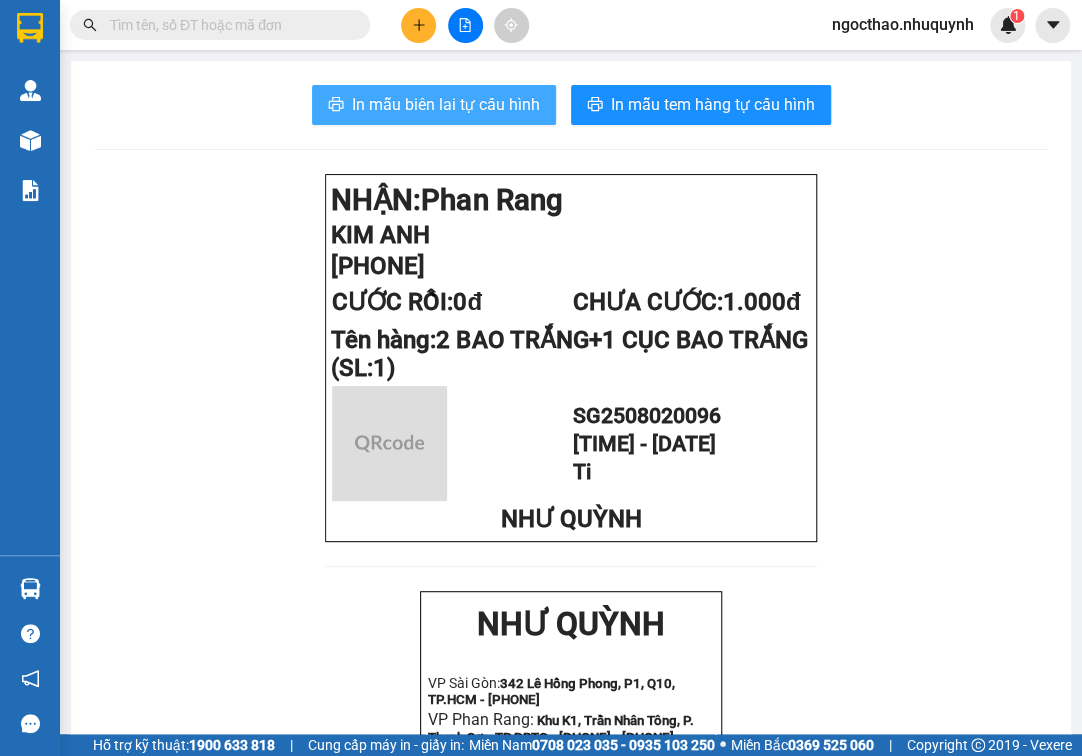 click on "In mẫu biên lai tự cấu hình" at bounding box center (434, 105) 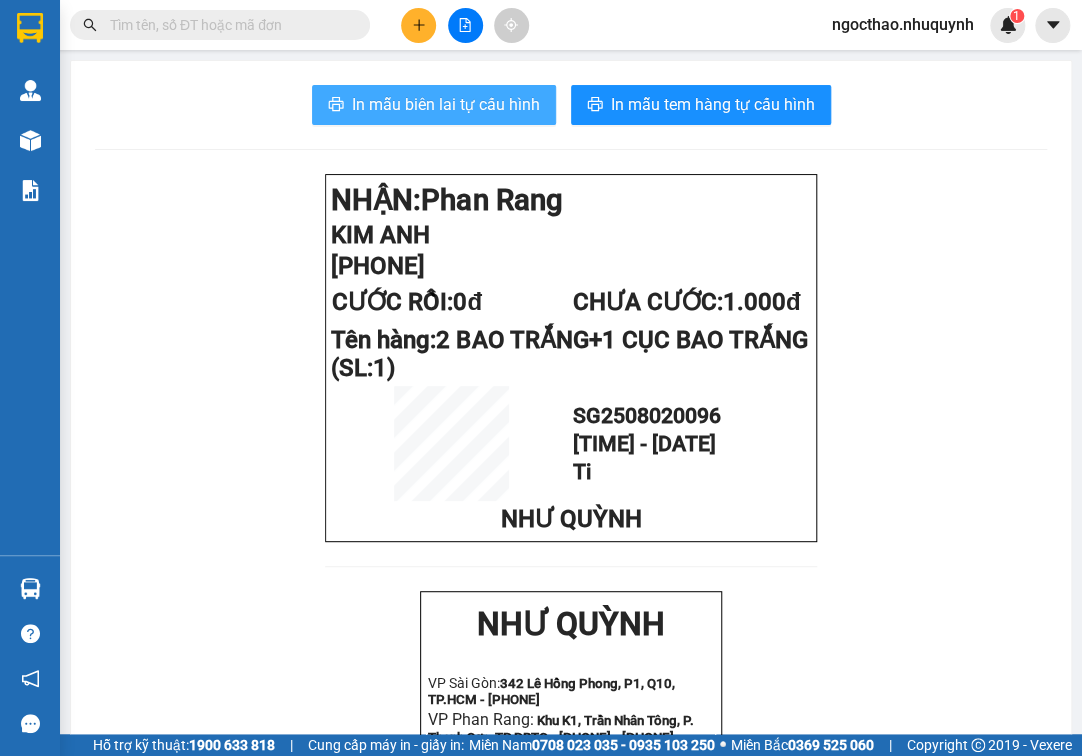 scroll, scrollTop: 0, scrollLeft: 0, axis: both 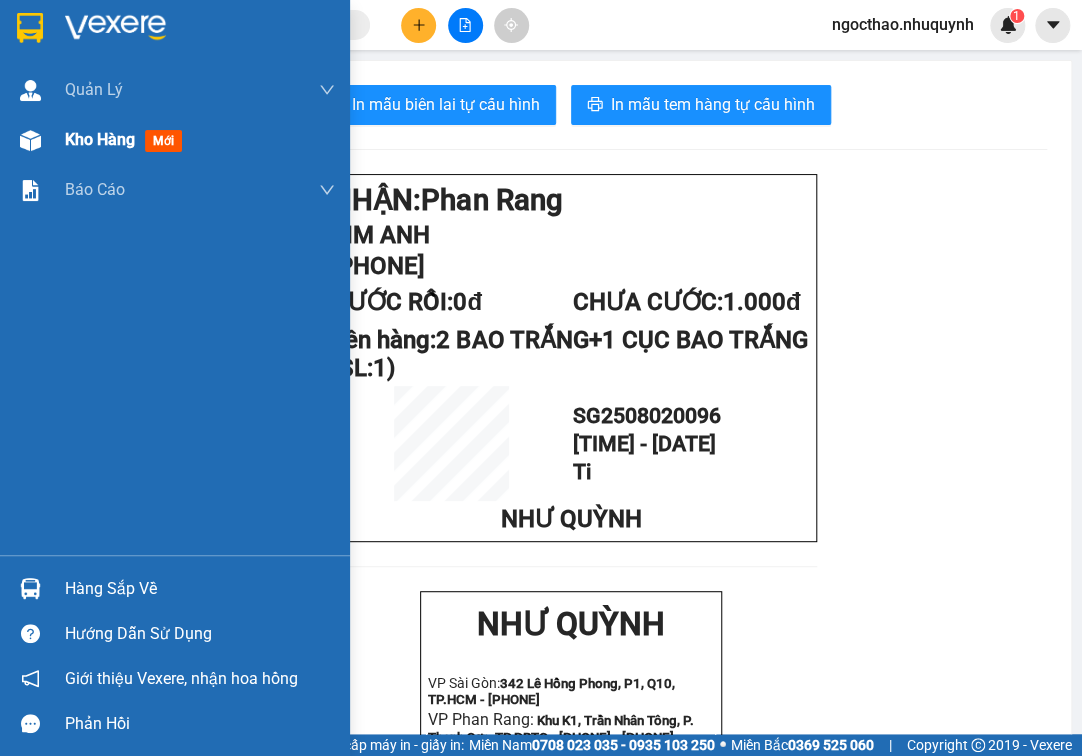 click on "Kho hàng" at bounding box center (100, 139) 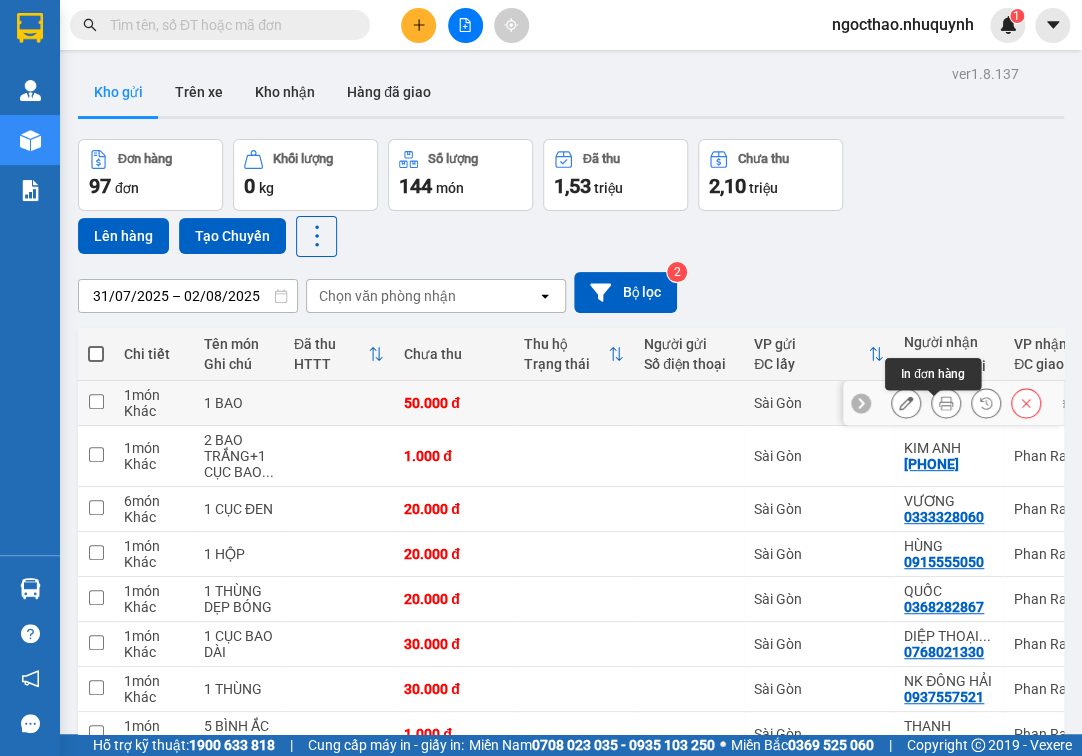 click 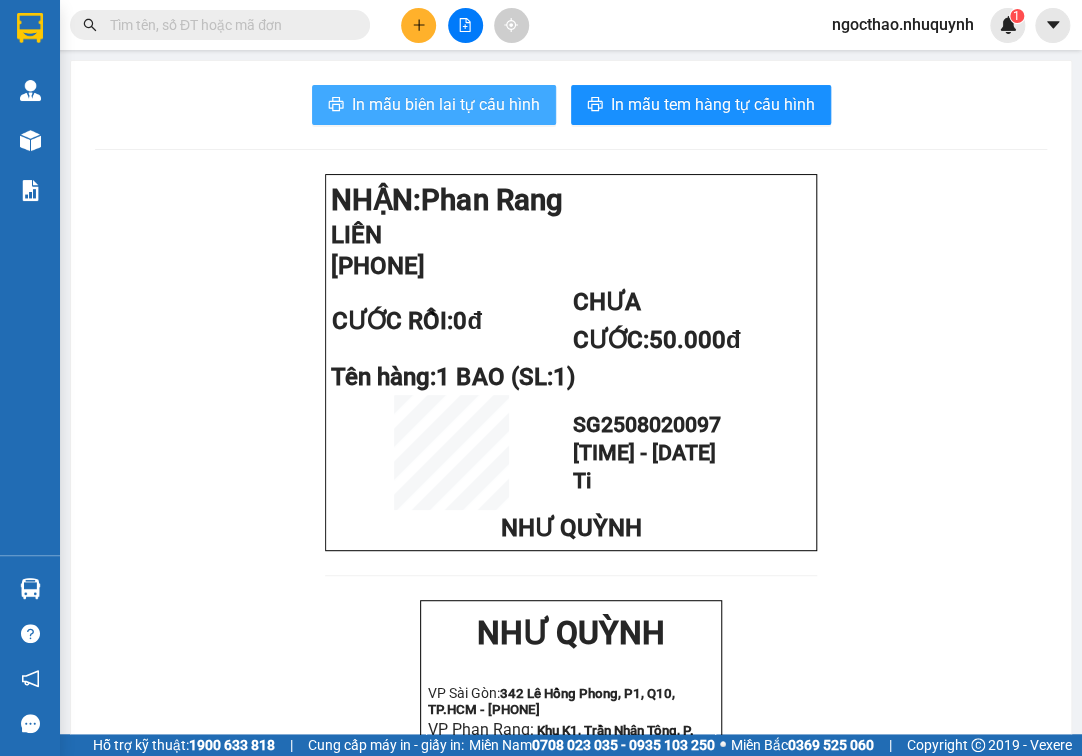 click on "In mẫu biên lai tự cấu hình" at bounding box center [446, 104] 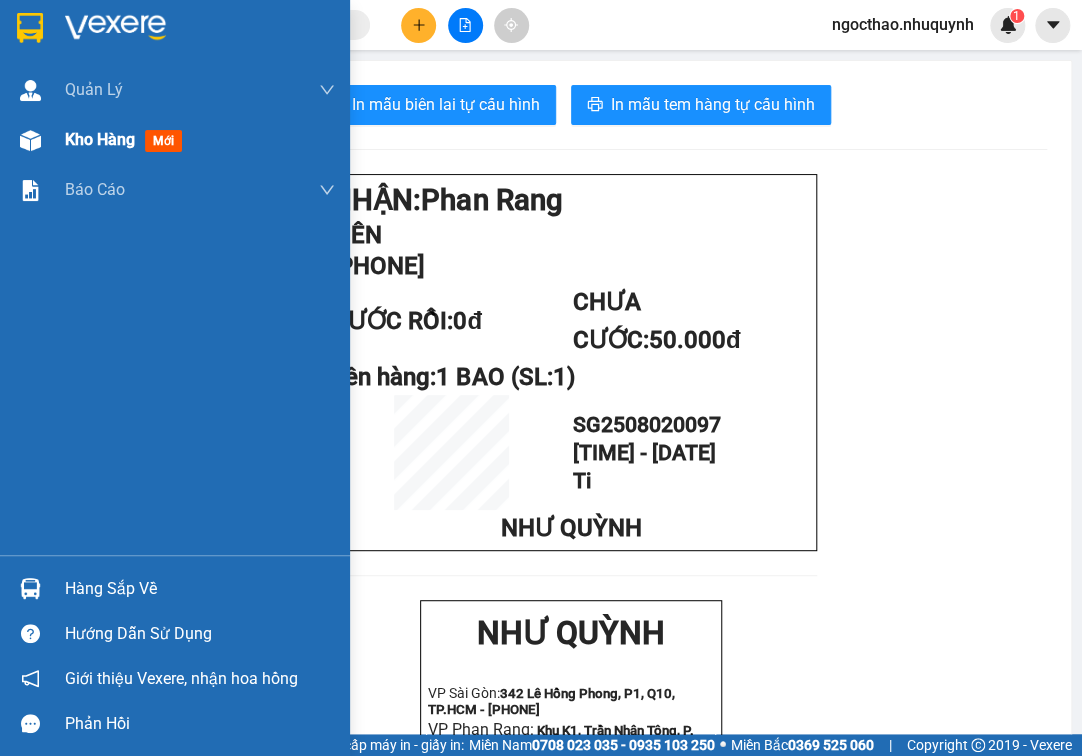click on "Kho hàng mới" at bounding box center (200, 140) 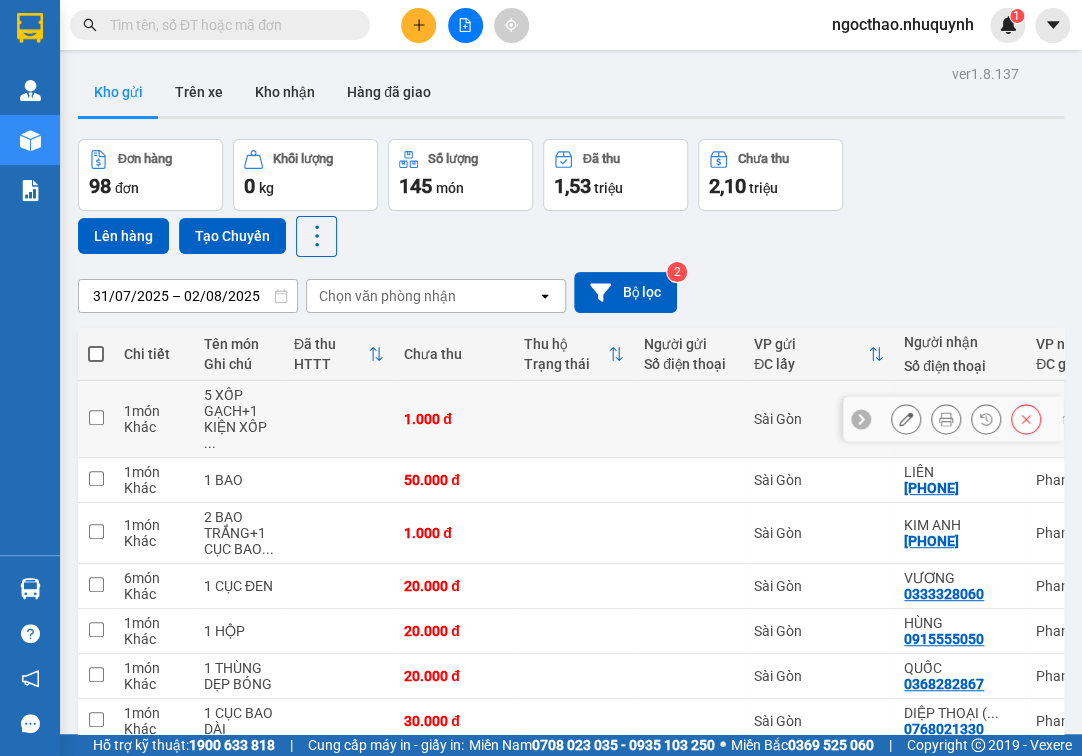 click 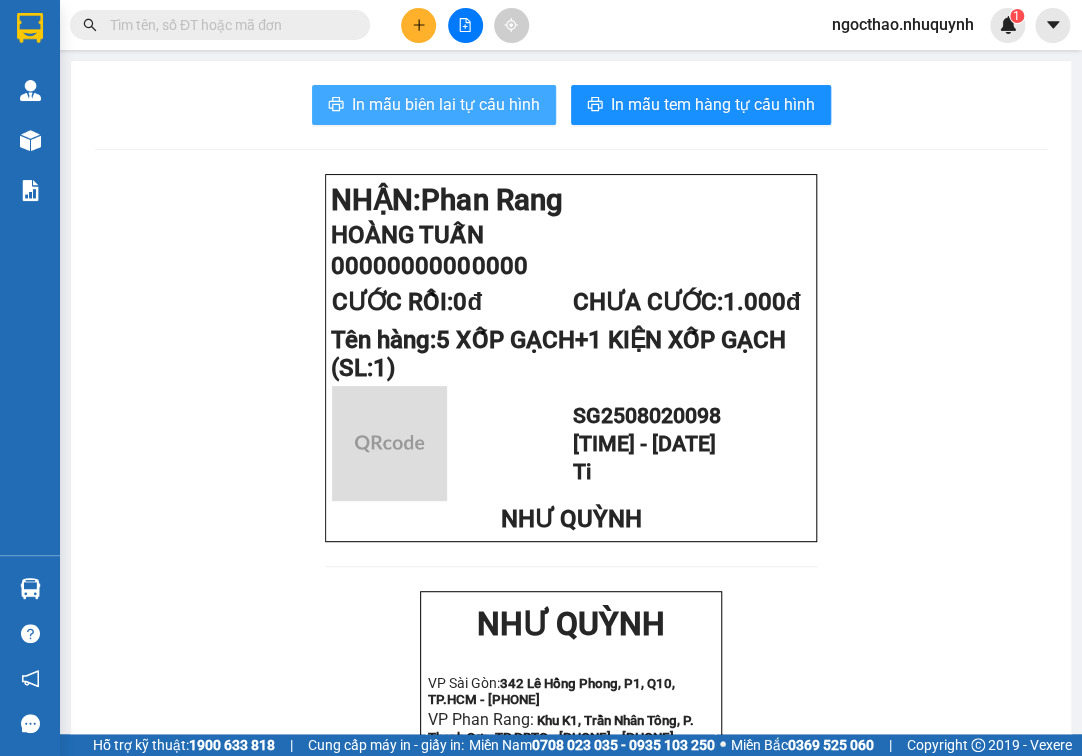 click on "In mẫu biên lai tự cấu hình" at bounding box center [446, 104] 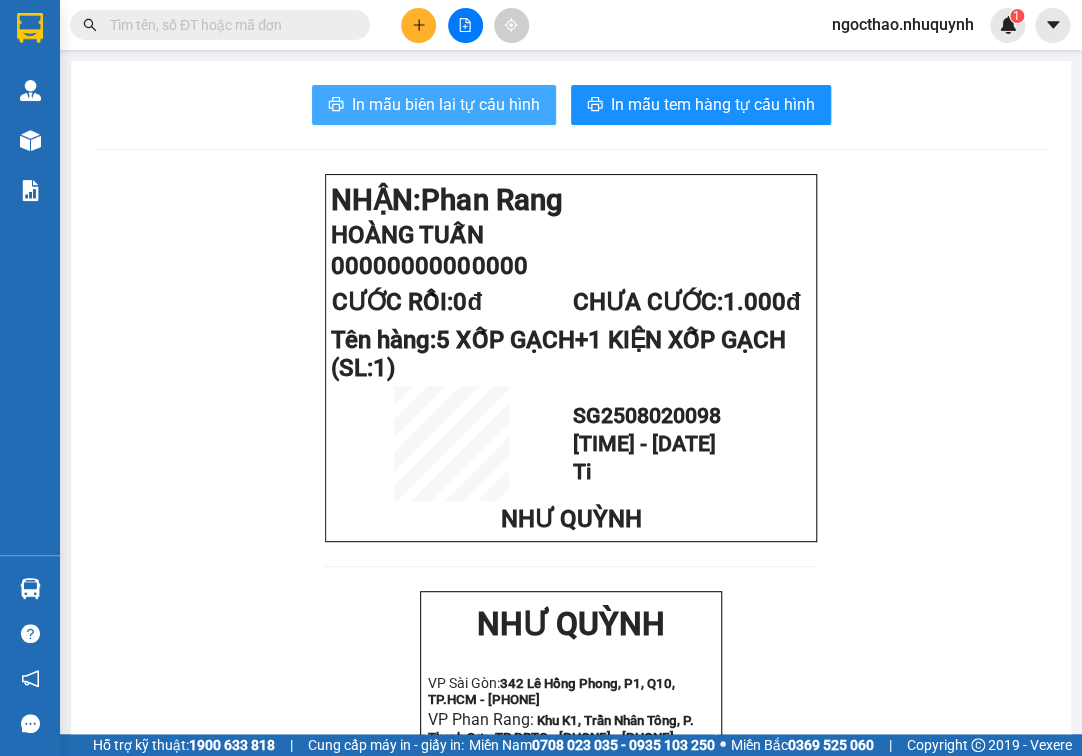 scroll, scrollTop: 0, scrollLeft: 0, axis: both 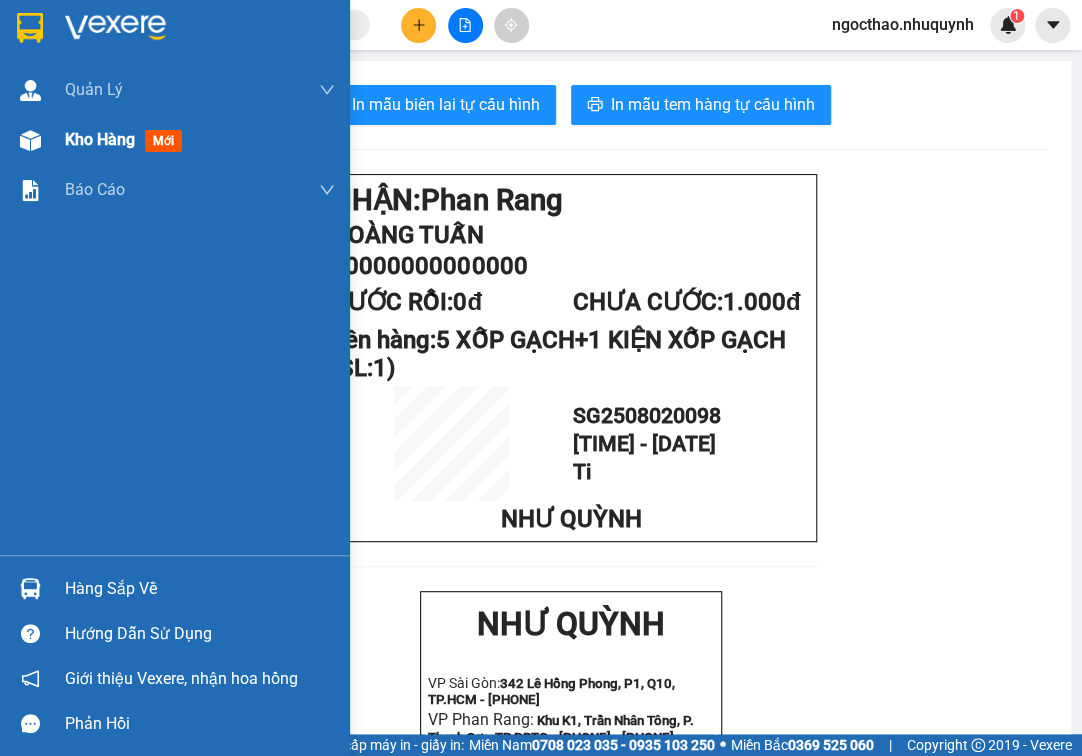 click on "Kho hàng mới" at bounding box center [175, 140] 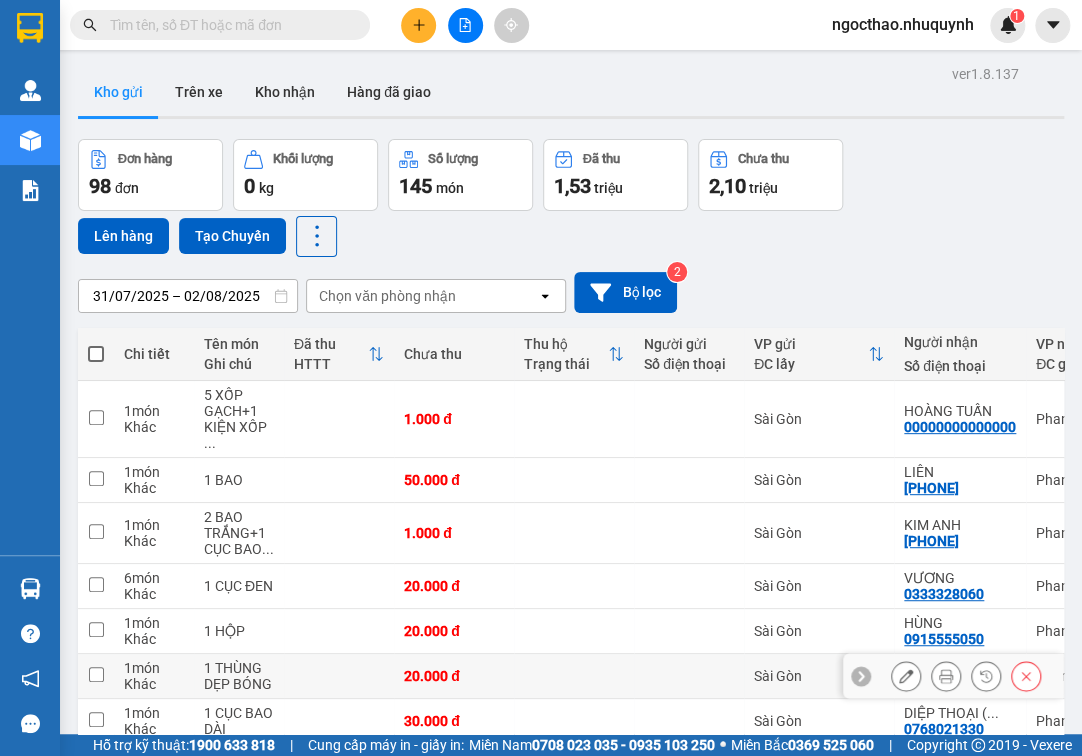 scroll, scrollTop: 224, scrollLeft: 0, axis: vertical 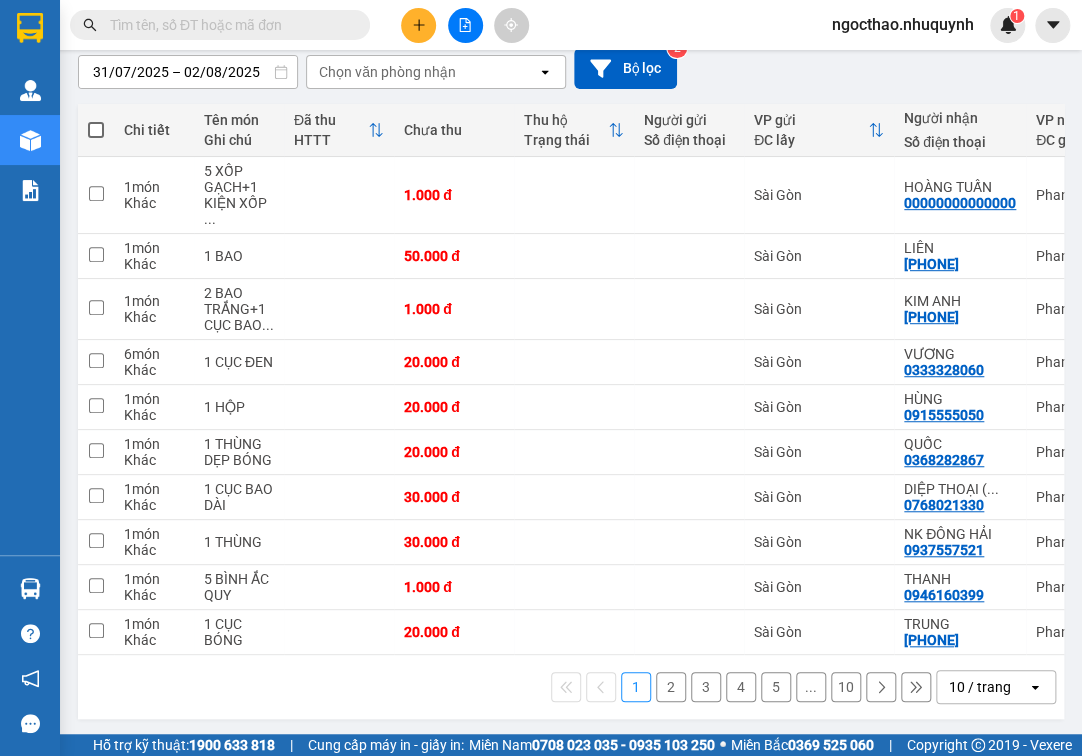 click at bounding box center [916, 687] 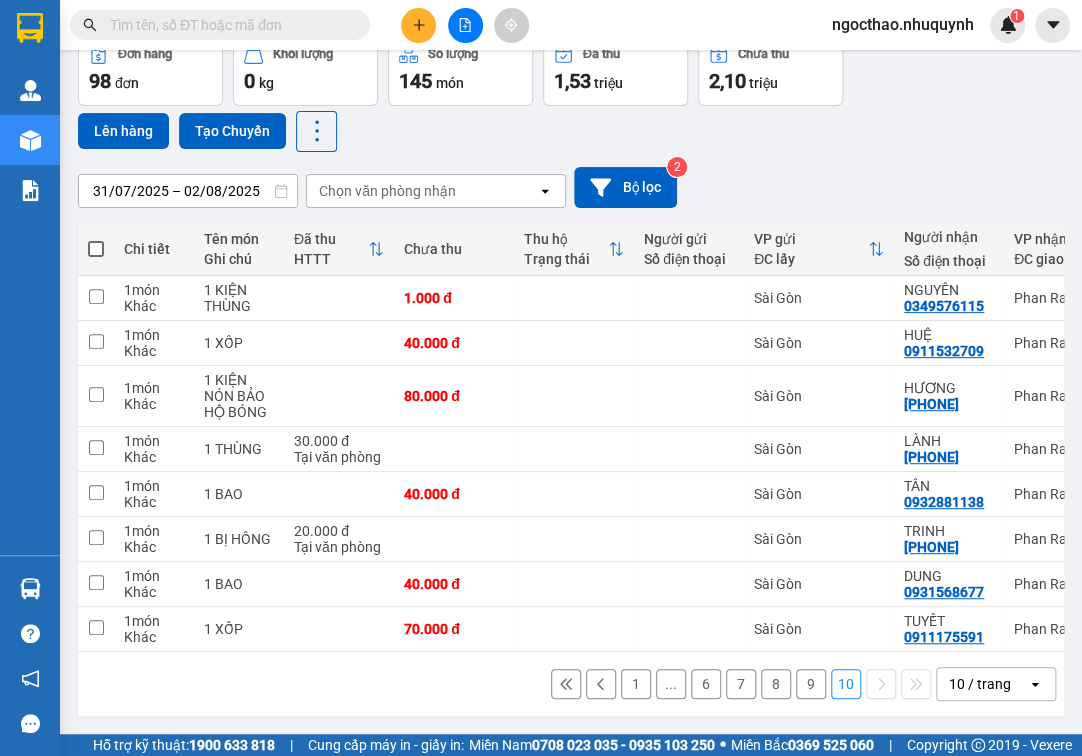 scroll, scrollTop: 119, scrollLeft: 0, axis: vertical 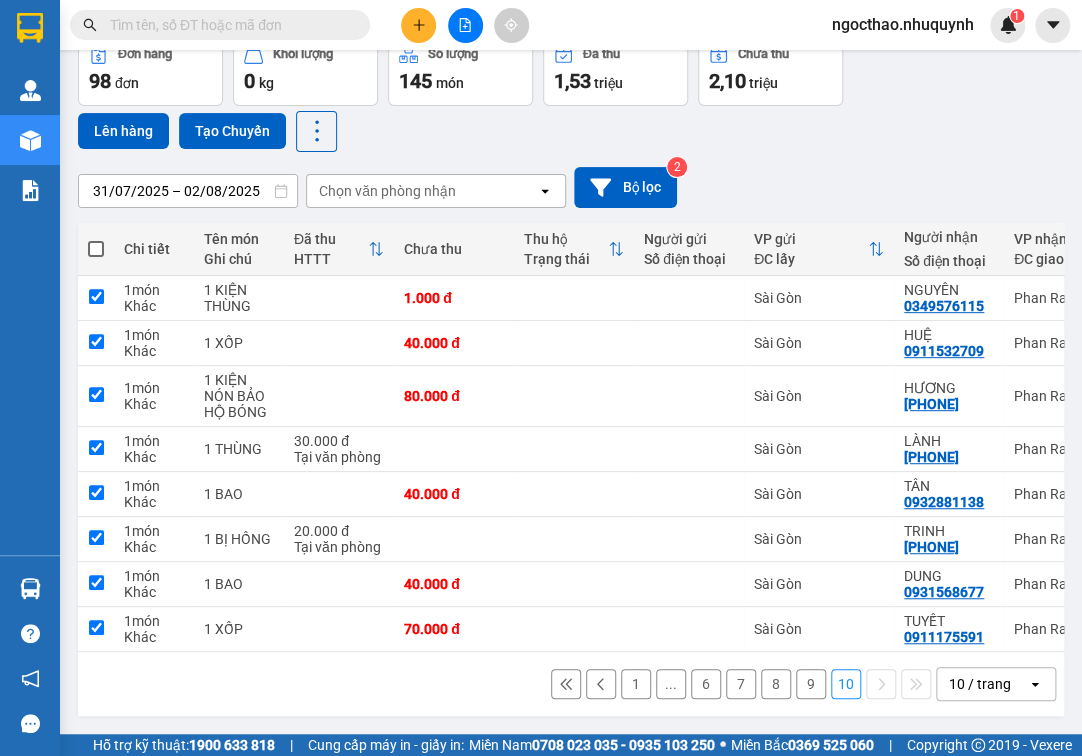 checkbox on "true" 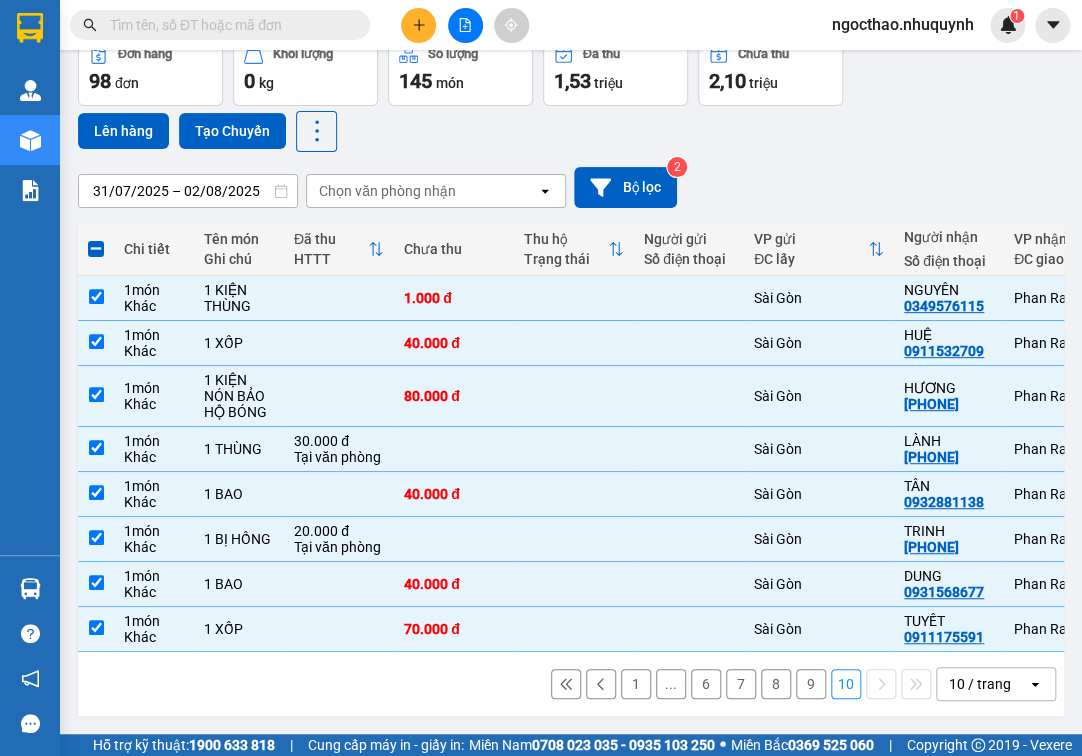 scroll, scrollTop: 0, scrollLeft: 0, axis: both 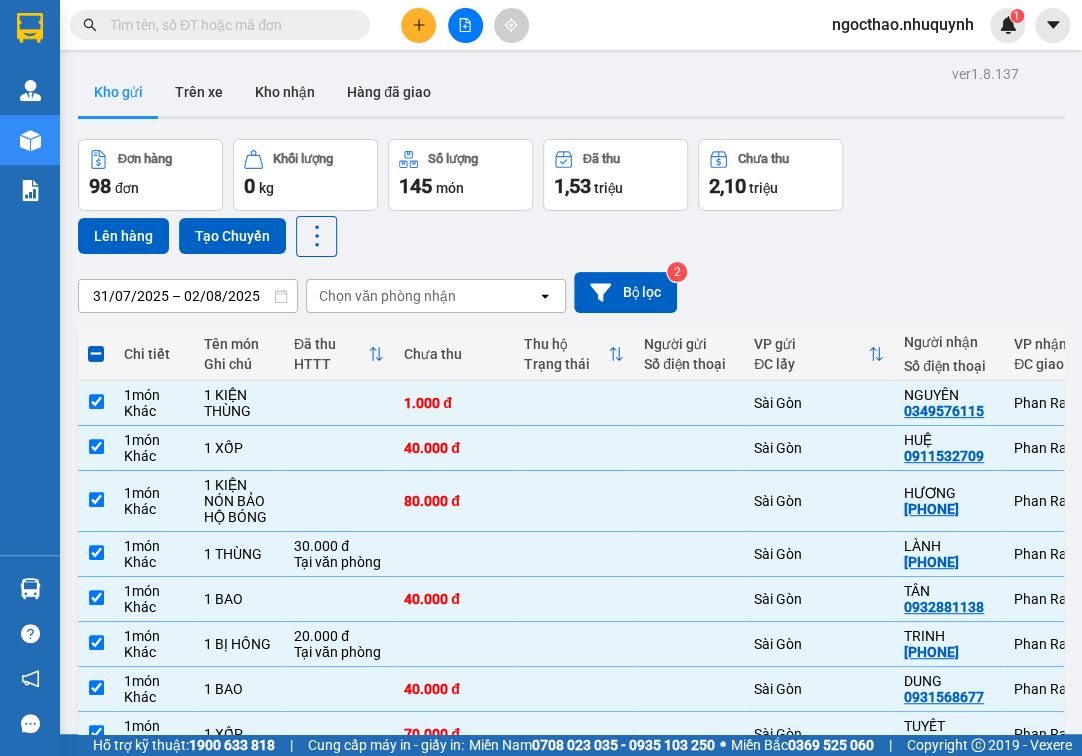 click on "Lên hàng" at bounding box center [123, 236] 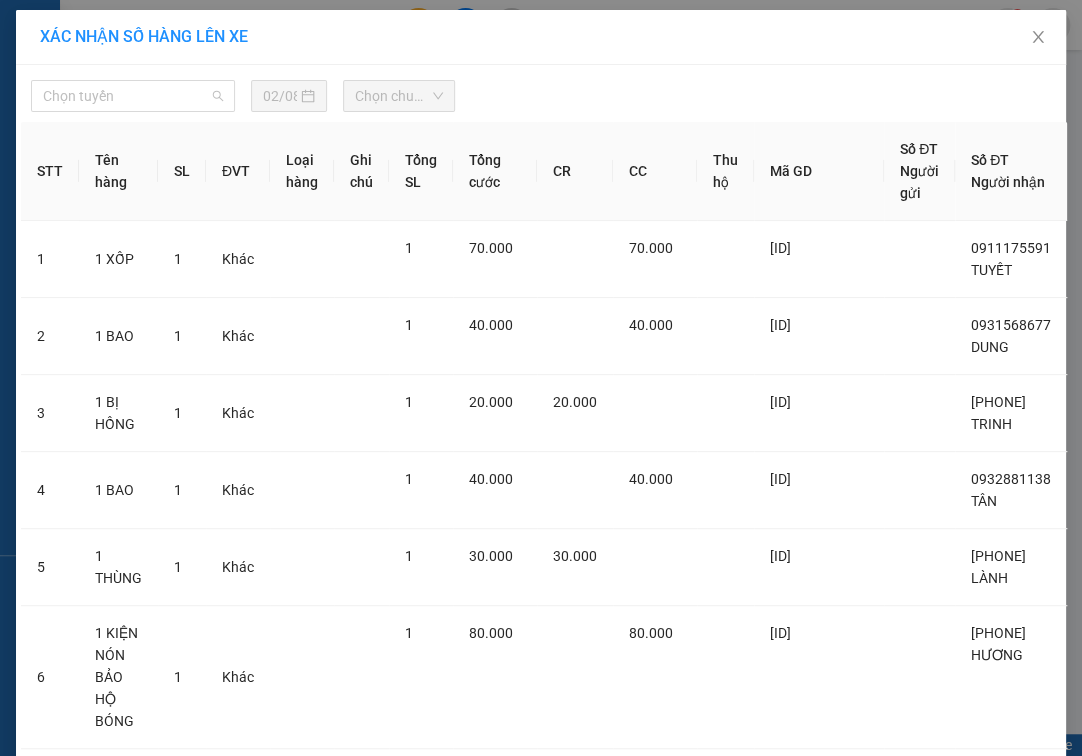 drag, startPoint x: 59, startPoint y: 103, endPoint x: 110, endPoint y: 172, distance: 85.8021 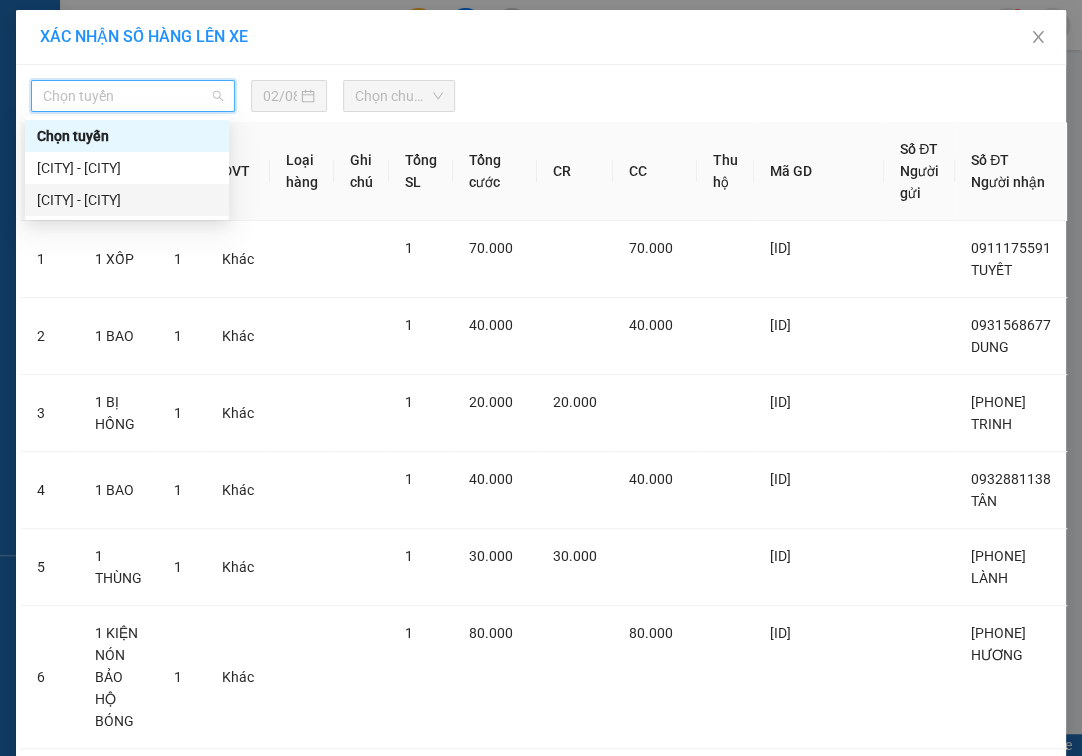 click on "Sài Gòn - Phan Rang" at bounding box center [127, 200] 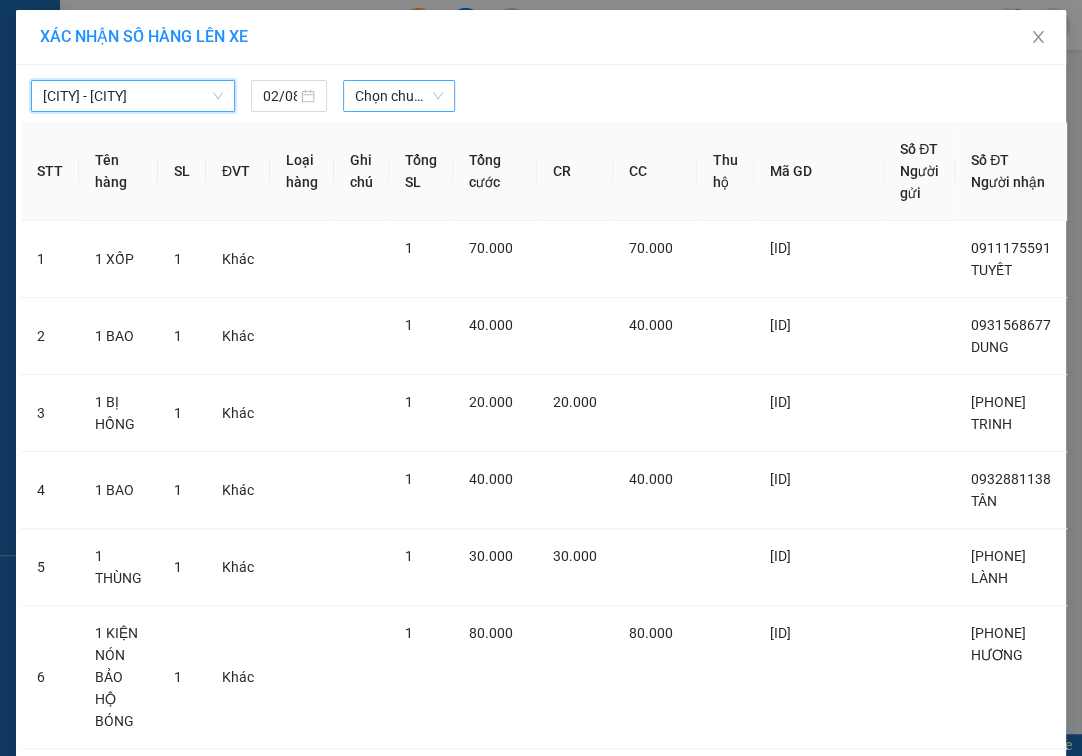click on "Chọn chuyến" at bounding box center (399, 96) 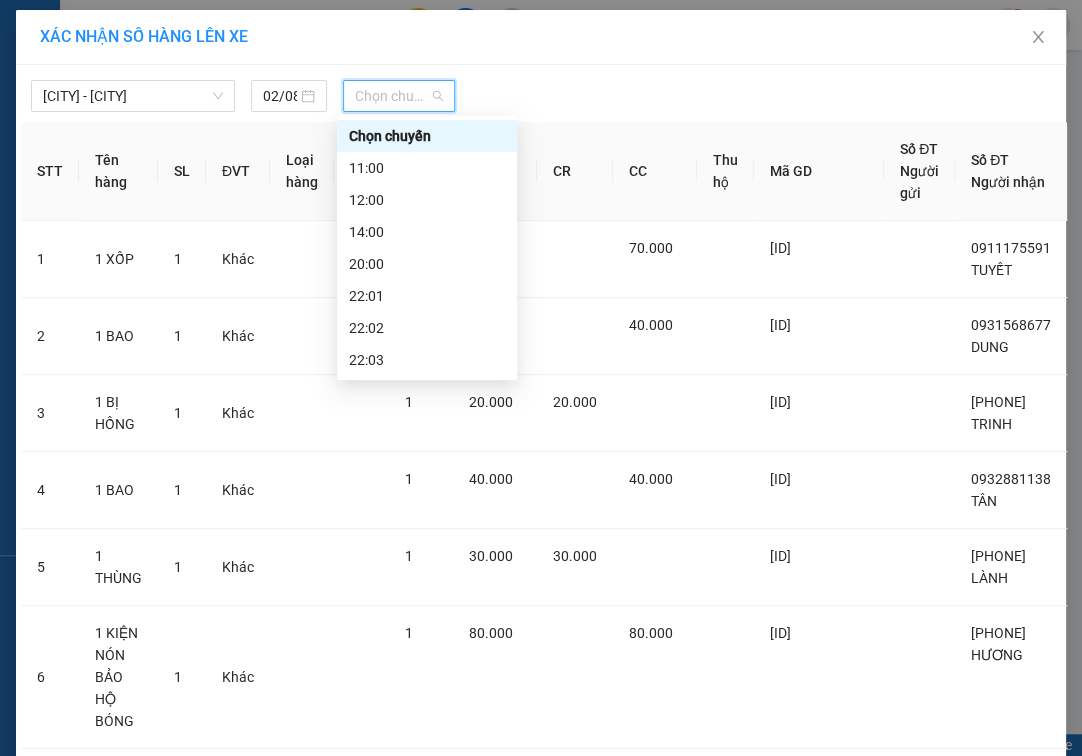 scroll, scrollTop: 96, scrollLeft: 0, axis: vertical 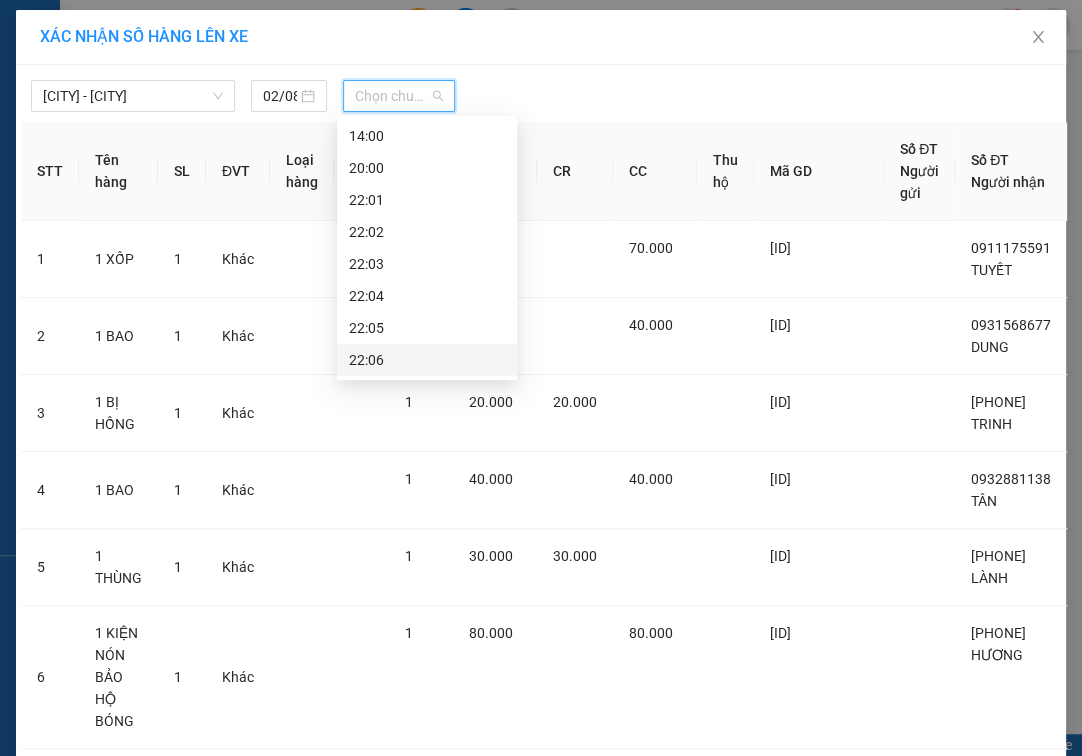 click on "22:06" at bounding box center (427, 360) 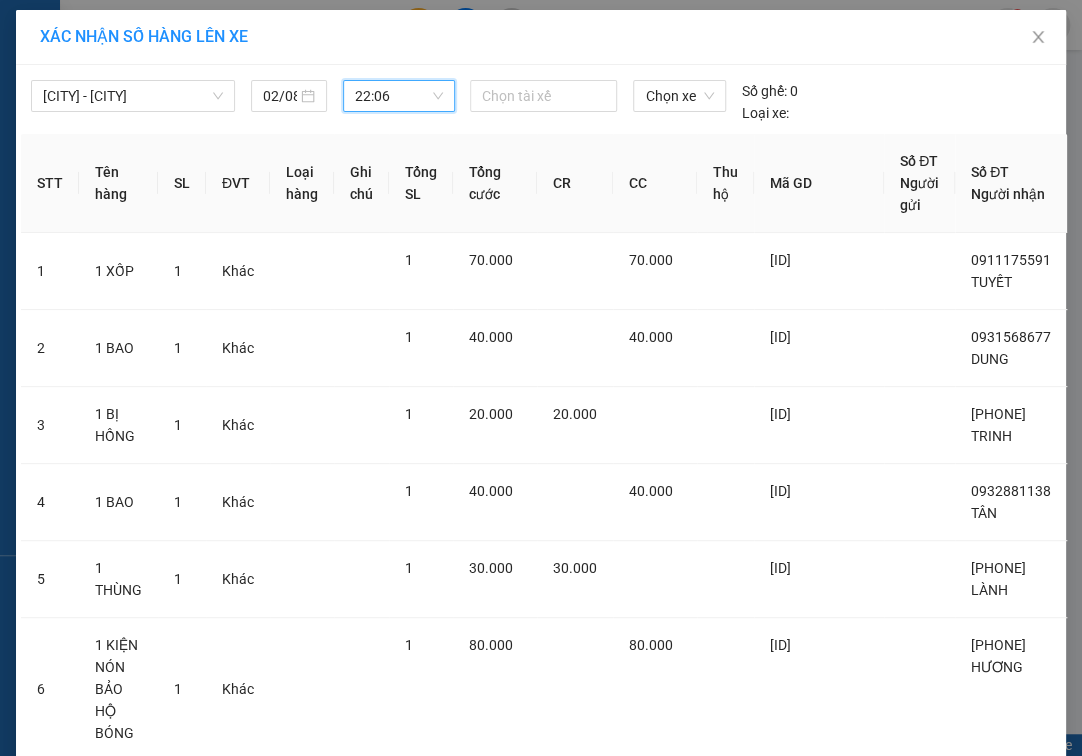 scroll, scrollTop: 324, scrollLeft: 0, axis: vertical 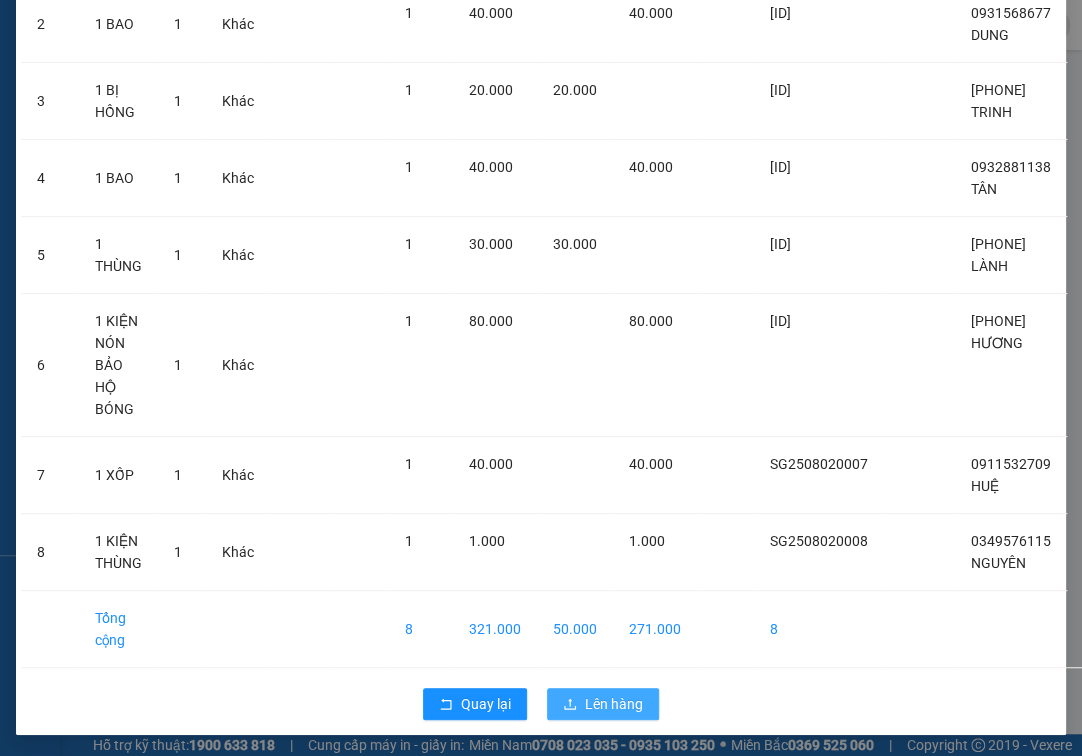 click on "Lên hàng" at bounding box center [614, 704] 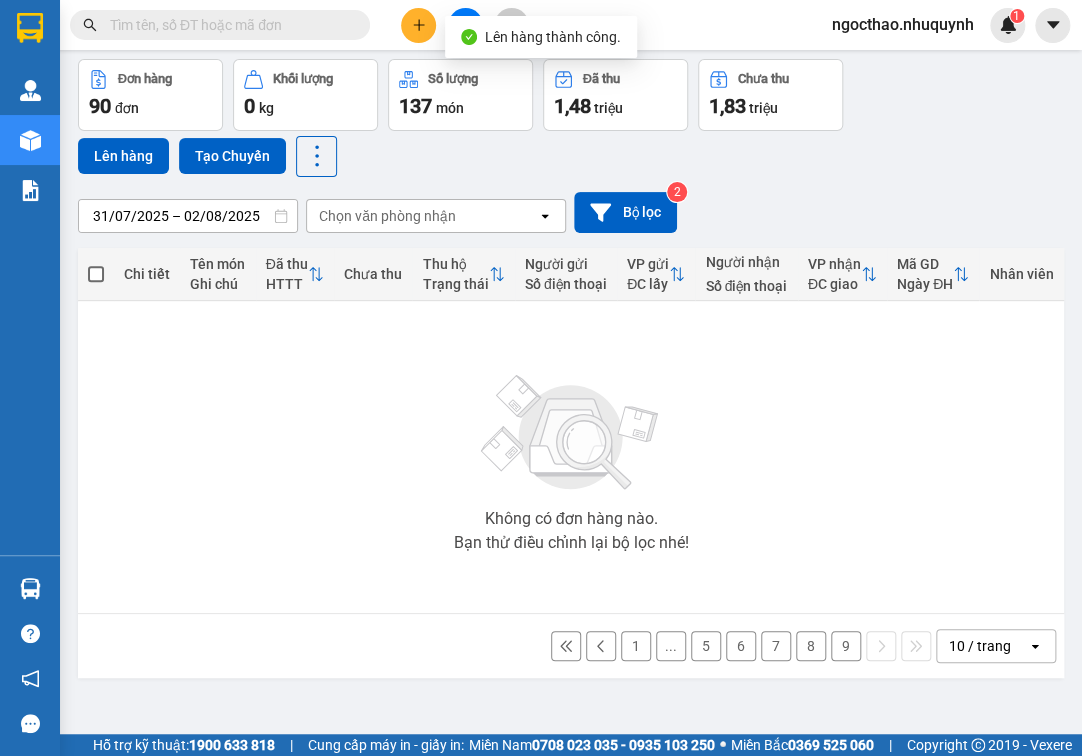 scroll, scrollTop: 92, scrollLeft: 0, axis: vertical 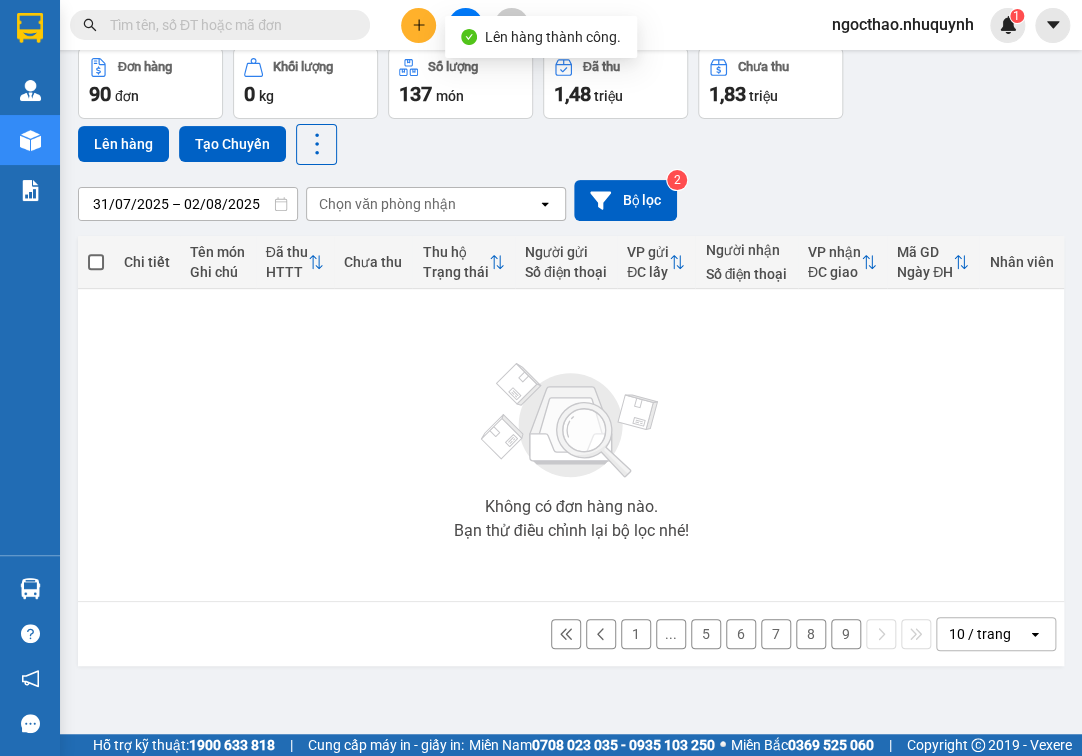 click on "9" at bounding box center (846, 634) 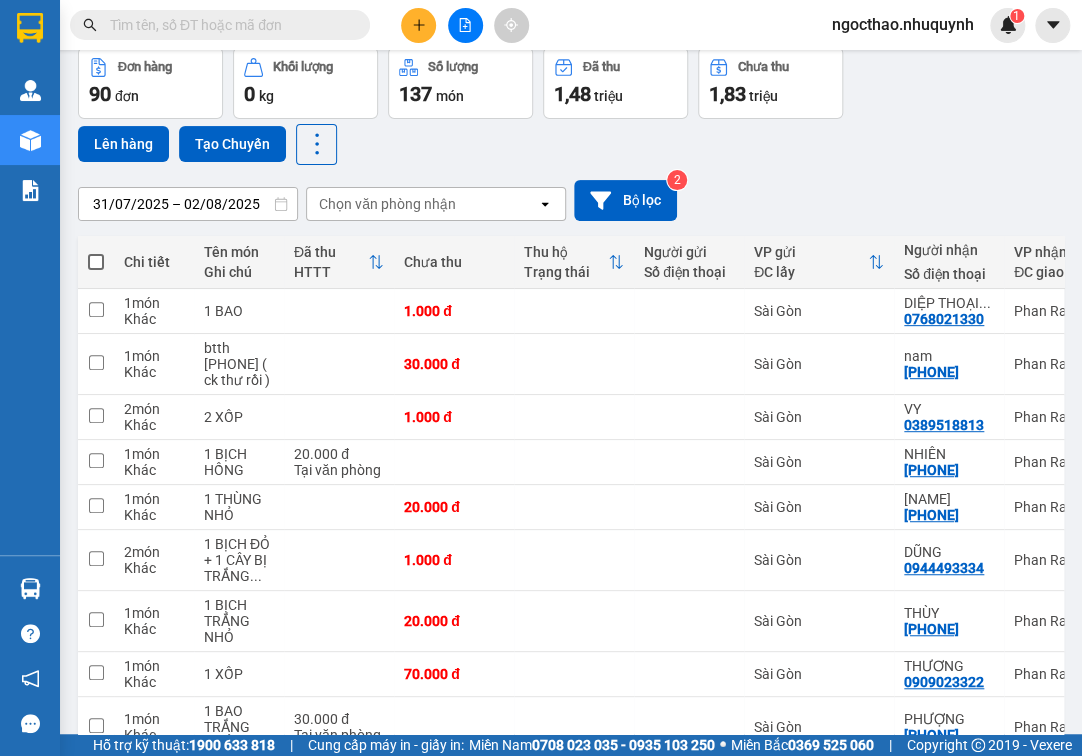 drag, startPoint x: 97, startPoint y: 262, endPoint x: 399, endPoint y: 312, distance: 306.11108 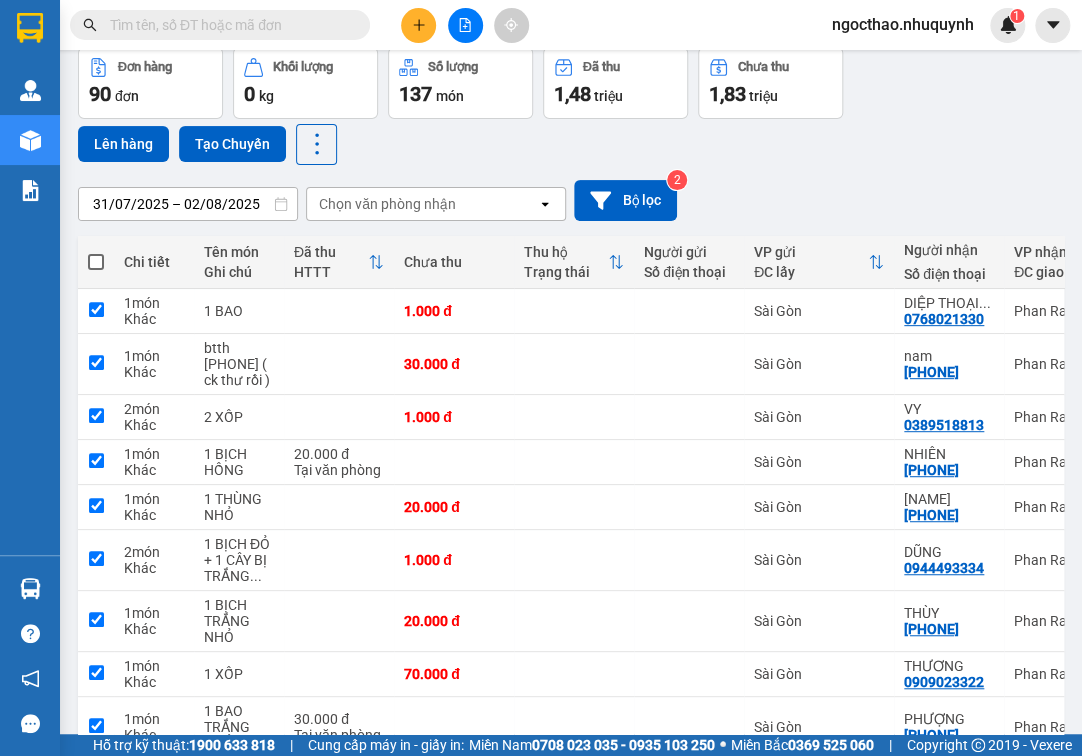 checkbox on "true" 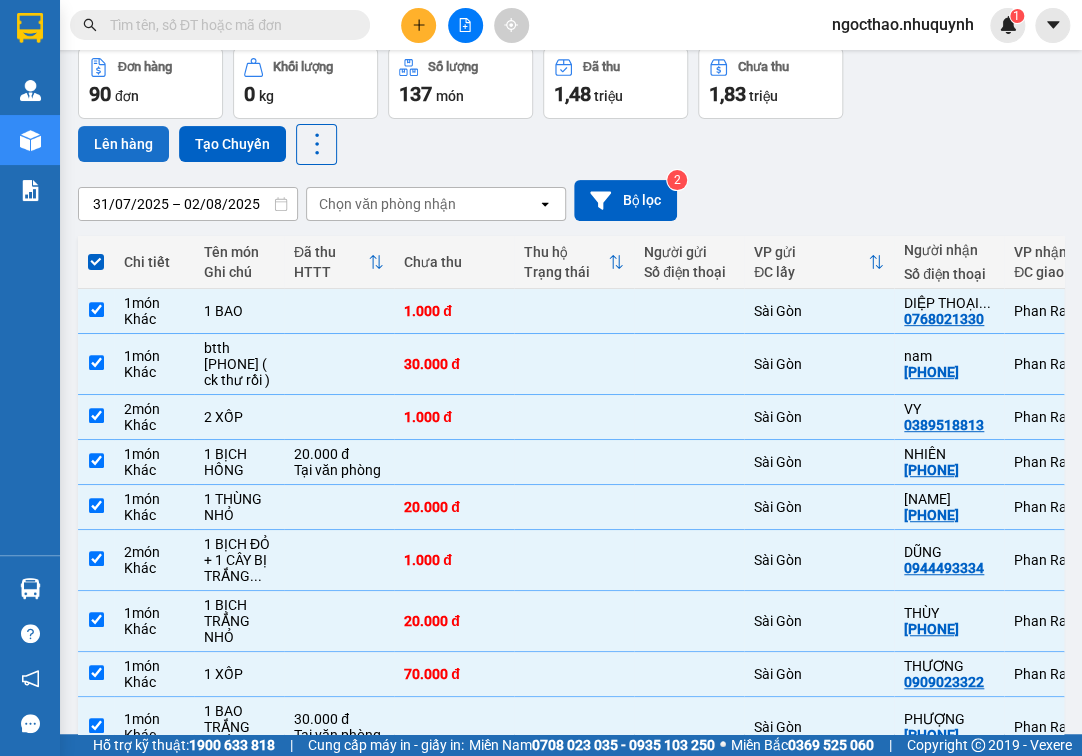 click on "Lên hàng" at bounding box center (123, 144) 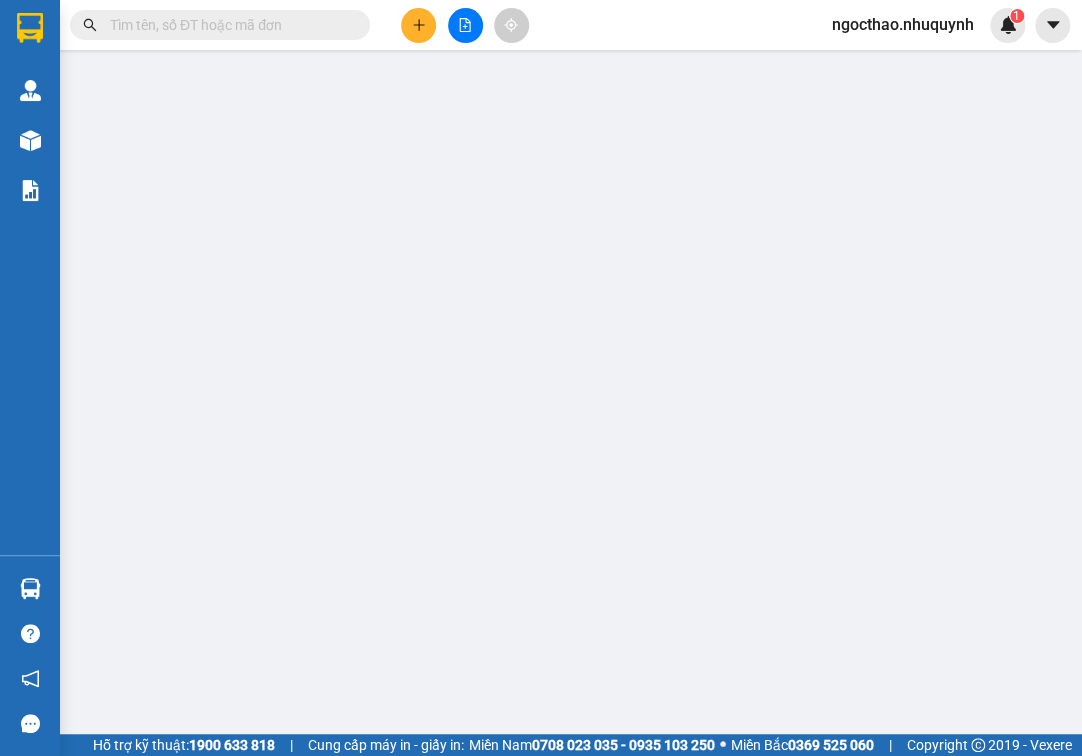 scroll, scrollTop: 0, scrollLeft: 0, axis: both 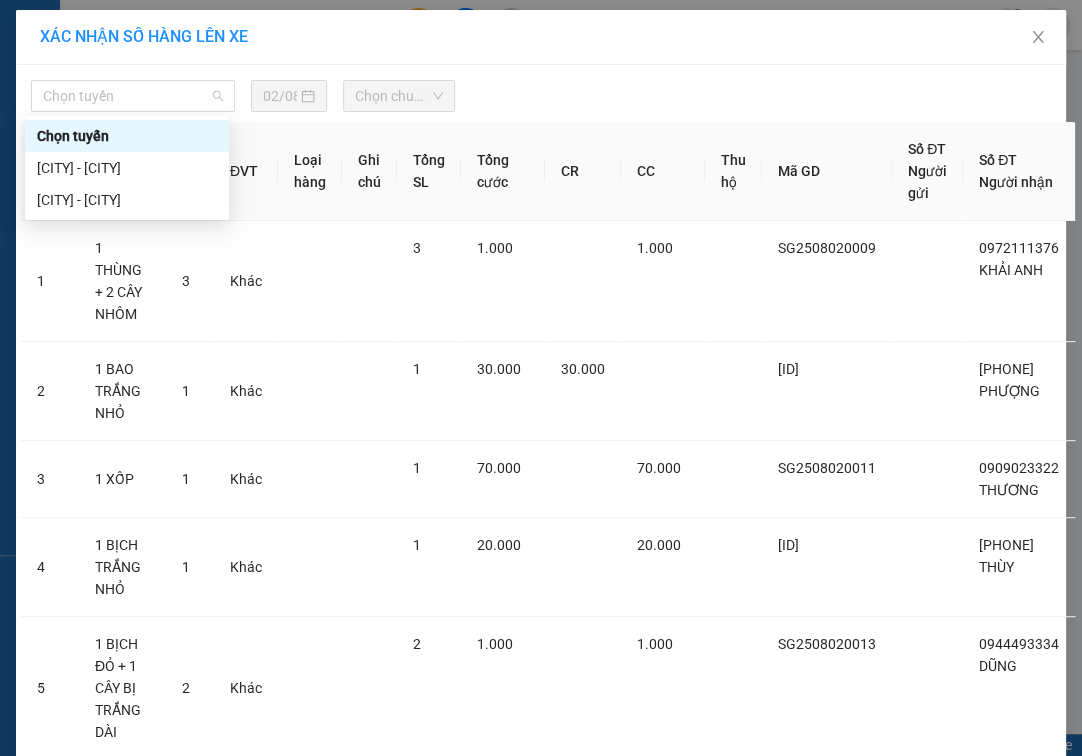 drag, startPoint x: 148, startPoint y: 87, endPoint x: 150, endPoint y: 123, distance: 36.05551 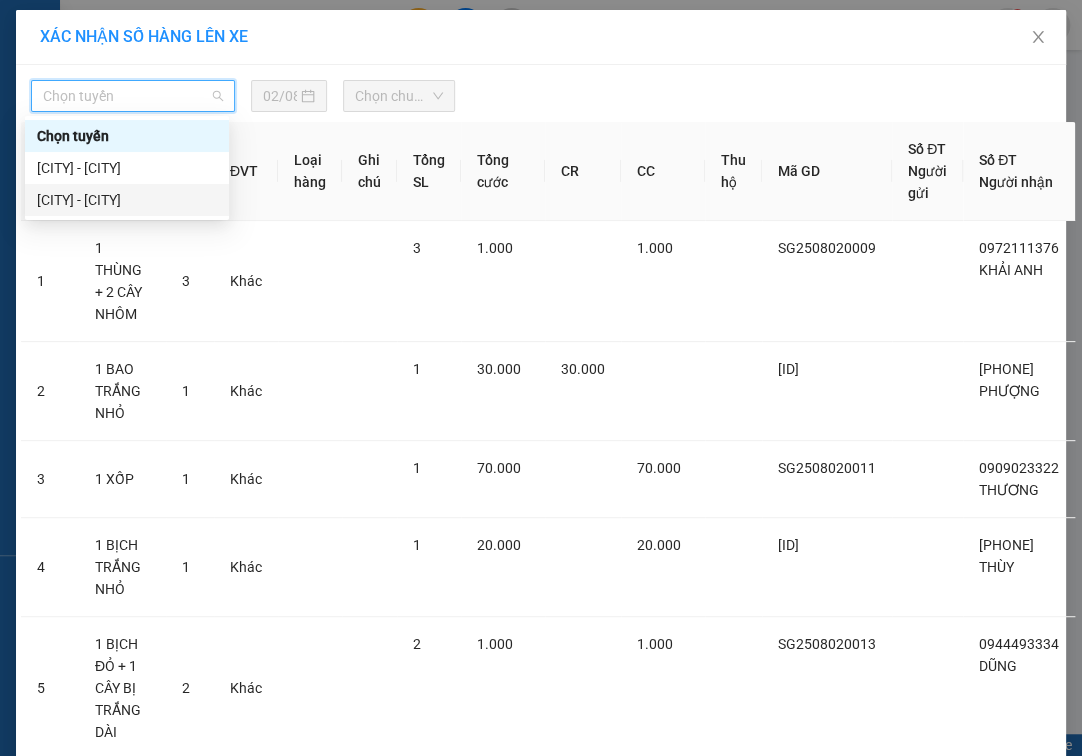 click on "Sài Gòn - Phan Rang" at bounding box center (127, 200) 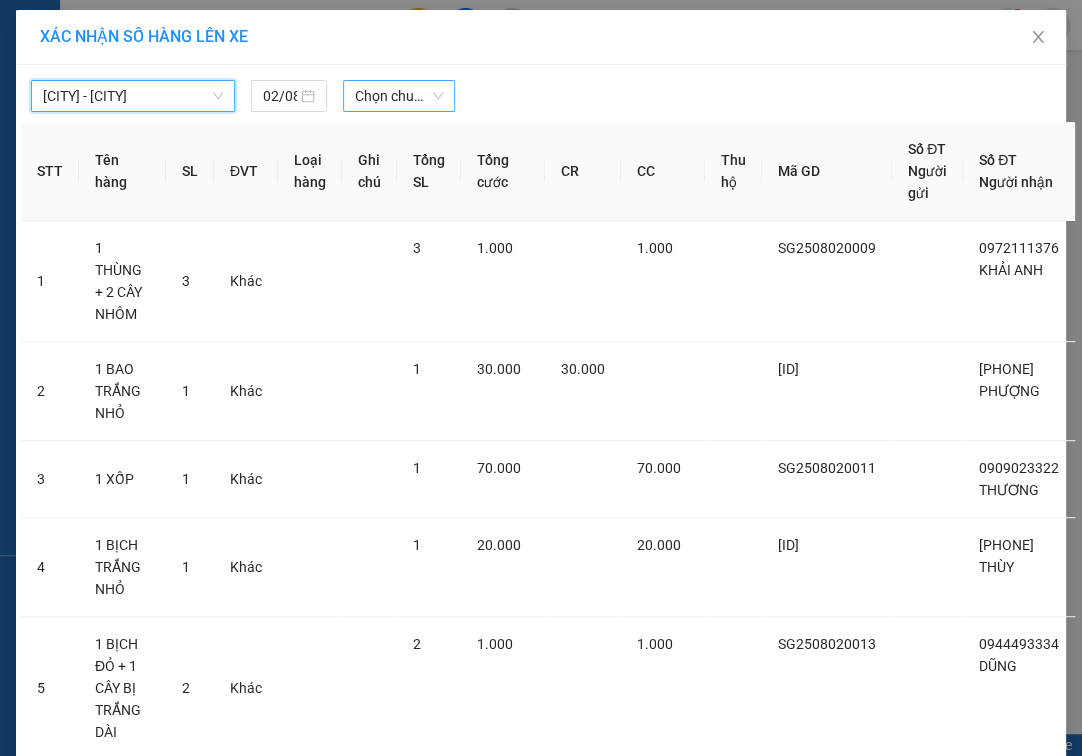 click on "Chọn chuyến" at bounding box center (399, 96) 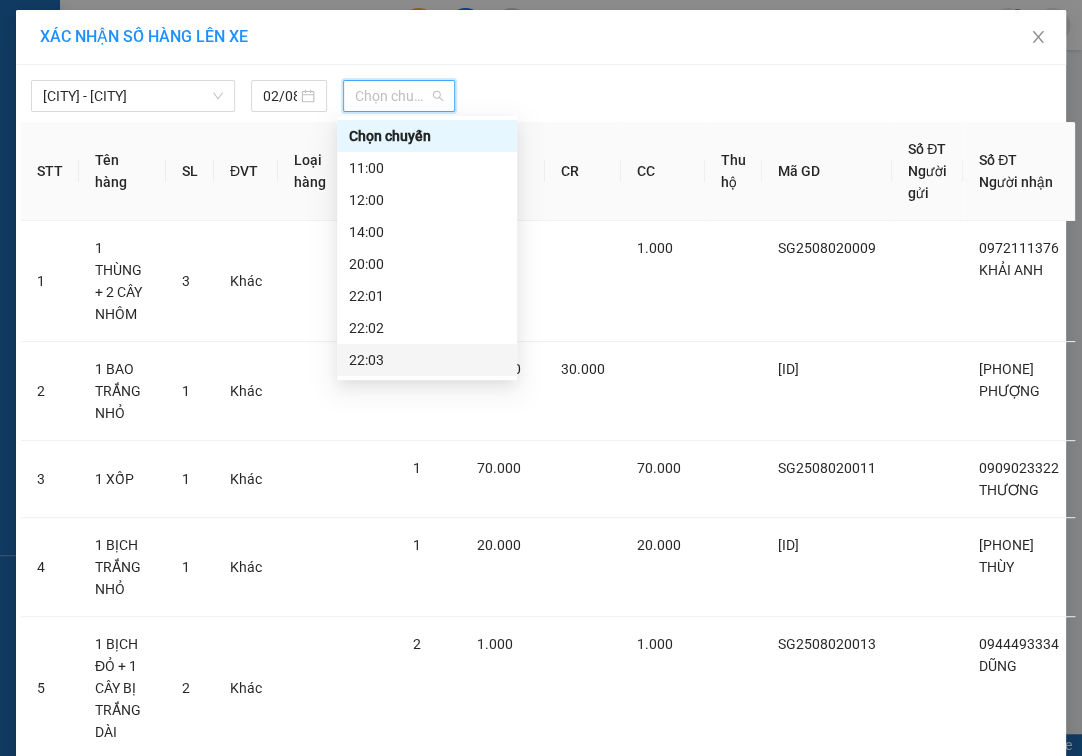 scroll, scrollTop: 96, scrollLeft: 0, axis: vertical 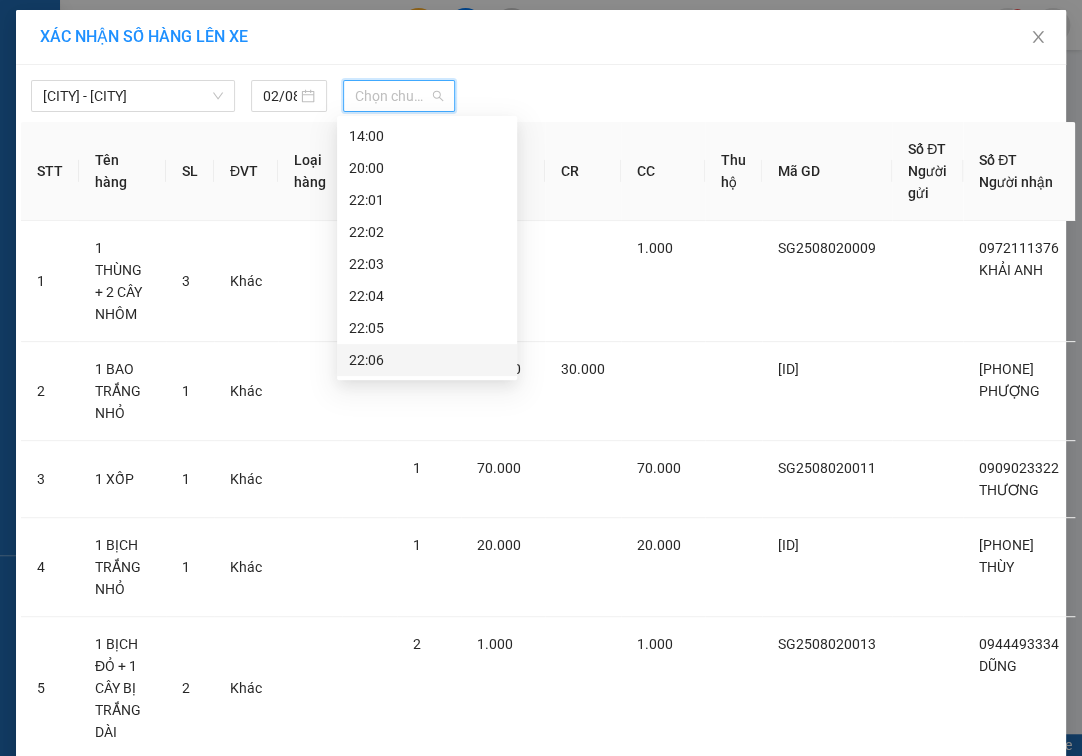 click on "22:06" at bounding box center (427, 360) 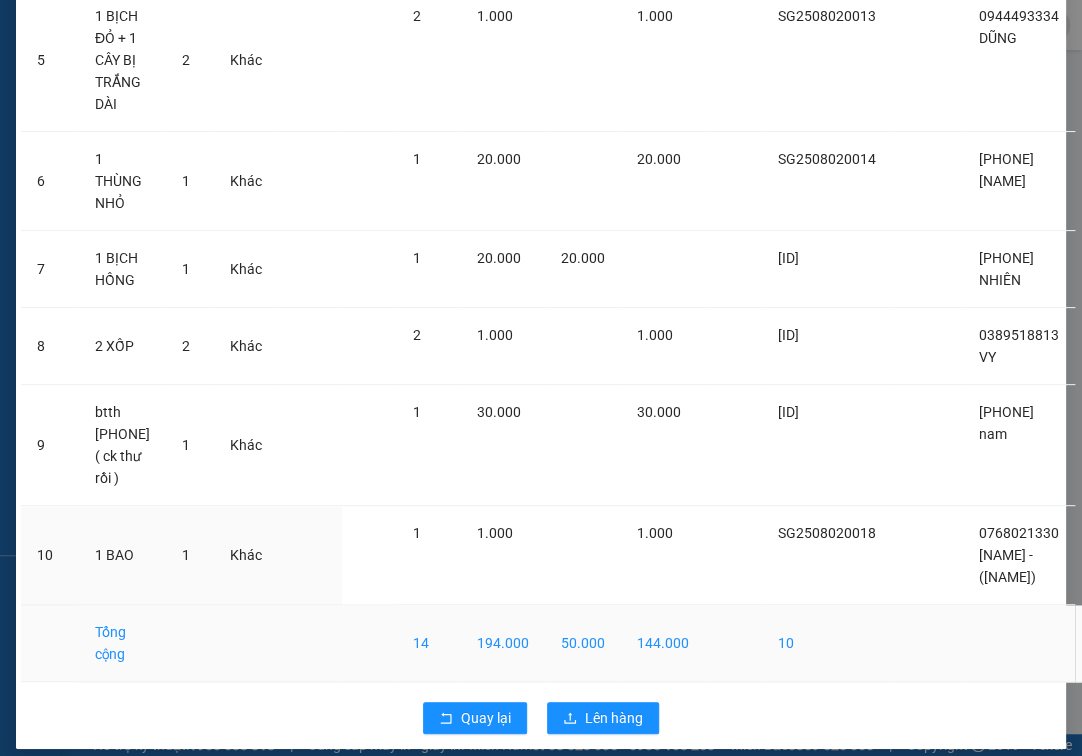 scroll, scrollTop: 698, scrollLeft: 0, axis: vertical 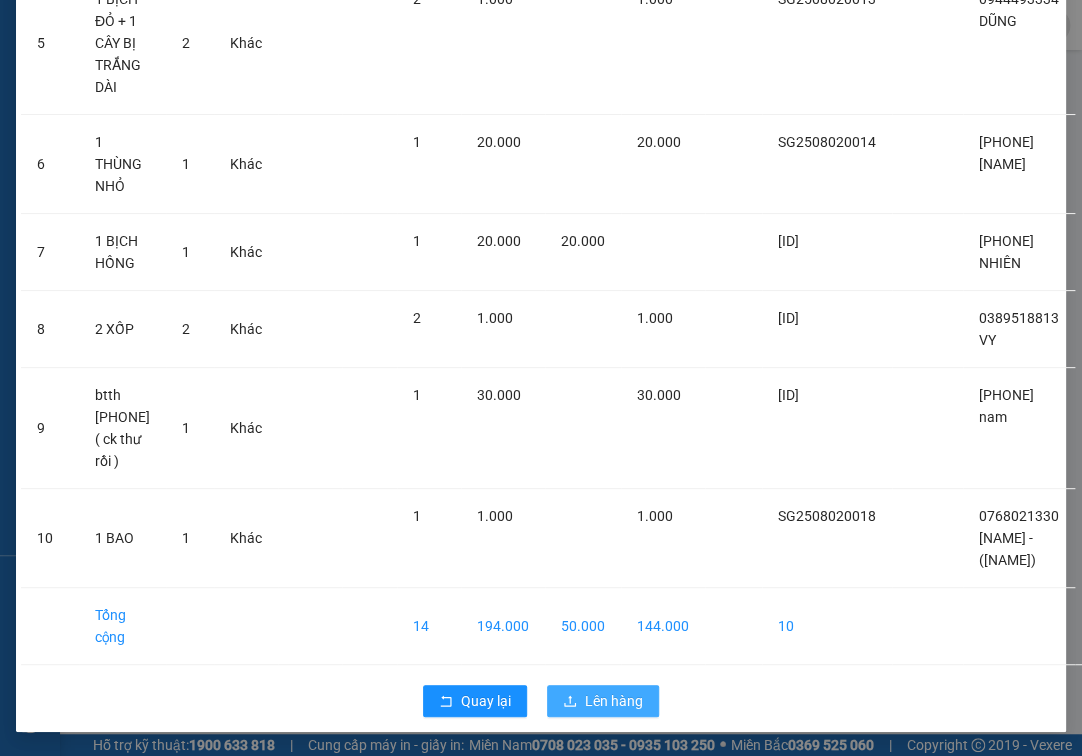 click on "Lên hàng" at bounding box center (614, 701) 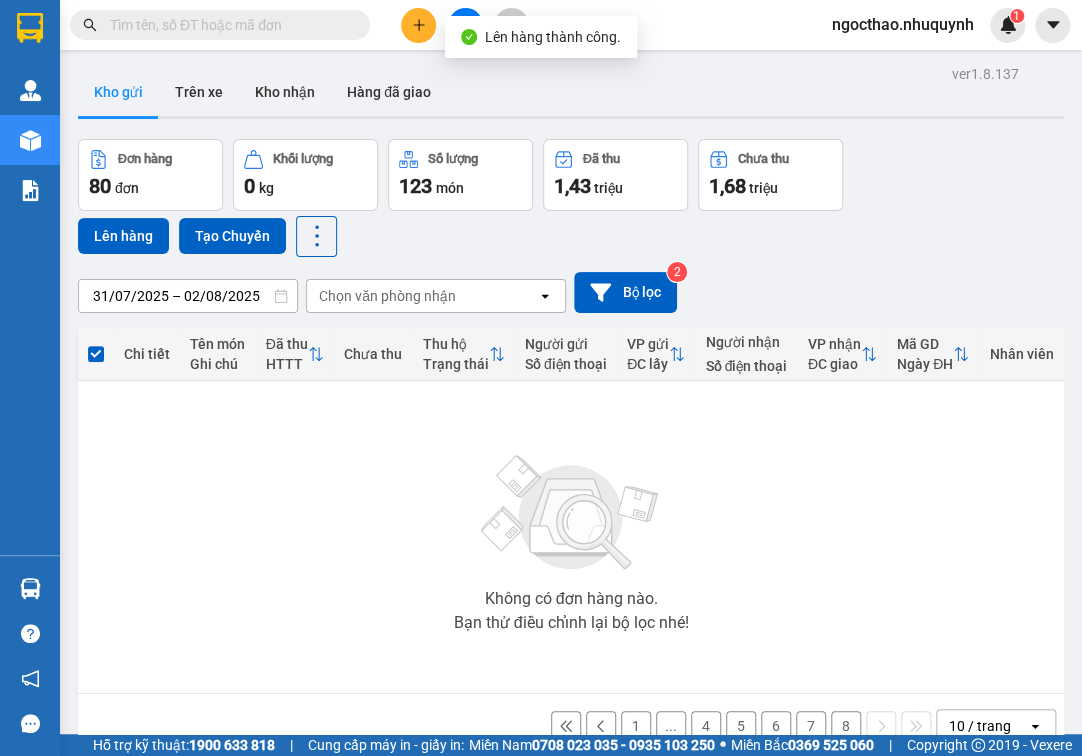 scroll, scrollTop: 92, scrollLeft: 0, axis: vertical 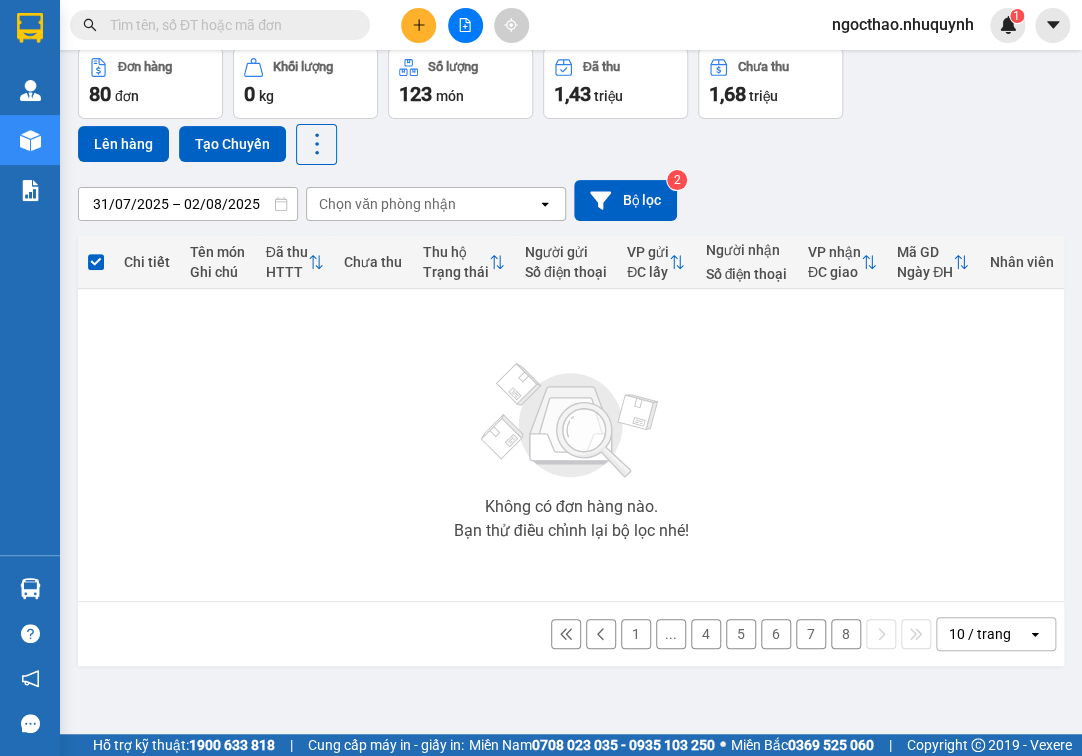 click on "8" at bounding box center (846, 634) 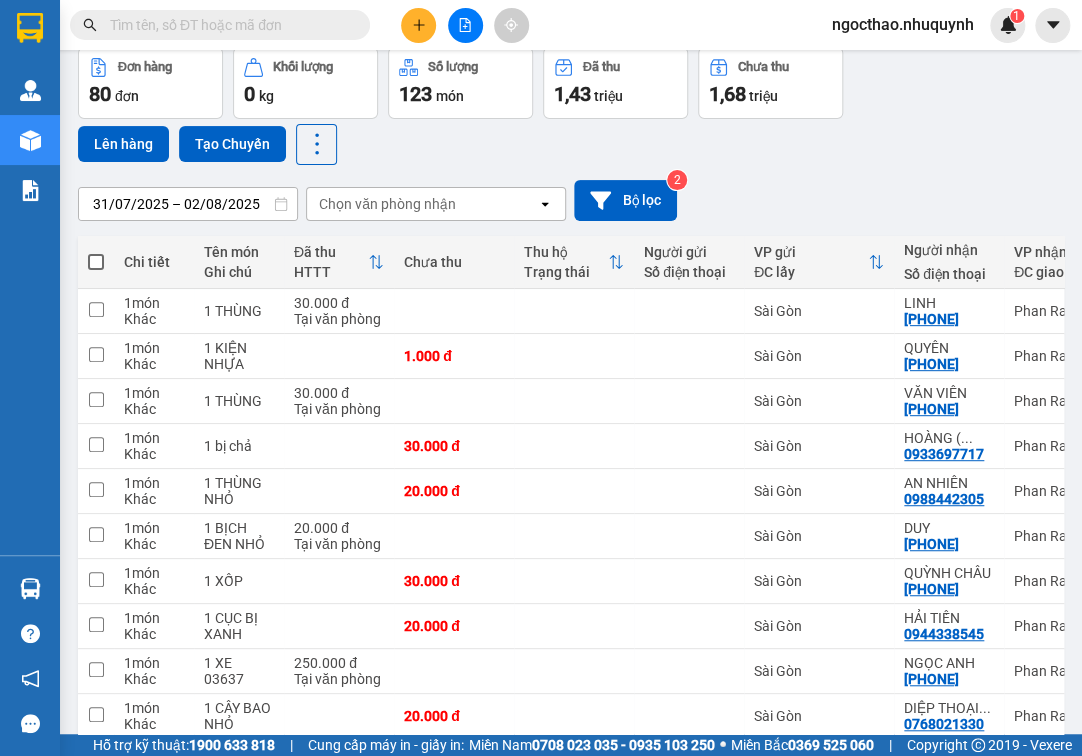 click at bounding box center [96, 262] 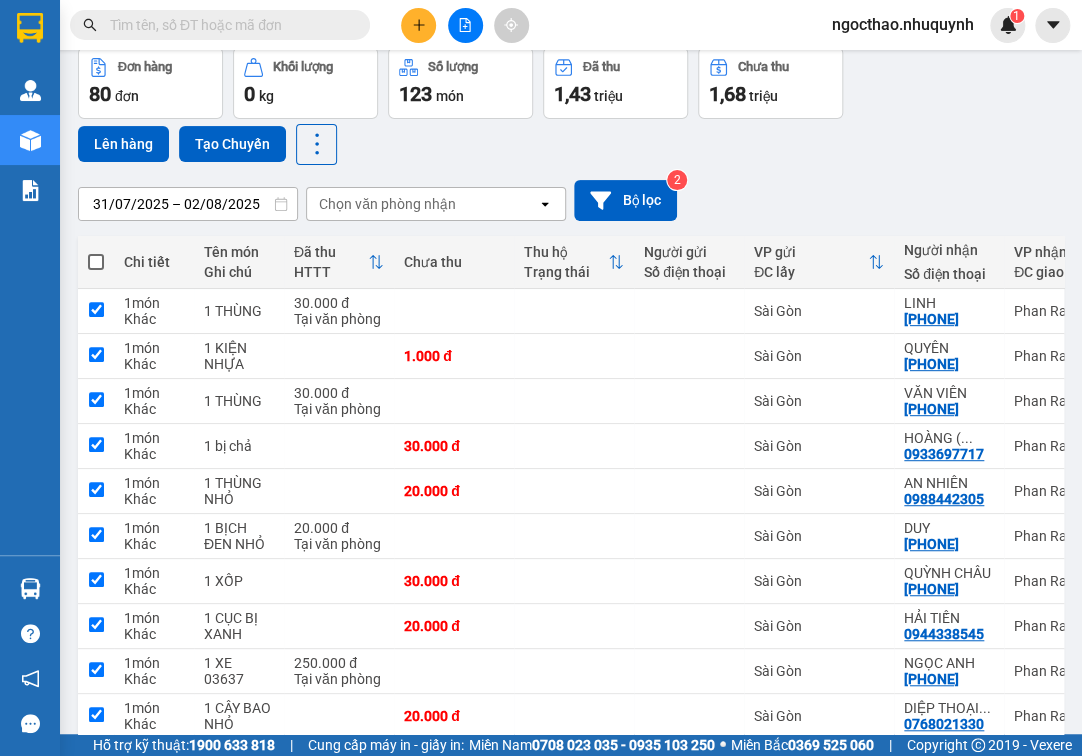 checkbox on "true" 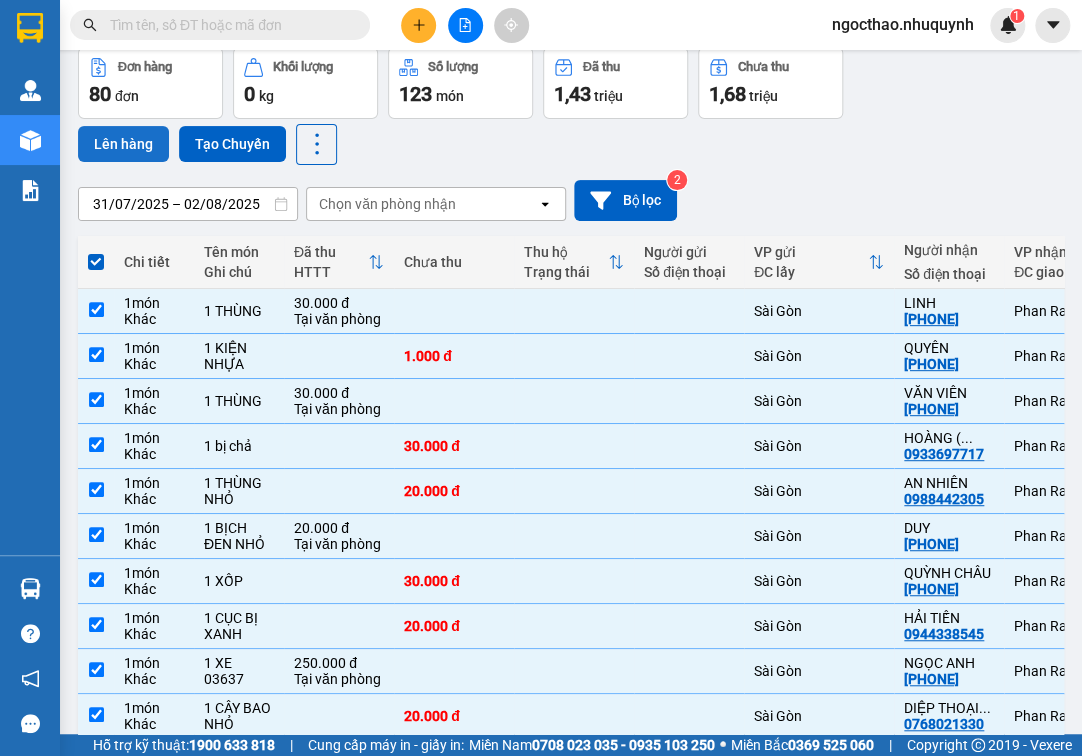 click on "Lên hàng" at bounding box center [123, 144] 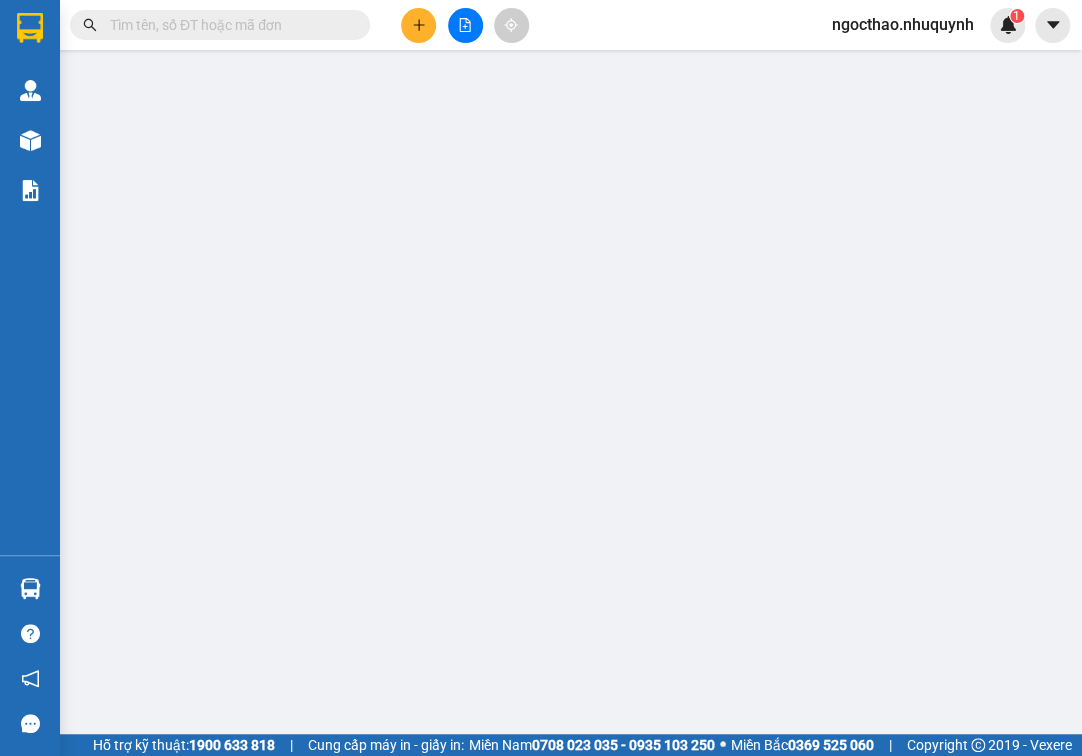 scroll, scrollTop: 0, scrollLeft: 0, axis: both 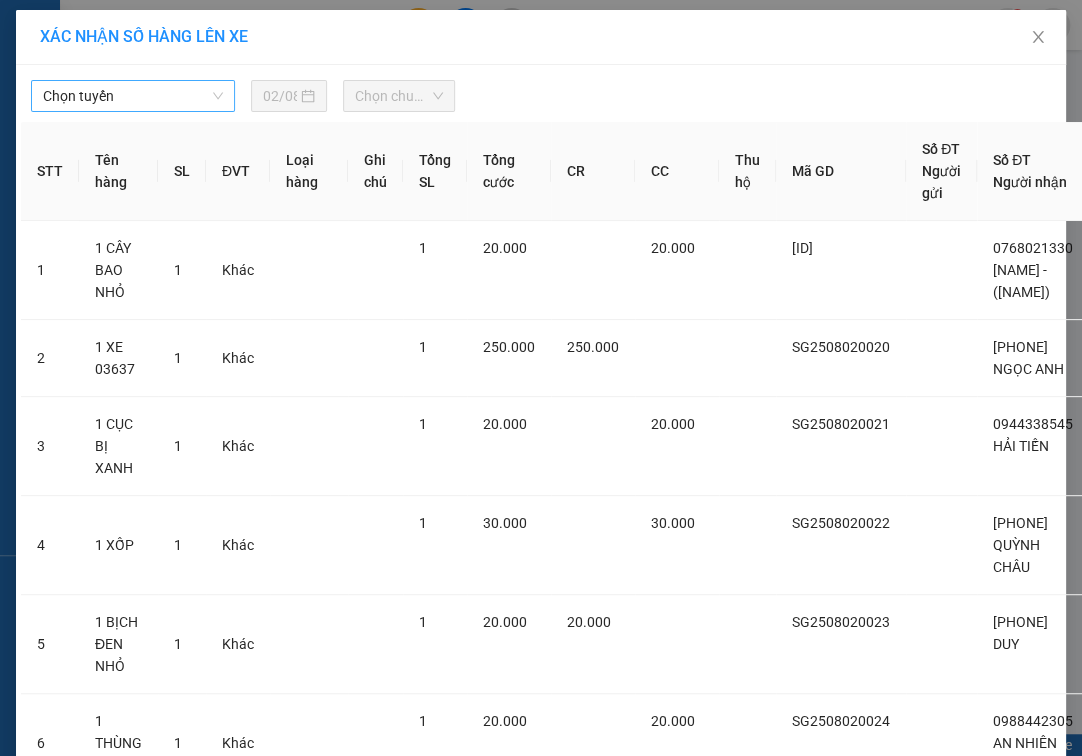 click on "Chọn tuyến" at bounding box center [133, 96] 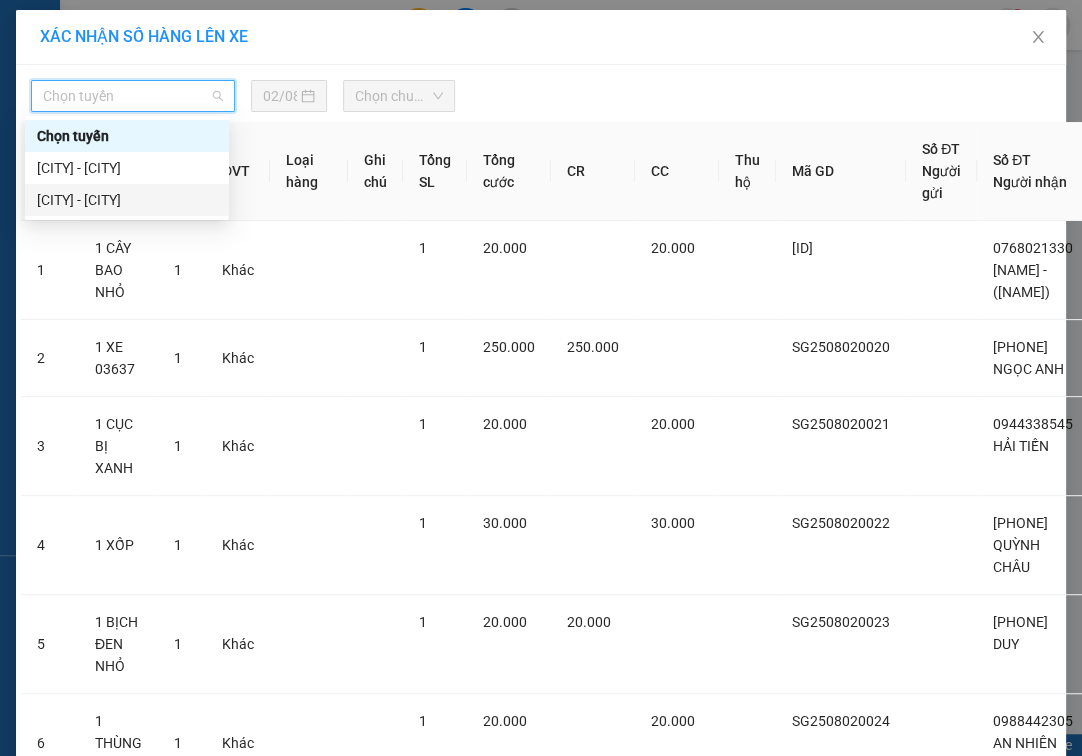 click on "Sài Gòn - Phan Rang" at bounding box center [127, 200] 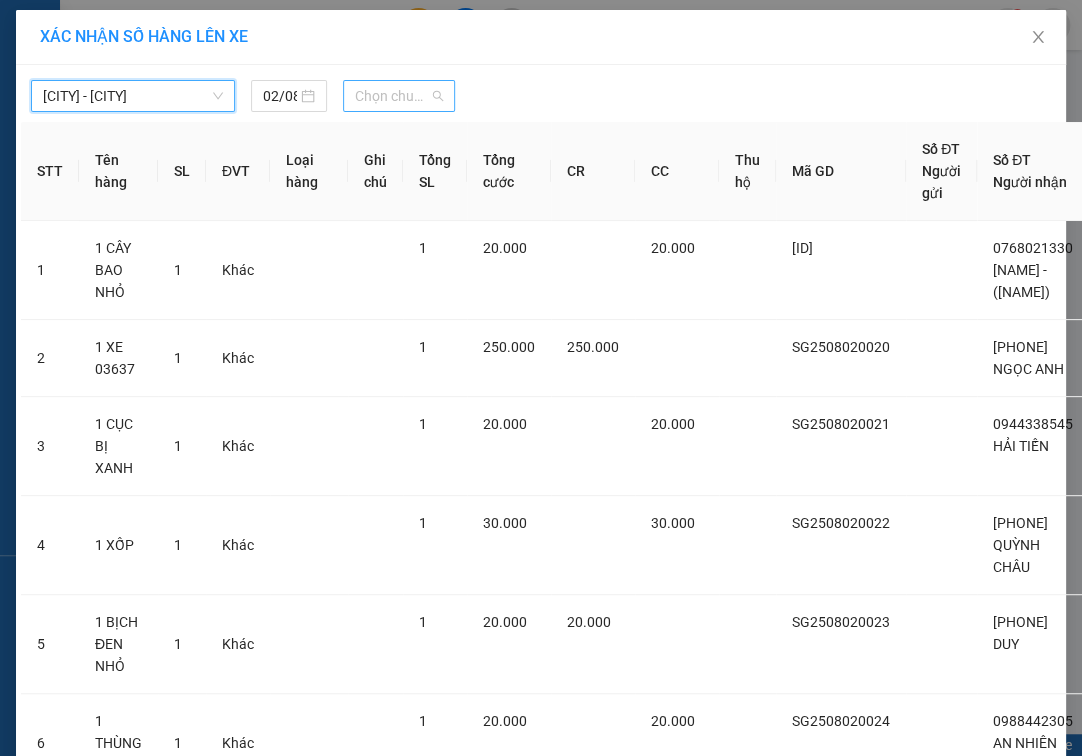 click on "Chọn chuyến" at bounding box center (399, 96) 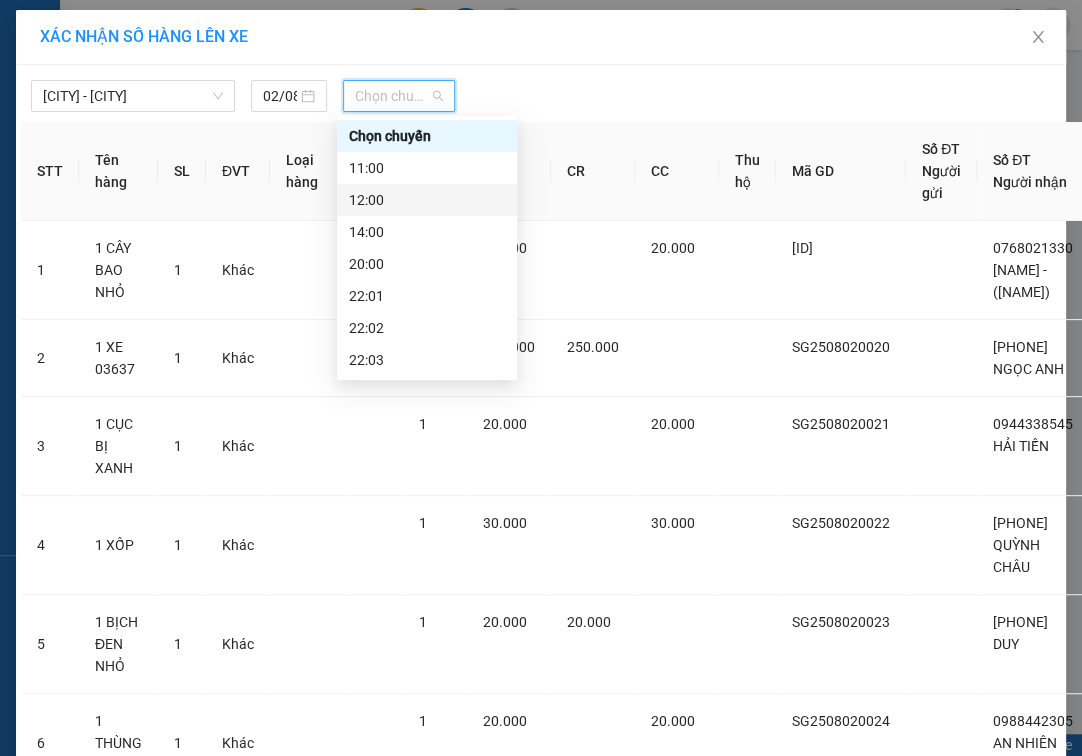 scroll, scrollTop: 96, scrollLeft: 0, axis: vertical 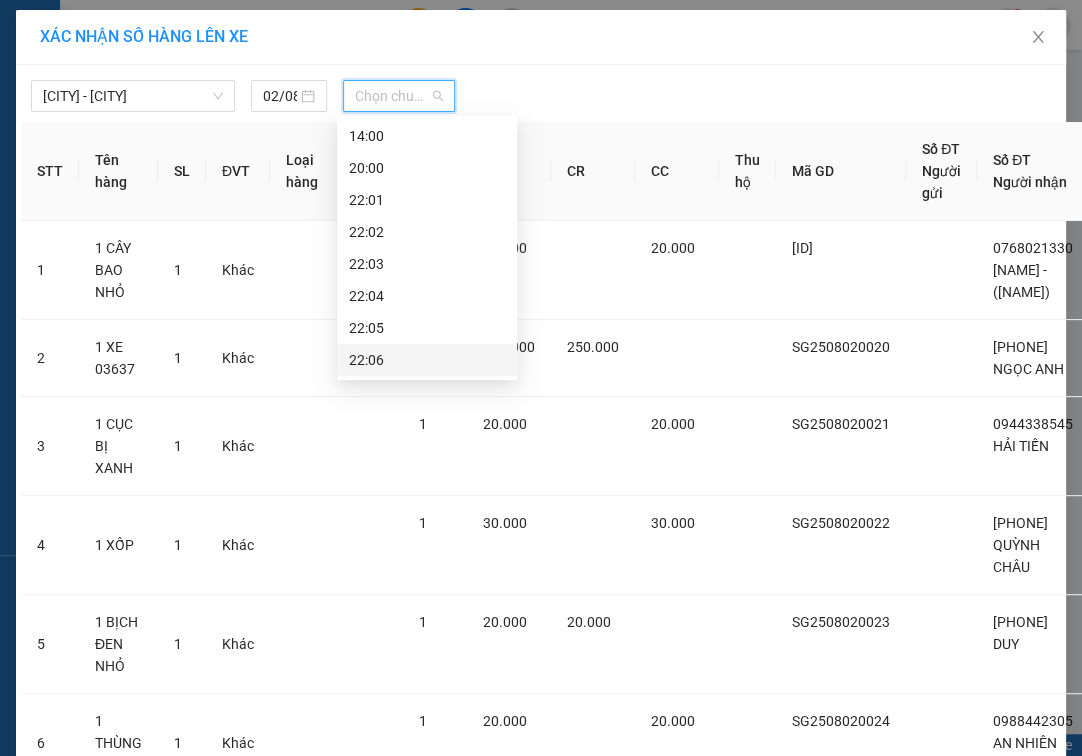 click on "22:06" at bounding box center [427, 360] 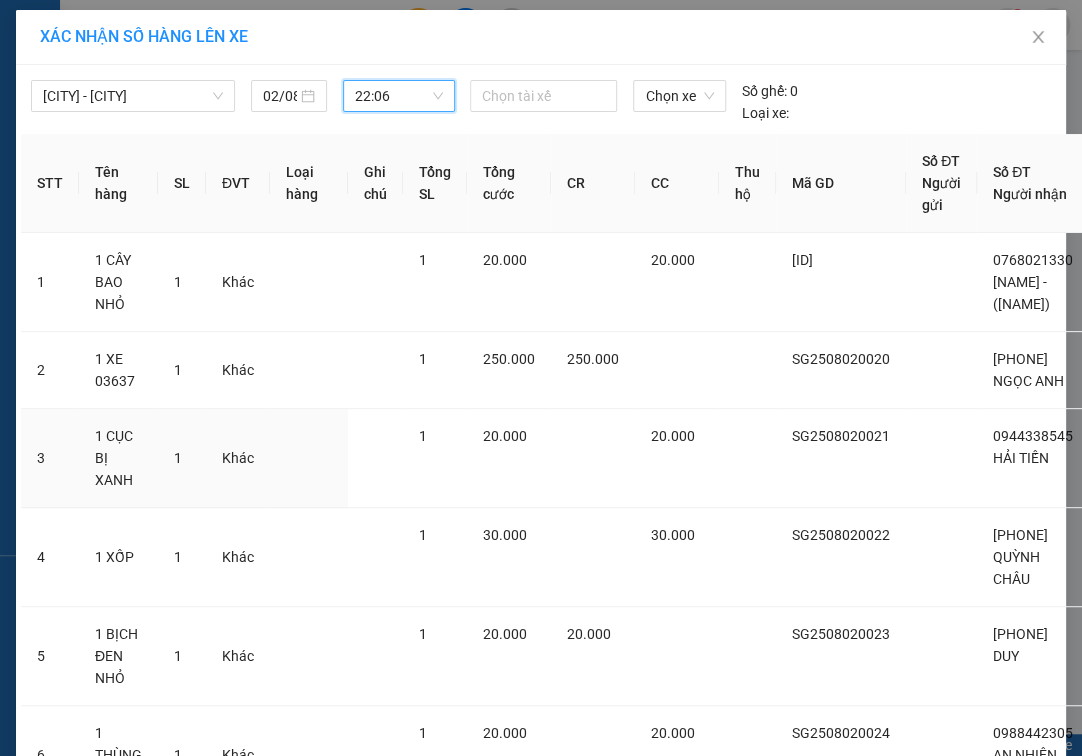 scroll, scrollTop: 600, scrollLeft: 0, axis: vertical 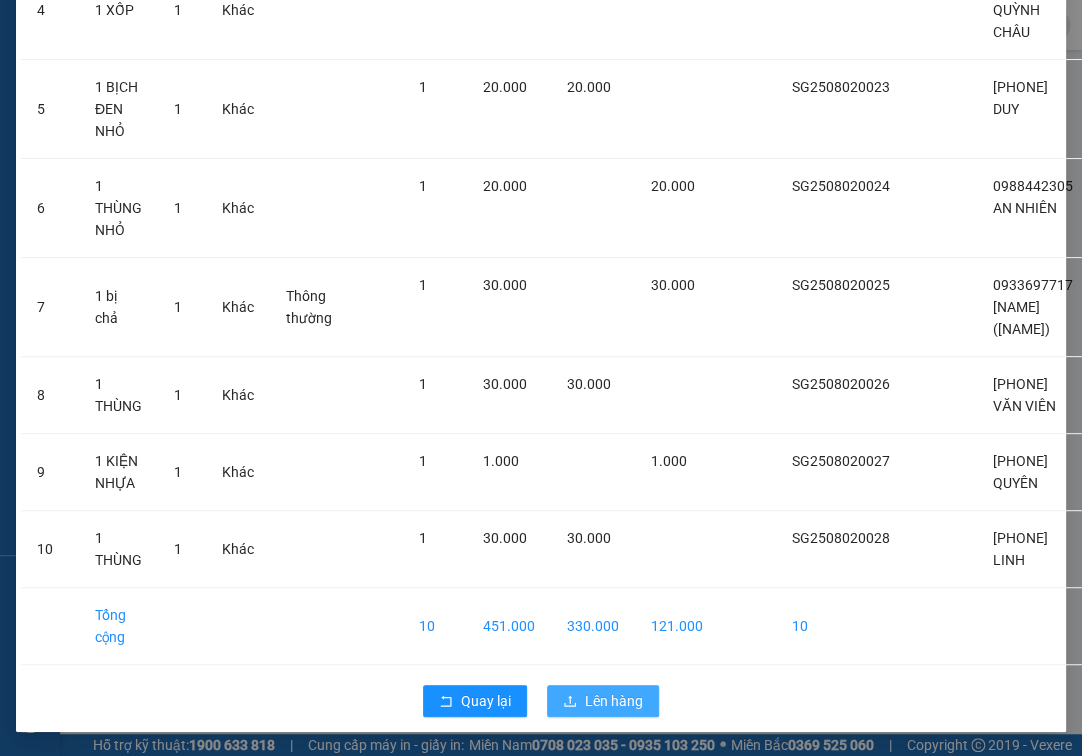 click on "Lên hàng" at bounding box center [614, 701] 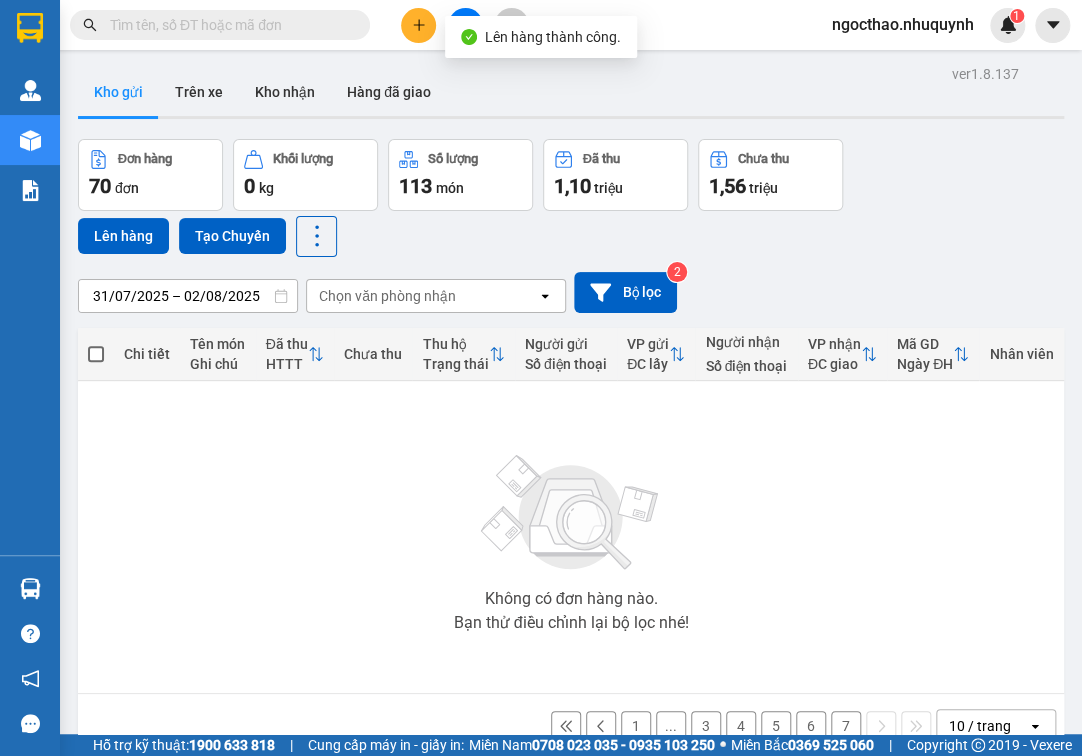 scroll, scrollTop: 92, scrollLeft: 0, axis: vertical 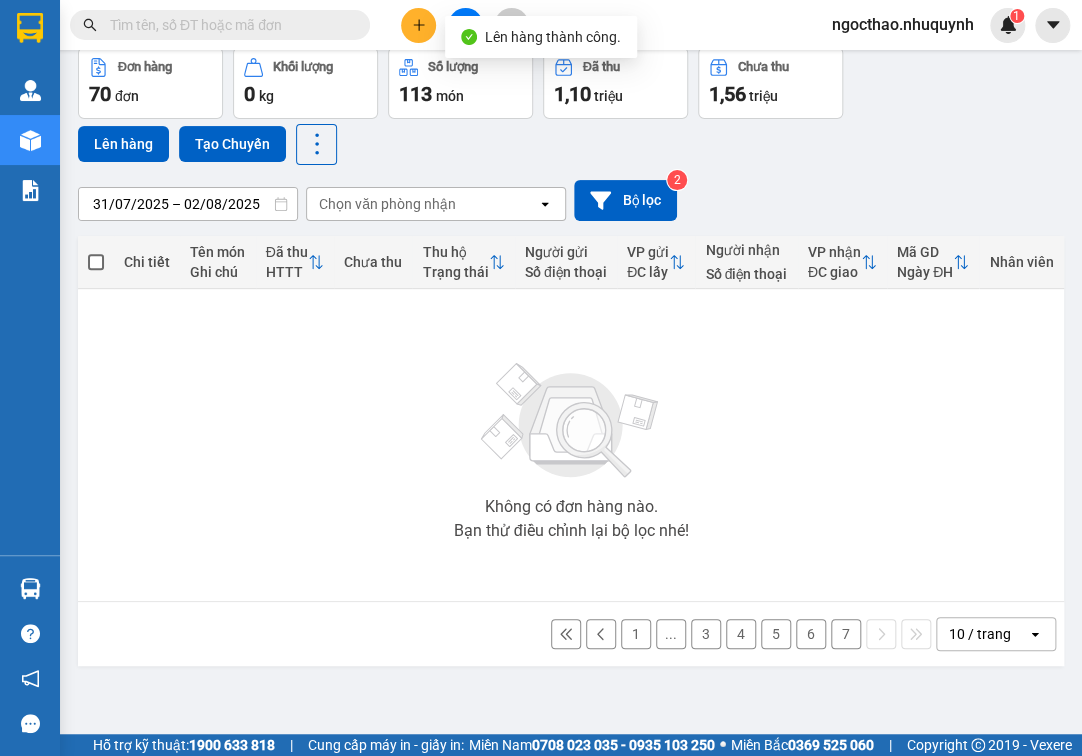click on "7" at bounding box center (846, 634) 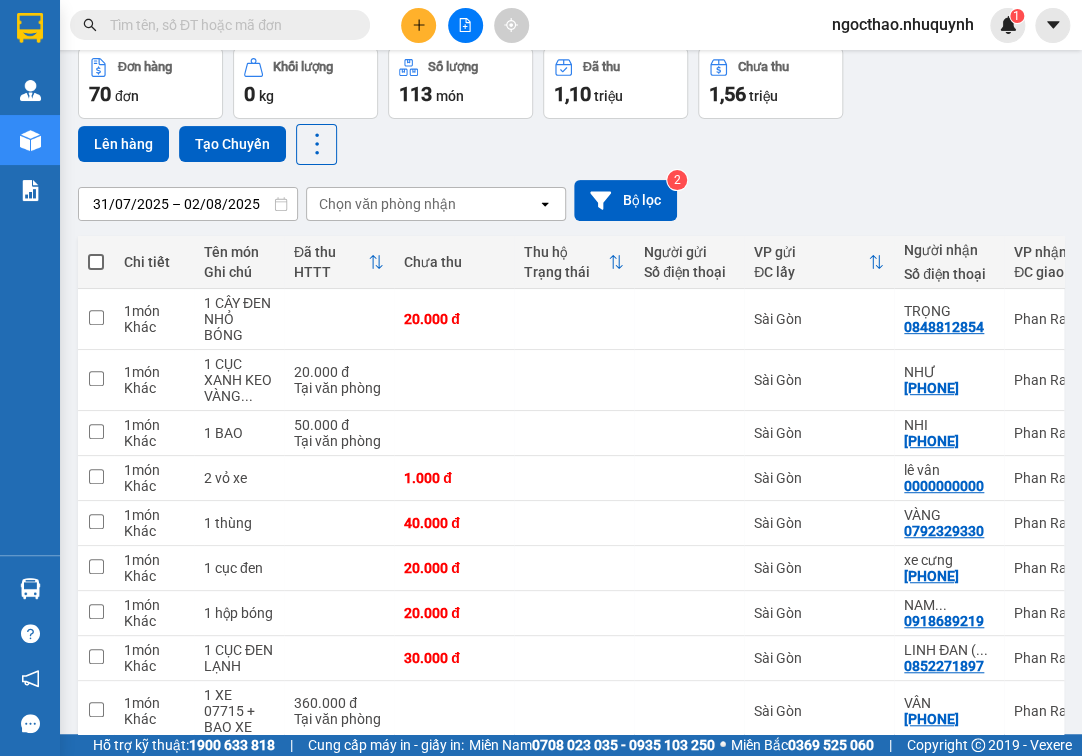 click at bounding box center [96, 262] 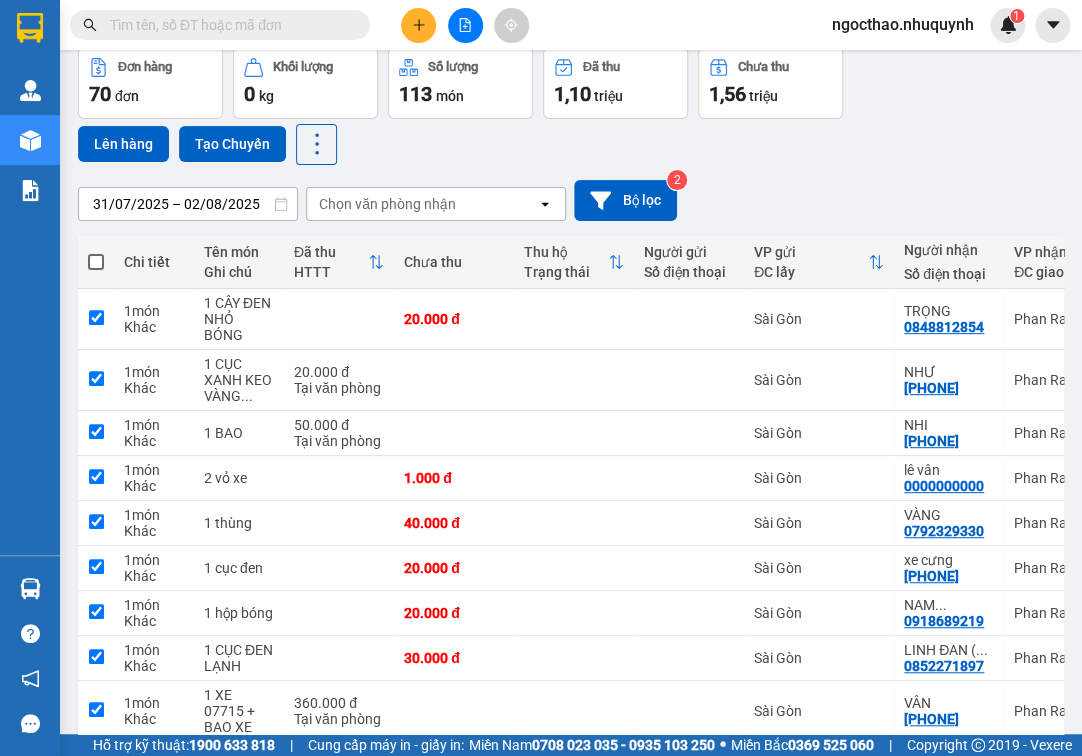 checkbox on "true" 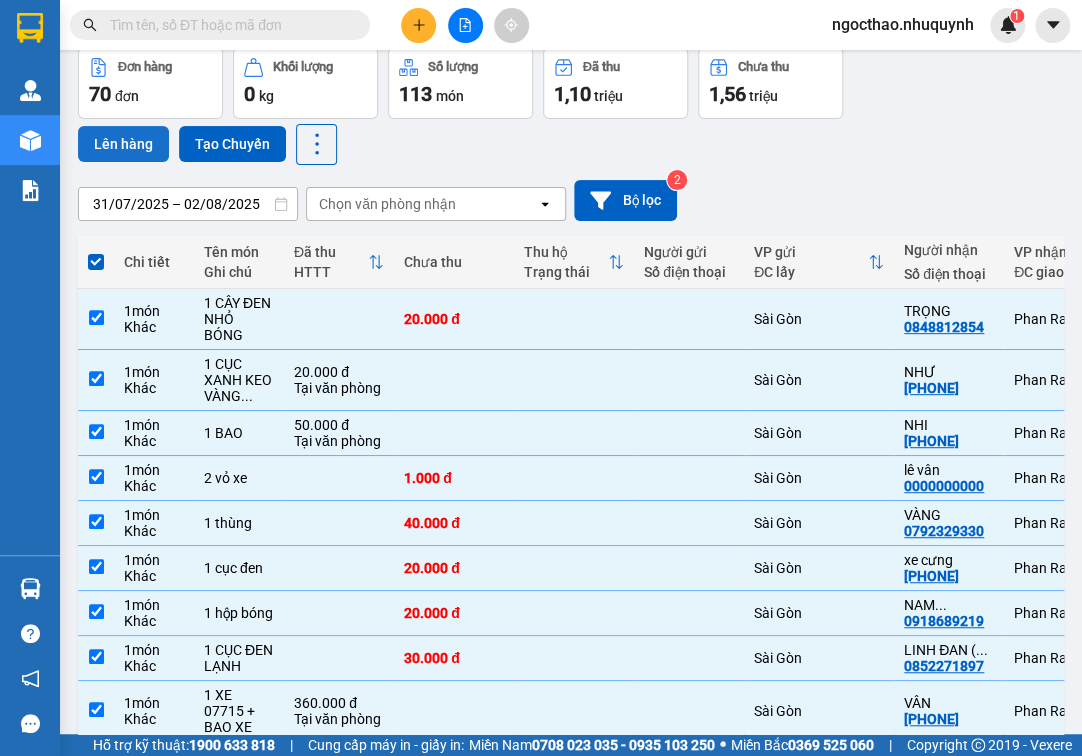 click on "Lên hàng" at bounding box center (123, 144) 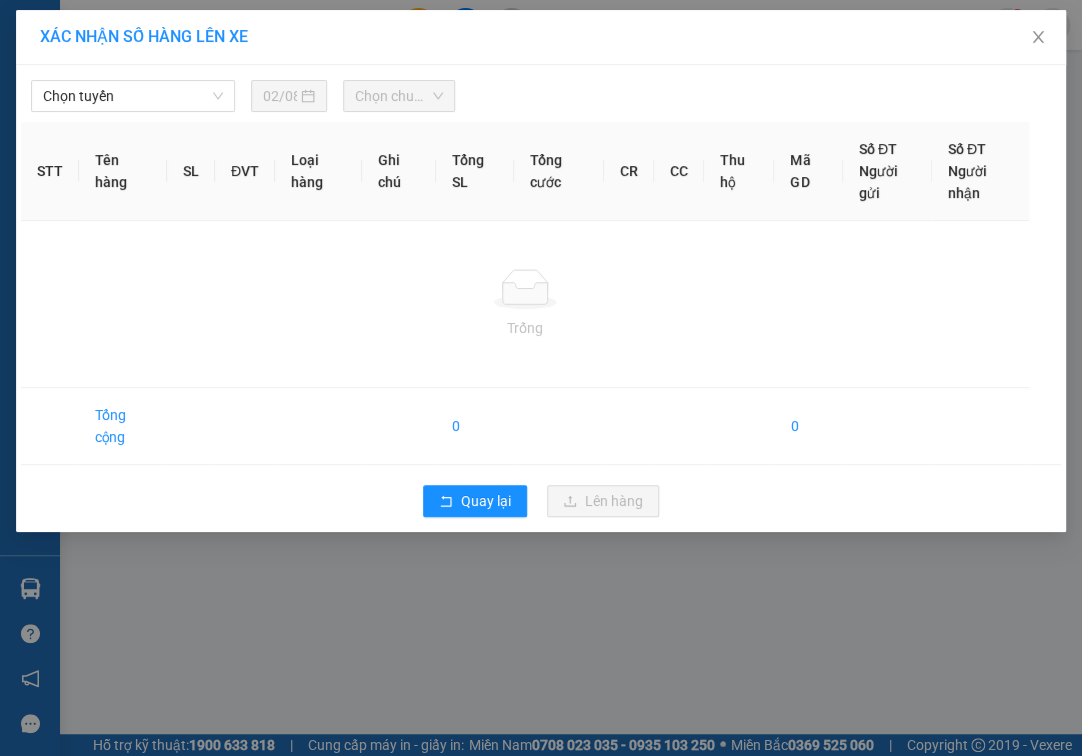 scroll, scrollTop: 0, scrollLeft: 0, axis: both 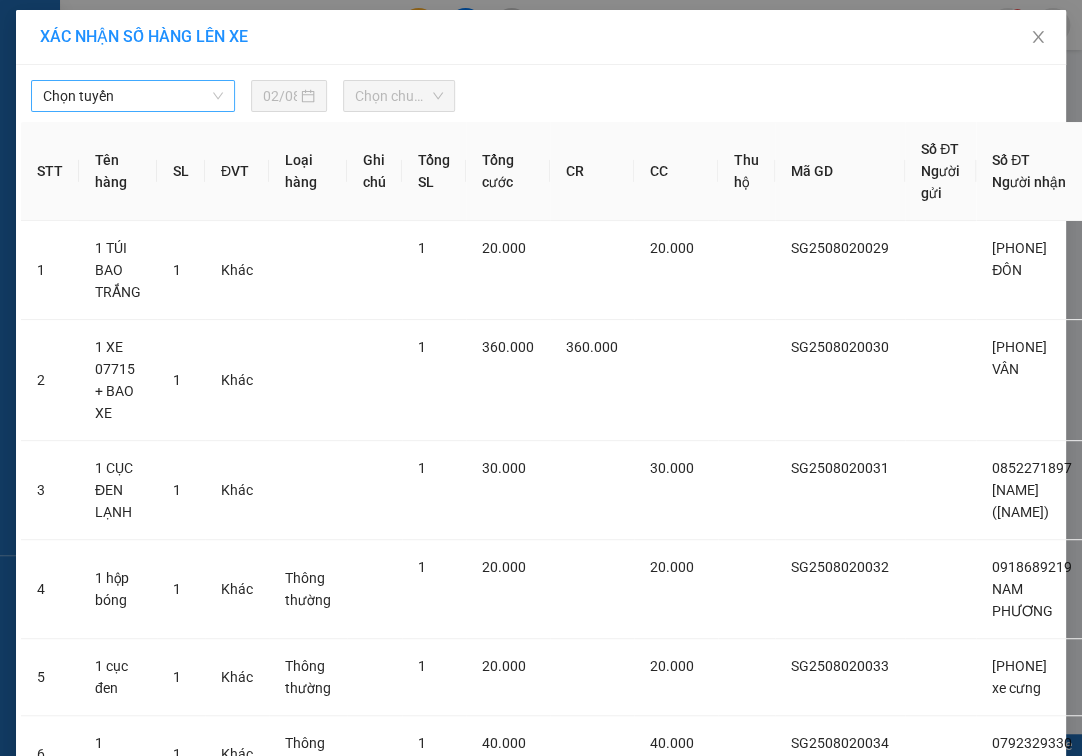 click on "Chọn tuyến" at bounding box center (133, 96) 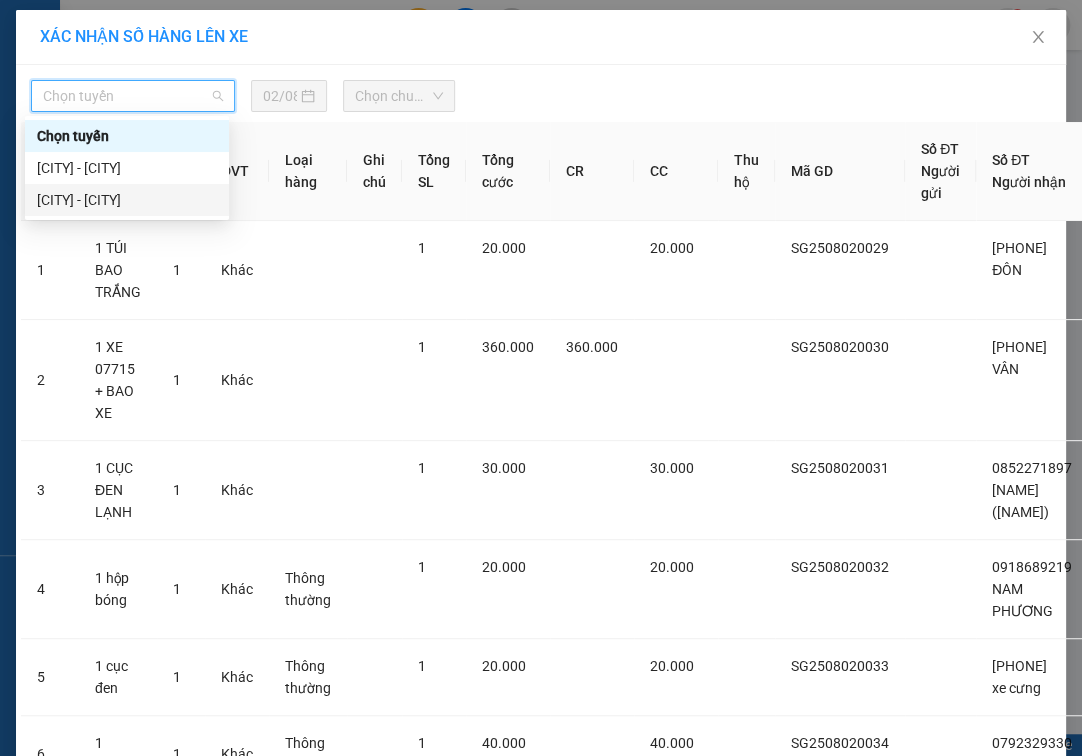 click on "Sài Gòn - Phan Rang" at bounding box center (127, 200) 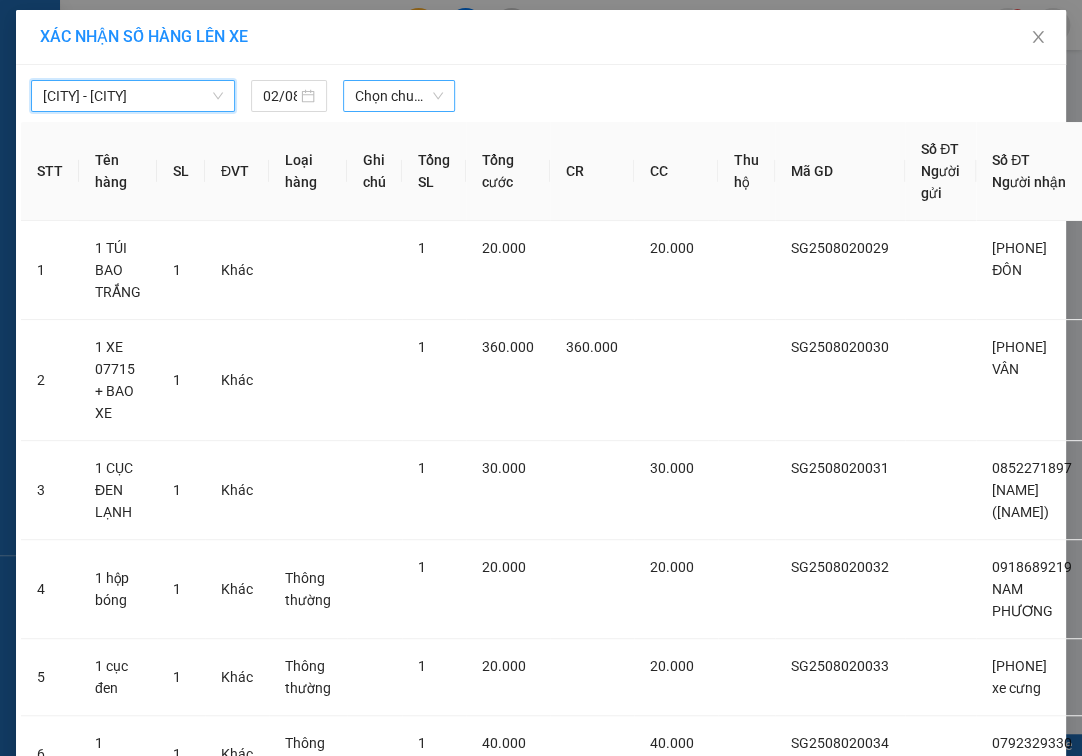 click on "Chọn chuyến" at bounding box center (399, 96) 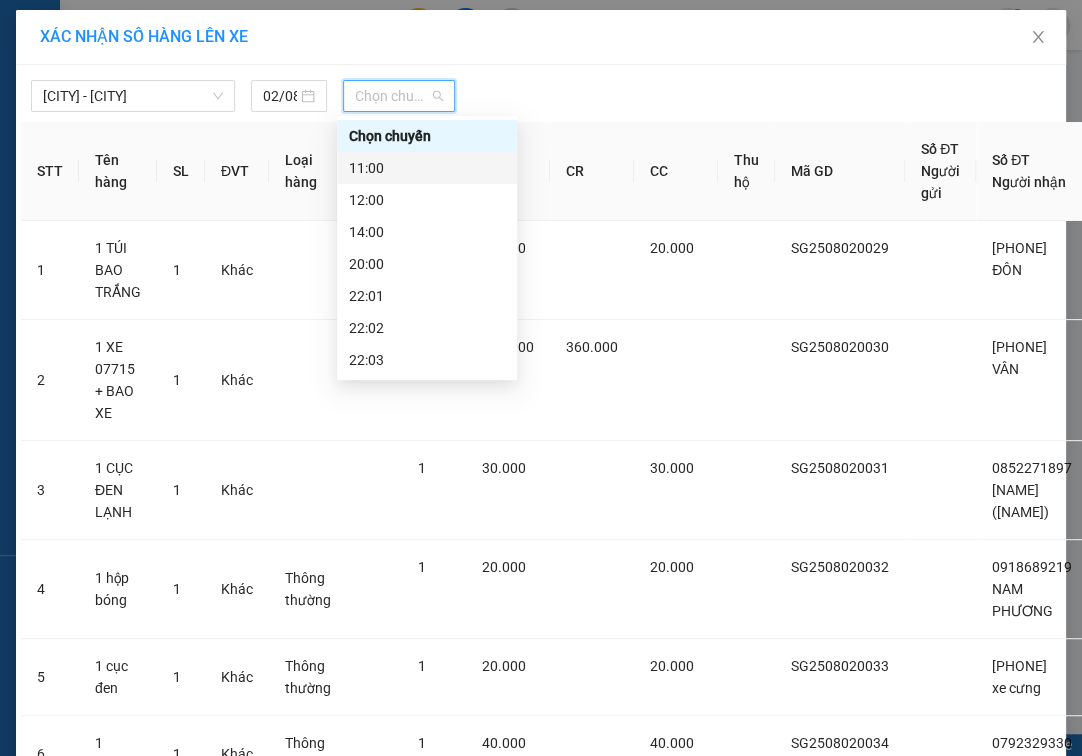 scroll, scrollTop: 96, scrollLeft: 0, axis: vertical 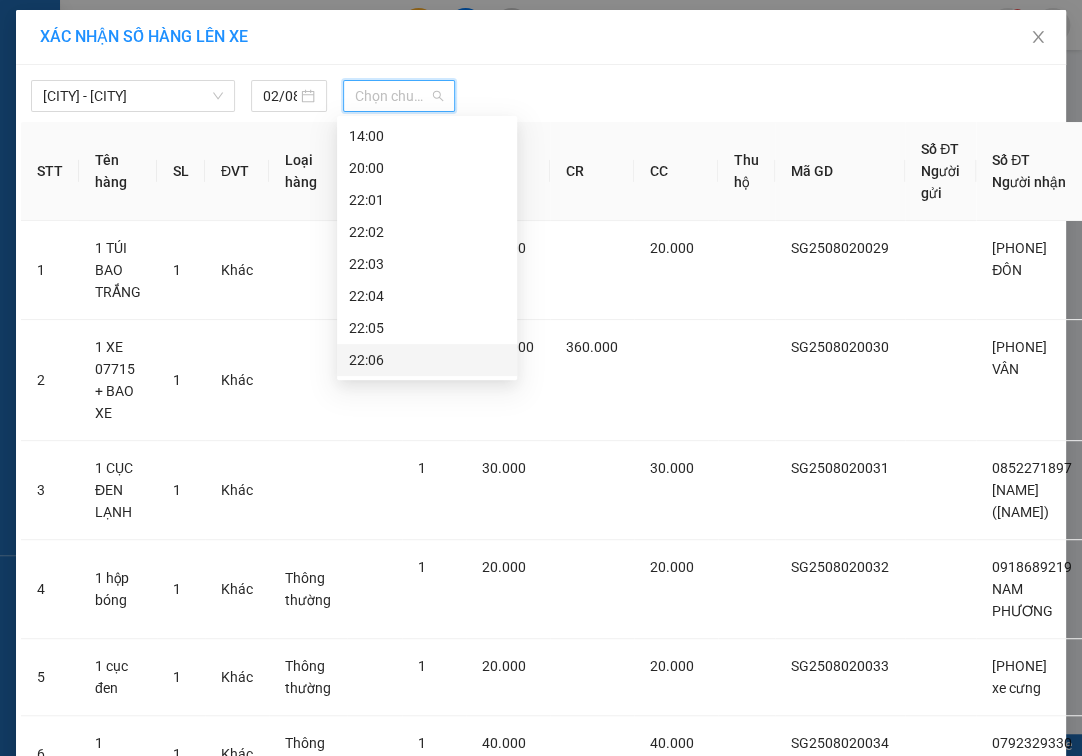 click on "22:06" at bounding box center (427, 360) 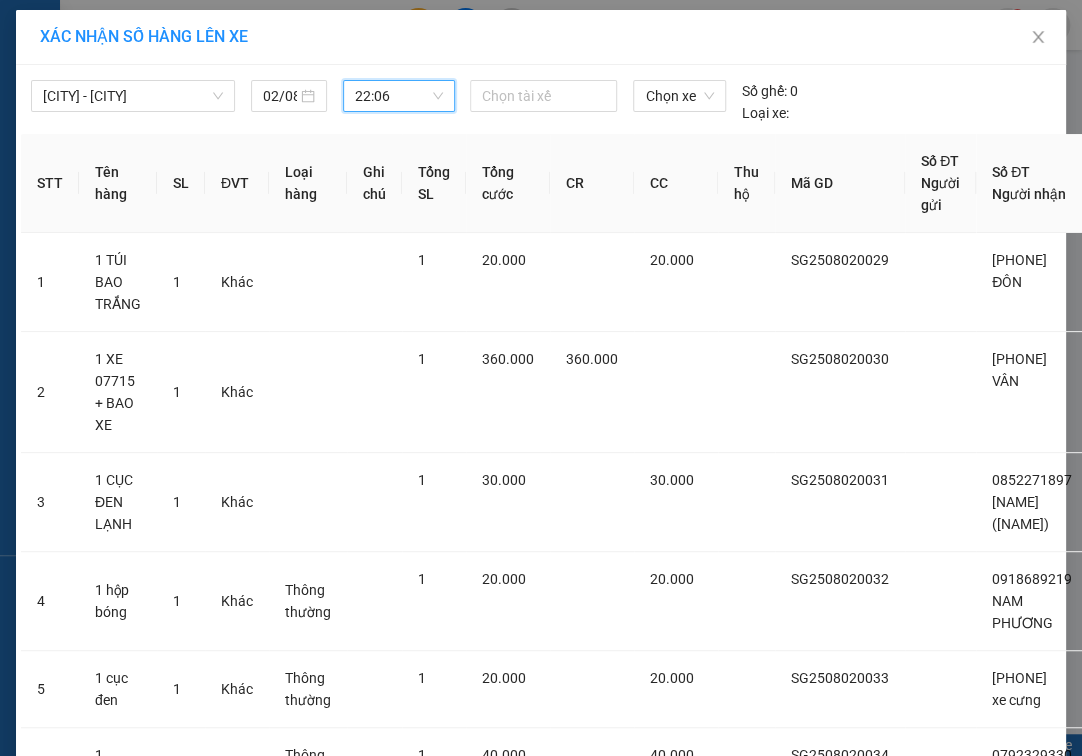 scroll, scrollTop: 666, scrollLeft: 0, axis: vertical 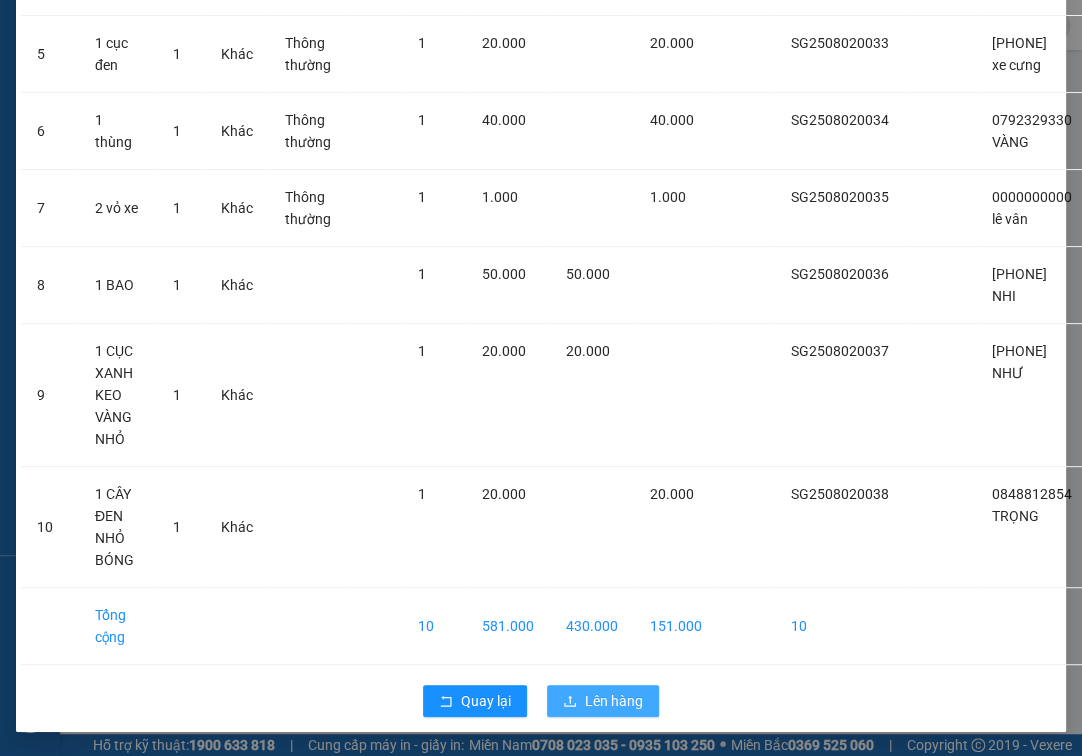click on "Lên hàng" at bounding box center [614, 701] 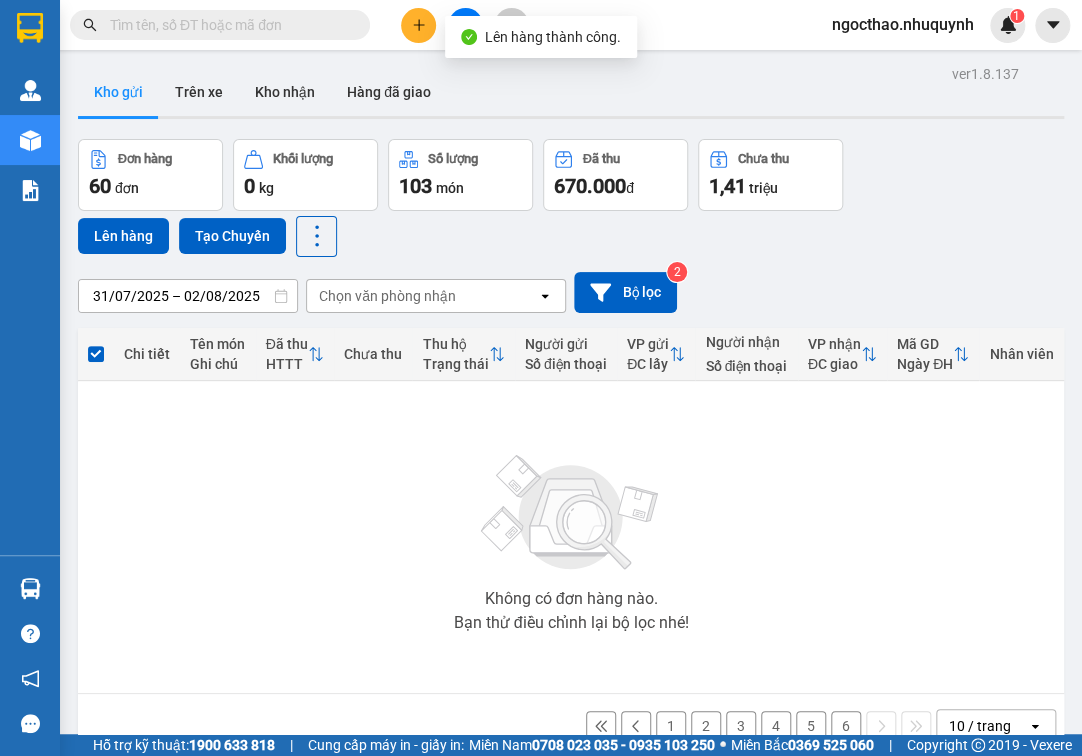 scroll, scrollTop: 92, scrollLeft: 0, axis: vertical 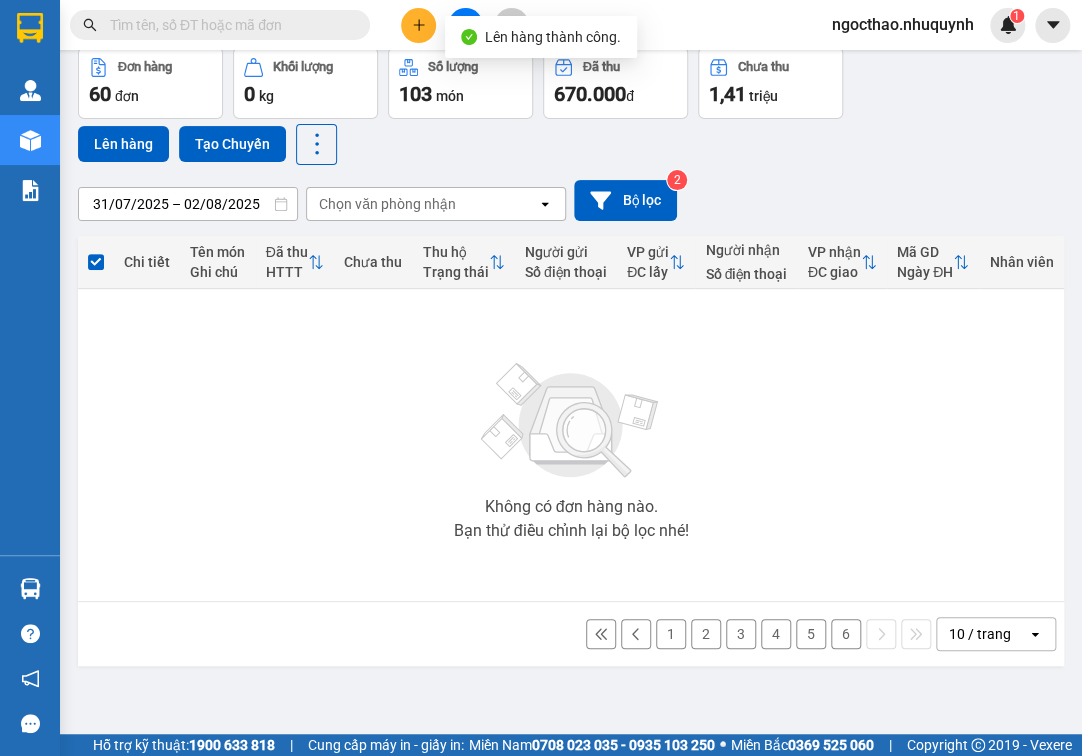 click on "6" at bounding box center (846, 634) 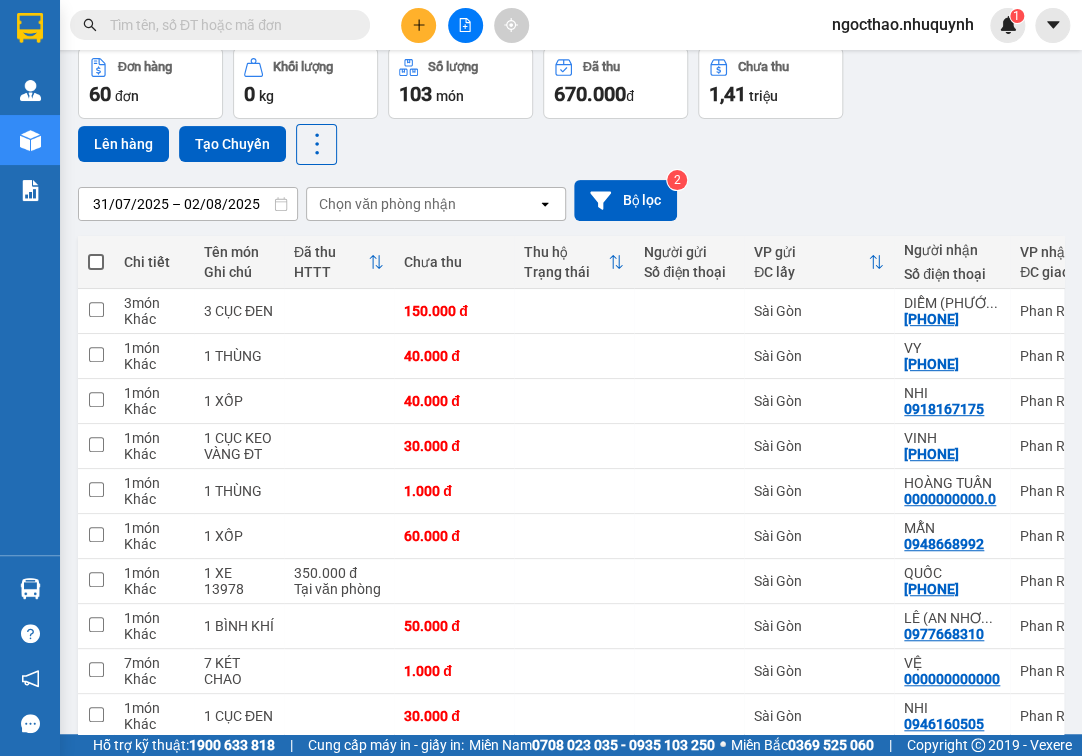 scroll, scrollTop: 192, scrollLeft: 0, axis: vertical 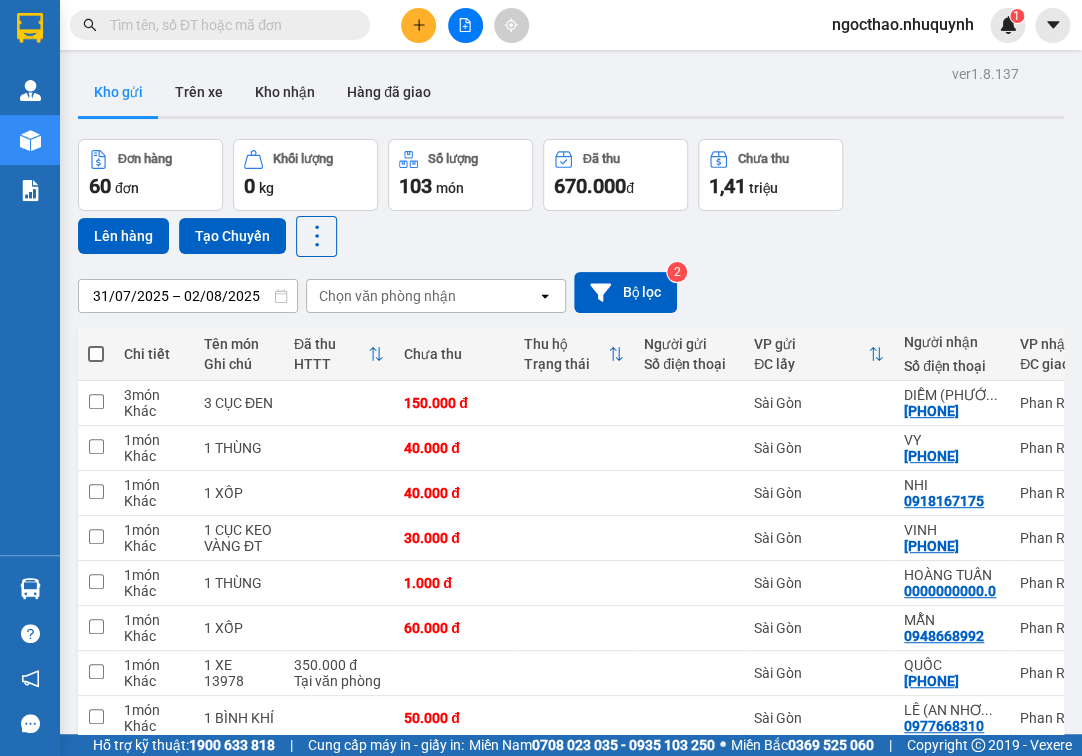 click at bounding box center (96, 354) 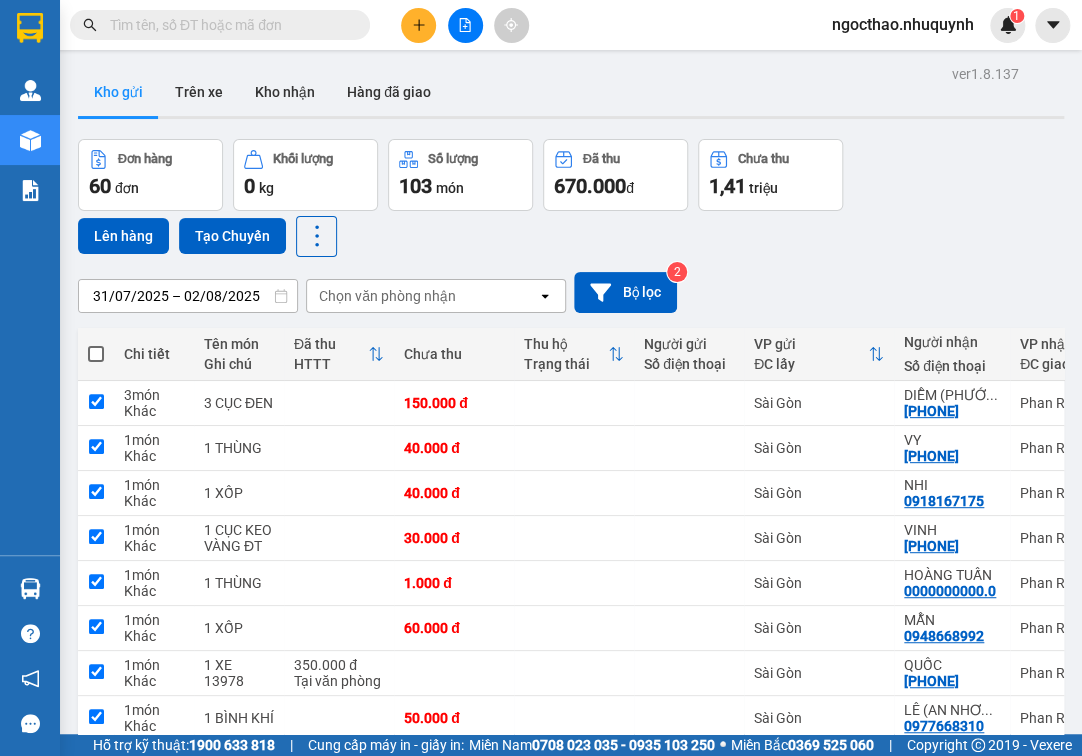 checkbox on "true" 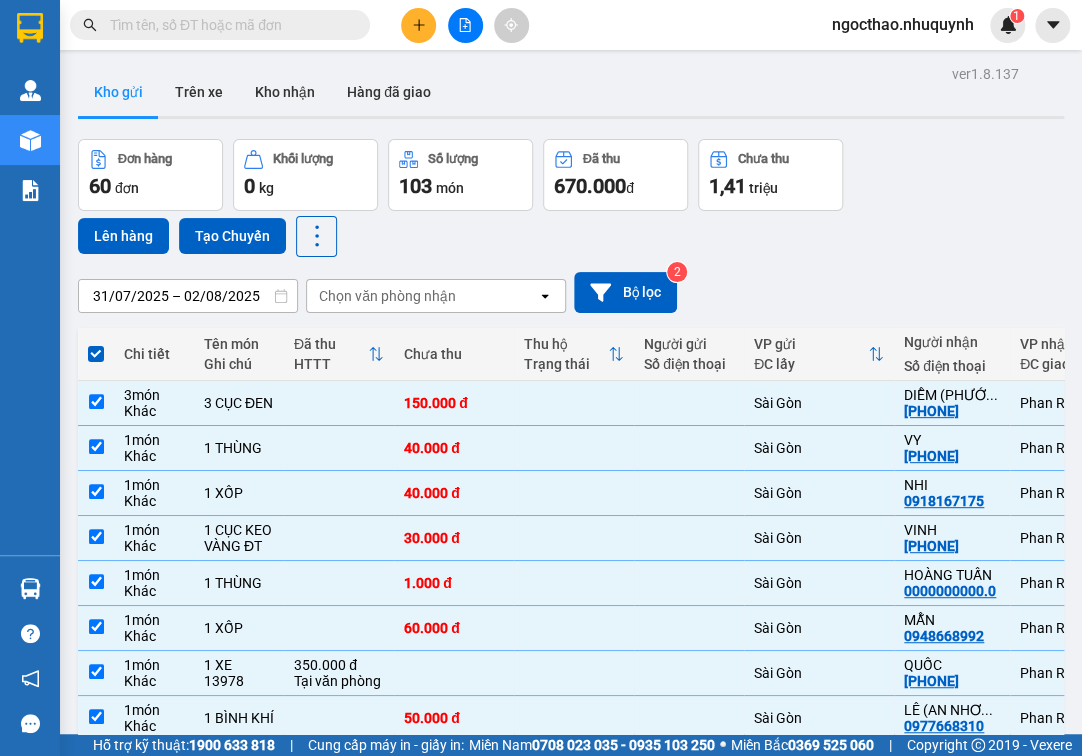 click on "Đơn hàng 60 đơn Khối lượng 0 kg Số lượng 103 món Đã thu 670.000  đ Chưa thu 1,41   triệu Lên hàng Tạo Chuyến" at bounding box center (571, 198) 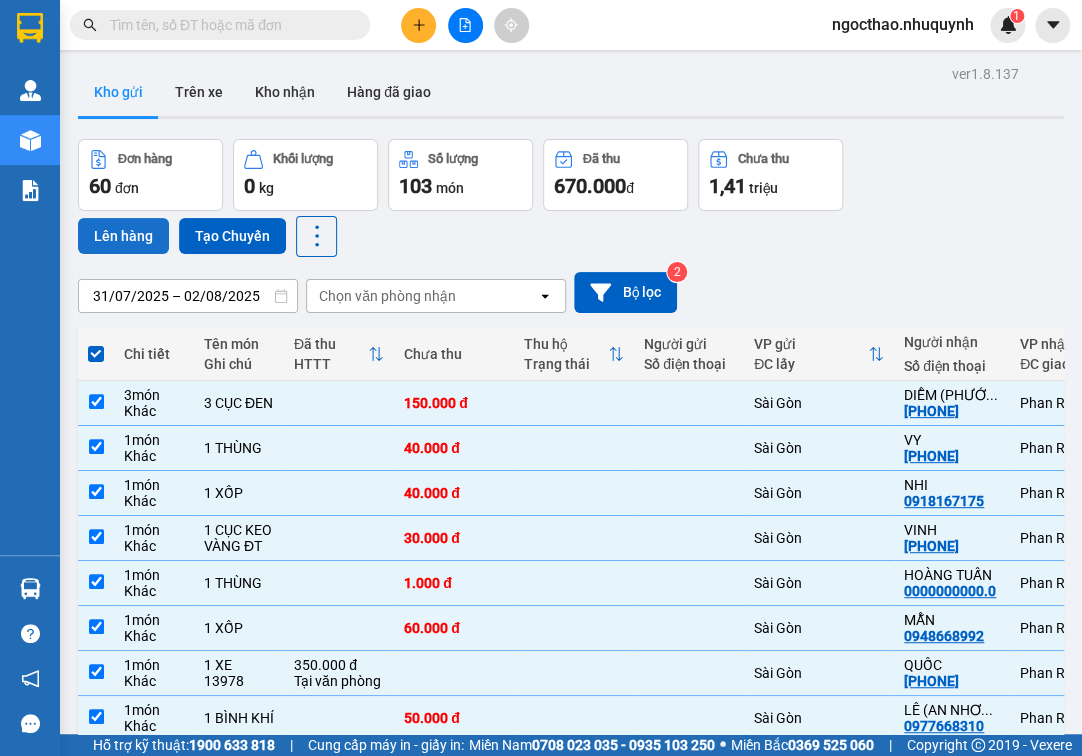 click on "Lên hàng" at bounding box center [123, 236] 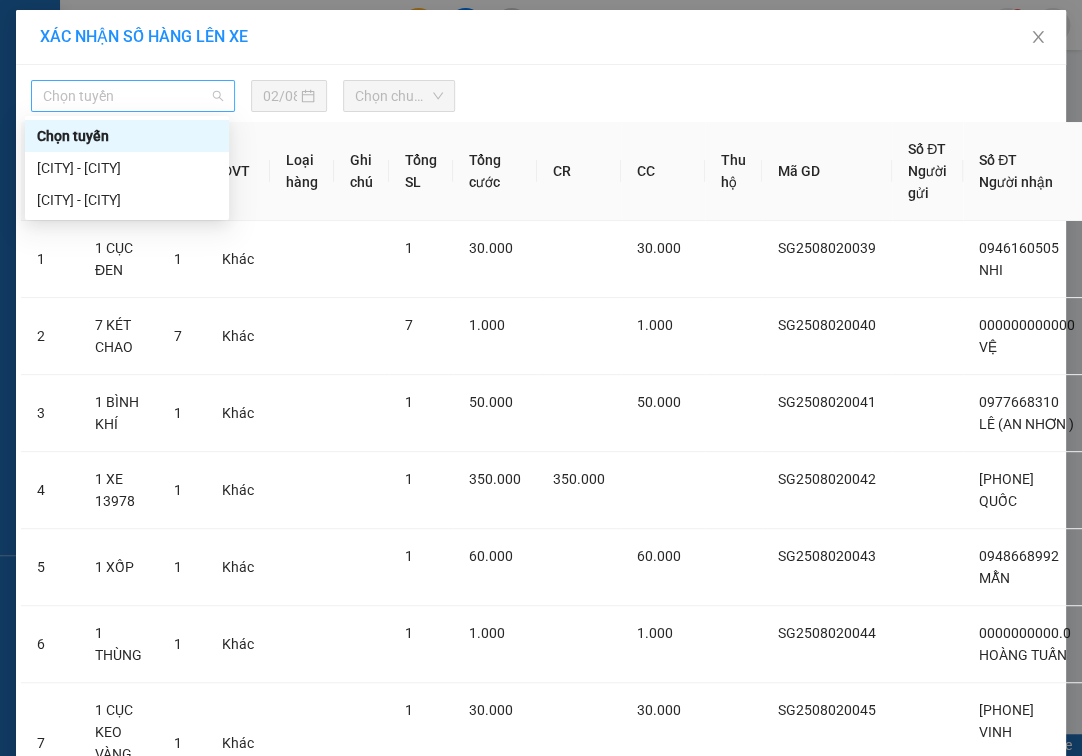 click on "Chọn tuyến" at bounding box center (133, 96) 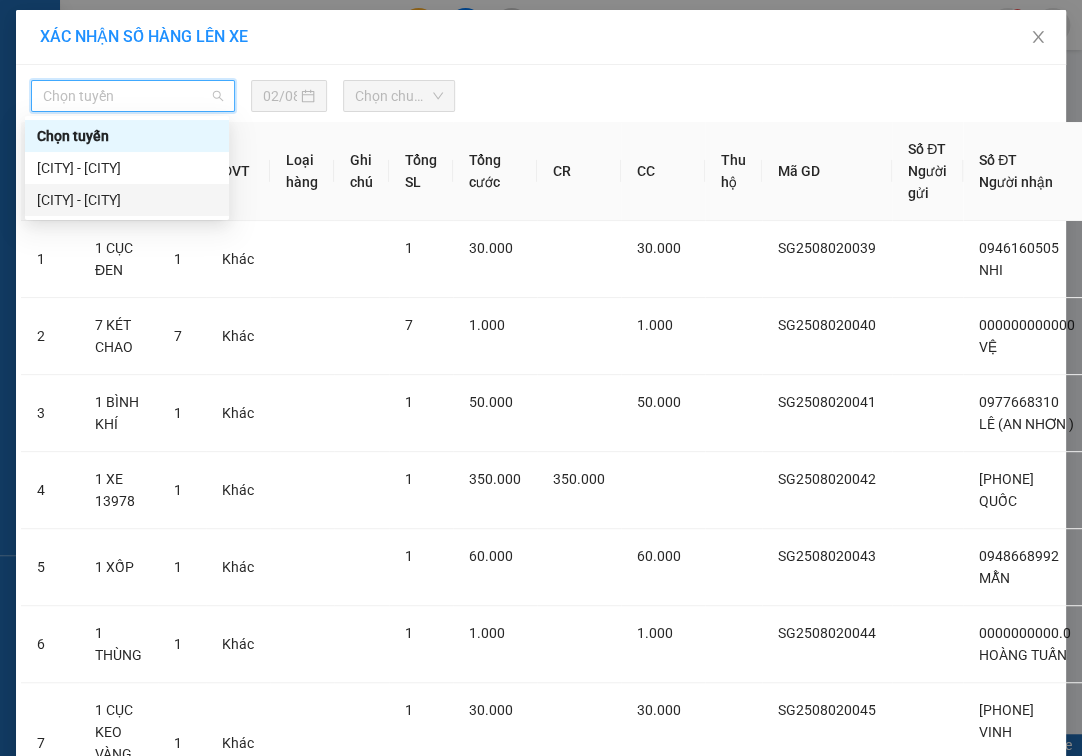 drag, startPoint x: 152, startPoint y: 212, endPoint x: 250, endPoint y: 138, distance: 122.80065 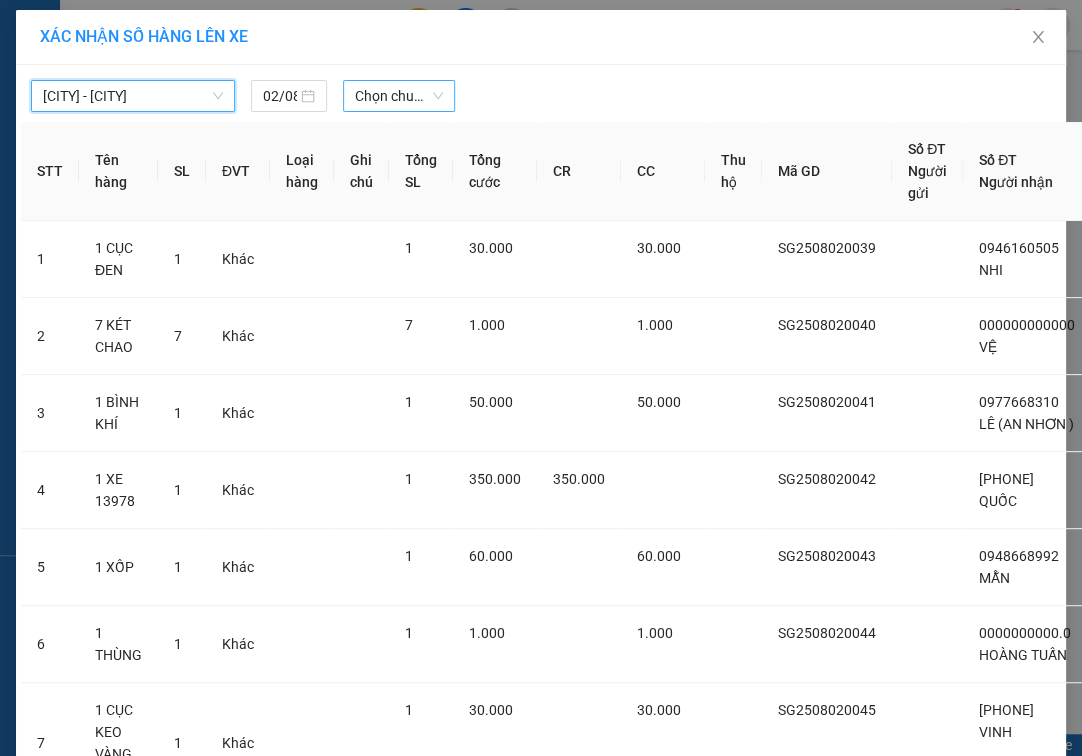 click on "Chọn chuyến" at bounding box center [399, 96] 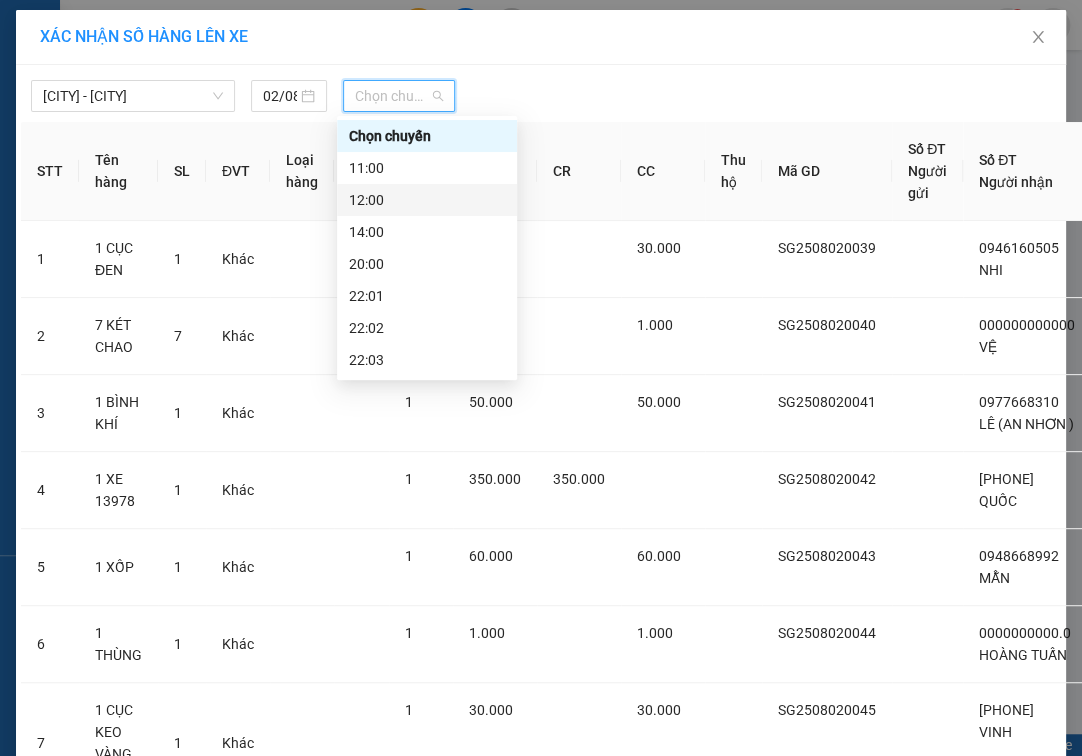 scroll, scrollTop: 96, scrollLeft: 0, axis: vertical 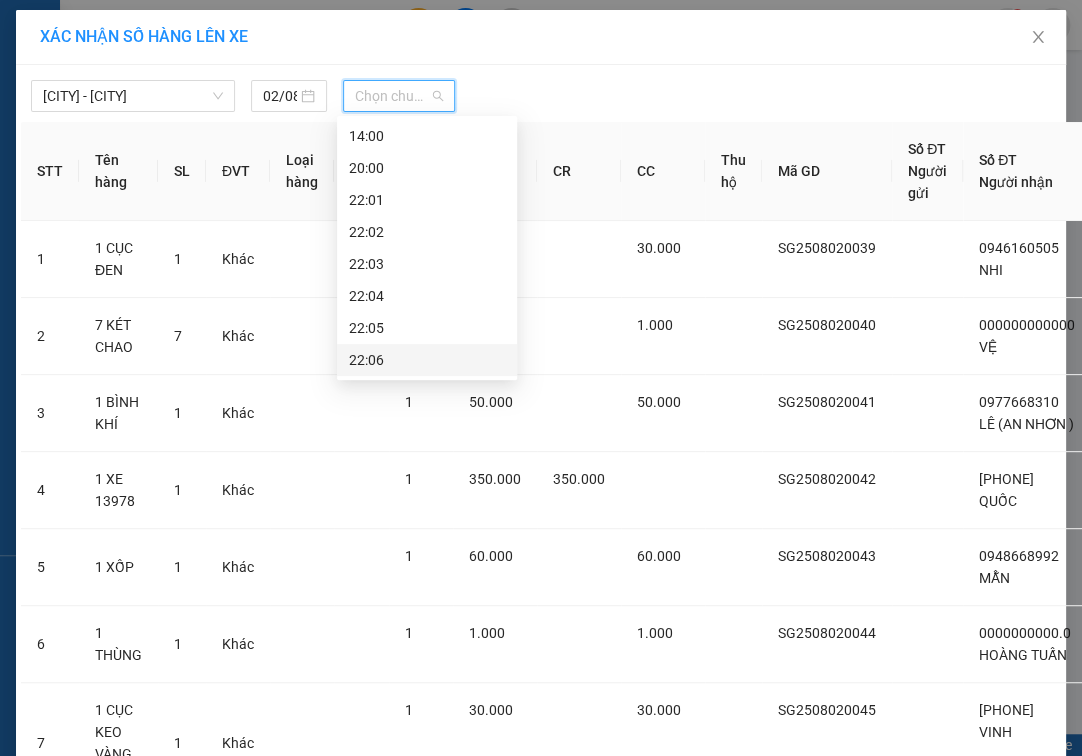 click on "22:06" at bounding box center [427, 360] 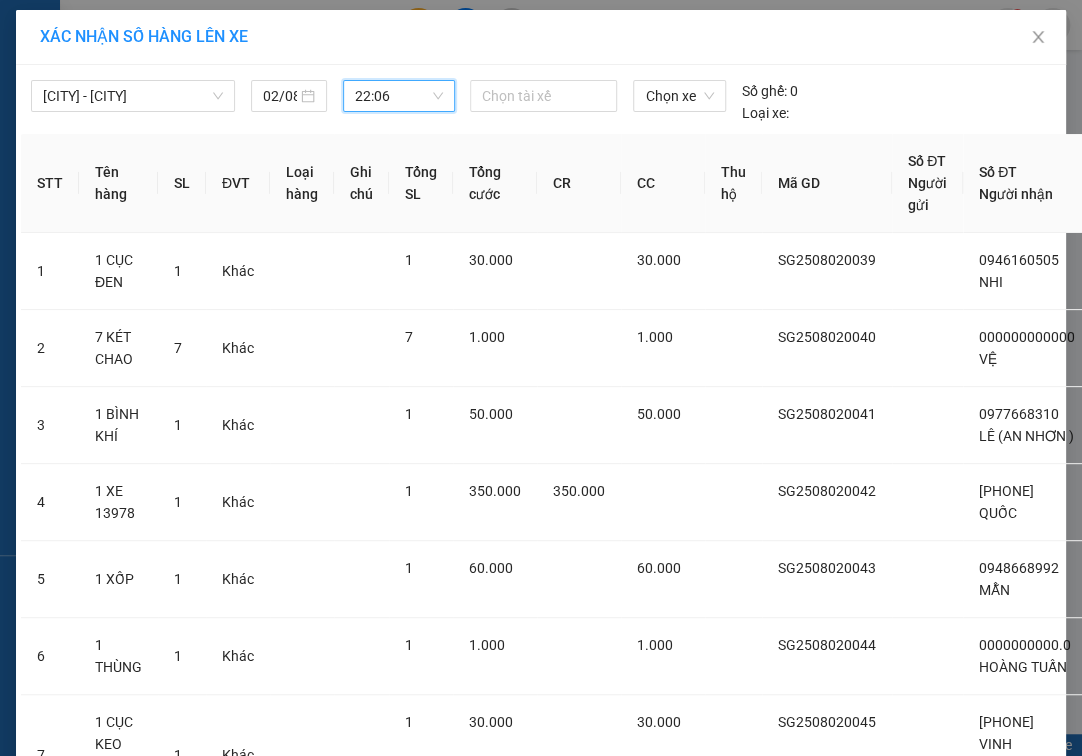 scroll, scrollTop: 512, scrollLeft: 0, axis: vertical 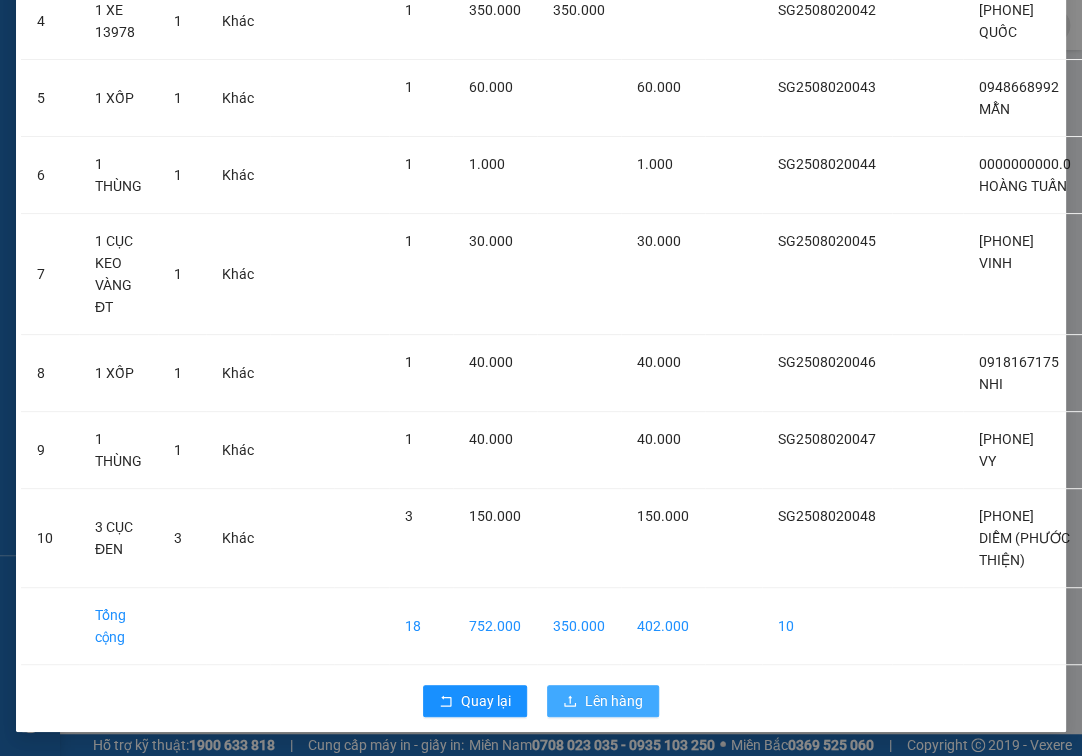 click on "Lên hàng" at bounding box center (603, 701) 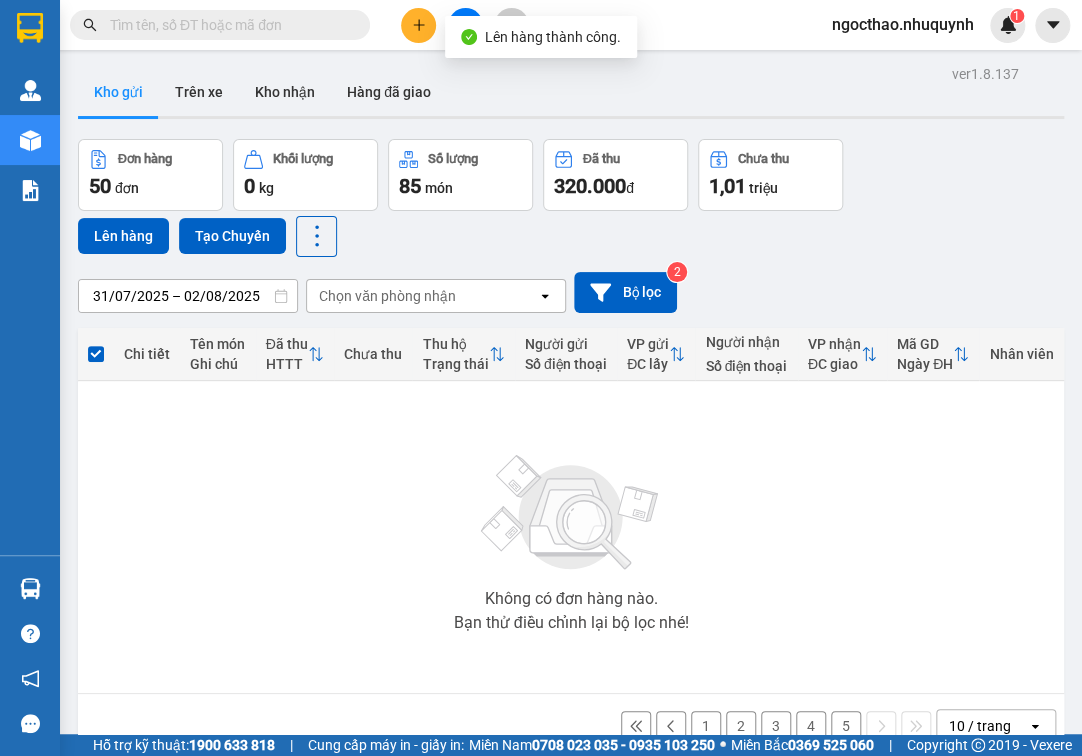 scroll, scrollTop: 80, scrollLeft: 0, axis: vertical 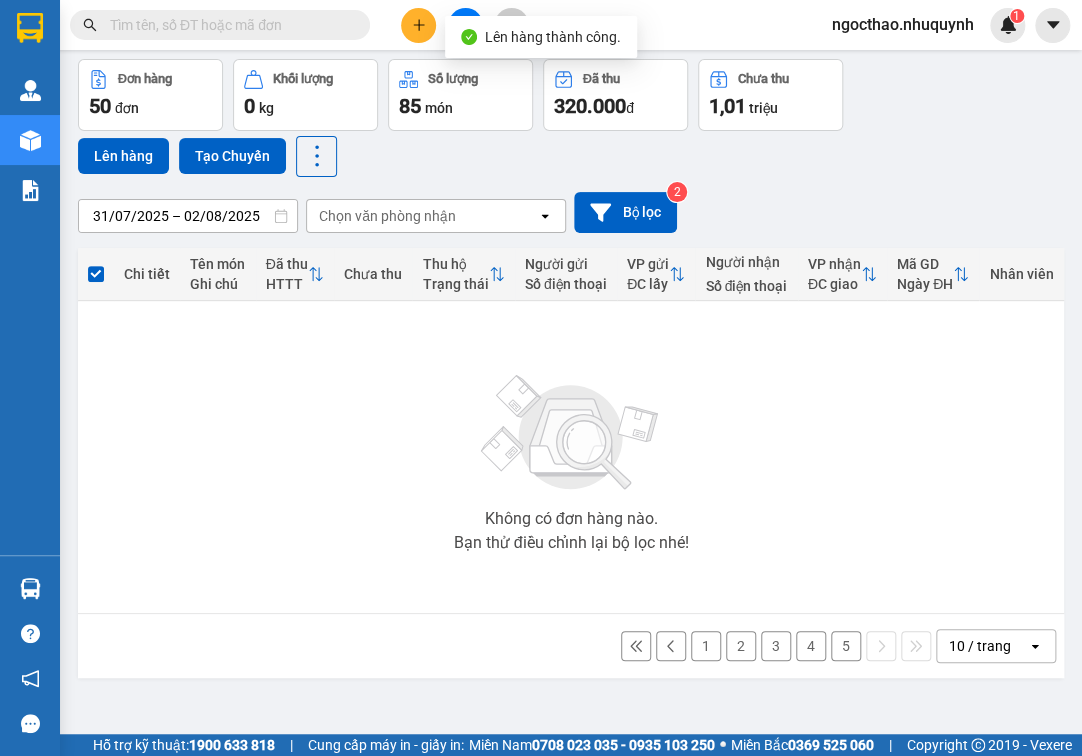drag, startPoint x: 685, startPoint y: 661, endPoint x: 695, endPoint y: 664, distance: 10.440307 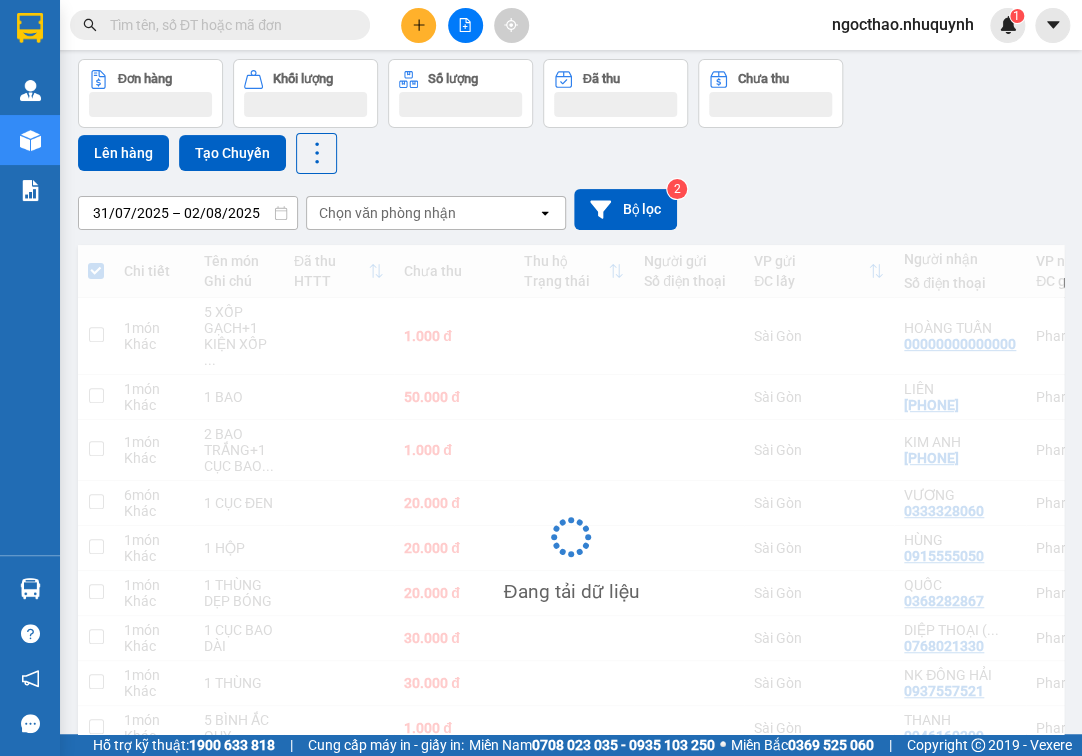 scroll, scrollTop: 0, scrollLeft: 0, axis: both 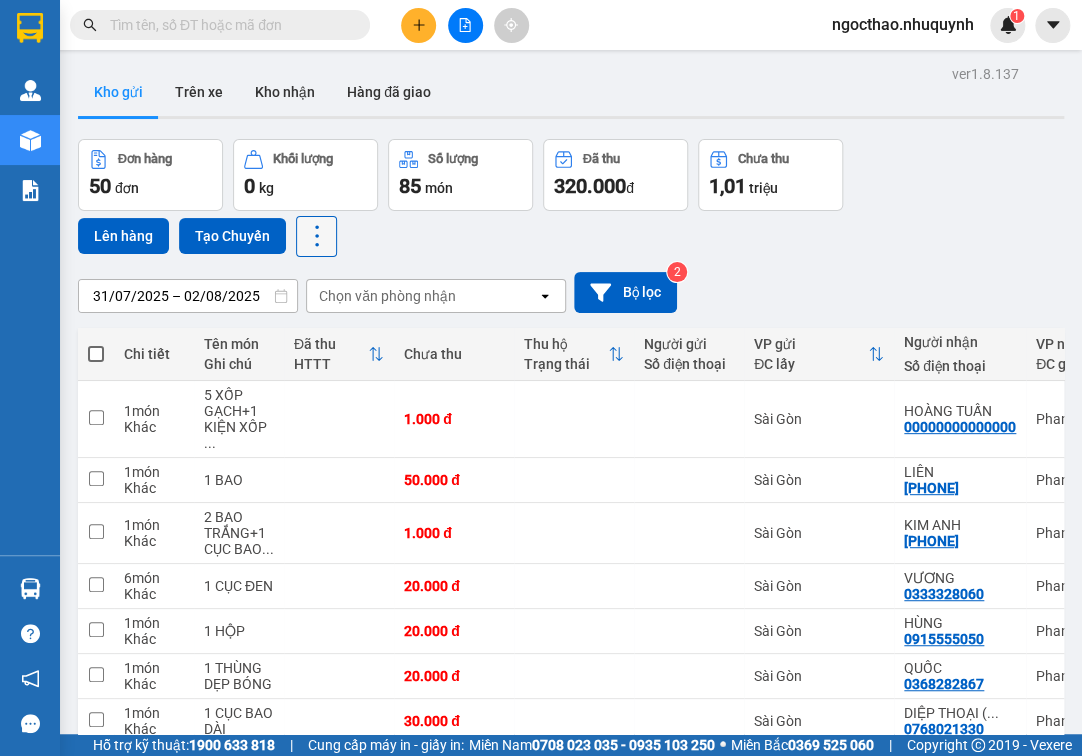 click 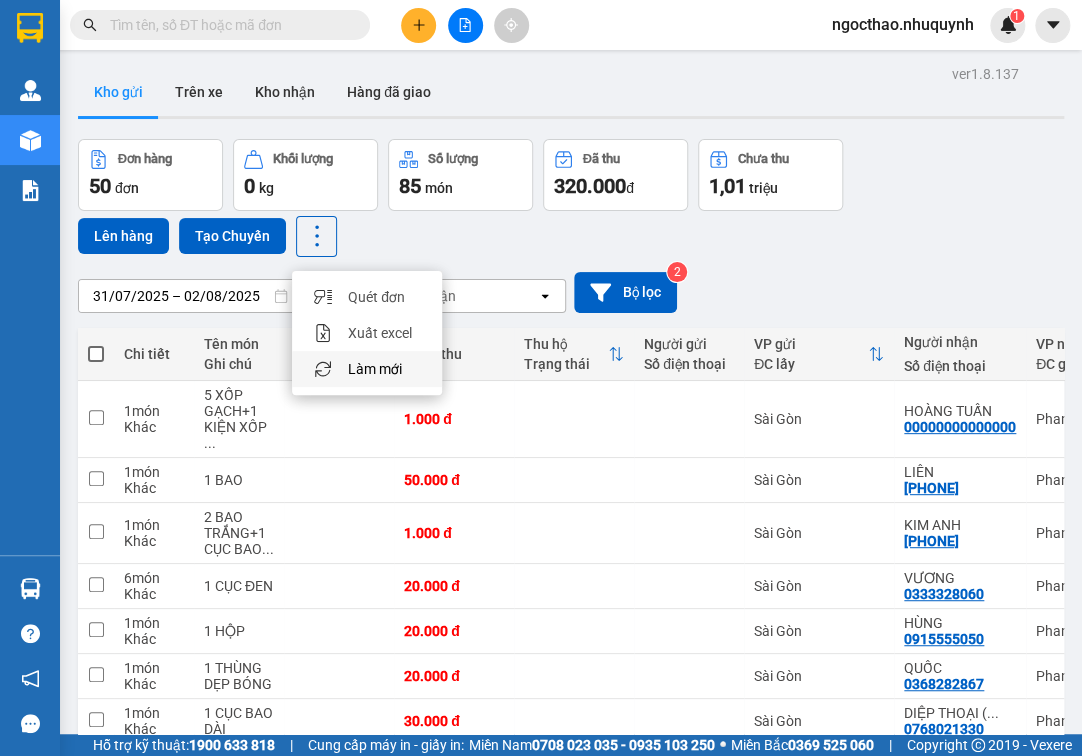 click on "Làm mới" at bounding box center [375, 369] 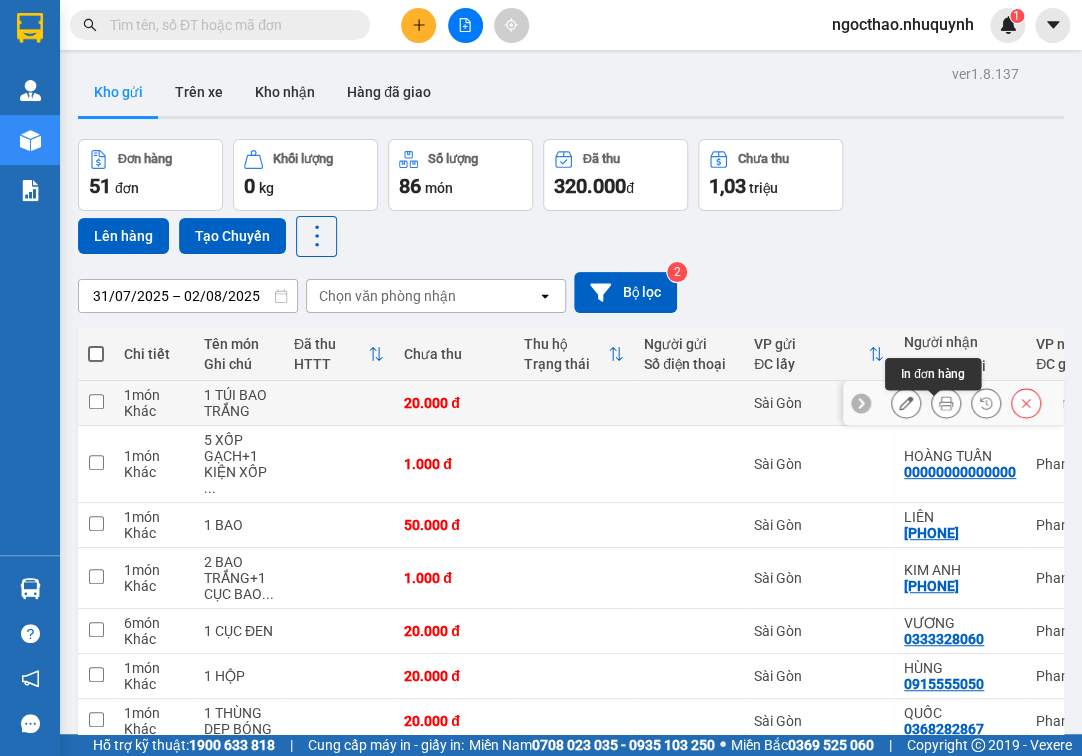 click at bounding box center [946, 403] 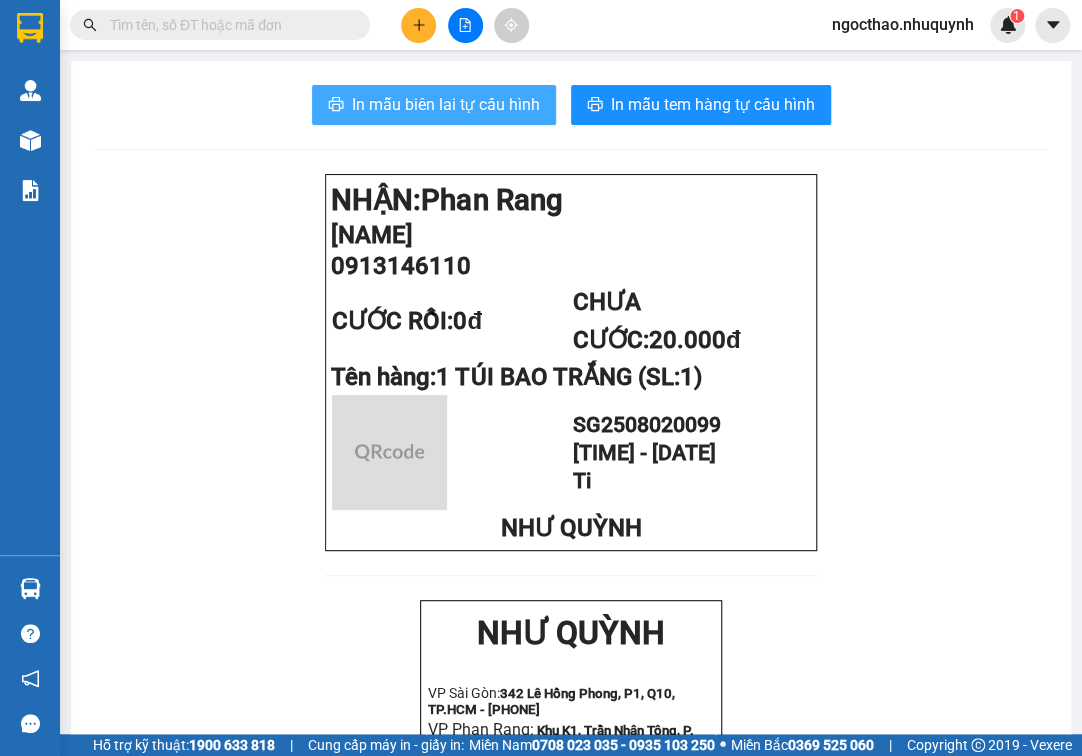 click on "In mẫu biên lai tự cấu hình" at bounding box center [446, 104] 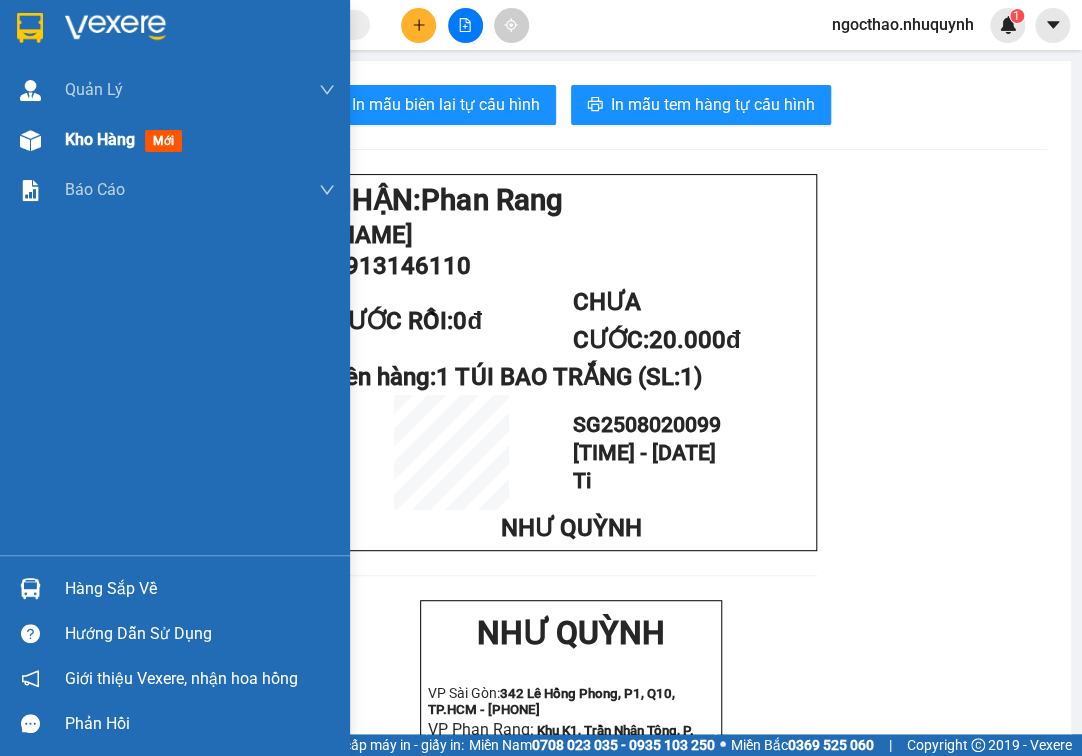 click on "Kho hàng mới" at bounding box center [127, 139] 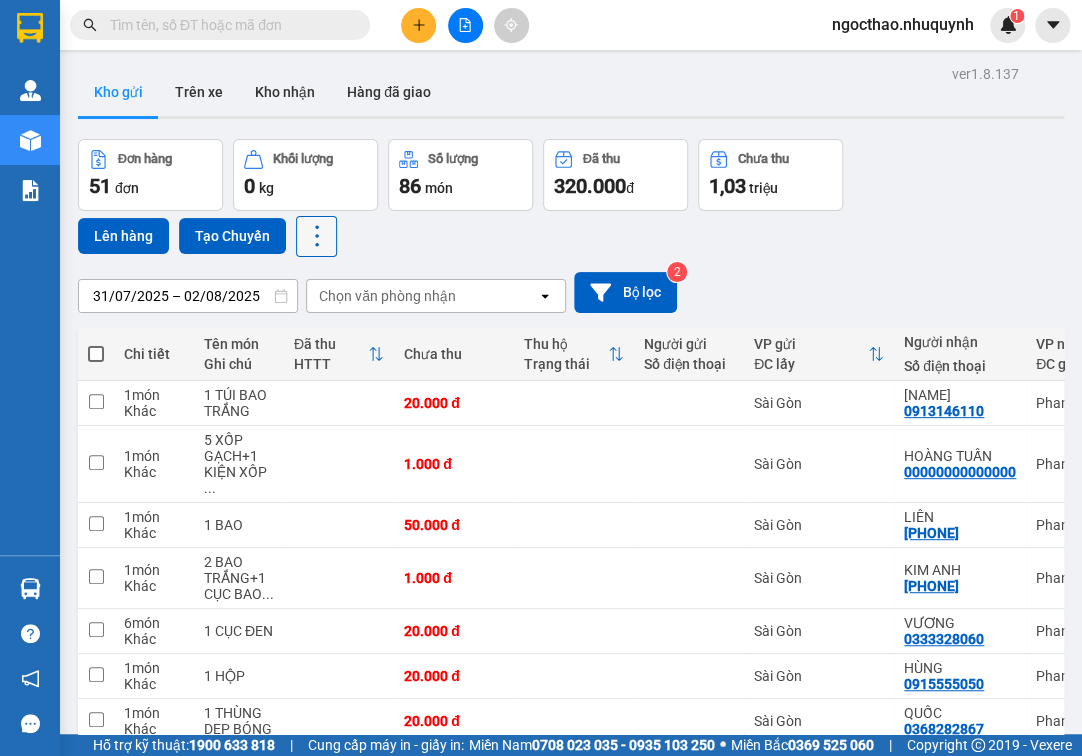 click 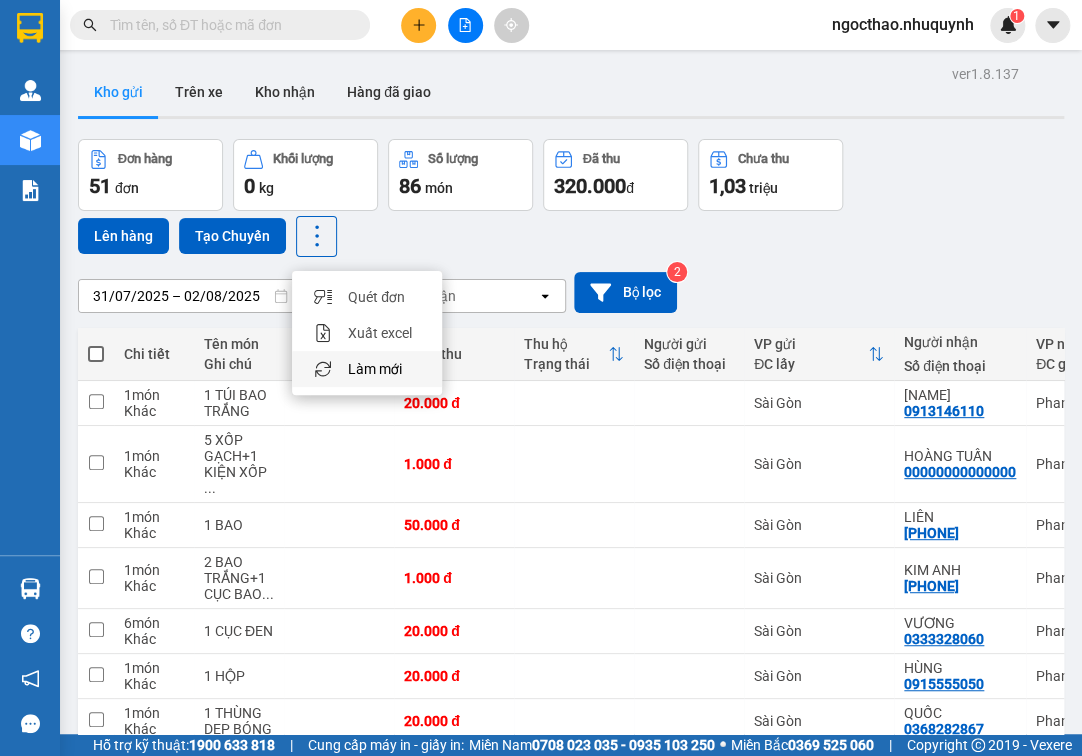 click on "Làm mới" at bounding box center (375, 369) 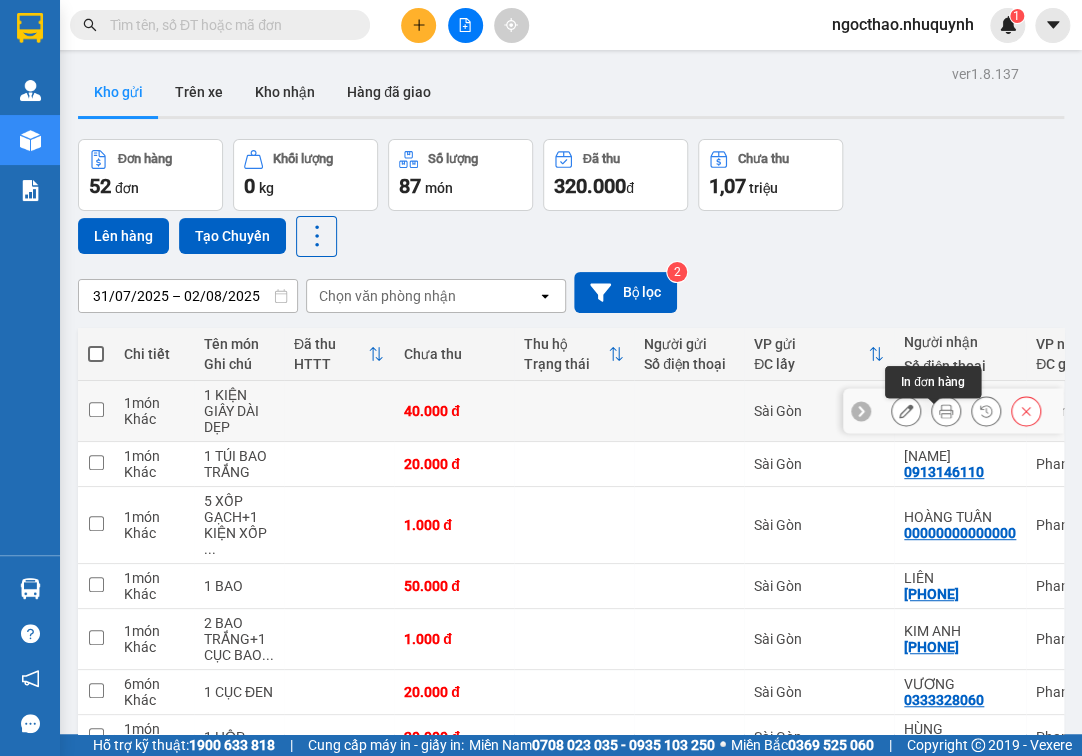 click at bounding box center (946, 411) 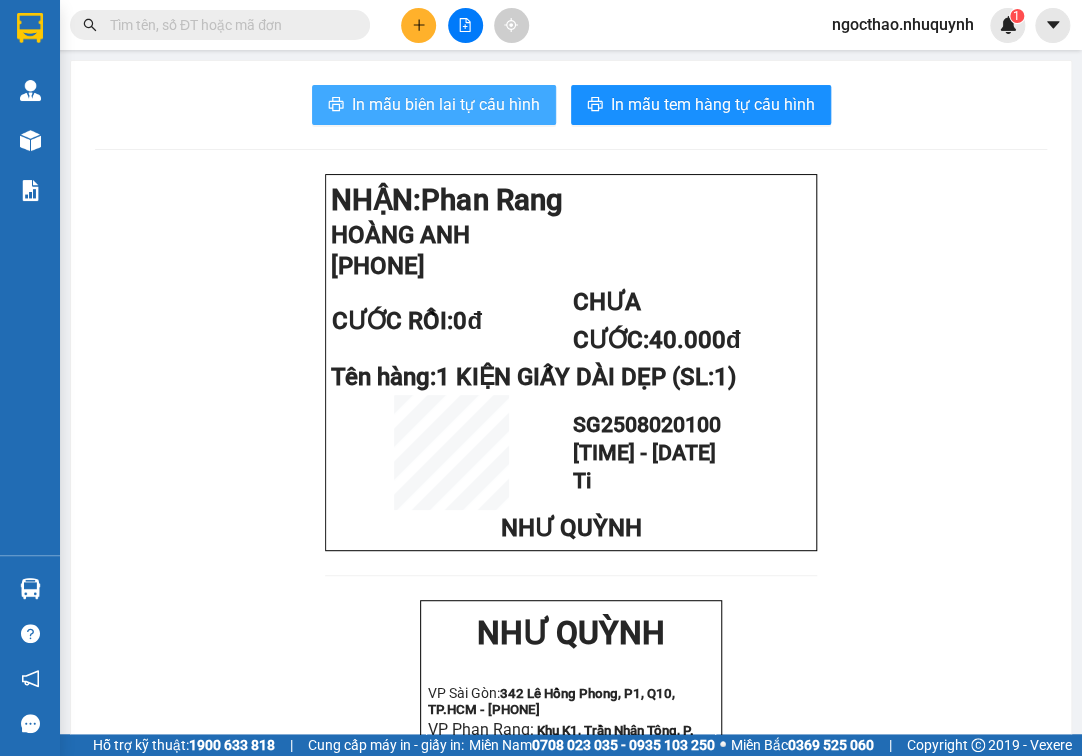 click on "In mẫu biên lai tự cấu hình" at bounding box center [446, 104] 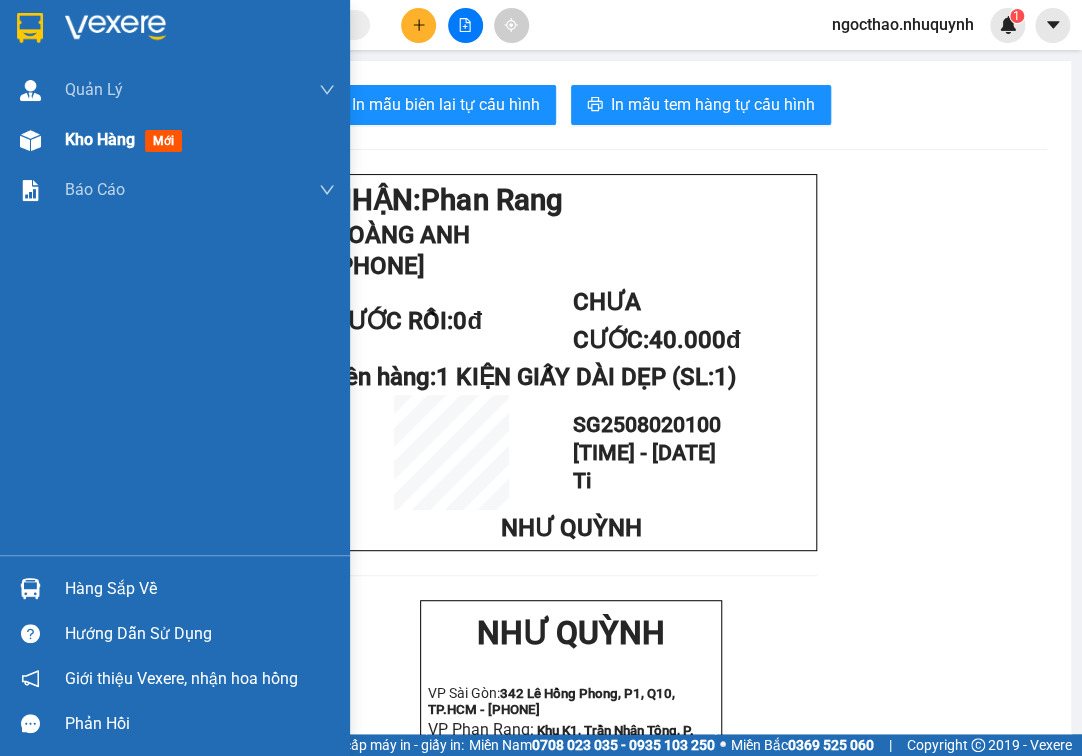 click on "Kho hàng" at bounding box center (100, 139) 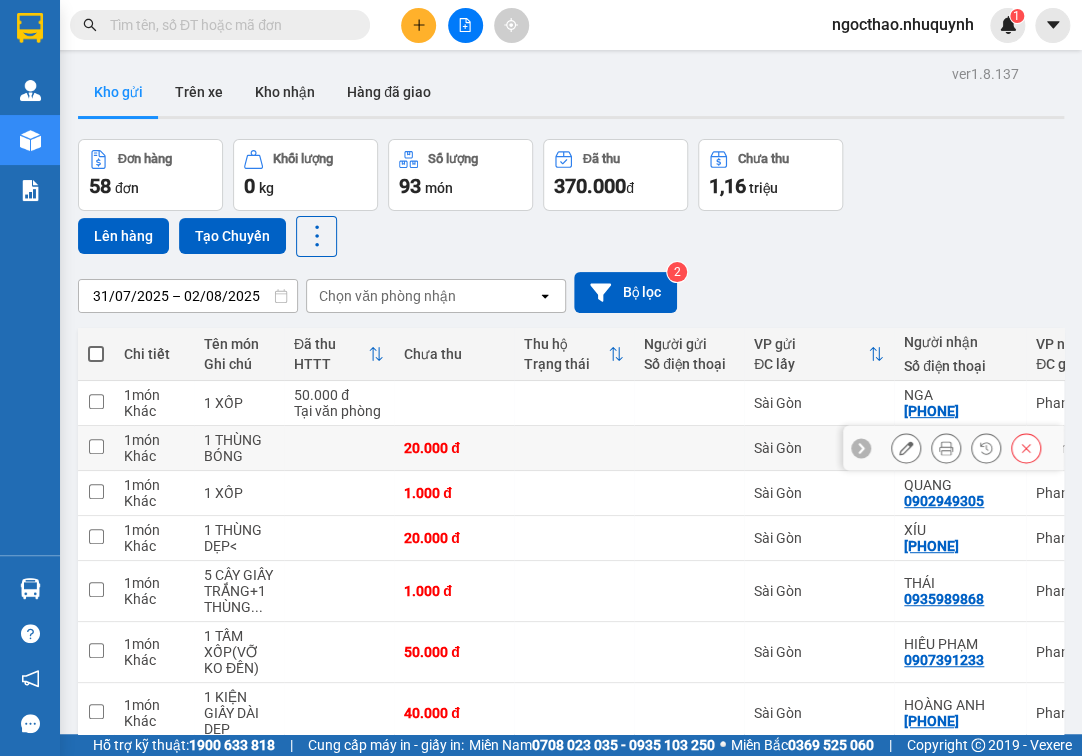 click at bounding box center [946, 448] 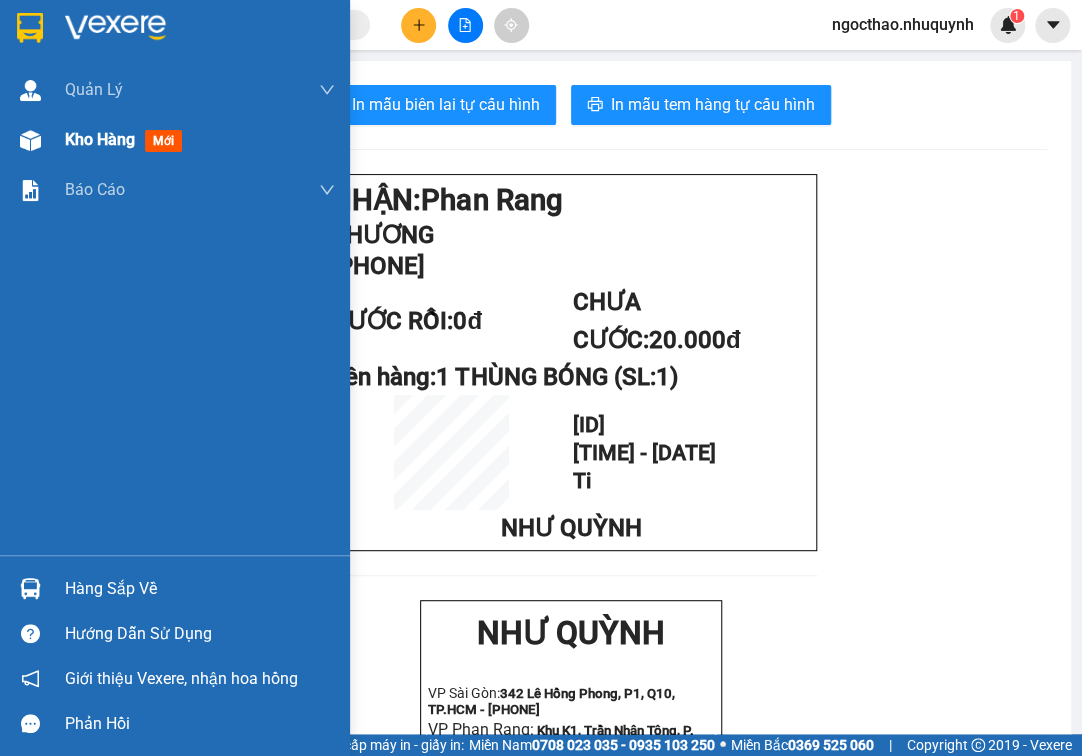 click on "Kho hàng mới" at bounding box center [200, 140] 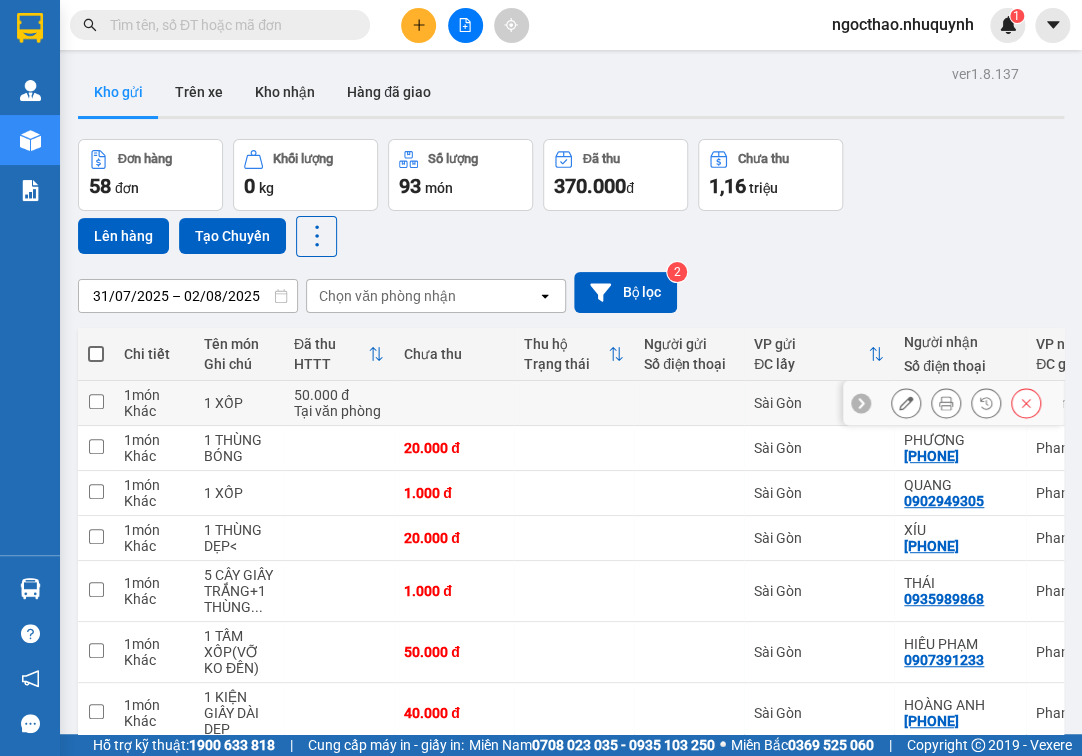 click 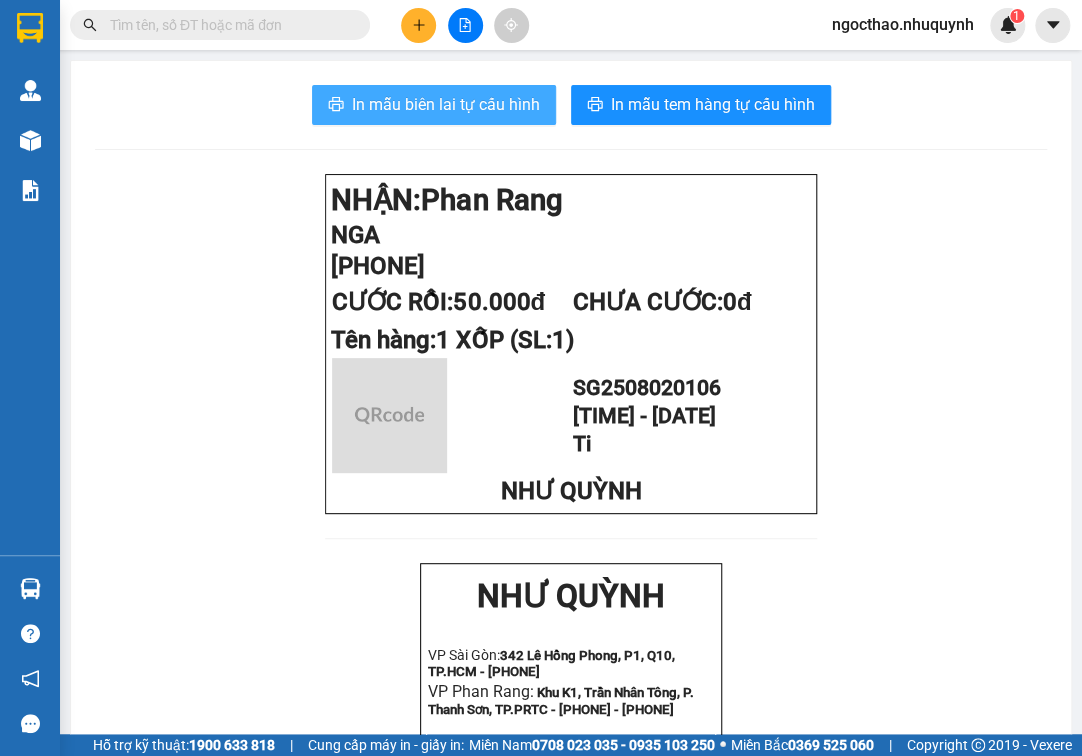 click on "In mẫu biên lai tự cấu hình" at bounding box center (434, 105) 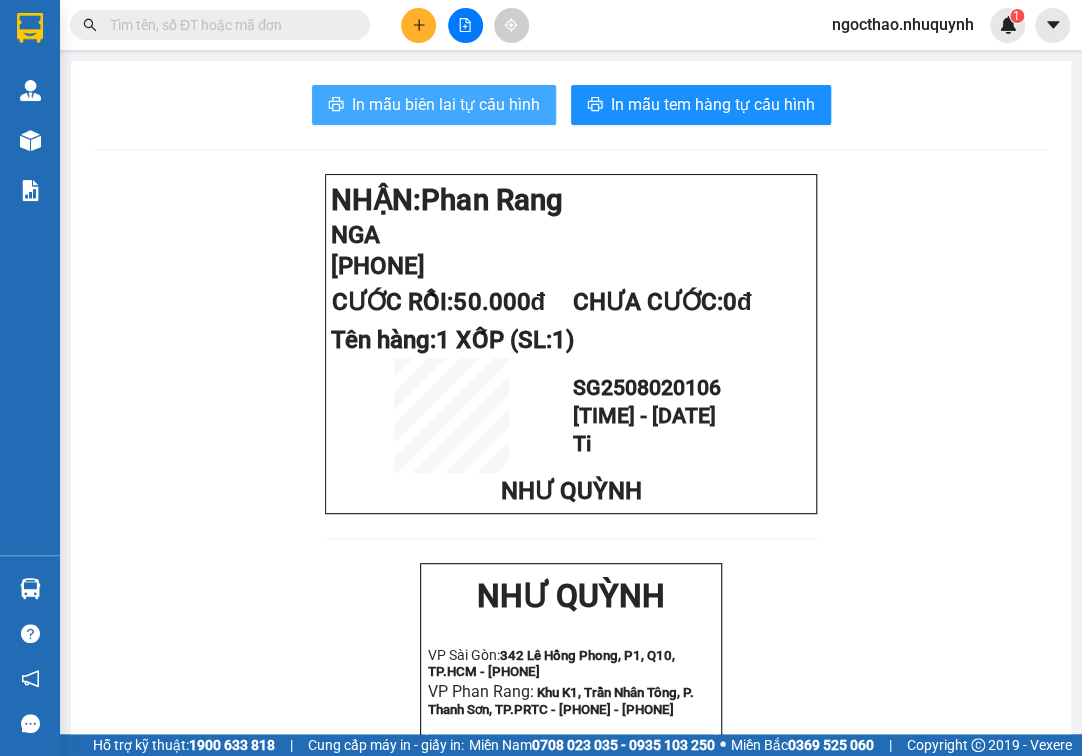 click on "In mẫu biên lai tự cấu hình" at bounding box center [446, 104] 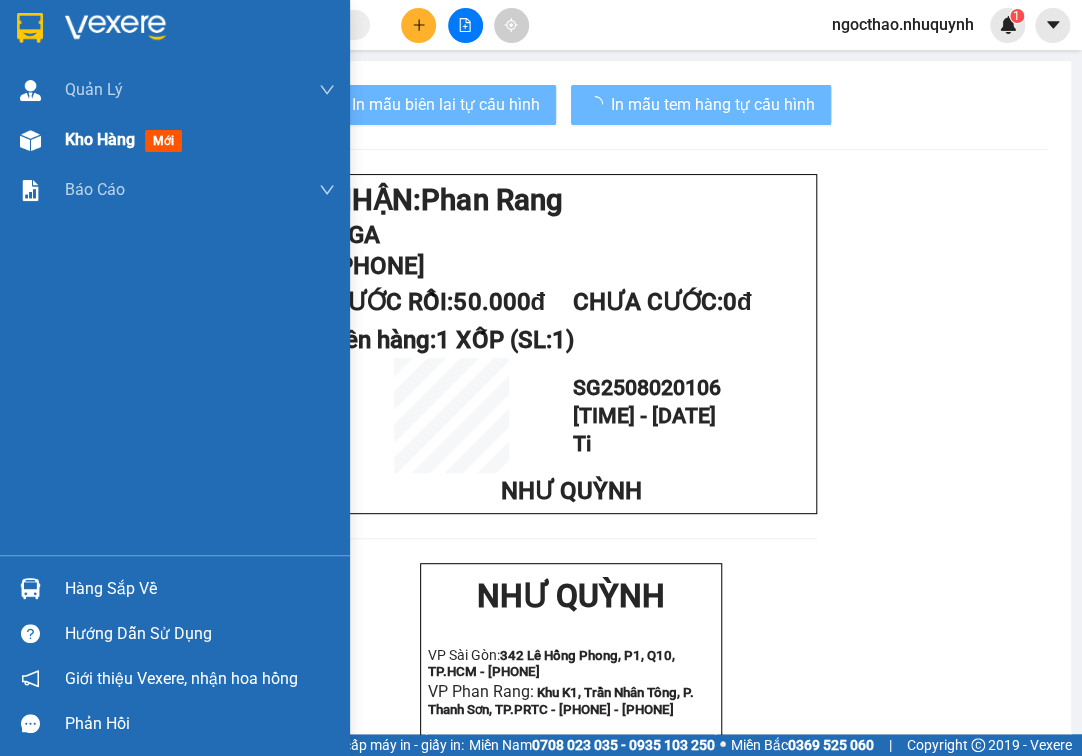 scroll, scrollTop: 0, scrollLeft: 0, axis: both 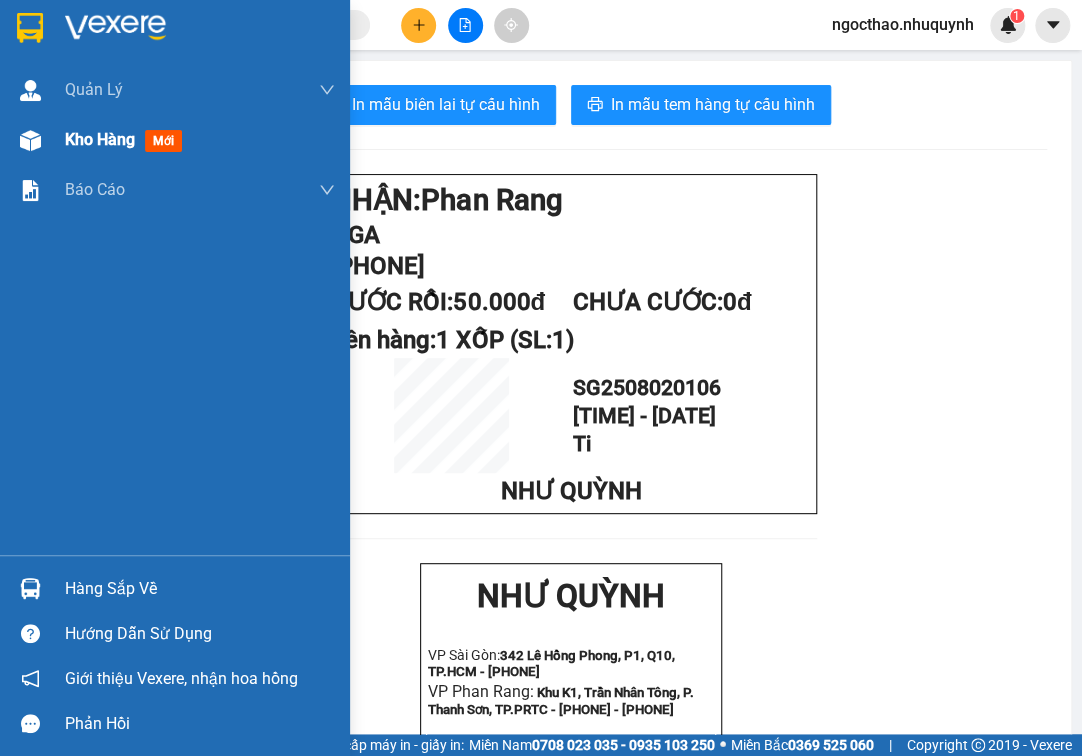 click on "Kho hàng" at bounding box center (100, 139) 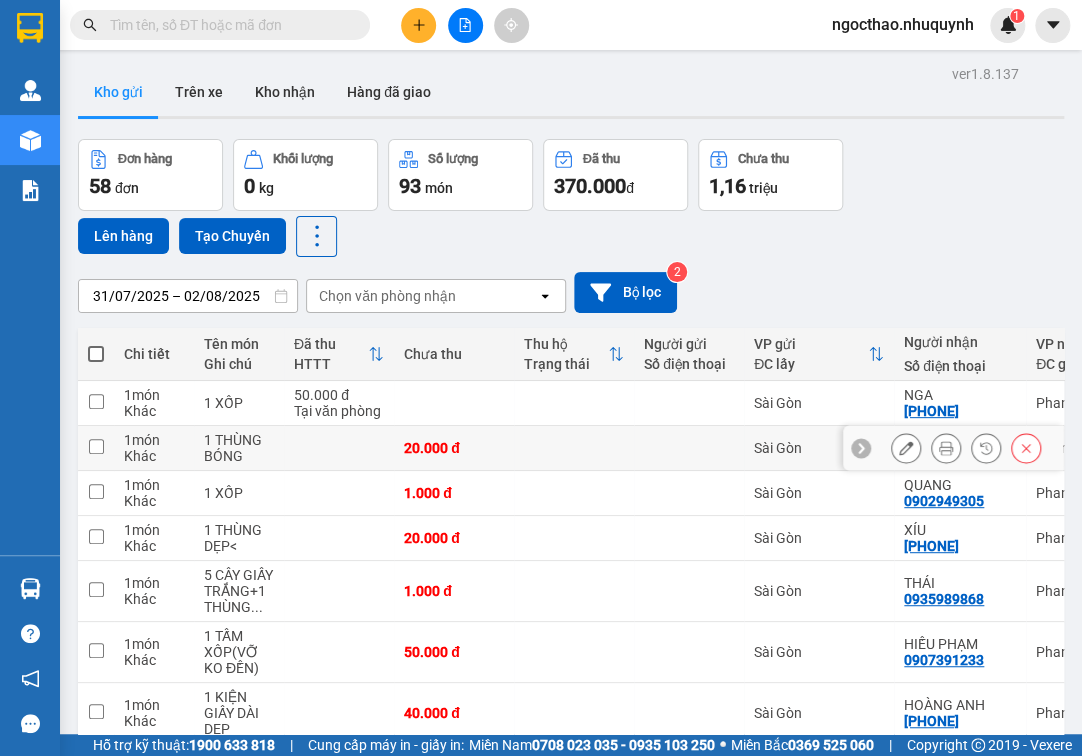 click at bounding box center (946, 448) 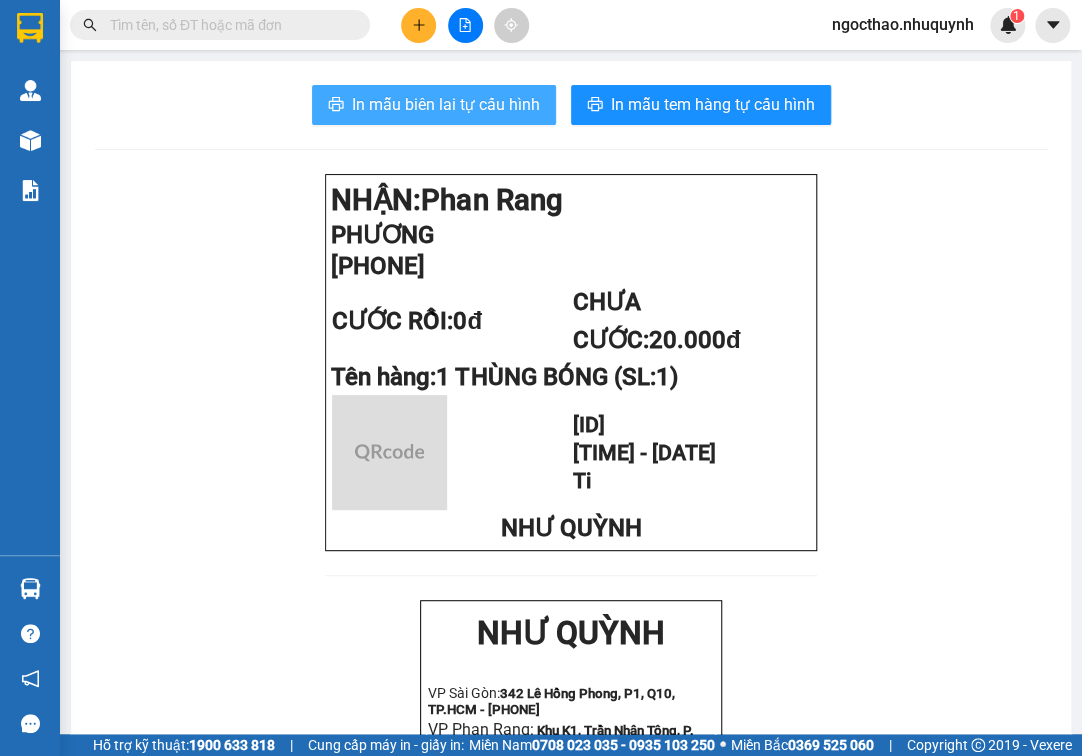 click on "In mẫu biên lai tự cấu hình" at bounding box center [446, 104] 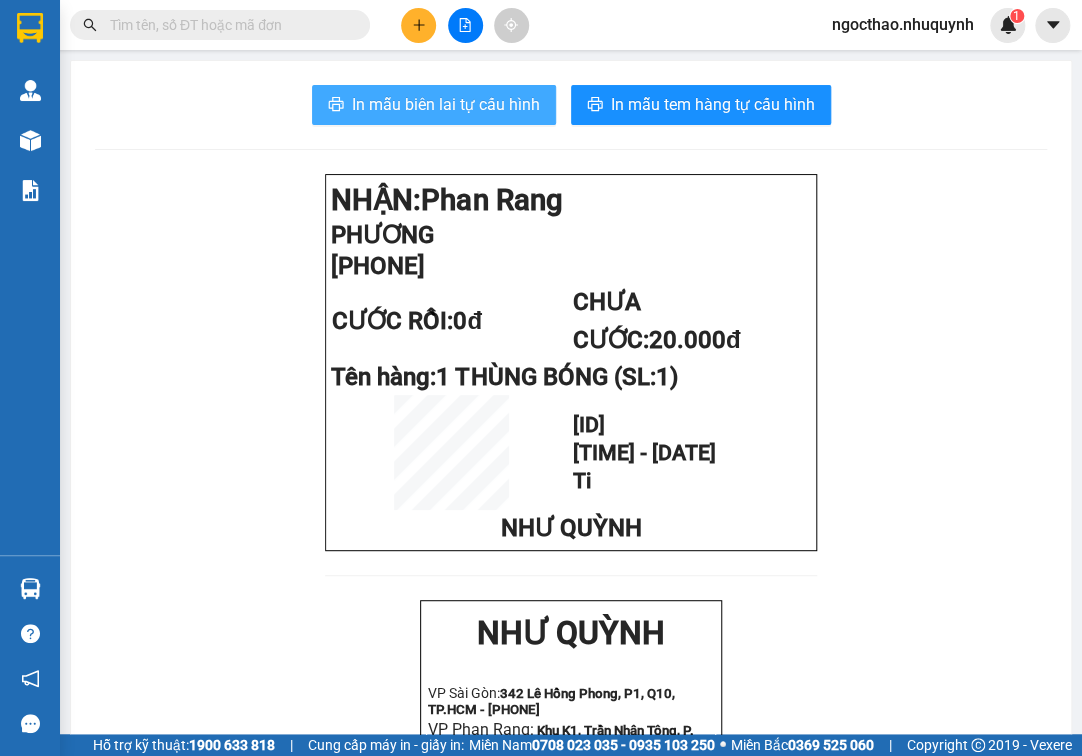 scroll, scrollTop: 0, scrollLeft: 0, axis: both 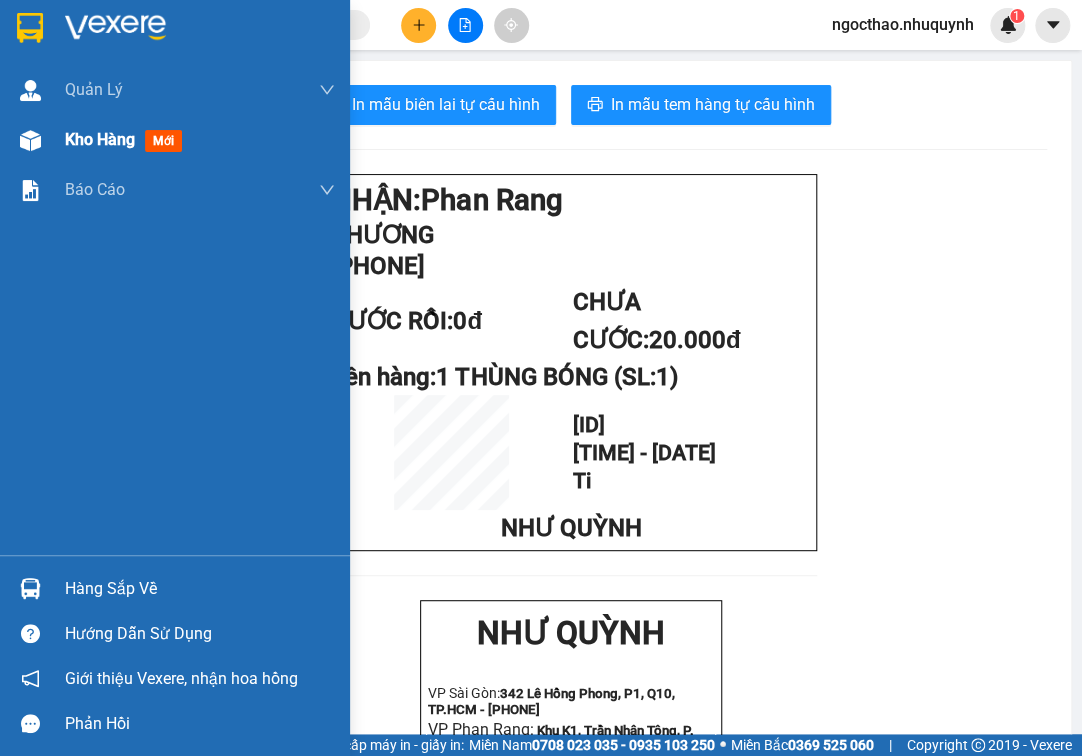 click on "Kho hàng mới" at bounding box center [175, 140] 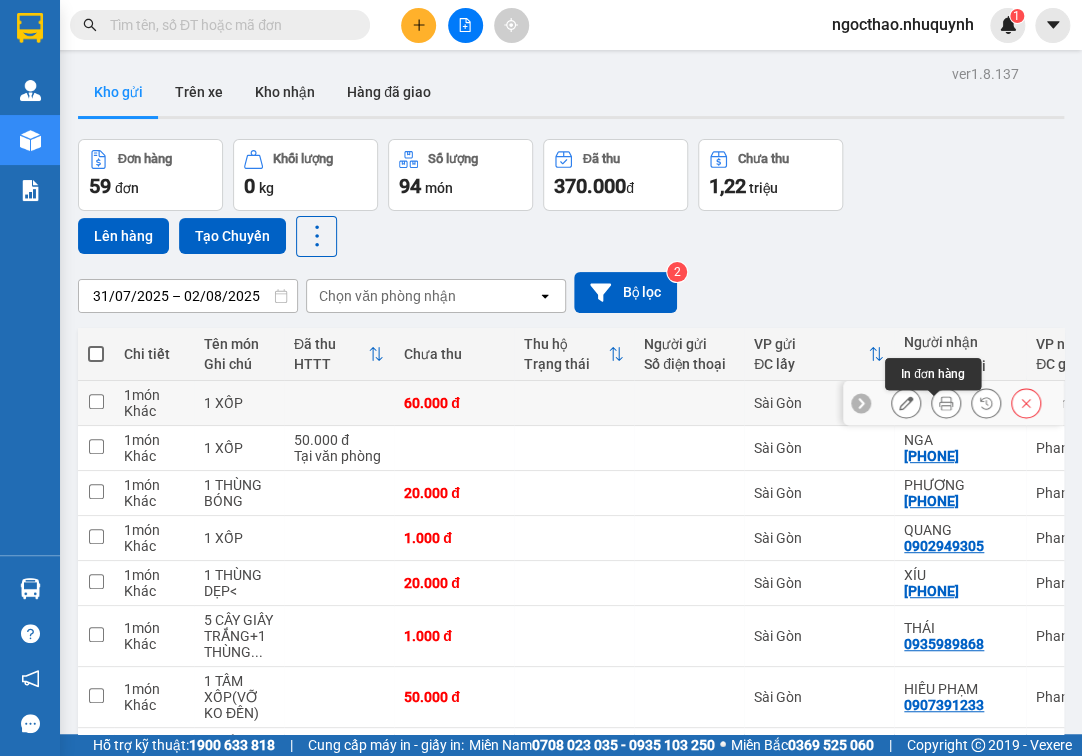 click 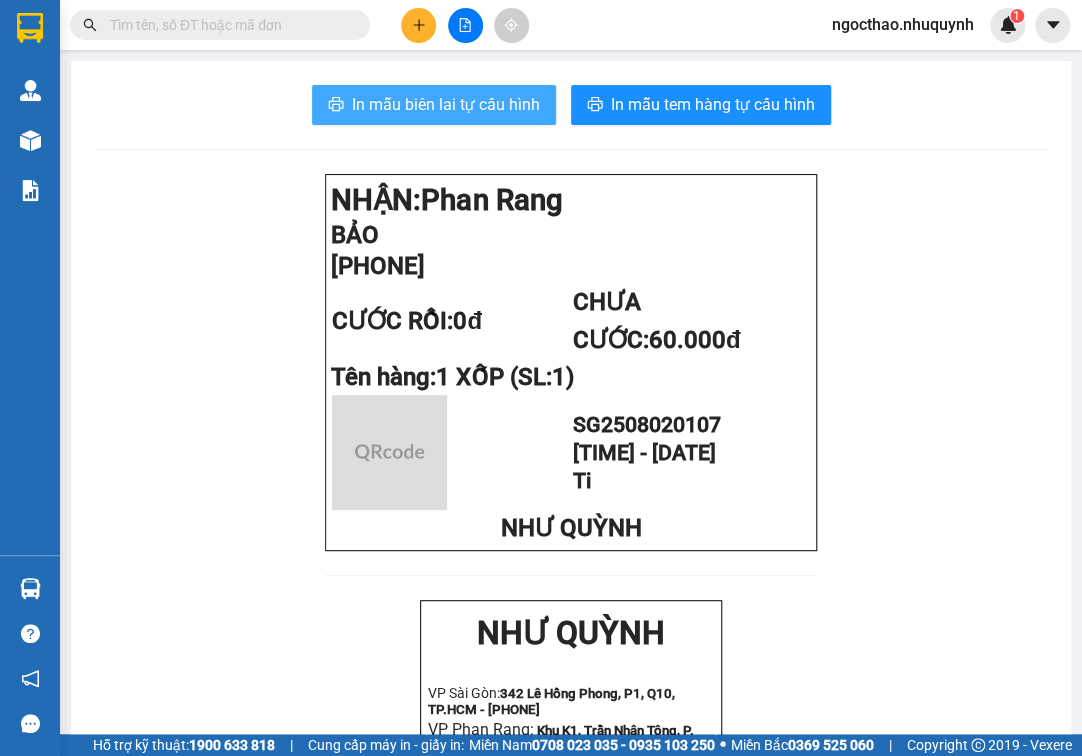click on "In mẫu biên lai tự cấu hình" at bounding box center [434, 105] 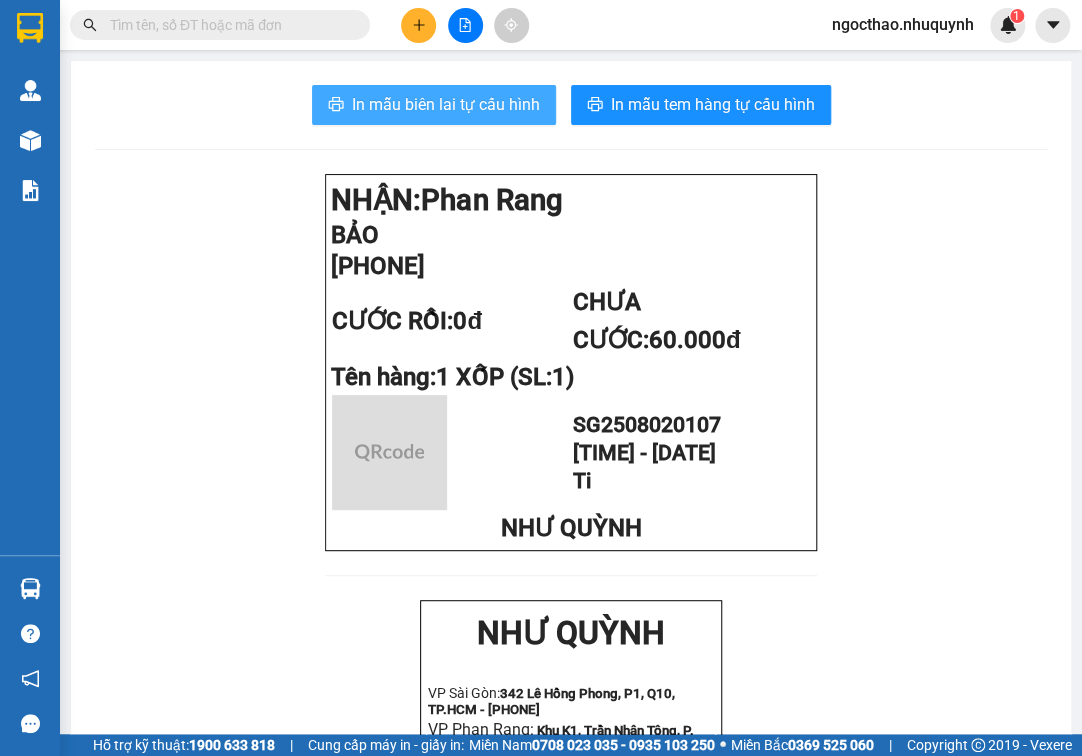 click on "In mẫu biên lai tự cấu hình" at bounding box center [446, 104] 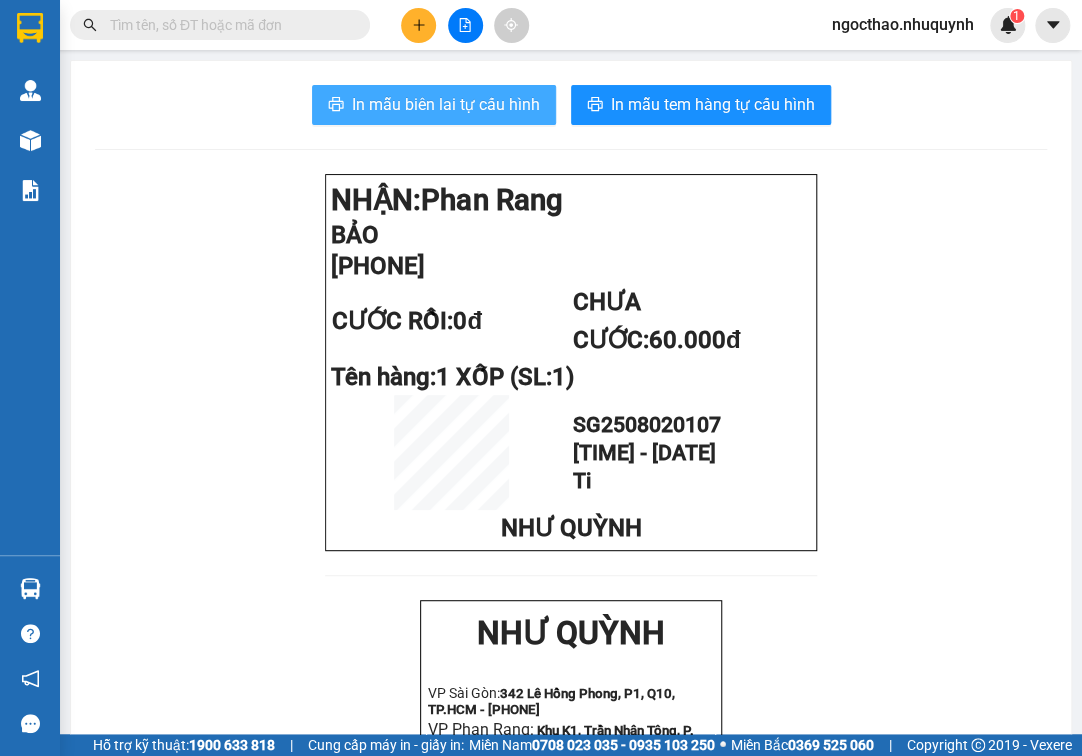 scroll, scrollTop: 0, scrollLeft: 0, axis: both 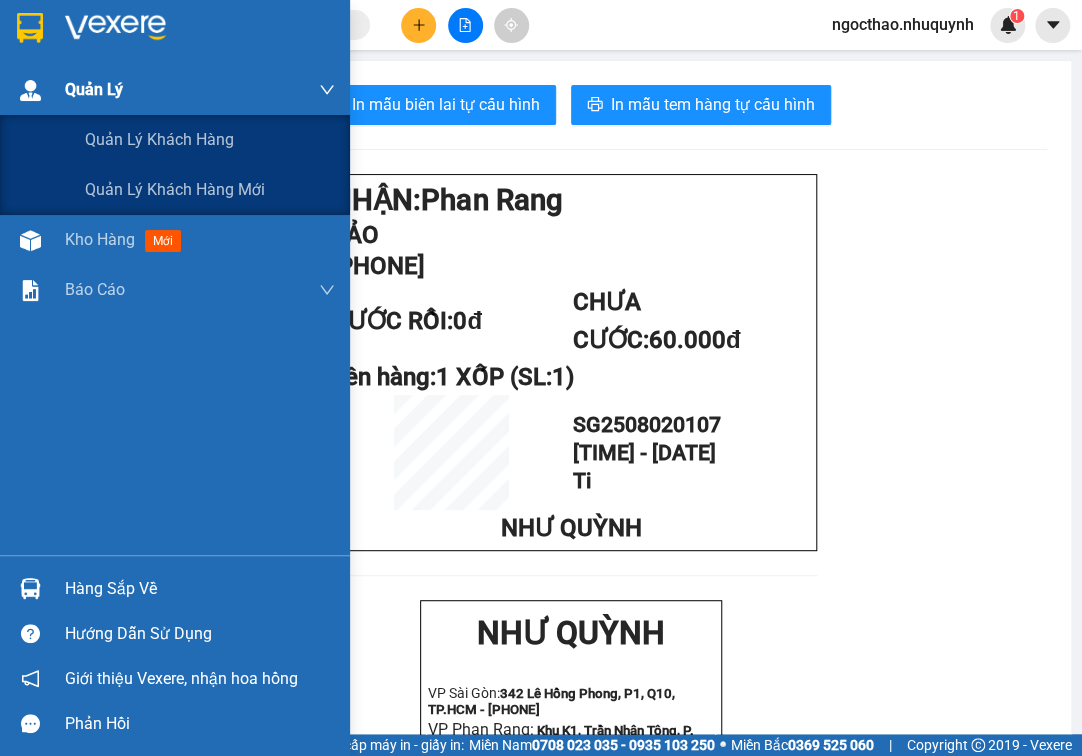 click on "Quản Lý" at bounding box center (200, 90) 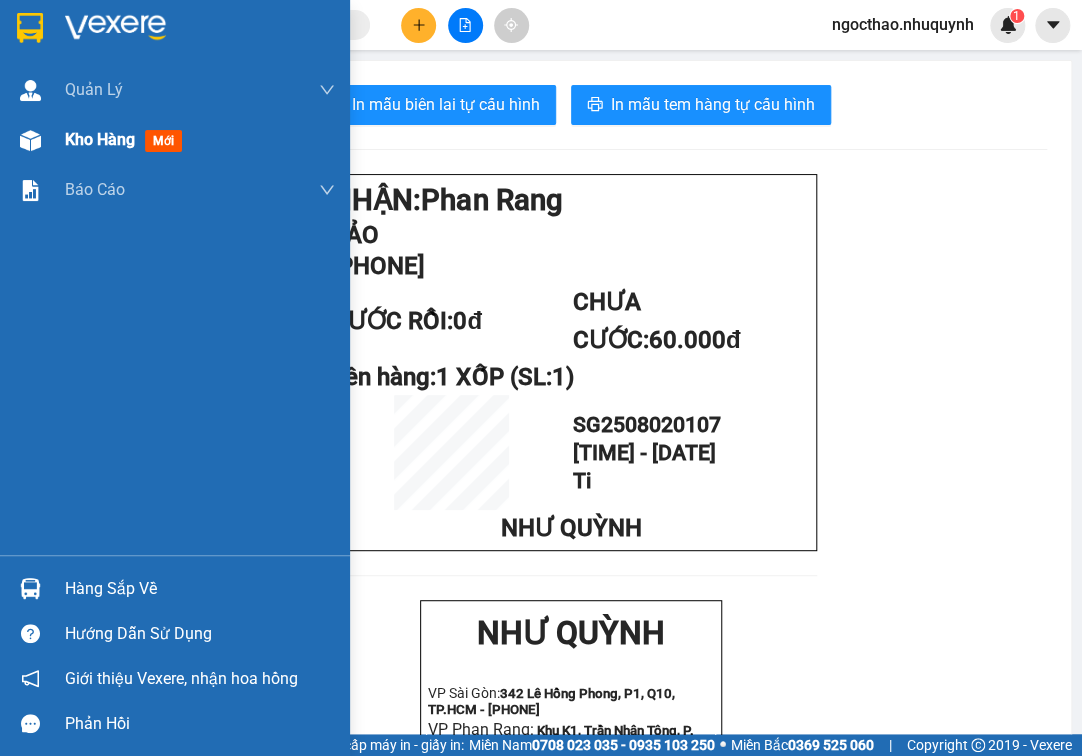 click on "Kho hàng" at bounding box center (100, 139) 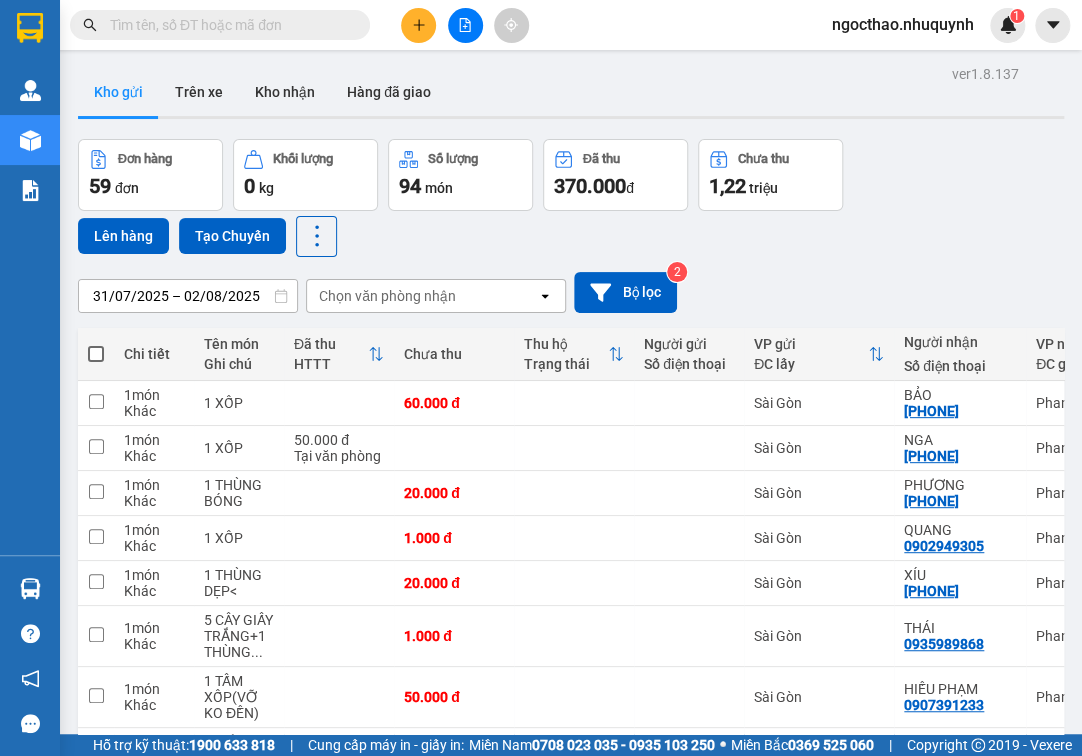 click on "Lên hàng Tạo Chuyến" at bounding box center [207, 236] 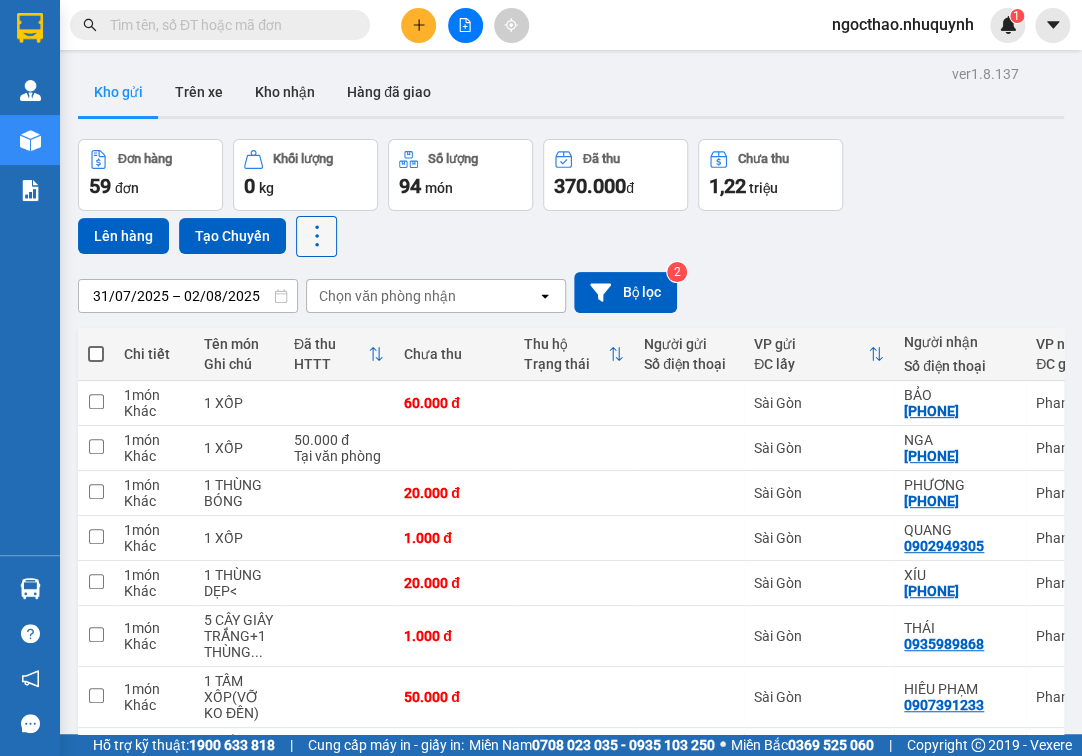 click 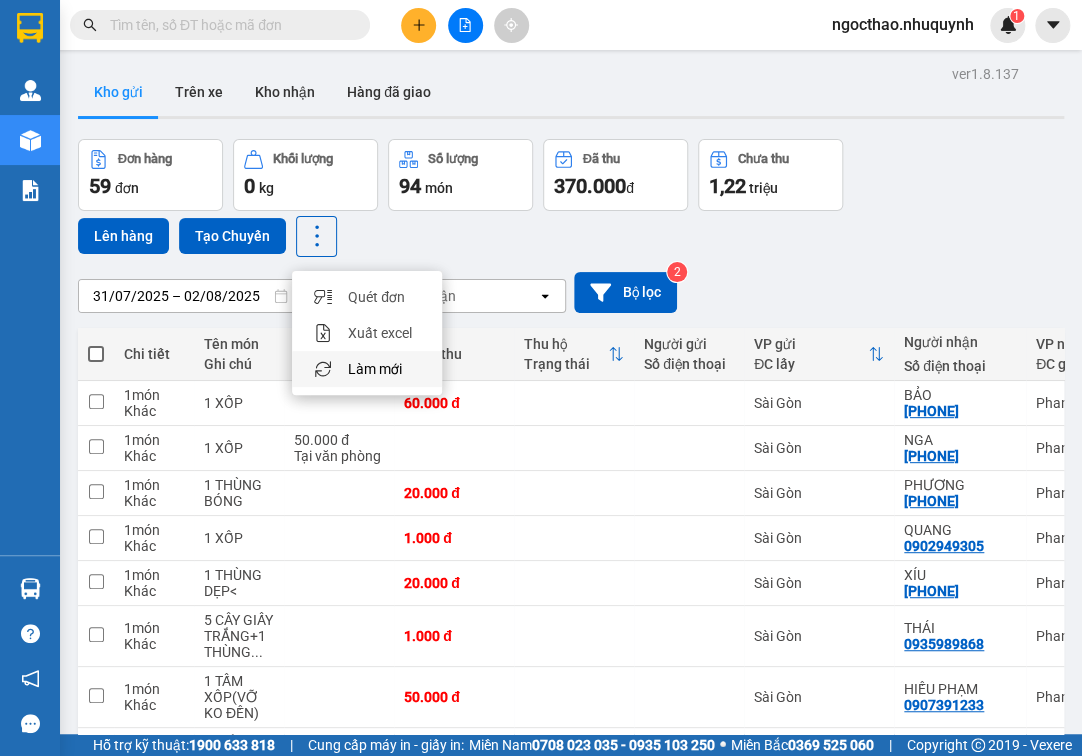click on "Làm mới" at bounding box center [367, 369] 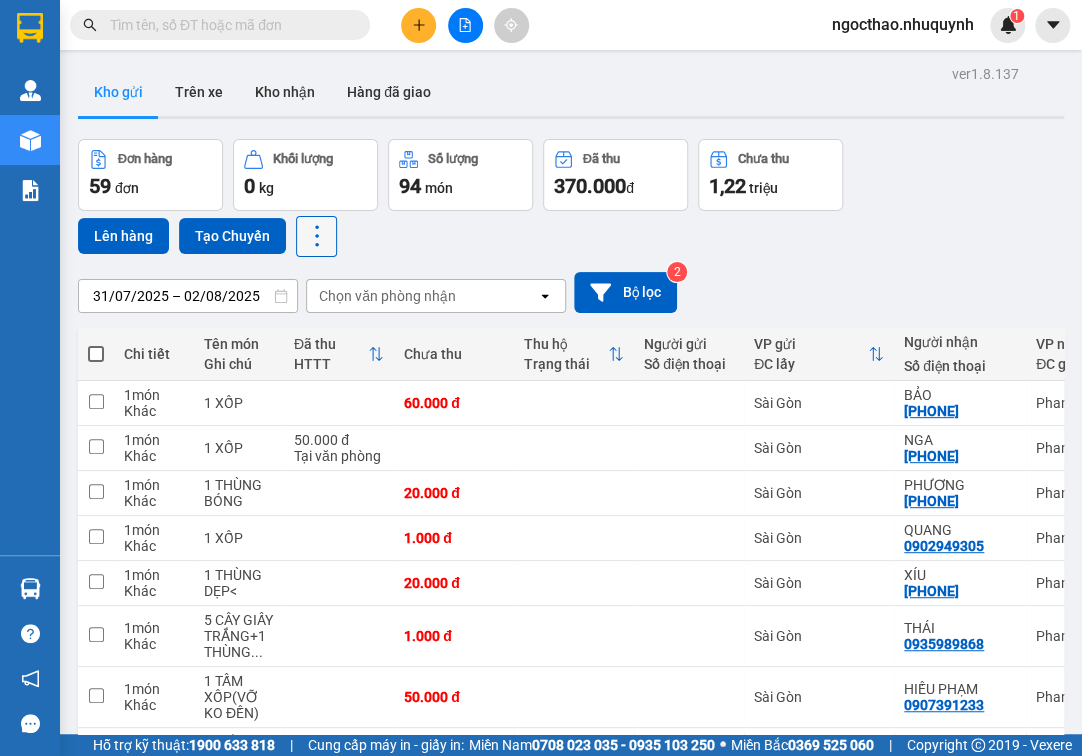 click 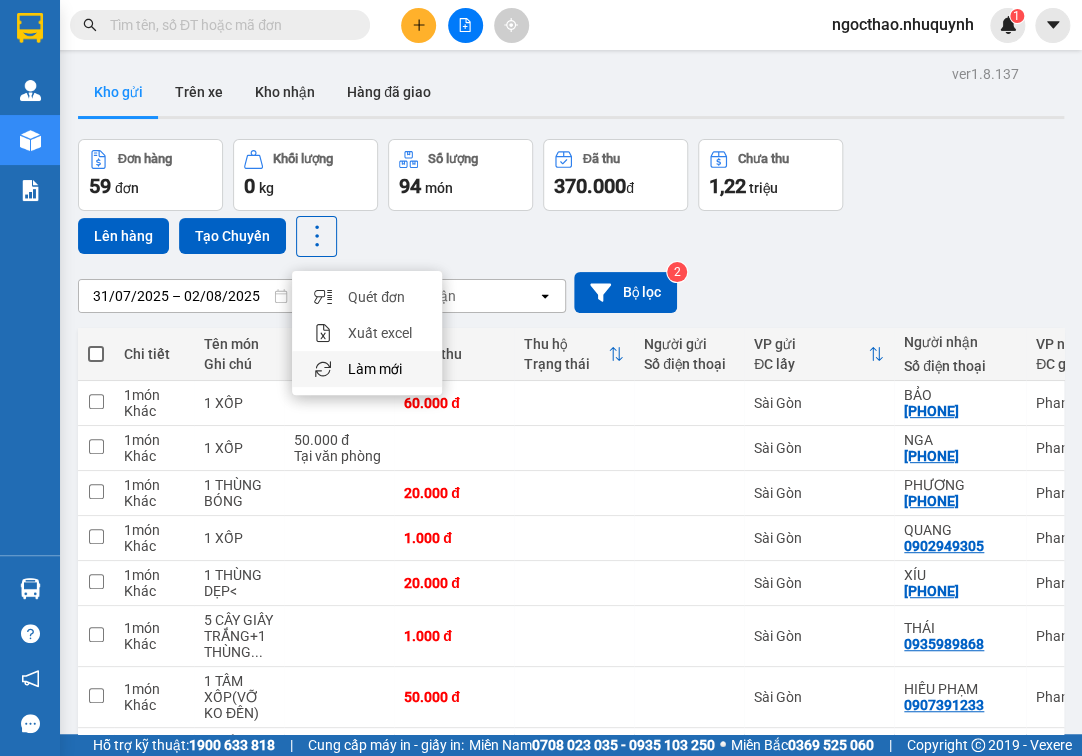 click on "Làm mới" at bounding box center [375, 369] 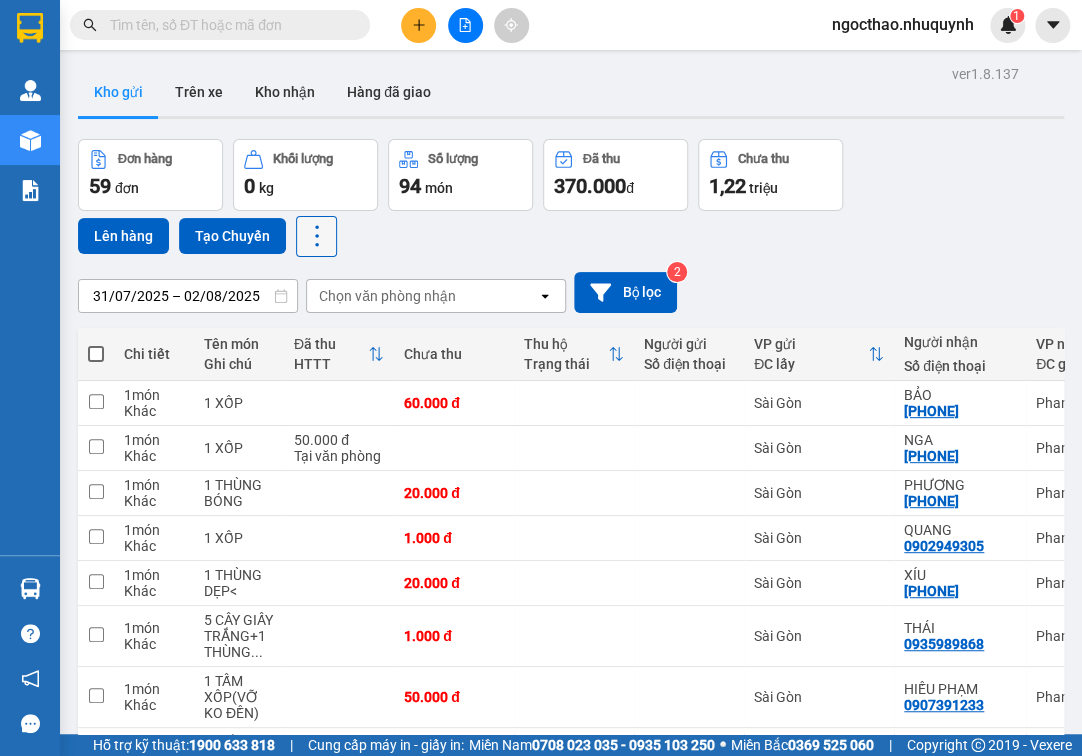 click 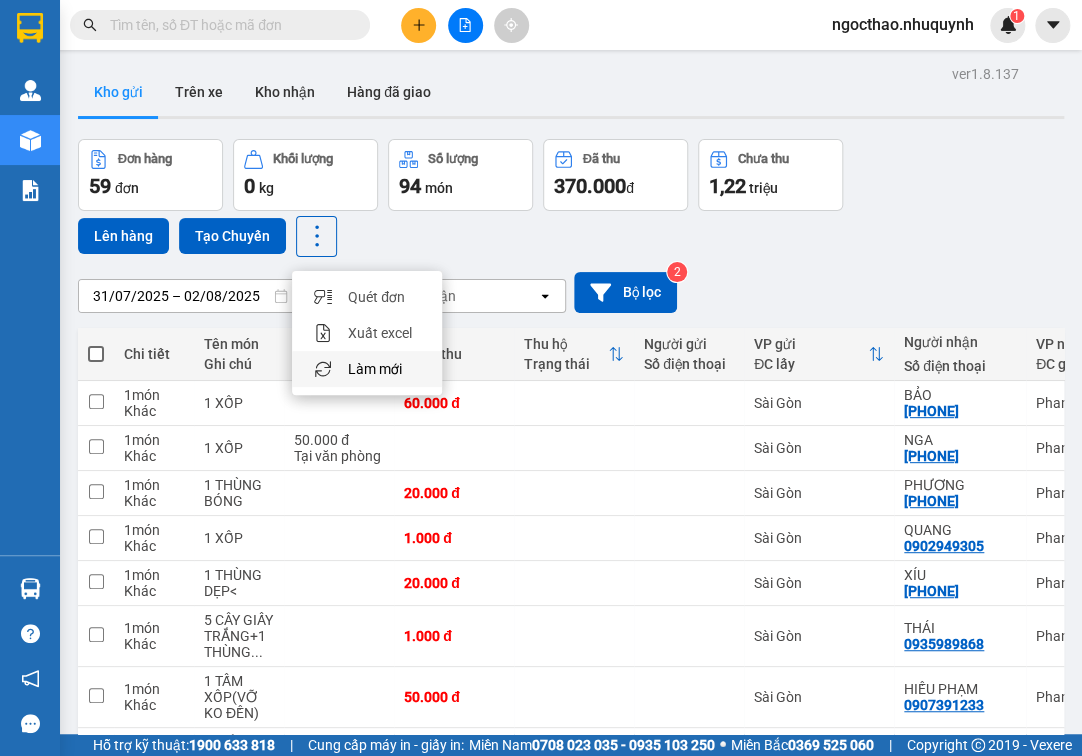 click on "Làm mới" at bounding box center (375, 369) 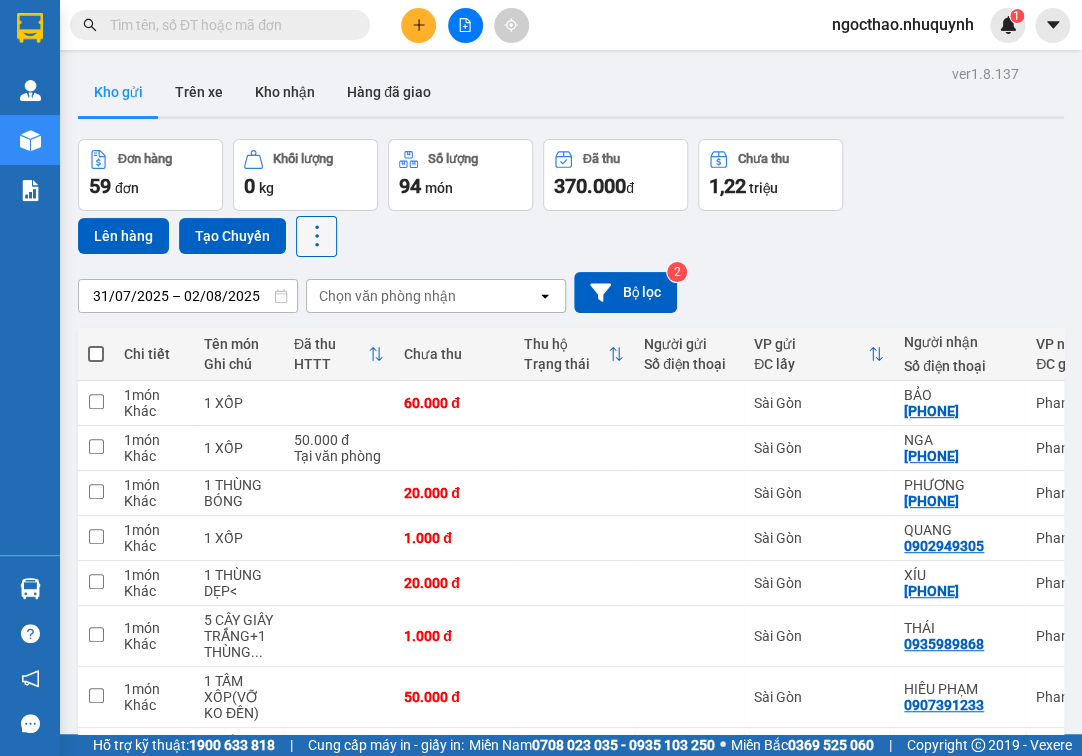 click at bounding box center [316, 236] 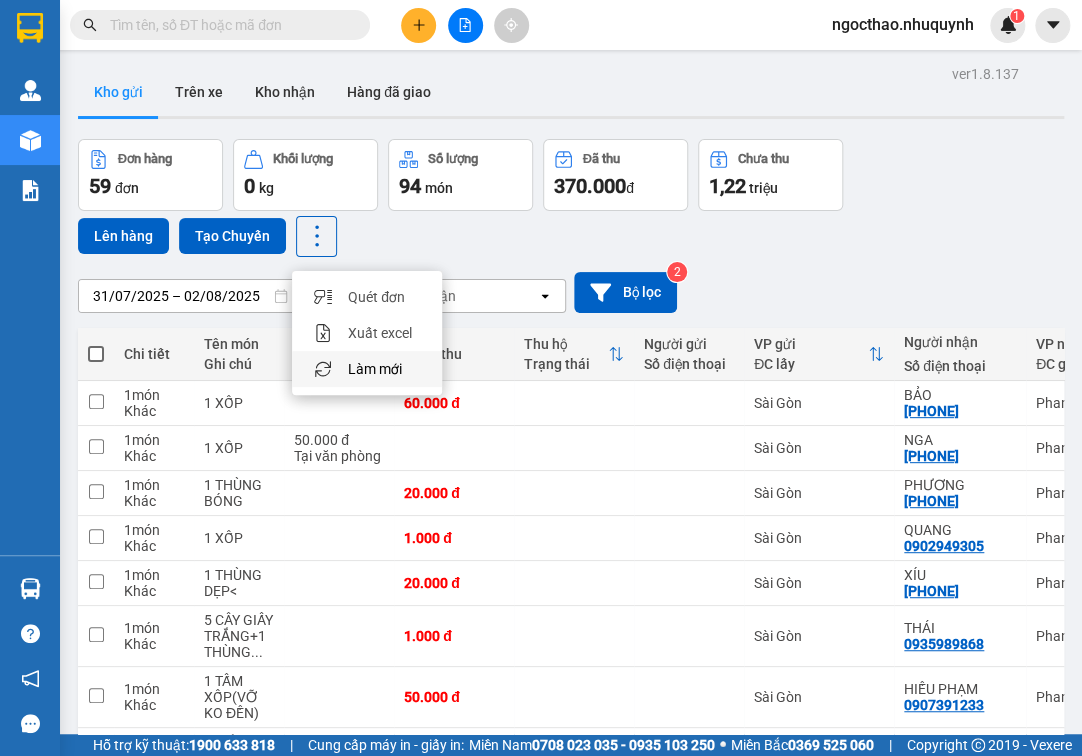 click on "Làm mới" at bounding box center (367, 369) 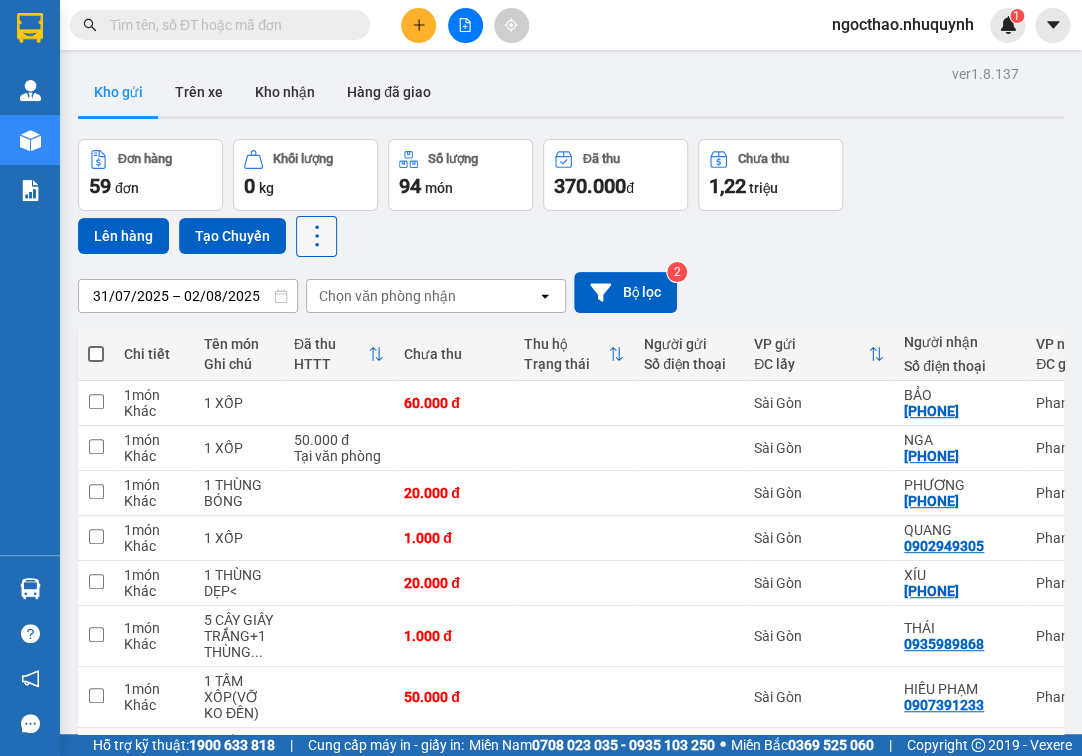 click 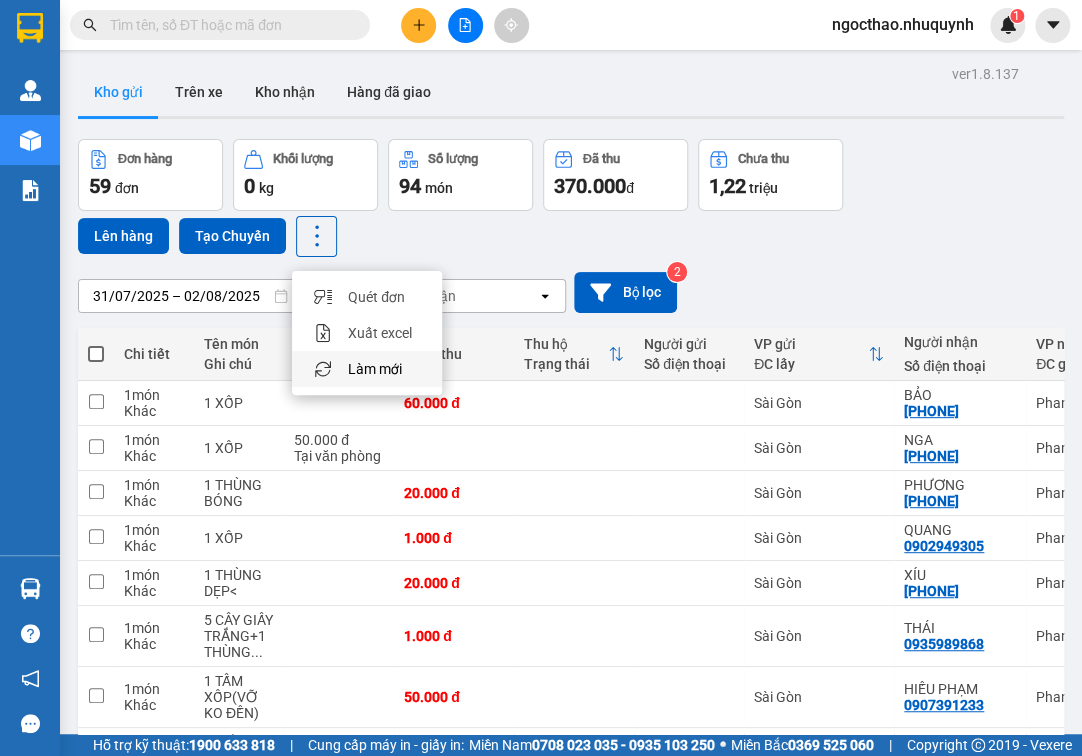 click on "Làm mới" at bounding box center [375, 369] 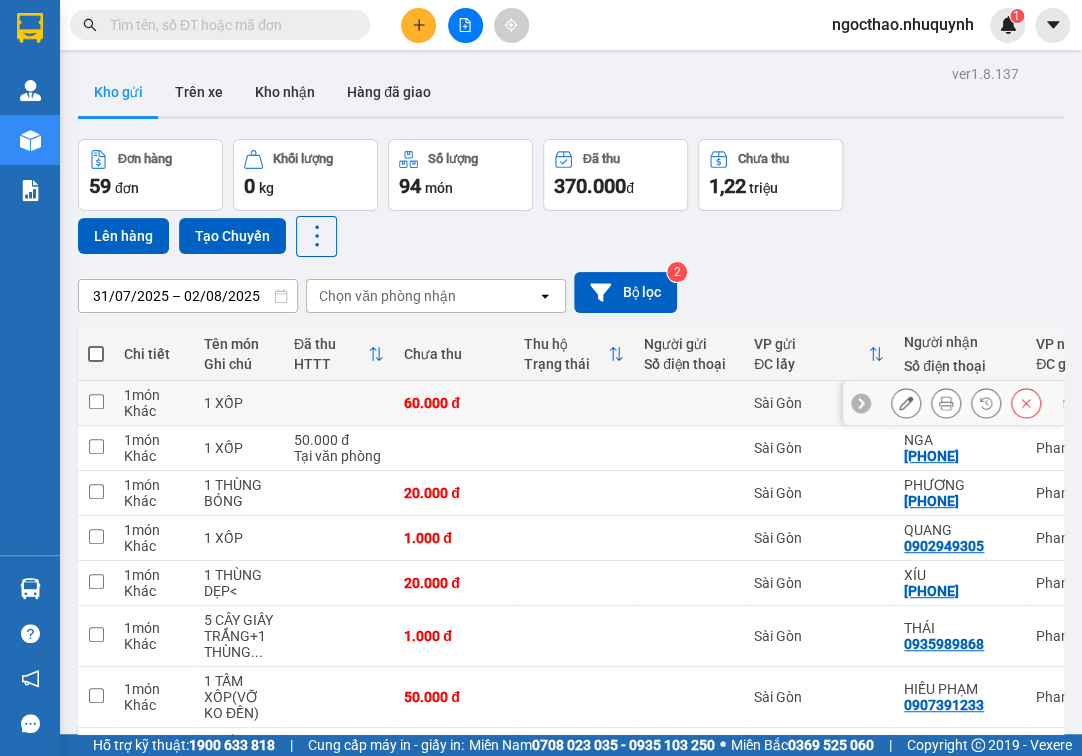 scroll, scrollTop: 256, scrollLeft: 0, axis: vertical 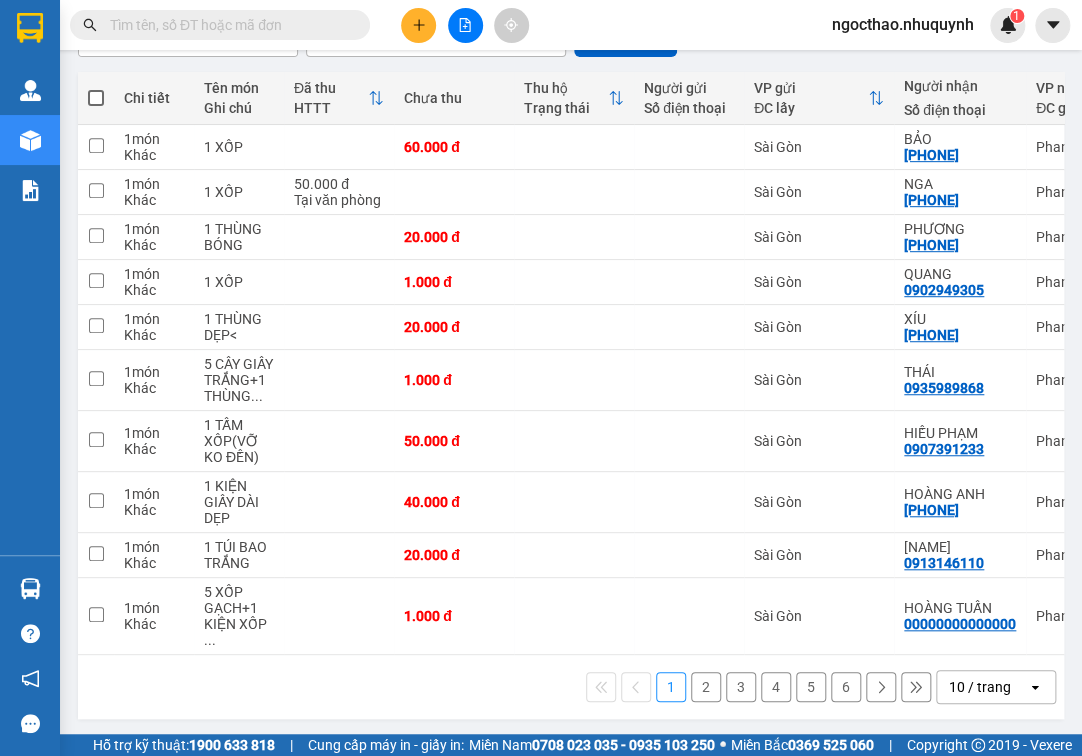click on "10 / trang" at bounding box center (980, 687) 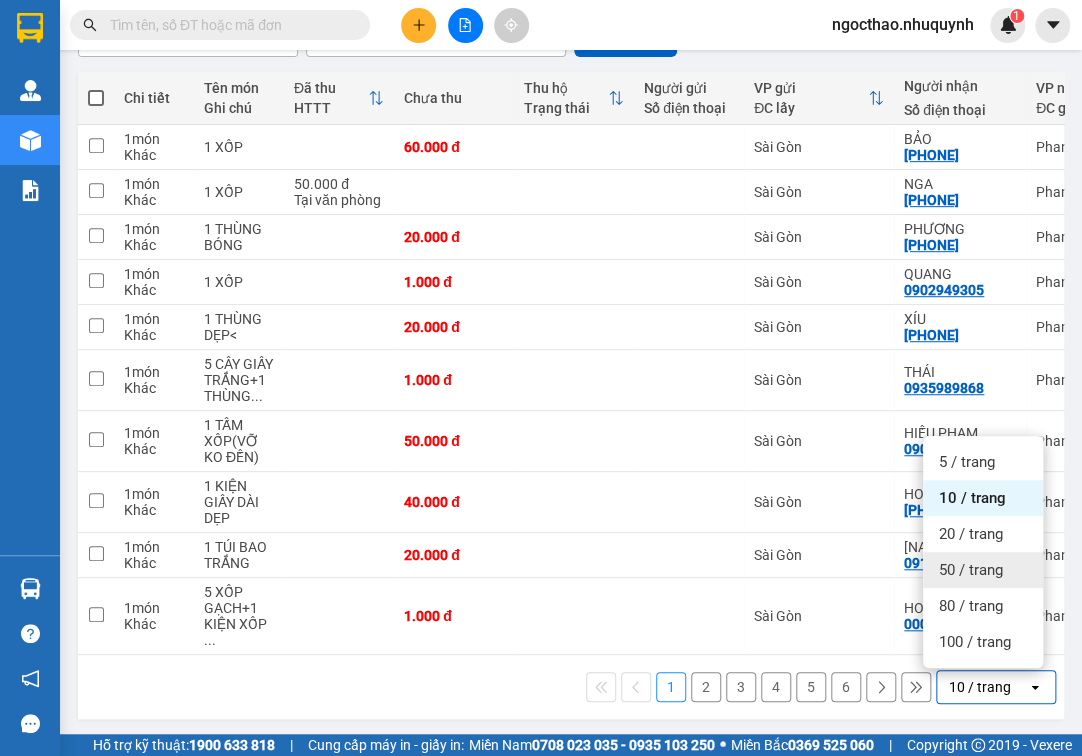 drag, startPoint x: 492, startPoint y: 681, endPoint x: 499, endPoint y: 648, distance: 33.734257 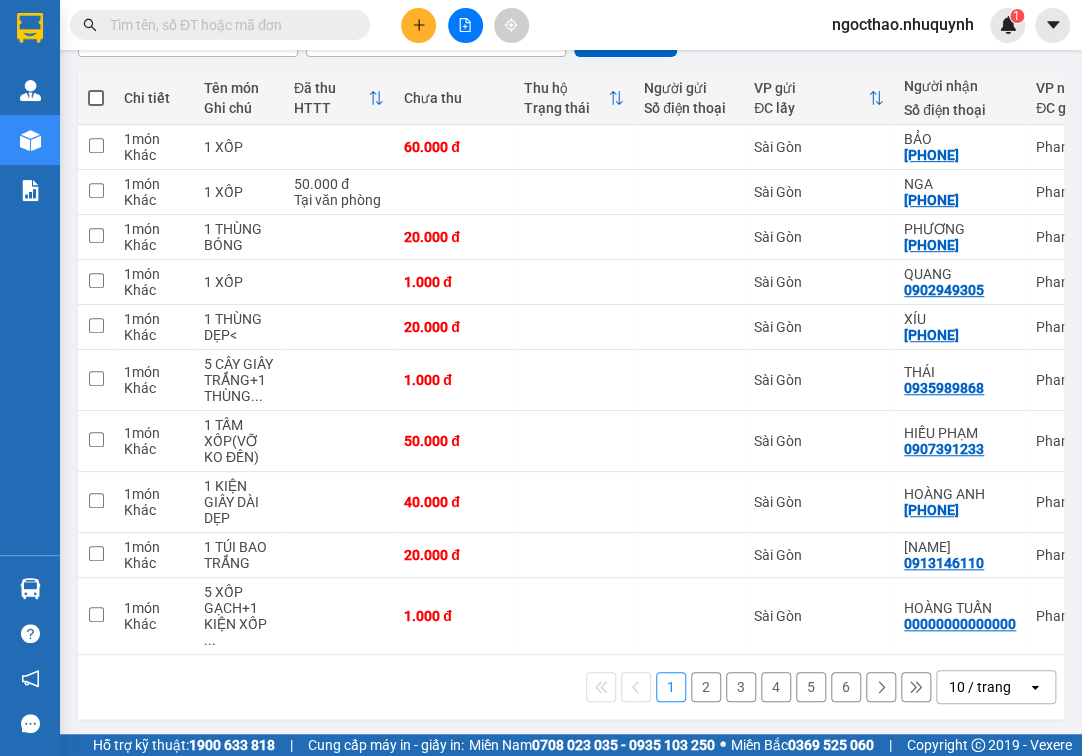 scroll, scrollTop: 0, scrollLeft: 0, axis: both 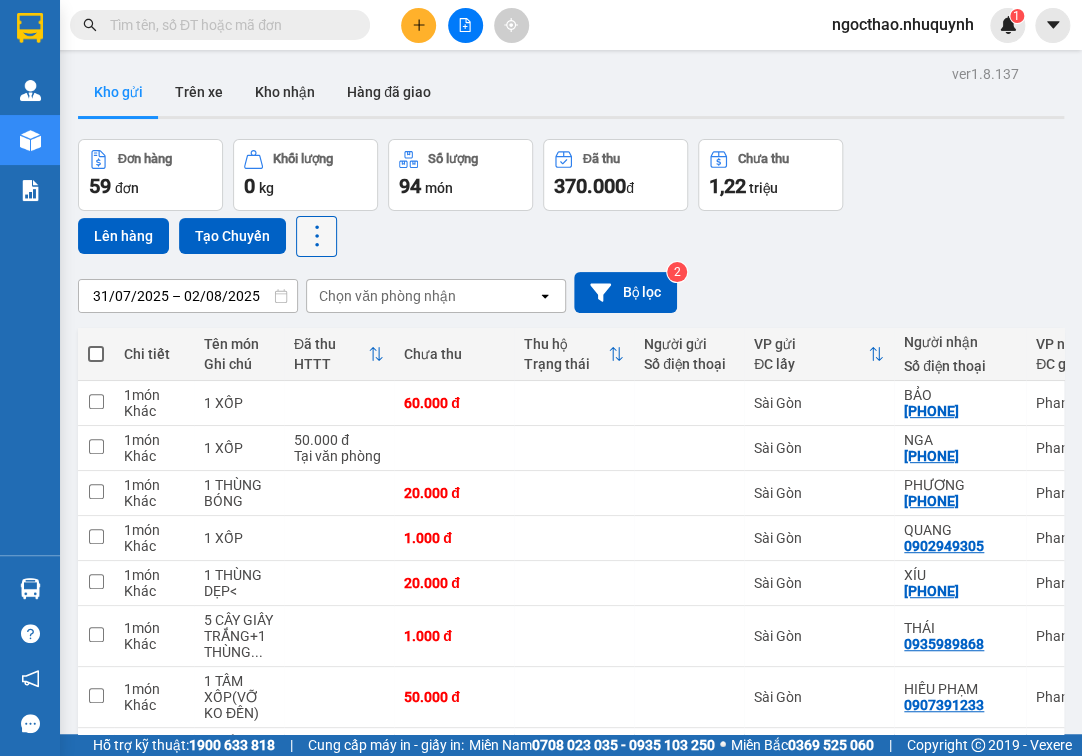 click 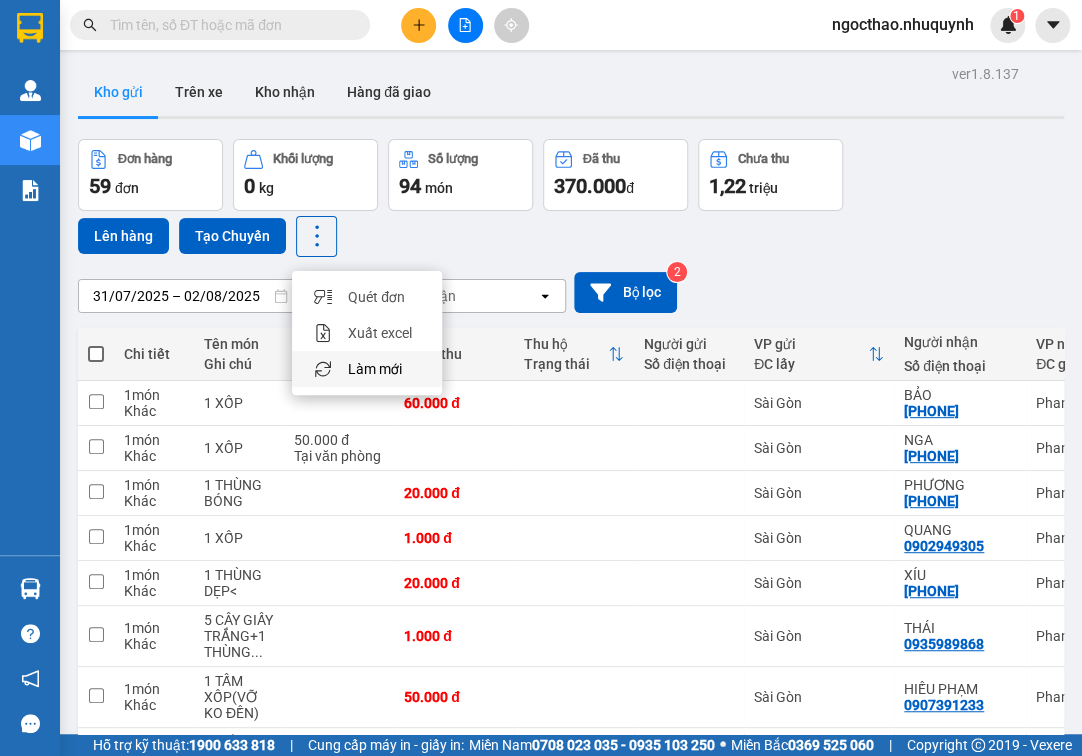 click on "Làm mới" at bounding box center (375, 369) 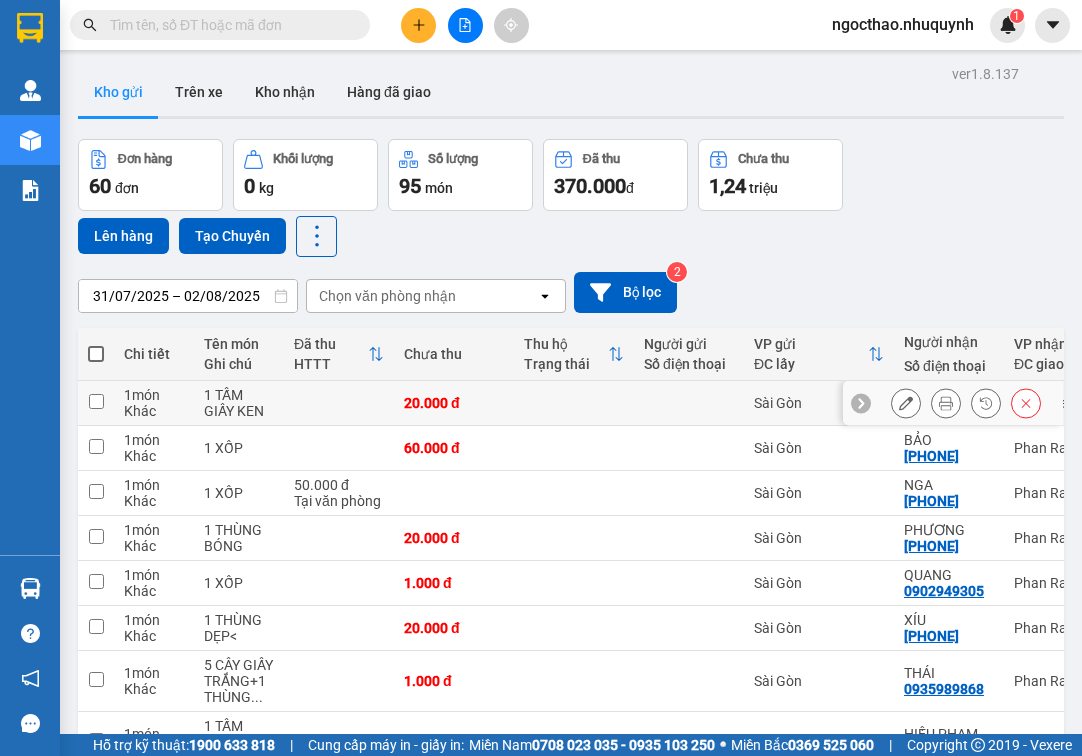 scroll, scrollTop: 0, scrollLeft: 0, axis: both 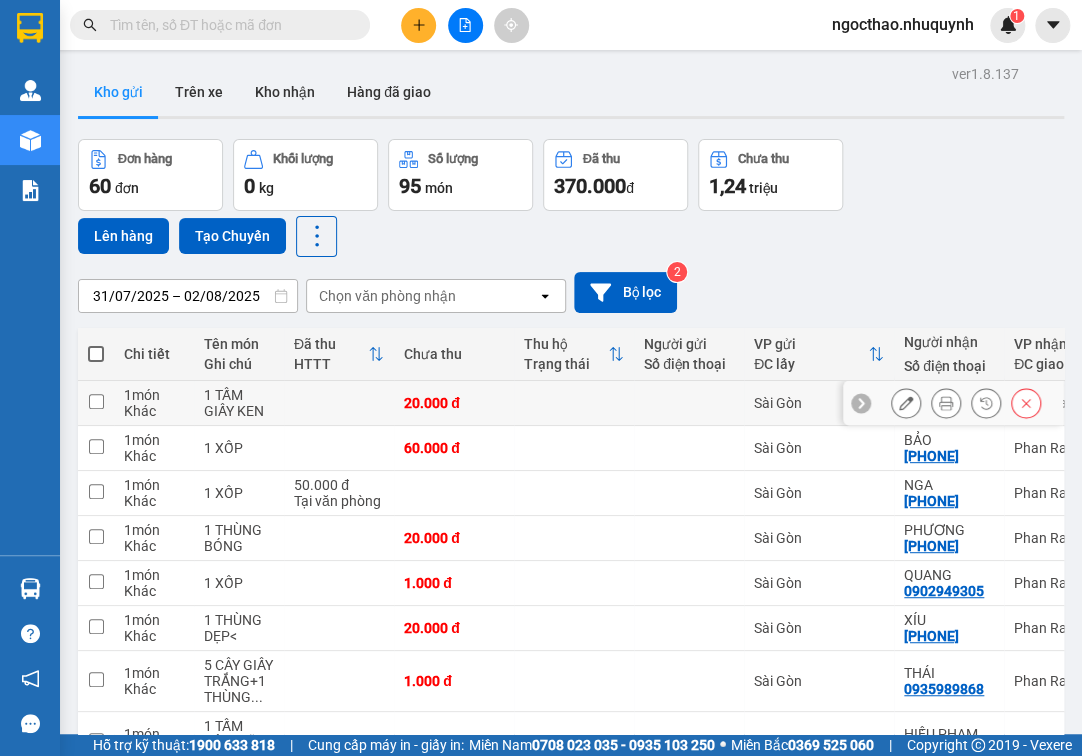 click 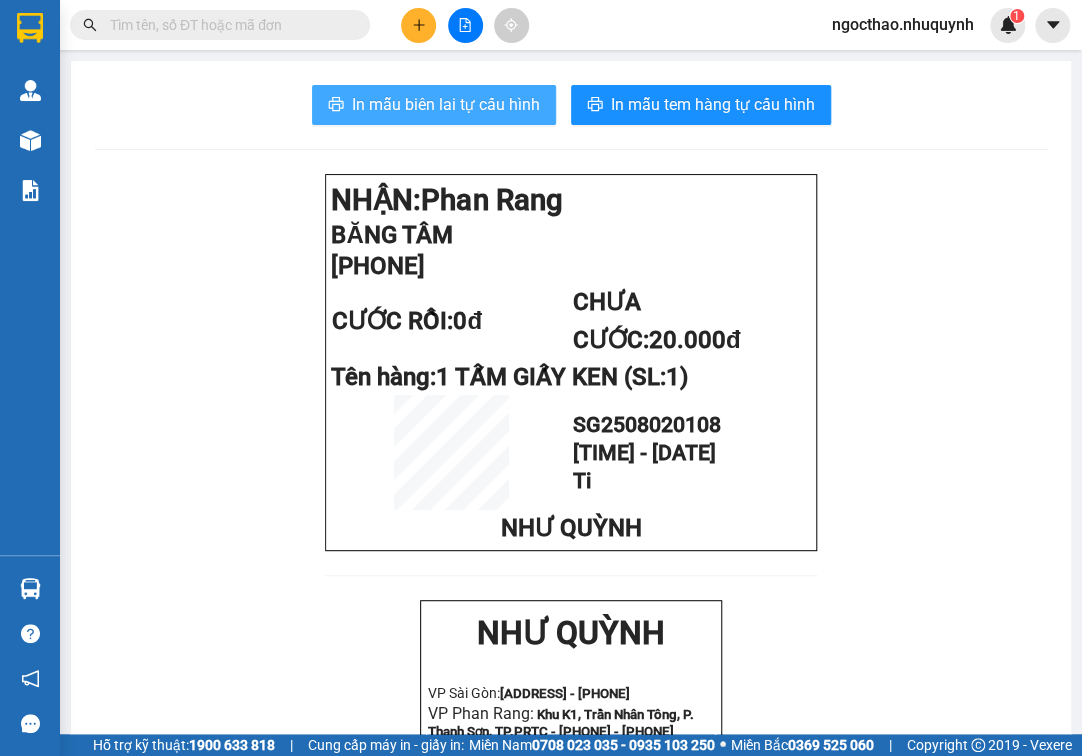 click on "In mẫu biên lai tự cấu hình" at bounding box center (446, 104) 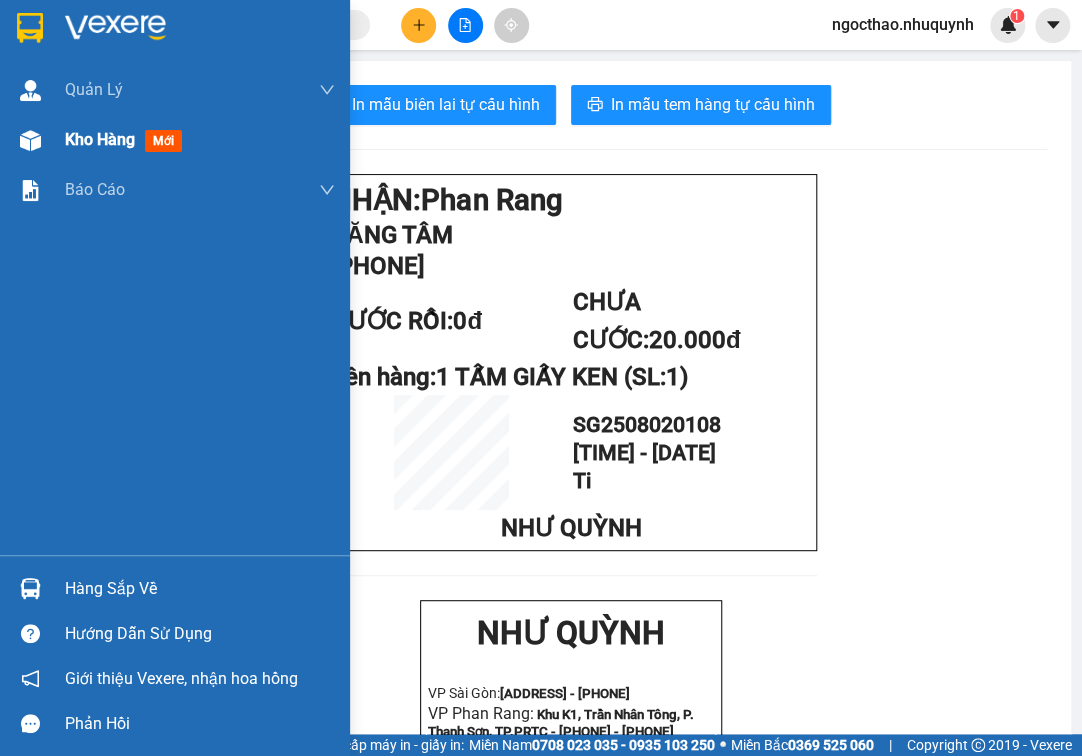 click on "Kho hàng" at bounding box center (100, 139) 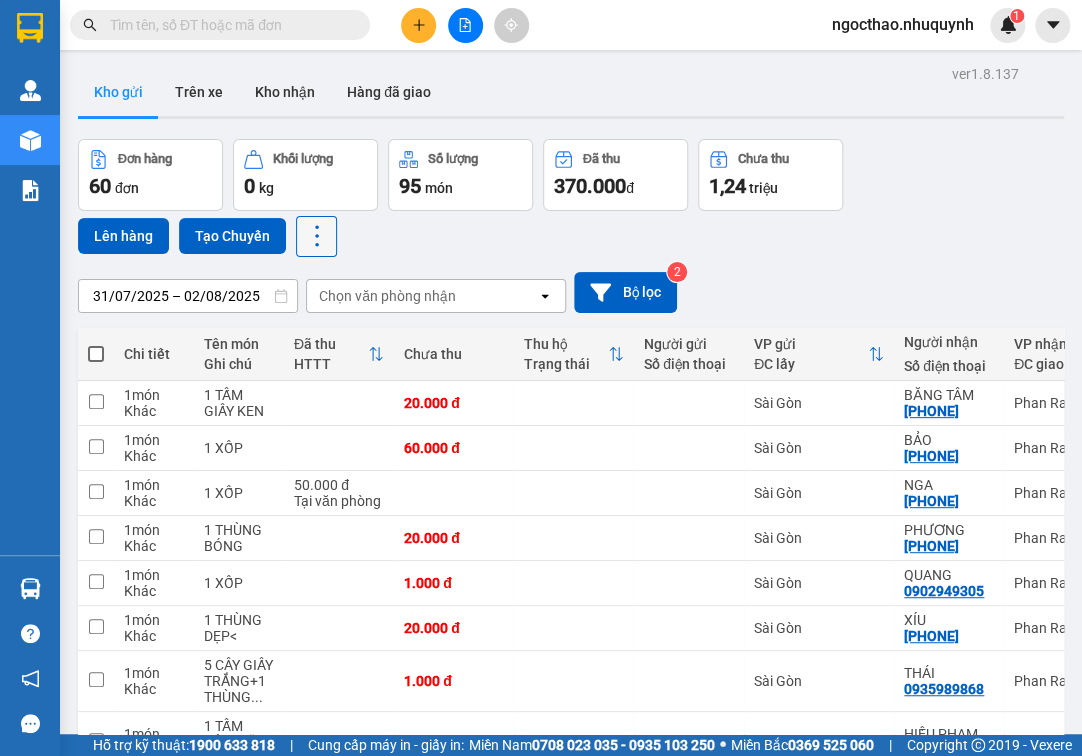 click 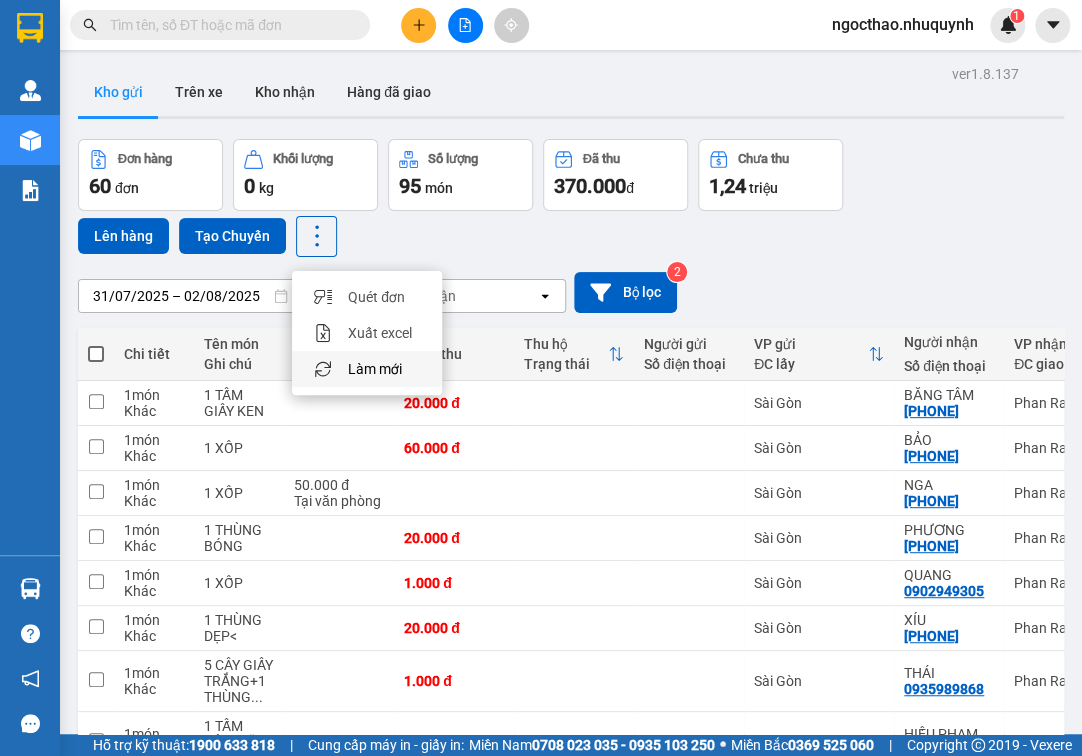 click at bounding box center (323, 369) 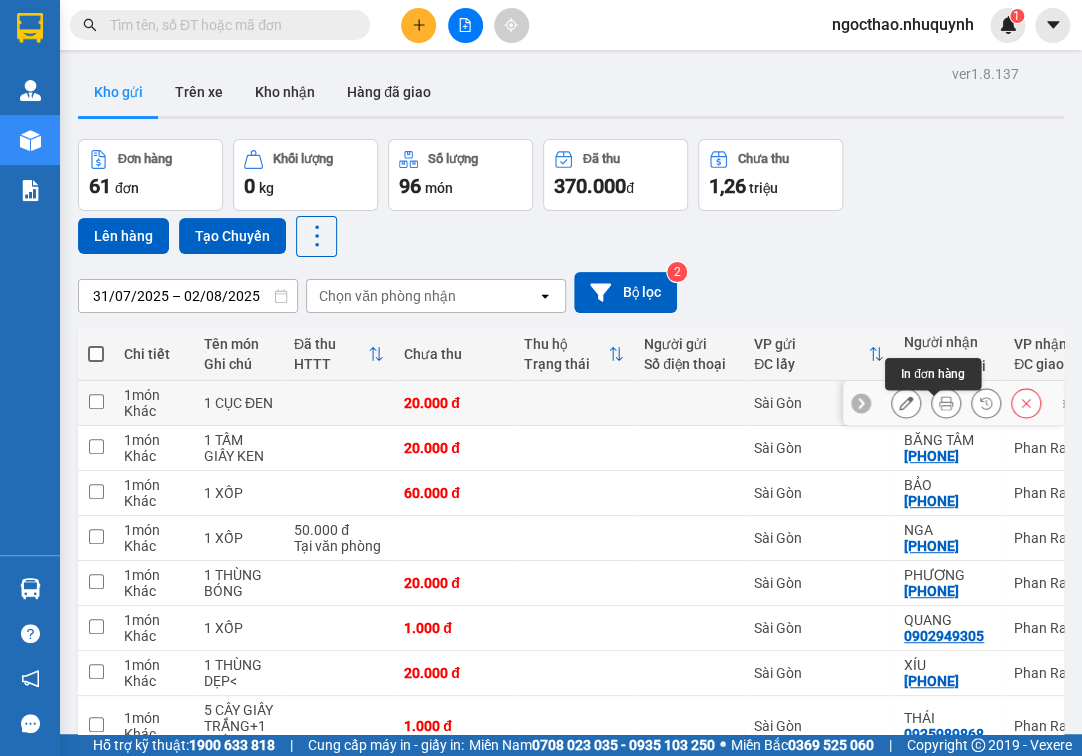 click at bounding box center (946, 403) 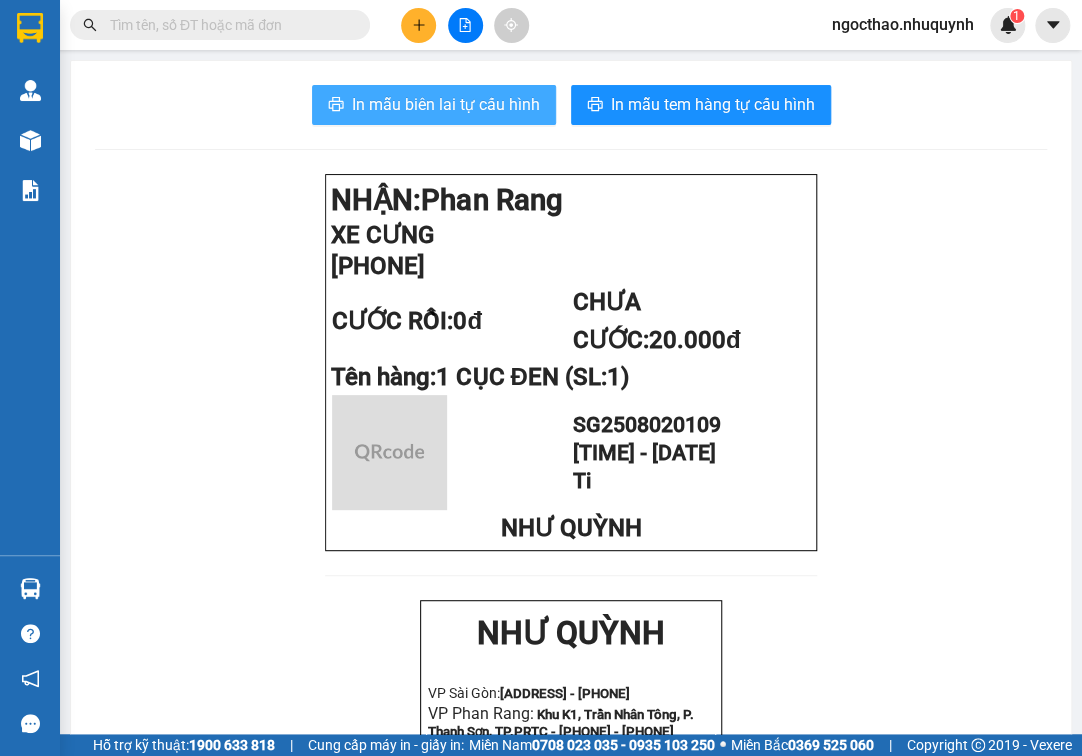 click on "In mẫu biên lai tự cấu hình" at bounding box center (446, 104) 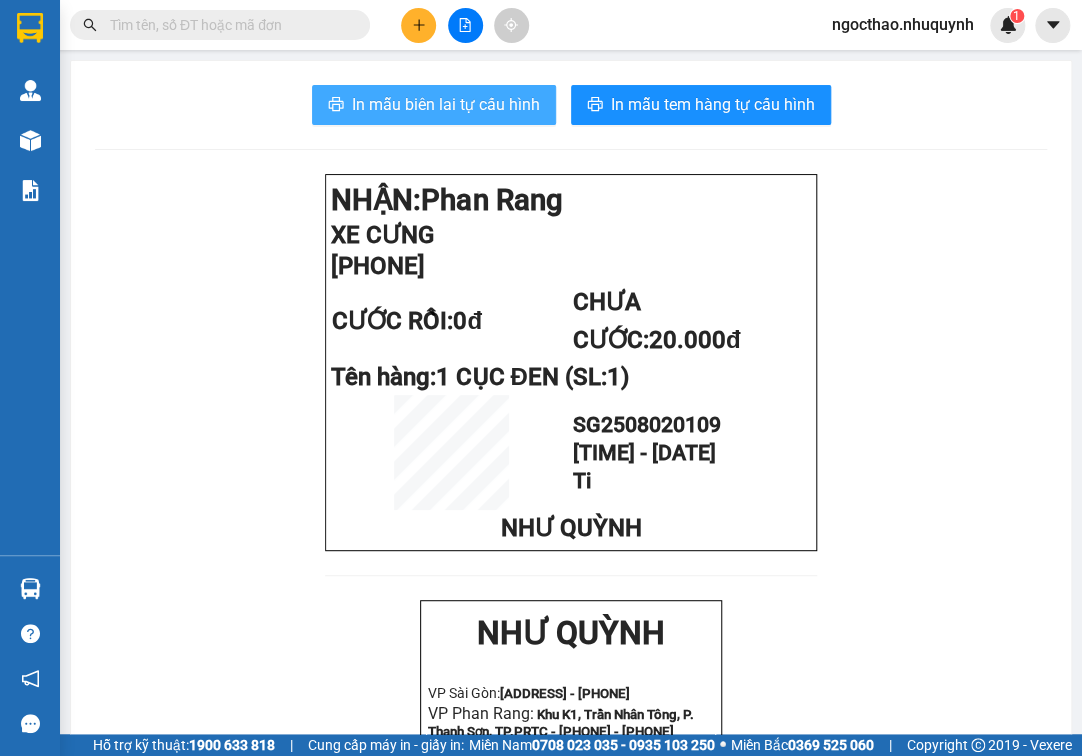 scroll, scrollTop: 0, scrollLeft: 0, axis: both 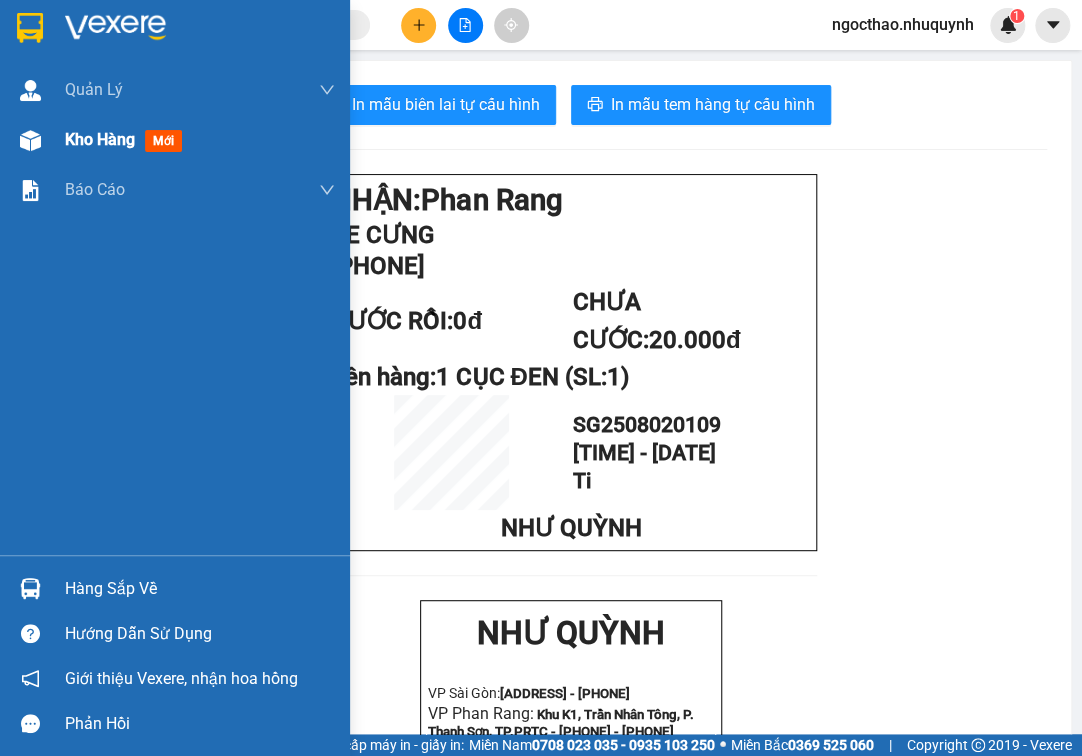 click on "Kho hàng mới" at bounding box center [200, 140] 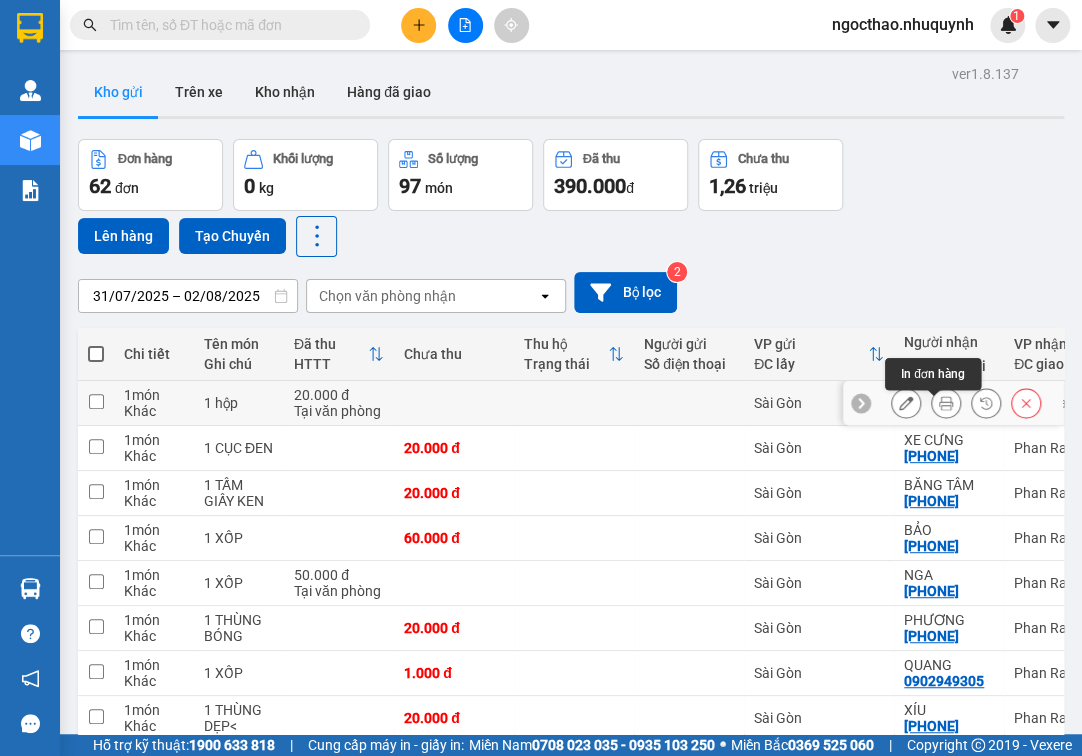 click at bounding box center (946, 403) 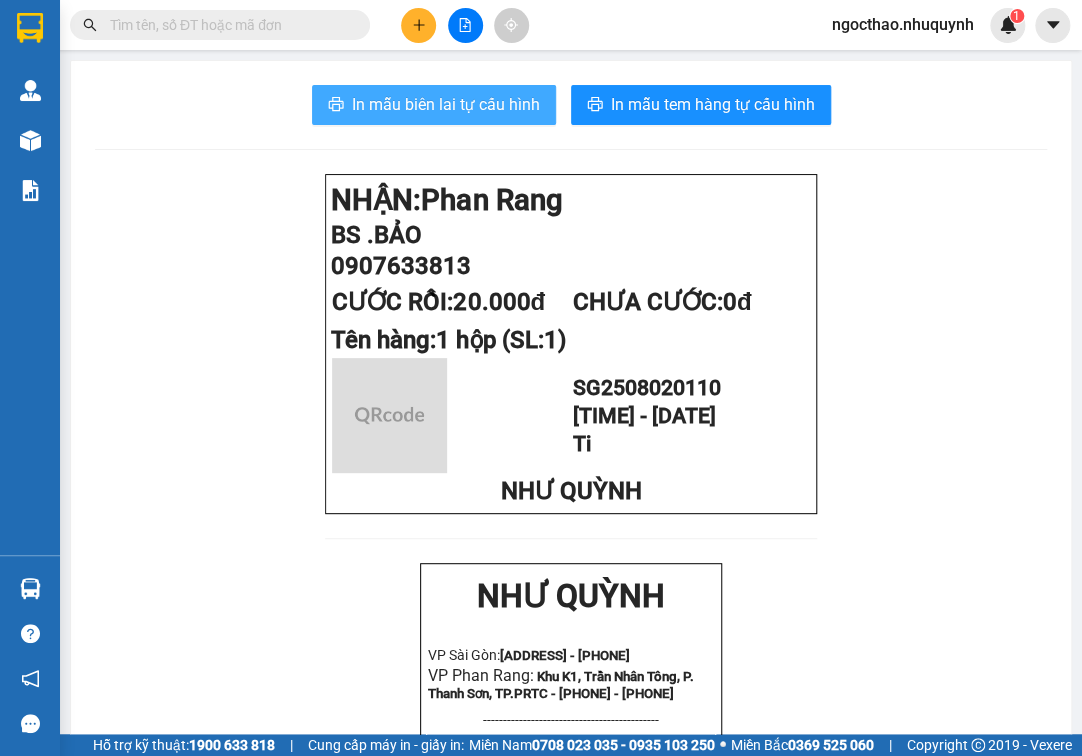 click on "In mẫu biên lai tự cấu hình" at bounding box center [446, 104] 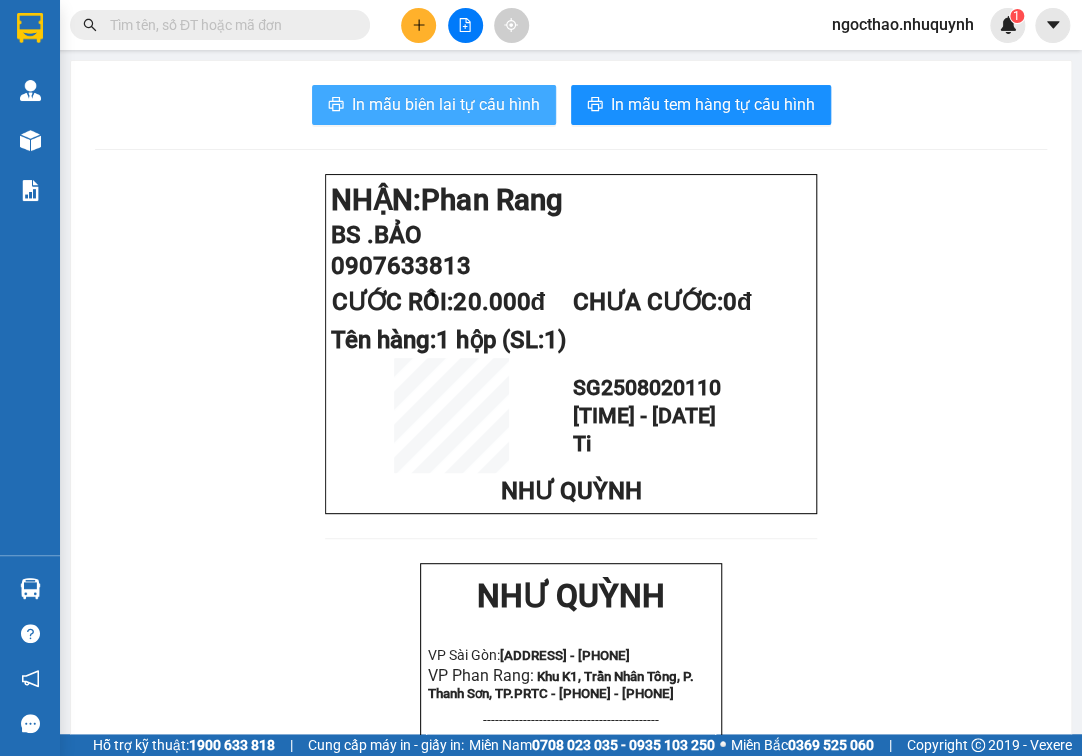scroll, scrollTop: 0, scrollLeft: 0, axis: both 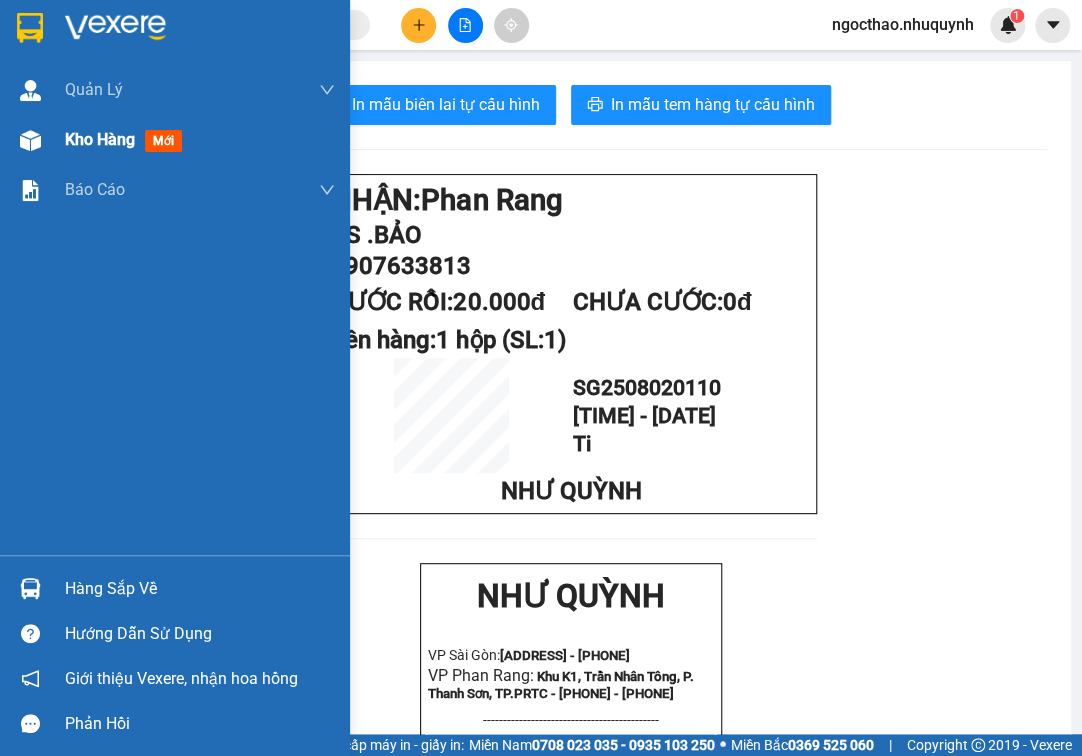 click on "Kho hàng" at bounding box center [100, 139] 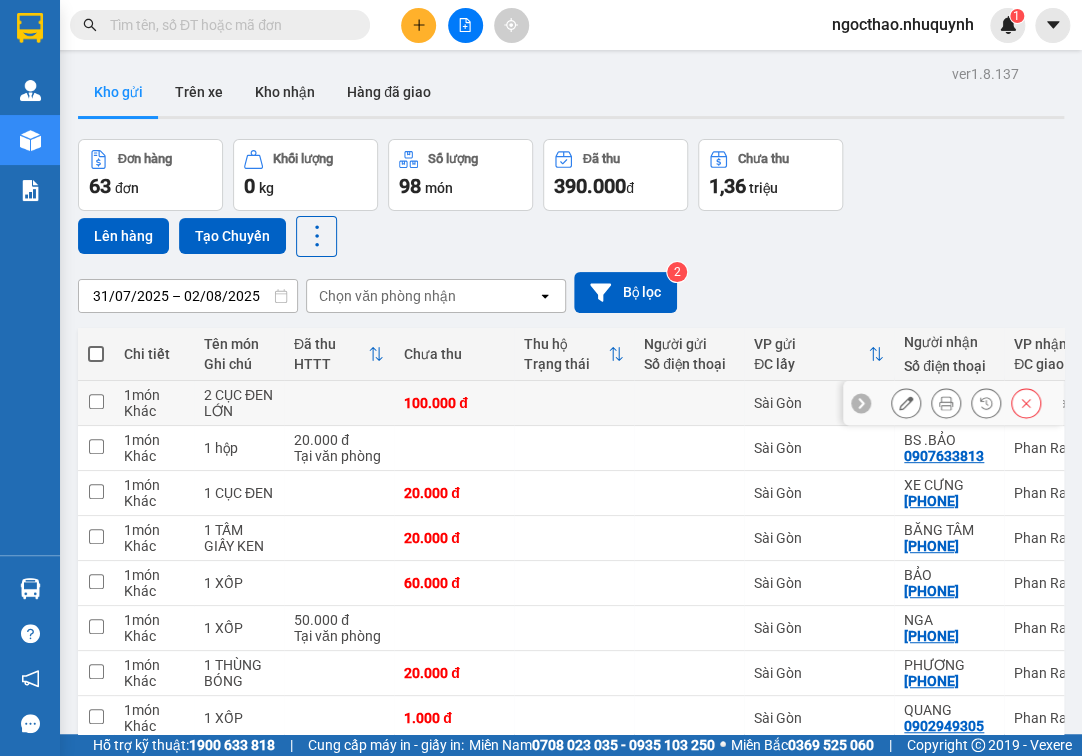click 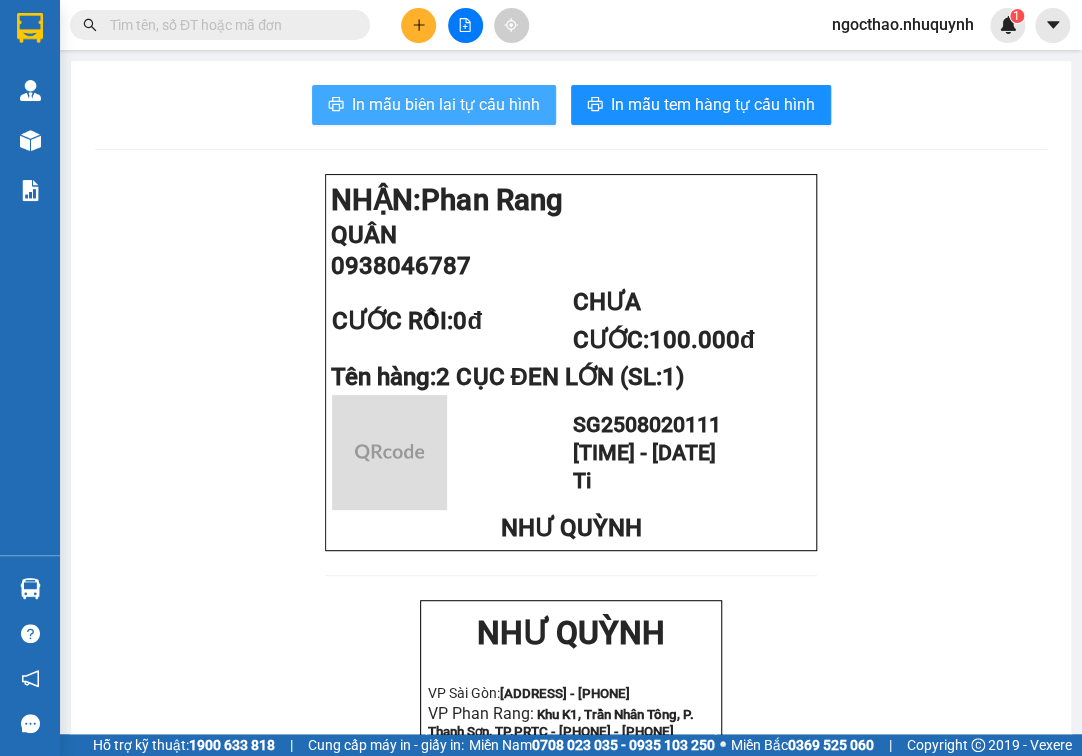 click on "In mẫu biên lai tự cấu hình" at bounding box center (446, 104) 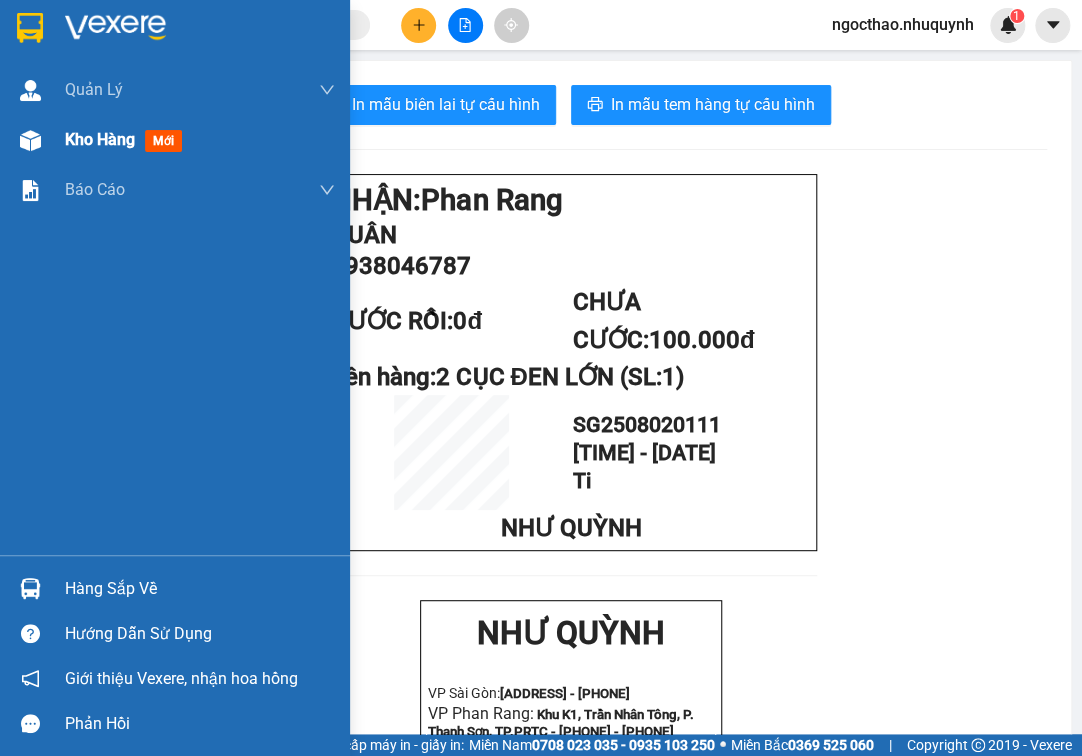 click on "Kho hàng mới" at bounding box center (127, 139) 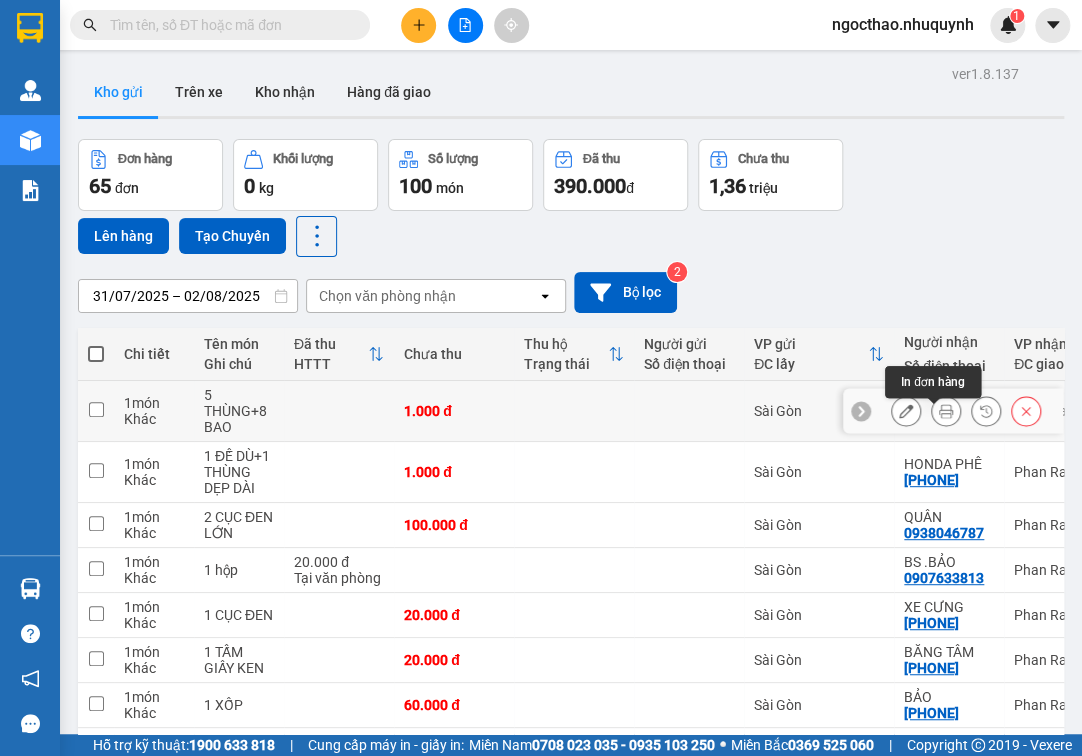 click 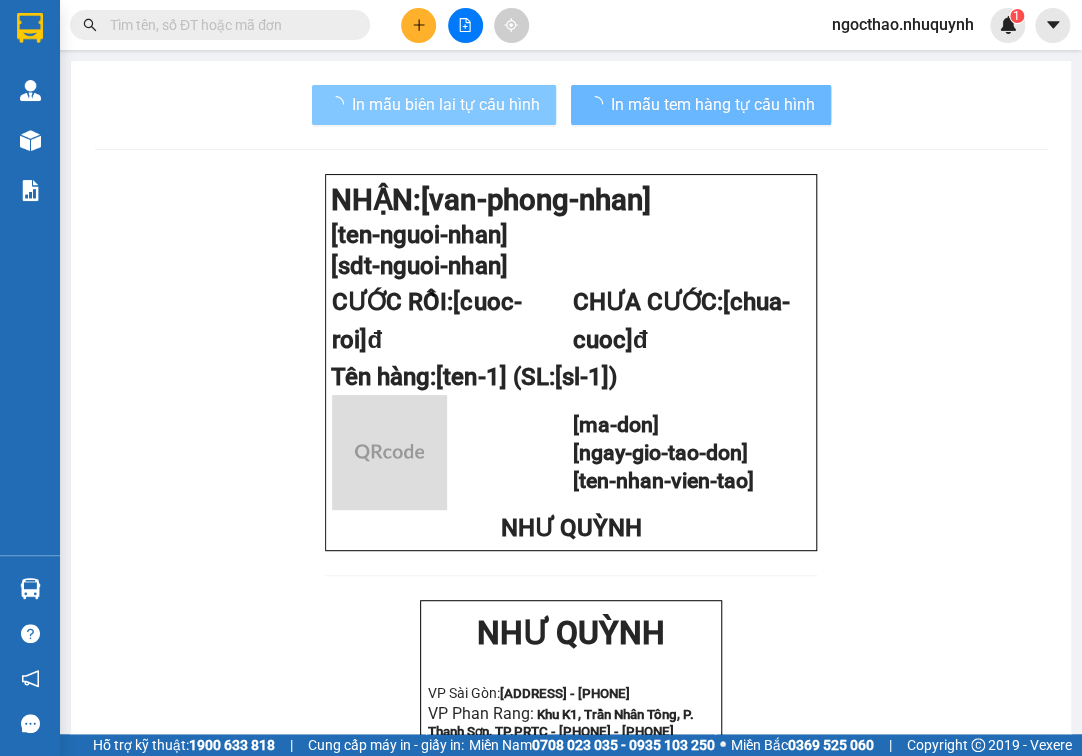 click on "In mẫu biên lai tự cấu hình" at bounding box center [446, 104] 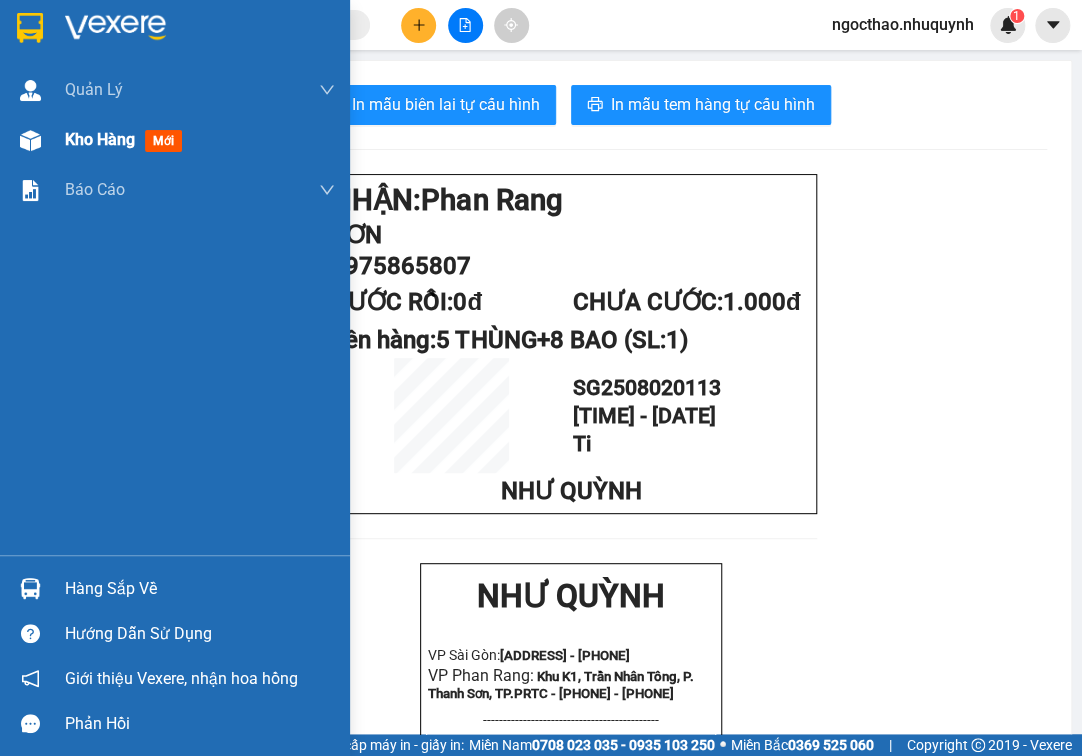 click on "Kho hàng" at bounding box center (100, 139) 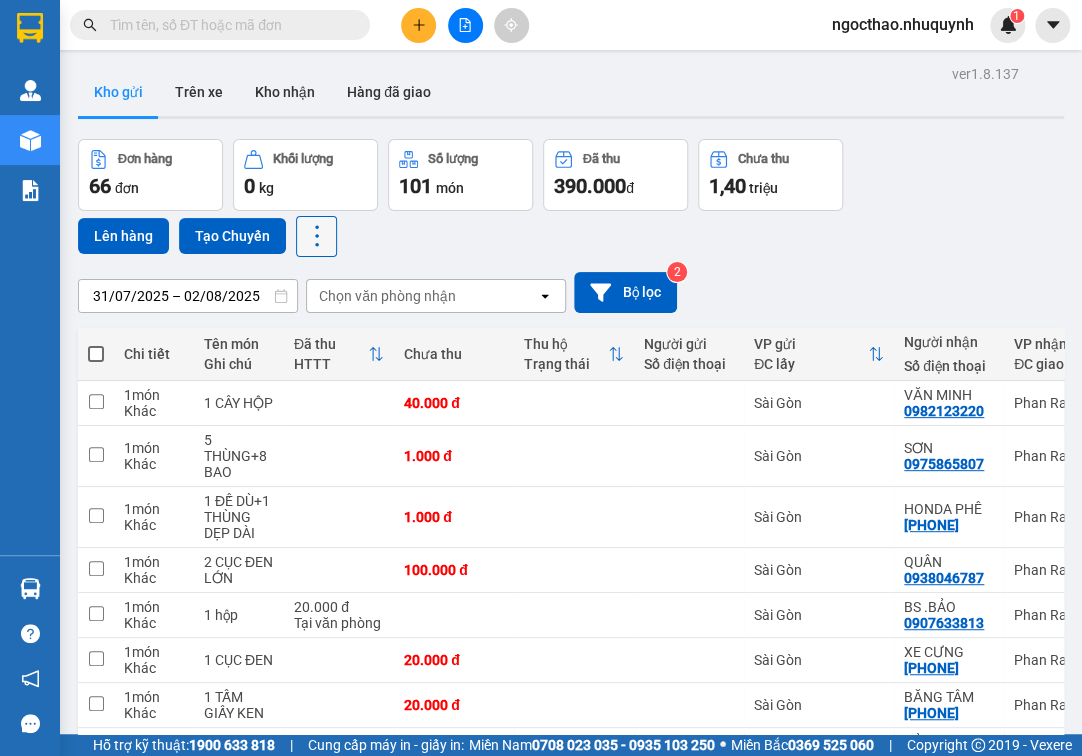 click 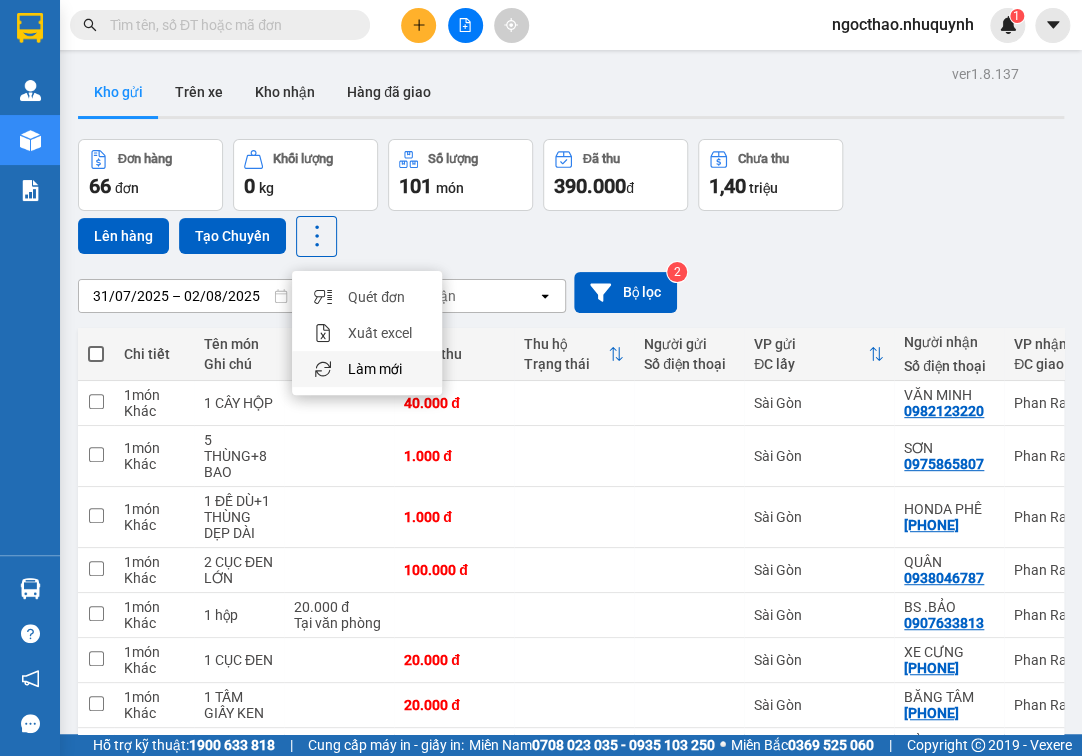 click on "Làm mới" at bounding box center (375, 369) 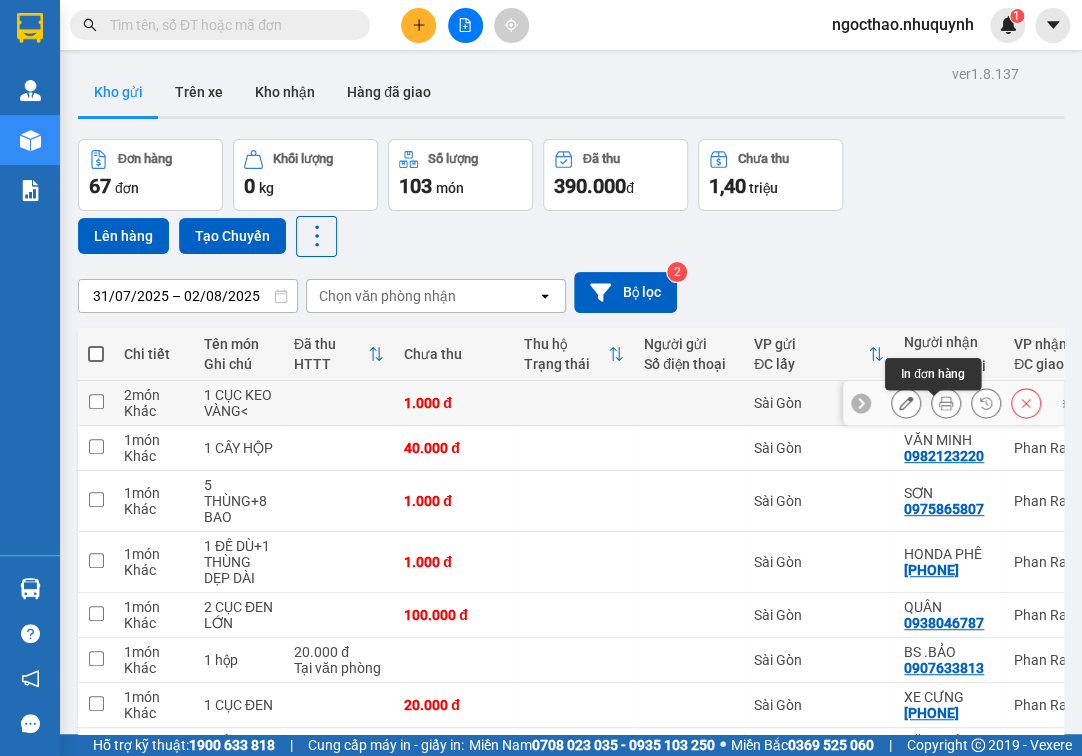 click 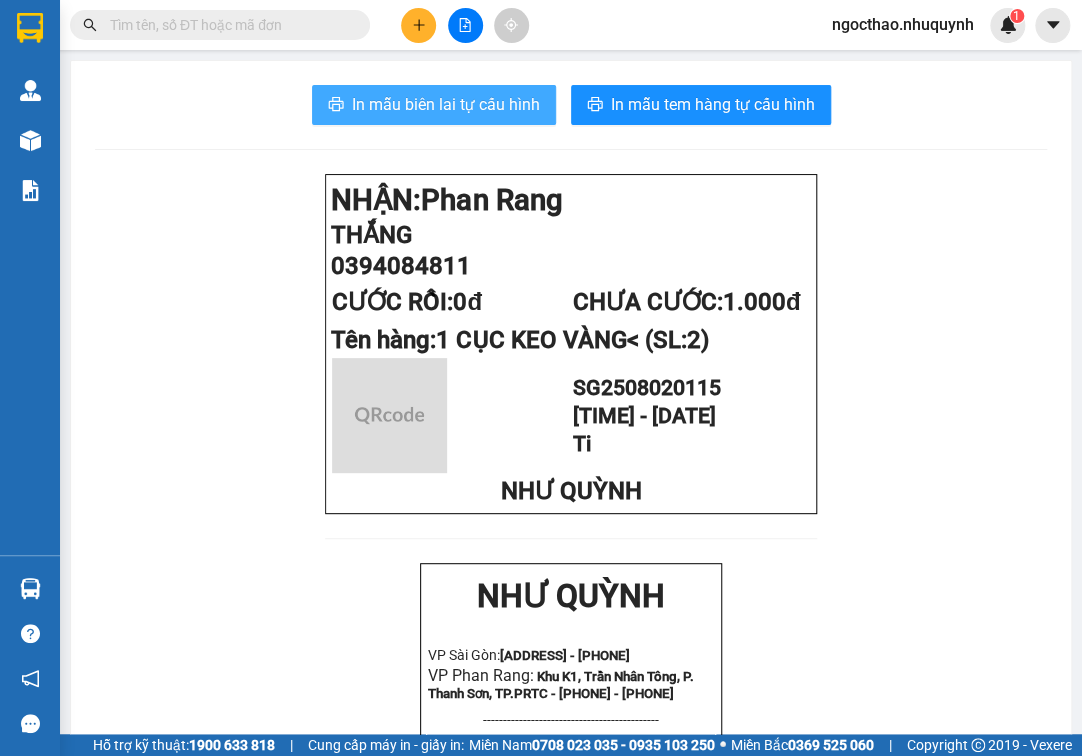 drag, startPoint x: 449, startPoint y: 100, endPoint x: 632, endPoint y: 300, distance: 271.08853 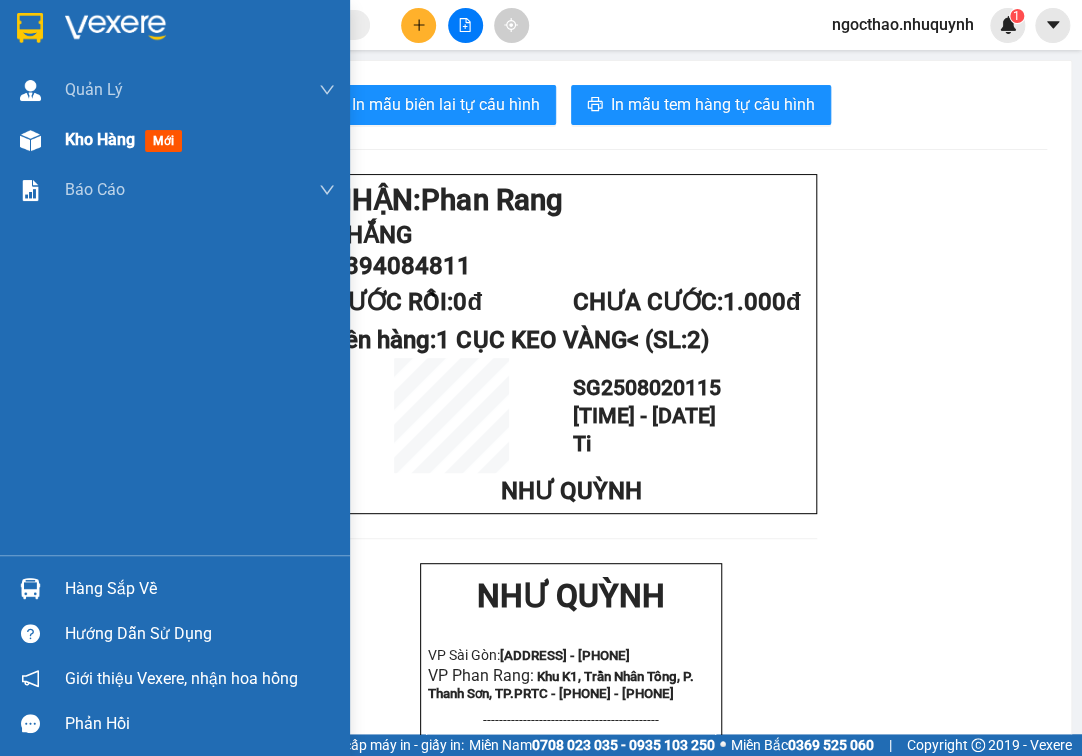 click on "Kho hàng" at bounding box center [100, 139] 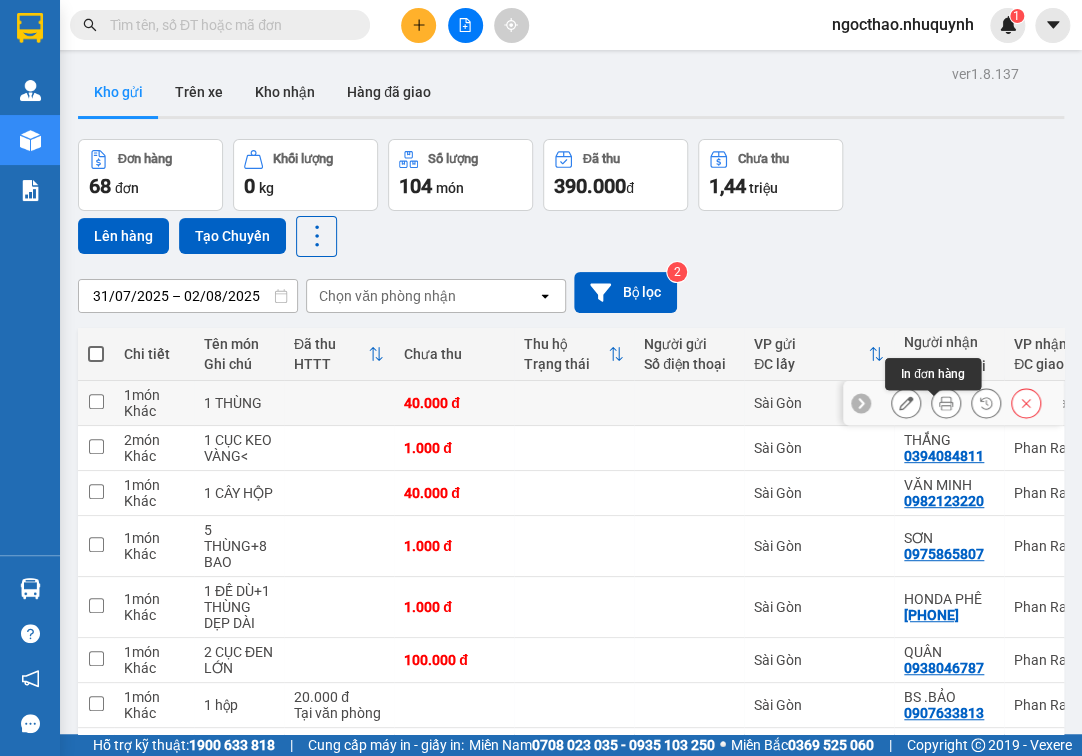 click 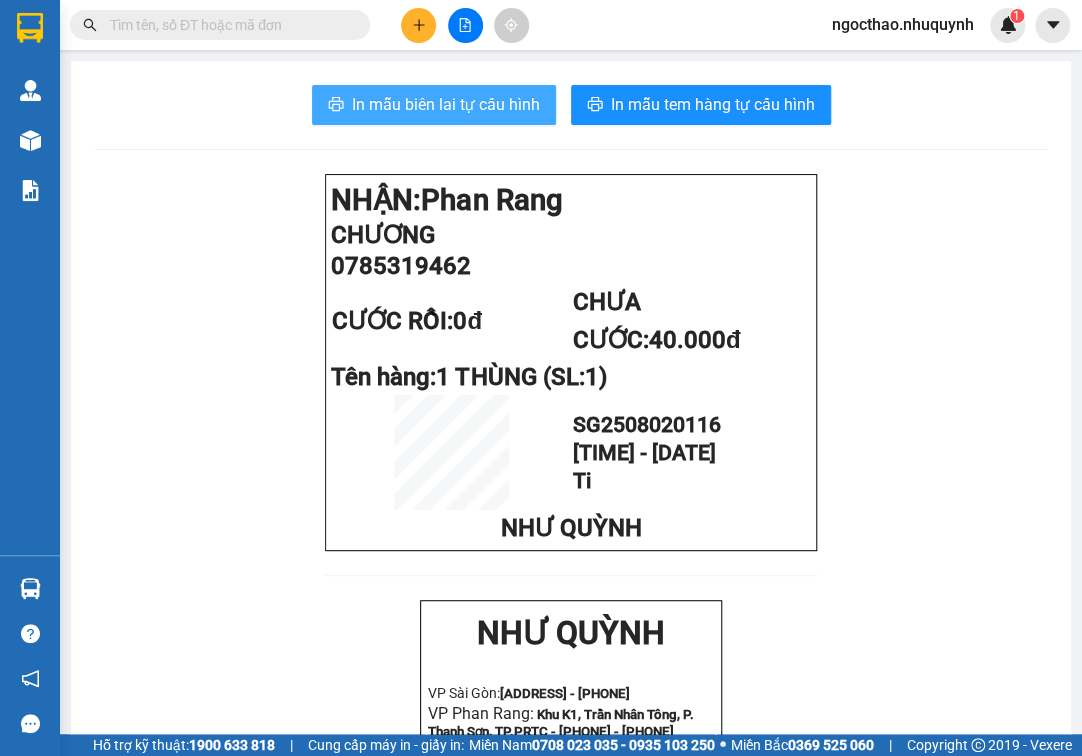 click on "In mẫu biên lai tự cấu hình" at bounding box center [434, 105] 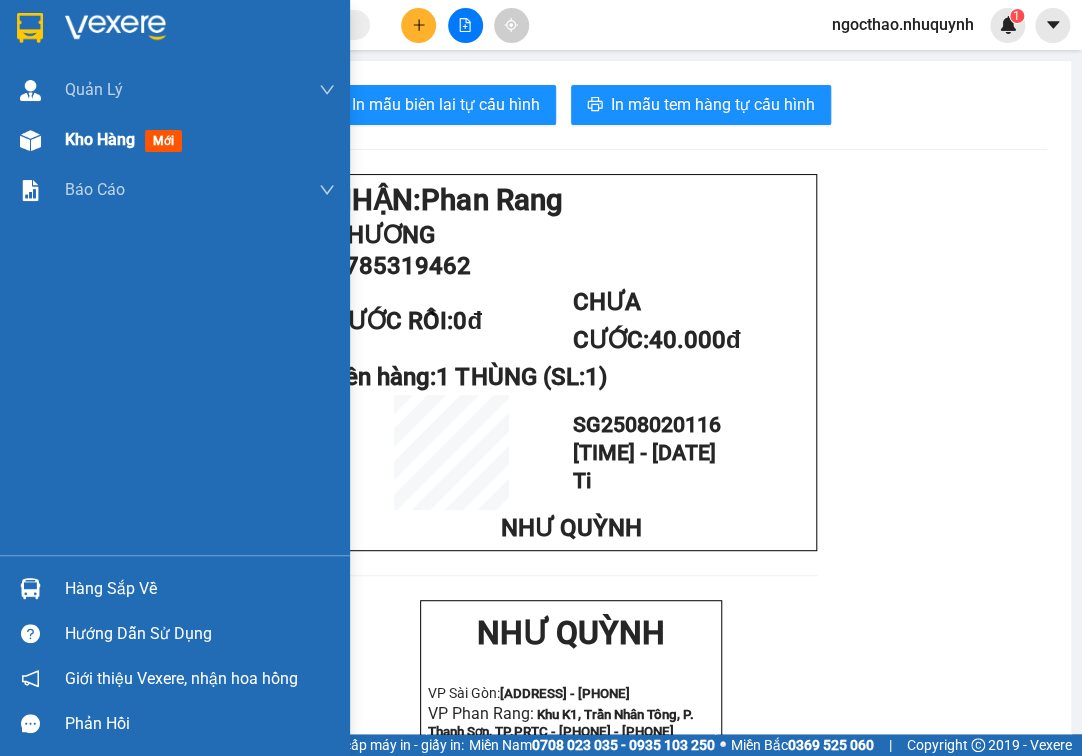 click on "Kho hàng" at bounding box center (100, 139) 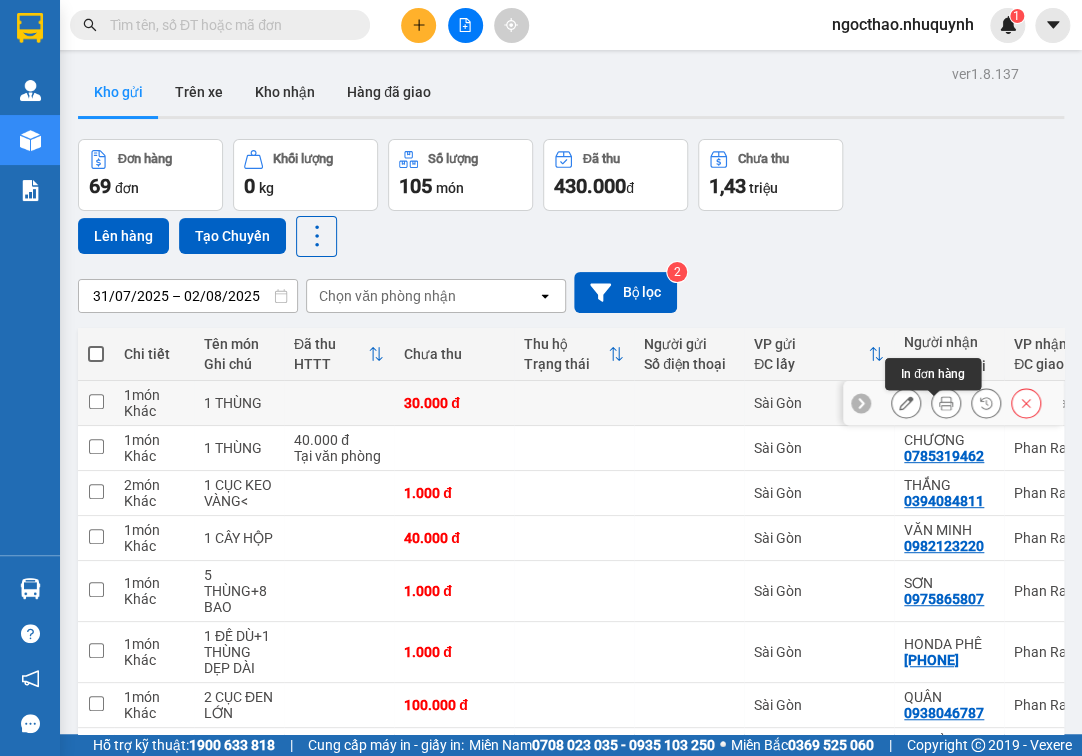 click 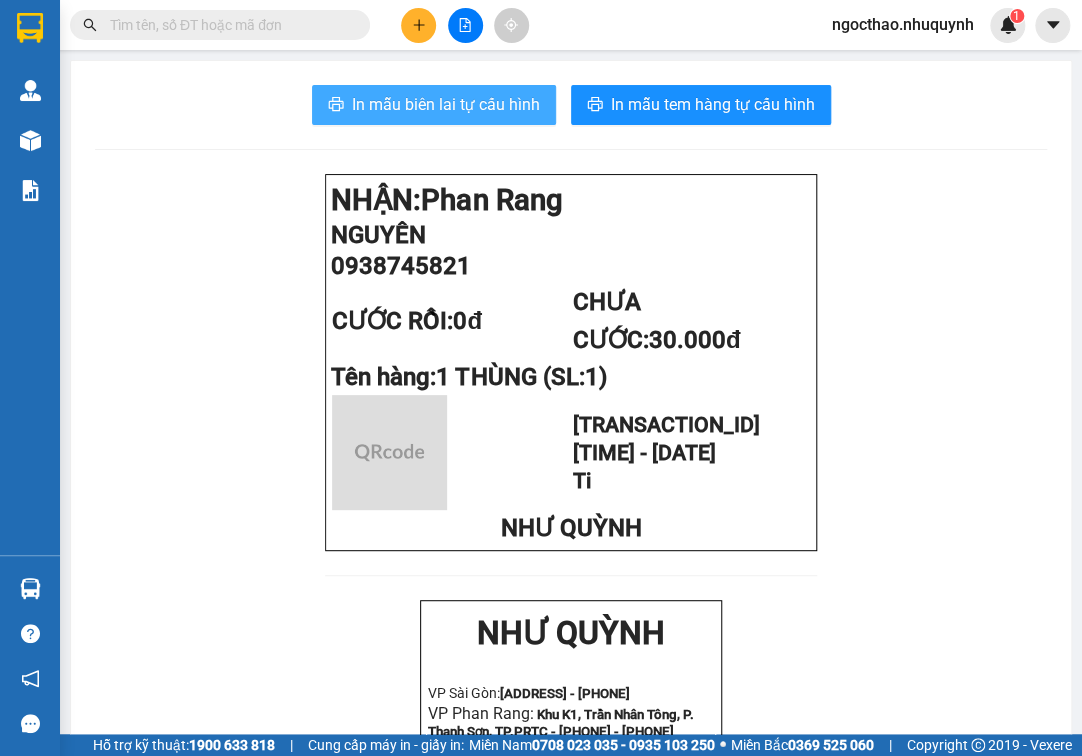 drag, startPoint x: 367, startPoint y: 70, endPoint x: 380, endPoint y: 108, distance: 40.16217 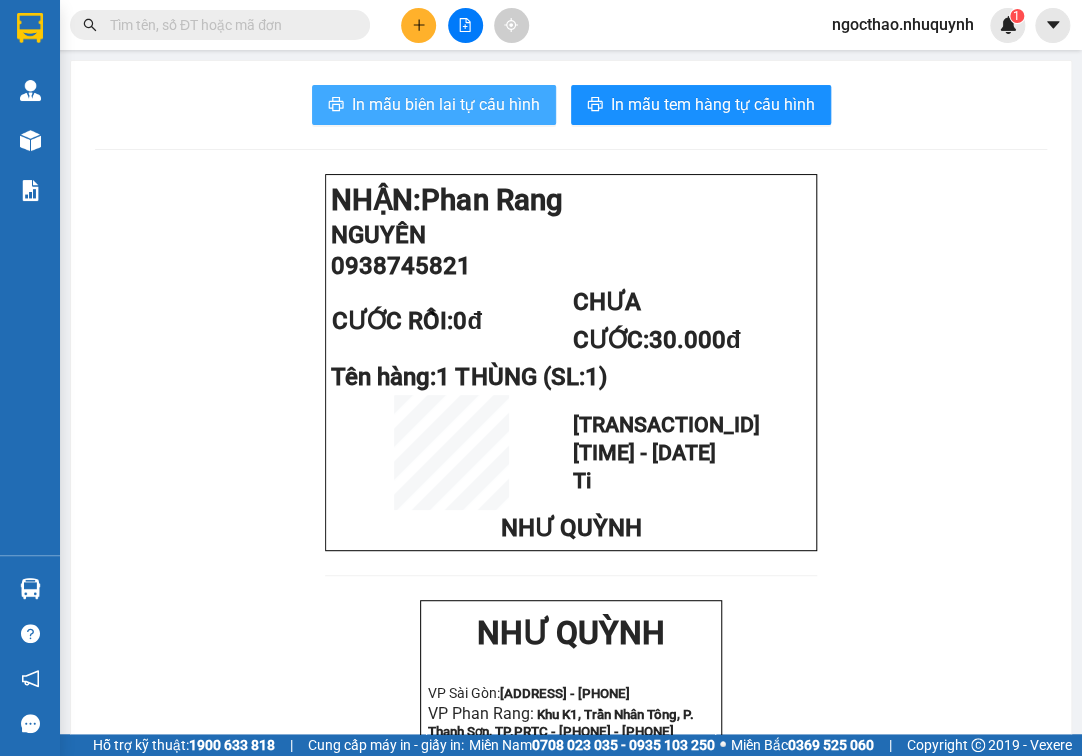 click on "In mẫu biên lai tự cấu hình" at bounding box center [446, 104] 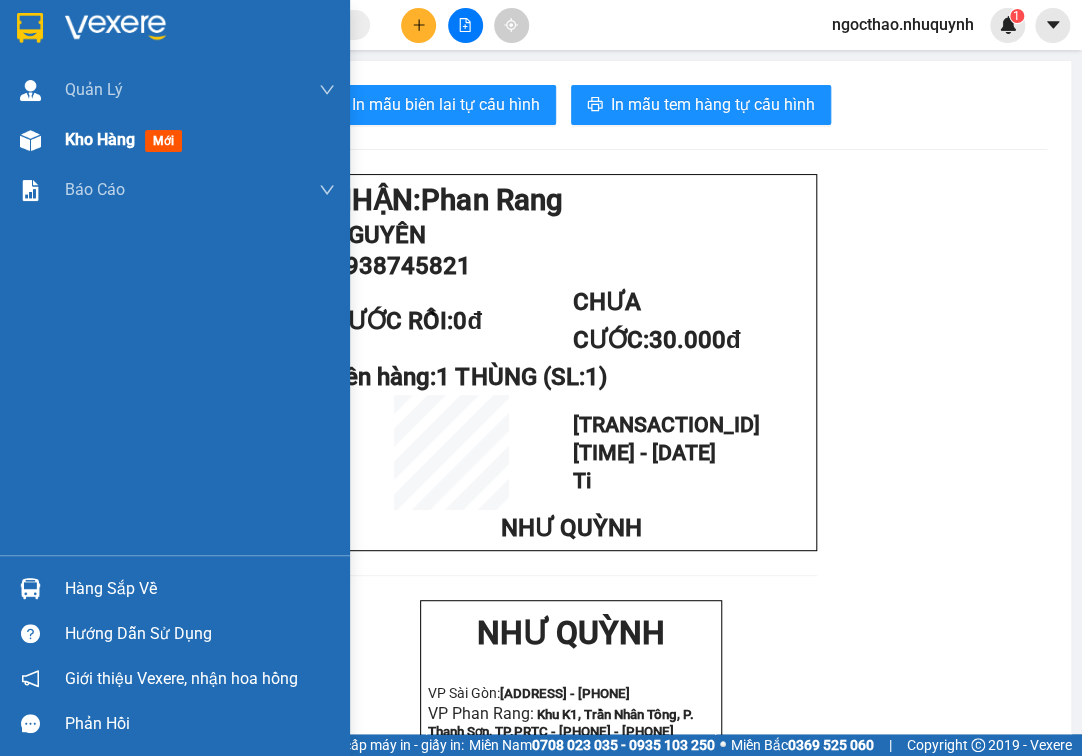 click on "Kho hàng" at bounding box center [100, 139] 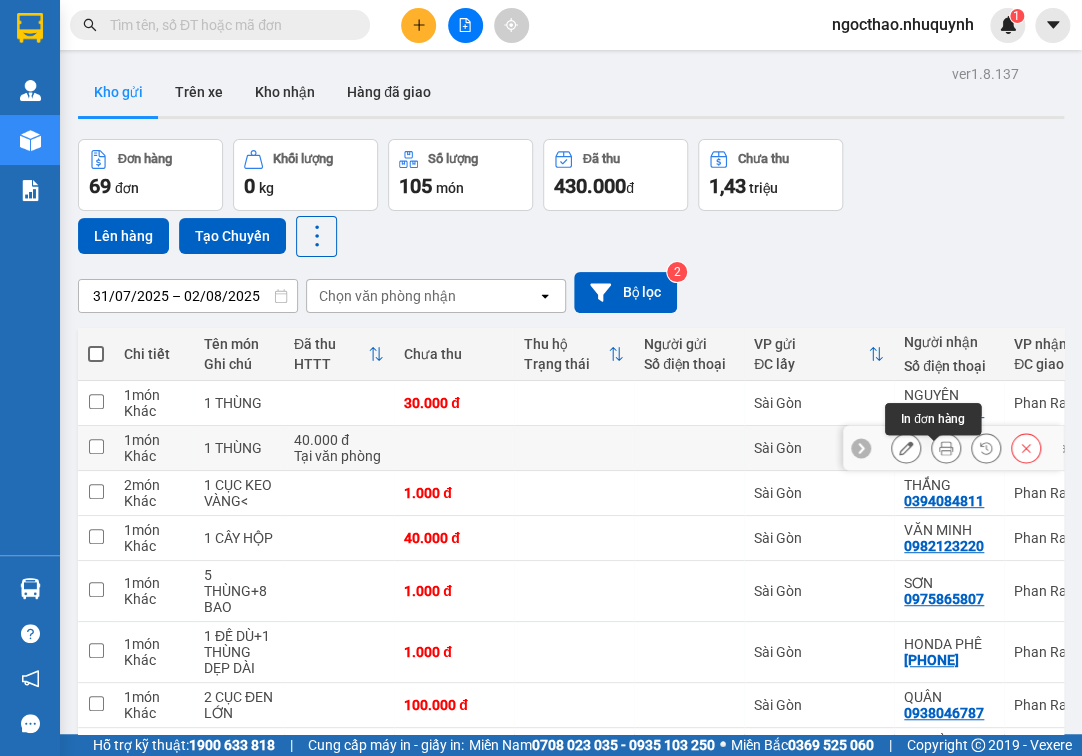click 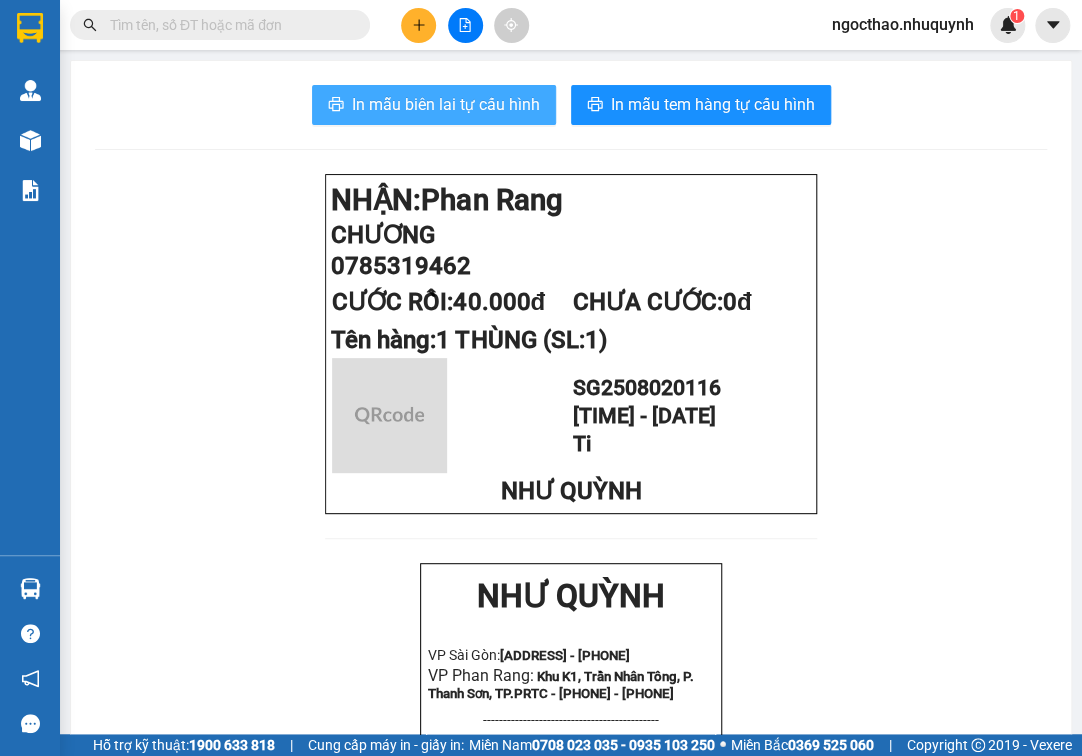 drag, startPoint x: 412, startPoint y: 100, endPoint x: 690, endPoint y: 360, distance: 380.63632 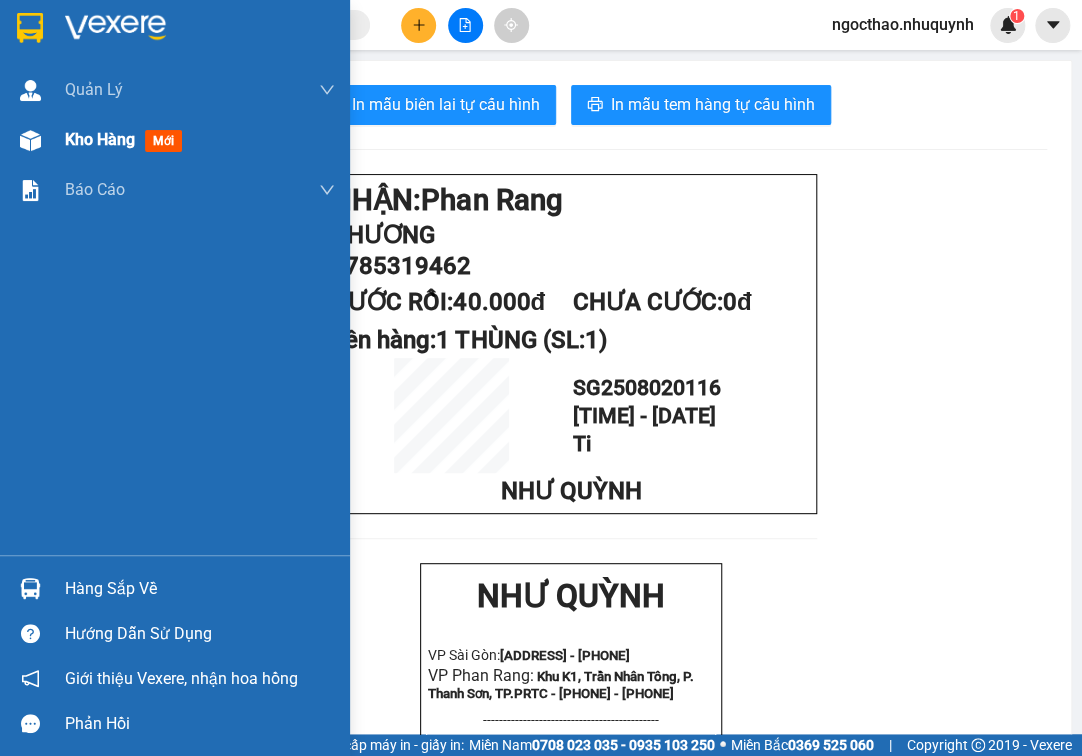 click on "Kho hàng" at bounding box center [100, 139] 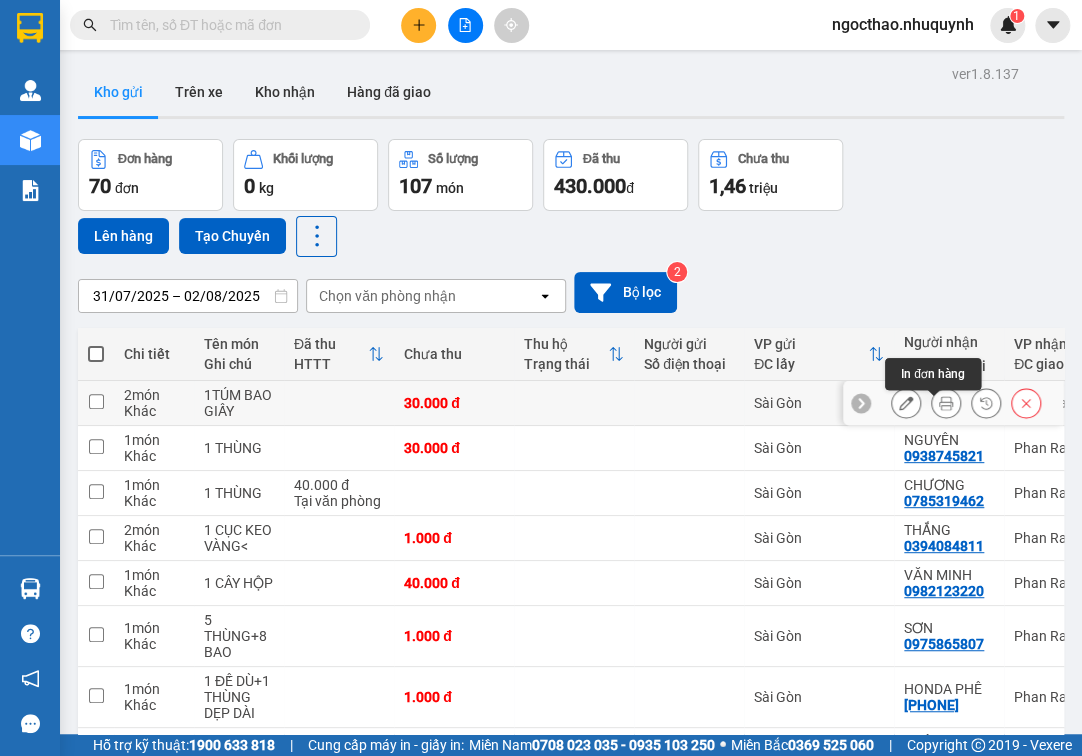 click 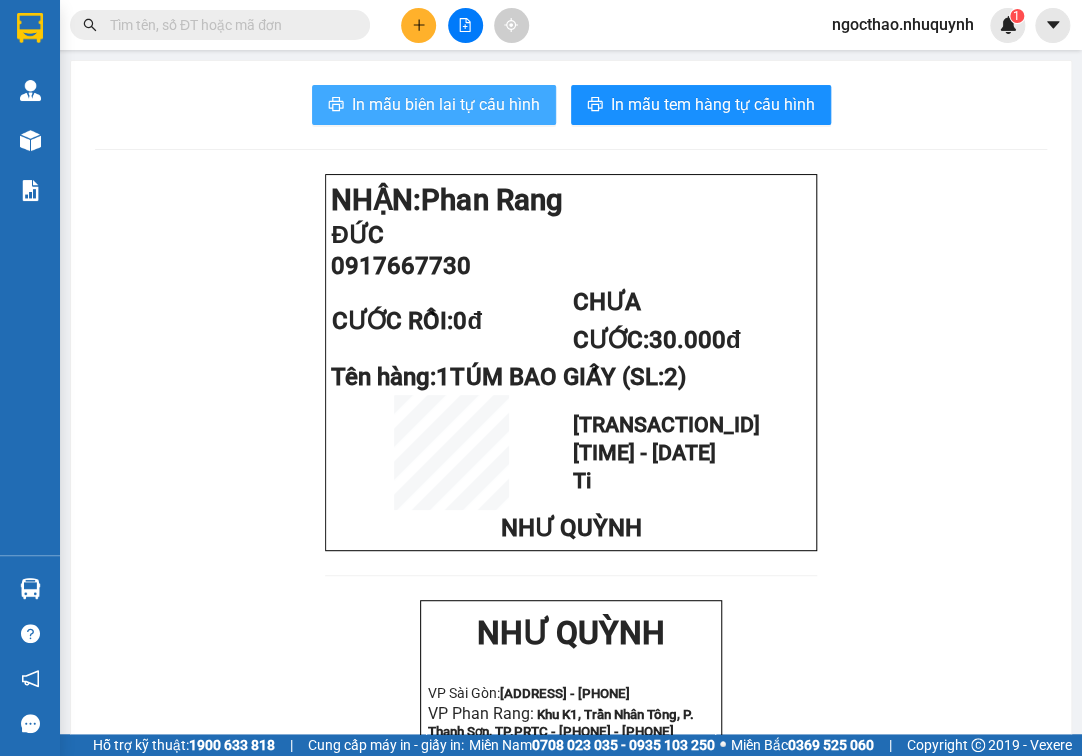 click on "In mẫu biên lai tự cấu hình" at bounding box center (446, 104) 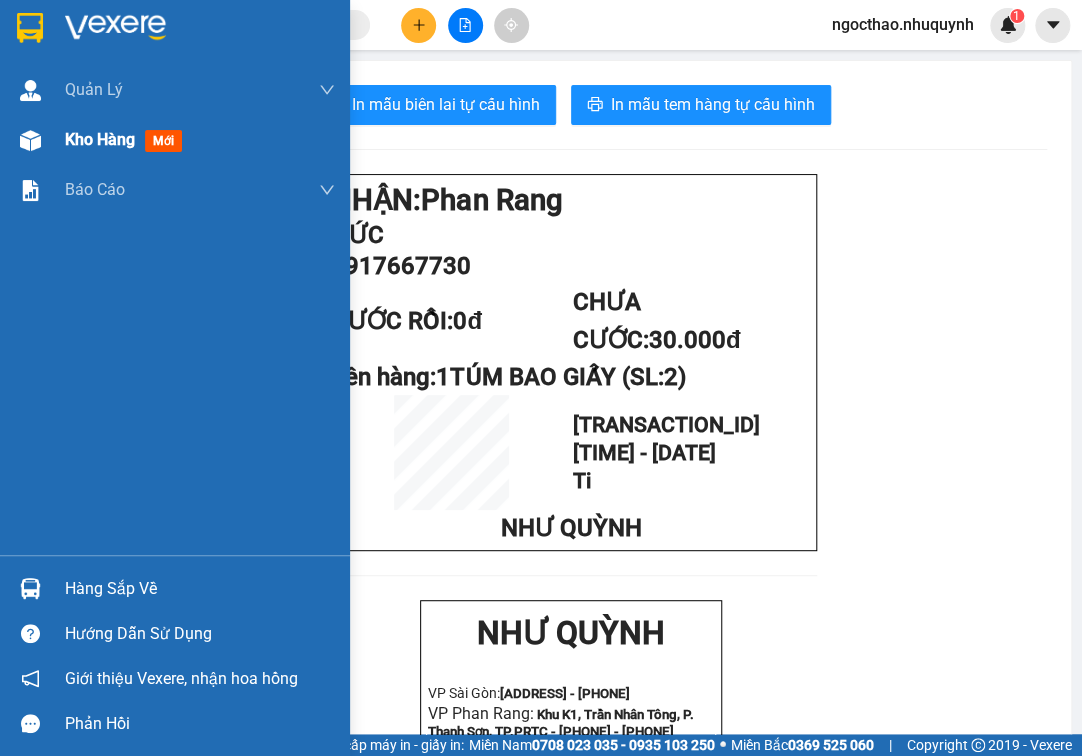 click on "Kho hàng" at bounding box center [100, 139] 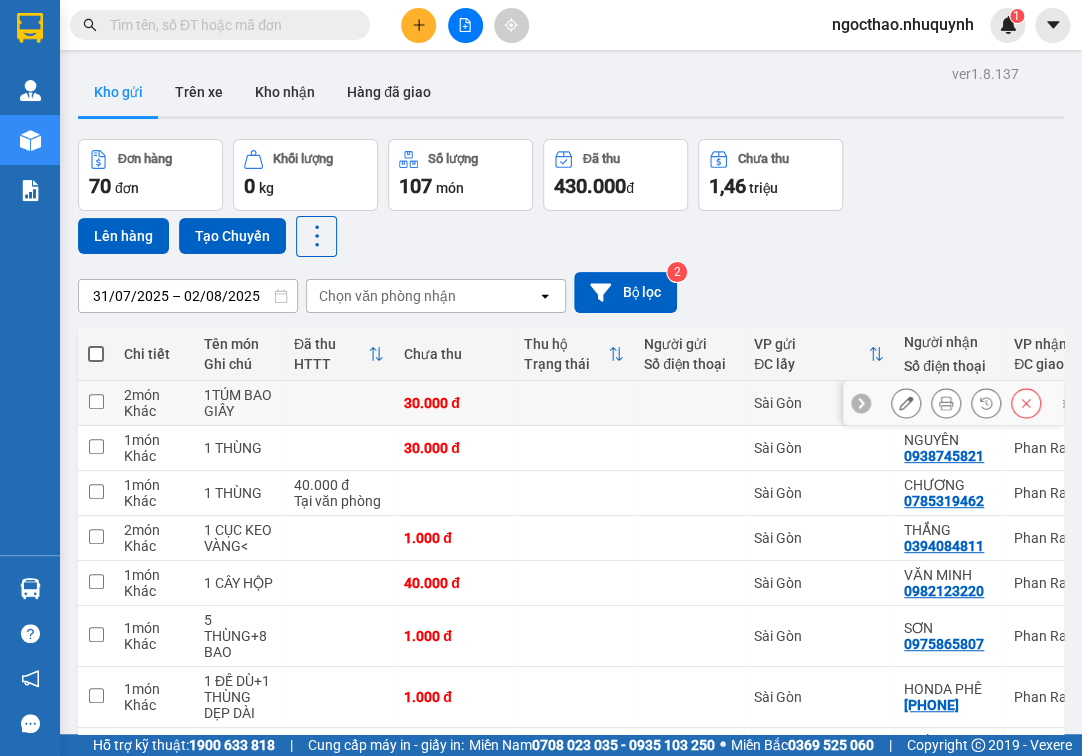 click at bounding box center (946, 403) 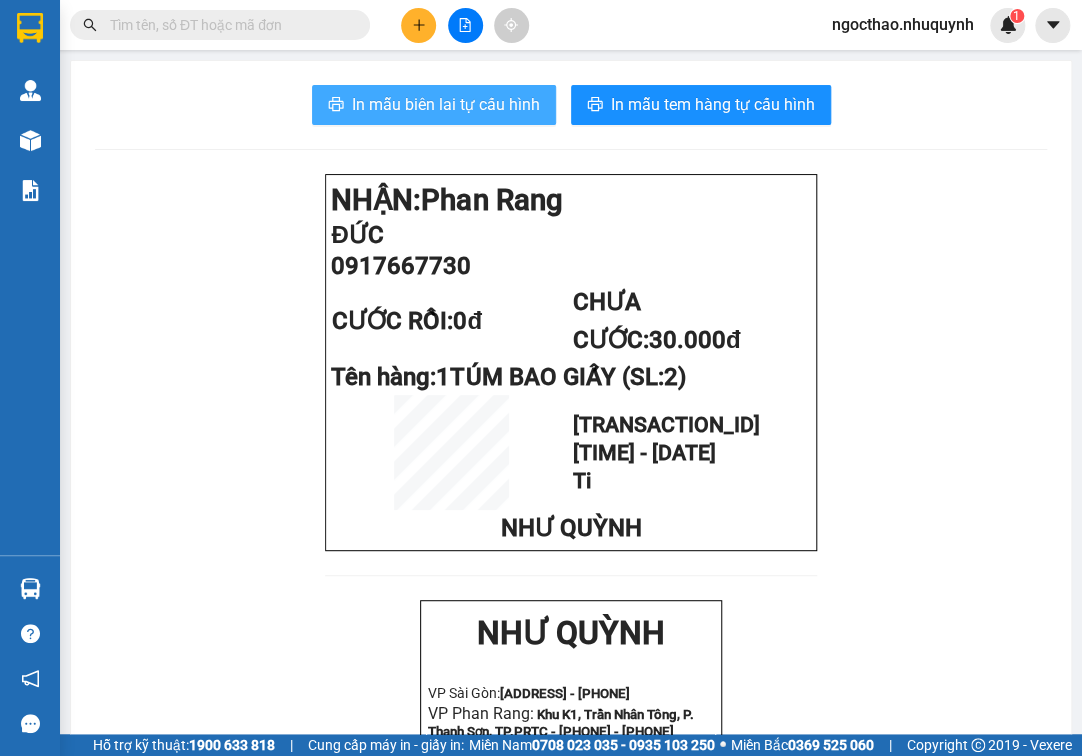 click on "In mẫu biên lai tự cấu hình" at bounding box center [446, 104] 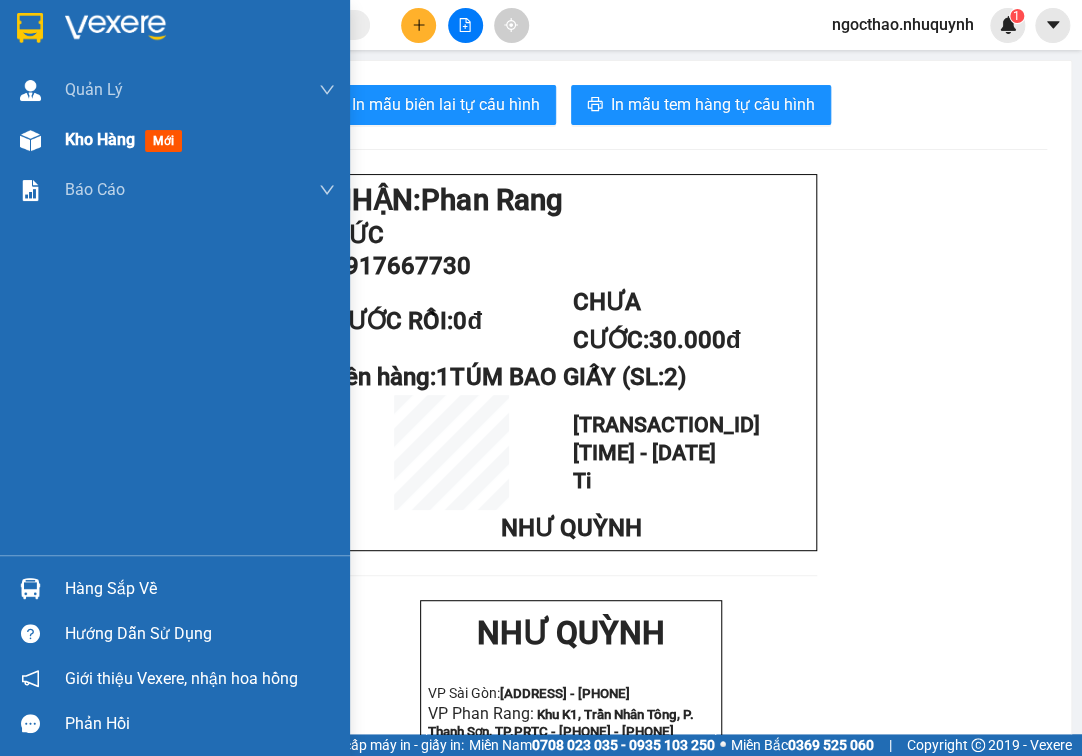 click on "Kho hàng mới" at bounding box center (200, 140) 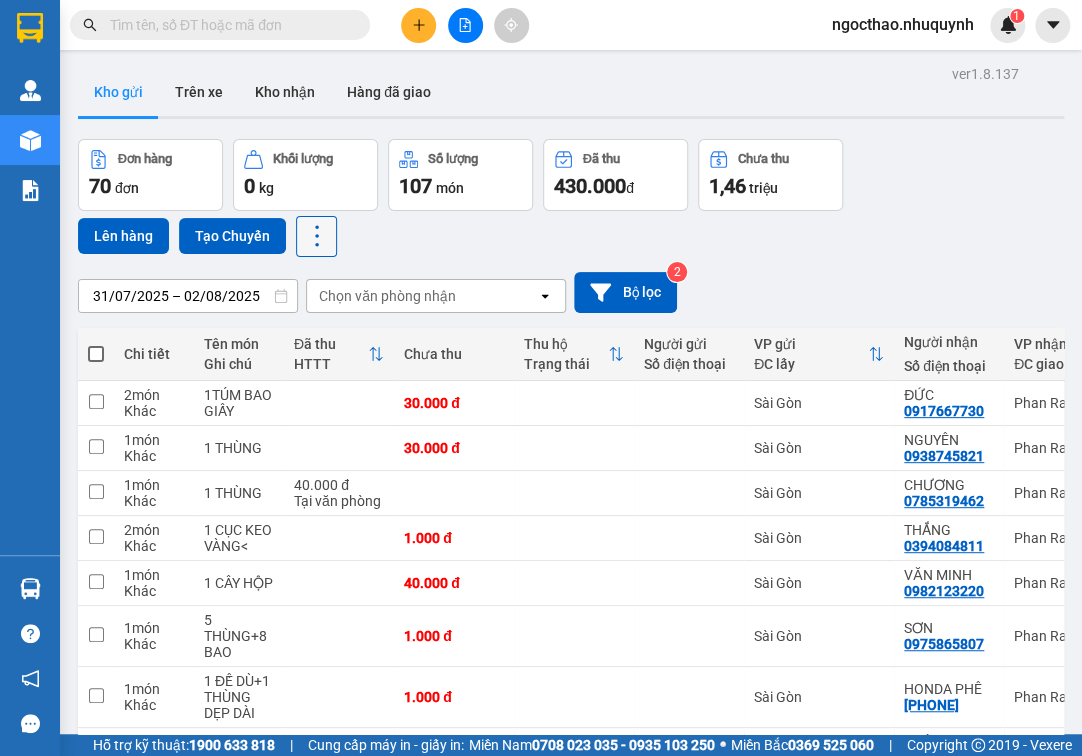click 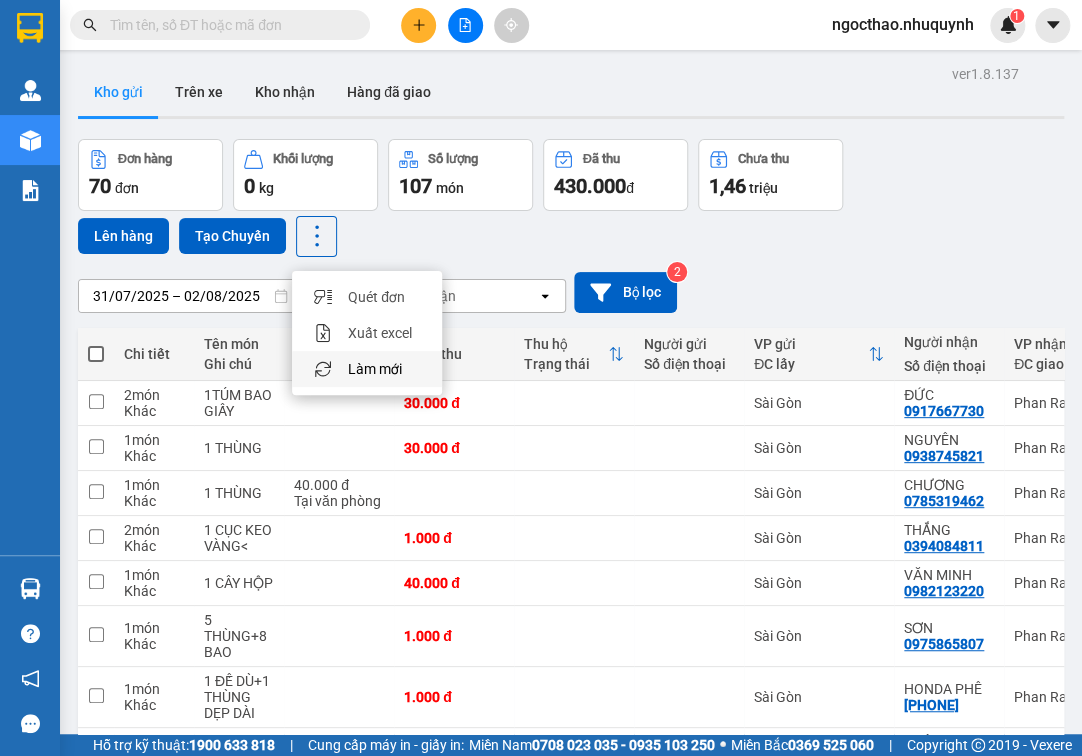 click on "Làm mới" at bounding box center (375, 369) 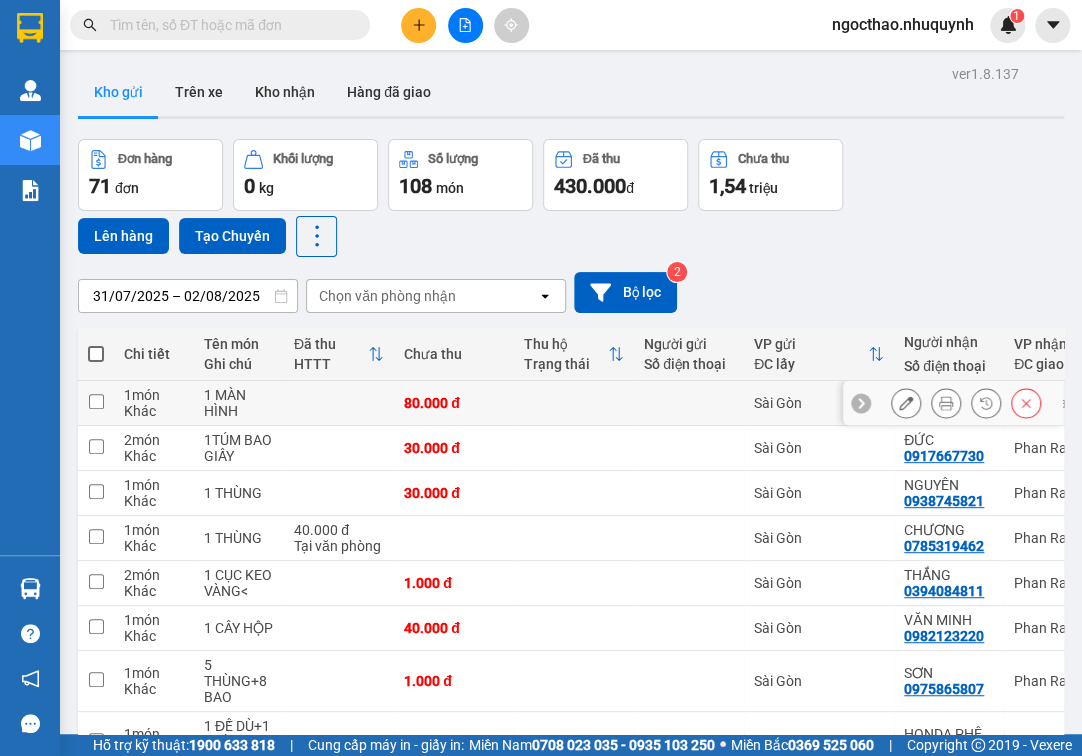 click at bounding box center [946, 403] 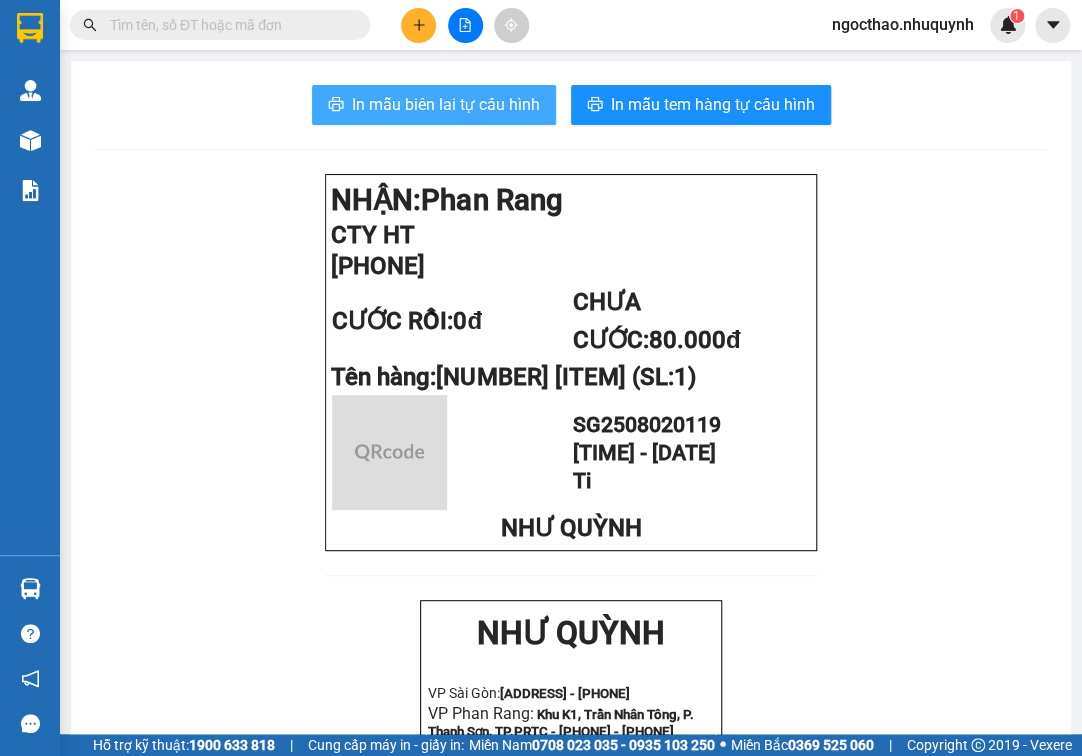 click on "In mẫu biên lai tự cấu hình" at bounding box center [446, 104] 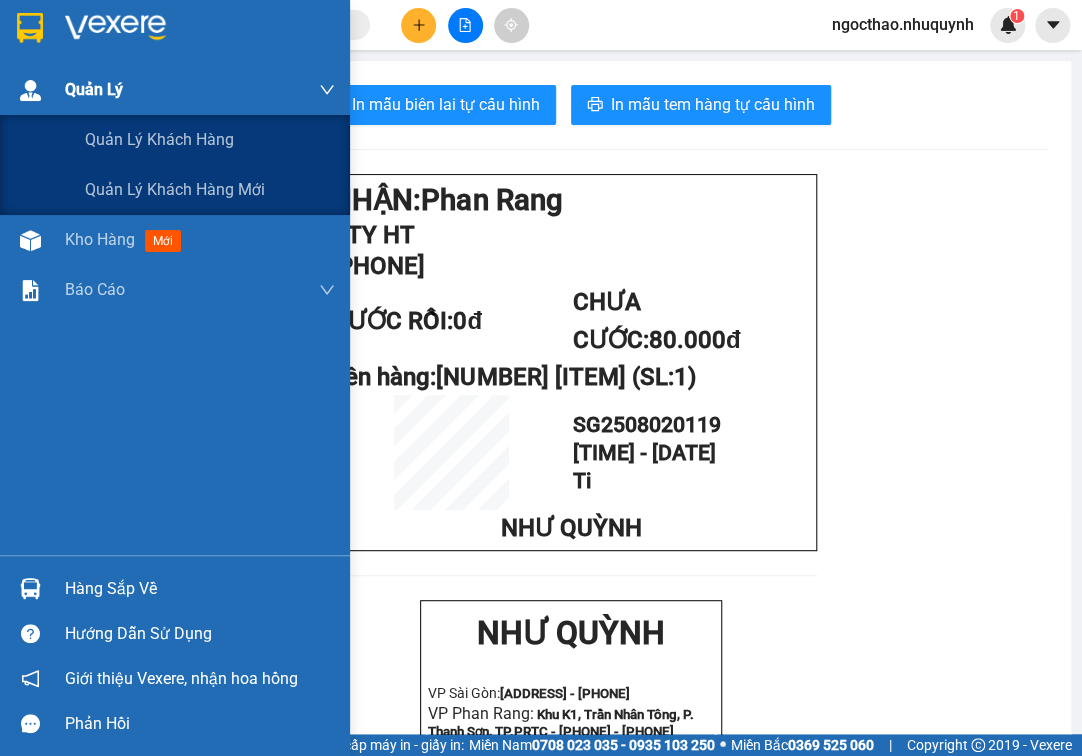 click on "Quản Lý" at bounding box center [200, 90] 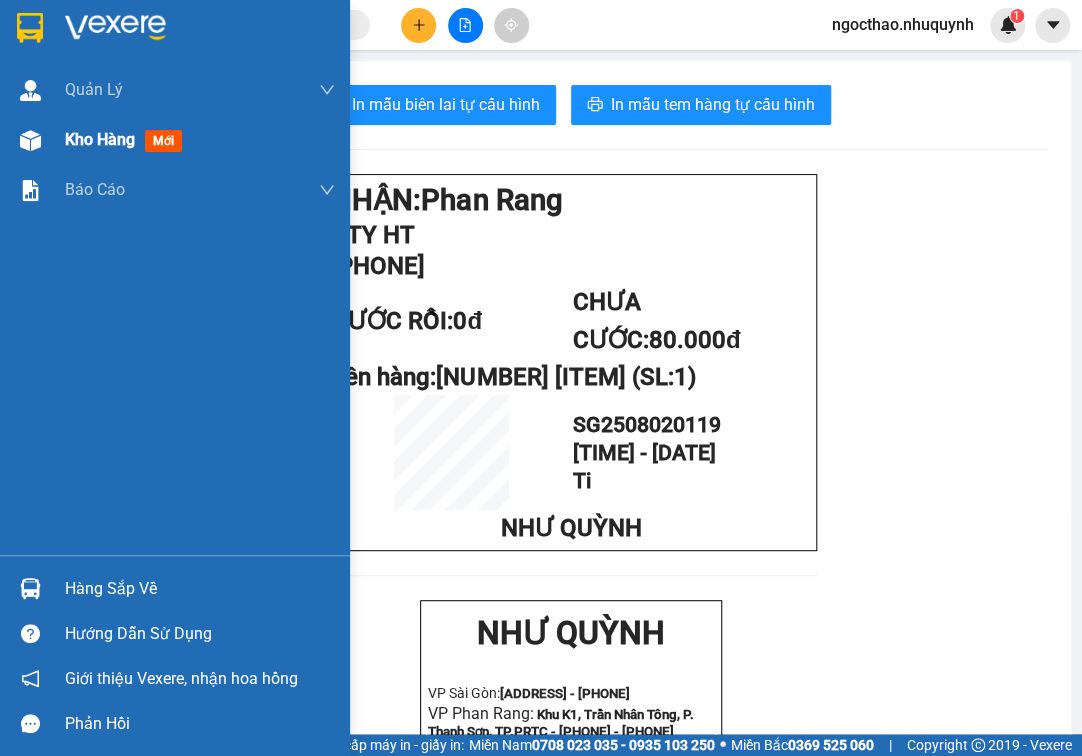 click on "Kho hàng" at bounding box center (100, 139) 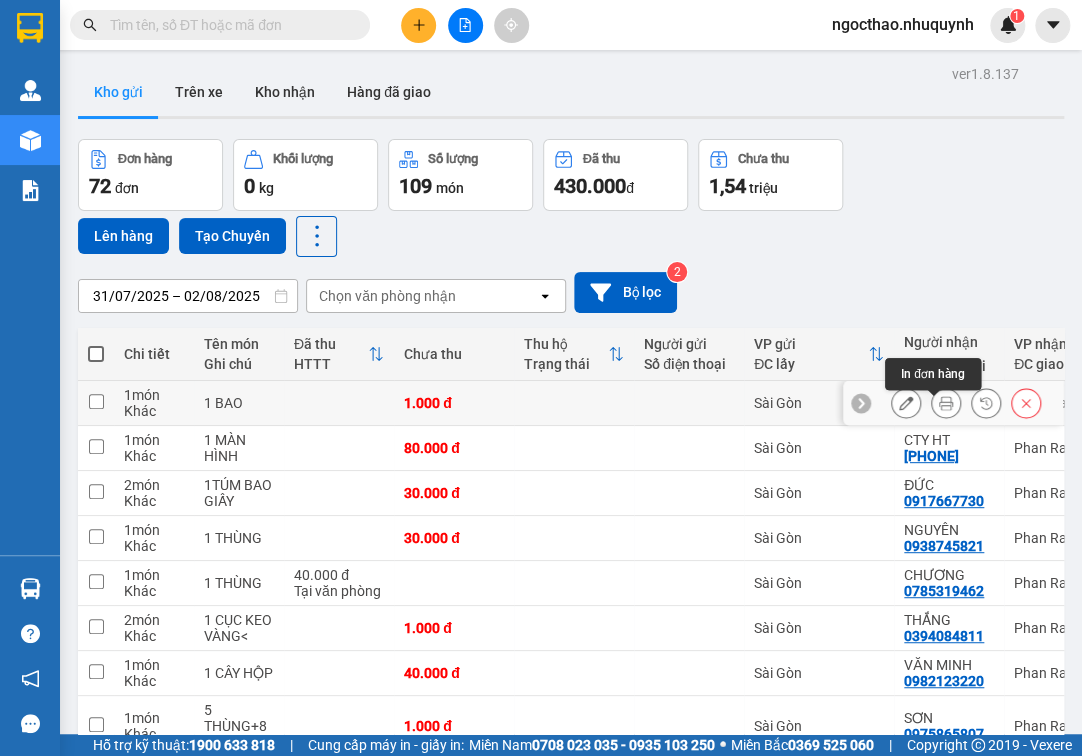 click 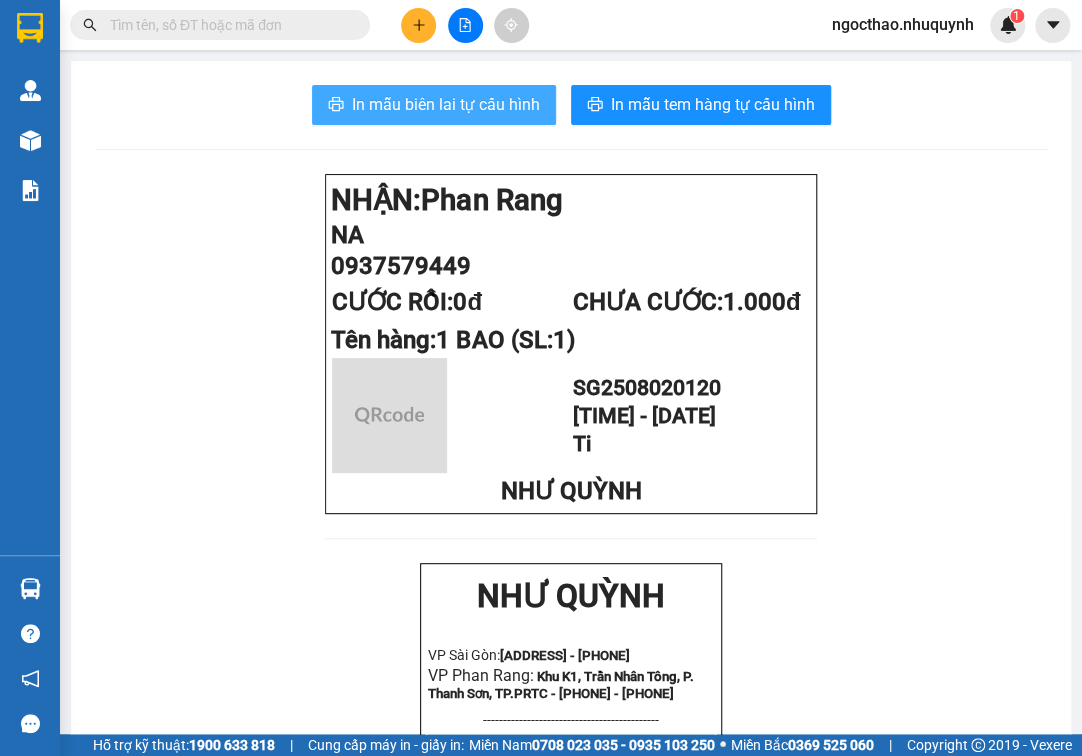 click on "In mẫu biên lai tự cấu hình" at bounding box center [446, 104] 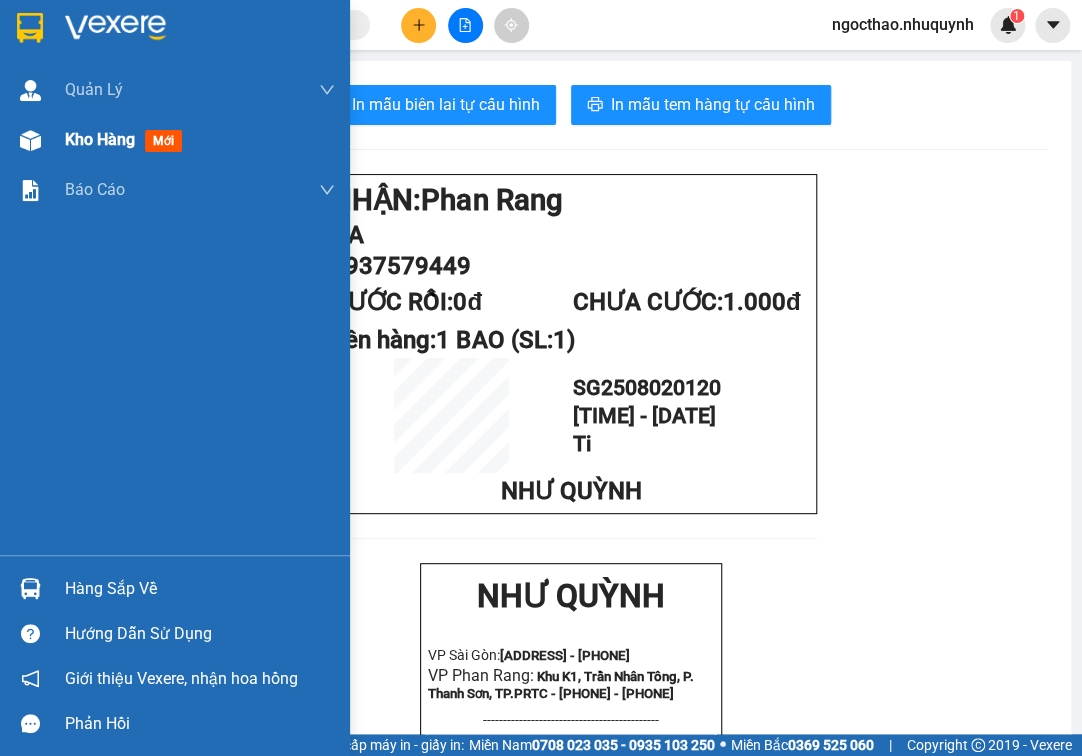 click on "Kho hàng" at bounding box center [100, 139] 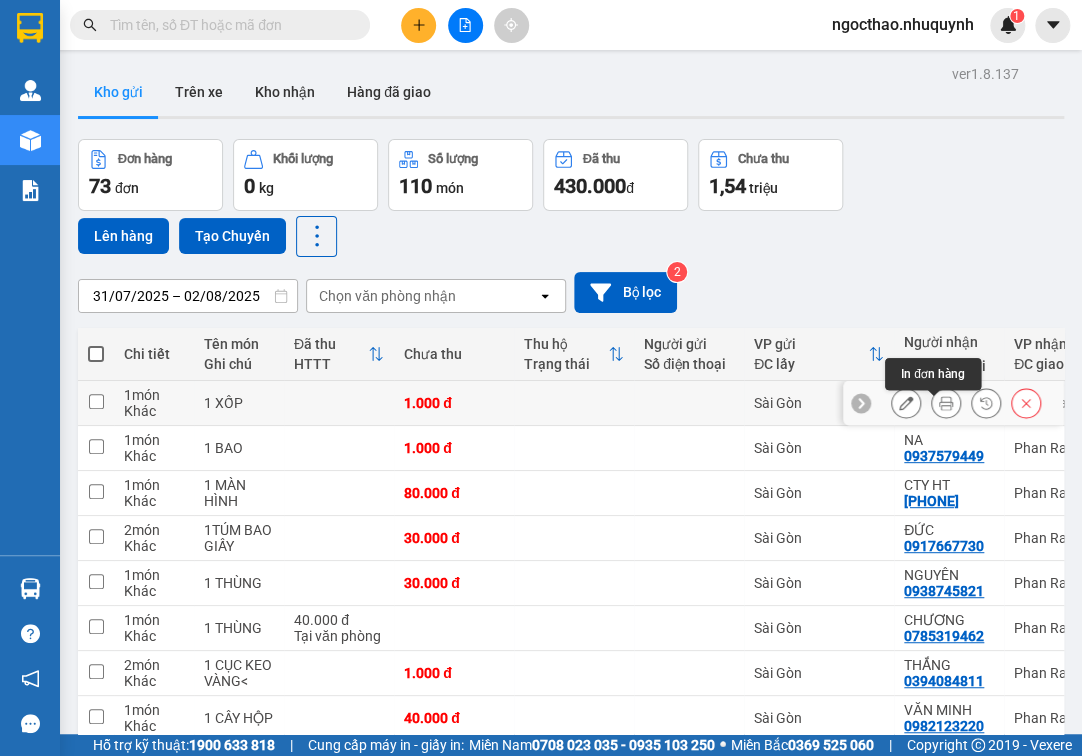 click 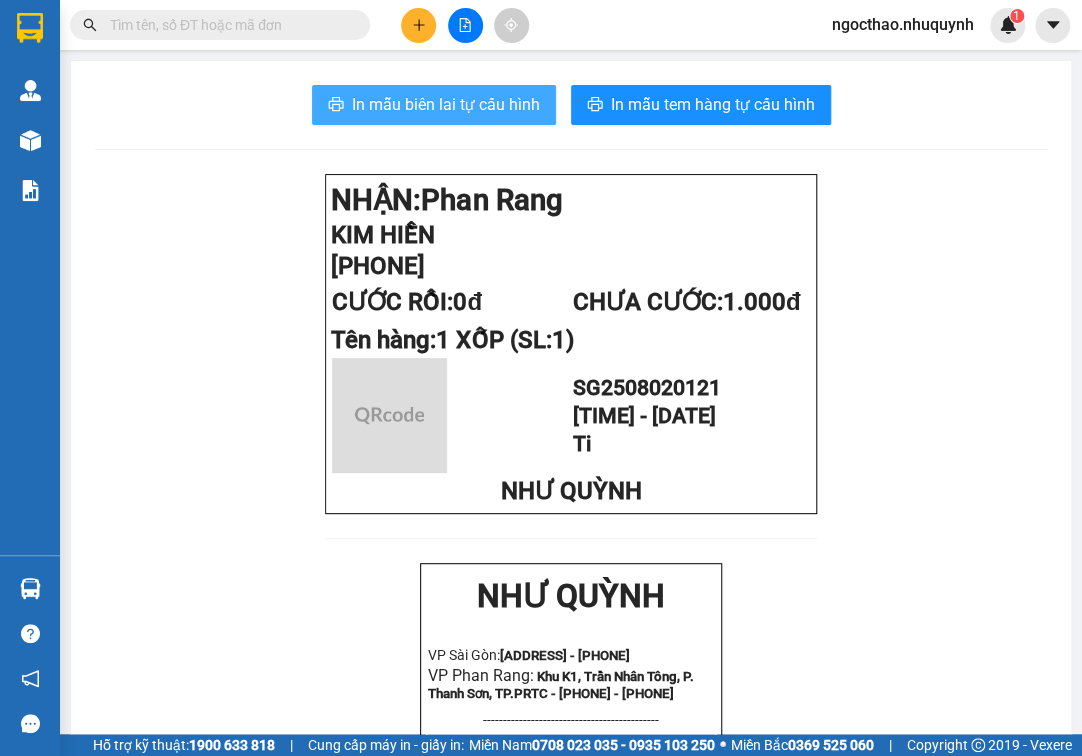 click on "In mẫu biên lai tự cấu hình" at bounding box center [446, 104] 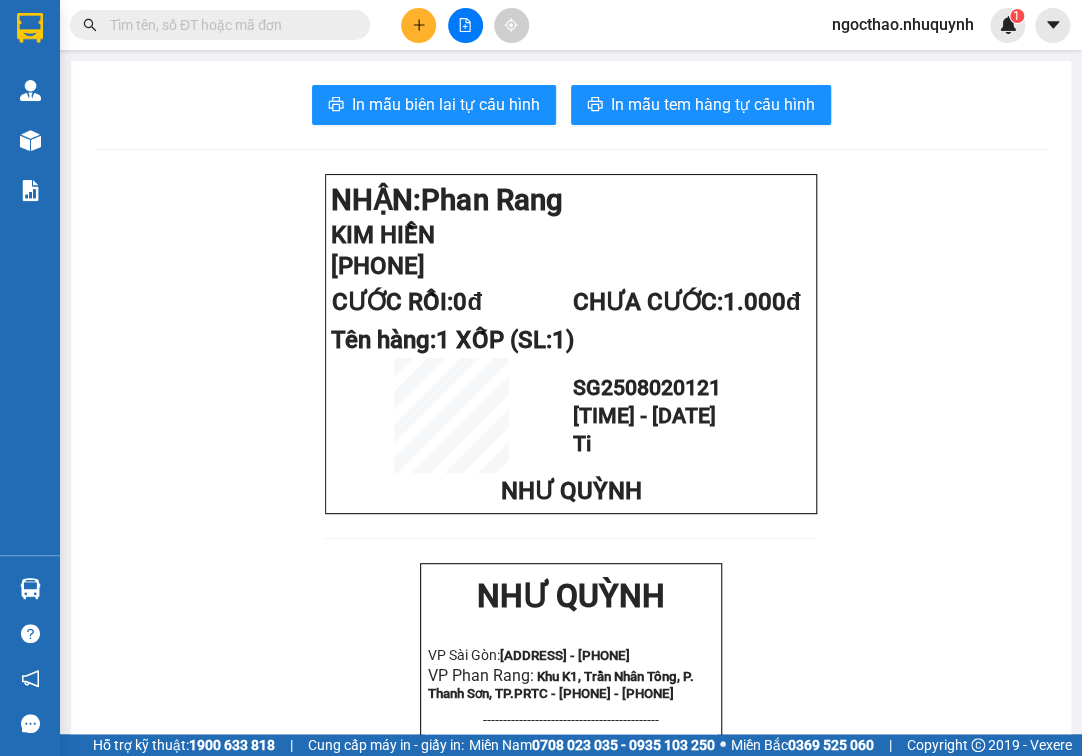 click at bounding box center [228, 25] 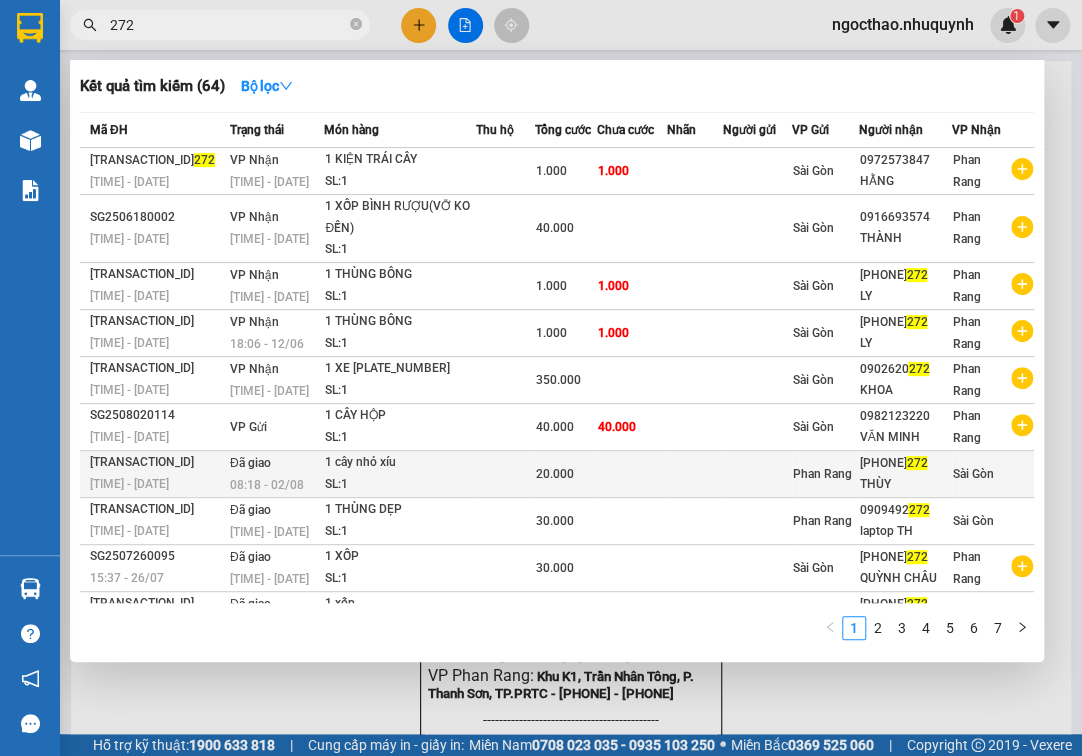 type on "272" 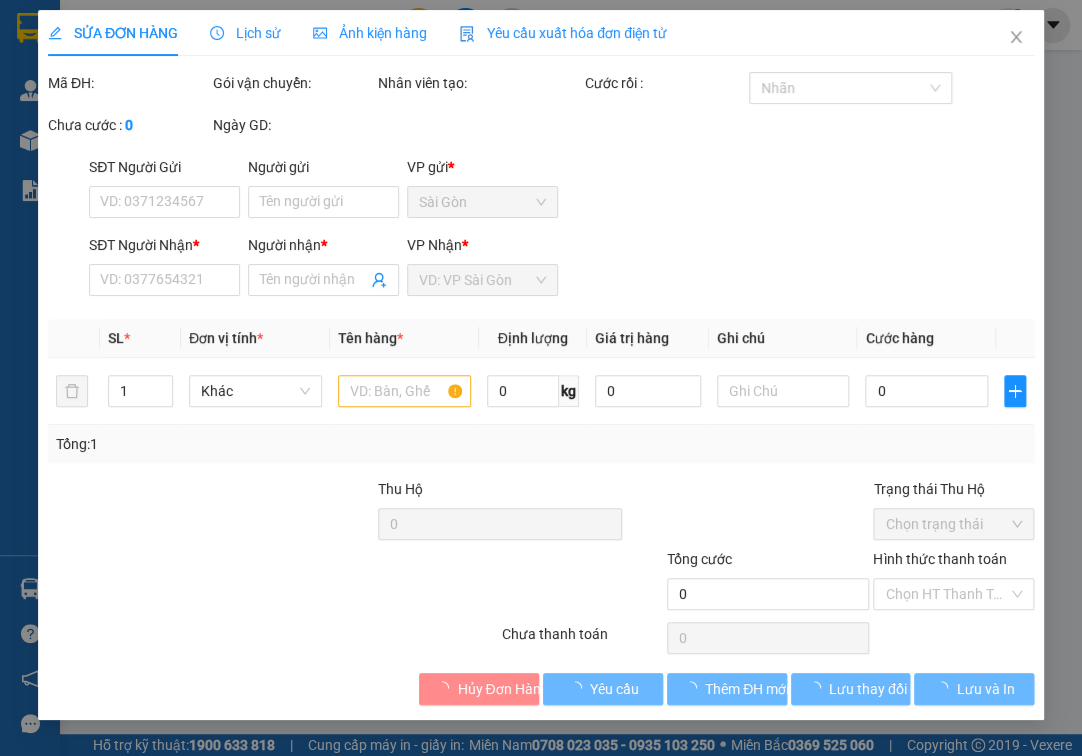 type on "0343295272" 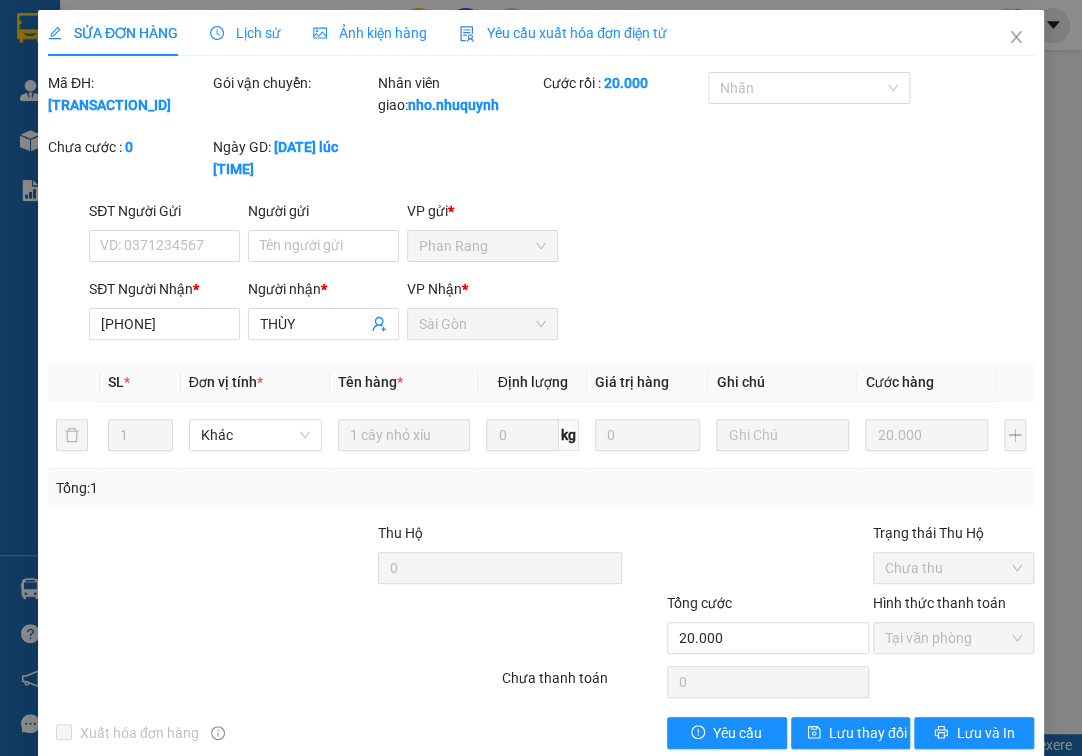 click on "Lịch sử" at bounding box center [245, 33] 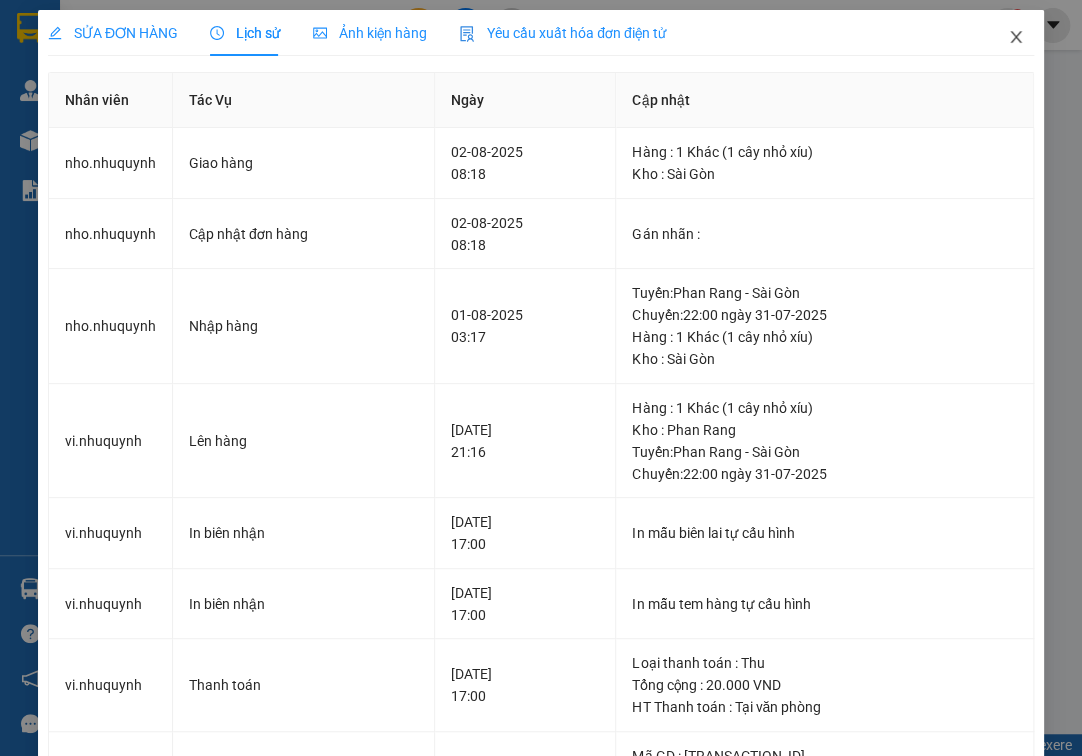 click at bounding box center (1016, 38) 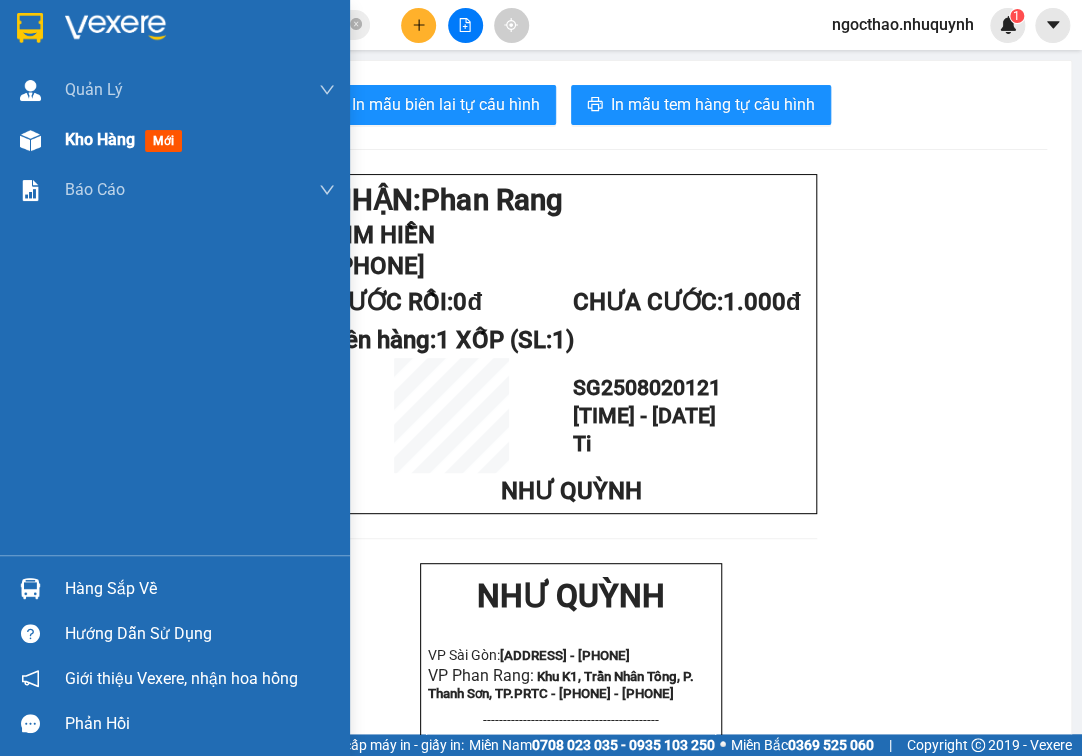 click on "Kho hàng" at bounding box center [100, 139] 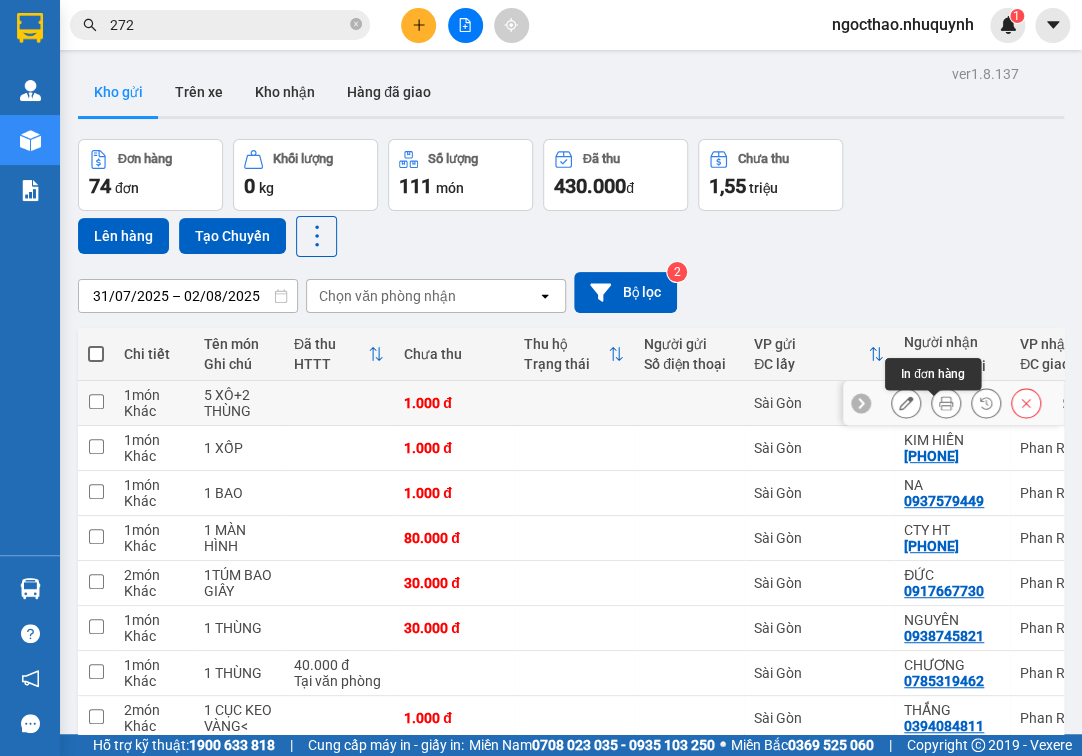 click 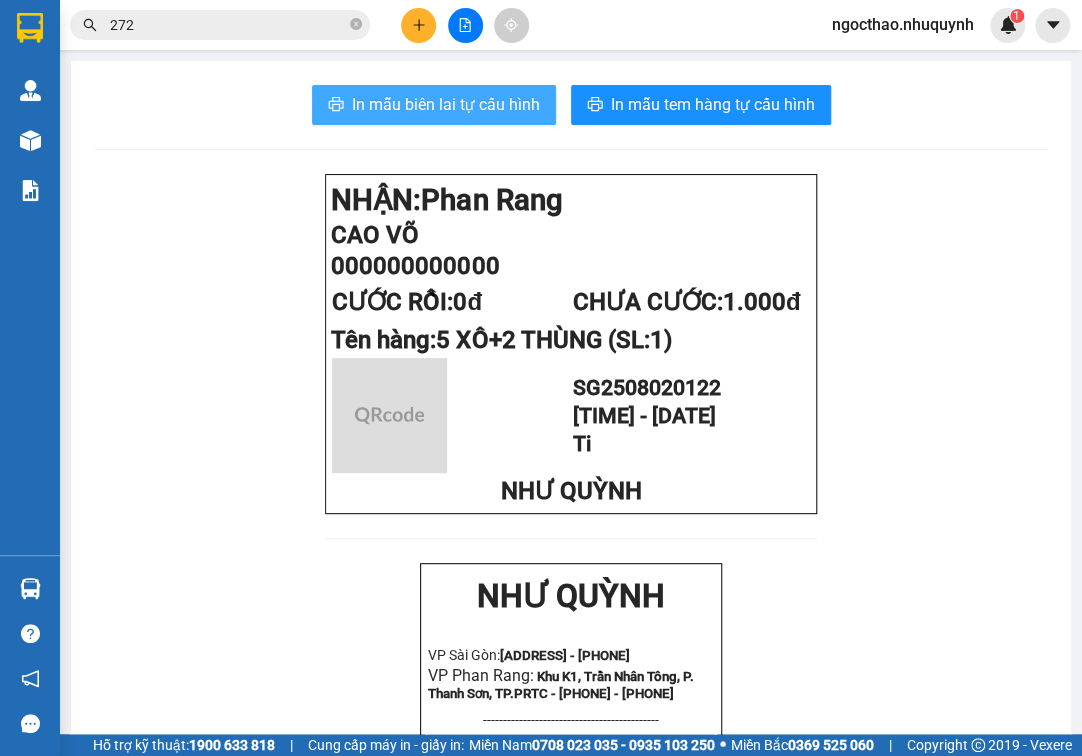 click on "In mẫu biên lai tự cấu hình" at bounding box center [446, 104] 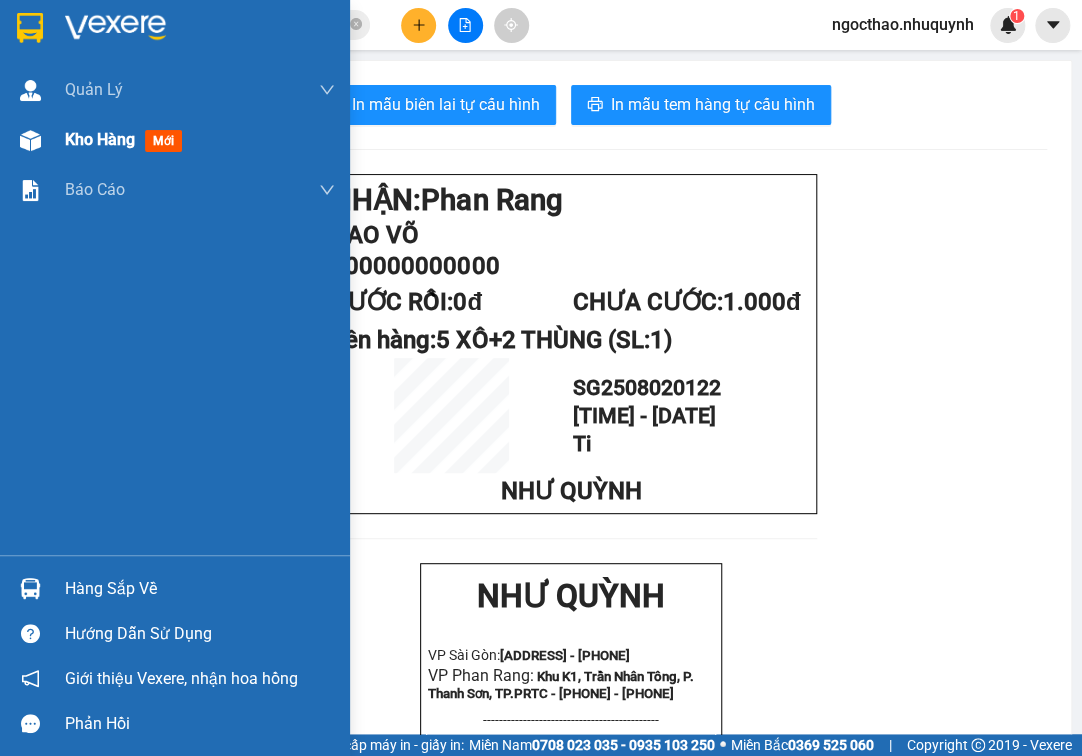 click on "Kho hàng" at bounding box center (100, 139) 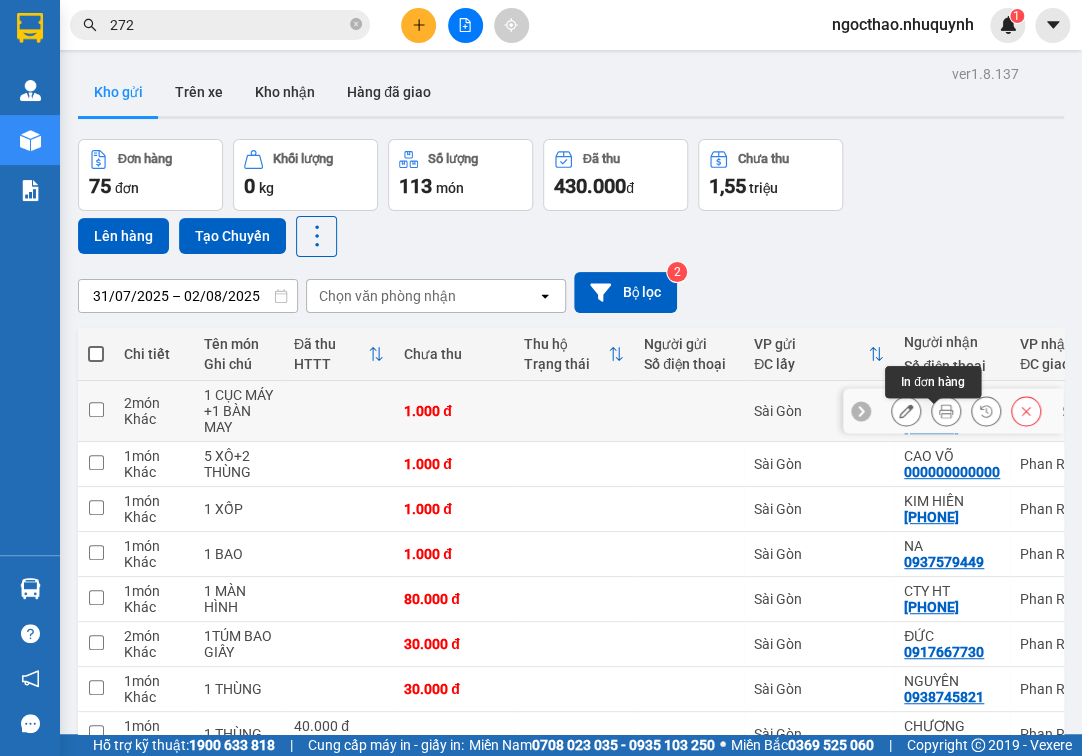 click at bounding box center [946, 411] 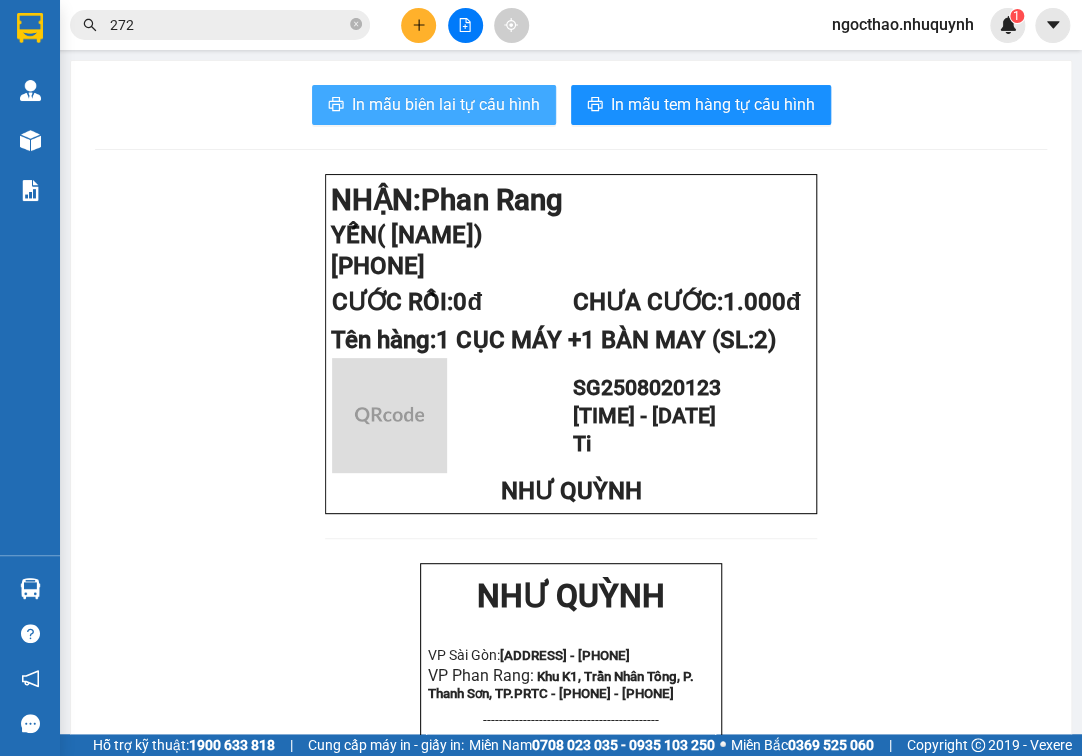 click on "In mẫu biên lai tự cấu hình" at bounding box center (446, 104) 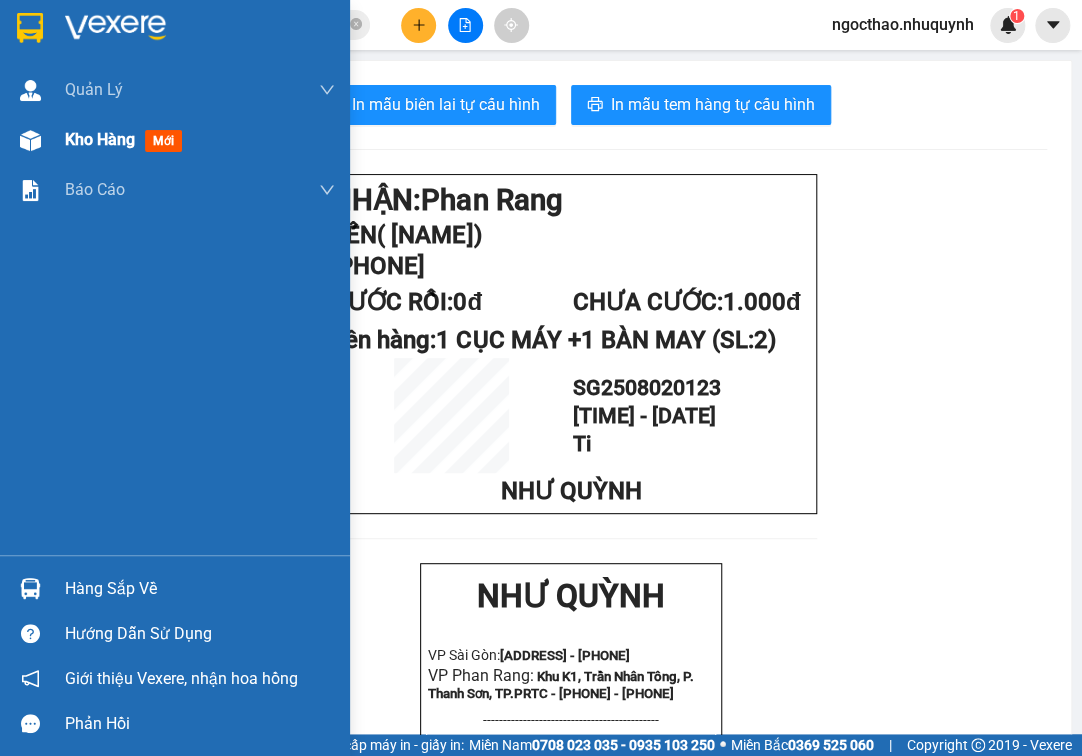 click on "Kho hàng mới" at bounding box center [175, 140] 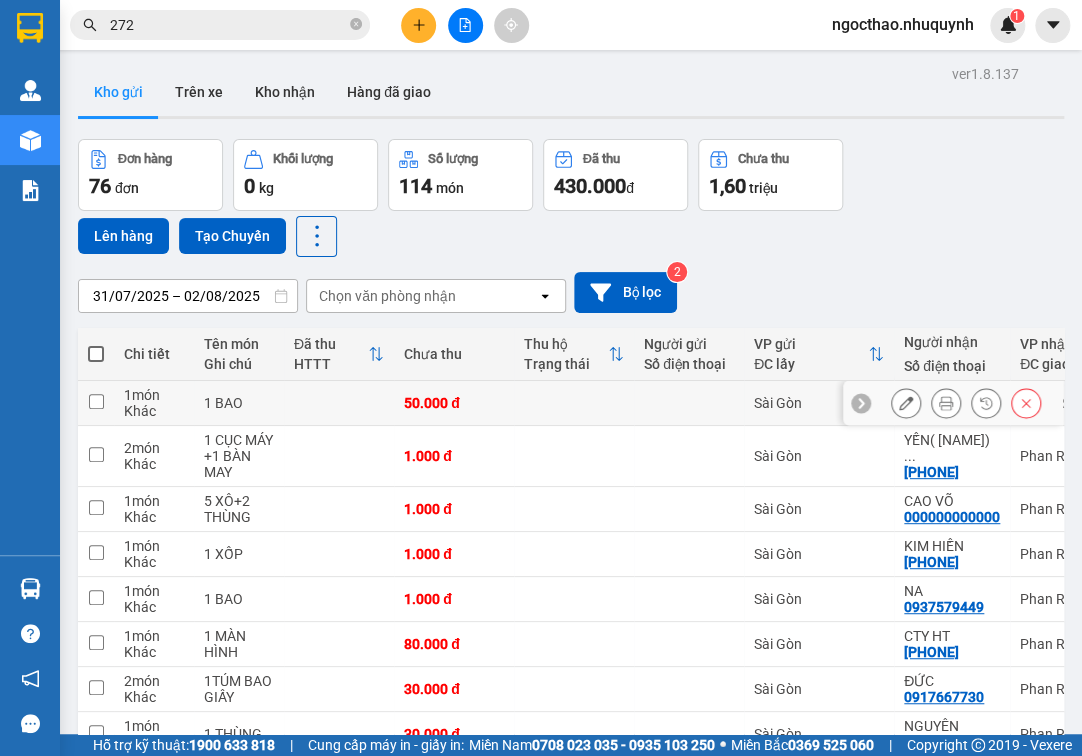 drag, startPoint x: 914, startPoint y: 416, endPoint x: 930, endPoint y: 412, distance: 16.492422 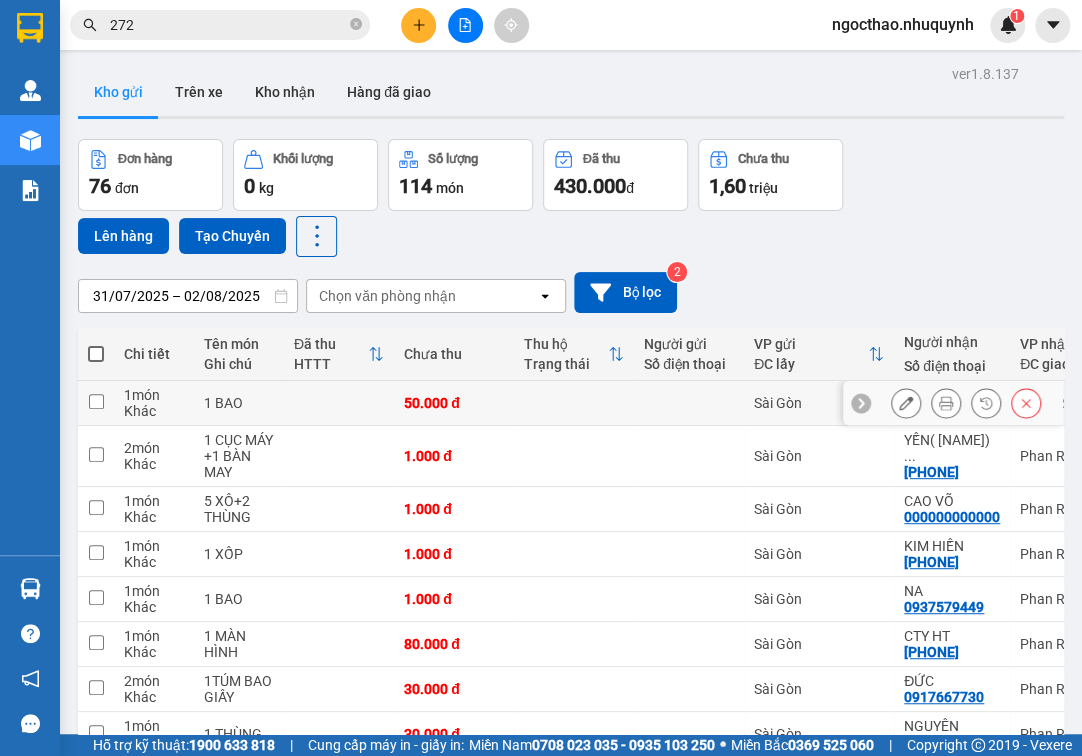 click 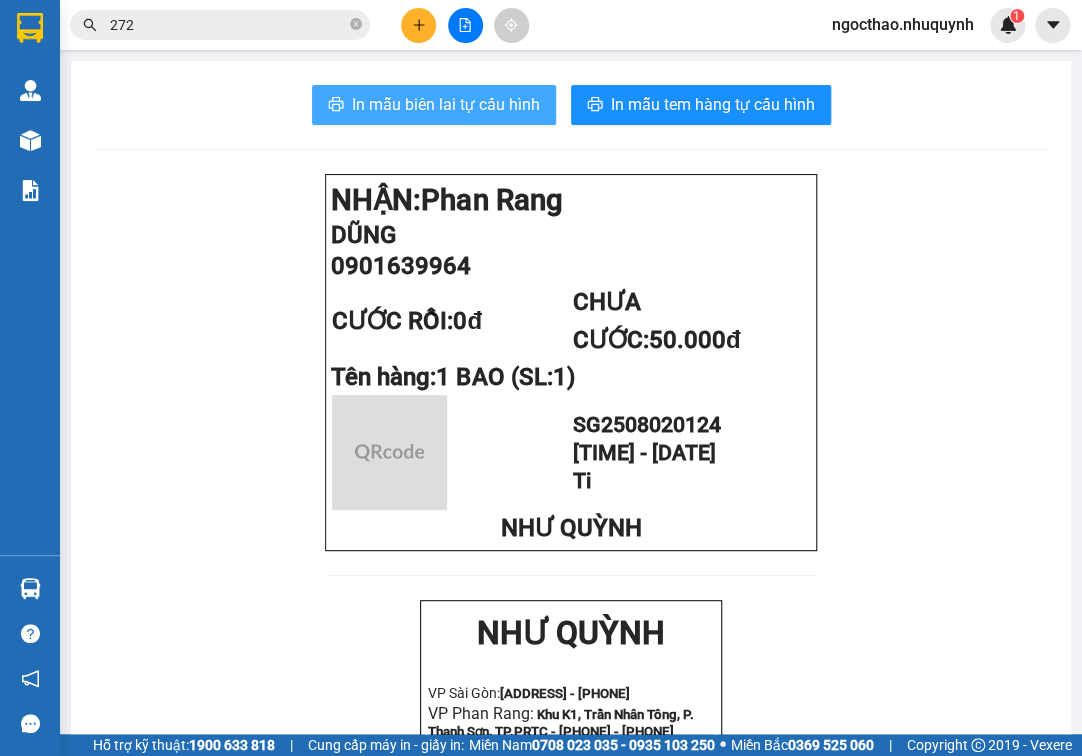 click on "In mẫu biên lai tự cấu hình" at bounding box center [446, 104] 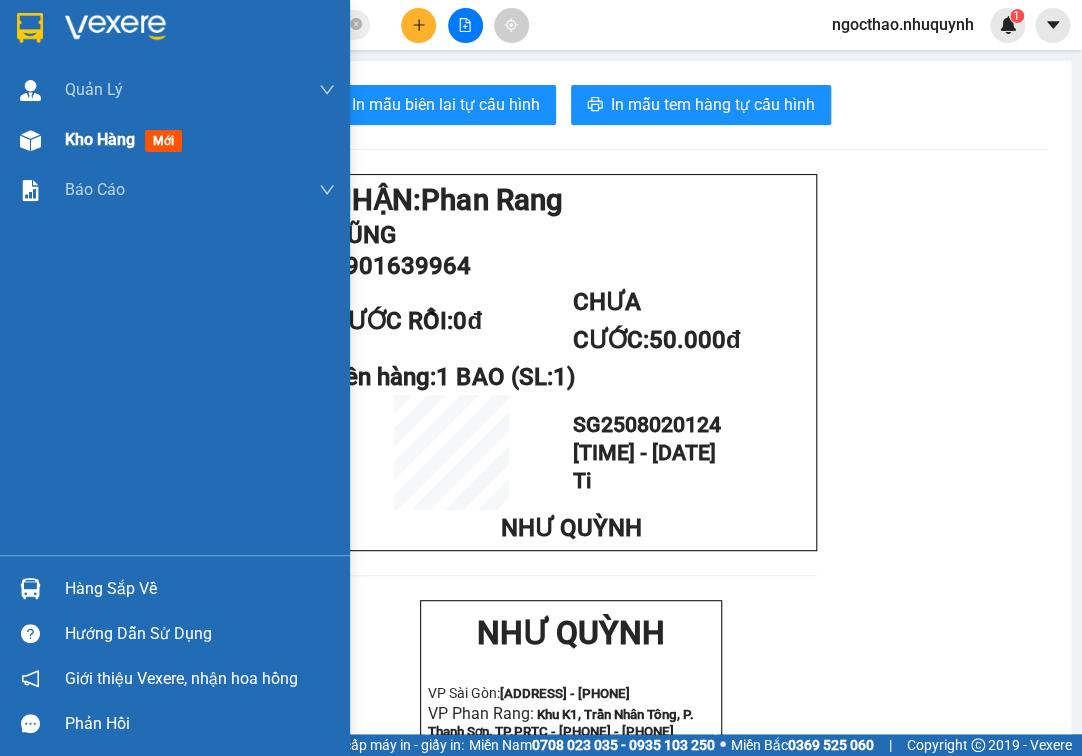 click on "Kho hàng" at bounding box center (100, 139) 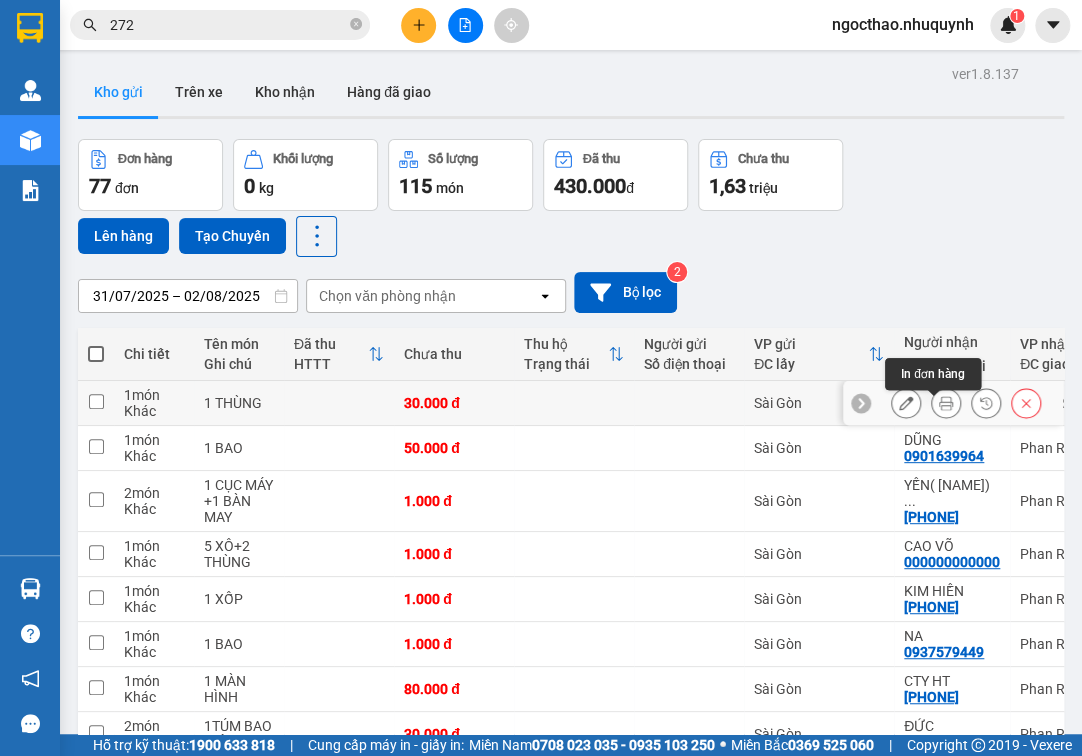 click 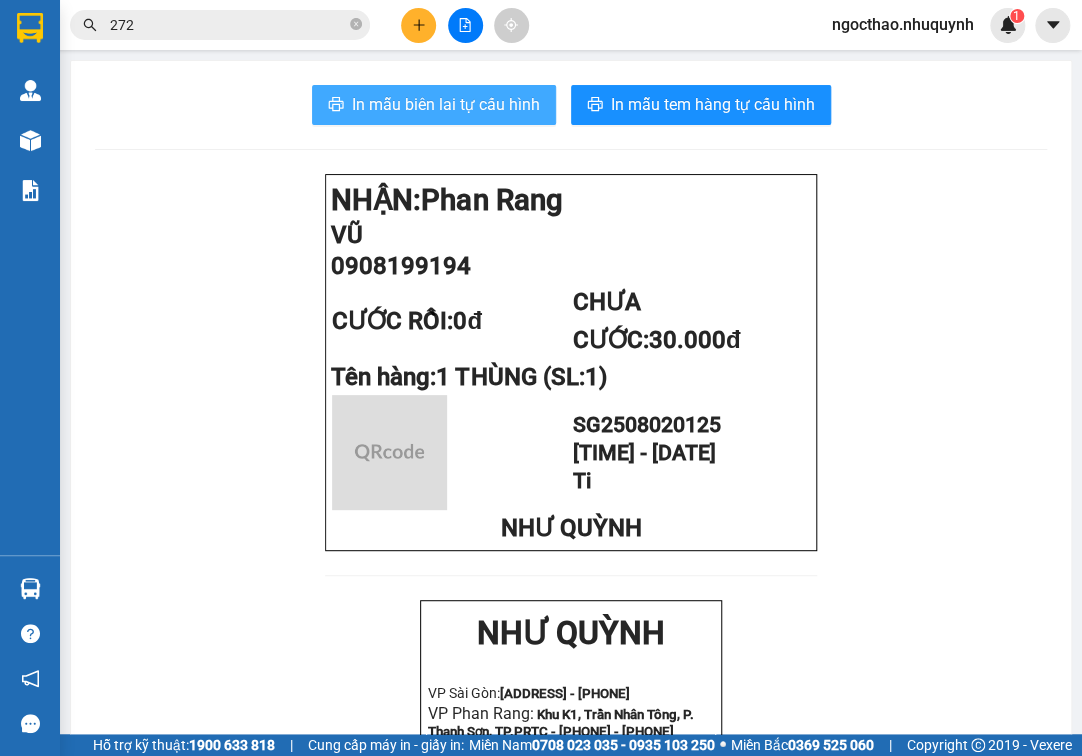 click on "In mẫu biên lai tự cấu hình" at bounding box center [434, 105] 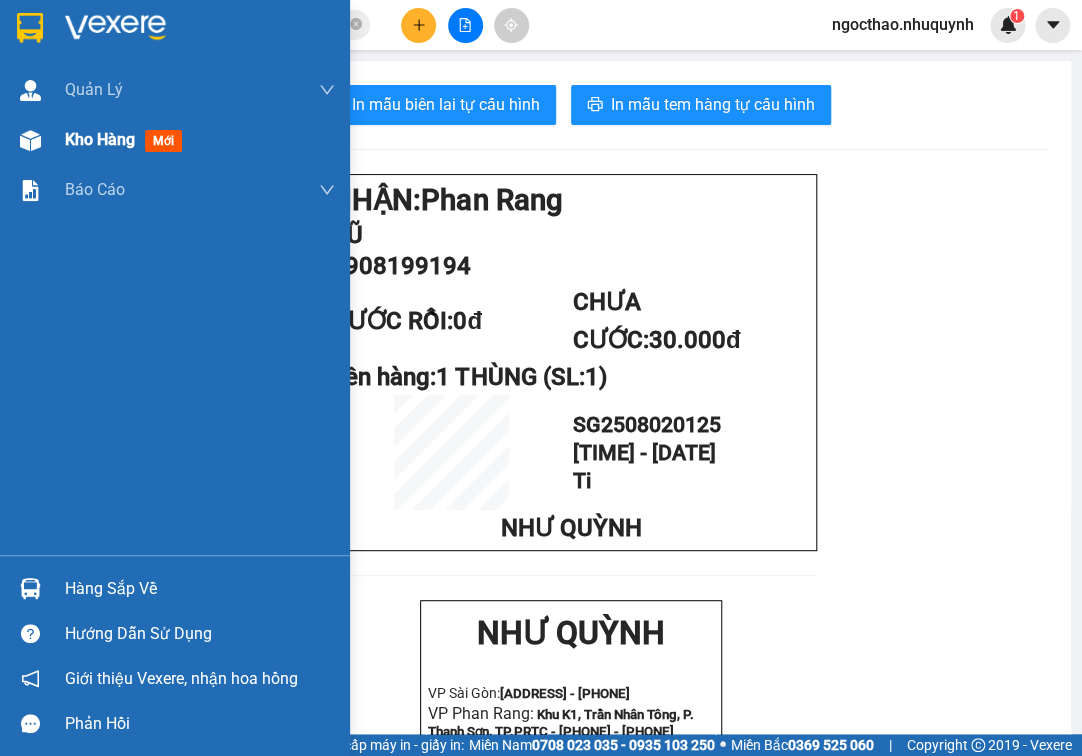 click on "Kho hàng" at bounding box center (100, 139) 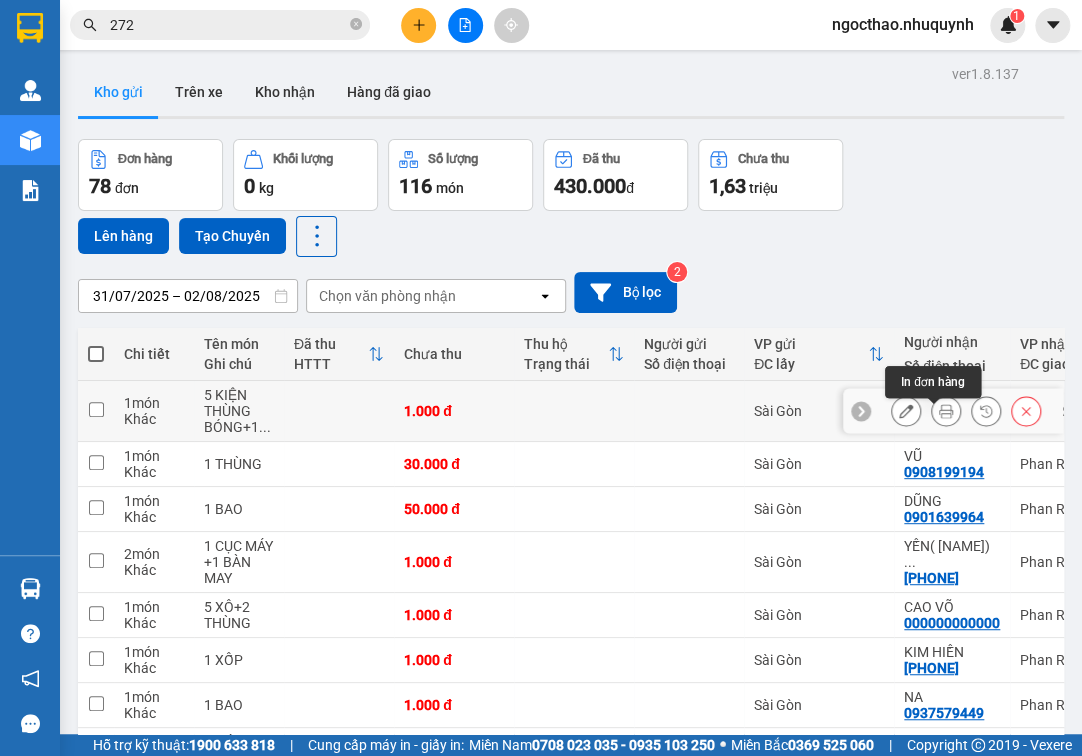 click at bounding box center (946, 411) 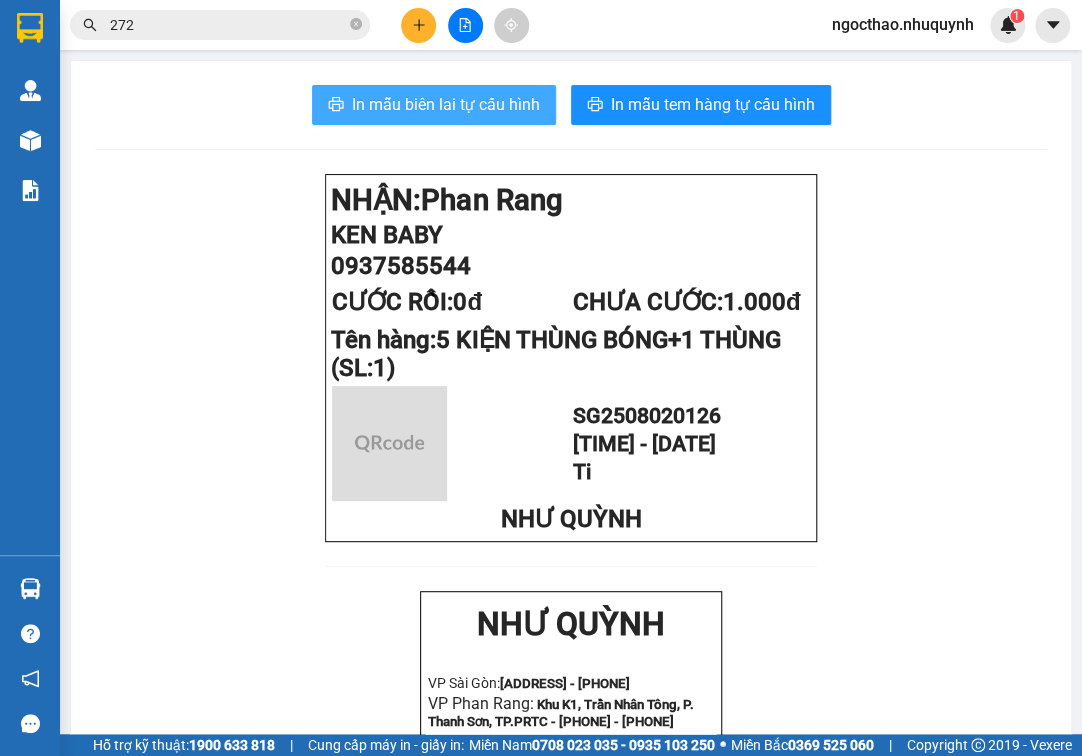 click on "In mẫu biên lai tự cấu hình" at bounding box center (446, 104) 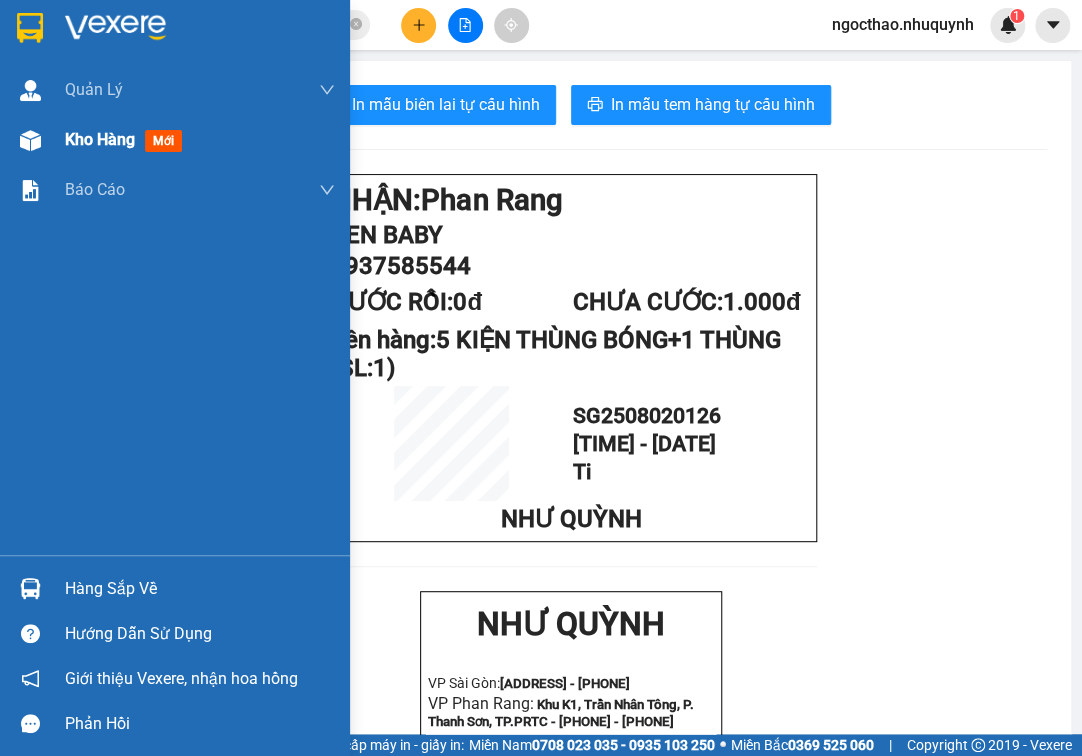 click on "Kho hàng" at bounding box center (100, 139) 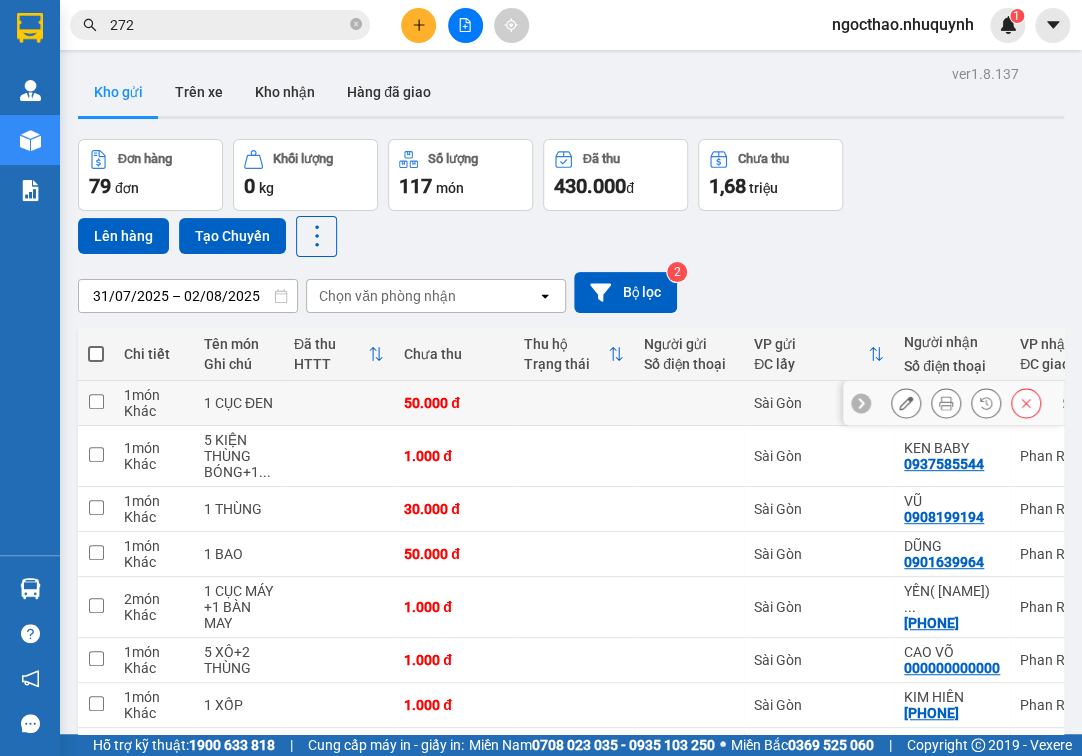 click 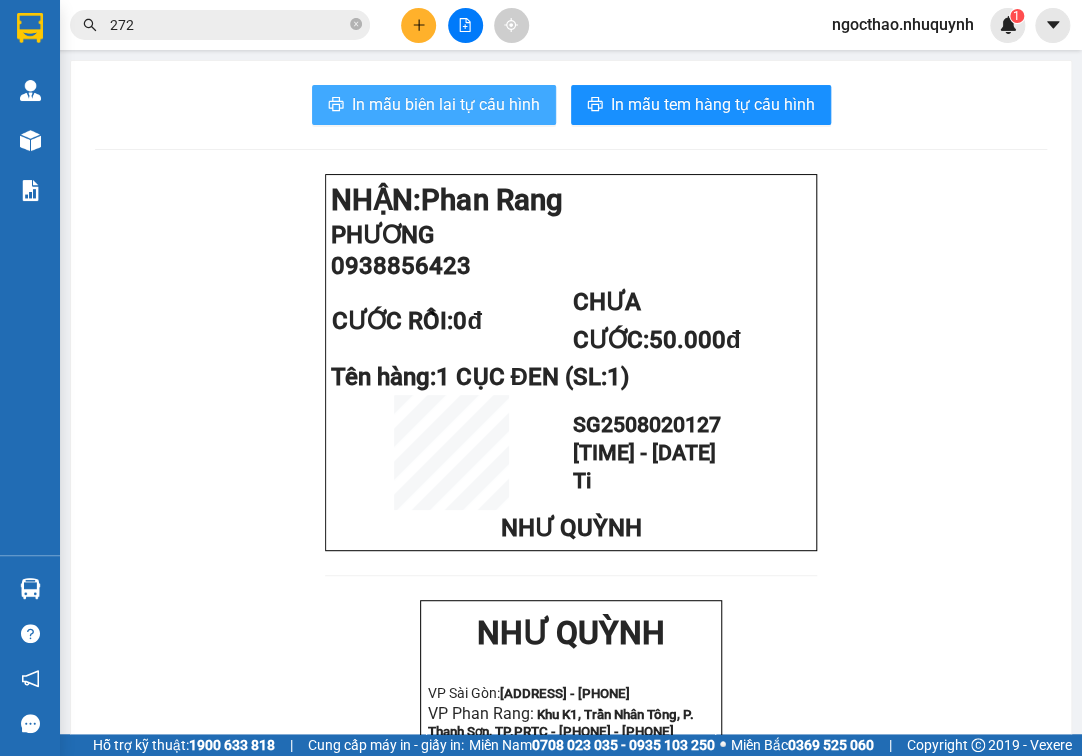 click on "In mẫu biên lai tự cấu hình" at bounding box center [446, 104] 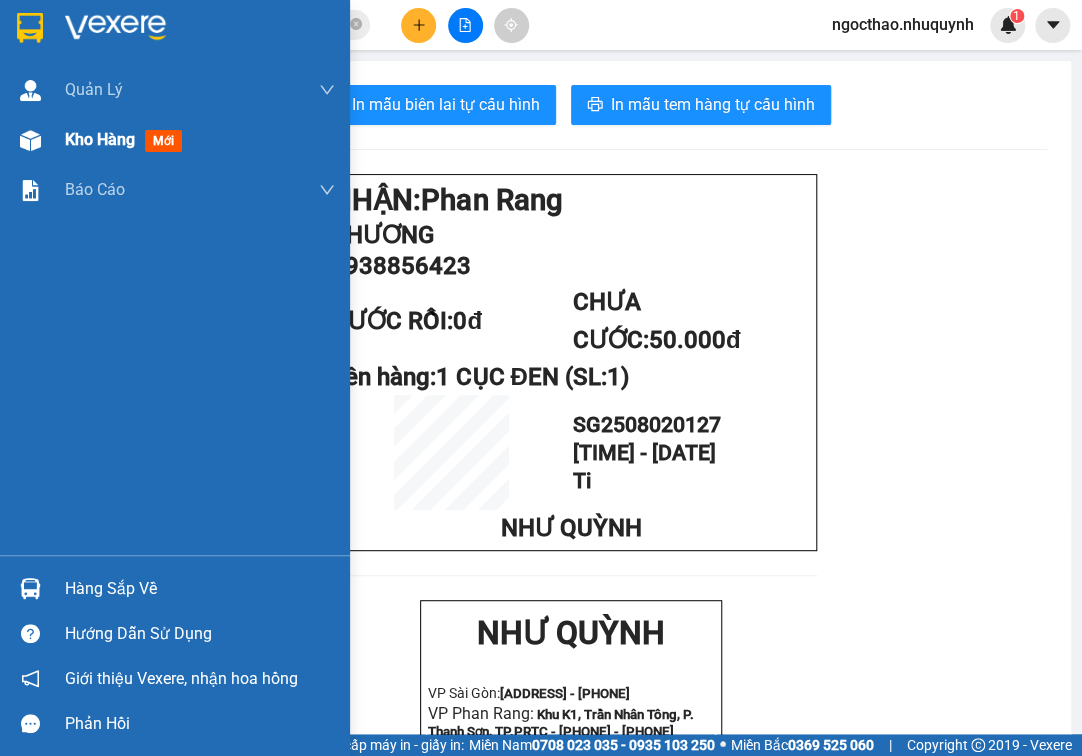 click on "Kho hàng" at bounding box center [100, 139] 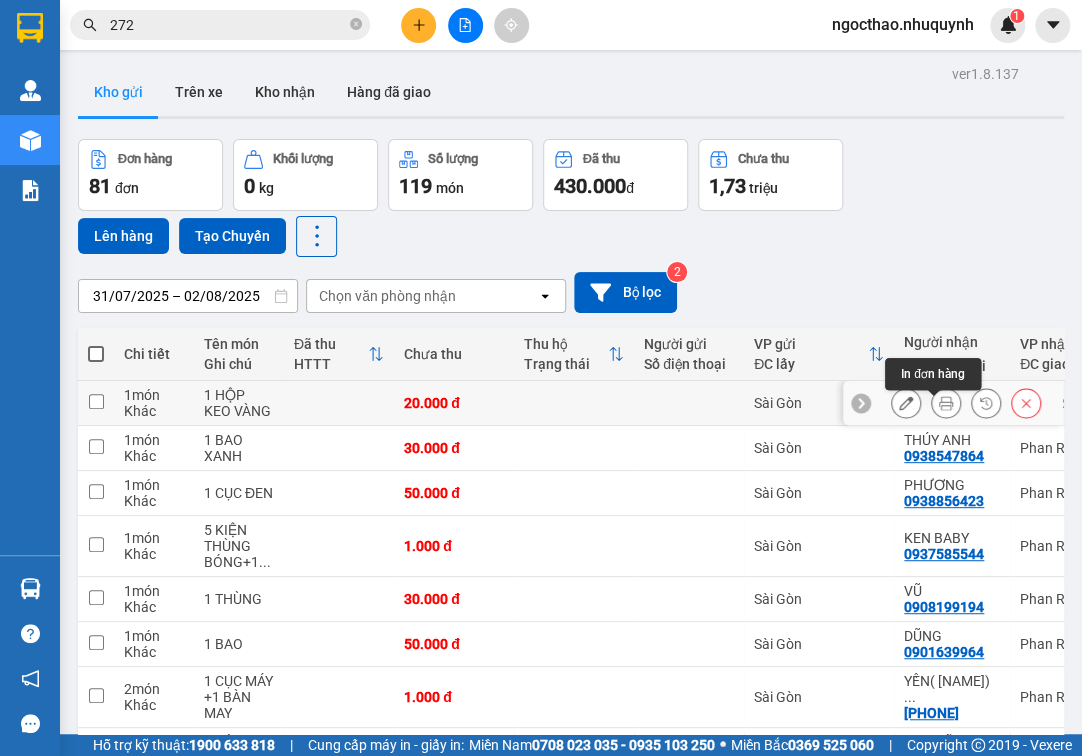 click at bounding box center [946, 403] 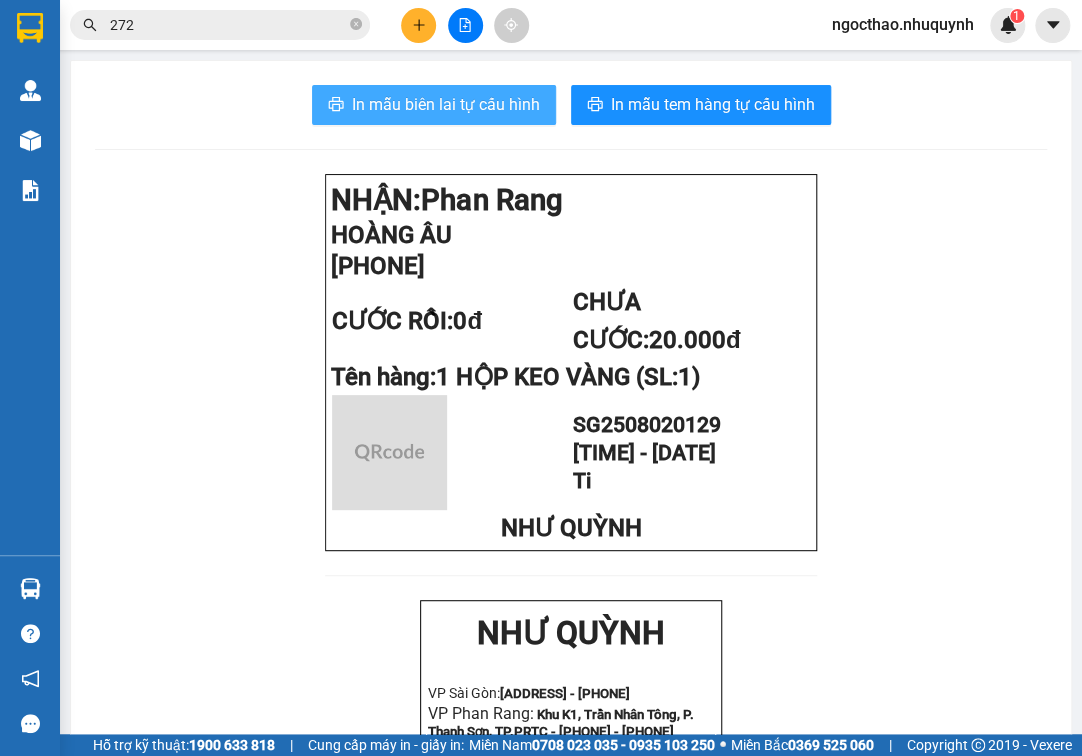 drag, startPoint x: 475, startPoint y: 112, endPoint x: 852, endPoint y: 589, distance: 607.99506 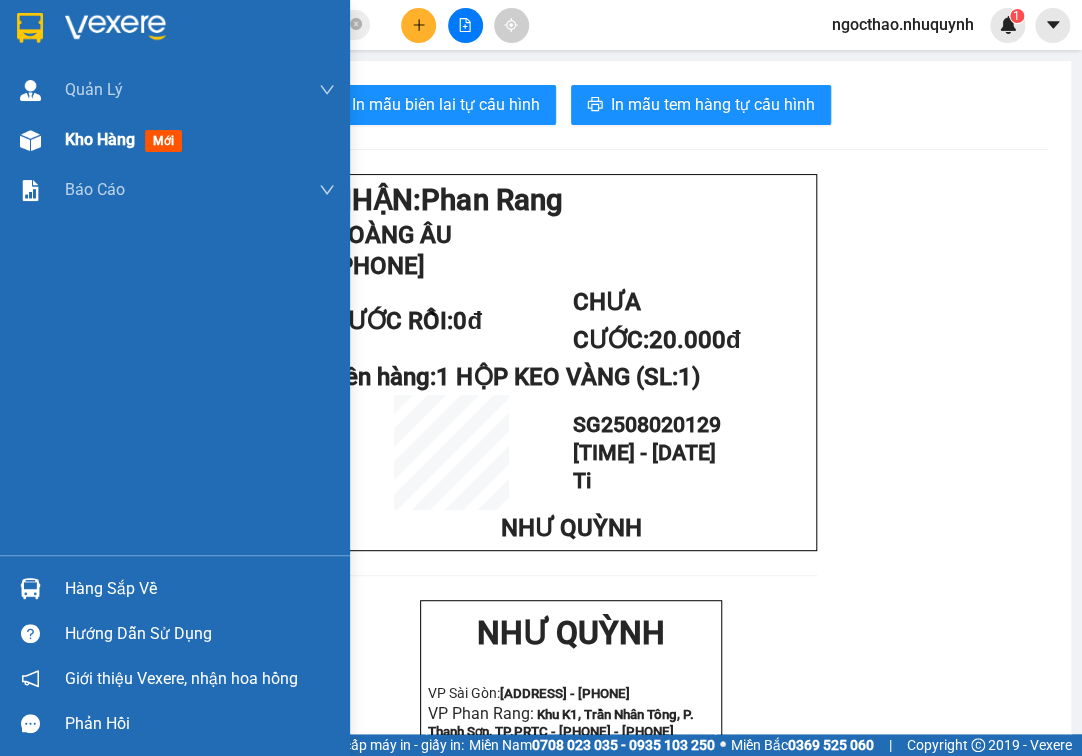 click on "Kho hàng" at bounding box center [100, 139] 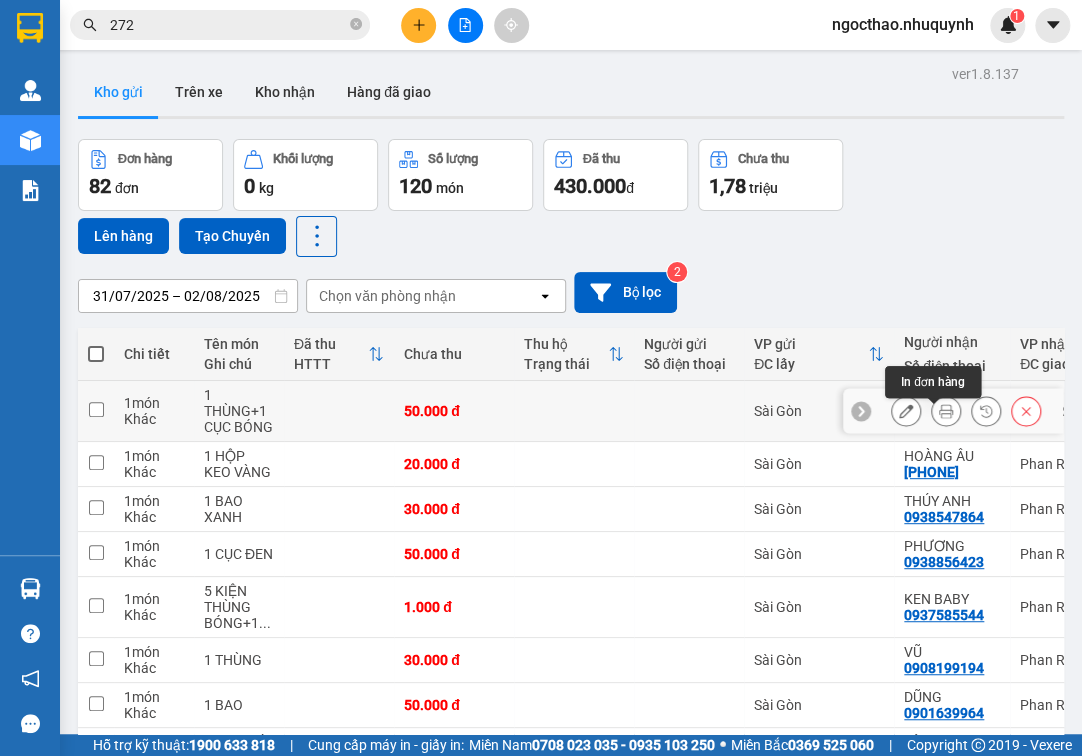 click at bounding box center (946, 411) 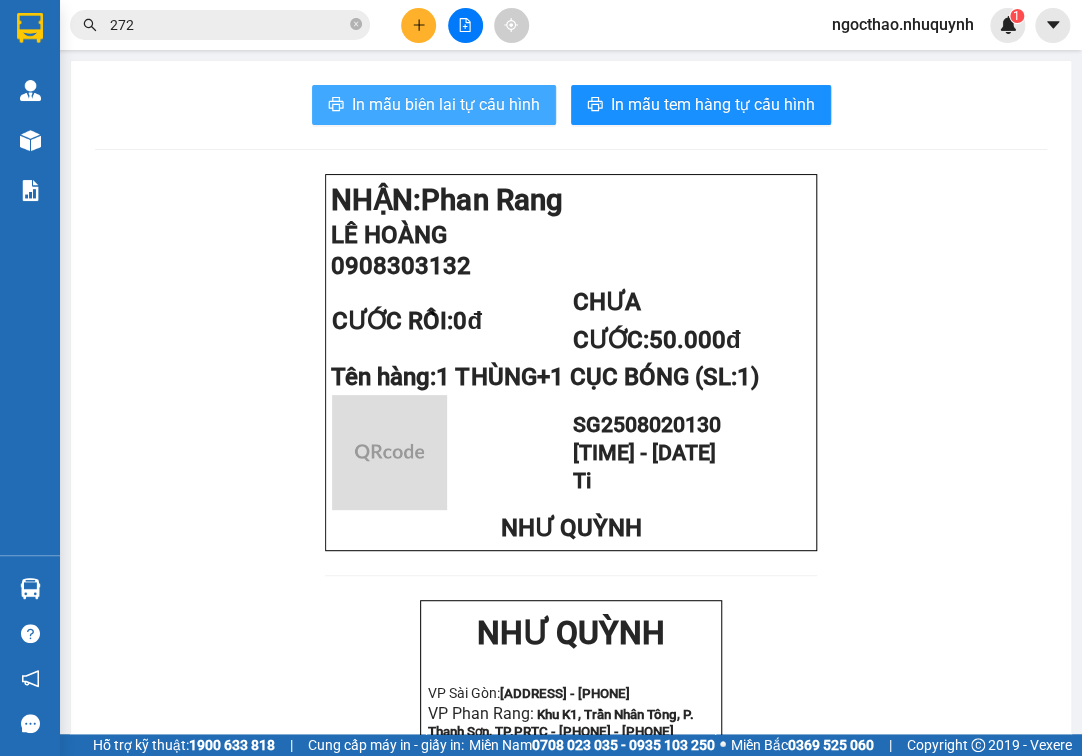 click on "In mẫu biên lai tự cấu hình" at bounding box center (446, 104) 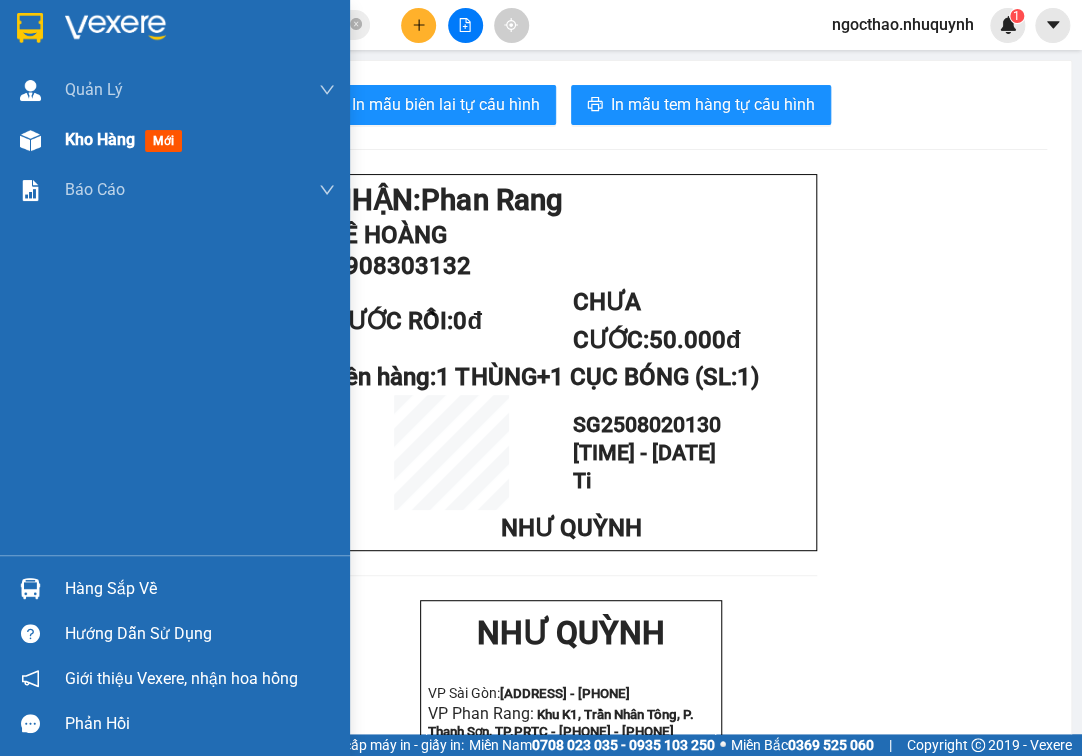 click on "Kho hàng" at bounding box center [100, 139] 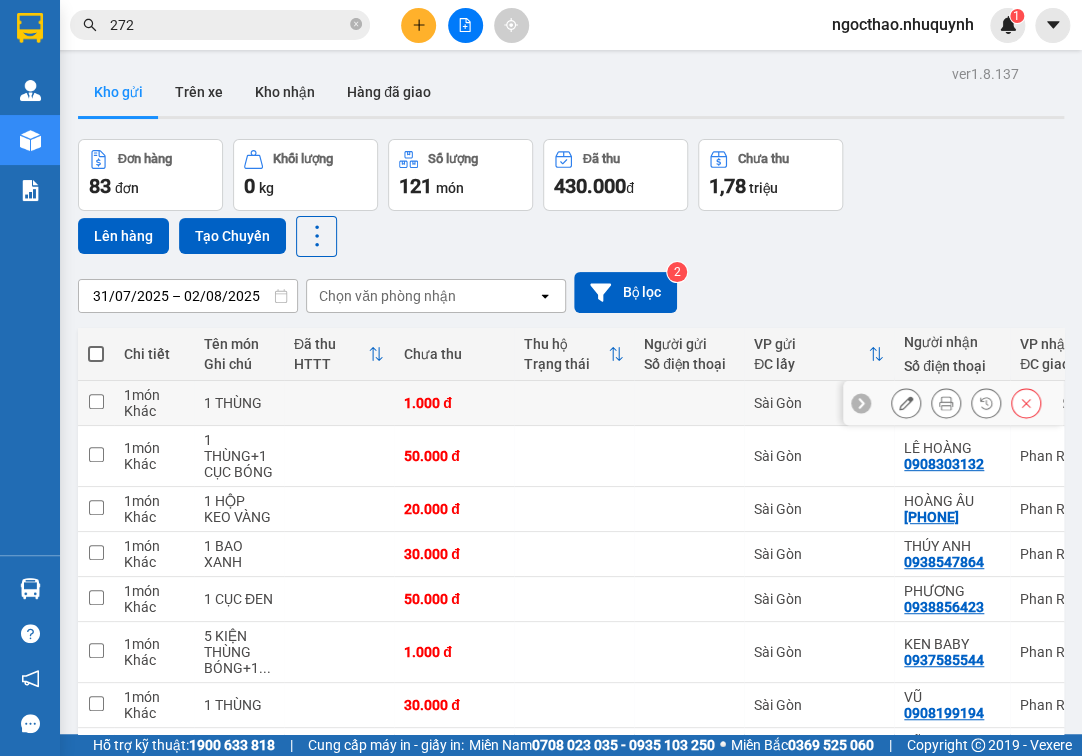click at bounding box center (966, 403) 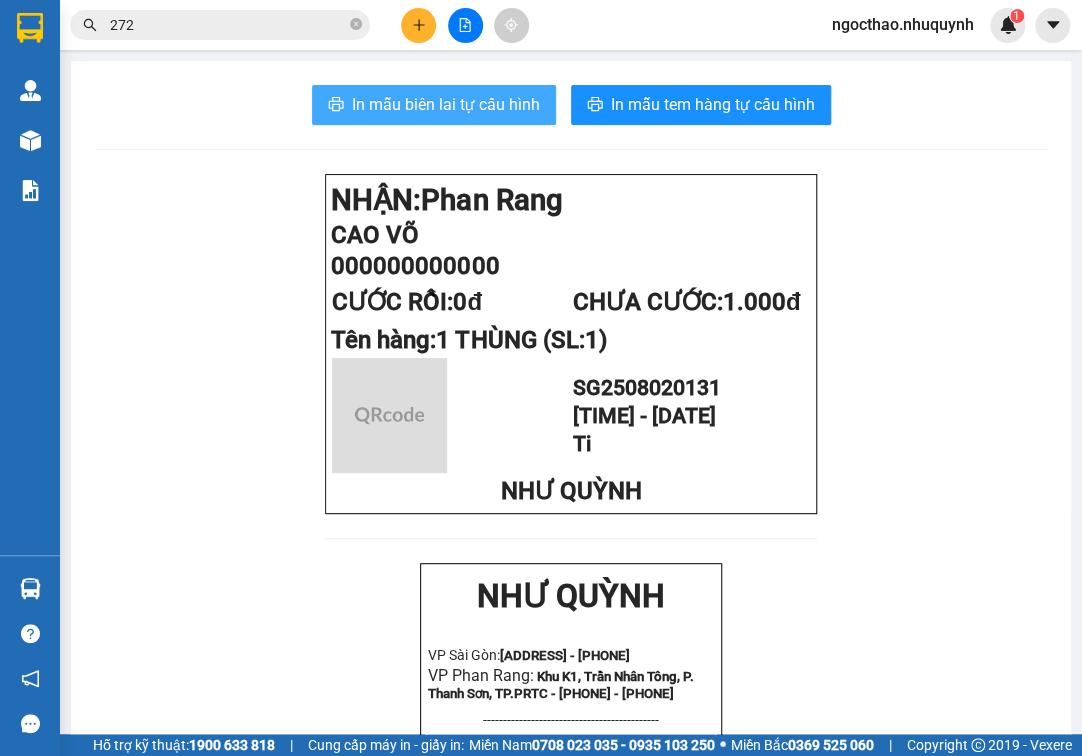 click on "In mẫu biên lai tự cấu hình" at bounding box center [446, 104] 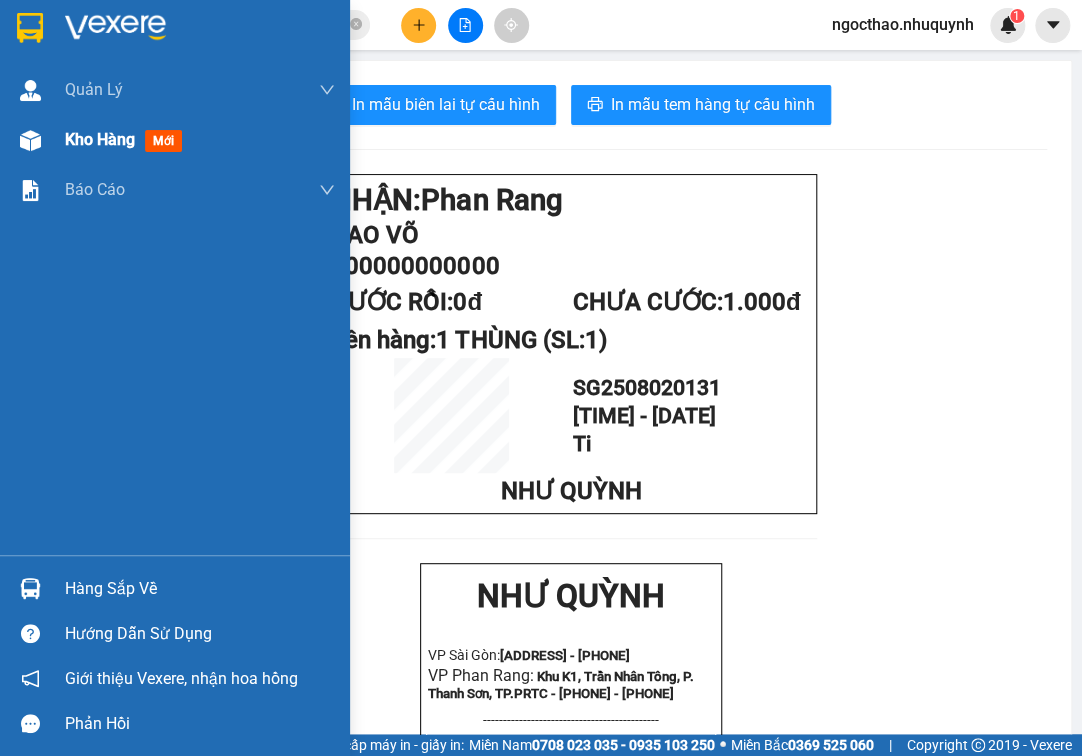 click on "Kho hàng" at bounding box center (100, 139) 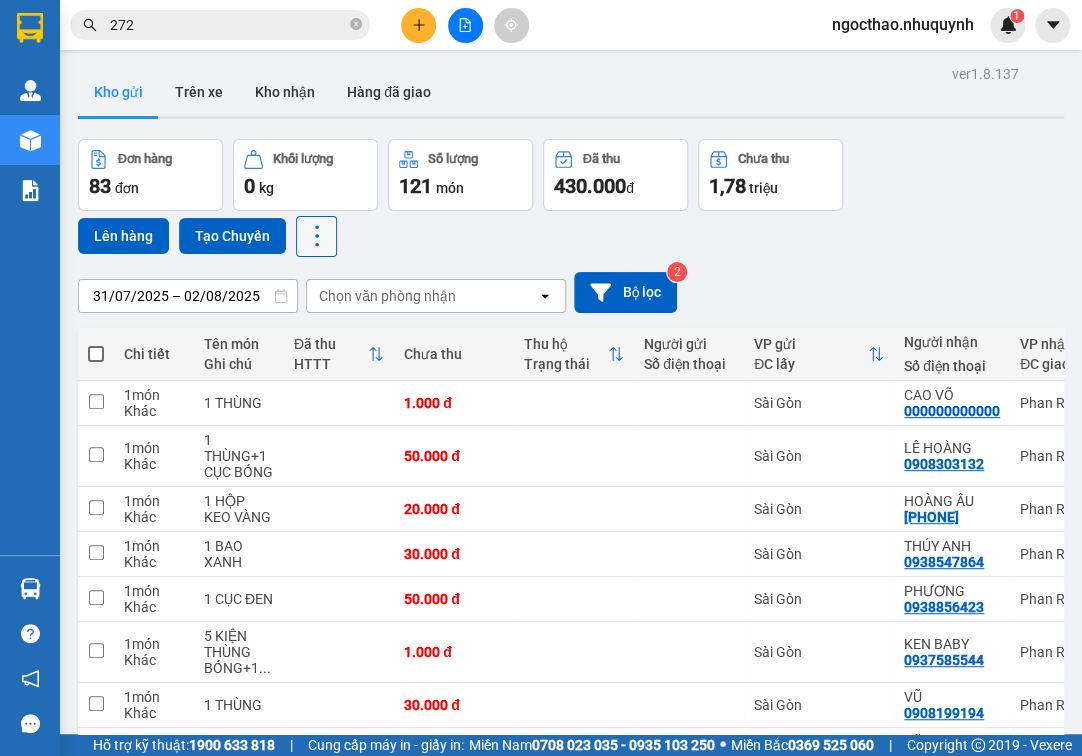 click 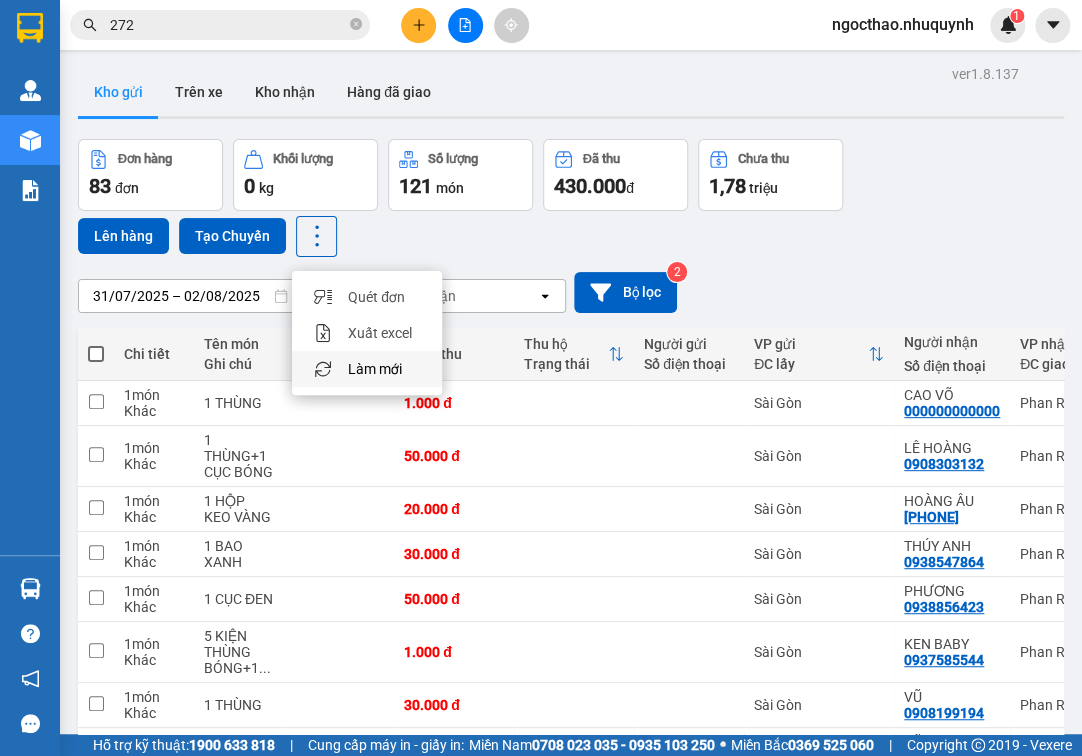 click 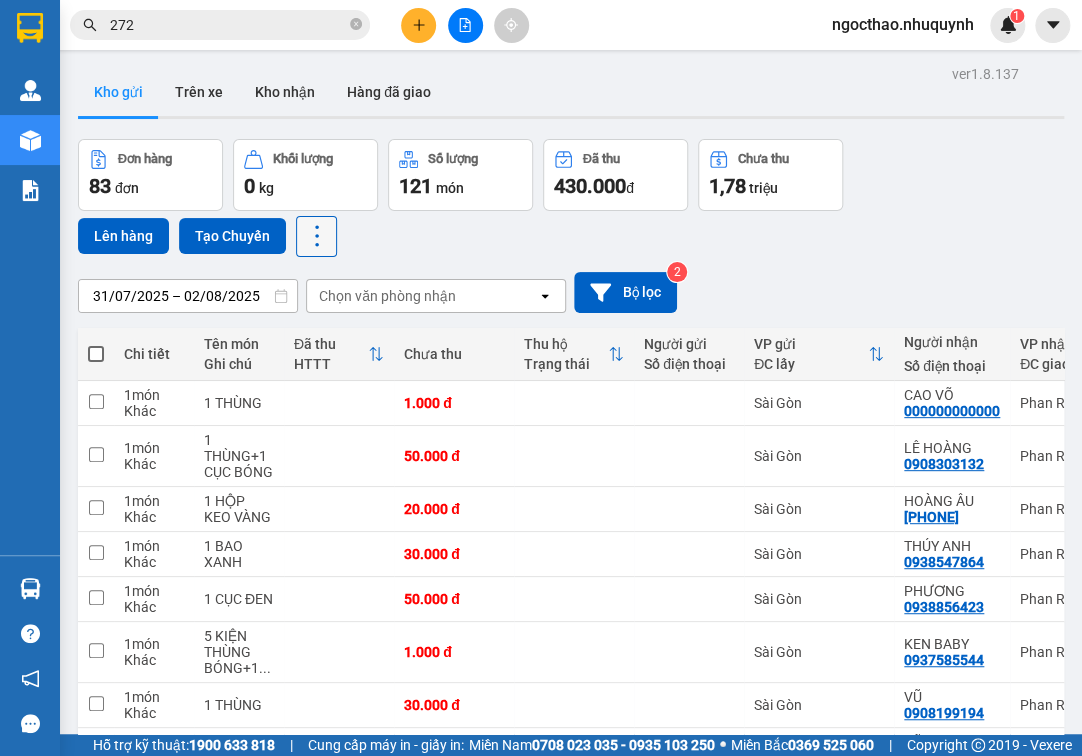 click 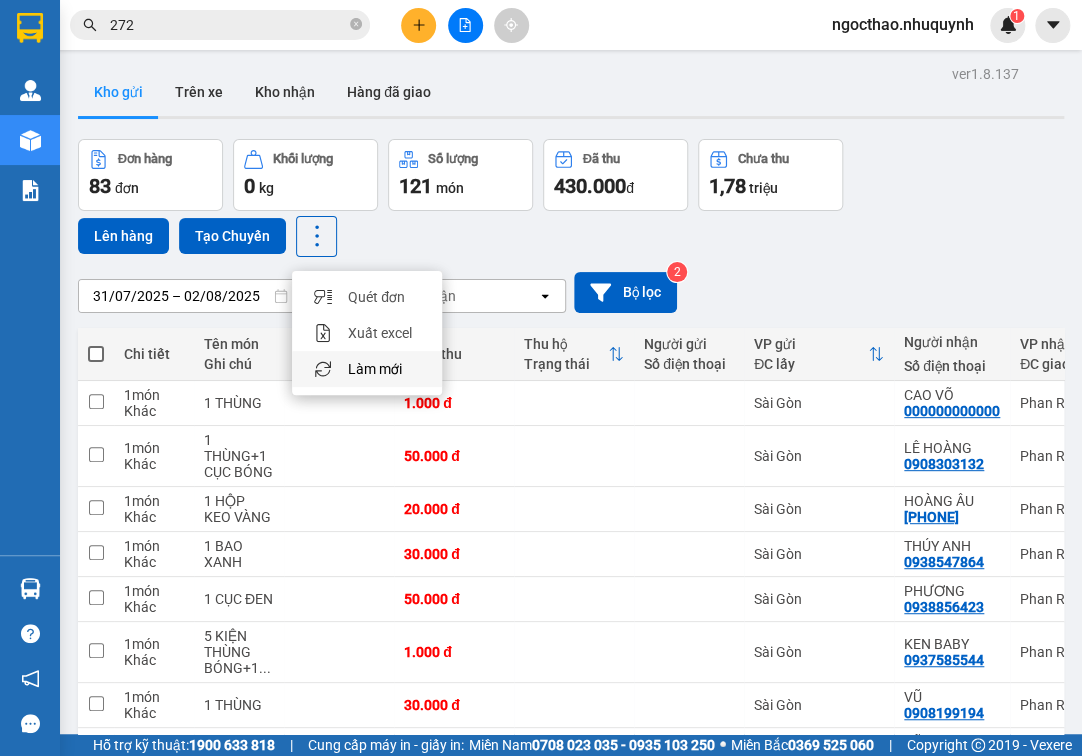 click on "Làm mới" at bounding box center (375, 369) 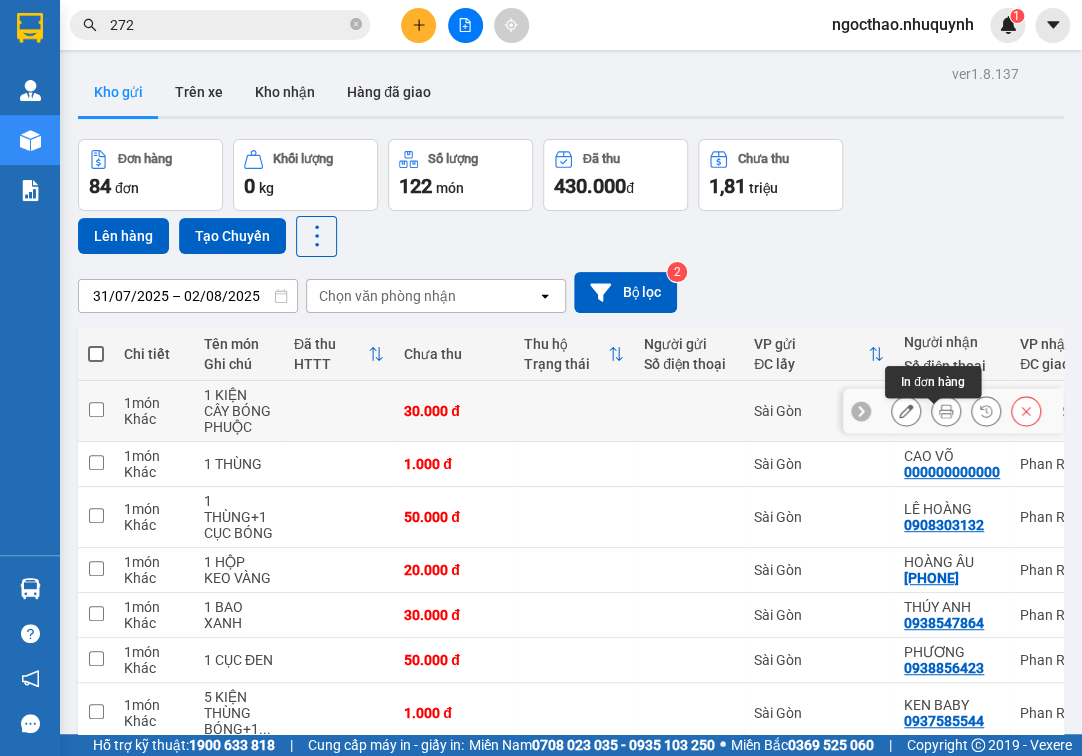 click at bounding box center [946, 411] 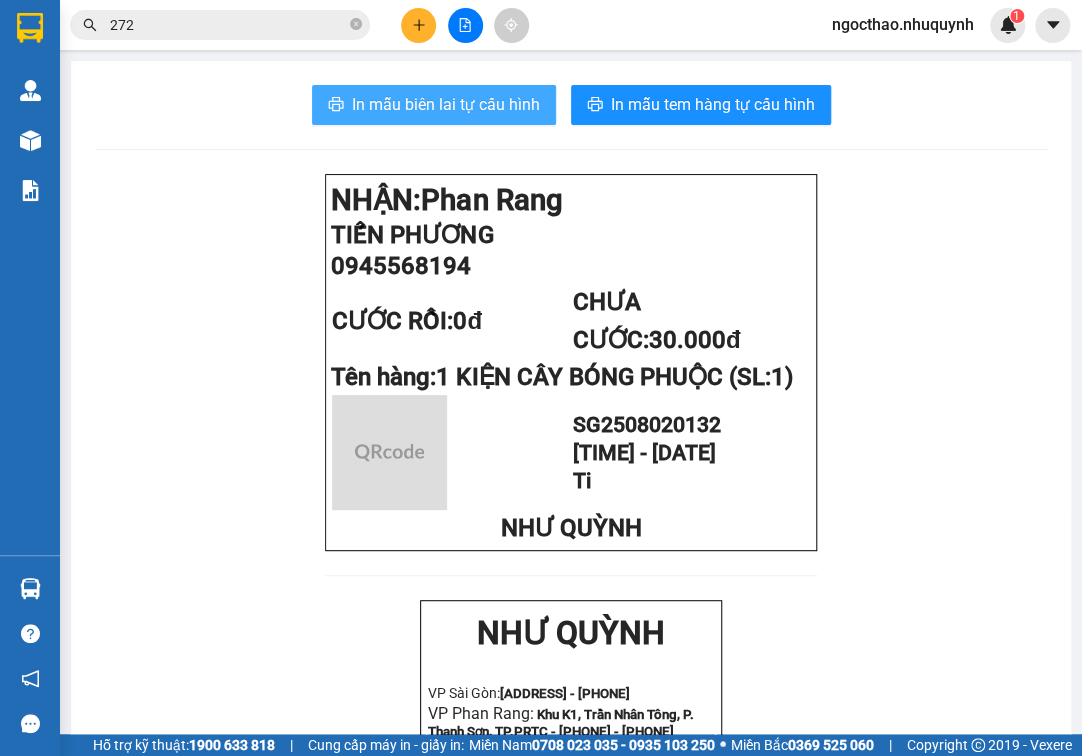 click on "In mẫu biên lai tự cấu hình" at bounding box center (434, 105) 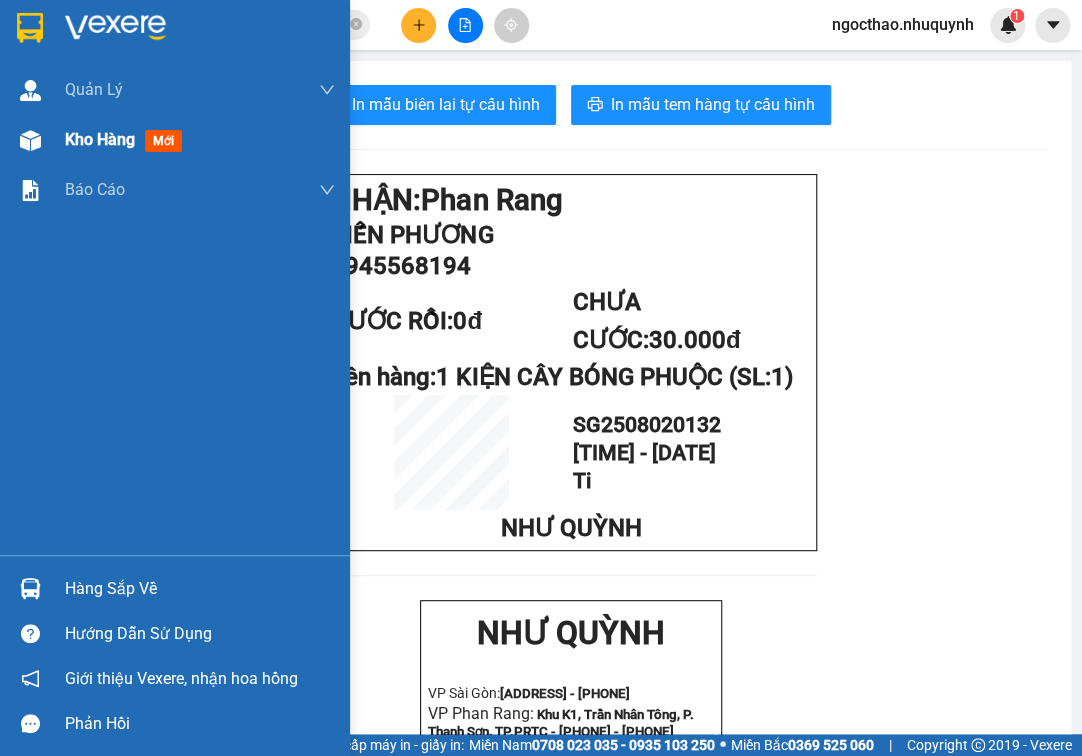click on "Kho hàng" at bounding box center [100, 139] 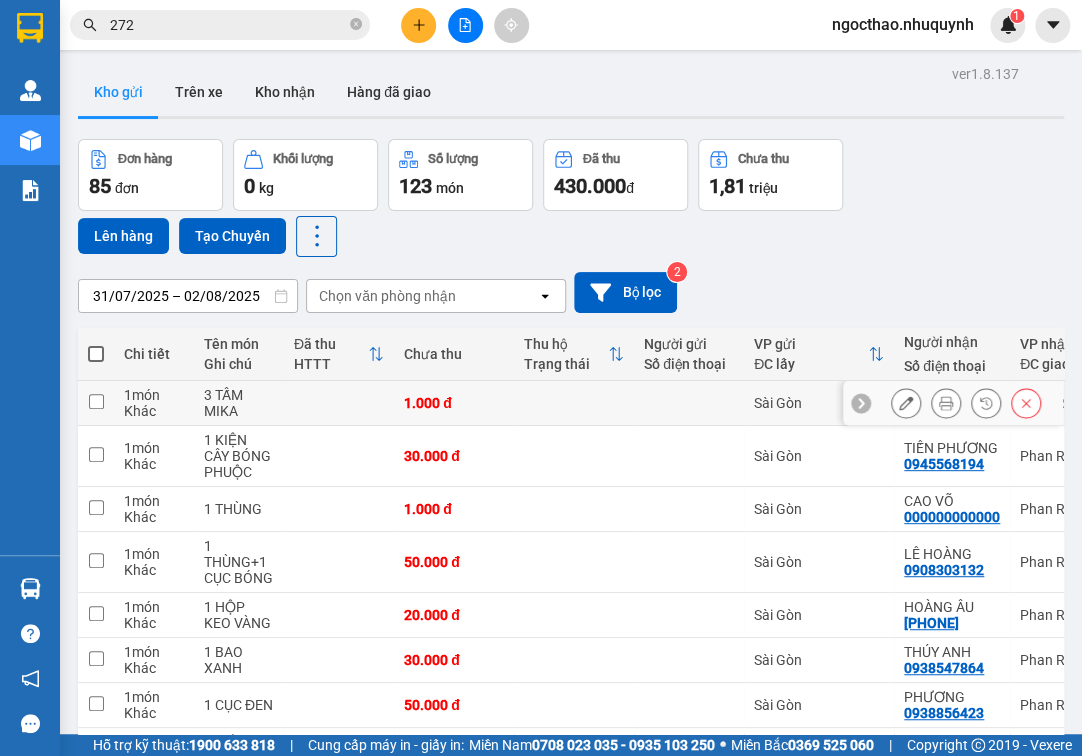 click at bounding box center (966, 403) 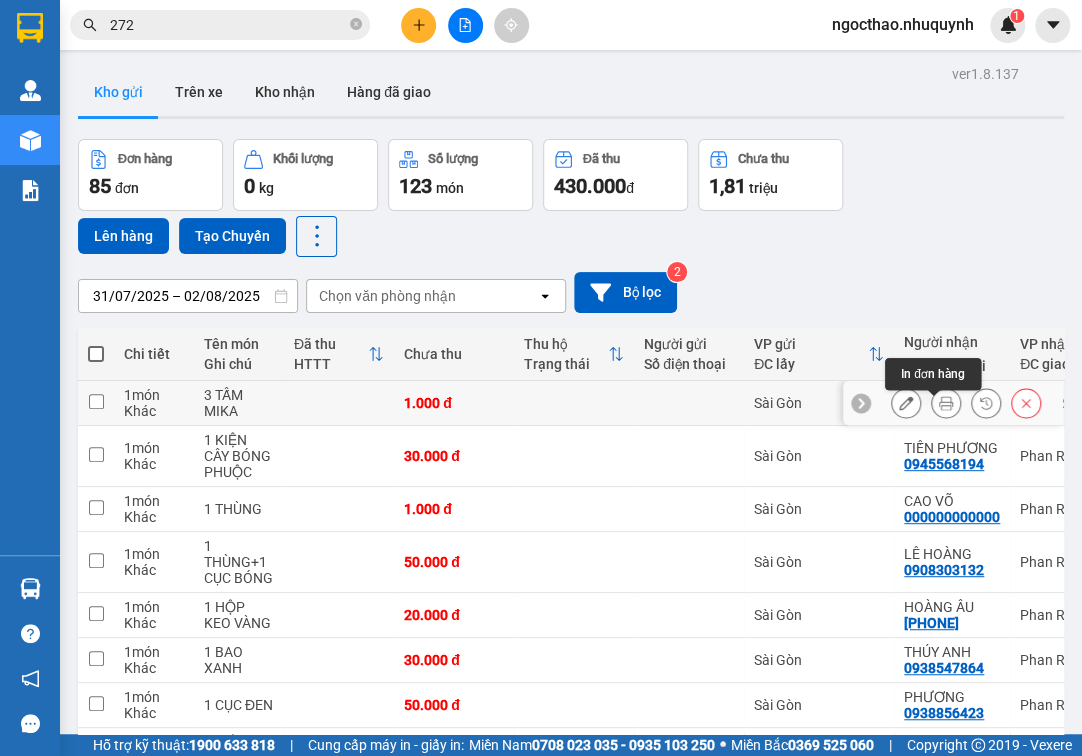 click 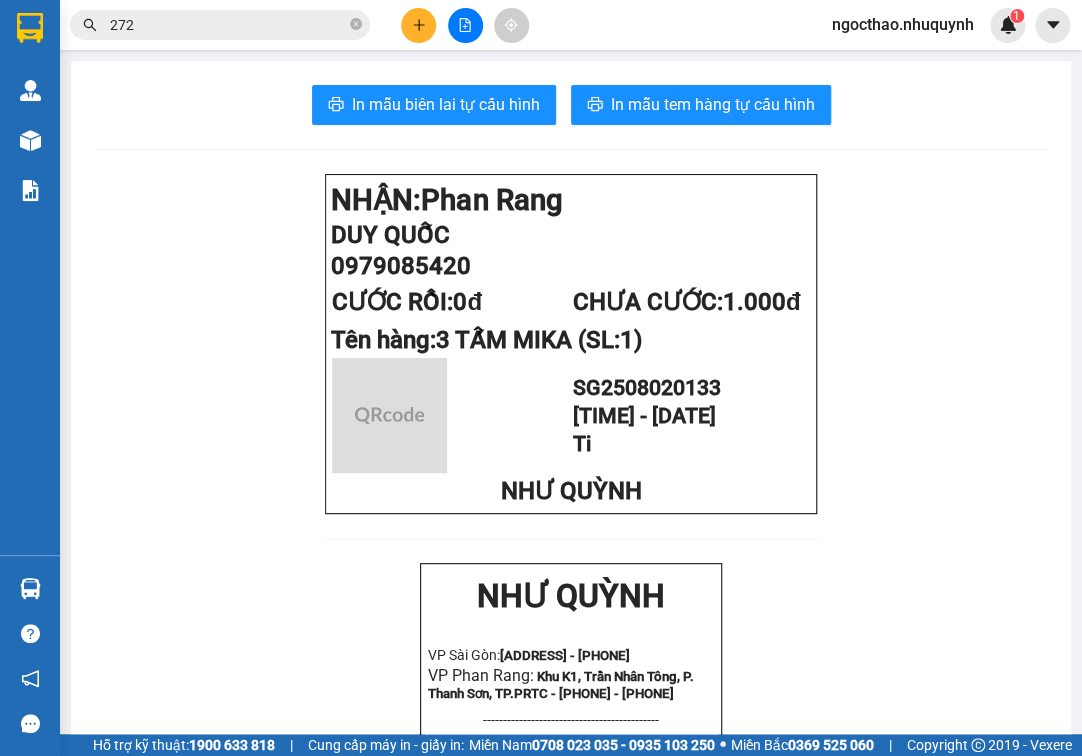 click on "In mẫu biên lai tự cấu hình In mẫu tem hàng tự cấu hình
NHẬN:  Phan Rang
DUY QUỐC
0979085420
CƯỚC RỒI:  0đ
CHƯA CƯỚC:  1.000đ
Tên hàng:  3 TẤM MIKA (SL:  1)
SG2508020133
16:39:40 - 02/08/2025
Ti
NHƯ QUỲNH
NHƯ QUỲNH
VP Sài Gòn:  342 Lê Hồng Phong, P1, Q10, TP.HCM - 0931 556 979
VP Phan Rang:   Khu K1, Trần Nhân Tông, P. Thanh Sơn, TP.PRTC - 0931 225 779 - 0931 226 779
--------------------------------------------
Gửi khách hàng
Mã đơn:  SG2508020133
Gửi:   -
Sài Gòn
Nhận:   DUY QUỐC -  0979085420
Phan Rang
Tên hàng
SL
Cước hàng
3 TẤM MIKA
1
1.000đ
Tổng cộng
1
1.000đ
Chưa cước:
1.000đ
Tổng phải thu:
1.000đ
Nhân viên in:  Hà Thị Ngọc Thảo
Thời gian in:  16:39  02-08-2025
KHÁCH HÀNG:" at bounding box center (571, 728) 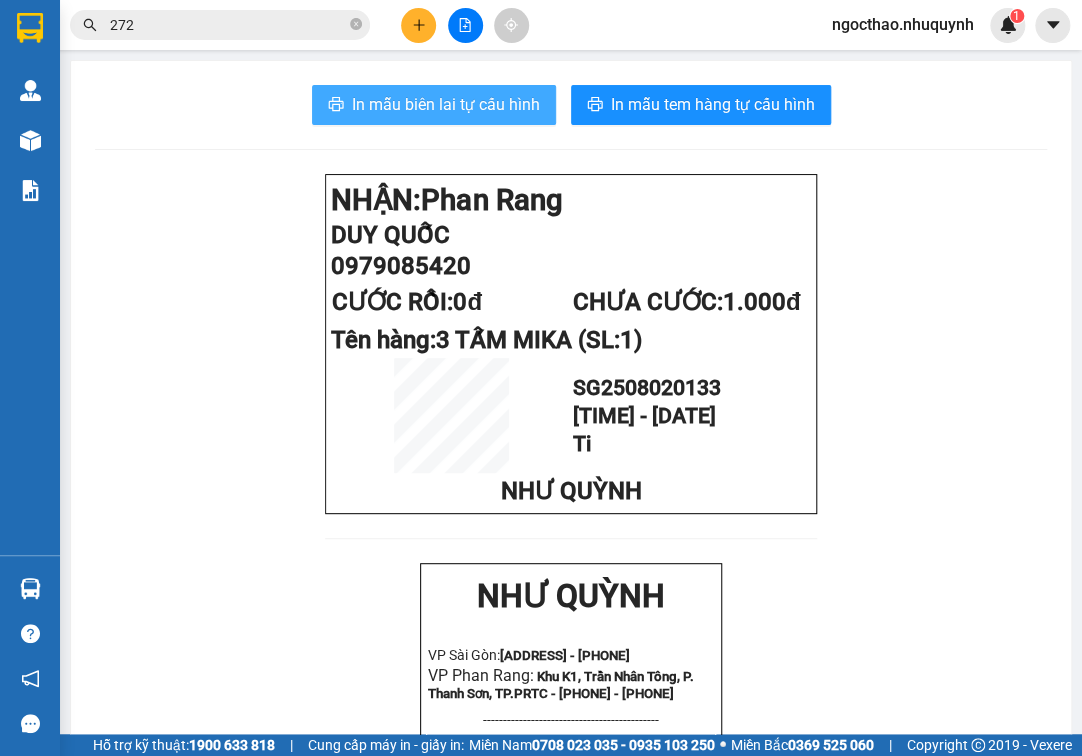 drag, startPoint x: 477, startPoint y: 104, endPoint x: 553, endPoint y: 288, distance: 199.07788 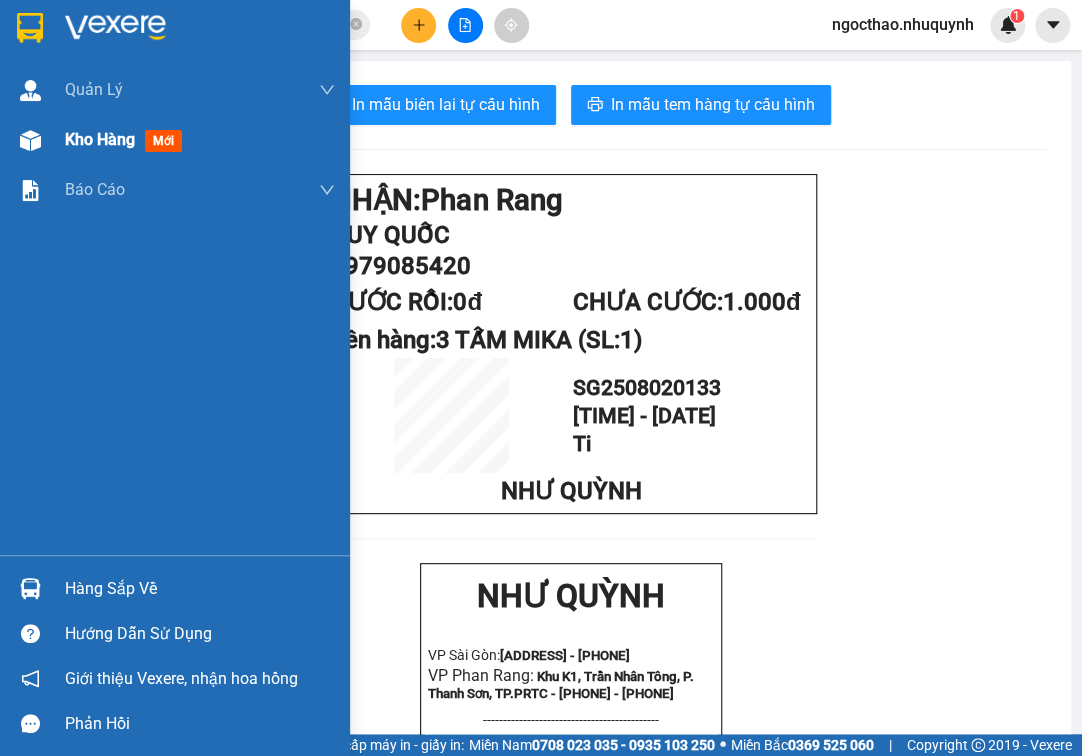click on "Kho hàng" at bounding box center (100, 139) 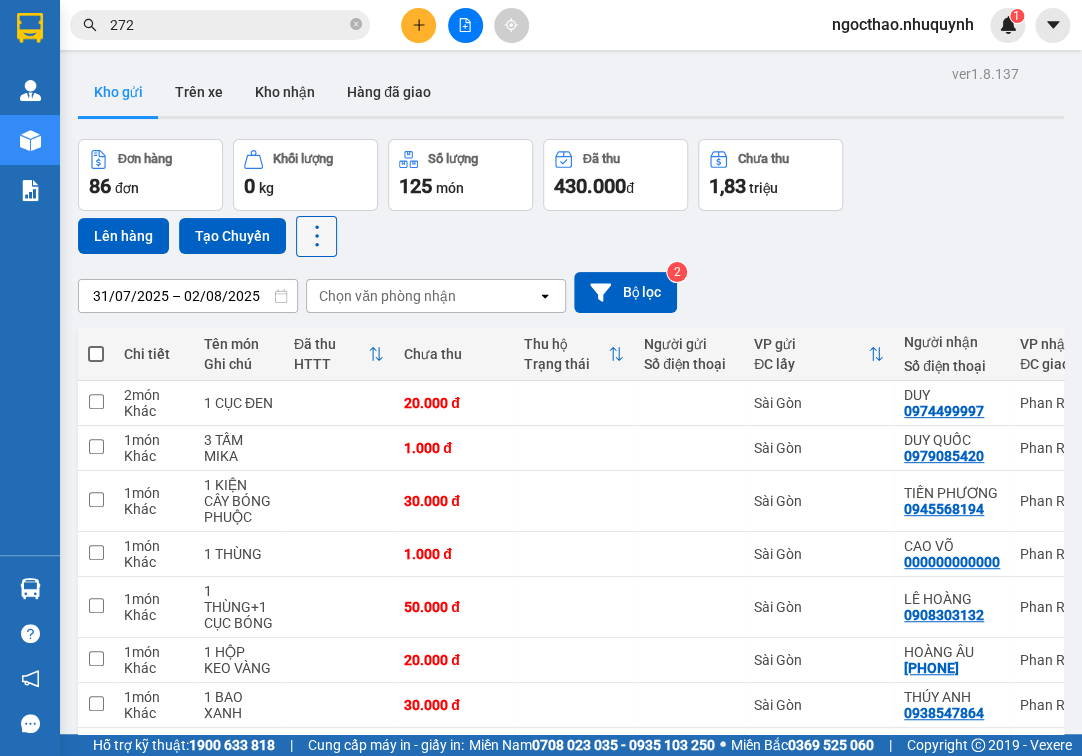 click 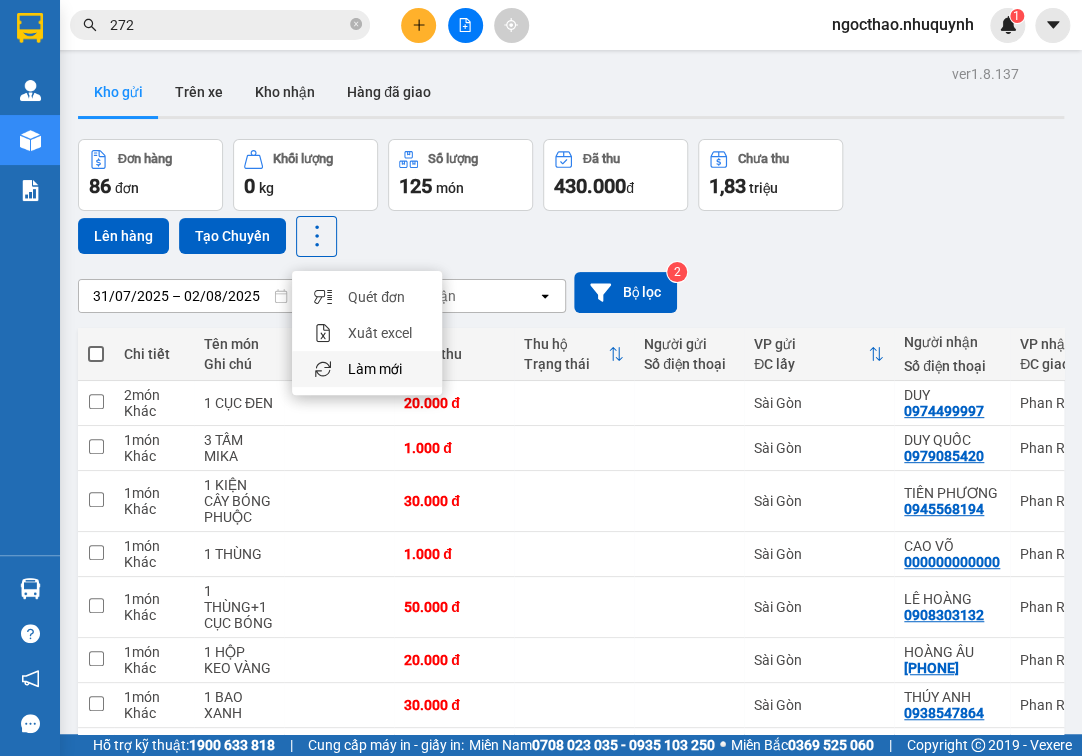 click on "Làm mới" at bounding box center [375, 369] 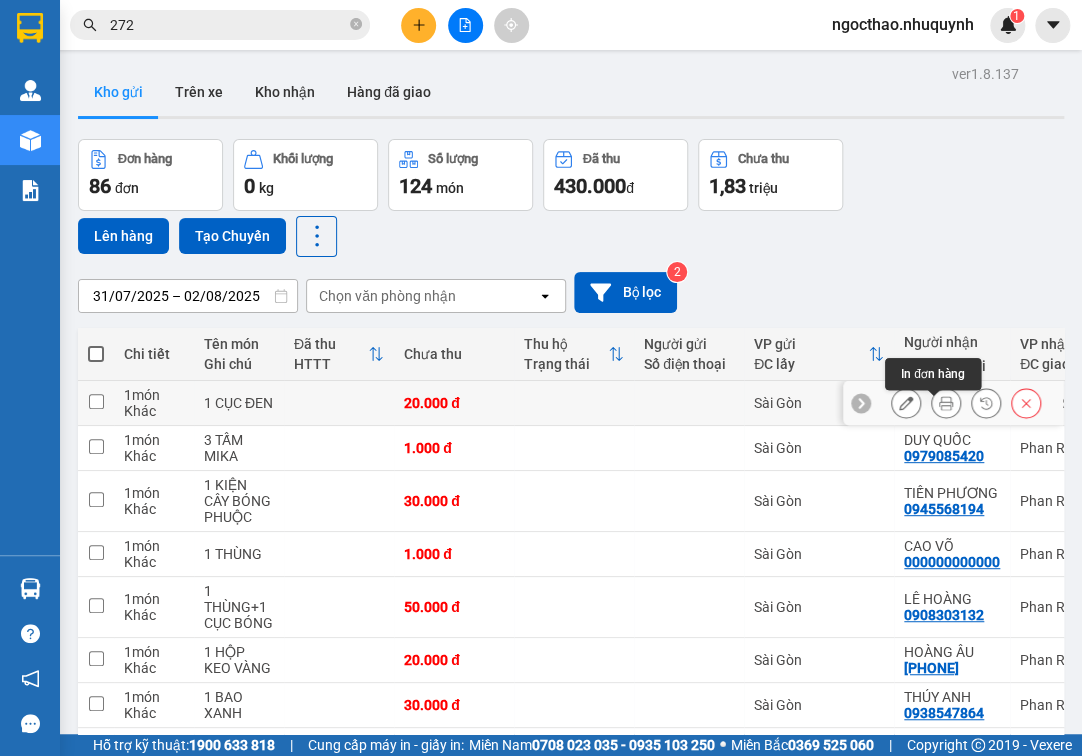 click 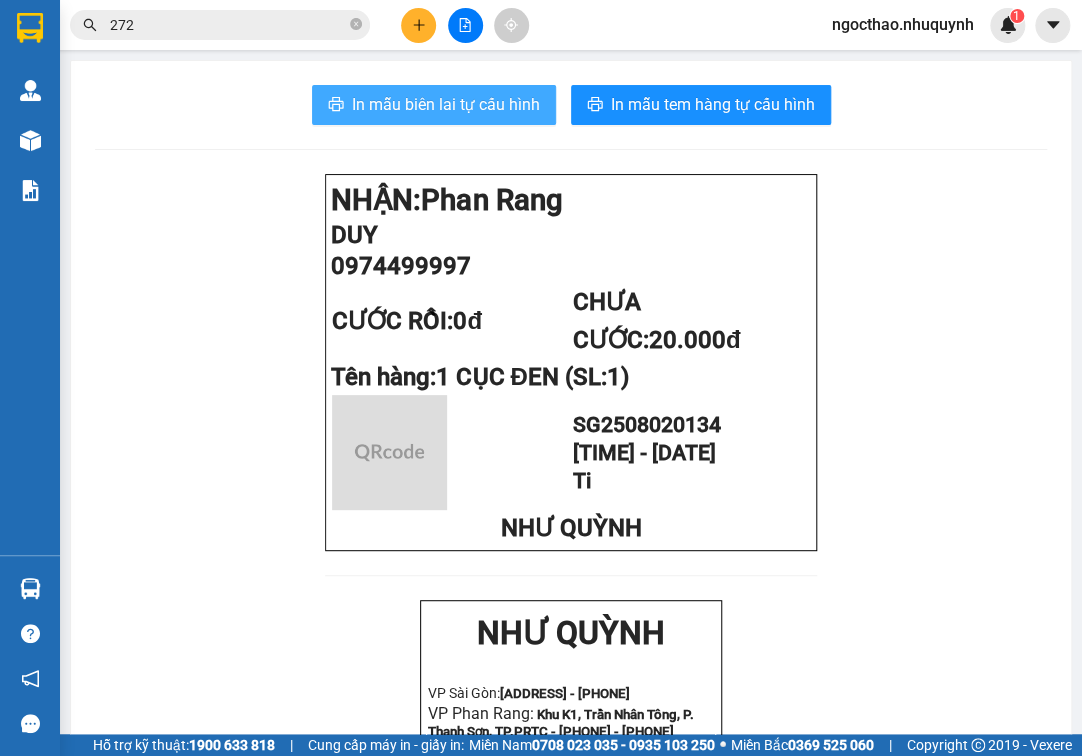 click on "In mẫu biên lai tự cấu hình" at bounding box center (446, 104) 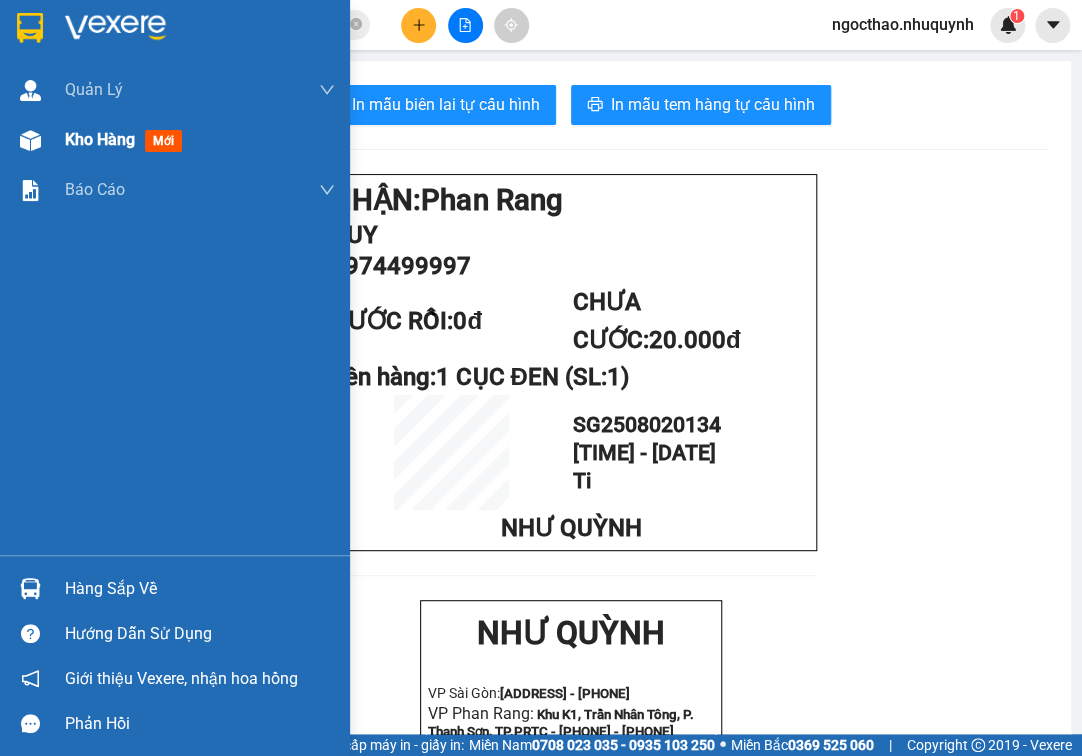 click on "Kho hàng" at bounding box center (100, 139) 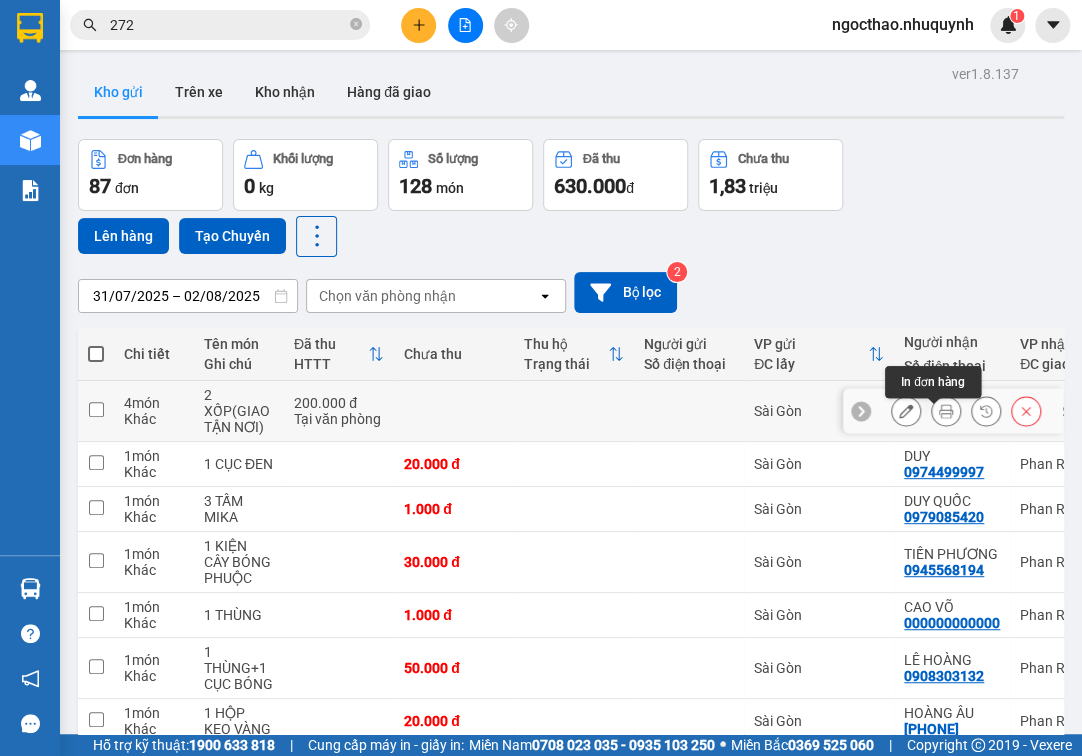 click 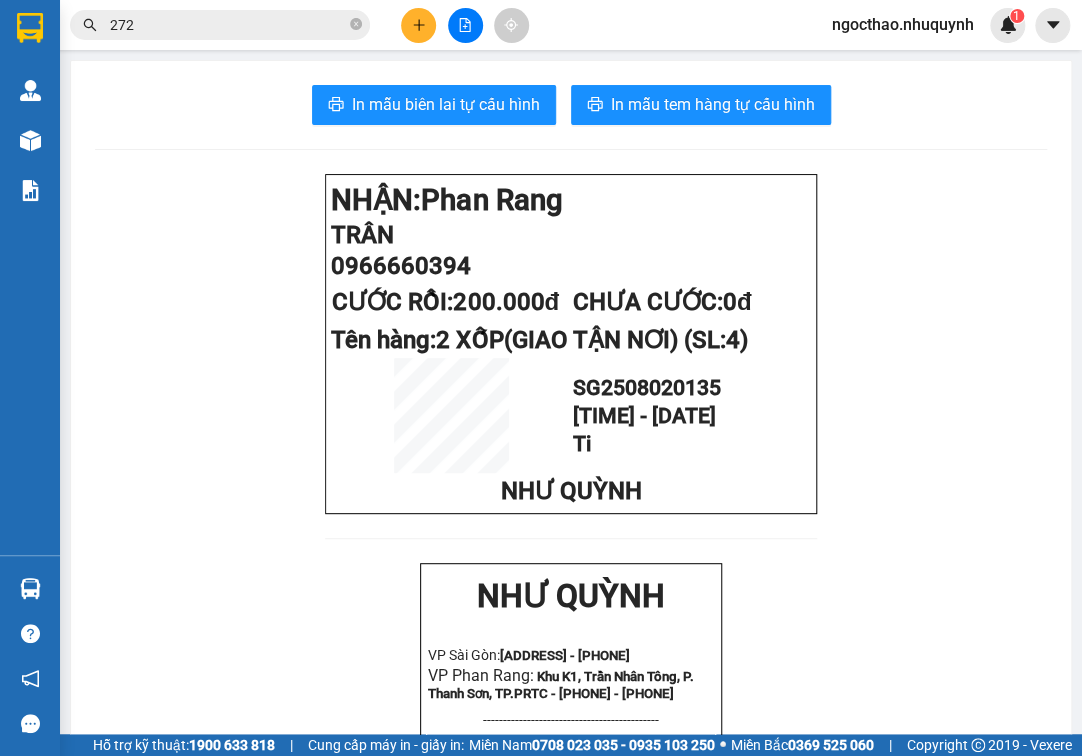click on "In mẫu biên lai tự cấu hình In mẫu tem hàng tự cấu hình
NHẬN:  Phan Rang
TRÂN
0966660394
CƯỚC RỒI:  200.000đ
CHƯA CƯỚC:  0đ
Tên hàng:  2 XỐP(GIAO TẬN NƠI)  (SL:  4)
SG2508020135
16:44:36 - 02/08/2025
Ti
NHƯ QUỲNH
NHƯ QUỲNH
VP Sài Gòn:  342 Lê Hồng Phong, P1, Q10, TP.HCM - 0931 556 979
VP Phan Rang:   Khu K1, Trần Nhân Tông, P. Thanh Sơn, TP.PRTC - 0931 225 779 - 0931 226 779
--------------------------------------------
Gửi khách hàng
Mã đơn:  SG2508020135
Gửi:   -
Sài Gòn
Nhận:   TRÂN -  0966660394
Phan Rang
Tên hàng
SL
Cước hàng
2 XỐP(GIAO TẬN NƠI)
4
200.000đ
Tổng cộng
4
200.000đ
Chưa cước:
0đ
Tổng phải thu:
0đ
Nhân viên in:  Hà Thị Ngọc Thảo
Thời gian in:  16:44  02-08-2025" at bounding box center (571, 743) 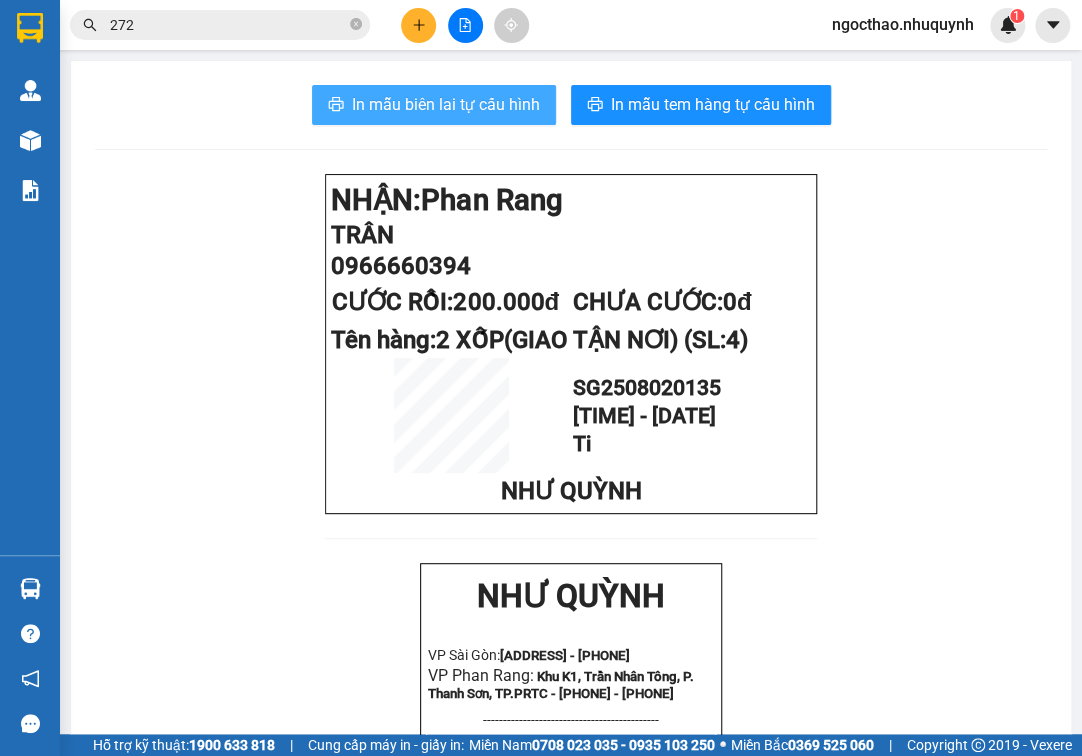 drag, startPoint x: 334, startPoint y: 92, endPoint x: 578, endPoint y: 237, distance: 283.8327 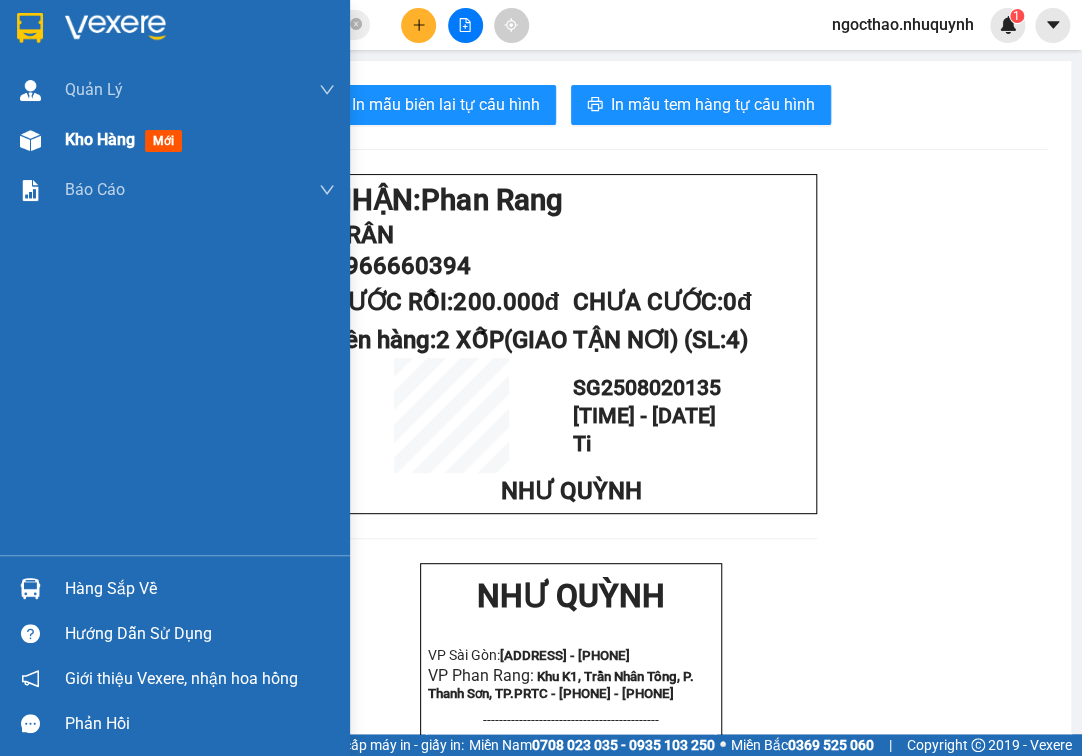 click on "Kho hàng" at bounding box center [100, 139] 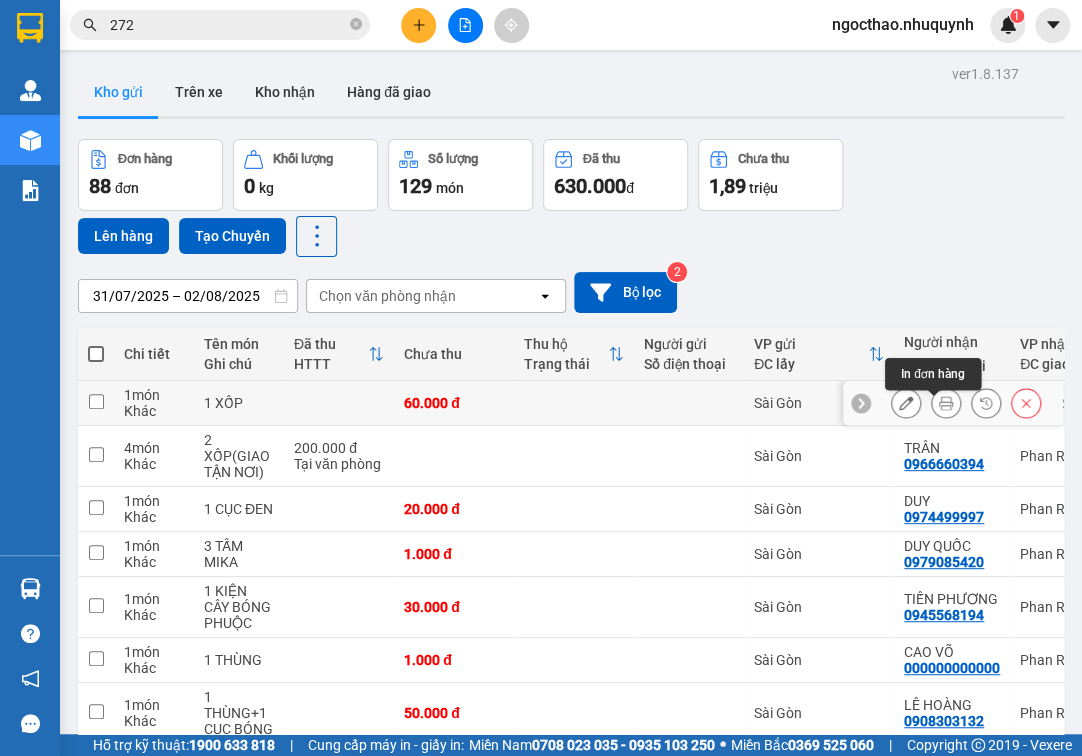 click 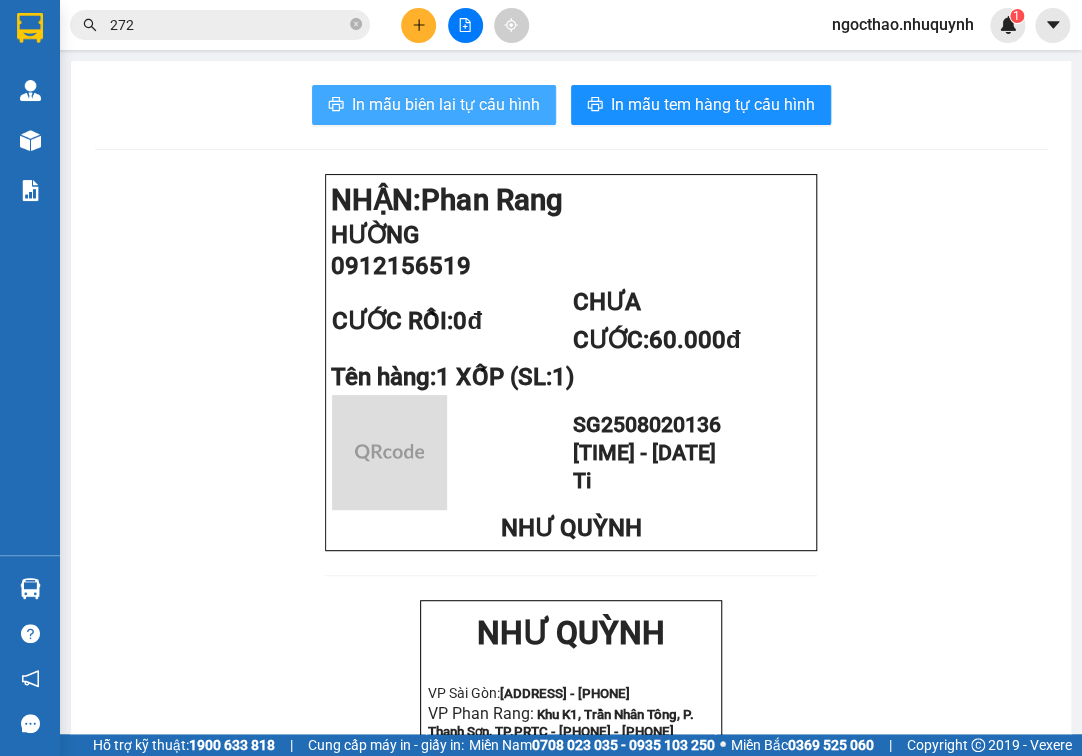 click on "In mẫu biên lai tự cấu hình" at bounding box center (434, 105) 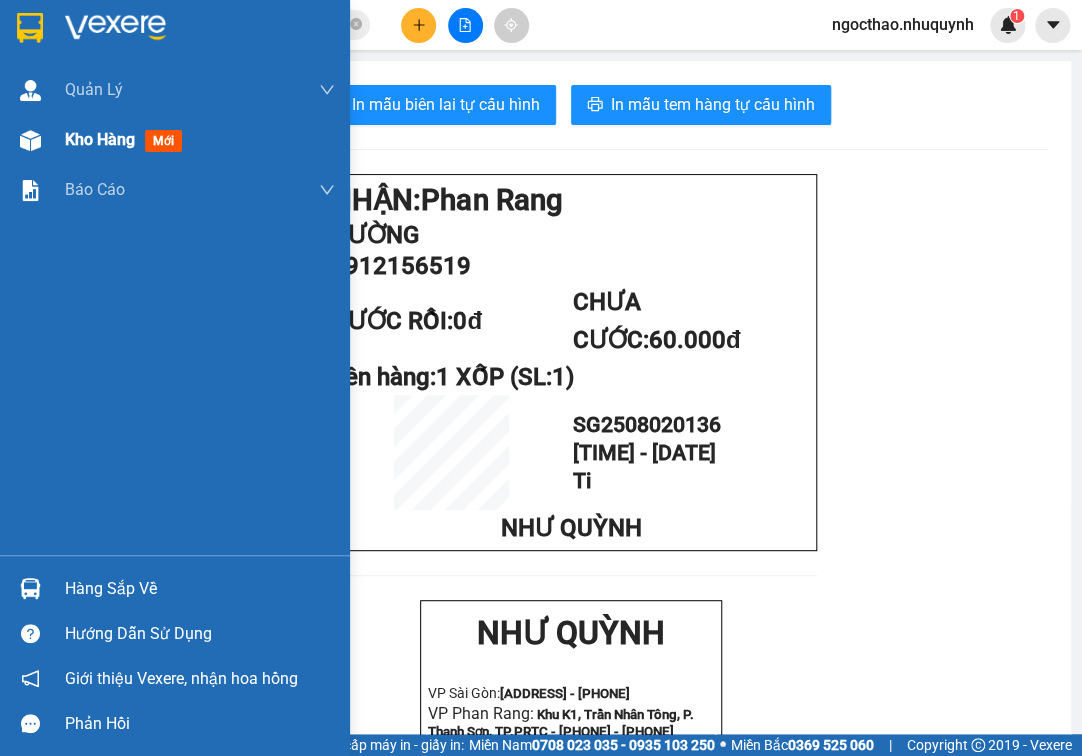 click on "Kho hàng mới" at bounding box center [200, 140] 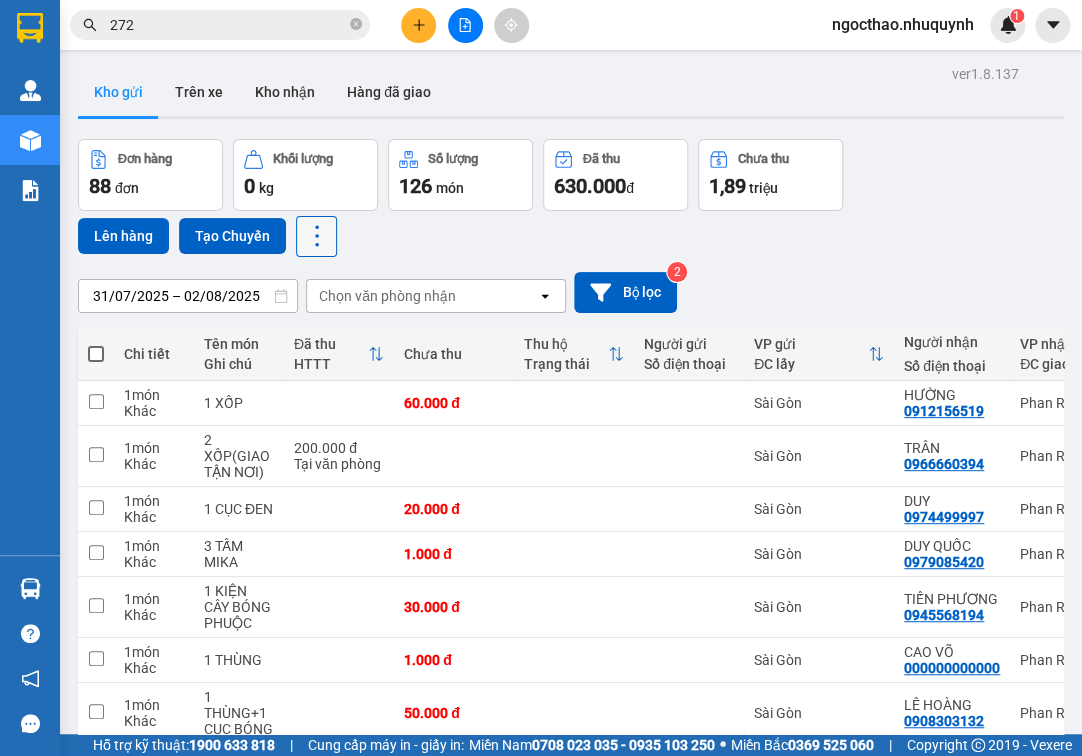 click 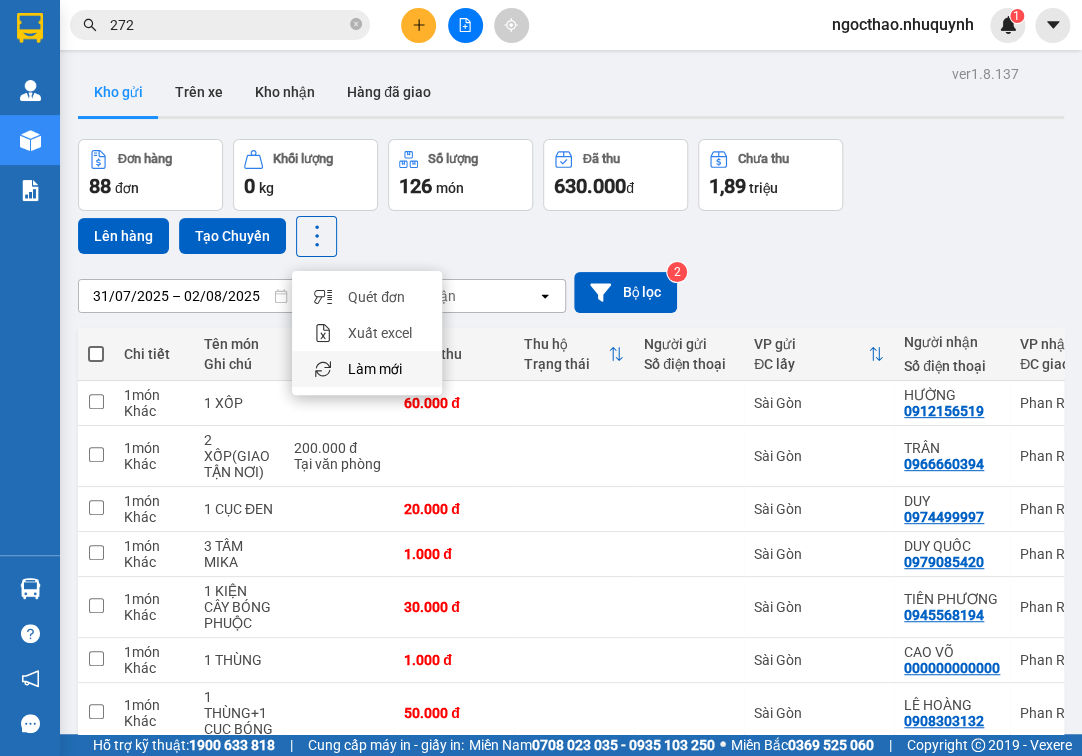 click on "Làm mới" at bounding box center (375, 369) 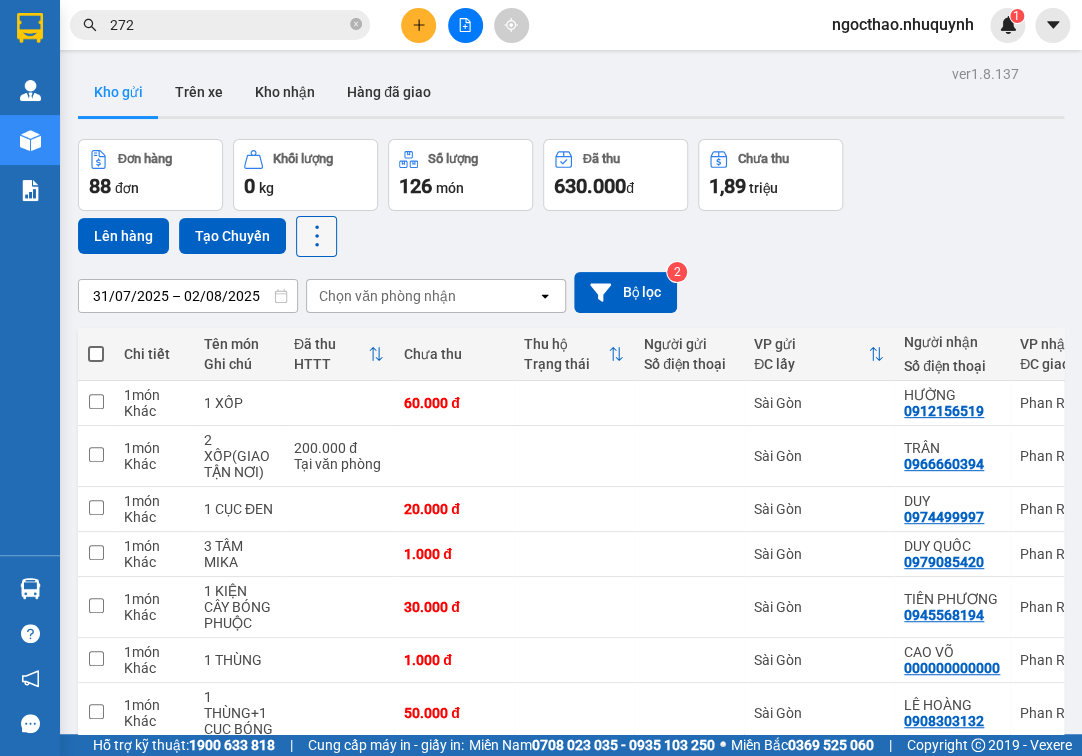 click 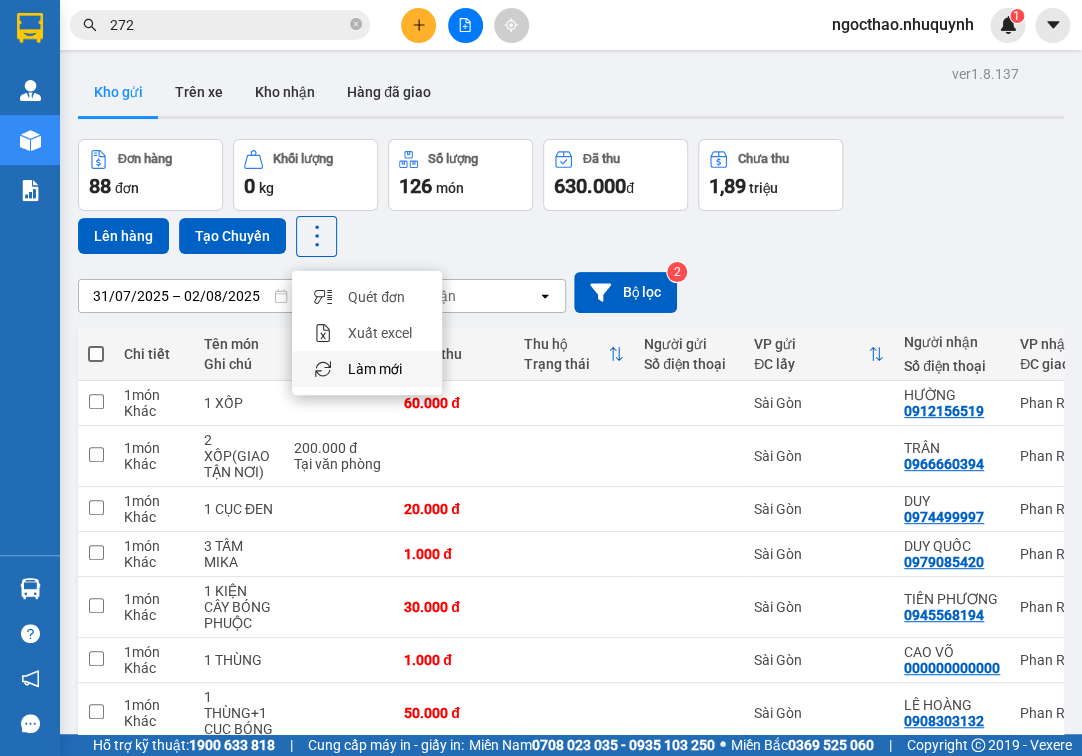 click on "Làm mới" at bounding box center (375, 369) 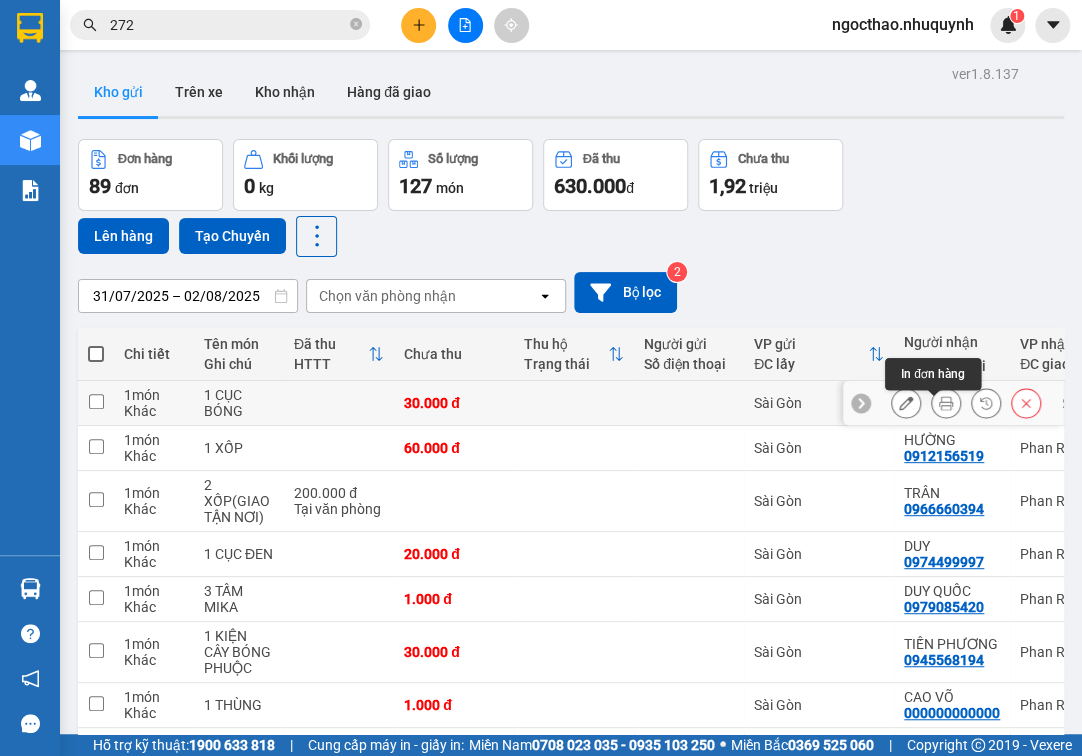 click 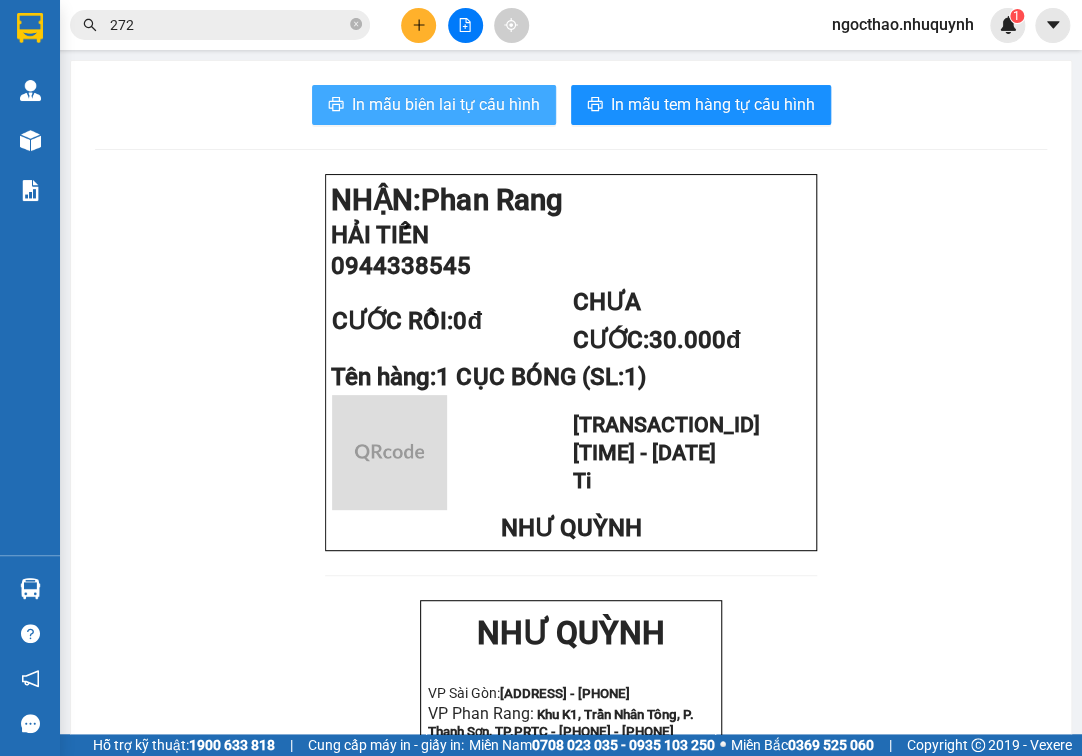 click on "In mẫu biên lai tự cấu hình" at bounding box center [446, 104] 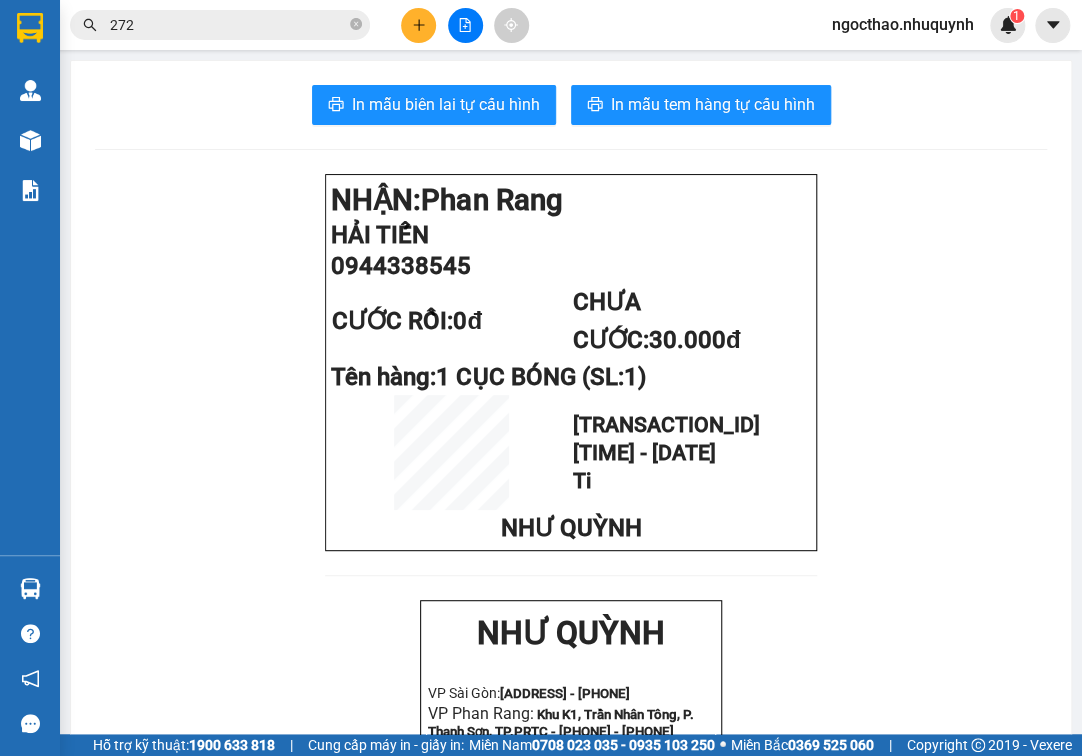 click on "In mẫu biên lai tự cấu hình In mẫu tem hàng tự cấu hình
NHẬN:  Phan Rang
HẢI TIẾN
0944338545
CƯỚC RỒI:  0đ
CHƯA CƯỚC:  30.000đ
Tên hàng:  1 CỤC BÓNG (SL:  1)
SG2508020137
16:48:16 - 02/08/2025
Ti
NHƯ QUỲNH
NHƯ QUỲNH
VP Sài Gòn:  342 Lê Hồng Phong, P1, Q10, TP.HCM - 0931 556 979
VP Phan Rang:   Khu K1, Trần Nhân Tông, P. Thanh Sơn, TP.PRTC - 0931 225 779 - 0931 226 779
--------------------------------------------
Gửi khách hàng
Mã đơn:  SG2508020137
Gửi:   -
Sài Gòn
Nhận:   HẢI TIẾN -  0944338545
Phan Rang
Tên hàng
SL
Cước hàng
1 CỤC BÓNG
1
30.000đ
Tổng cộng
1
30.000đ
Chưa cước:
30.000đ
Tổng phải thu:
30.000đ
Nhân viên in:  Hà Thị Ngọc Thảo
Thời gian in:  16:48  02-08-2025" at bounding box center [571, 747] 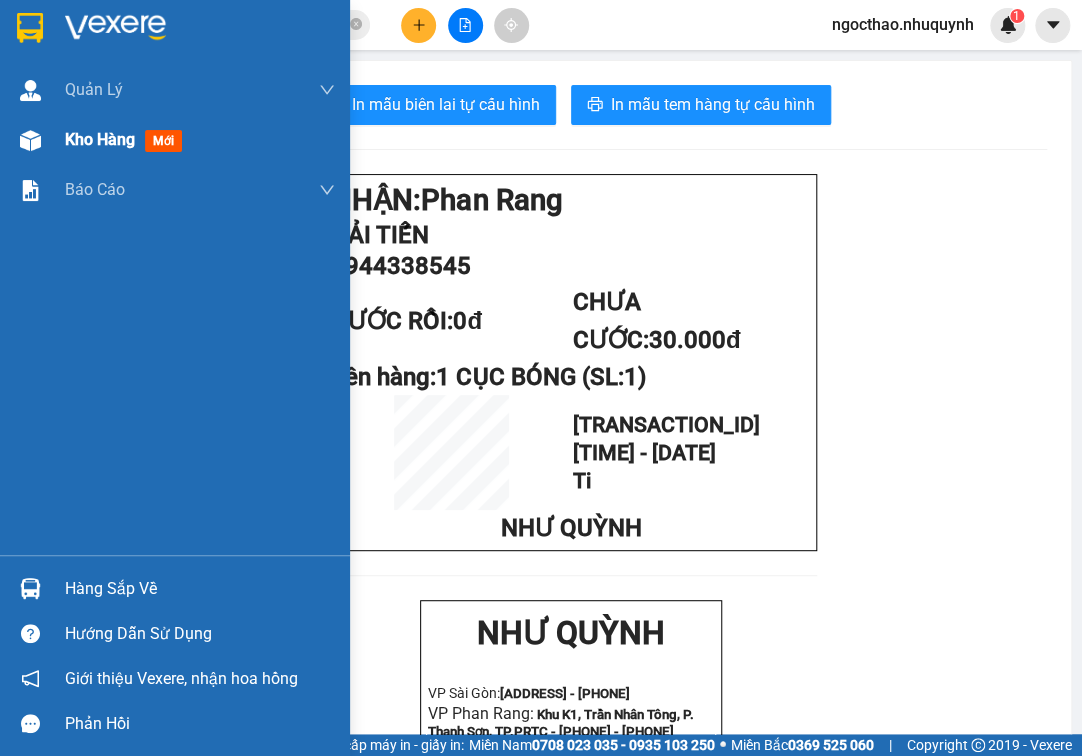 click on "Kho hàng" at bounding box center (100, 139) 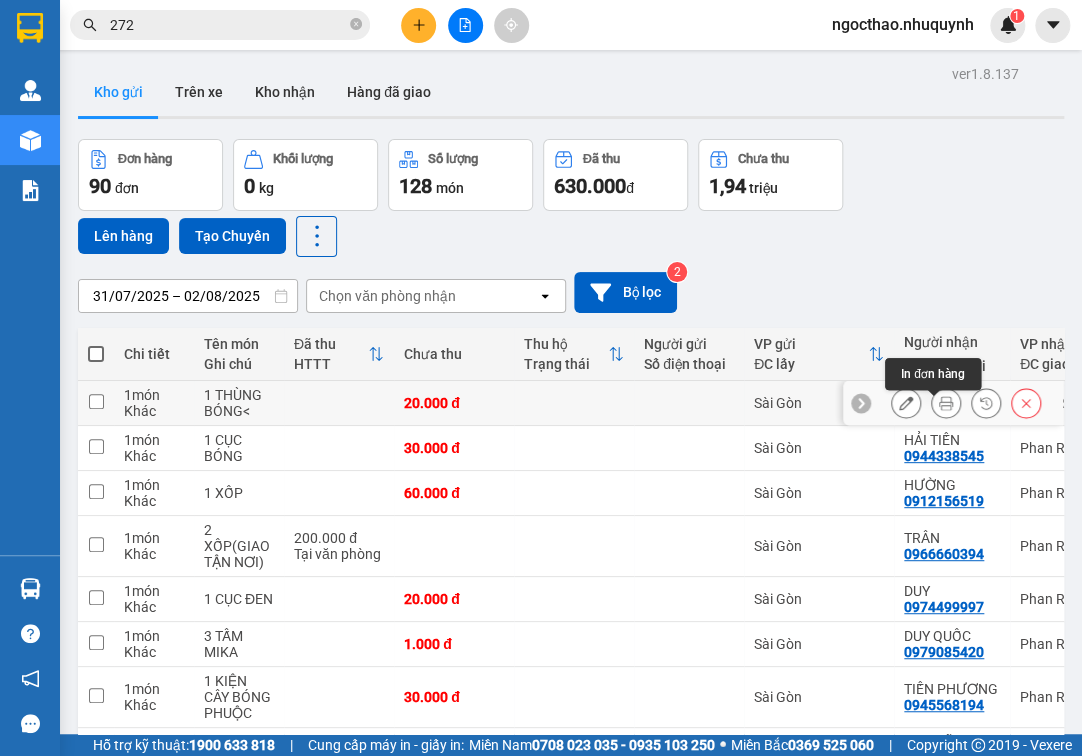 click at bounding box center (946, 403) 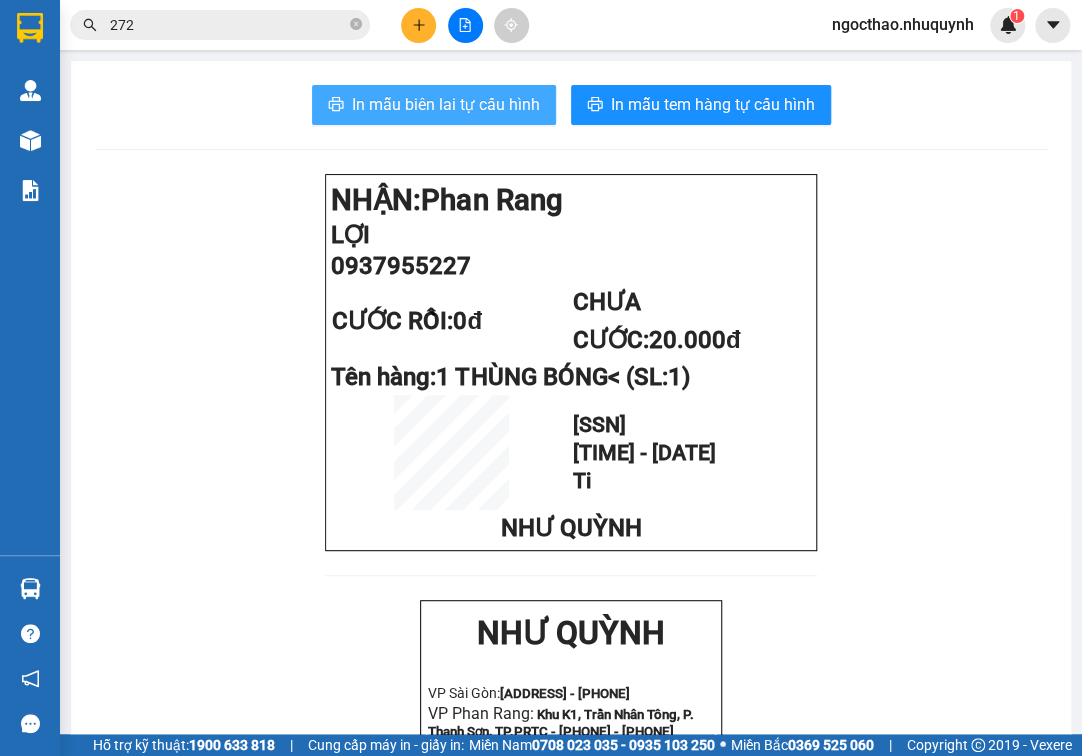 click on "In mẫu biên lai tự cấu hình" at bounding box center (446, 104) 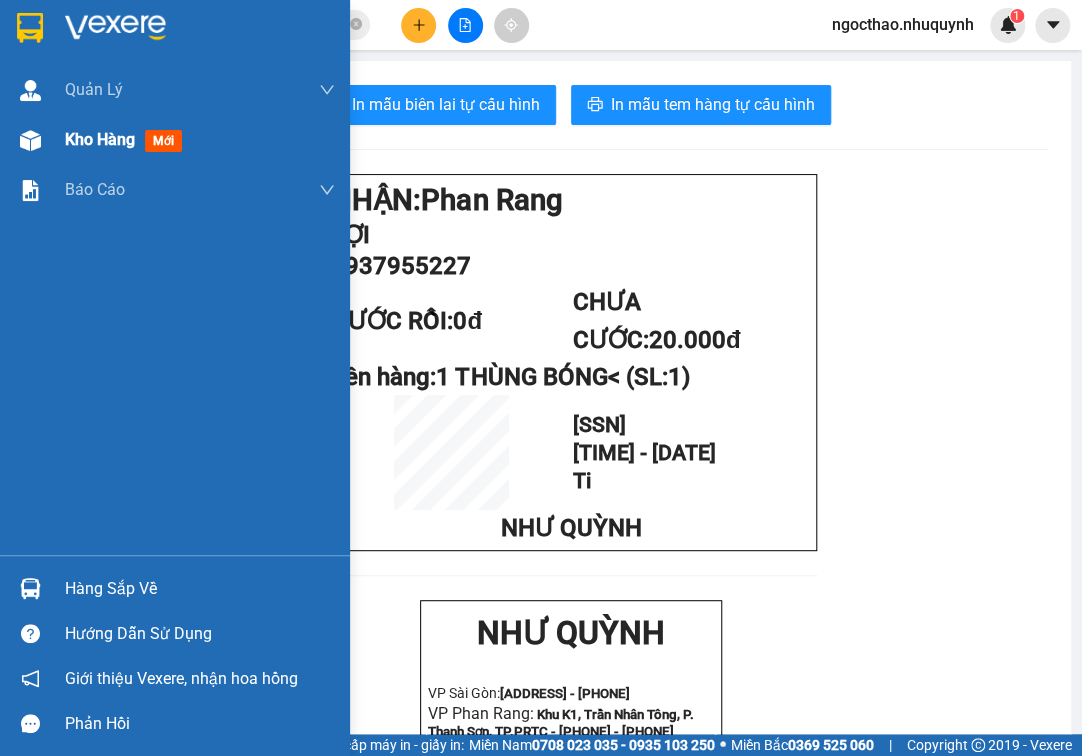 click on "Kho hàng" at bounding box center (100, 139) 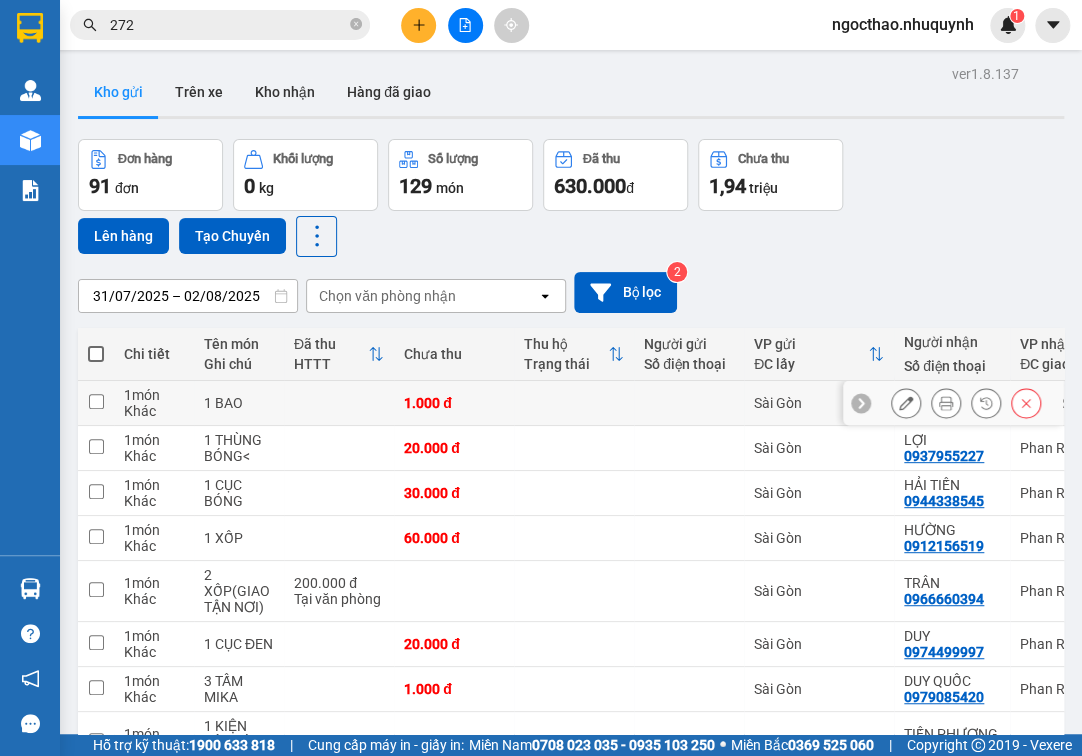 click 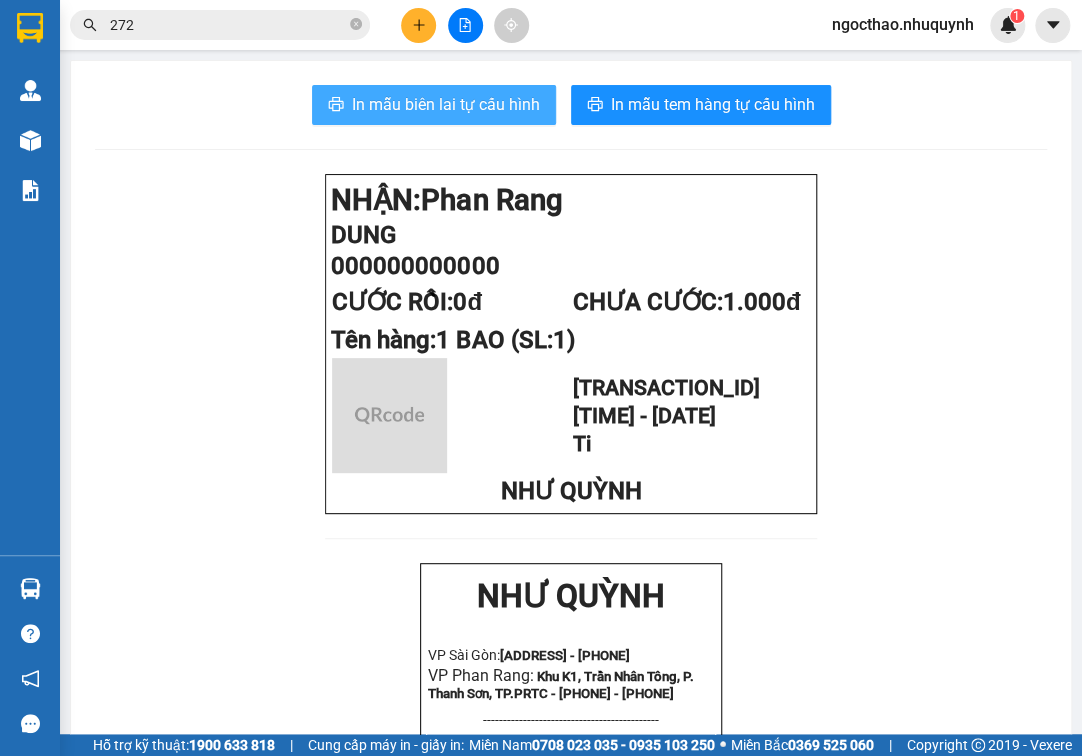 click on "In mẫu biên lai tự cấu hình" at bounding box center (446, 104) 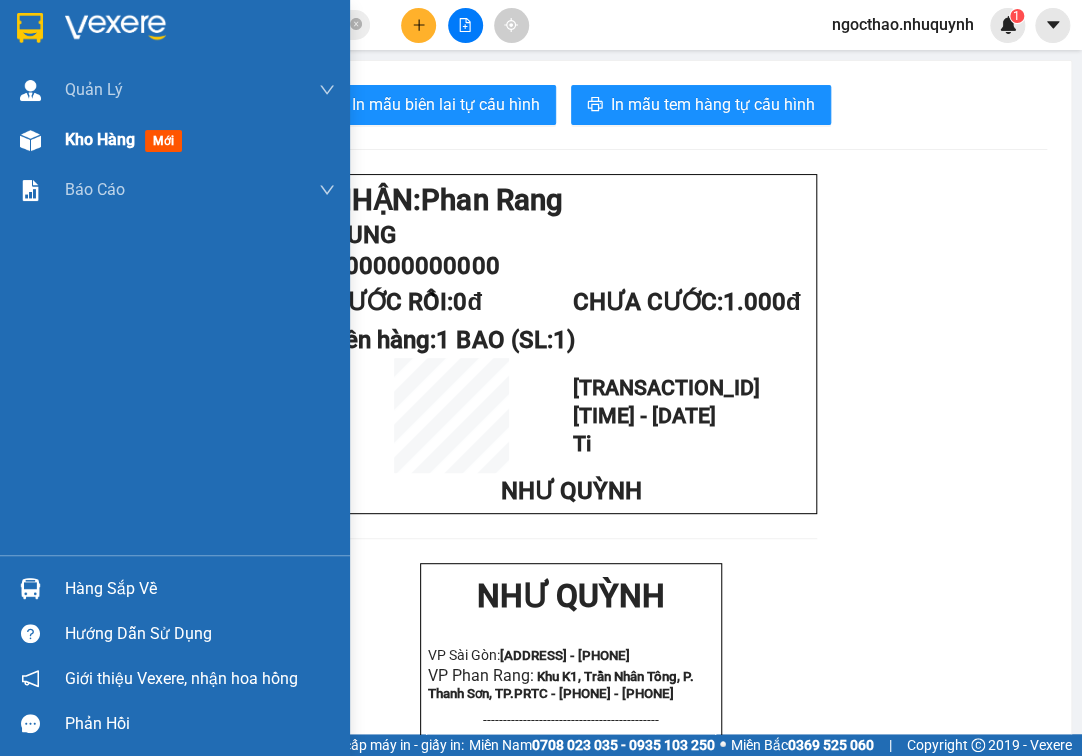 click on "Kho hàng" at bounding box center [100, 139] 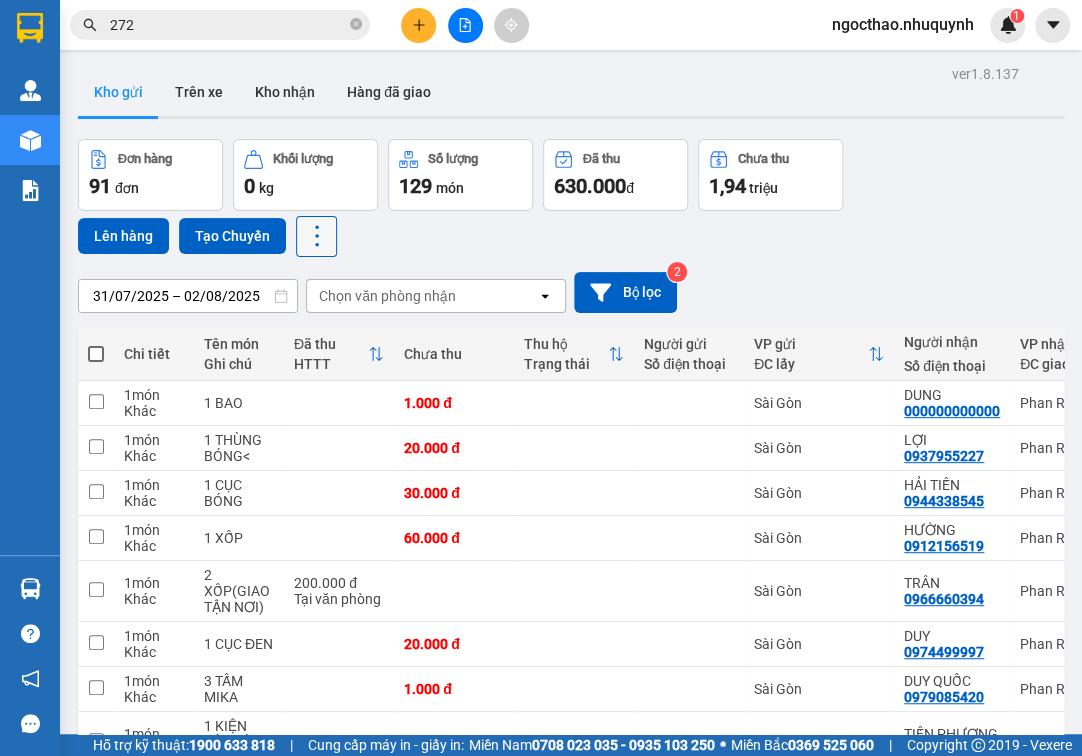 click 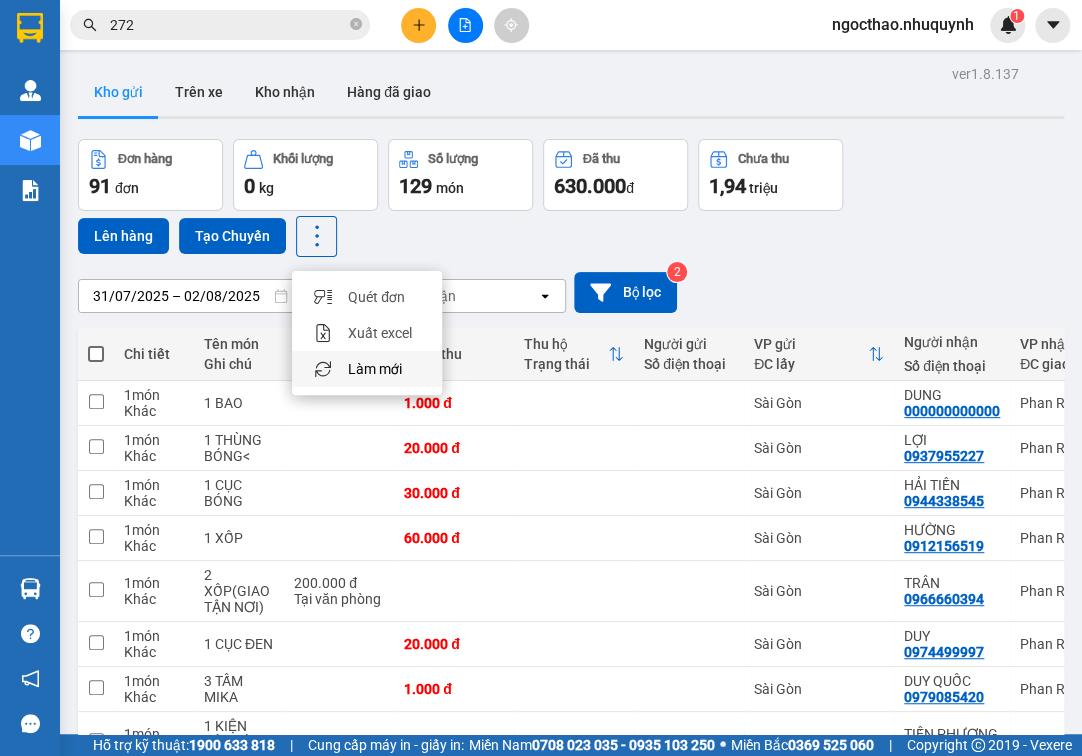 click on "Làm mới" at bounding box center [375, 369] 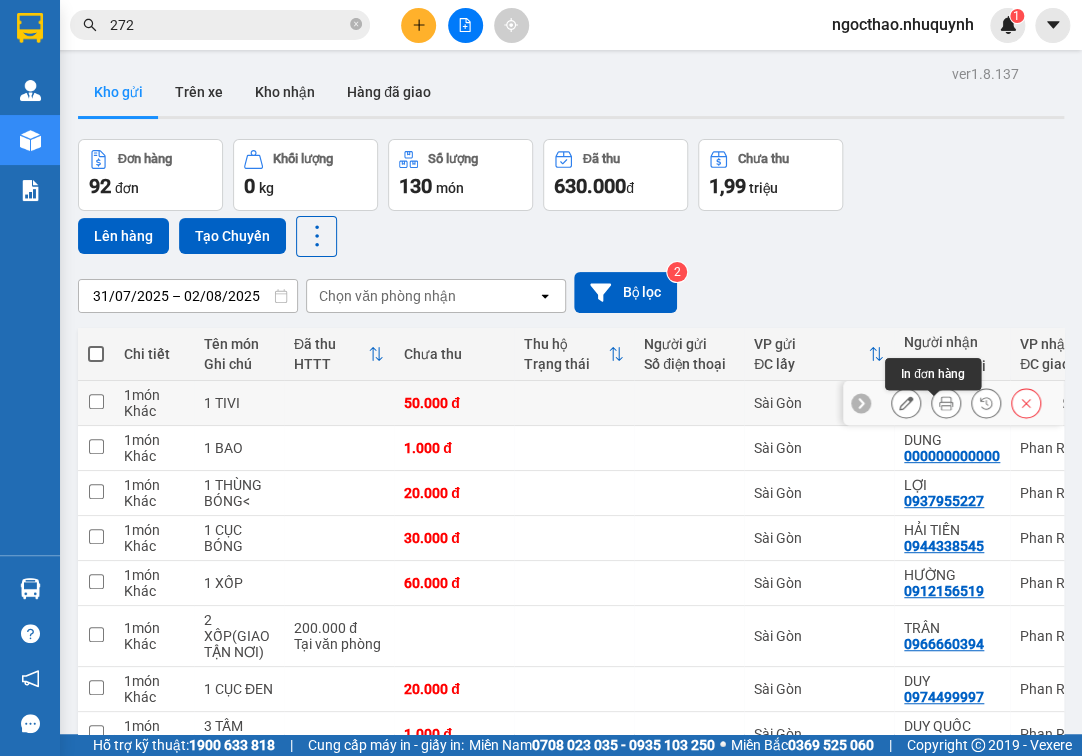 click 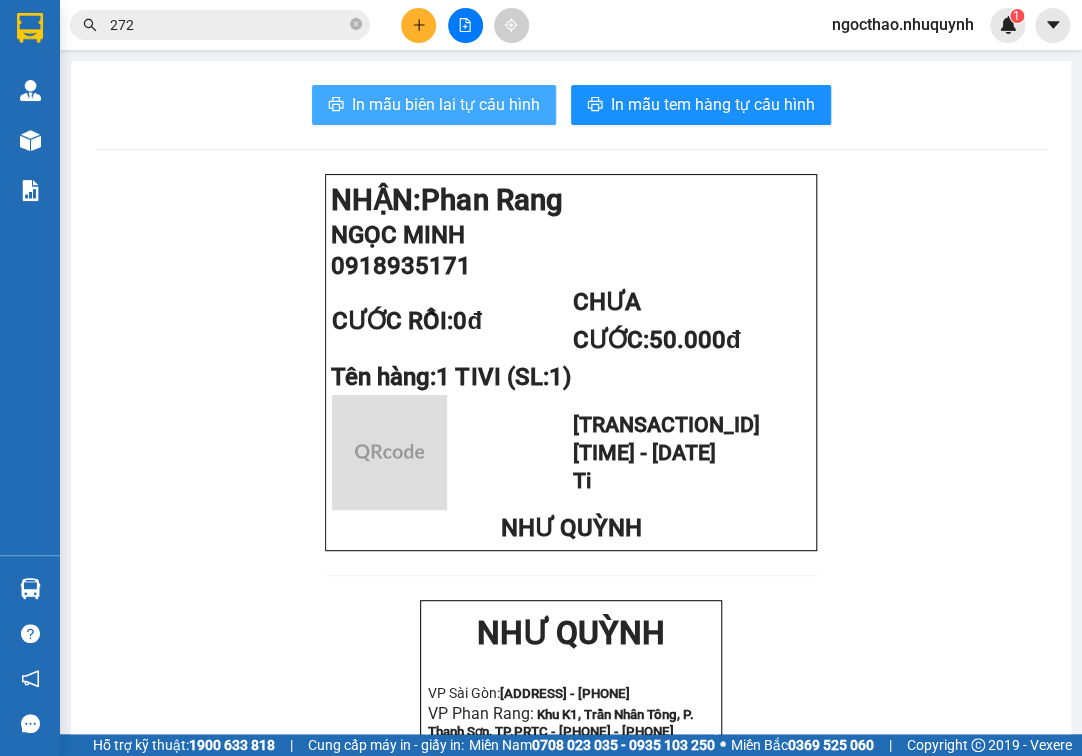 drag, startPoint x: 352, startPoint y: 104, endPoint x: 516, endPoint y: 275, distance: 236.93248 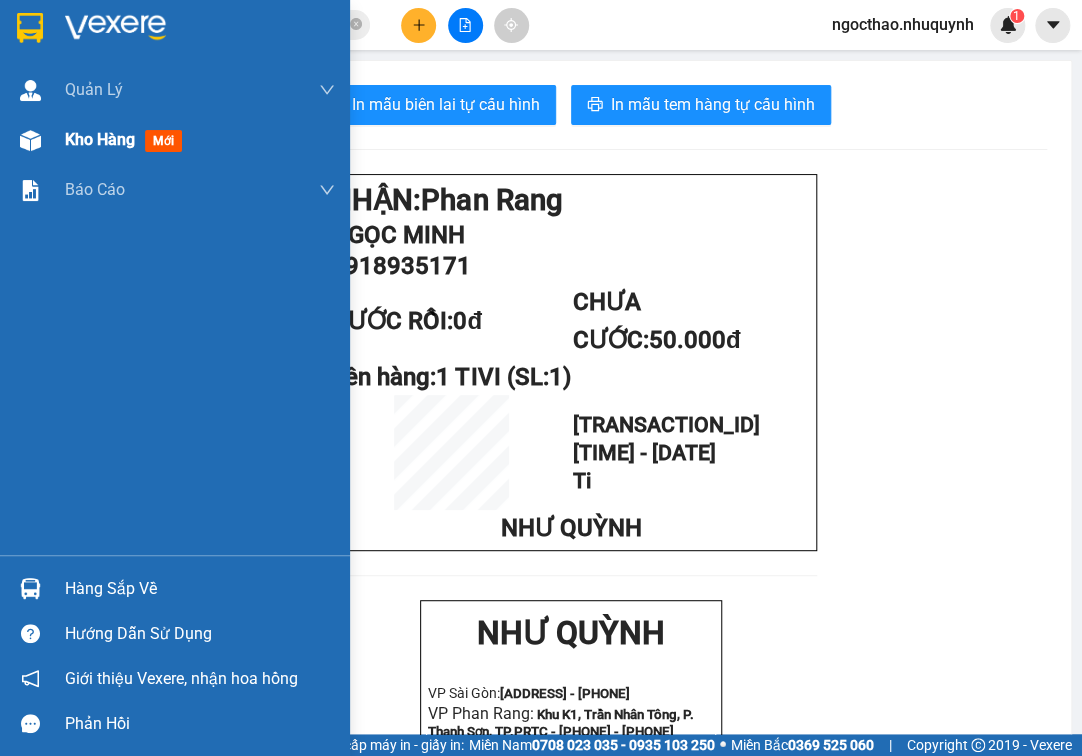 click on "Kho hàng" at bounding box center (100, 139) 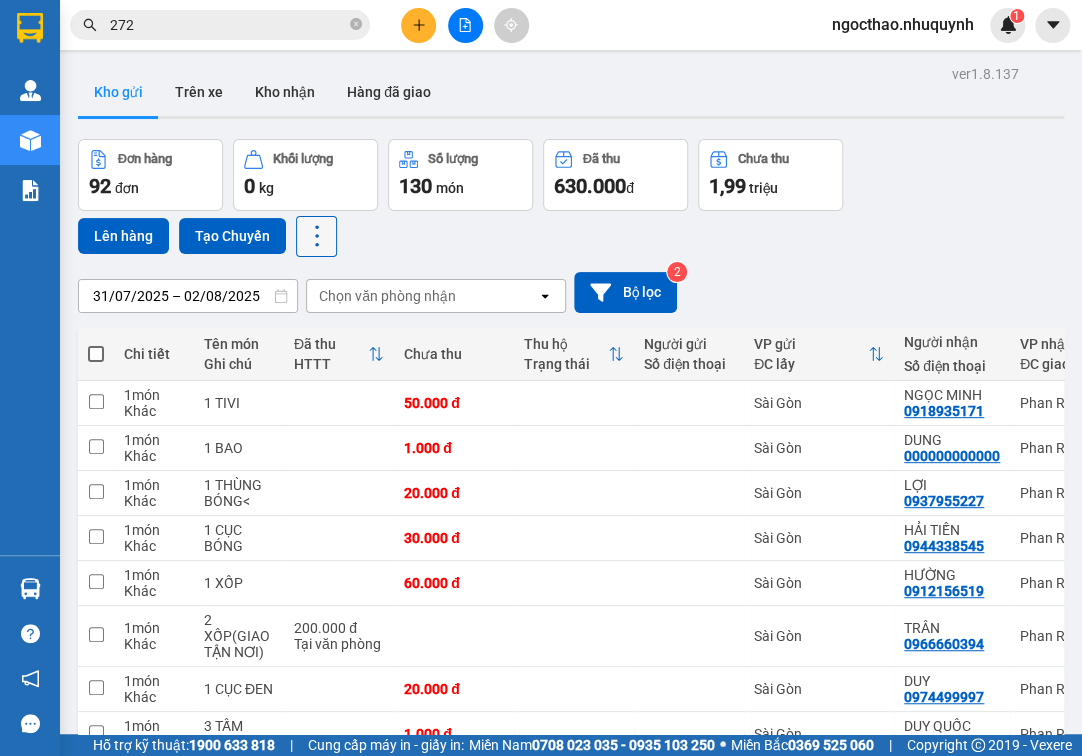 drag, startPoint x: 314, startPoint y: 240, endPoint x: 322, endPoint y: 250, distance: 12.806249 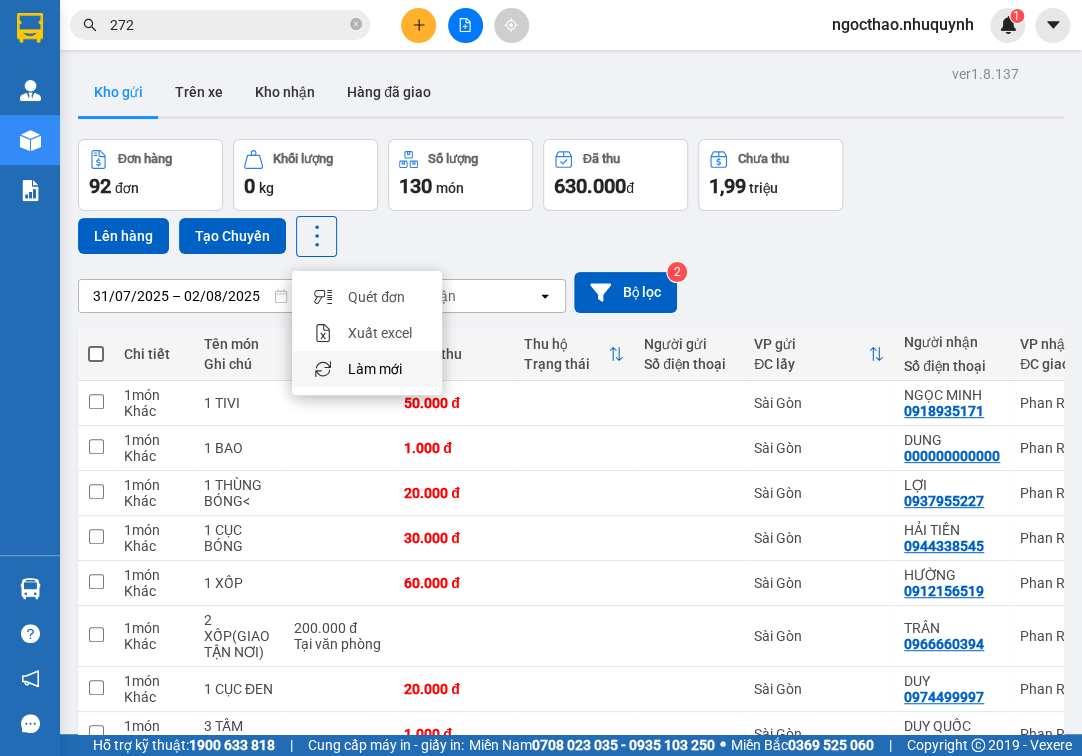 drag, startPoint x: 380, startPoint y: 364, endPoint x: 399, endPoint y: 344, distance: 27.58623 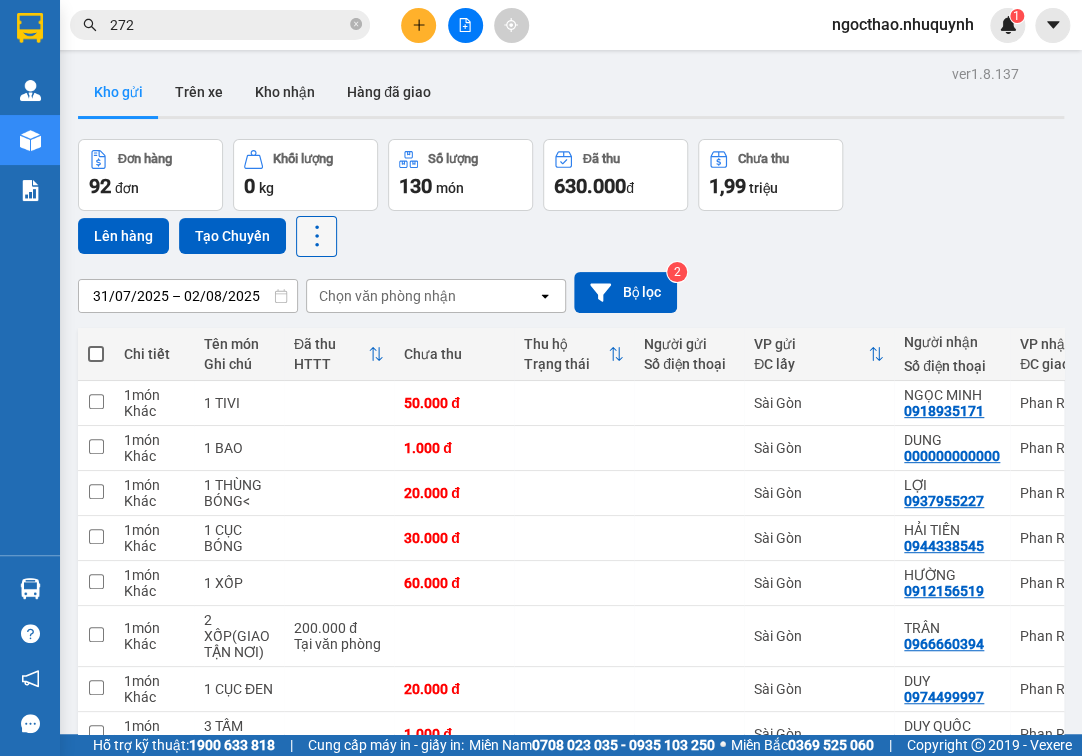 click 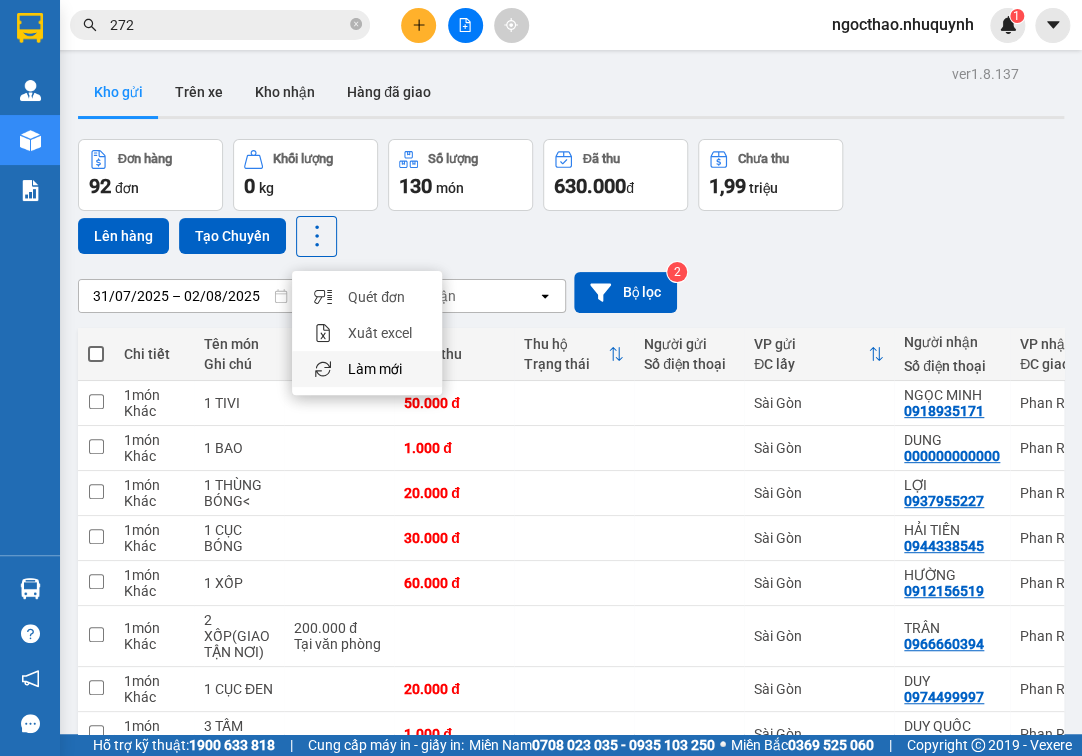click on "Làm mới" at bounding box center [375, 369] 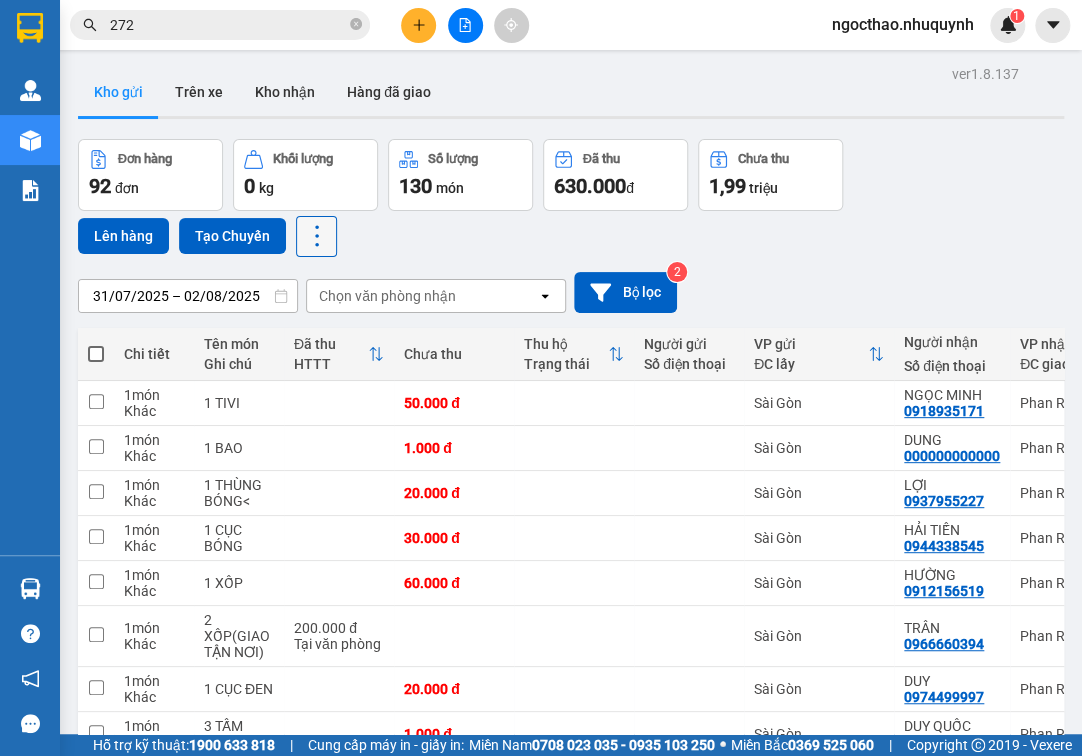 click at bounding box center [316, 236] 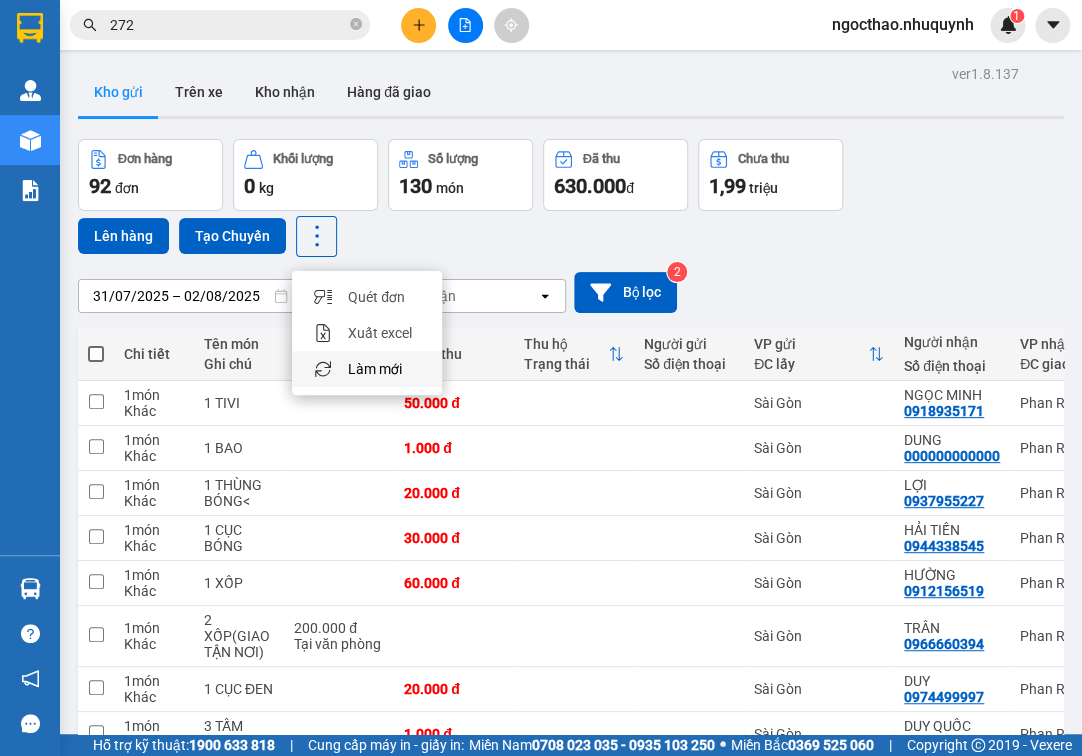 click on "Làm mới" at bounding box center (375, 369) 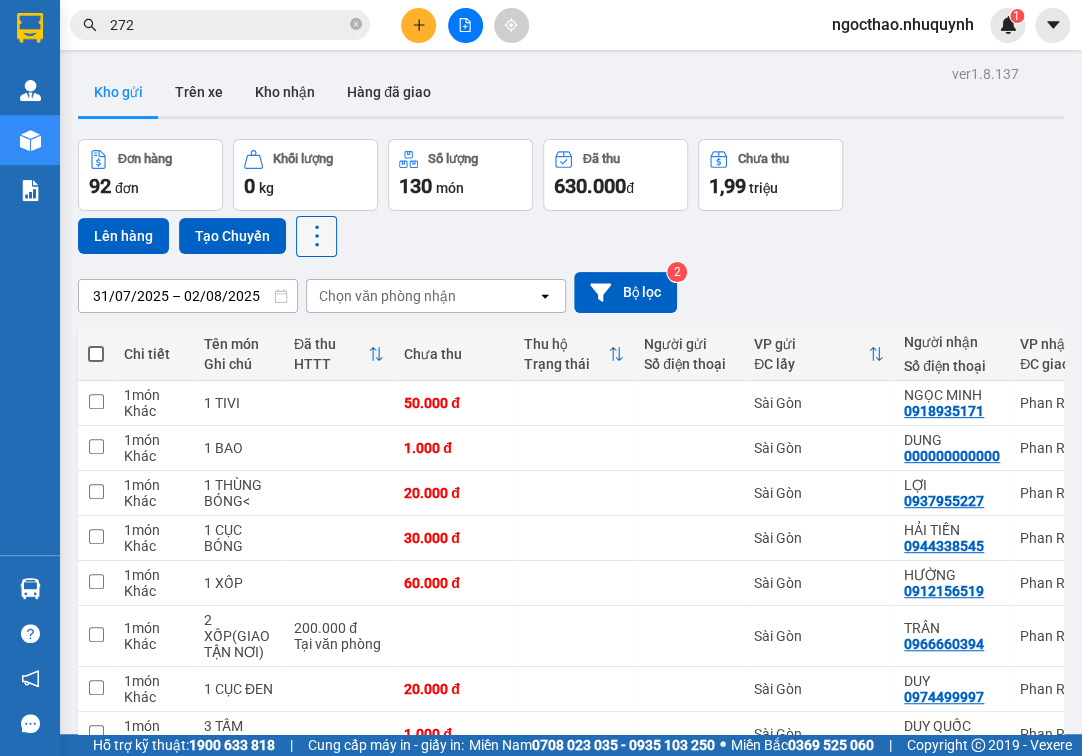 drag, startPoint x: 338, startPoint y: 240, endPoint x: 326, endPoint y: 239, distance: 12.0415945 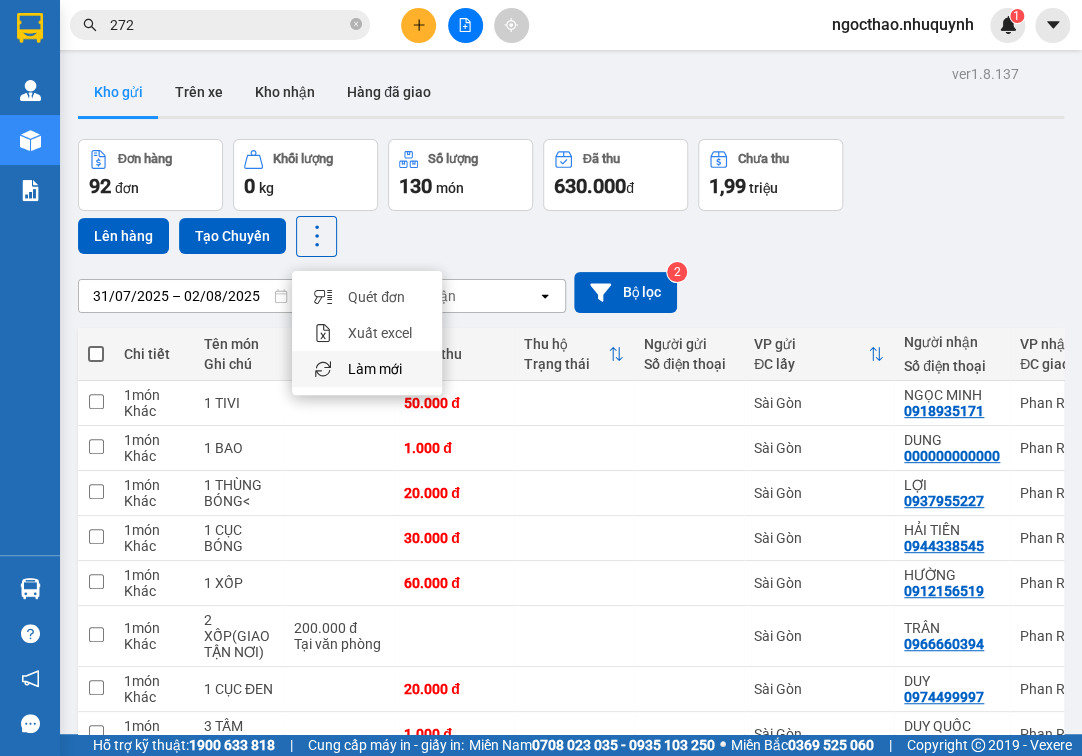 click on "Làm mới" at bounding box center [375, 369] 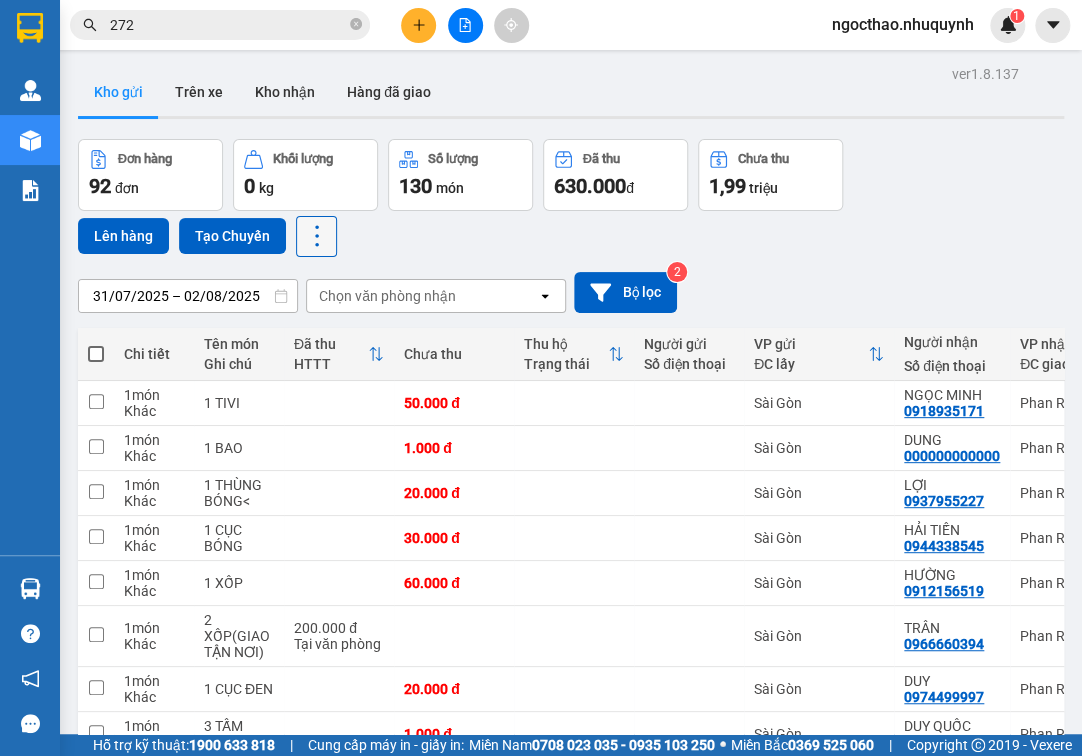 click 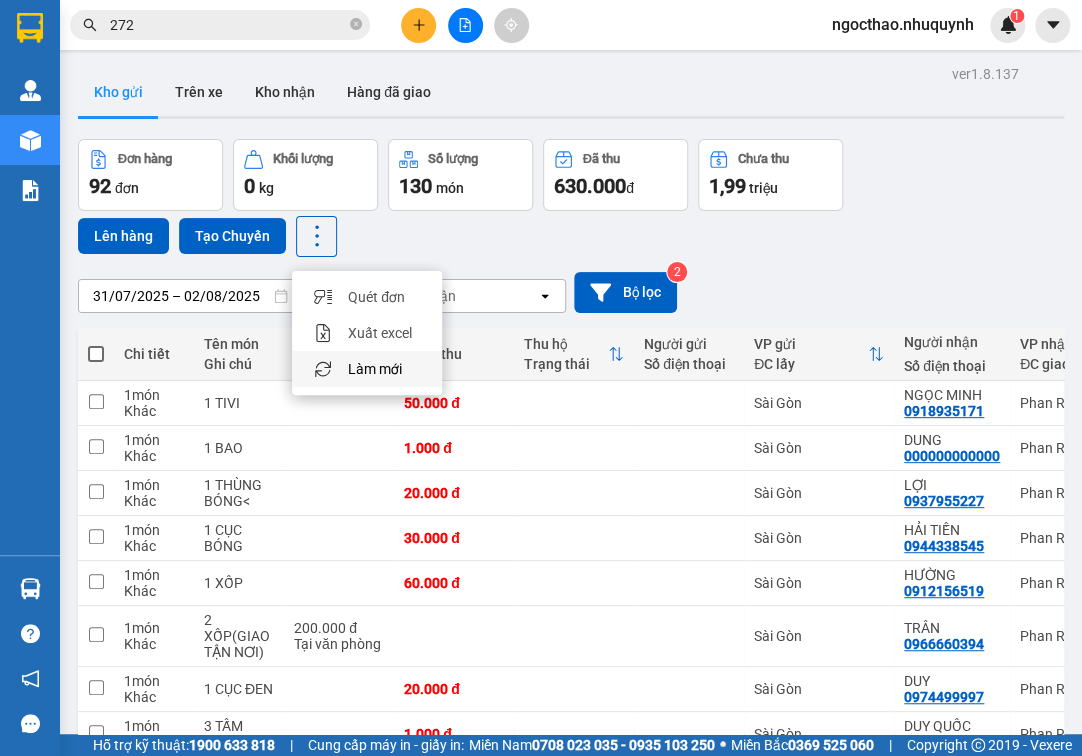 click on "Làm mới" at bounding box center [375, 369] 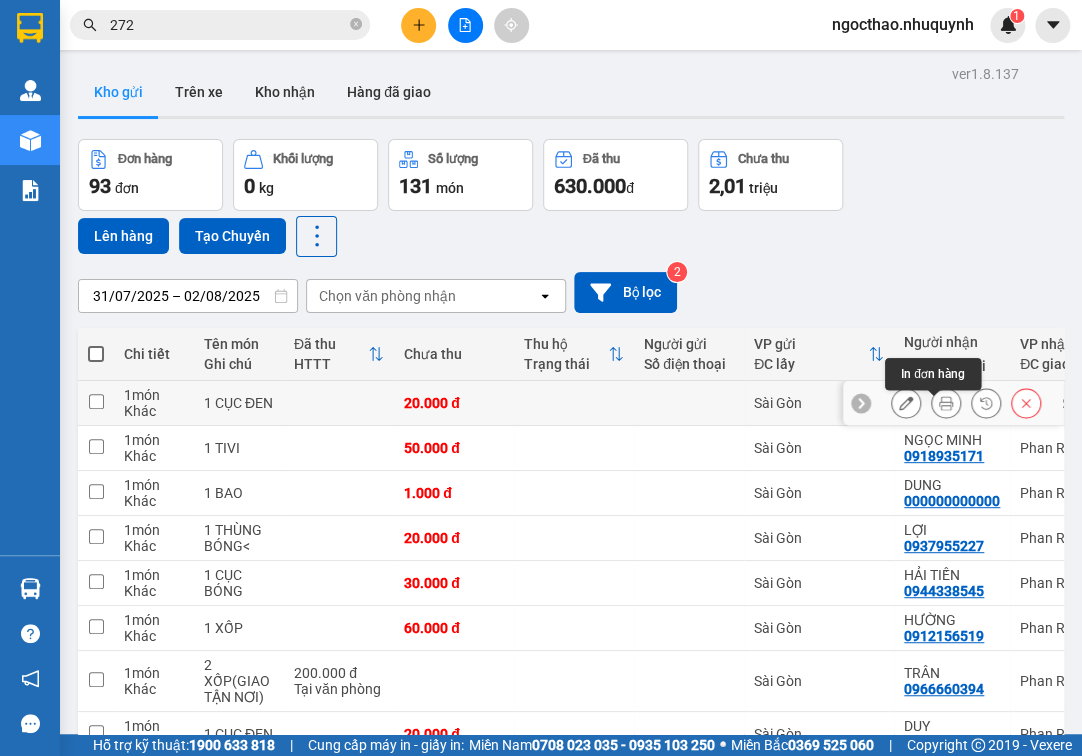 click 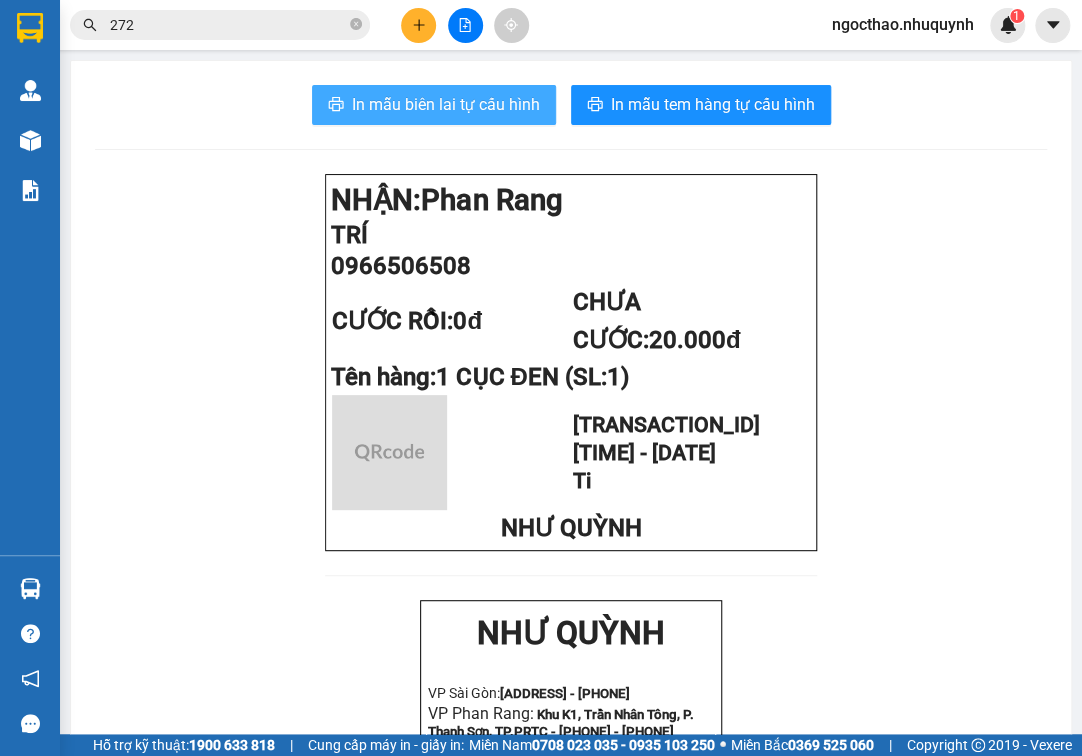 click on "In mẫu biên lai tự cấu hình" at bounding box center (446, 104) 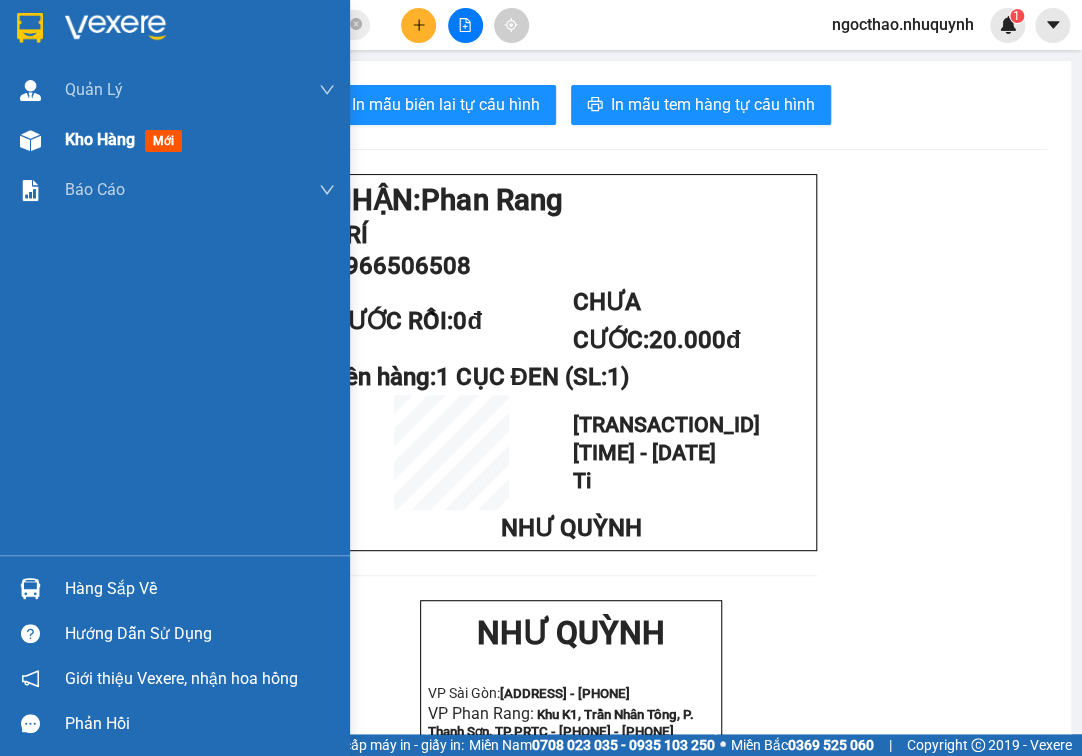 click on "Kho hàng" at bounding box center [100, 139] 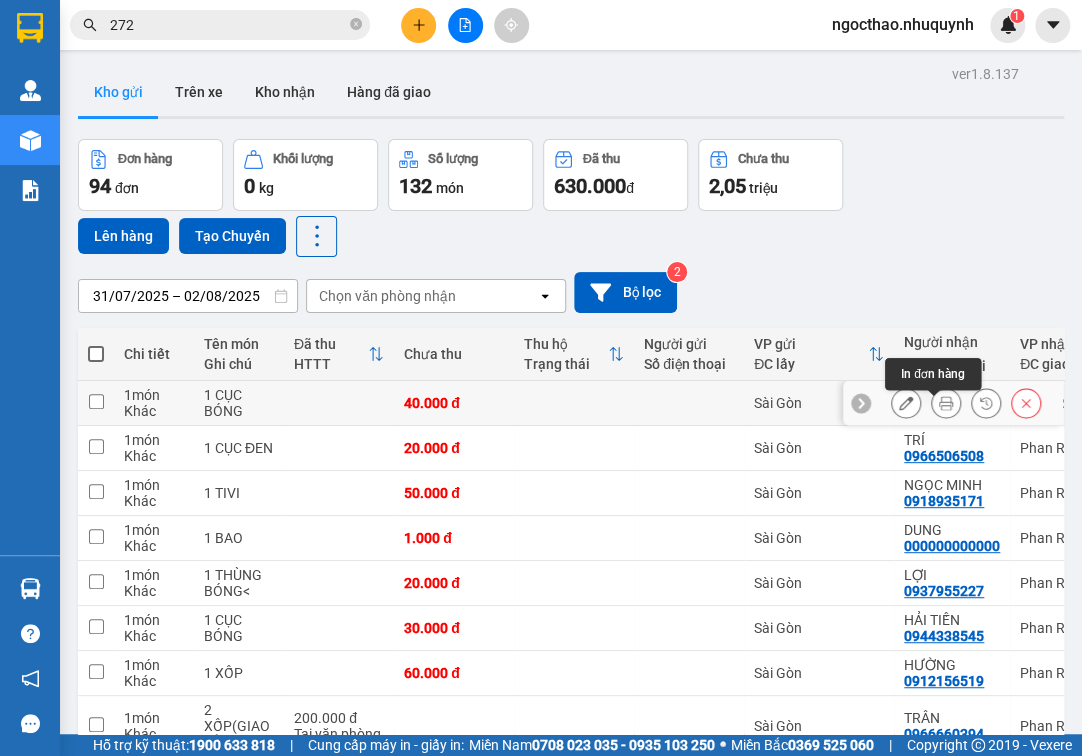 click at bounding box center (946, 403) 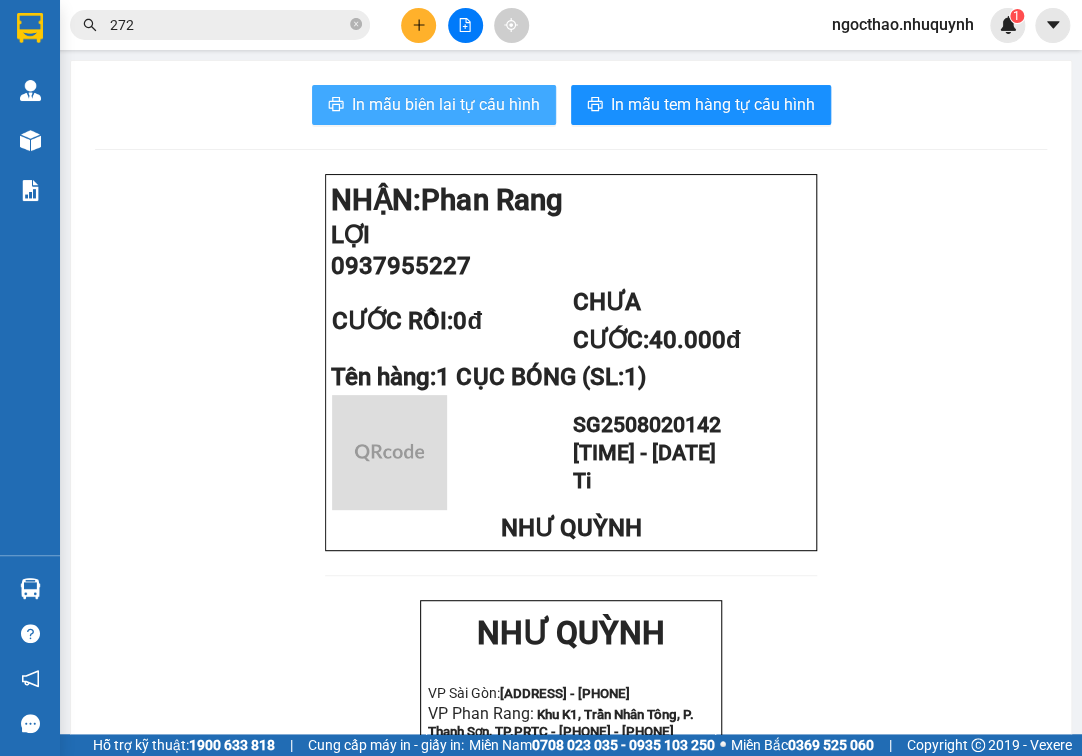 click on "In mẫu biên lai tự cấu hình" at bounding box center [446, 104] 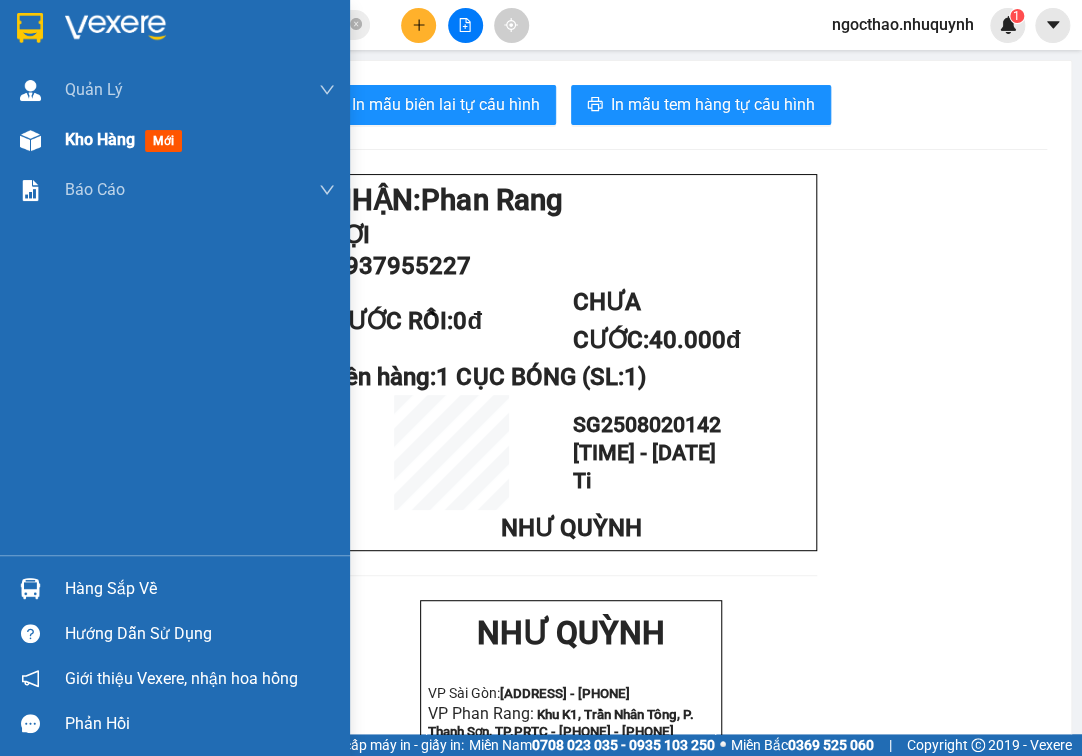 click on "Kho hàng mới" at bounding box center [200, 140] 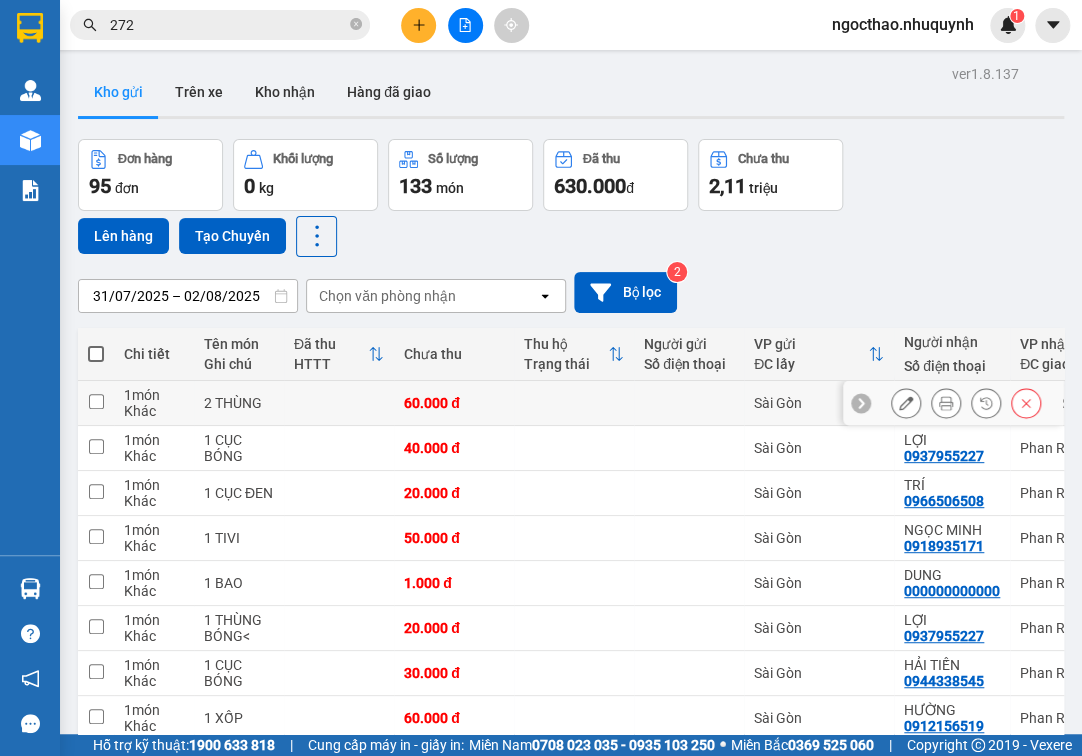 drag, startPoint x: 957, startPoint y: 409, endPoint x: 943, endPoint y: 418, distance: 16.643316 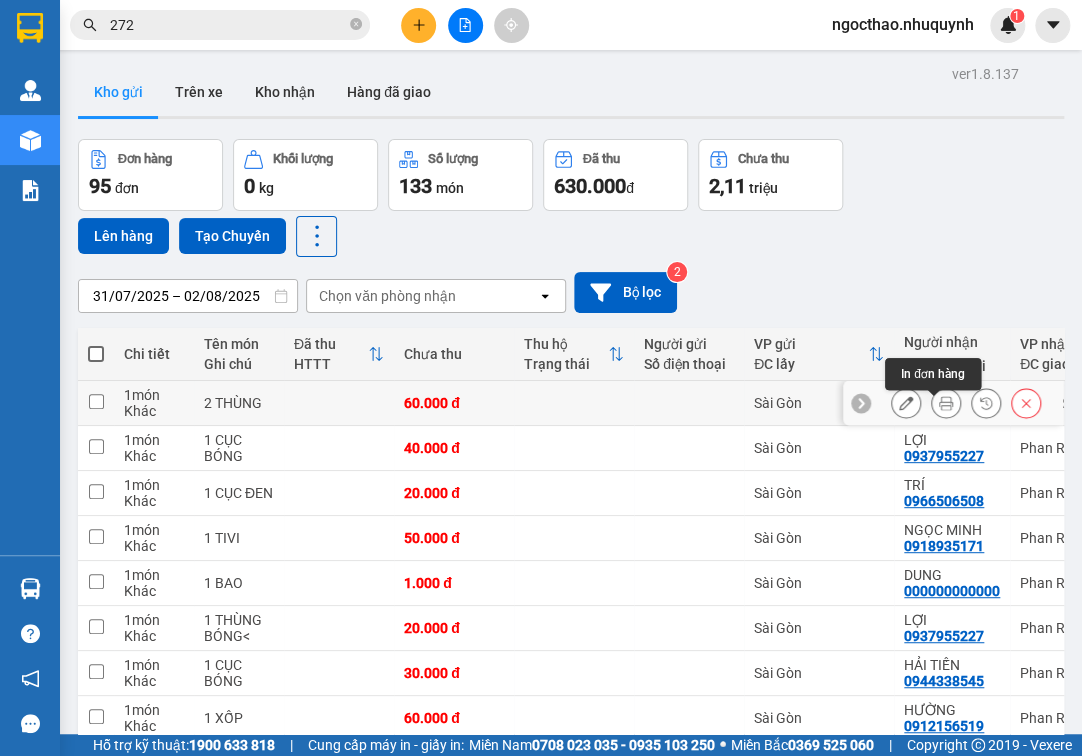 click at bounding box center (946, 403) 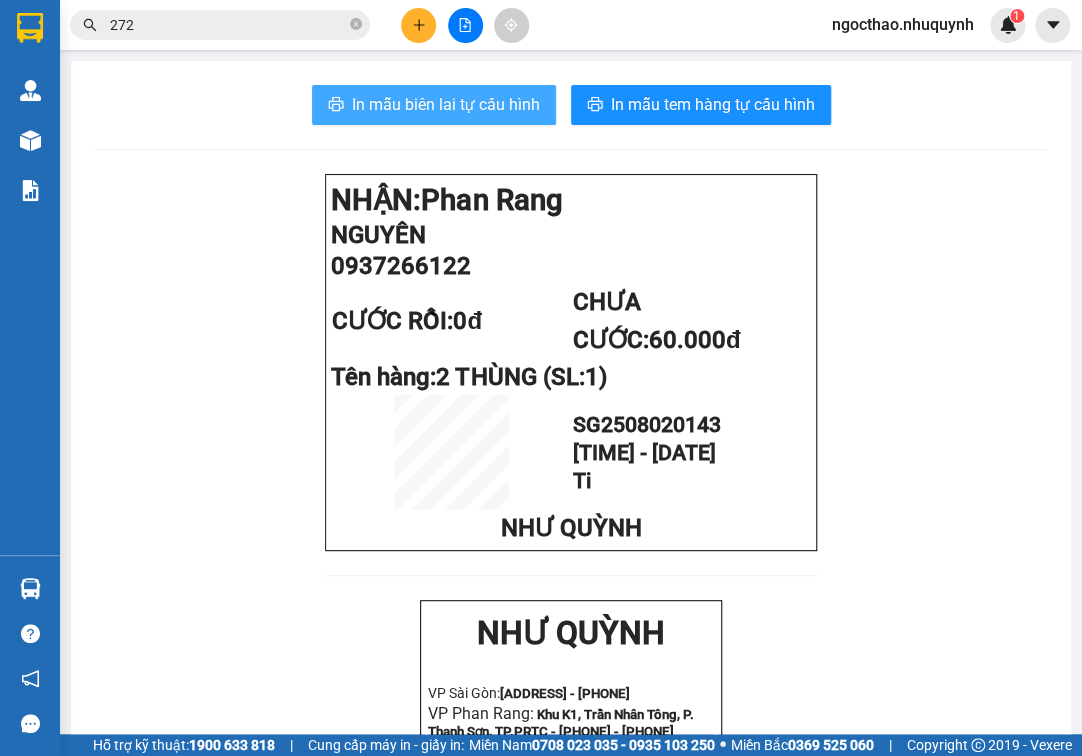 click on "In mẫu biên lai tự cấu hình" at bounding box center (446, 104) 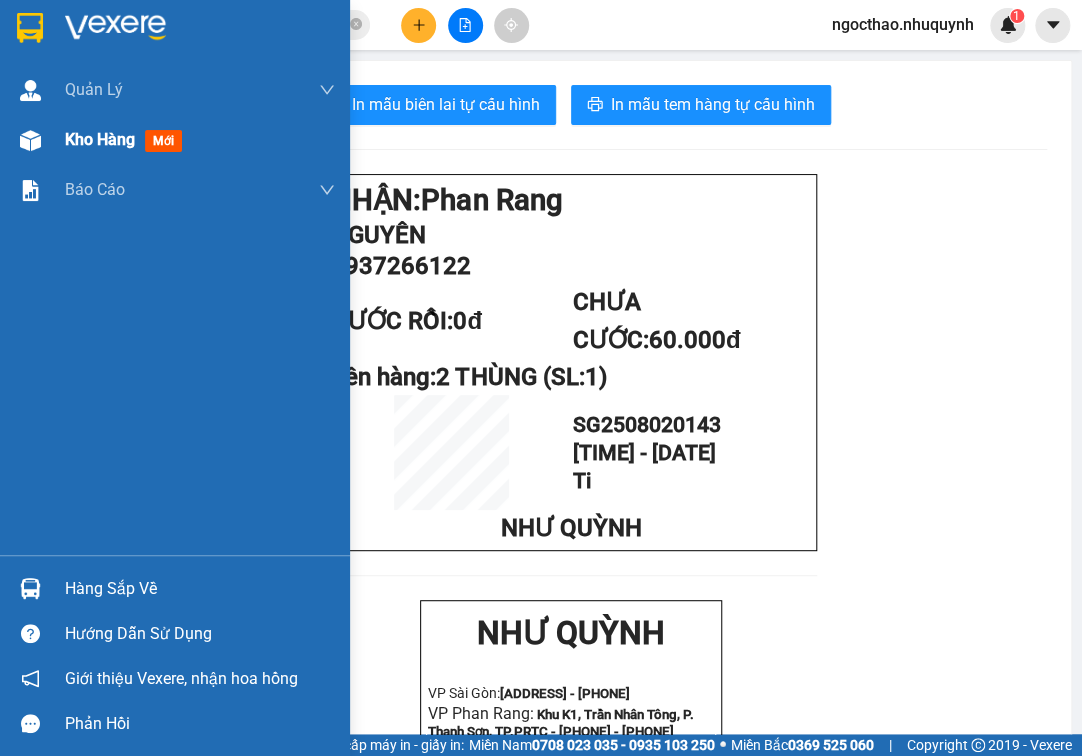 click on "Kho hàng mới" at bounding box center (175, 140) 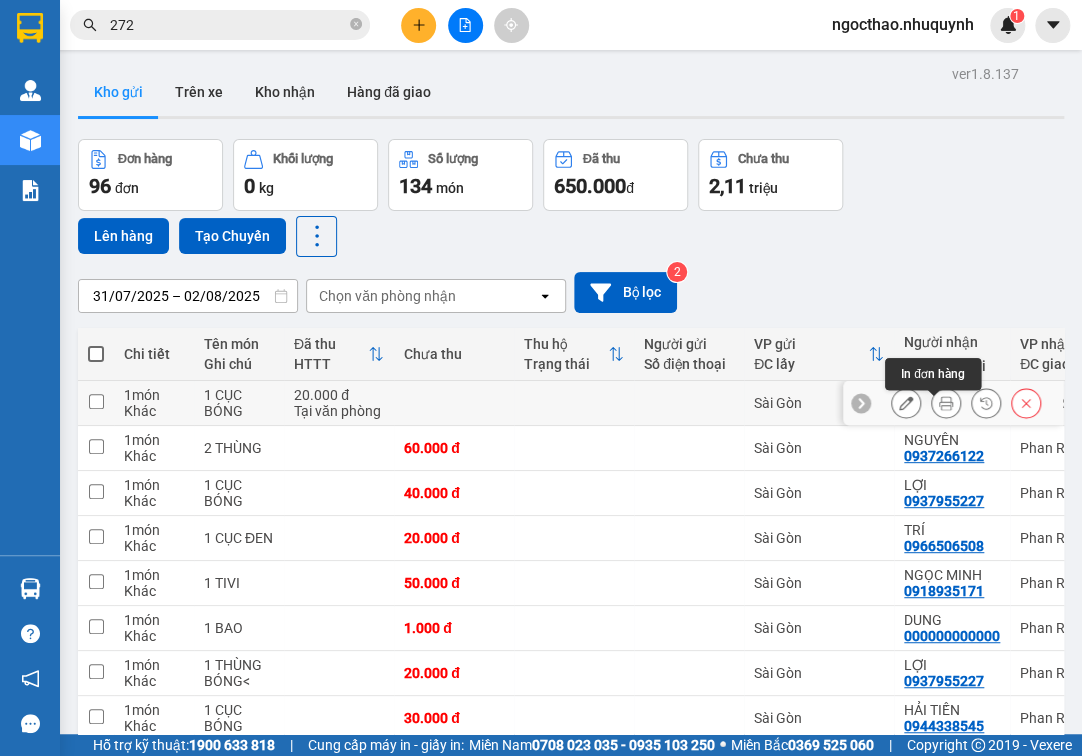click 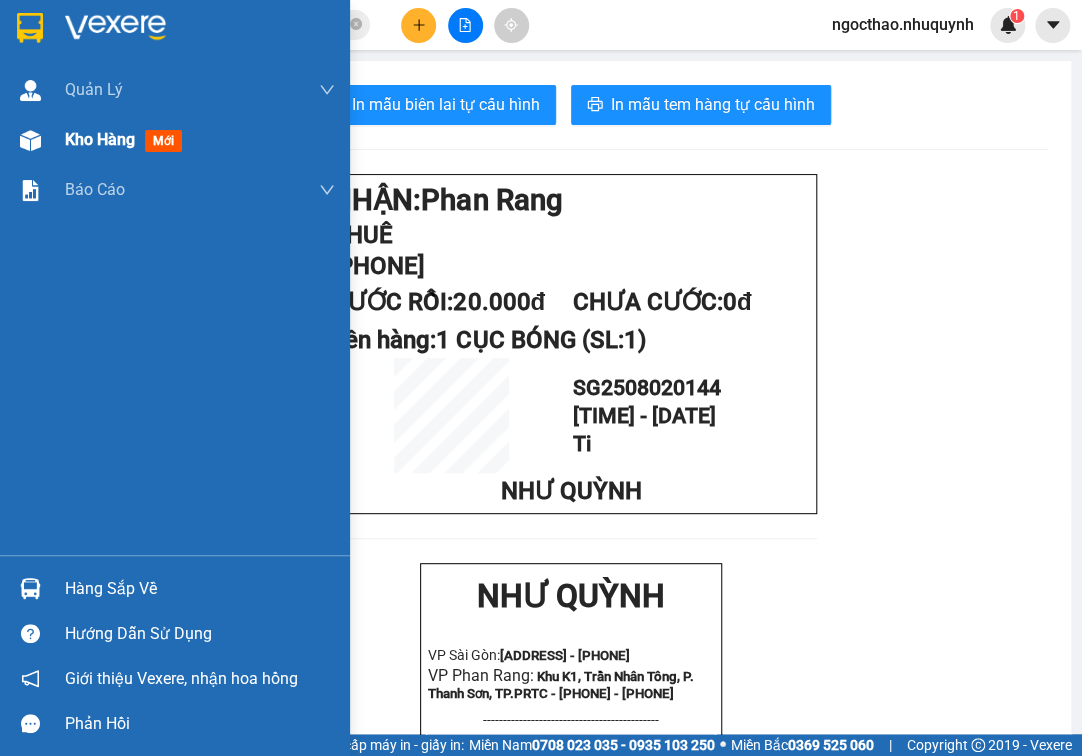 click on "Kho hàng mới" at bounding box center (200, 140) 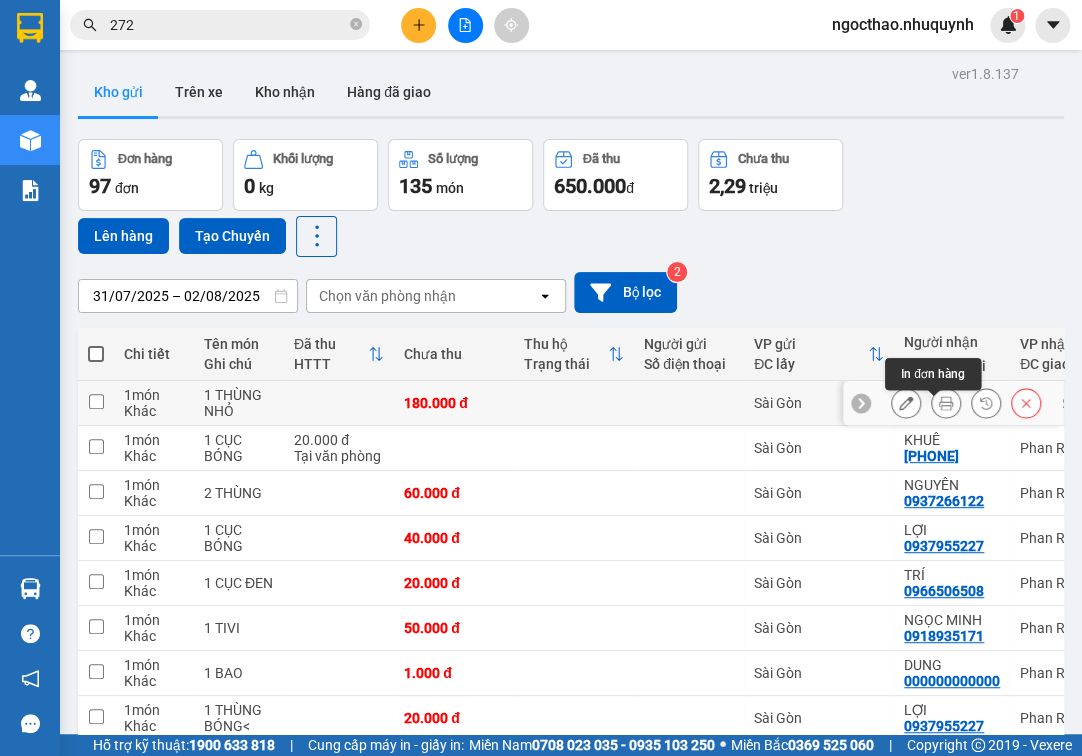 click at bounding box center [946, 403] 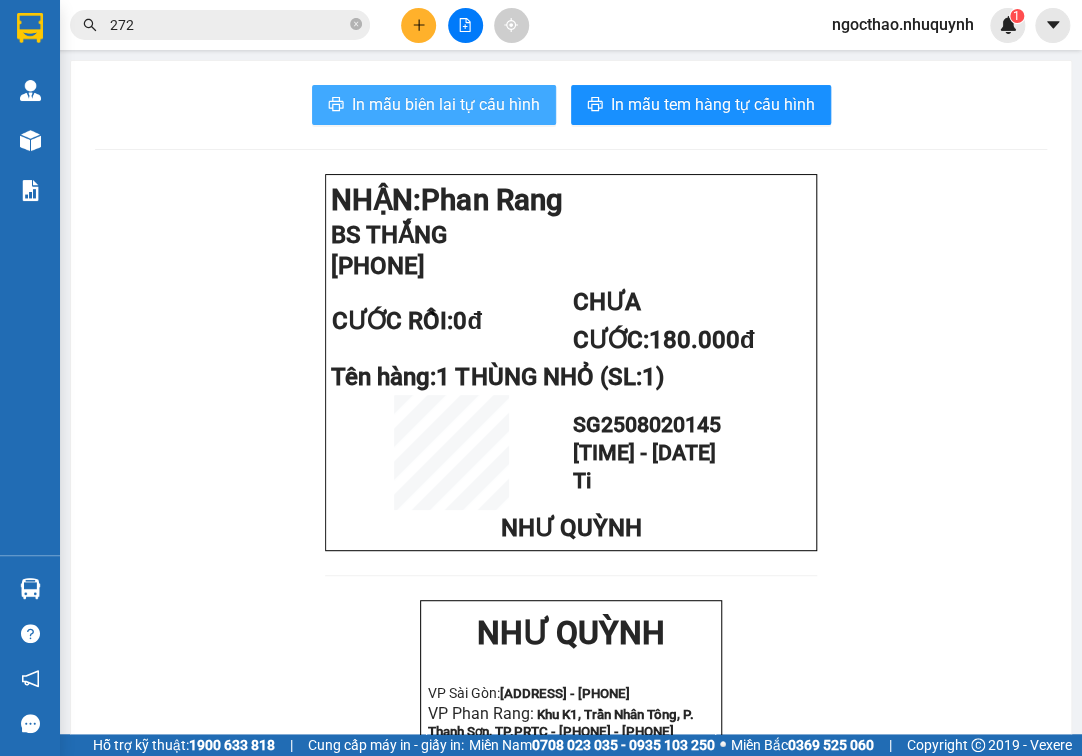 click on "In mẫu biên lai tự cấu hình" at bounding box center (446, 104) 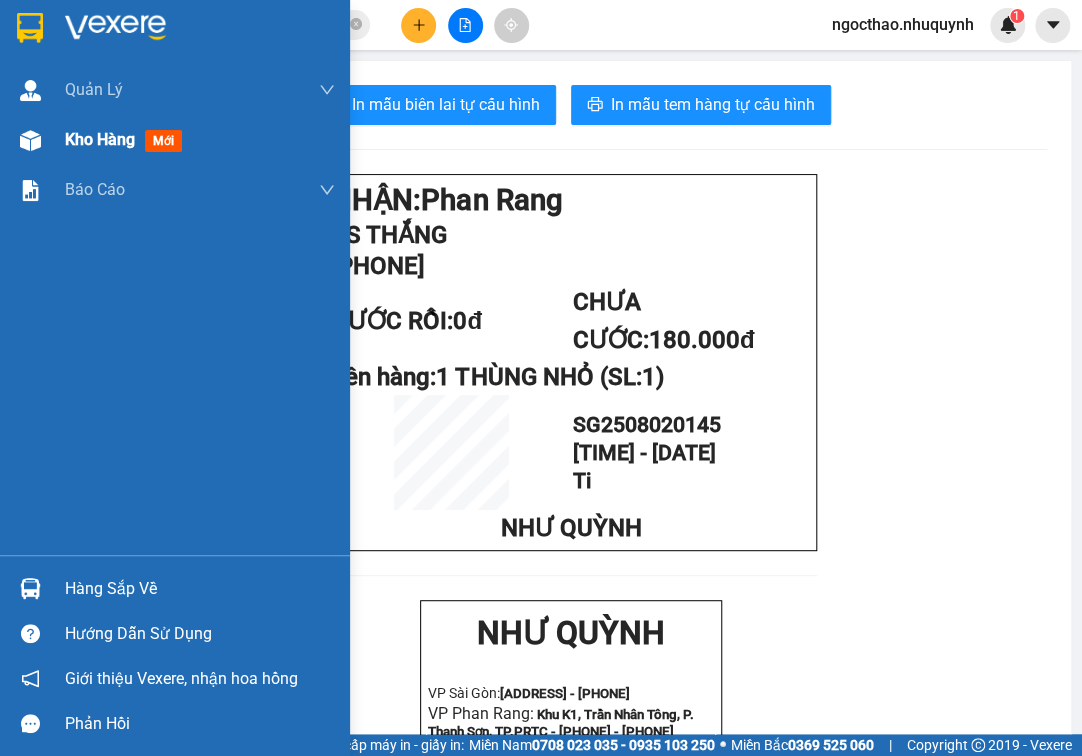 click on "Kho hàng" at bounding box center (100, 139) 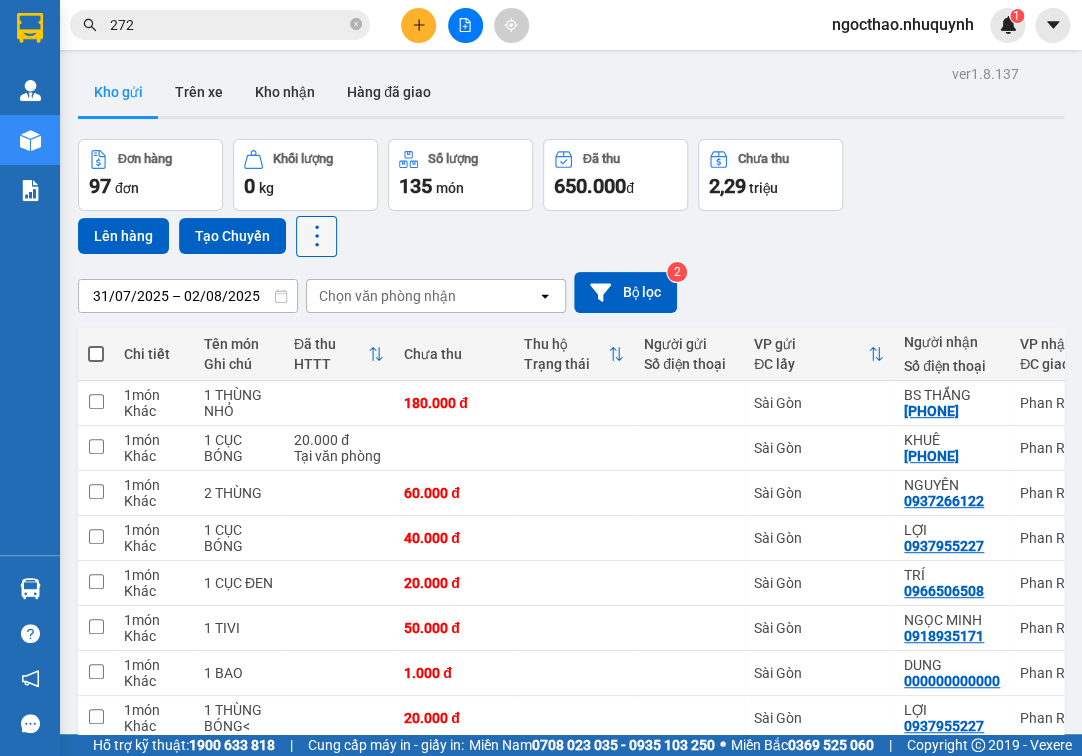 drag, startPoint x: 312, startPoint y: 241, endPoint x: 324, endPoint y: 235, distance: 13.416408 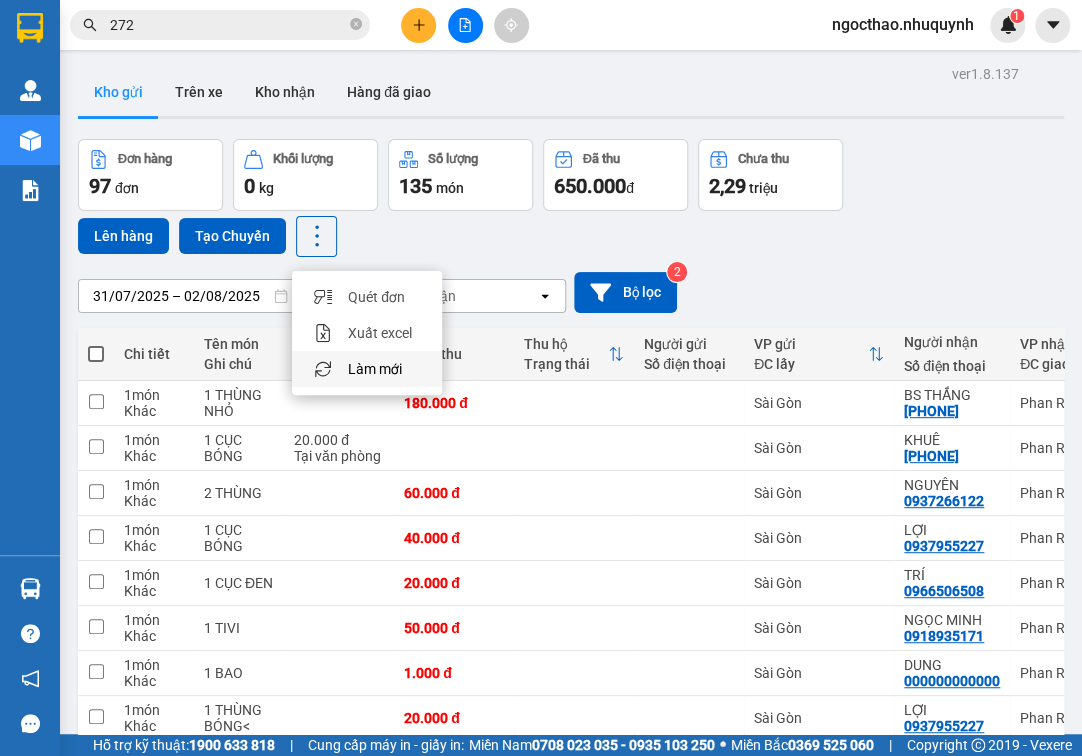 click on "Làm mới" at bounding box center [375, 369] 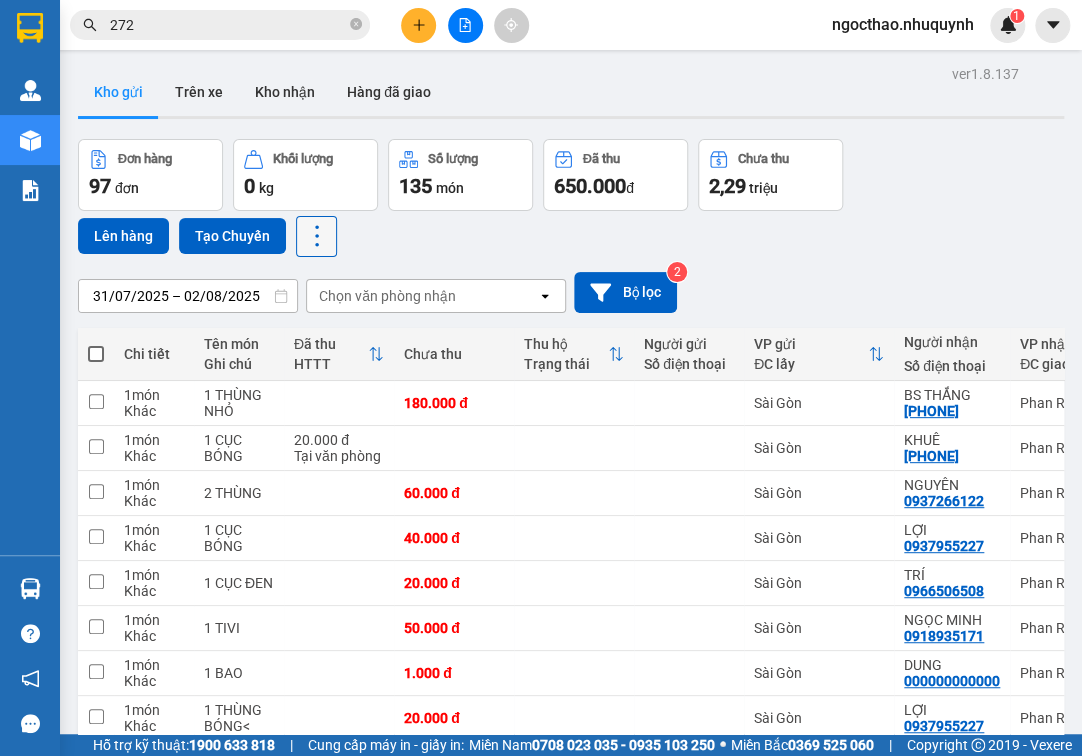 click at bounding box center [316, 236] 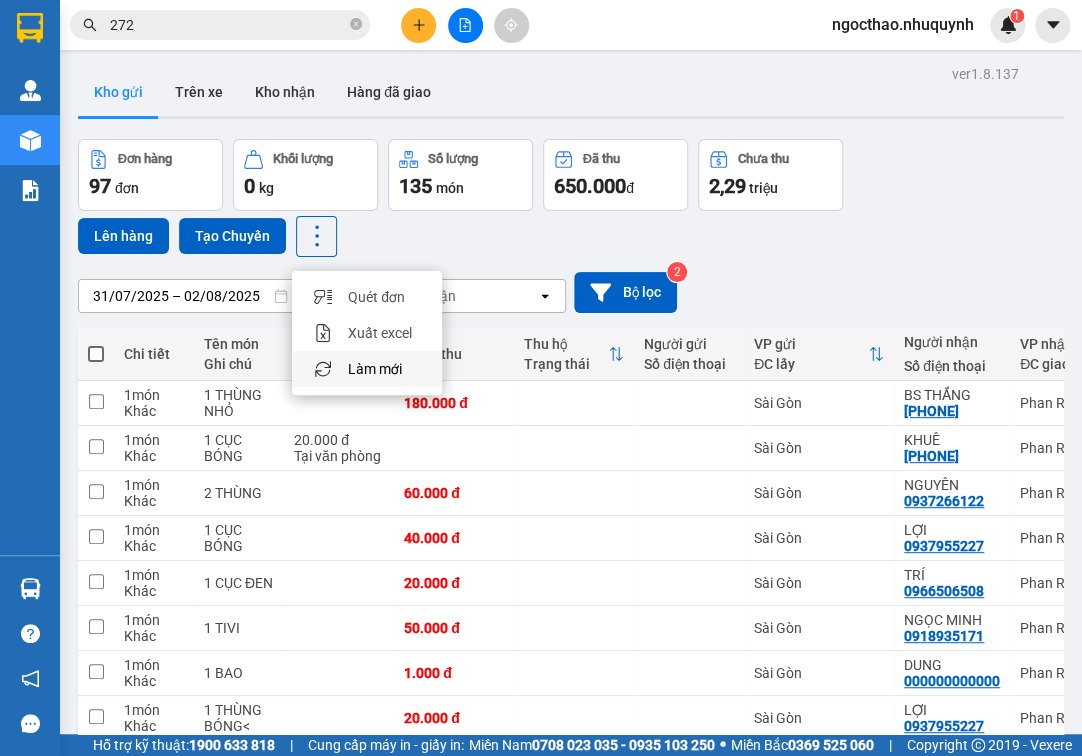 click at bounding box center [323, 369] 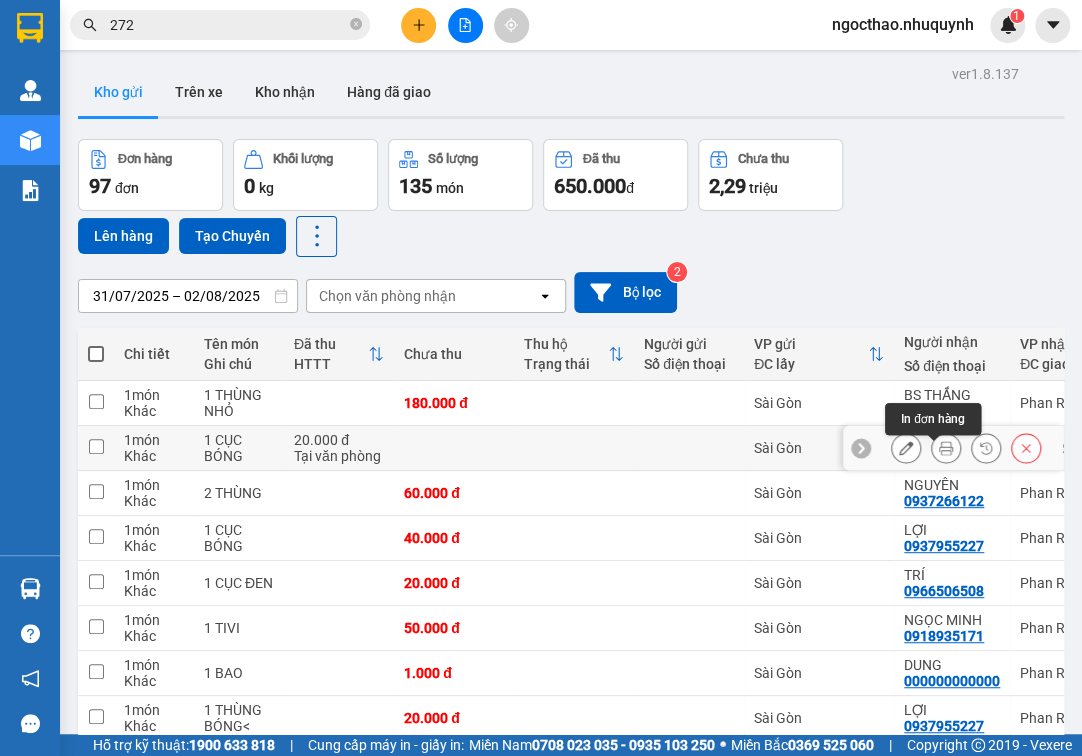 click 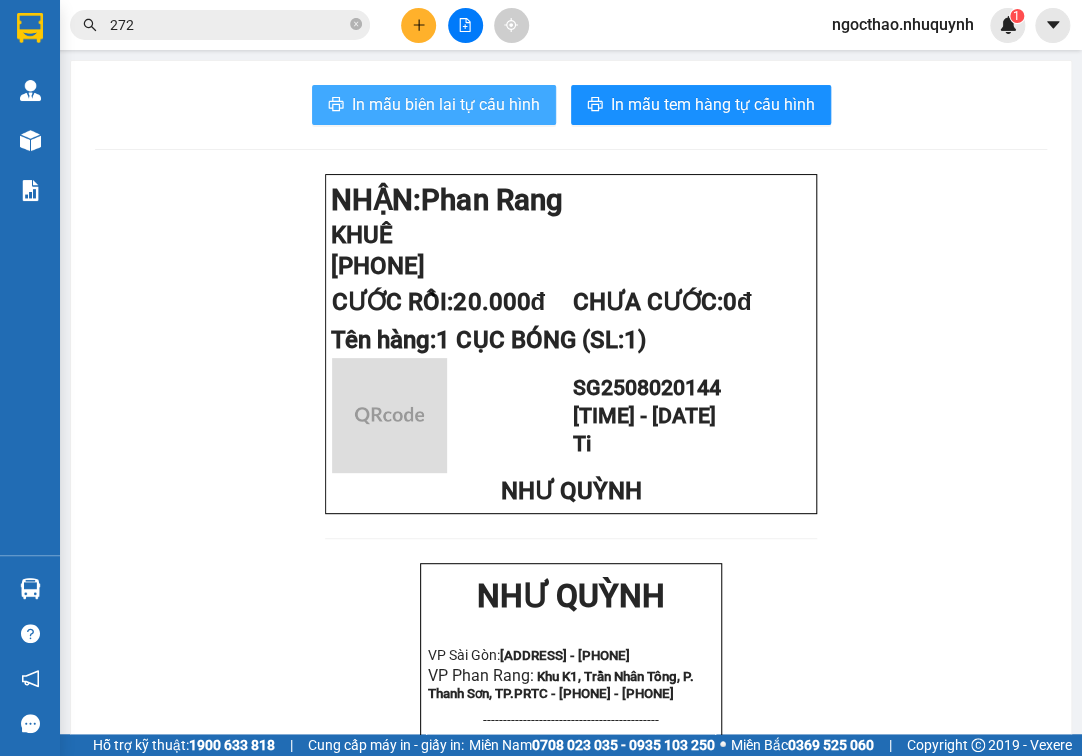click on "In mẫu biên lai tự cấu hình" at bounding box center [446, 104] 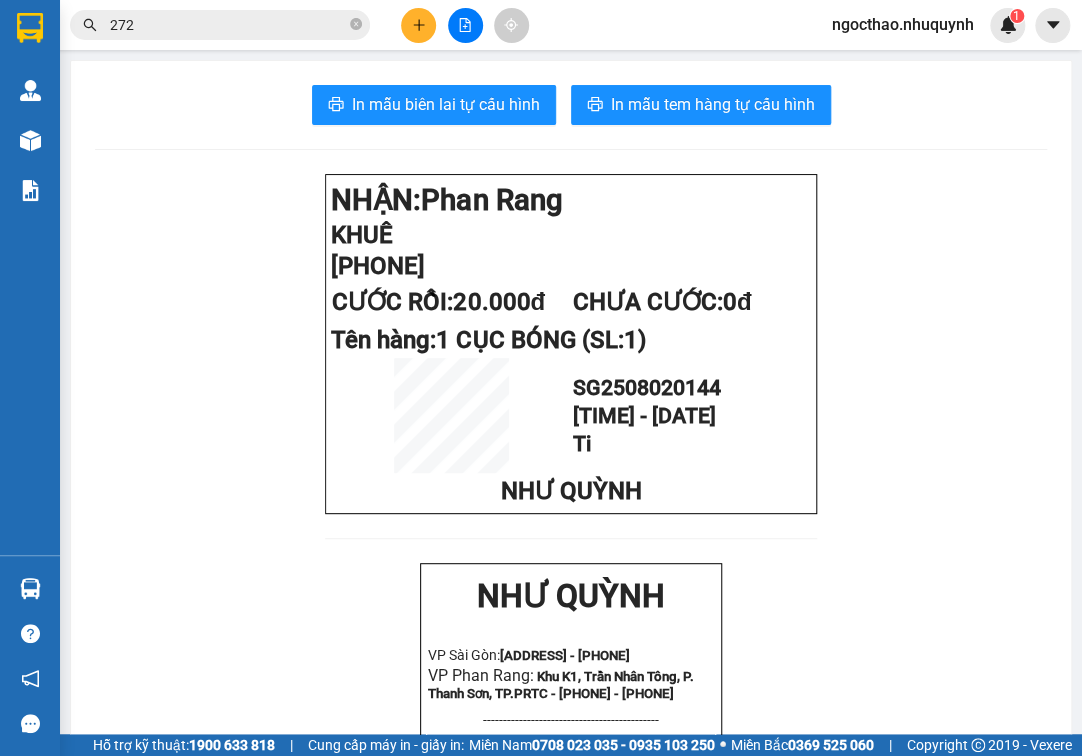 drag, startPoint x: 102, startPoint y: 142, endPoint x: 11, endPoint y: 132, distance: 91.5478 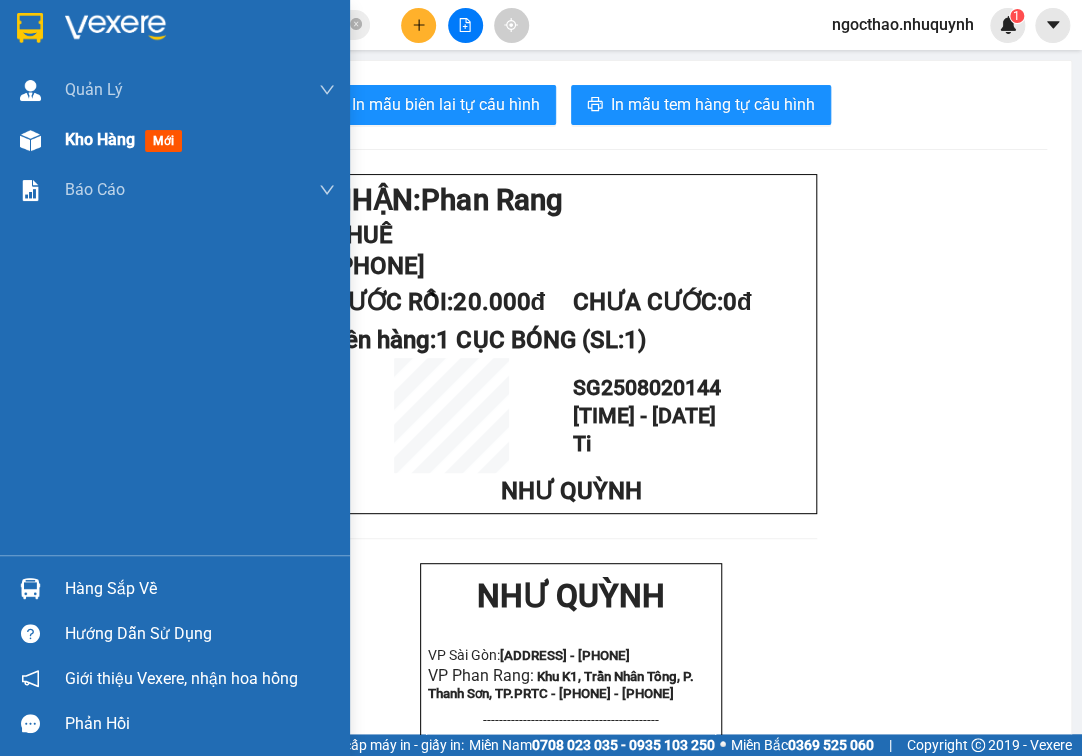 click on "Kho hàng mới" at bounding box center [175, 140] 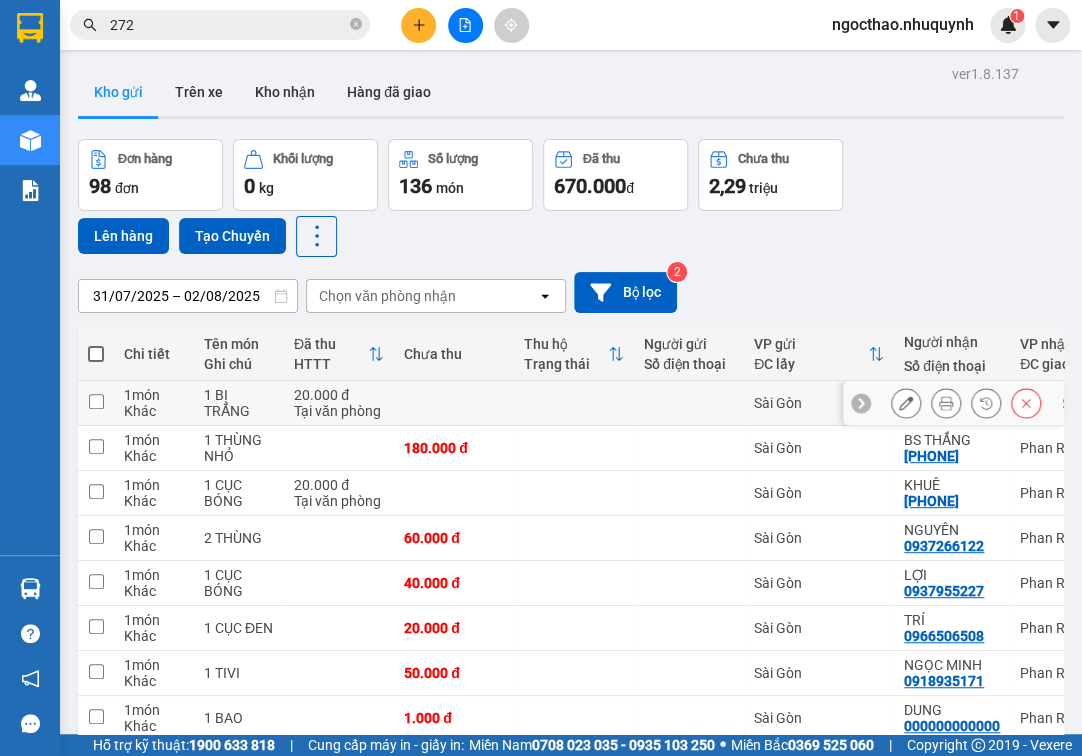 click at bounding box center [946, 403] 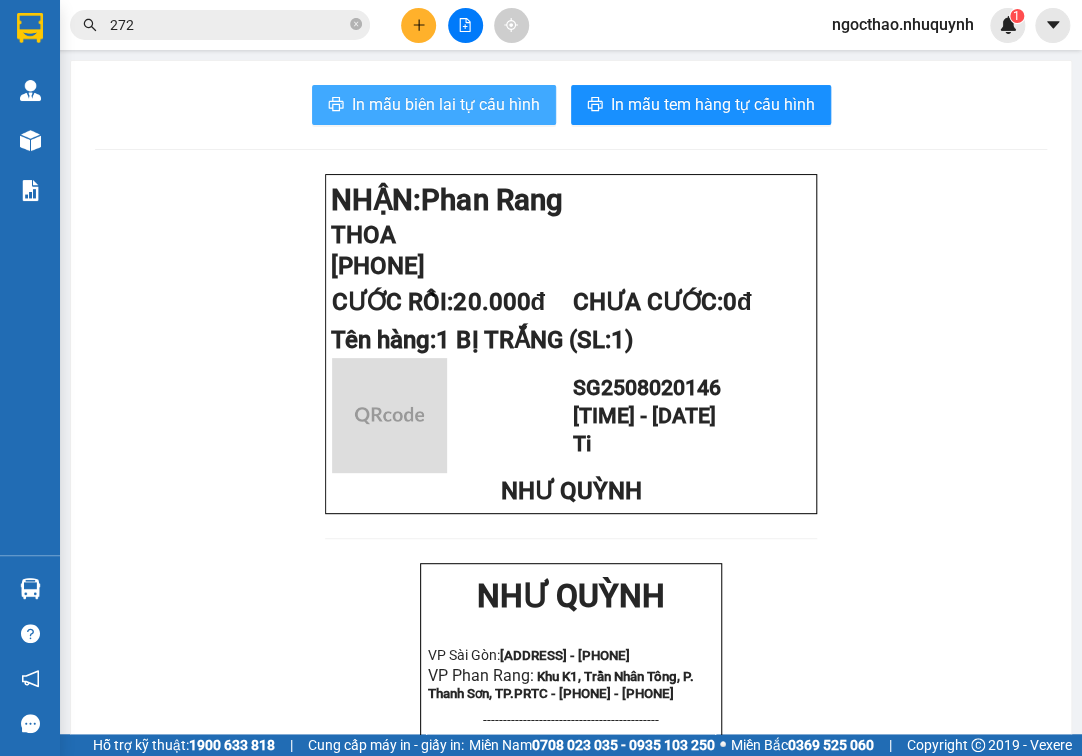click on "In mẫu biên lai tự cấu hình" at bounding box center [446, 104] 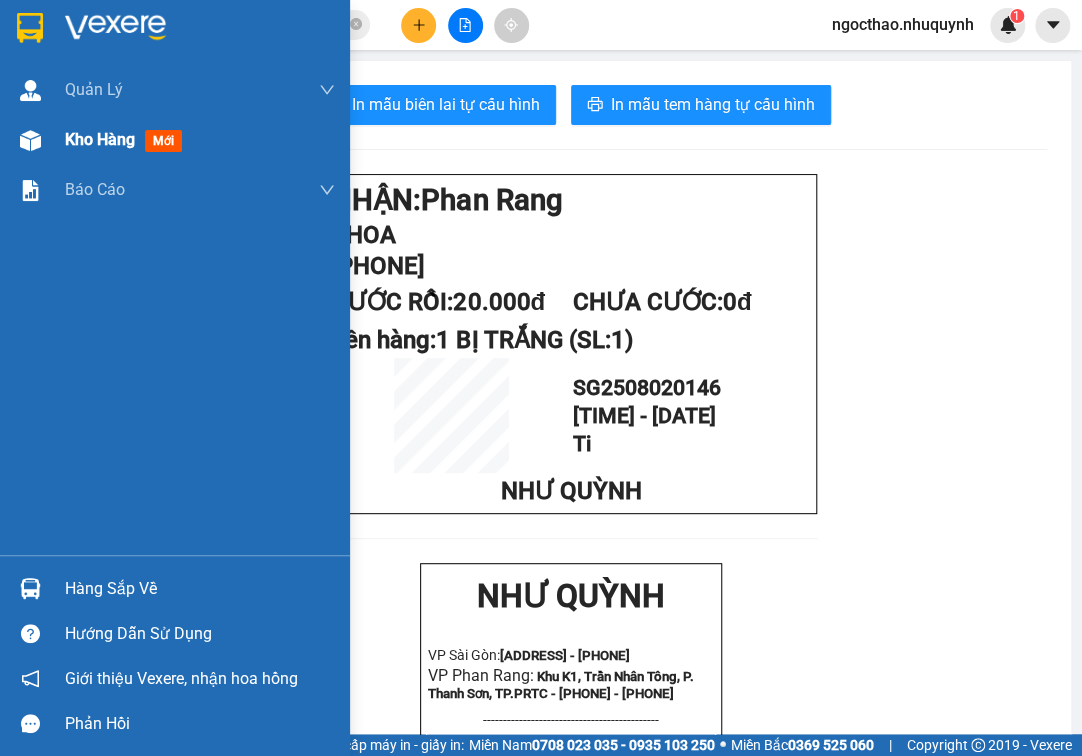click on "Kho hàng" at bounding box center [100, 139] 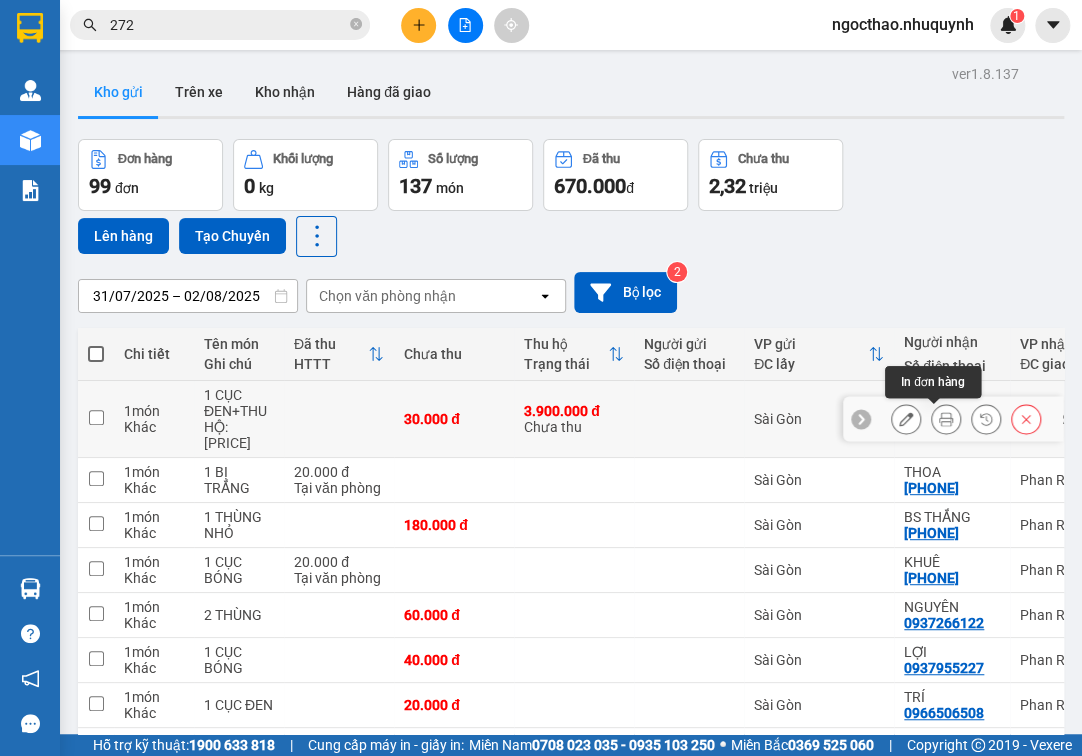 click 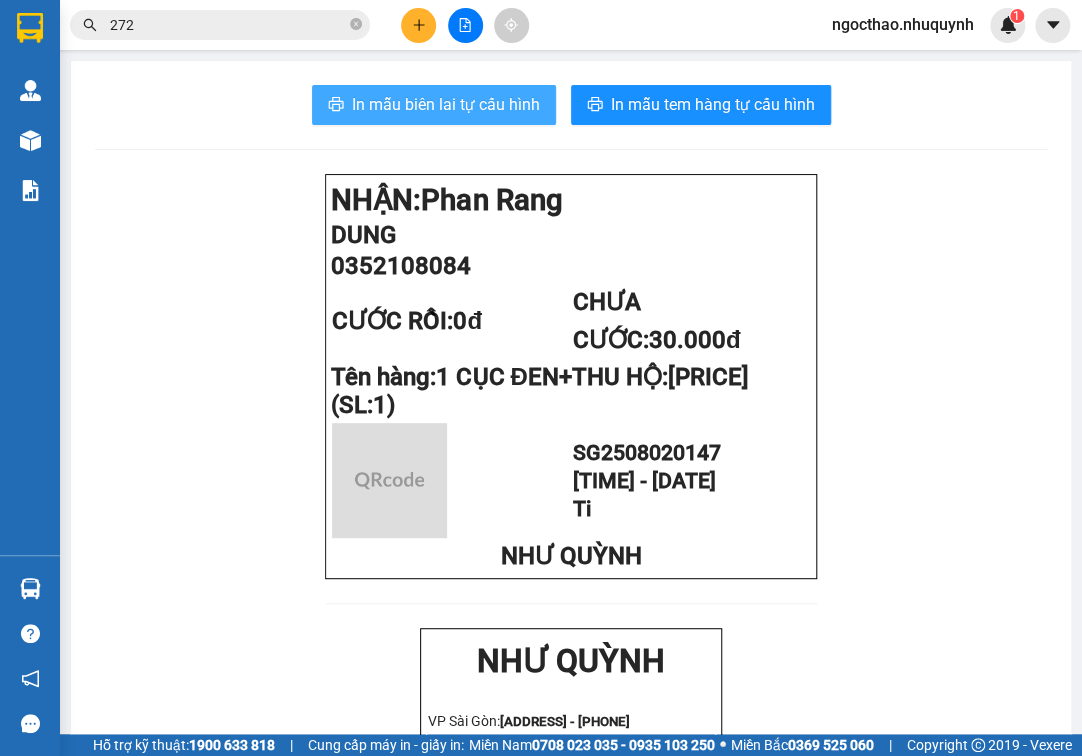 click on "In mẫu biên lai tự cấu hình" at bounding box center (446, 104) 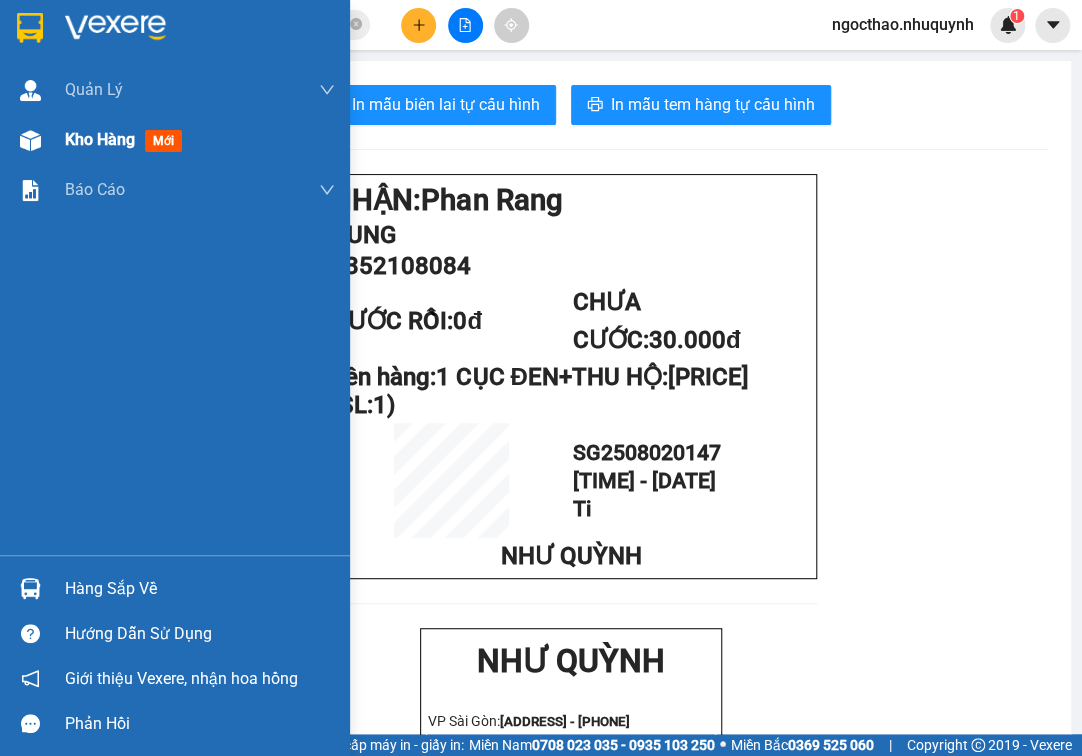 click on "Kho hàng" at bounding box center (100, 139) 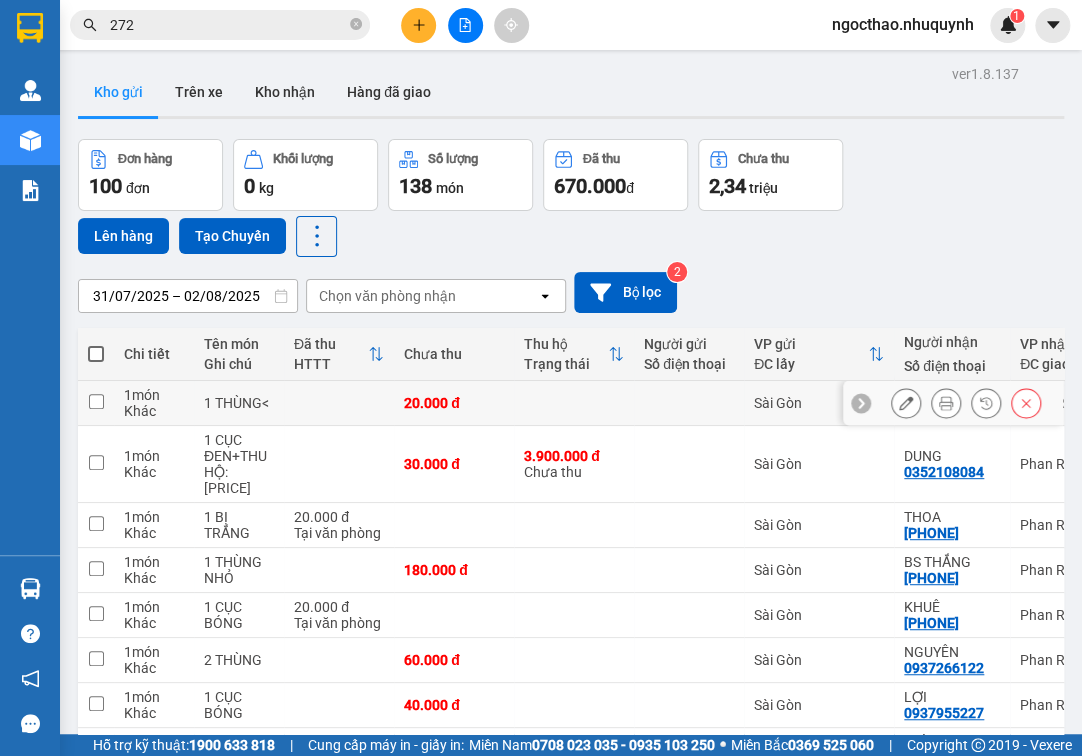 click at bounding box center [946, 403] 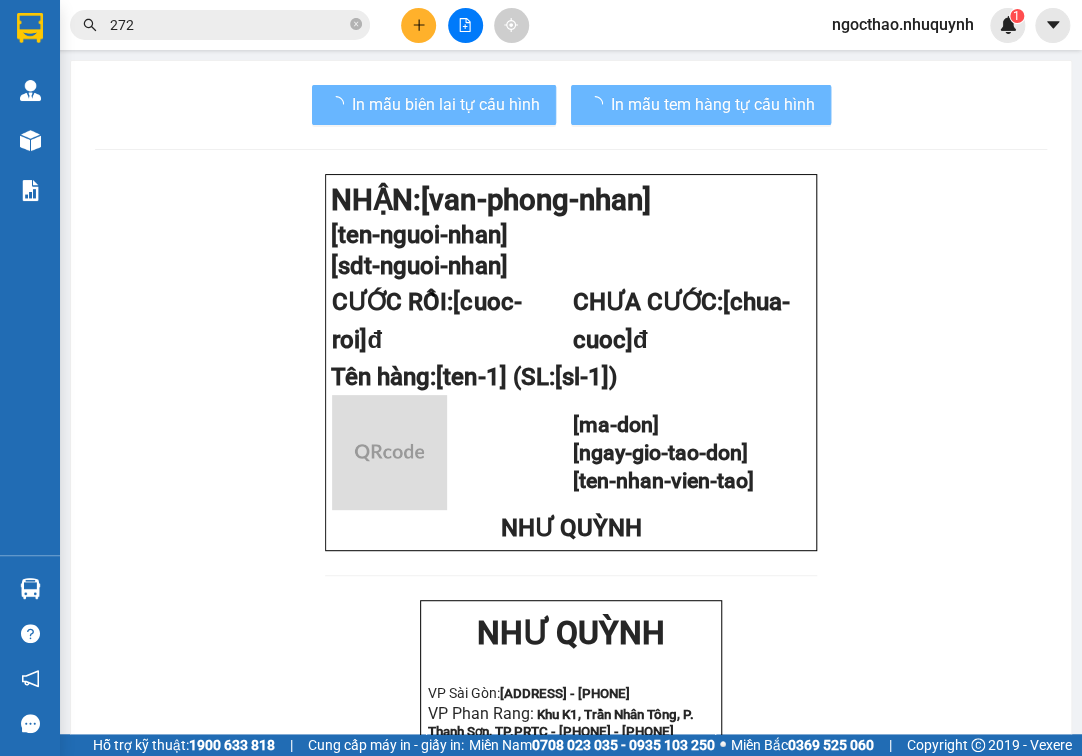 click on "NHẬN:  [van-phong-nhan]
[ten-nguoi-nhan]
[sdt-nguoi-nhan]
CƯỚC RỒI:  [cuoc-roi]đ
CHƯA CƯỚC:  [chua-cuoc]đ
Tên hàng:  [ten-1] (SL:  [sl-1])
[ma-don]
[ngay-gio-tao-don]
[ten-nhan-vien-tao]
NHƯ QUỲNH
NHƯ QUỲNH
VP Sài Gòn:  342 Lê Hồng Phong, P1, Q10, TP.HCM - 0931 556 979
VP Phan Rang:   Khu K1, Trần Nhân Tông, P. Thanh Sơn, TP.PRTC - 0931 225 779 - 0931 226 779
--------------------------------------------
Gửi khách hàng
Mã đơn:  [ma-don]
Gửi:  [ten-nguoi-gui] -  [sdt-nguoi-gui]
[van-phong-gui]
Nhận:   [ten-nguoi-nhan] -  [sdt-nguoi-nhan]
[van-phong-nhan]
Tên hàng
SL
Cước hàng
[ten-tung-mon-hang]
[sl-tung-mon-hang]
[cuoc-1]đ
Tổng cộng
[tong-sl-hang]
[cuoc-1]đ
Chưa cước:
[chua-cuoc]đ
Tổng phải thu:
[phai-thu-vp-nhan]đ
Nhân viên in:" at bounding box center [571, 902] 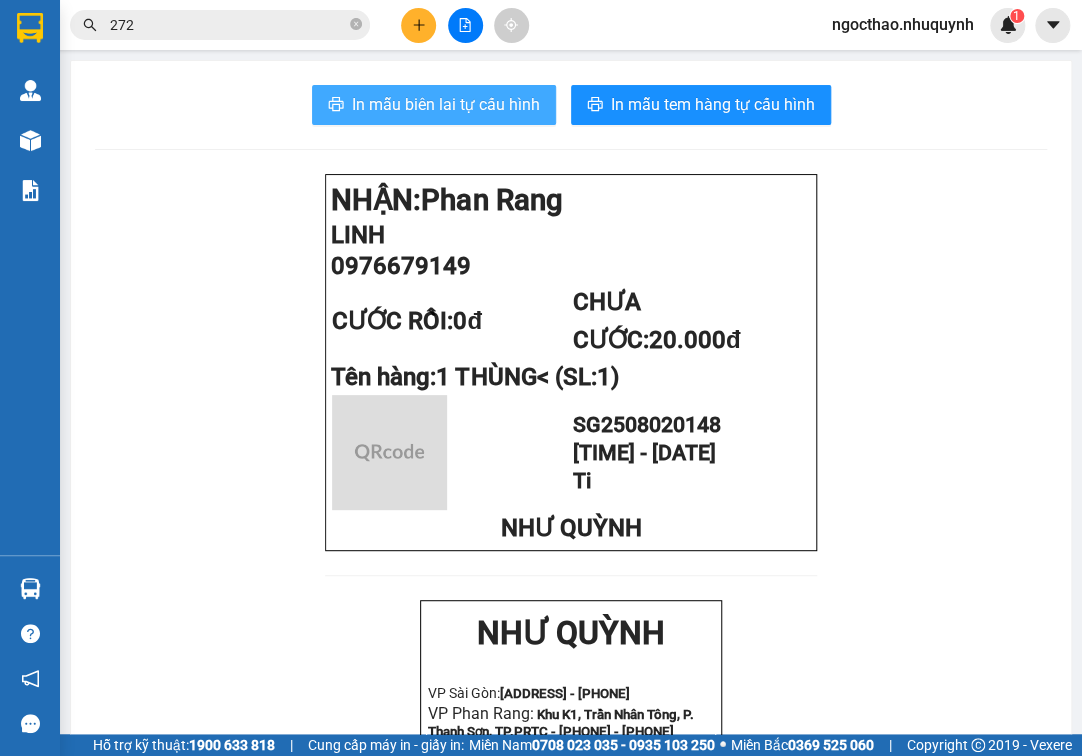 click on "In mẫu biên lai tự cấu hình" at bounding box center (446, 104) 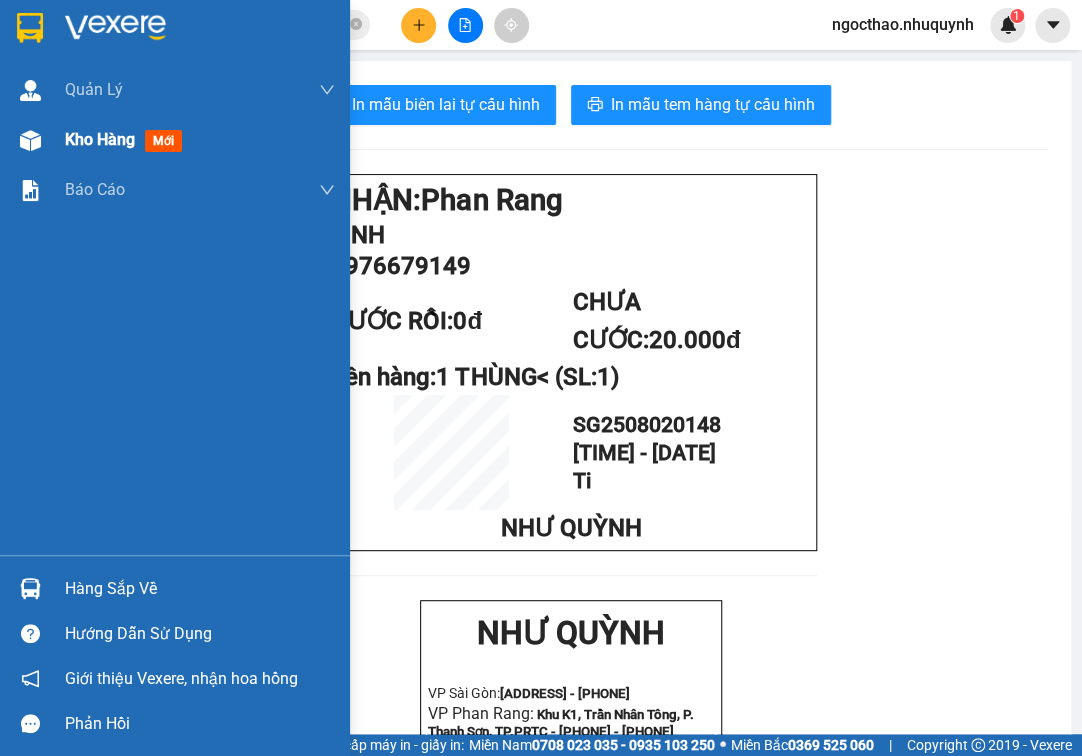 click on "Kho hàng" at bounding box center [100, 139] 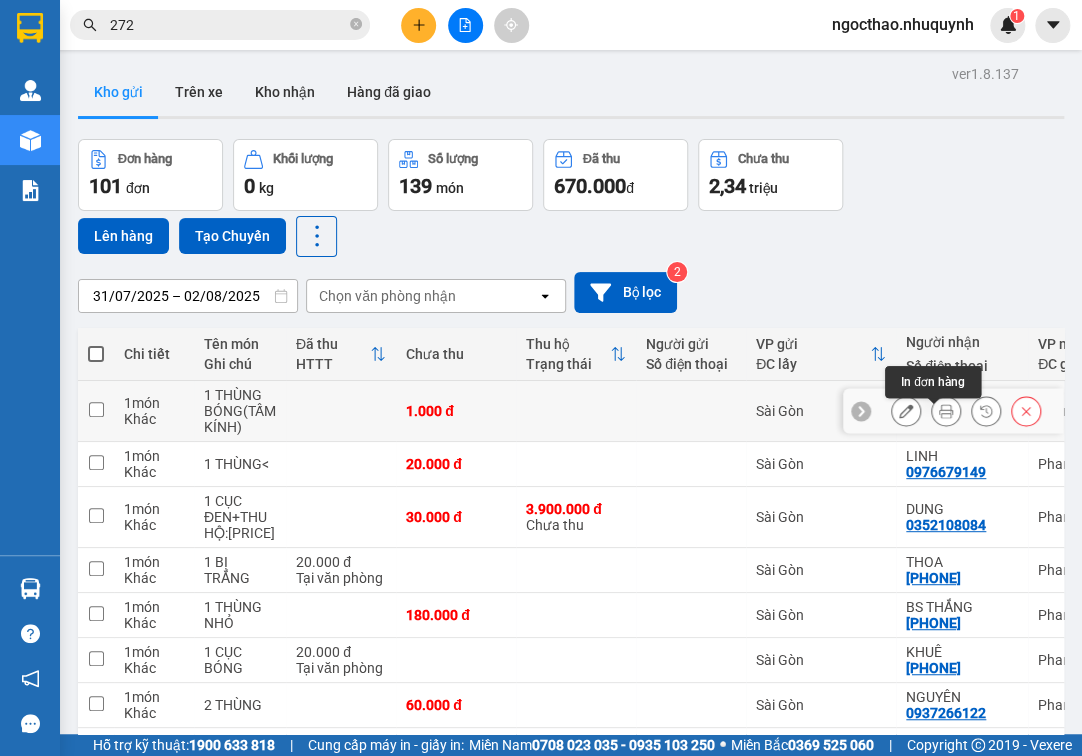 click at bounding box center (946, 411) 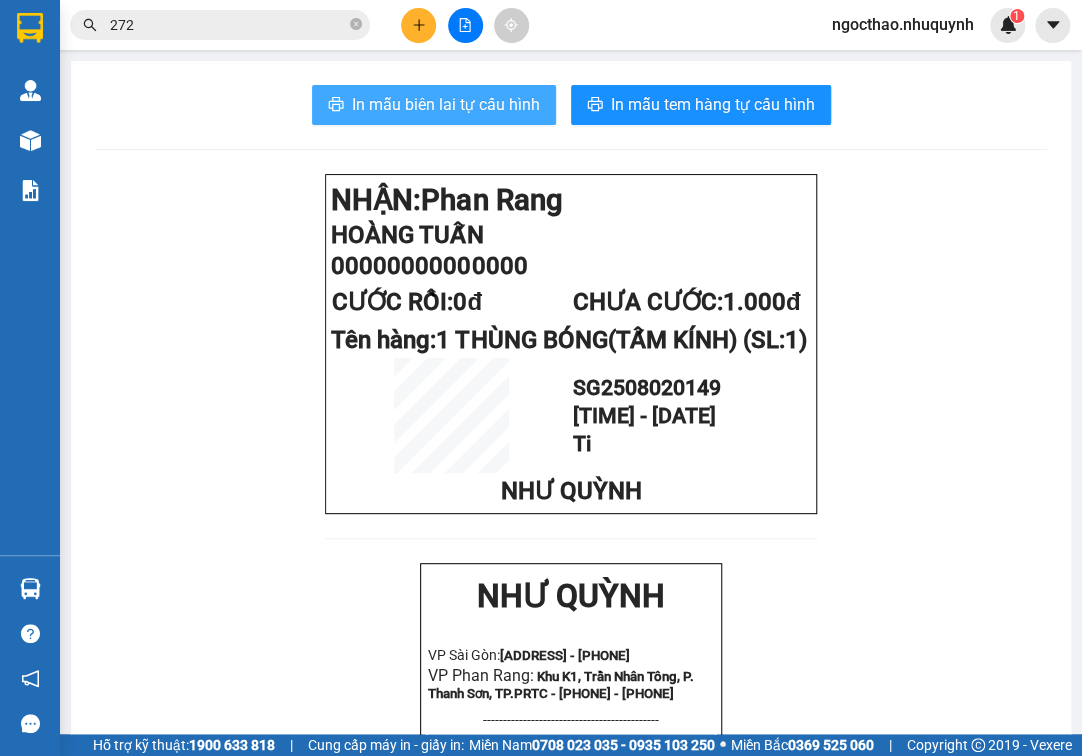 click on "In mẫu biên lai tự cấu hình" at bounding box center (446, 104) 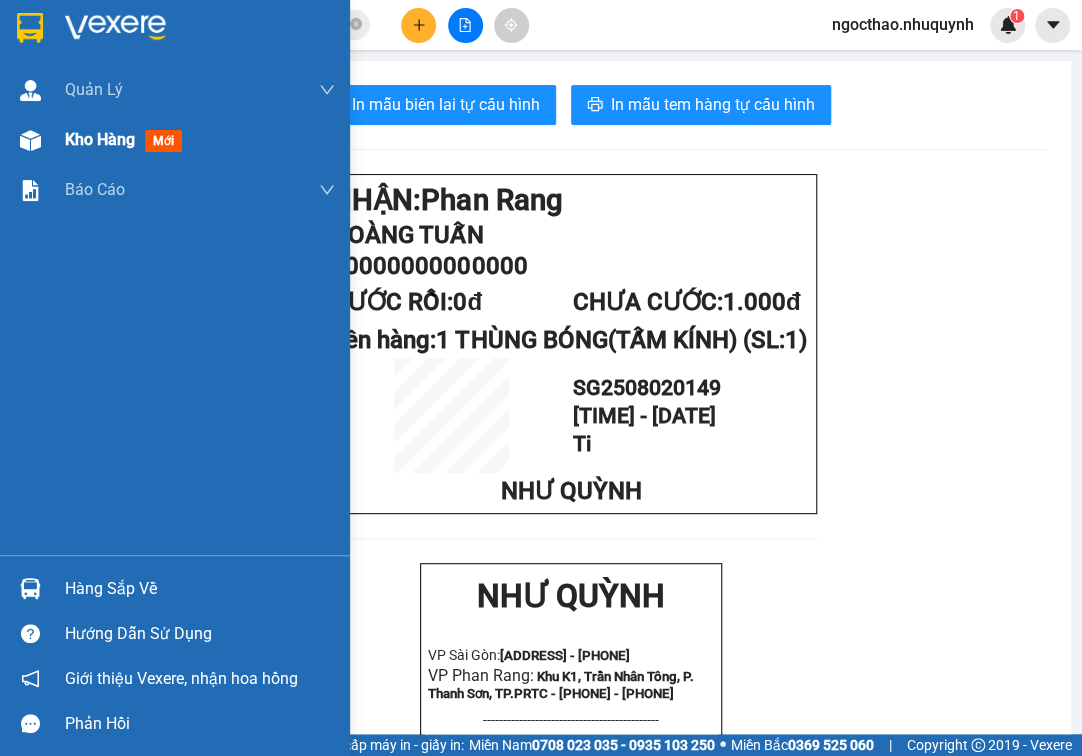 click on "Kho hàng" at bounding box center (100, 139) 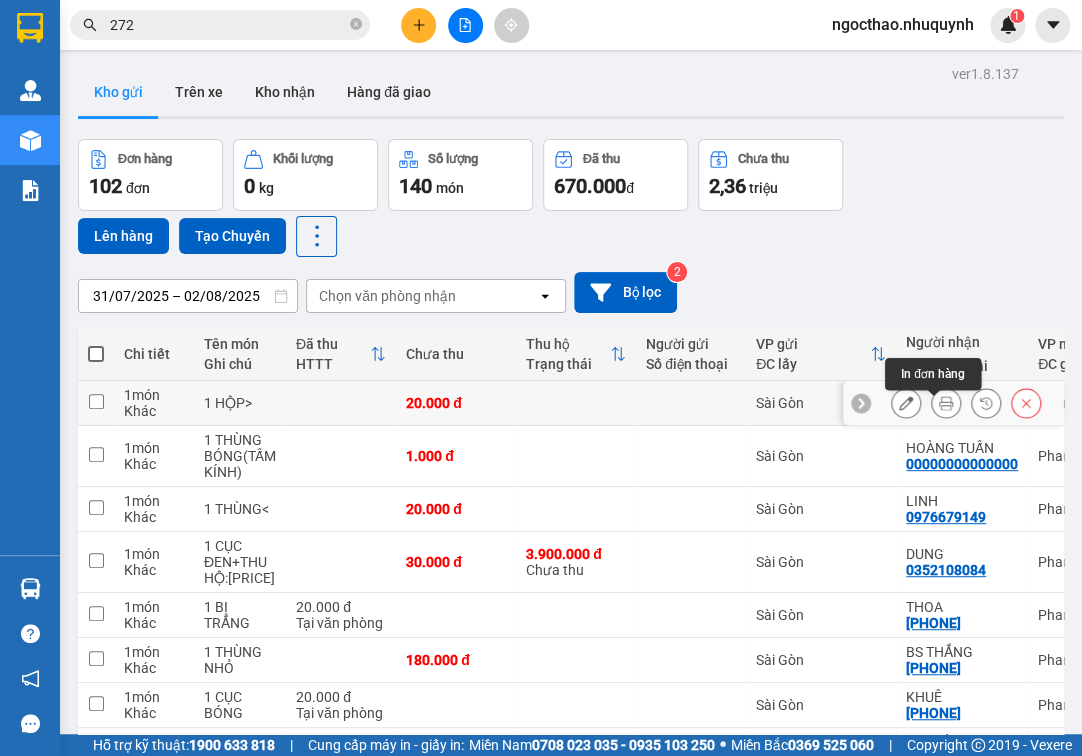 click at bounding box center [946, 403] 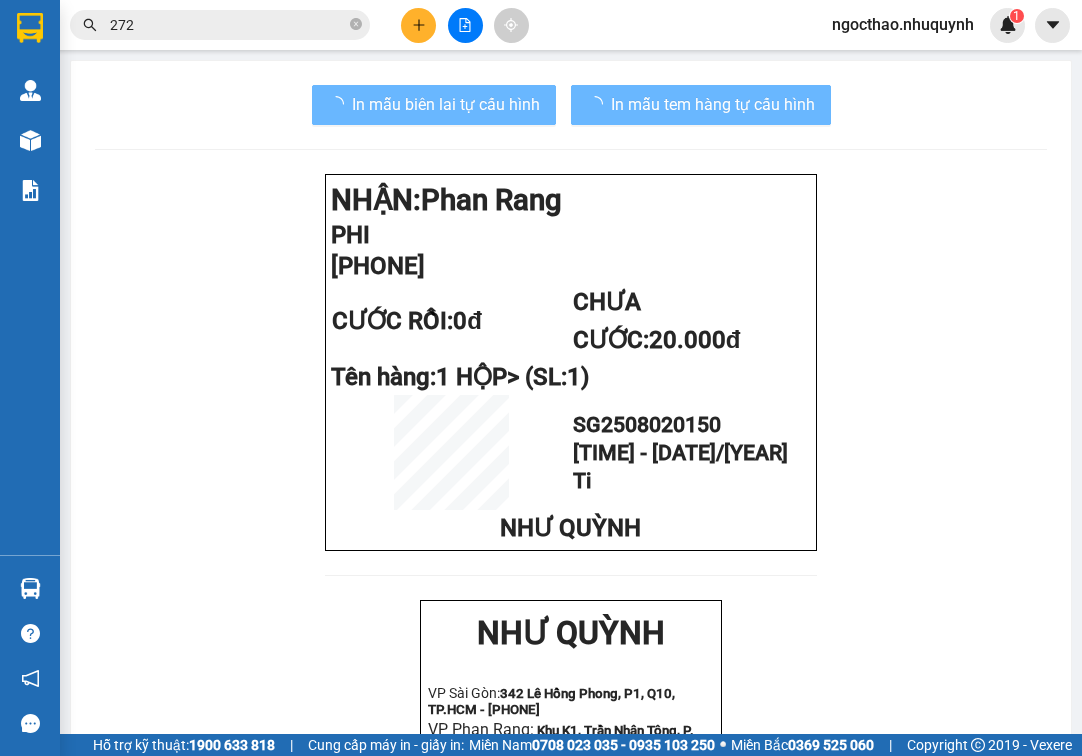scroll, scrollTop: 0, scrollLeft: 0, axis: both 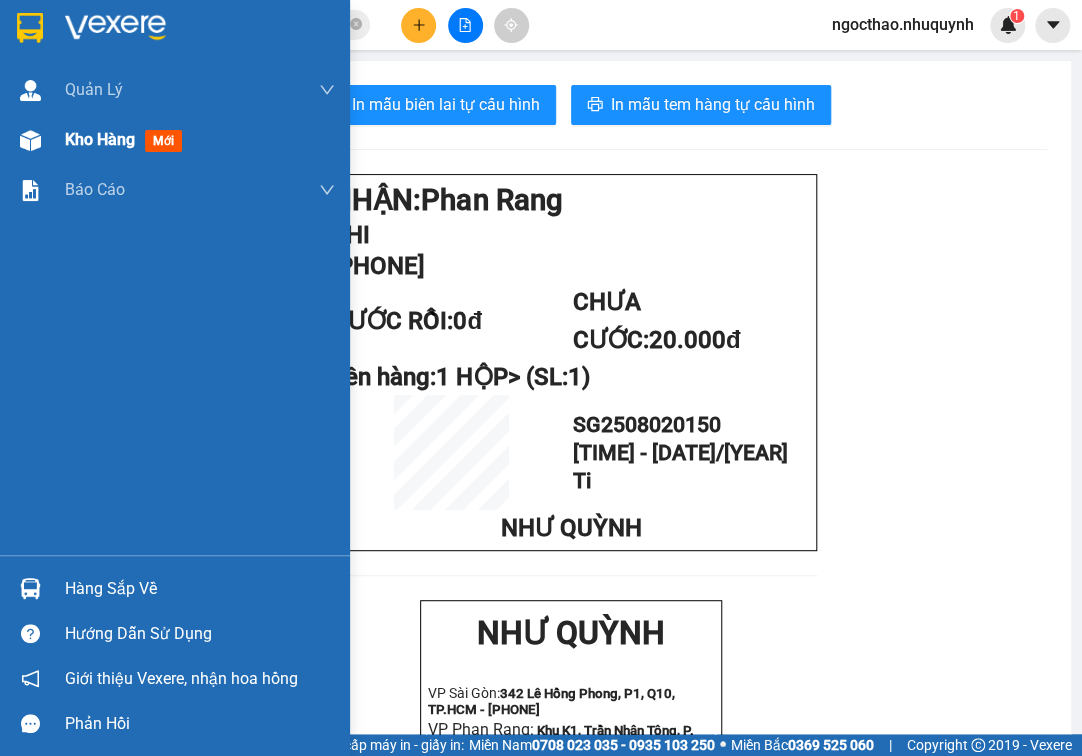click on "Kho hàng" at bounding box center (100, 139) 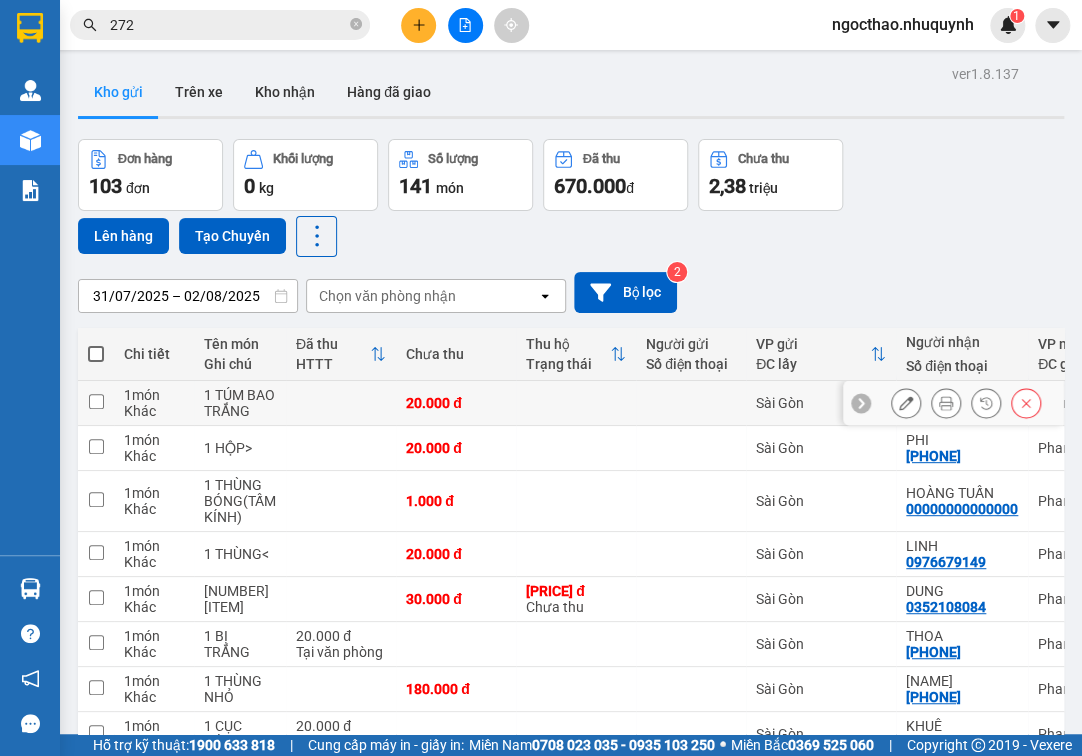 click at bounding box center (946, 403) 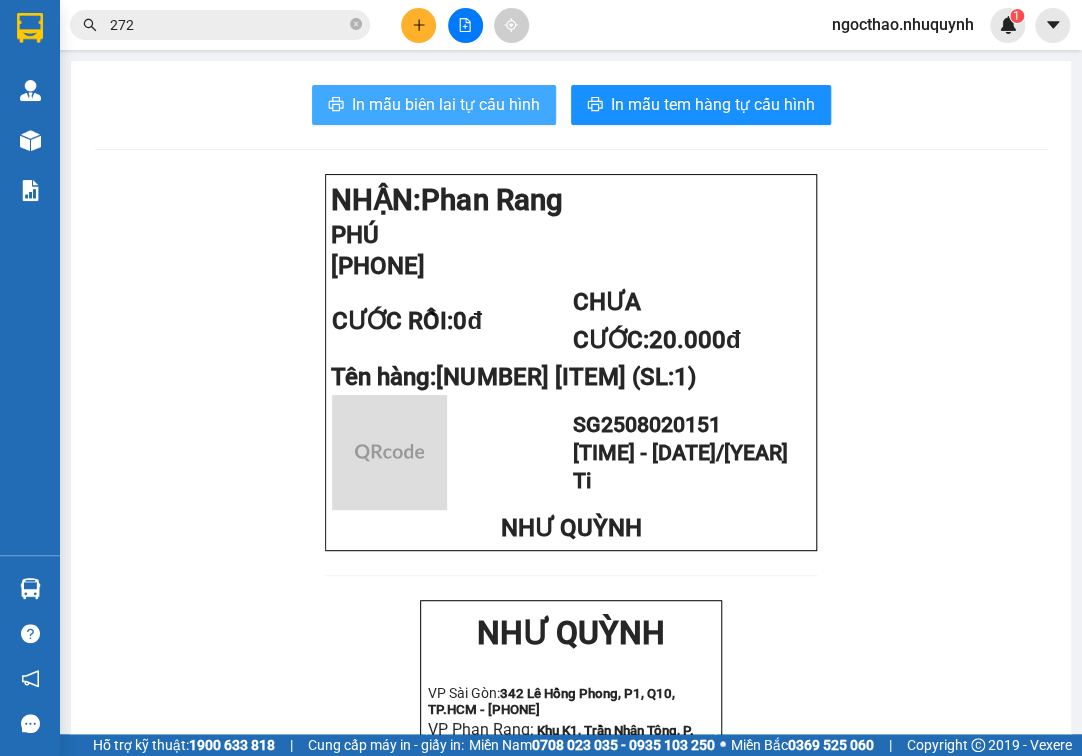 click on "In mẫu biên lai tự cấu hình" at bounding box center [446, 104] 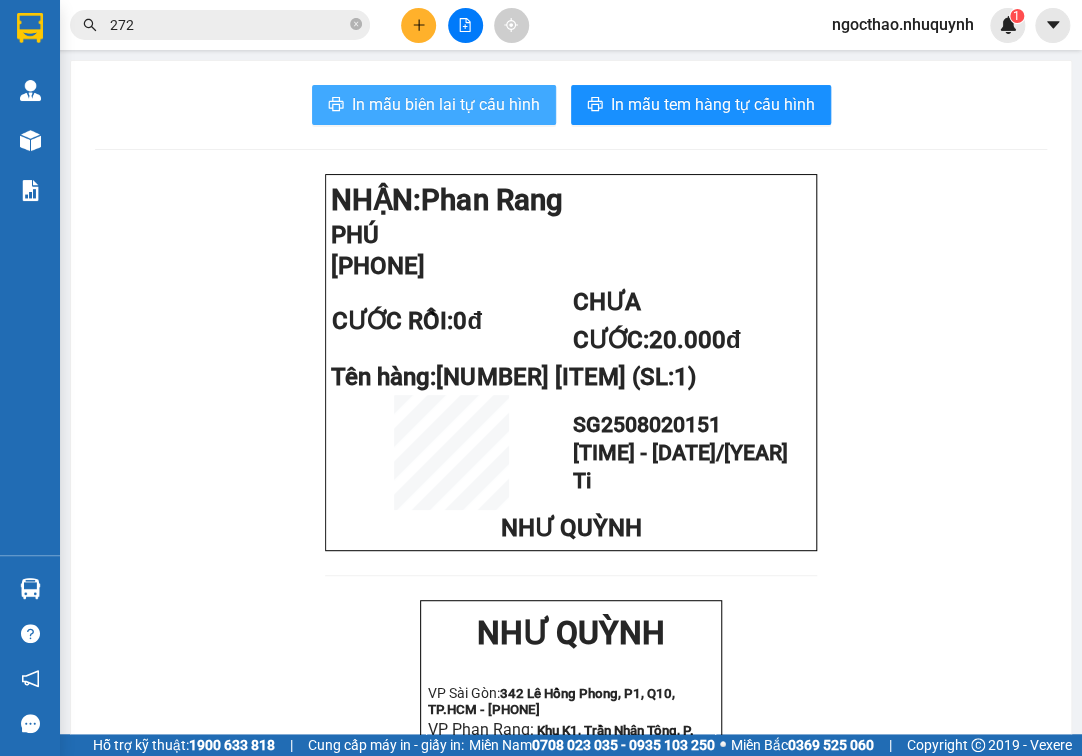 scroll, scrollTop: 0, scrollLeft: 0, axis: both 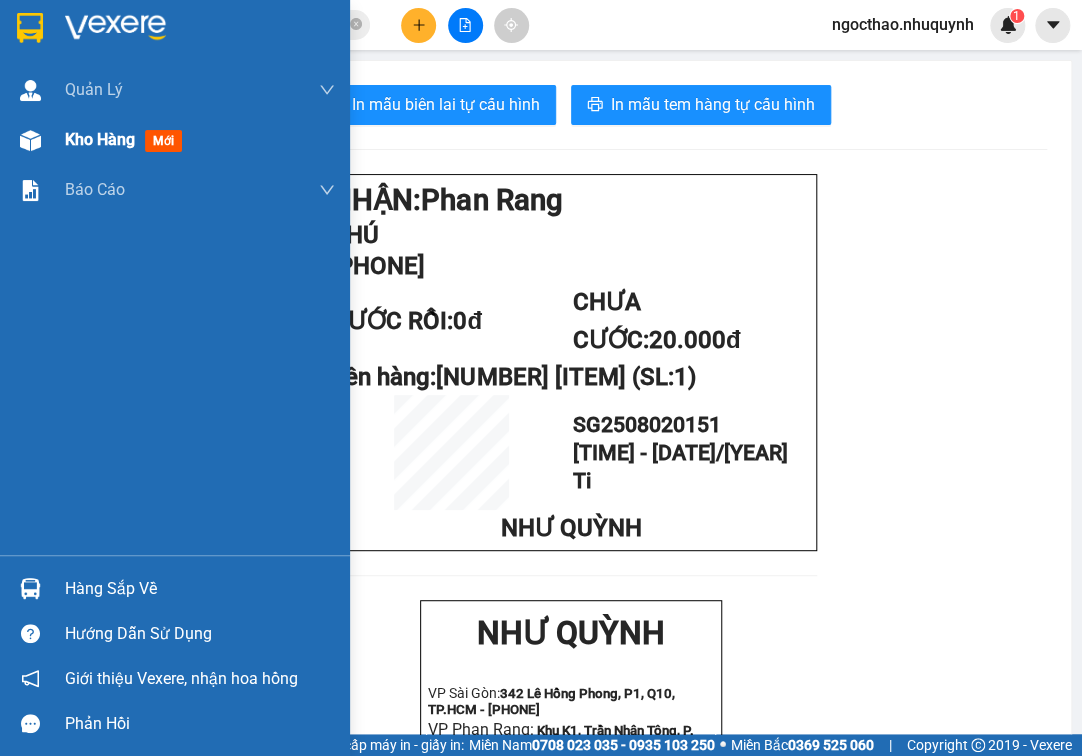 click on "Kho hàng mới" at bounding box center (127, 139) 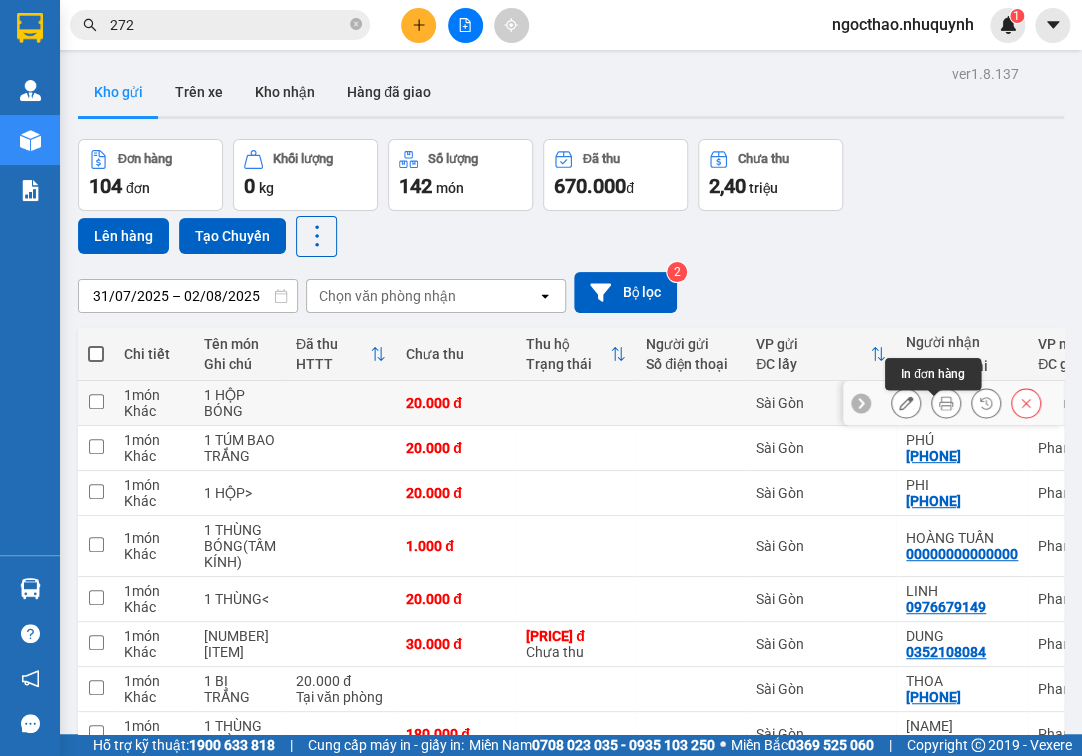 click at bounding box center [946, 403] 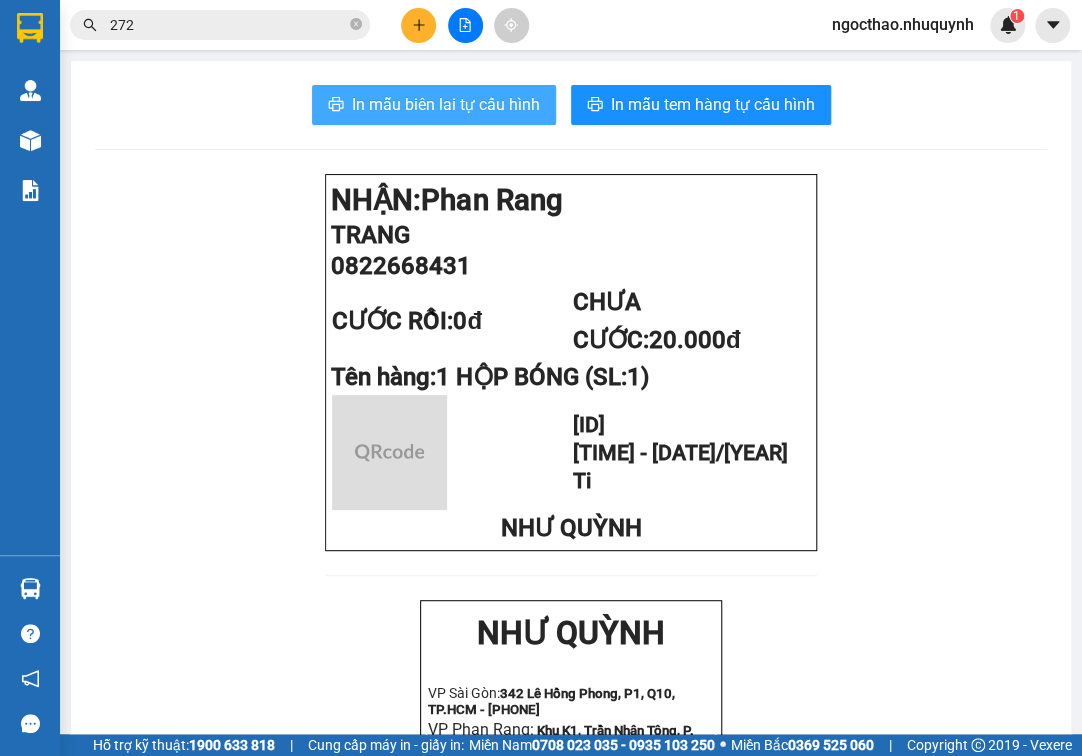 click on "In mẫu biên lai tự cấu hình" at bounding box center (434, 105) 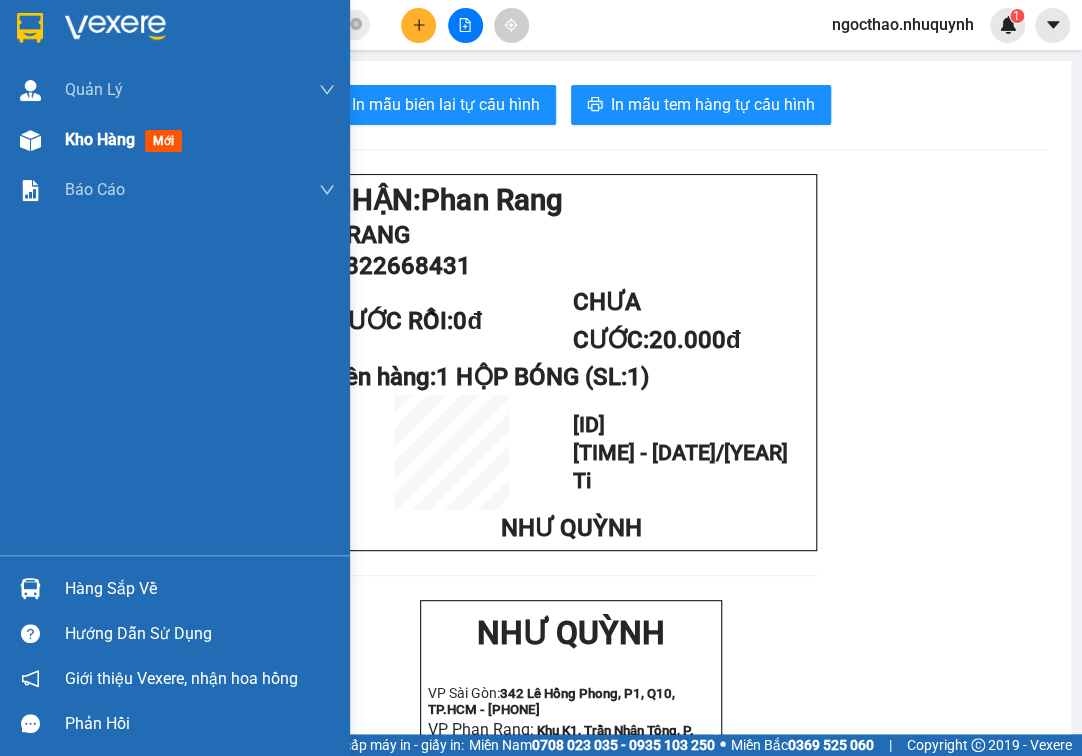 click on "Kho hàng" at bounding box center (100, 139) 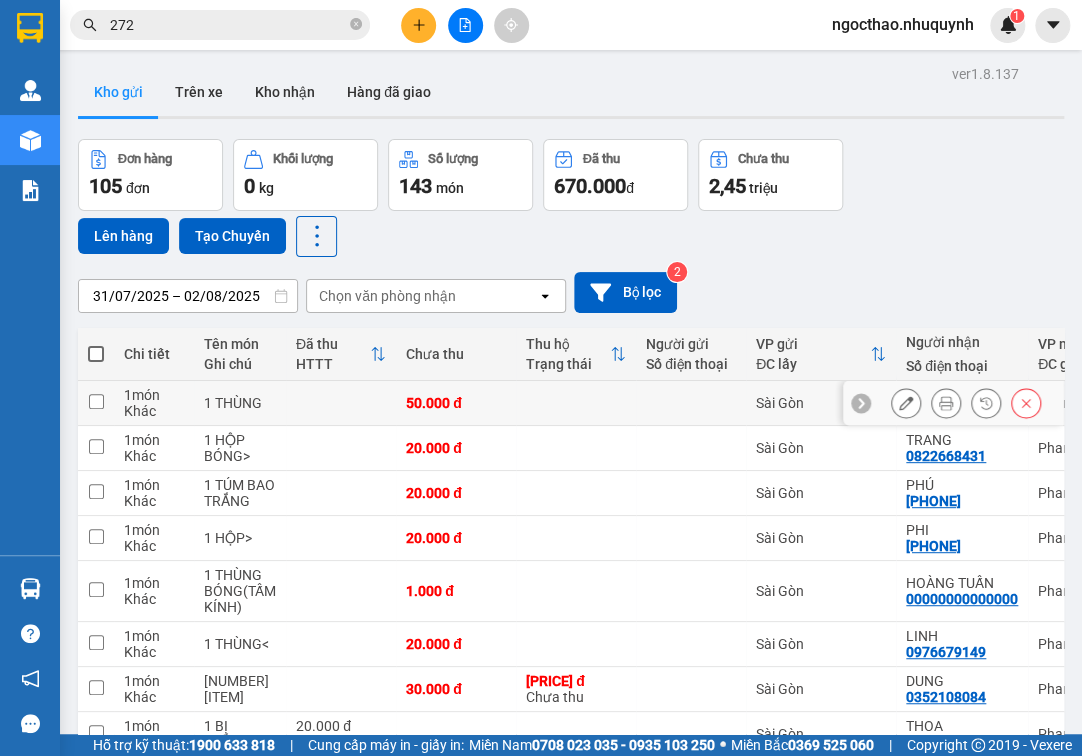 click 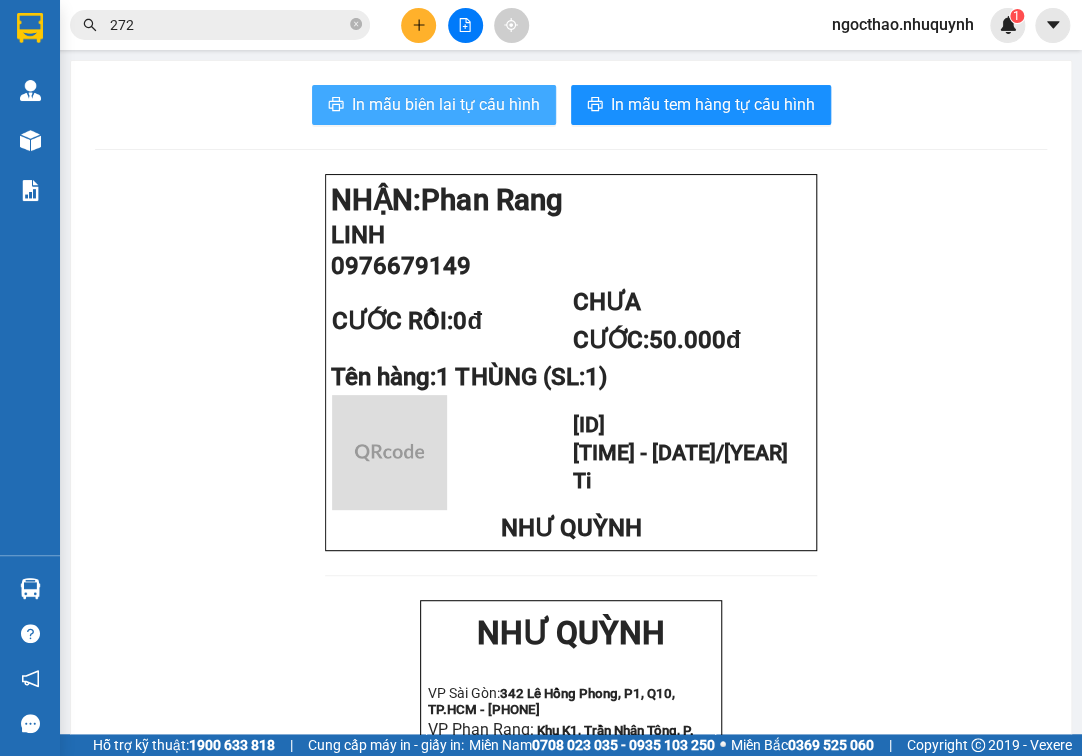 click on "In mẫu biên lai tự cấu hình" at bounding box center [446, 104] 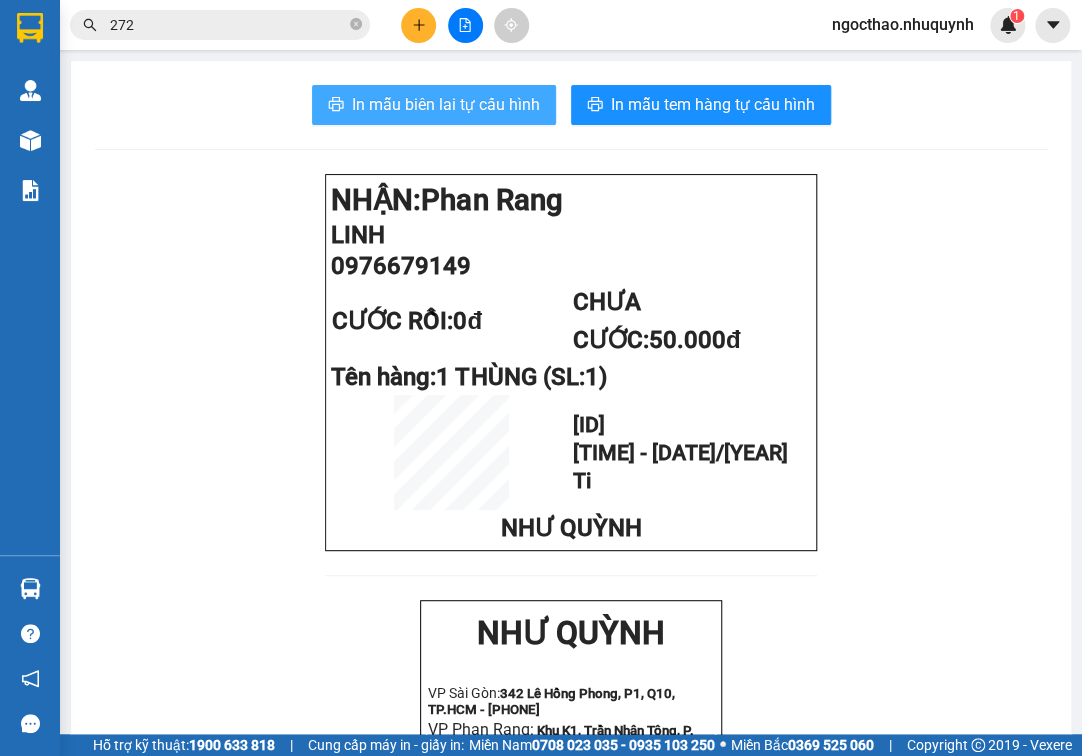 scroll, scrollTop: 0, scrollLeft: 0, axis: both 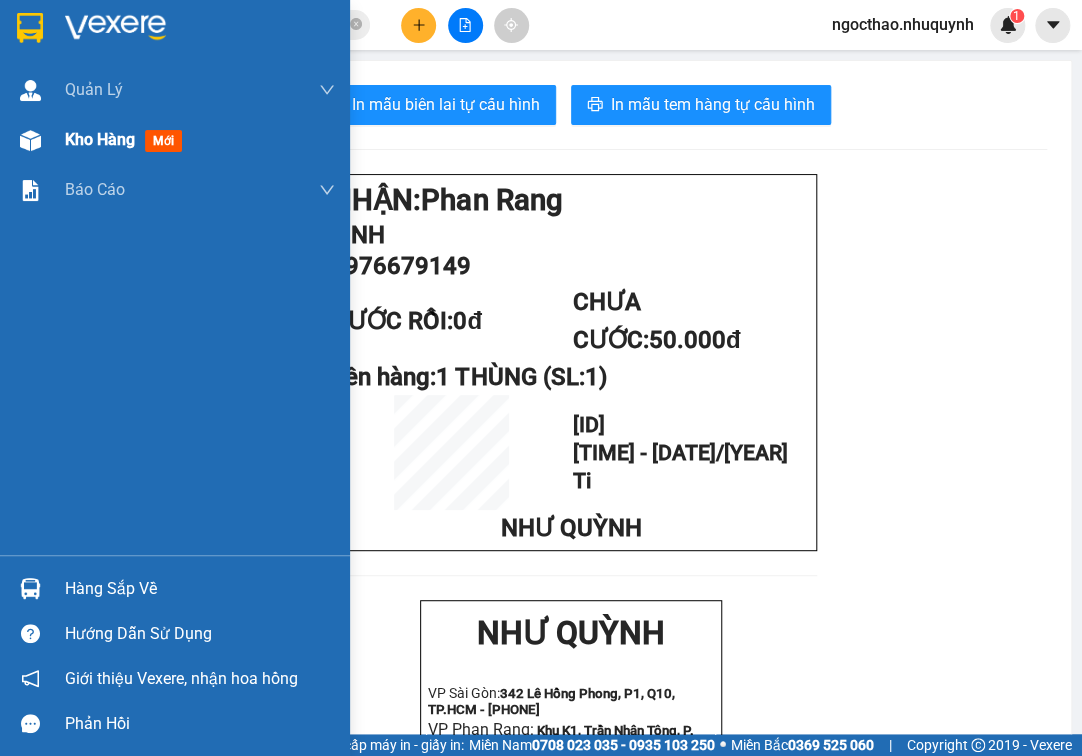 click on "Kho hàng" at bounding box center (100, 139) 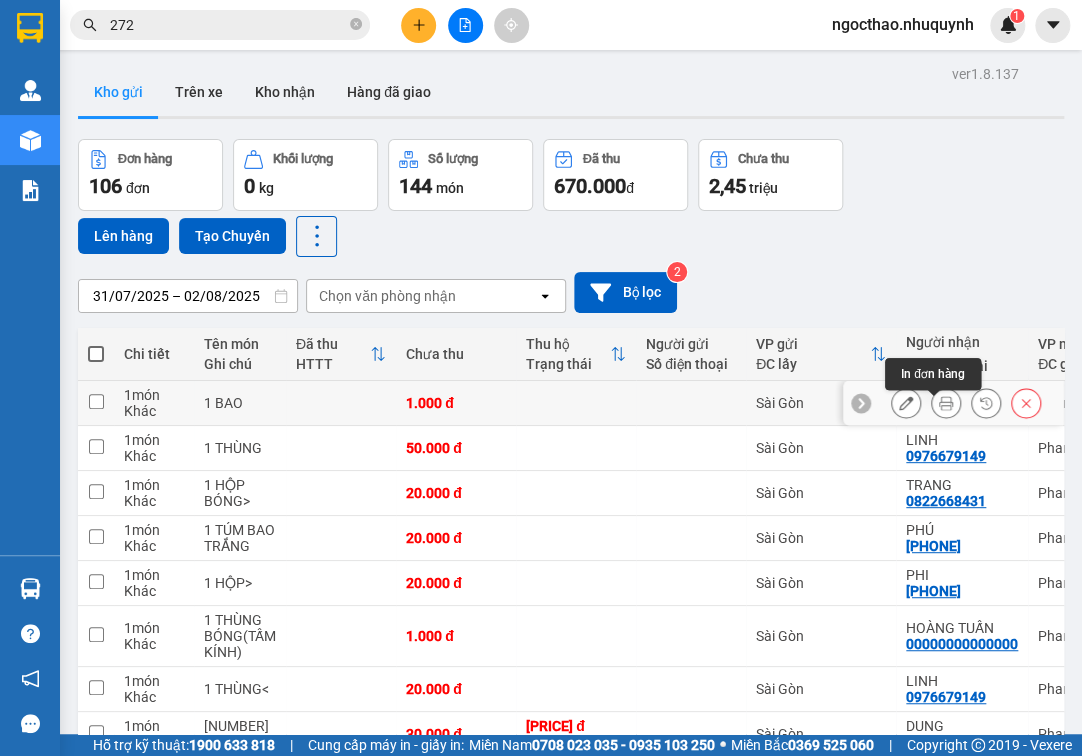 click at bounding box center [946, 403] 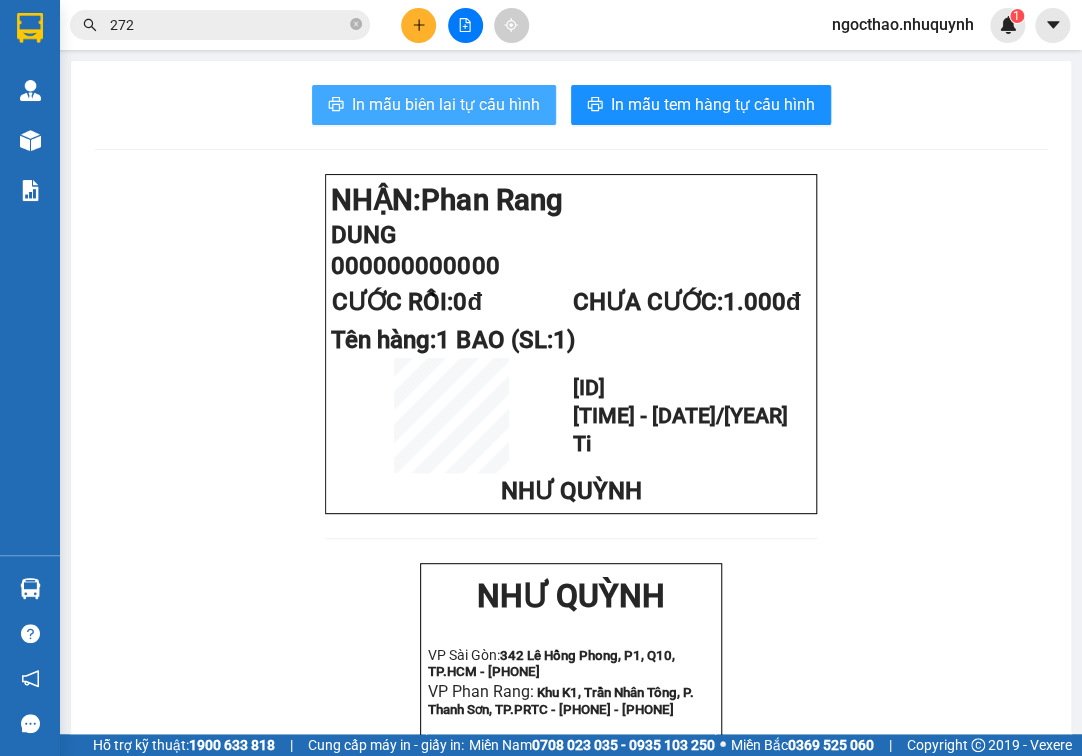 click on "In mẫu biên lai tự cấu hình" at bounding box center [446, 104] 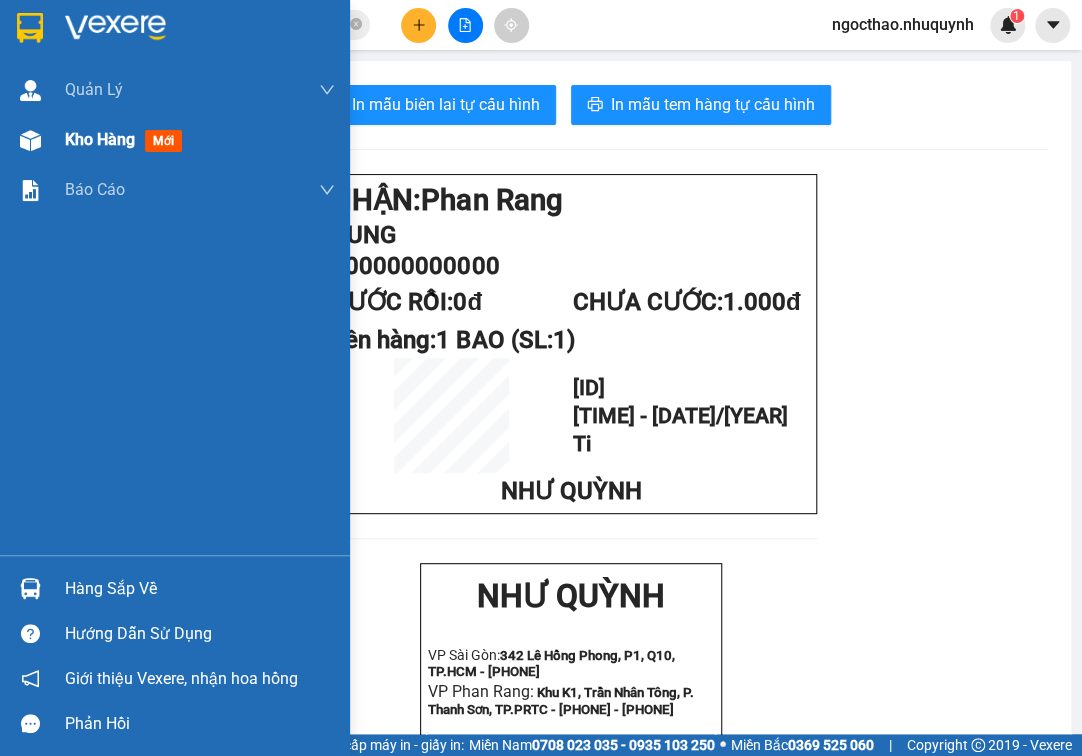 click on "Kho hàng" at bounding box center [100, 139] 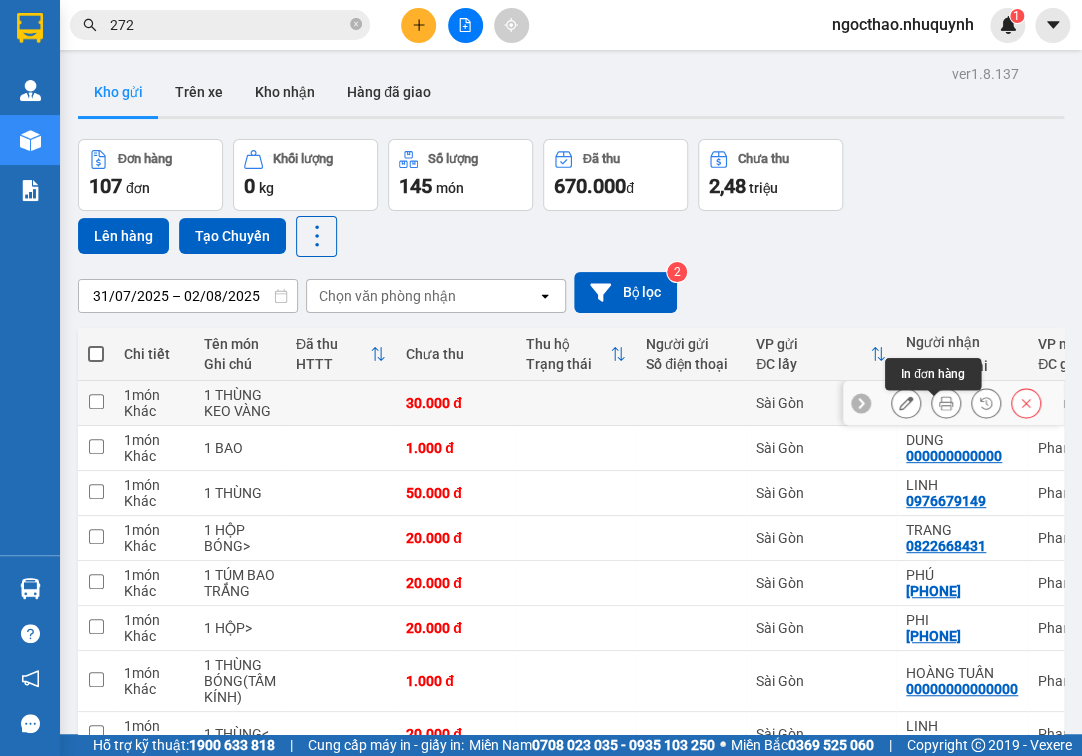 click 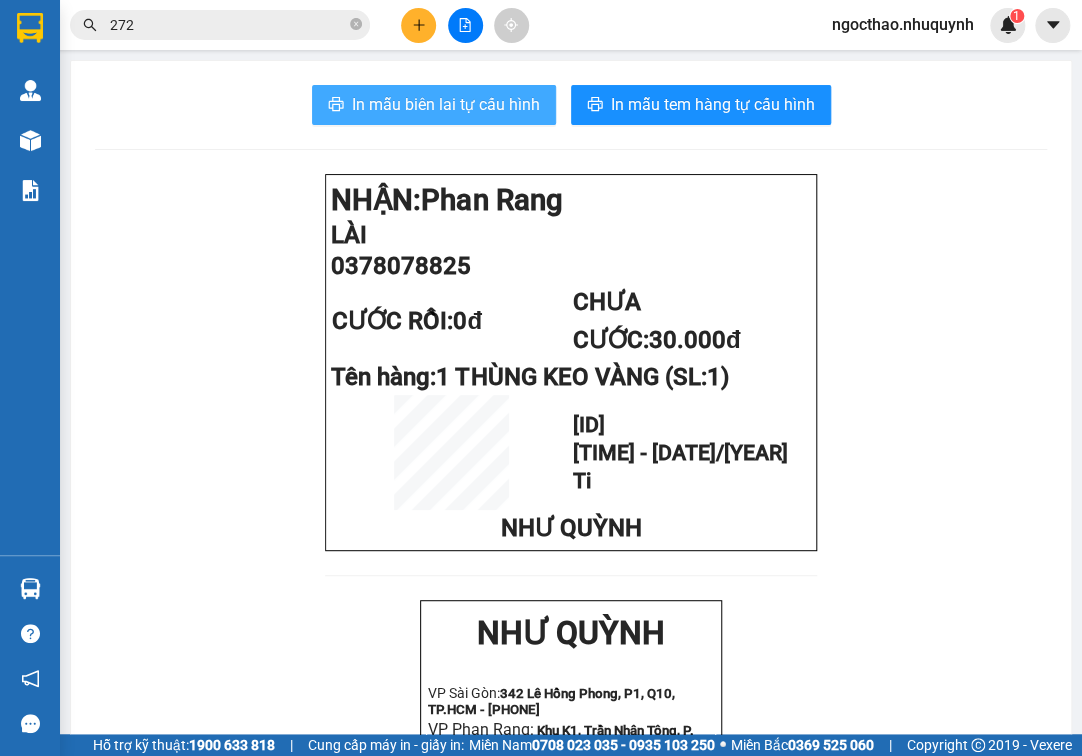 click on "In mẫu biên lai tự cấu hình" at bounding box center (446, 104) 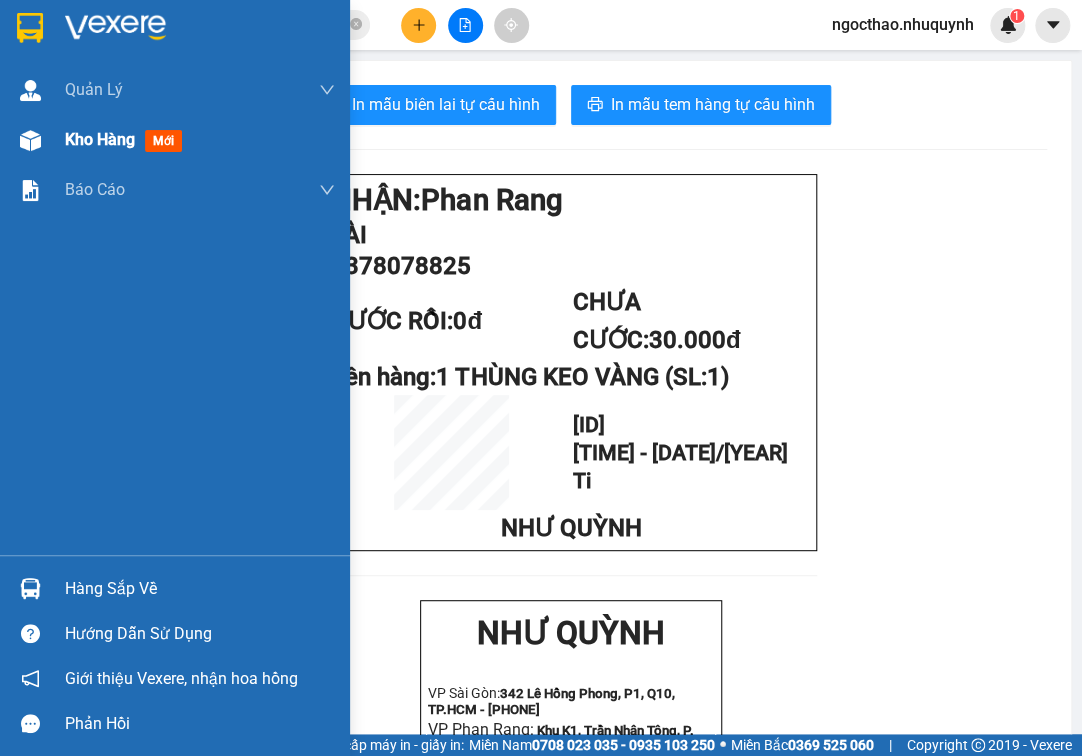 click on "Kho hàng mới" at bounding box center (175, 140) 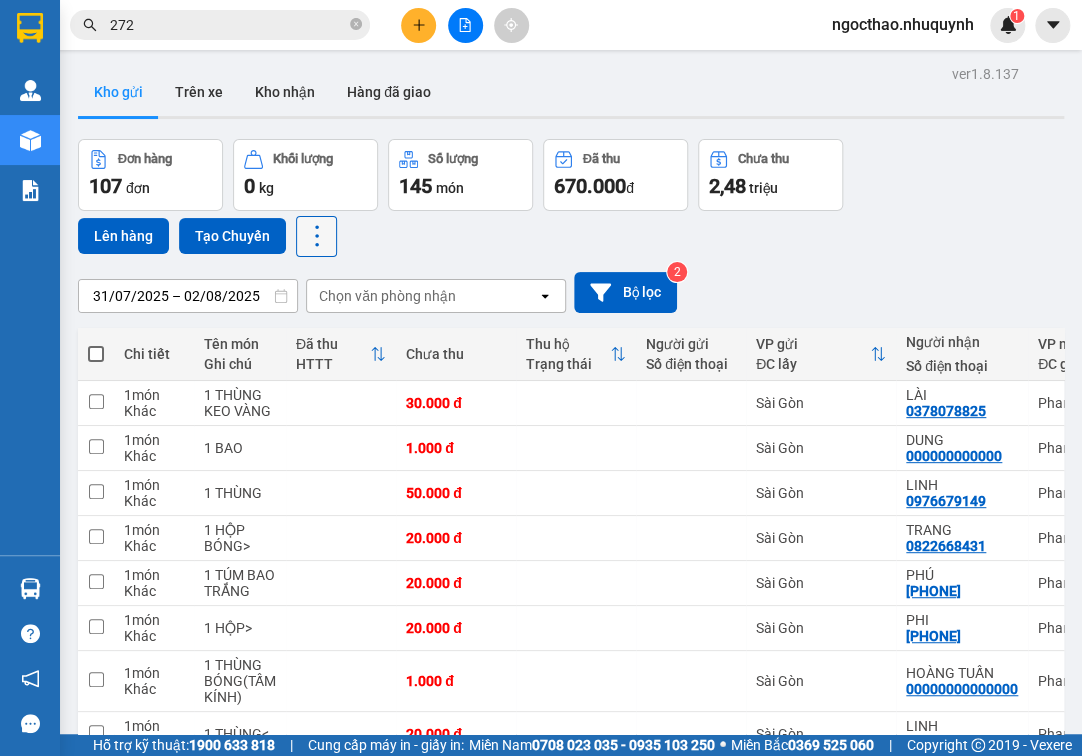click 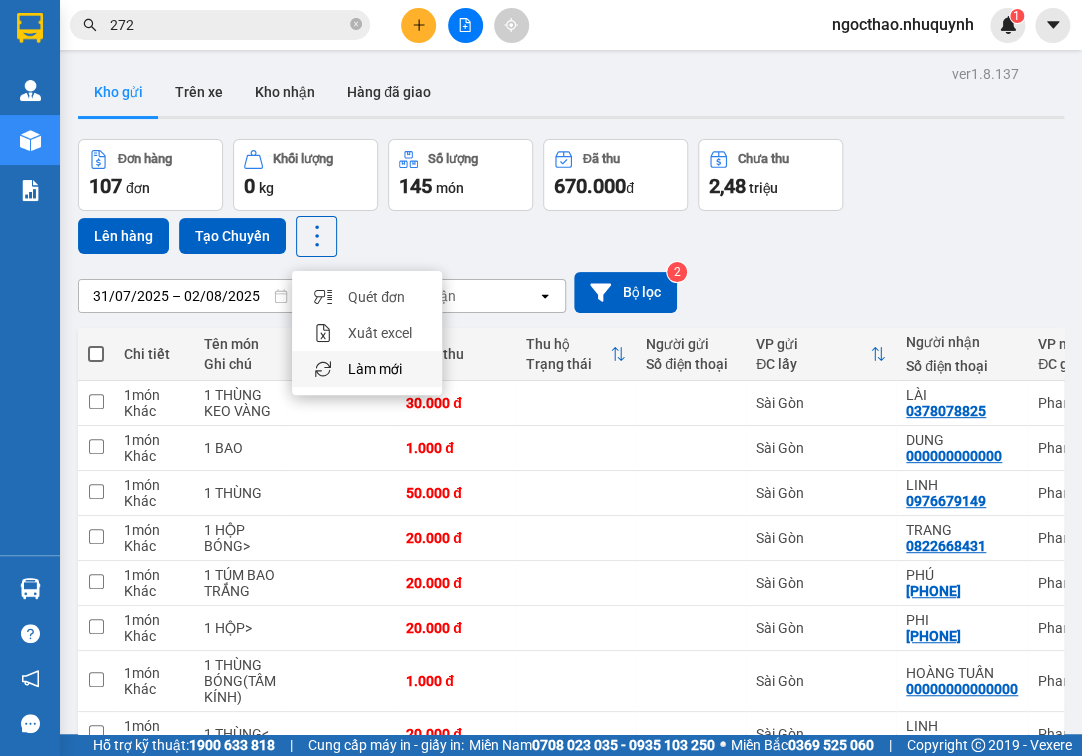 click on "Làm mới" at bounding box center [375, 369] 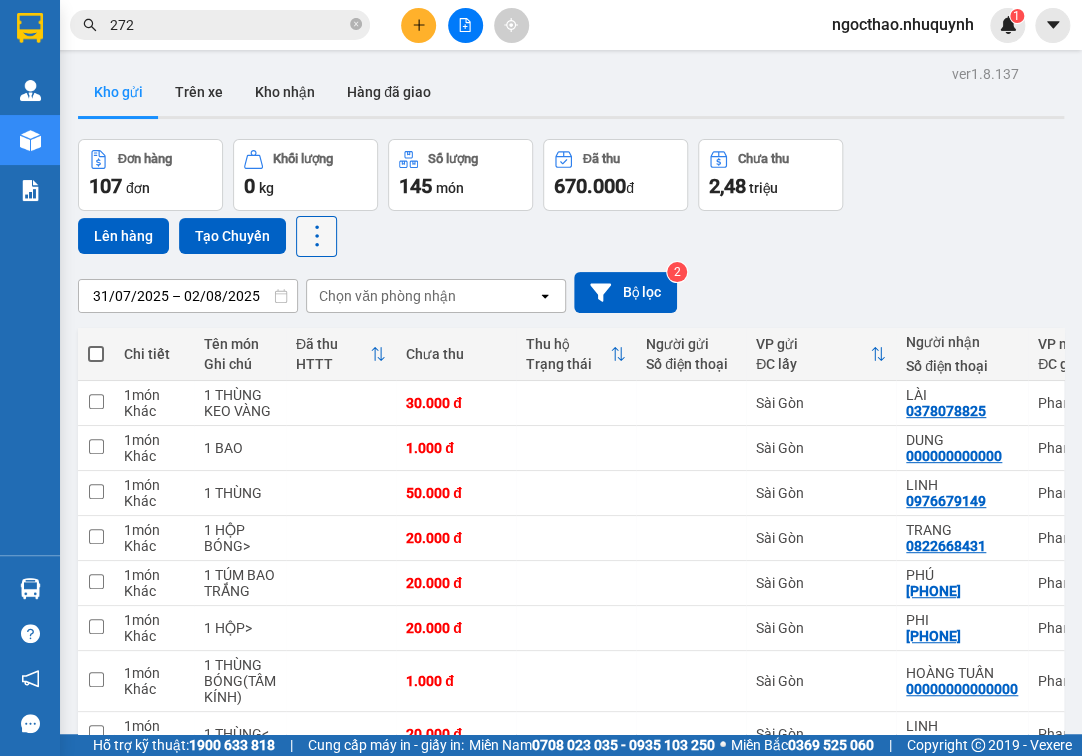 click 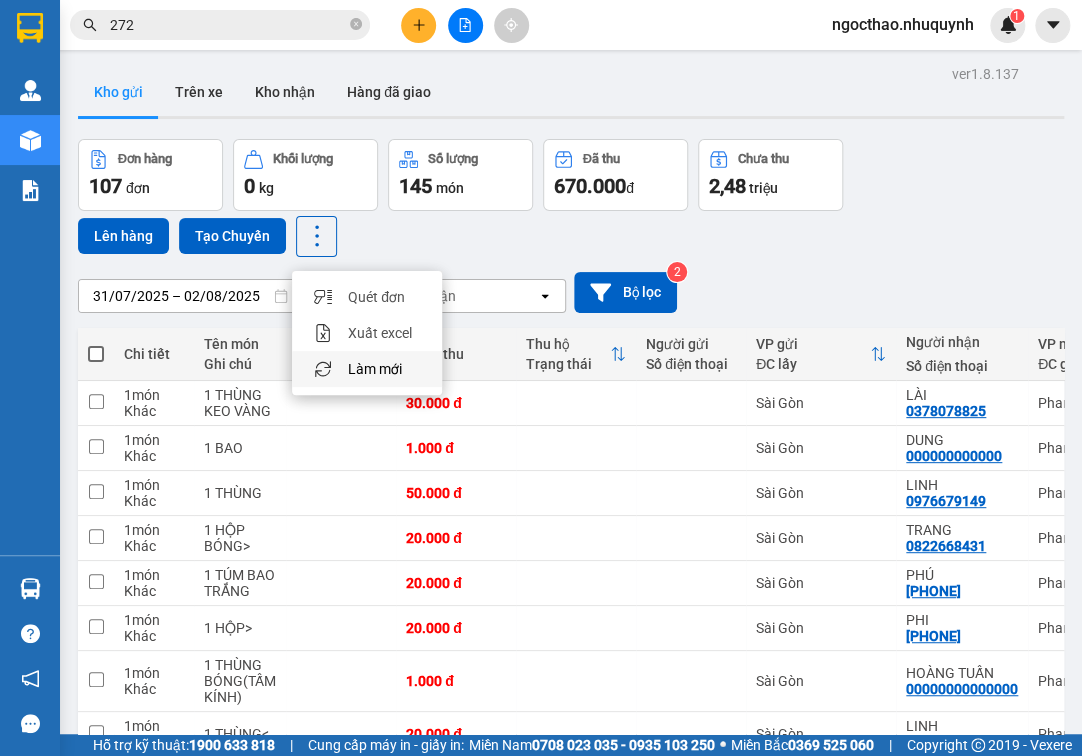 click on "Làm mới" at bounding box center (375, 369) 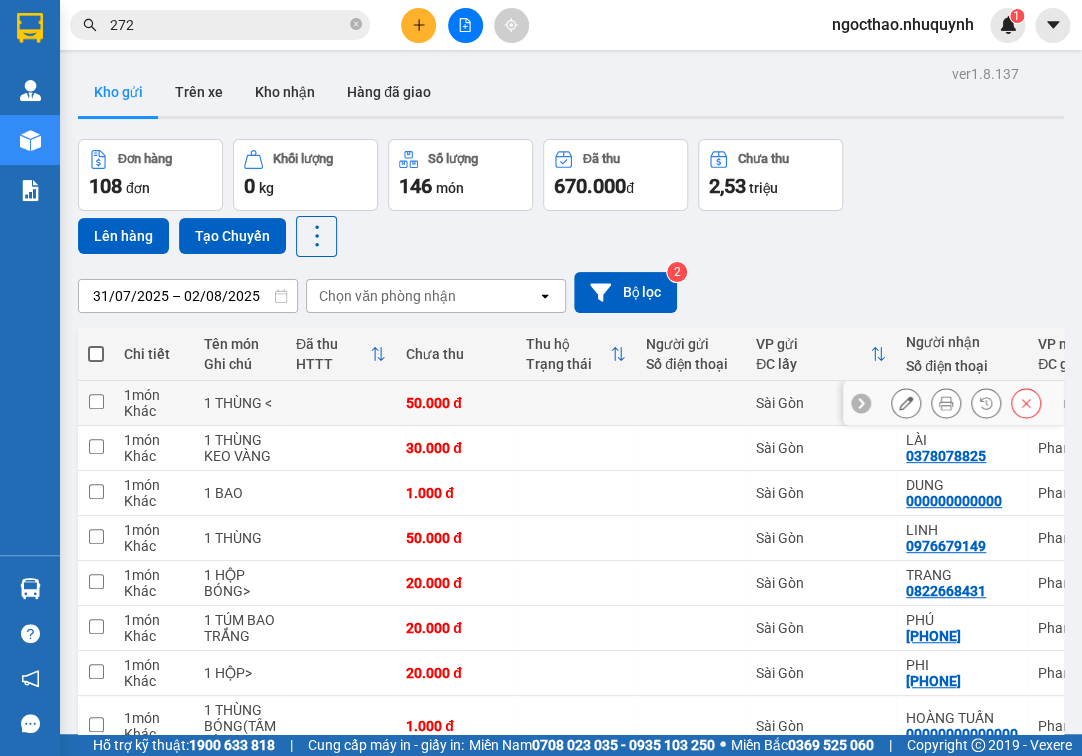 click 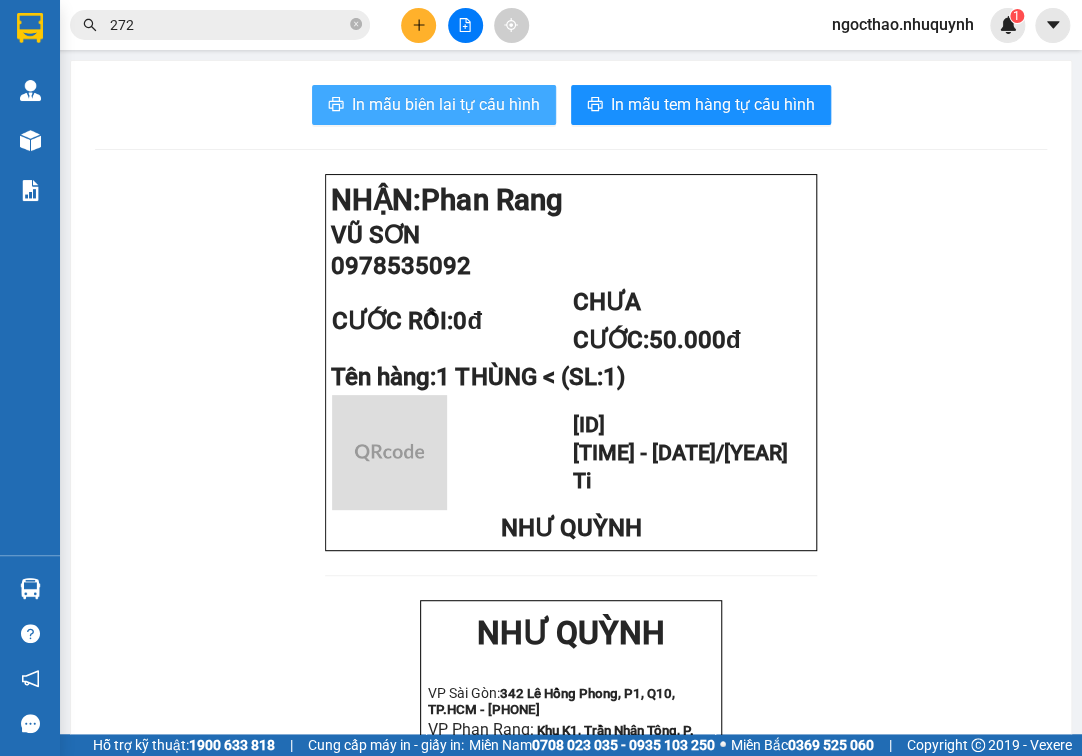 drag, startPoint x: 364, startPoint y: 108, endPoint x: 431, endPoint y: 236, distance: 144.47491 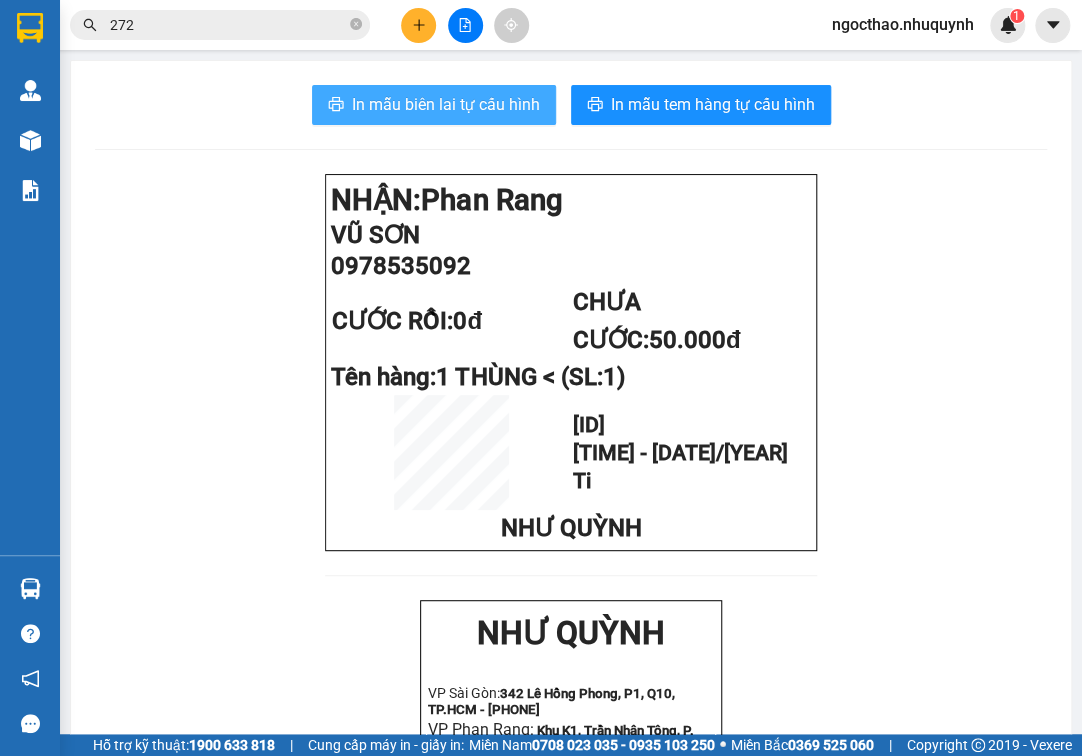 scroll, scrollTop: 0, scrollLeft: 0, axis: both 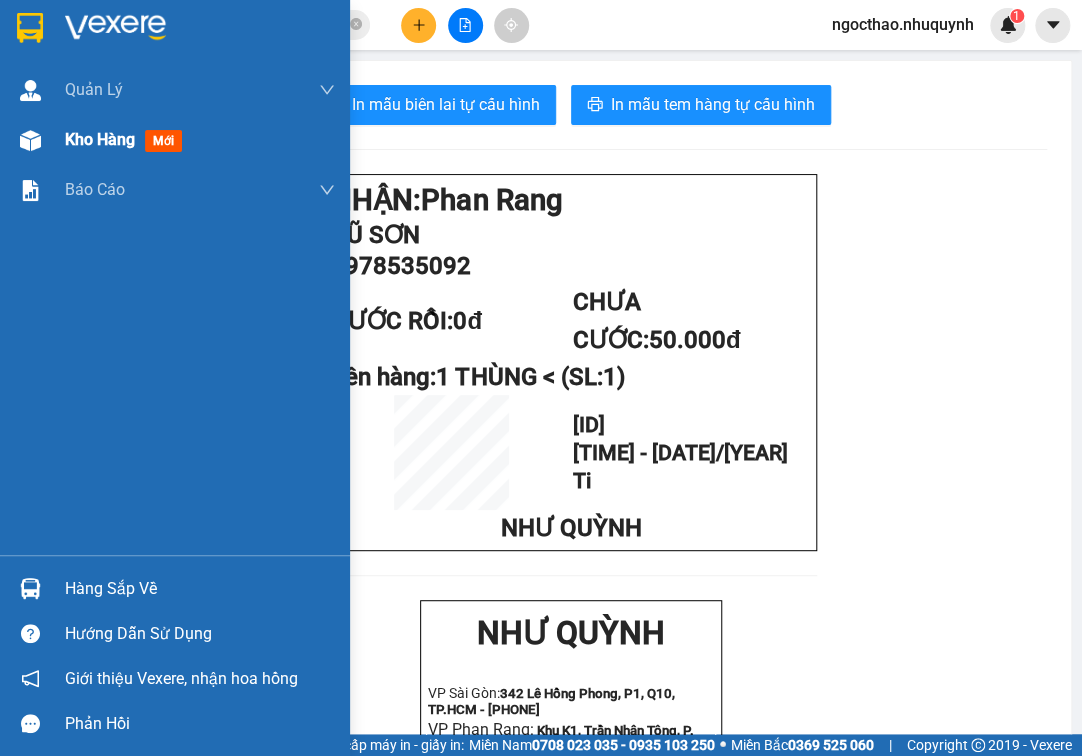 click on "Kho hàng" at bounding box center [100, 139] 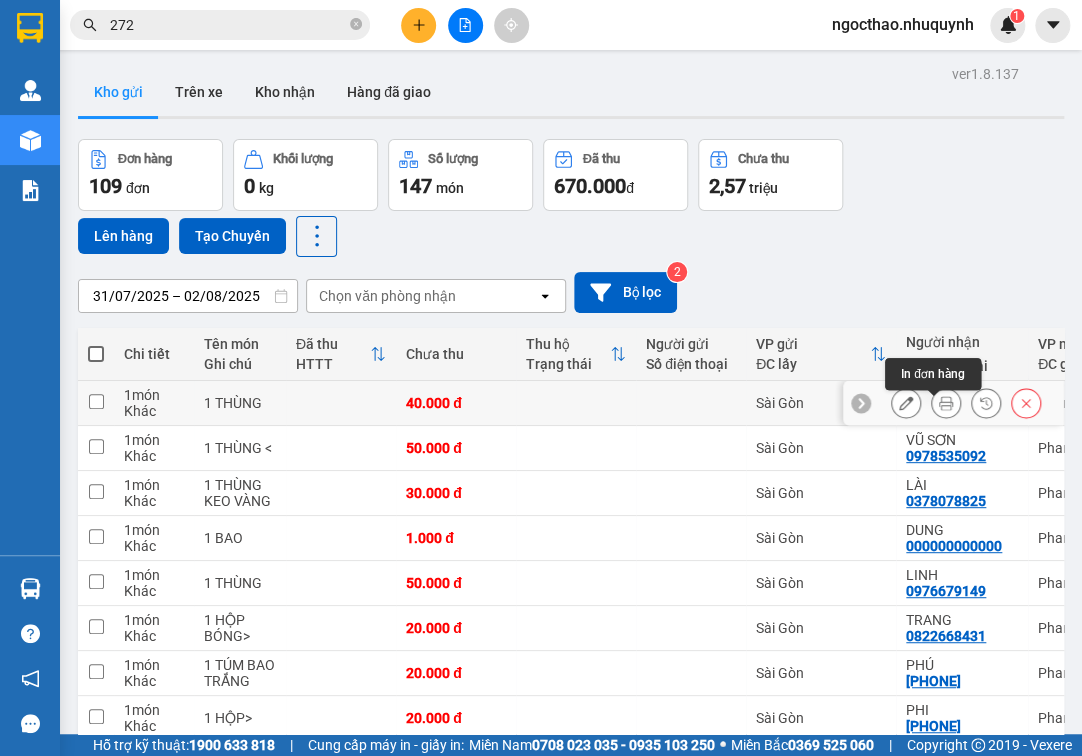 click 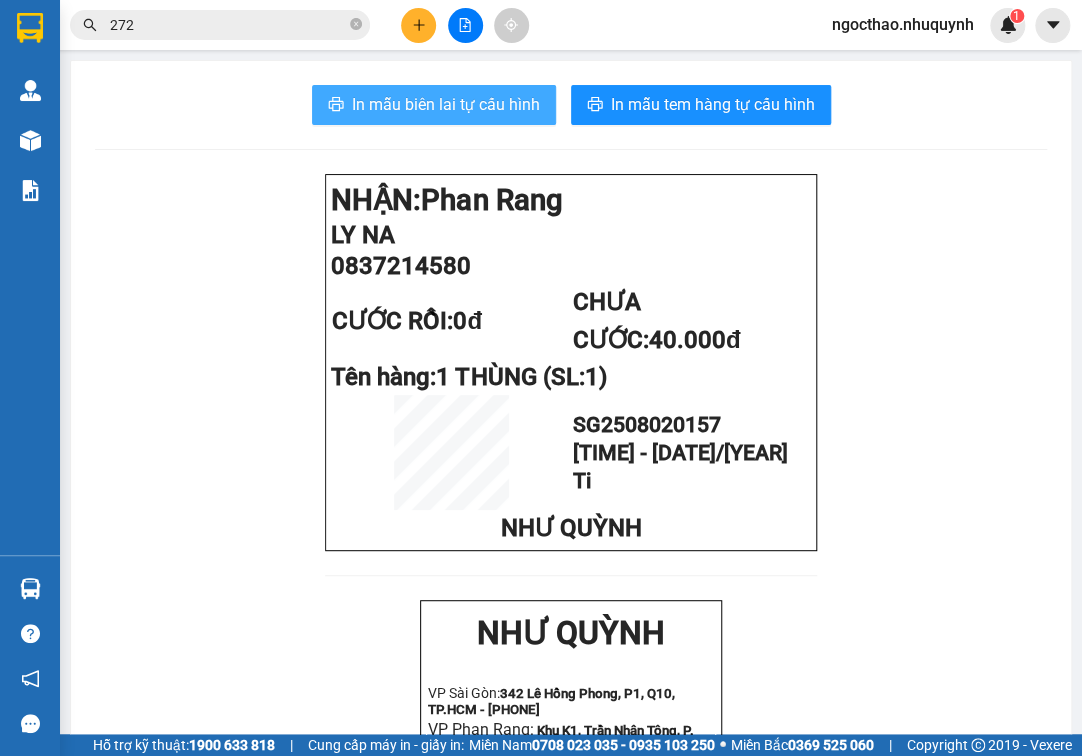 click on "In mẫu biên lai tự cấu hình" at bounding box center (446, 104) 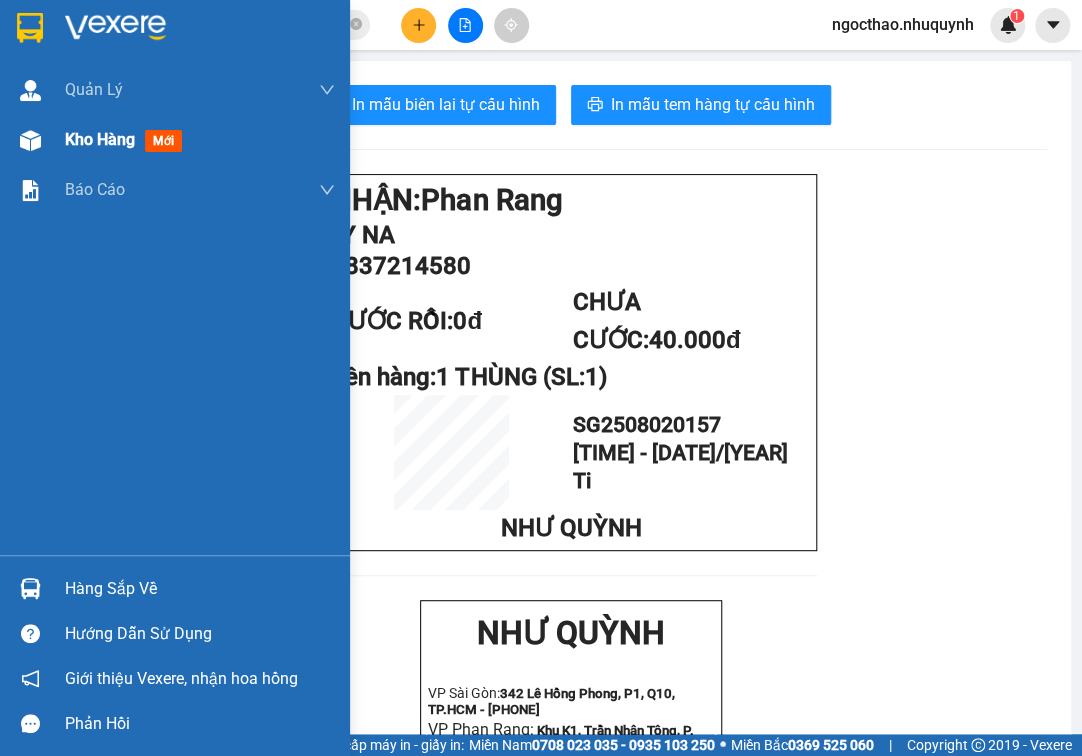 click on "Kho hàng" at bounding box center (100, 139) 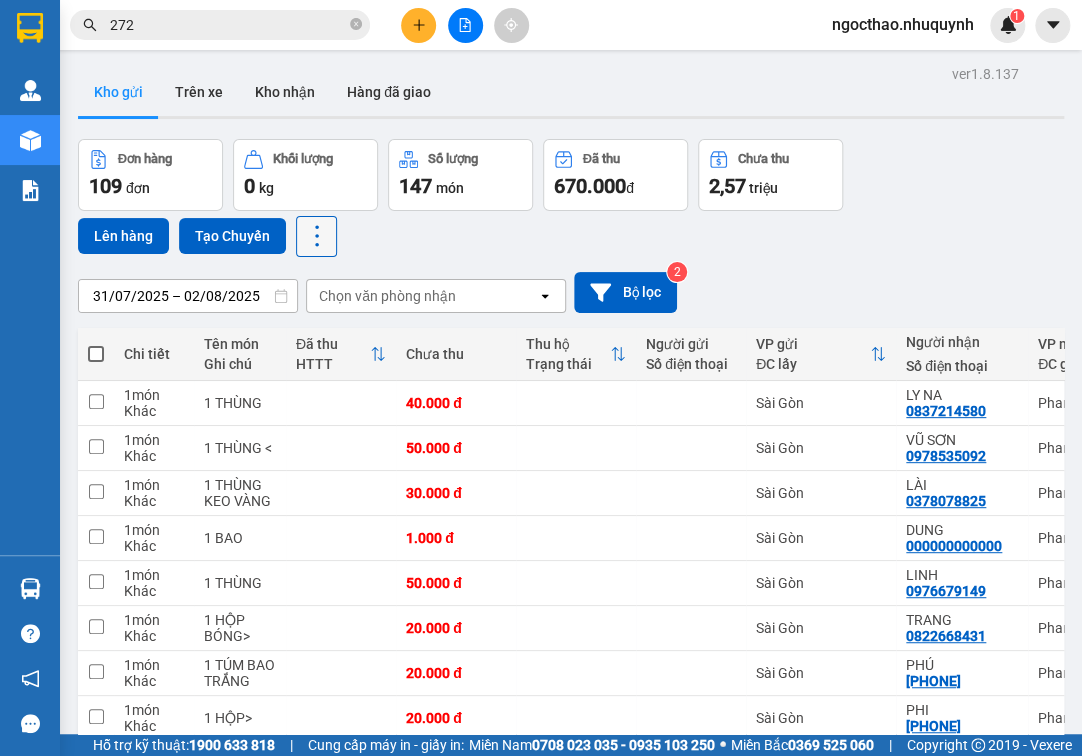 click 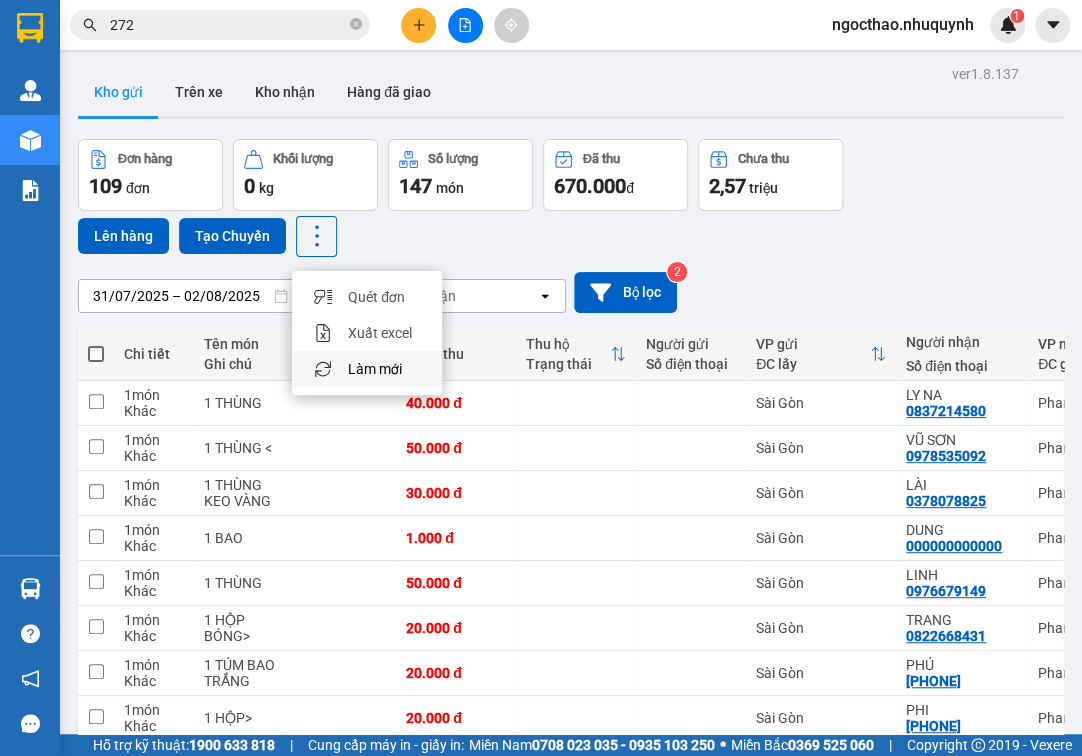 click on "Làm mới" at bounding box center (375, 369) 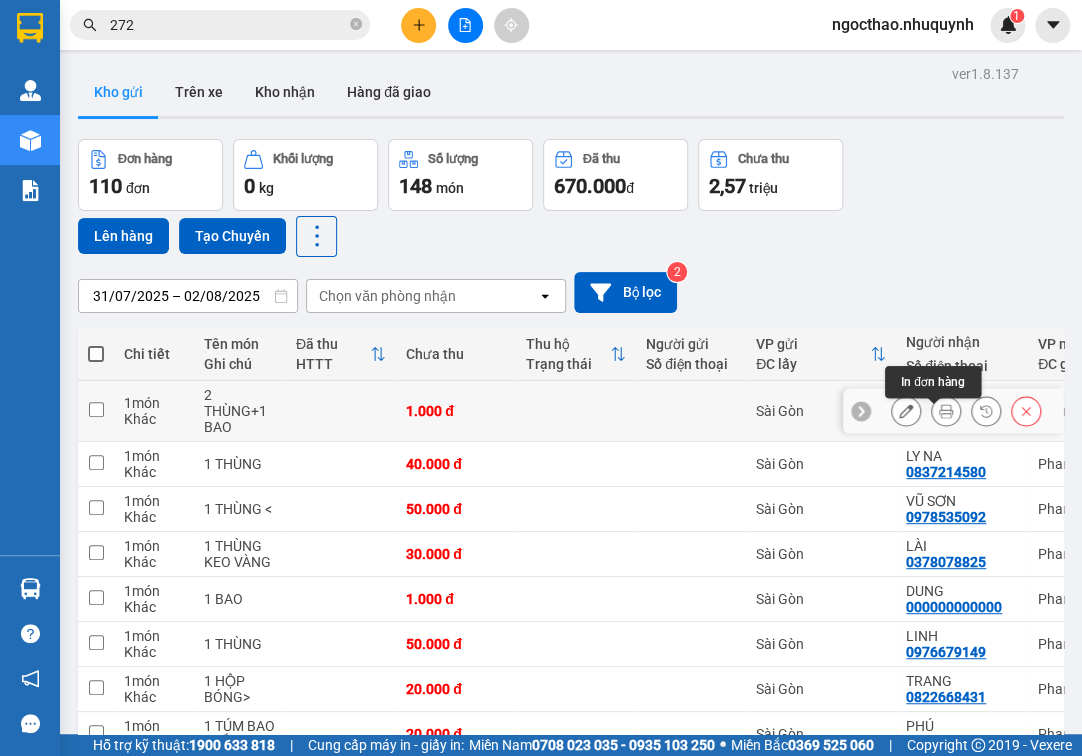 click 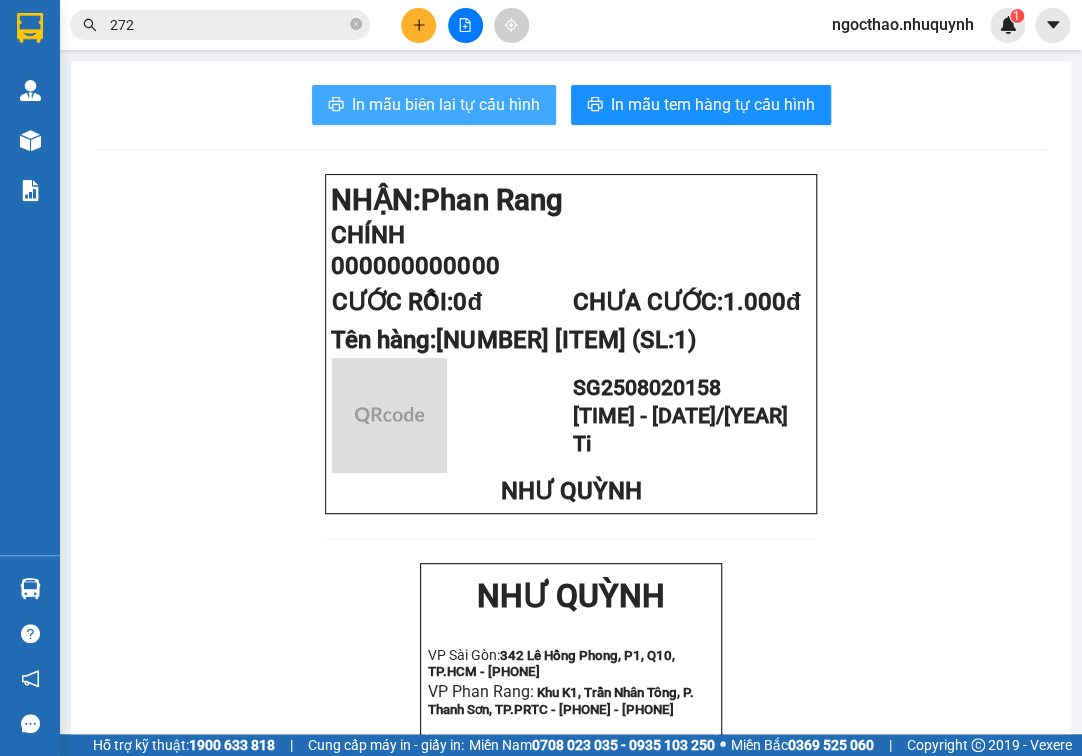 click on "In mẫu biên lai tự cấu hình" at bounding box center (446, 104) 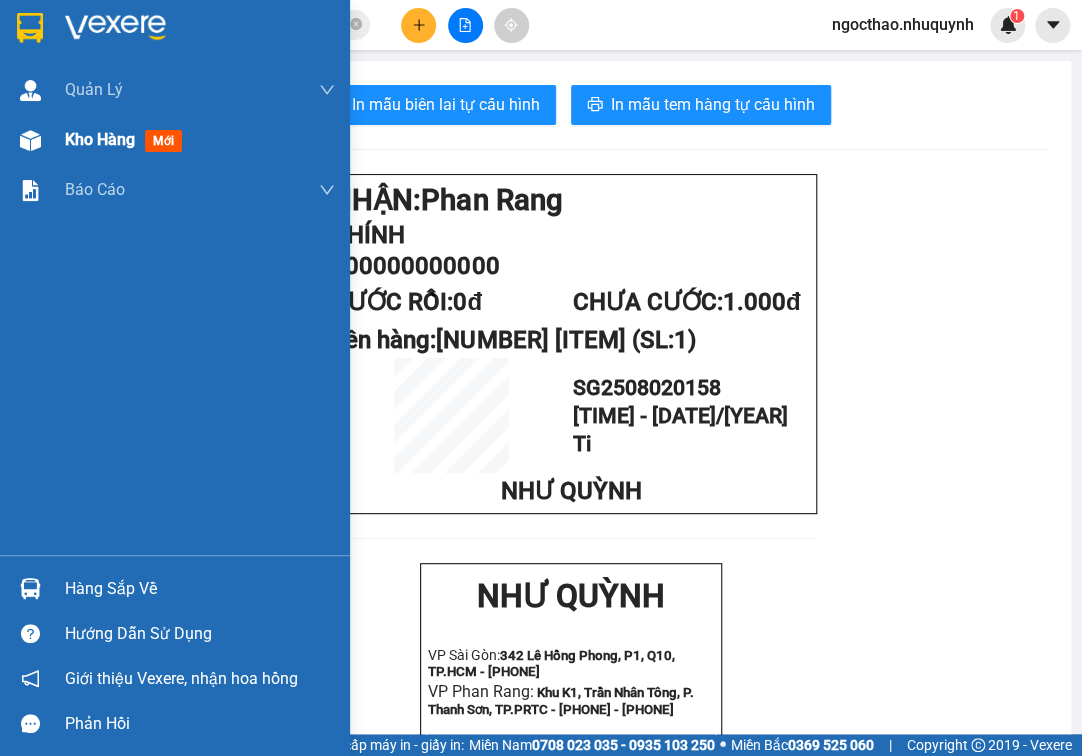 click on "Kho hàng" at bounding box center (100, 139) 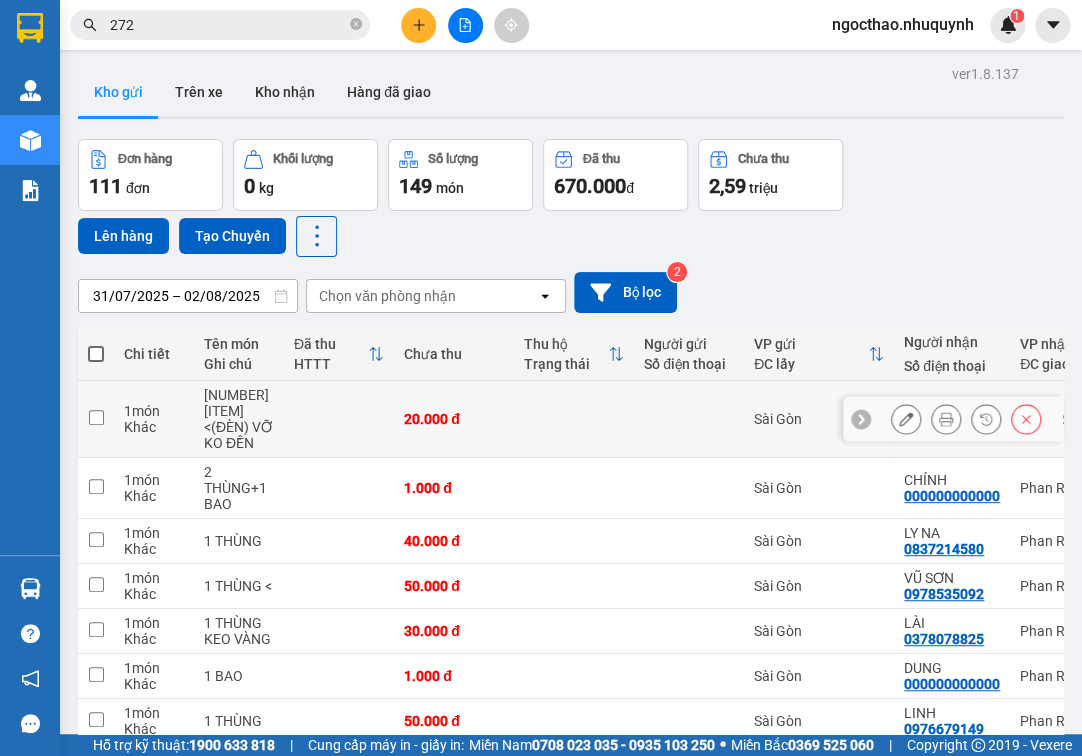 click 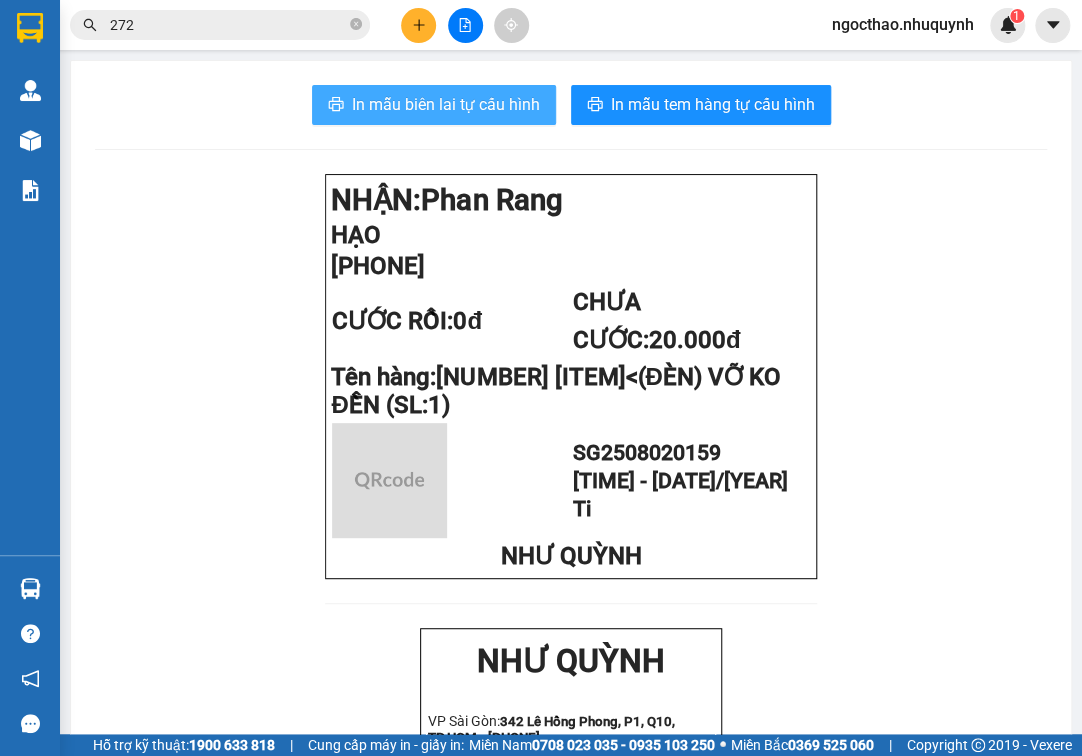 click on "In mẫu biên lai tự cấu hình" at bounding box center (446, 104) 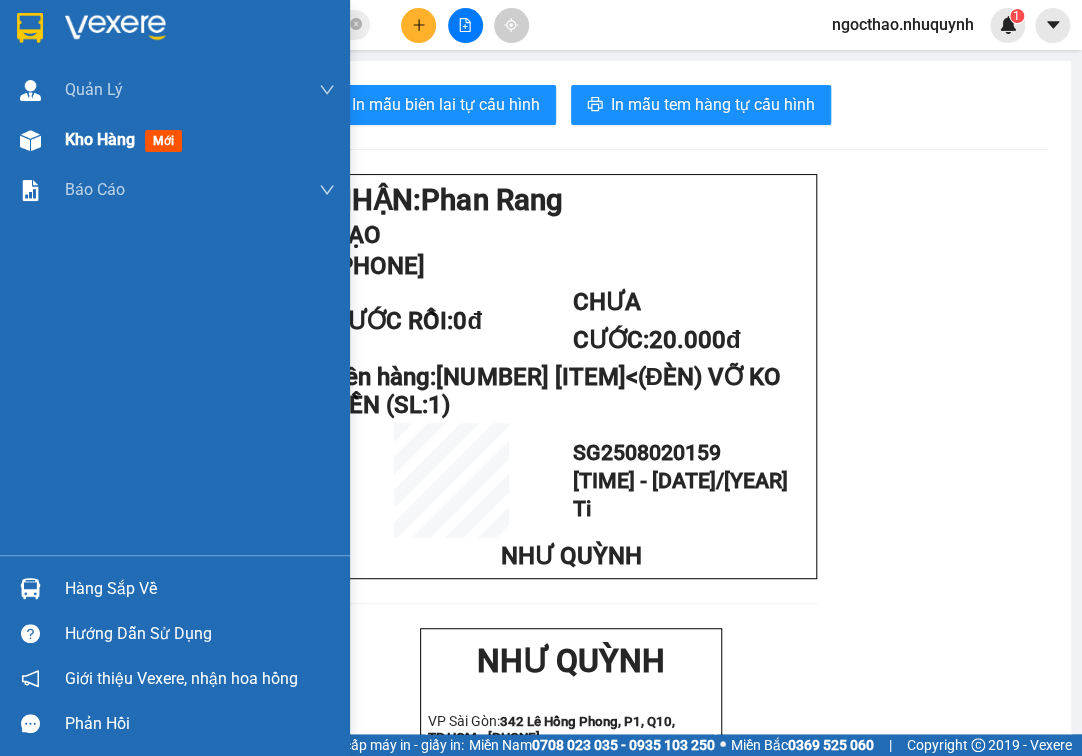click on "Kho hàng mới" at bounding box center (127, 139) 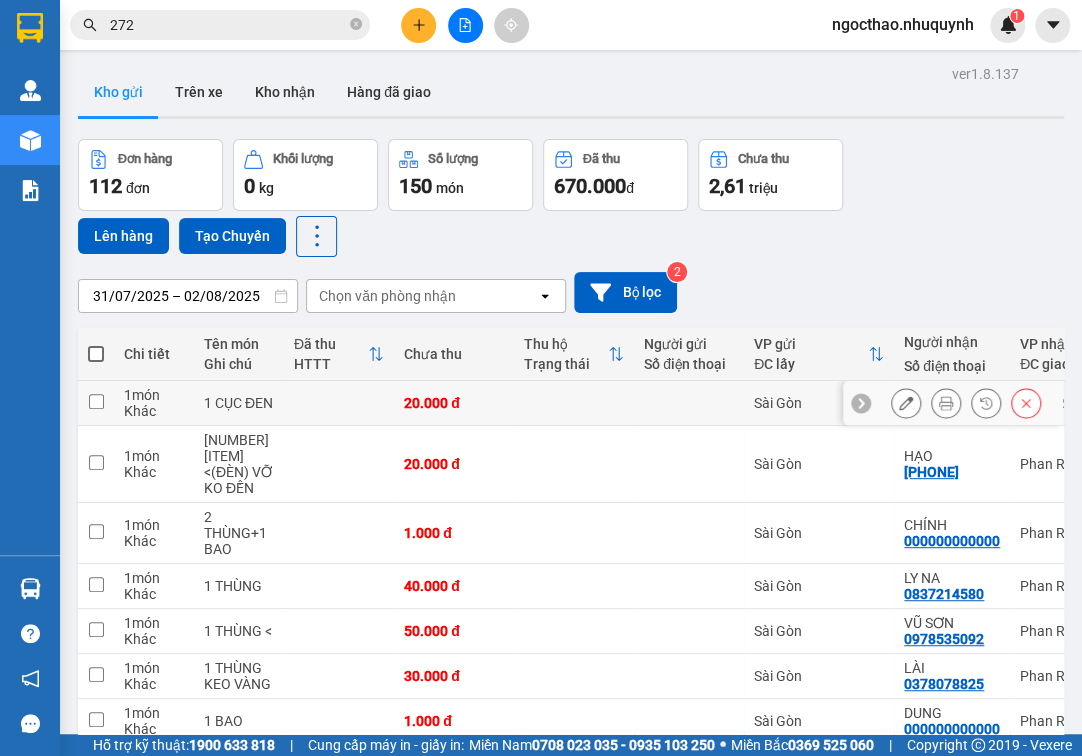 drag, startPoint x: 949, startPoint y: 413, endPoint x: 948, endPoint y: 426, distance: 13.038404 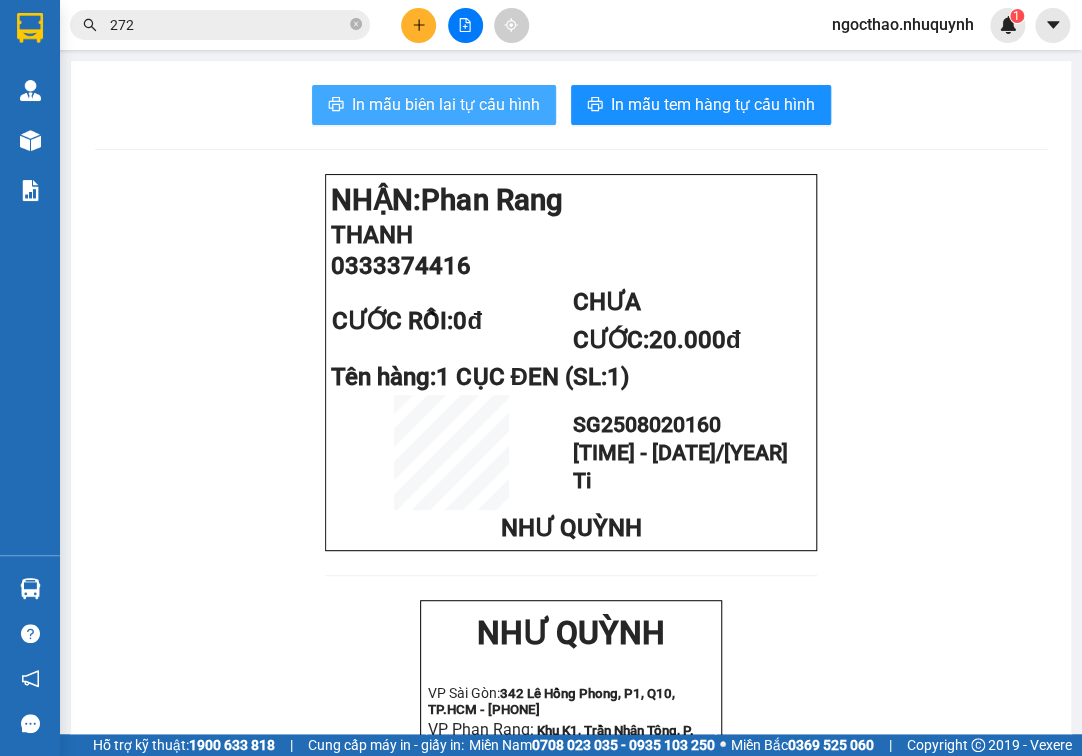 click on "In mẫu biên lai tự cấu hình" at bounding box center (446, 104) 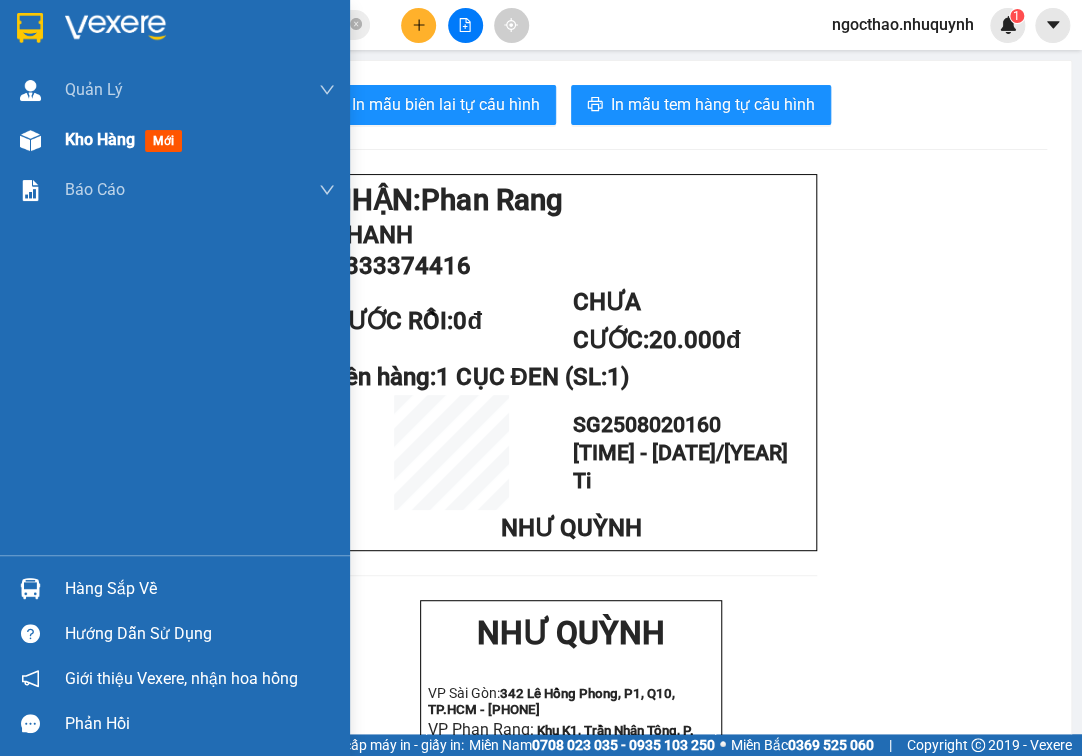click on "Kho hàng" at bounding box center [100, 139] 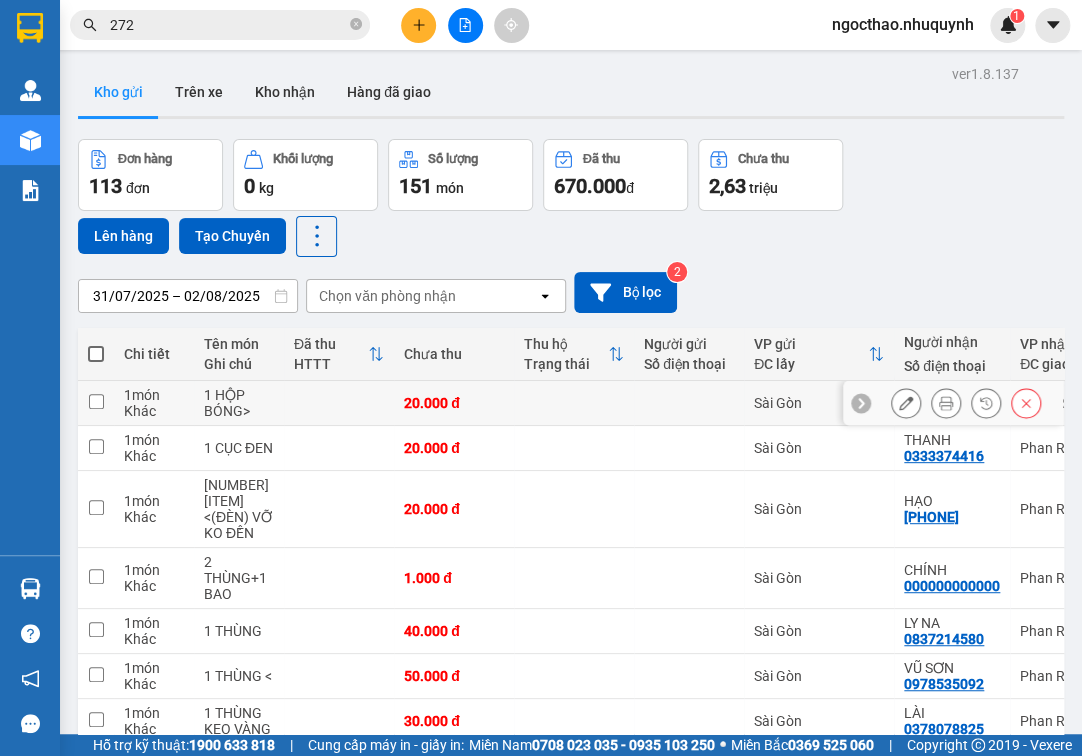 click at bounding box center [946, 403] 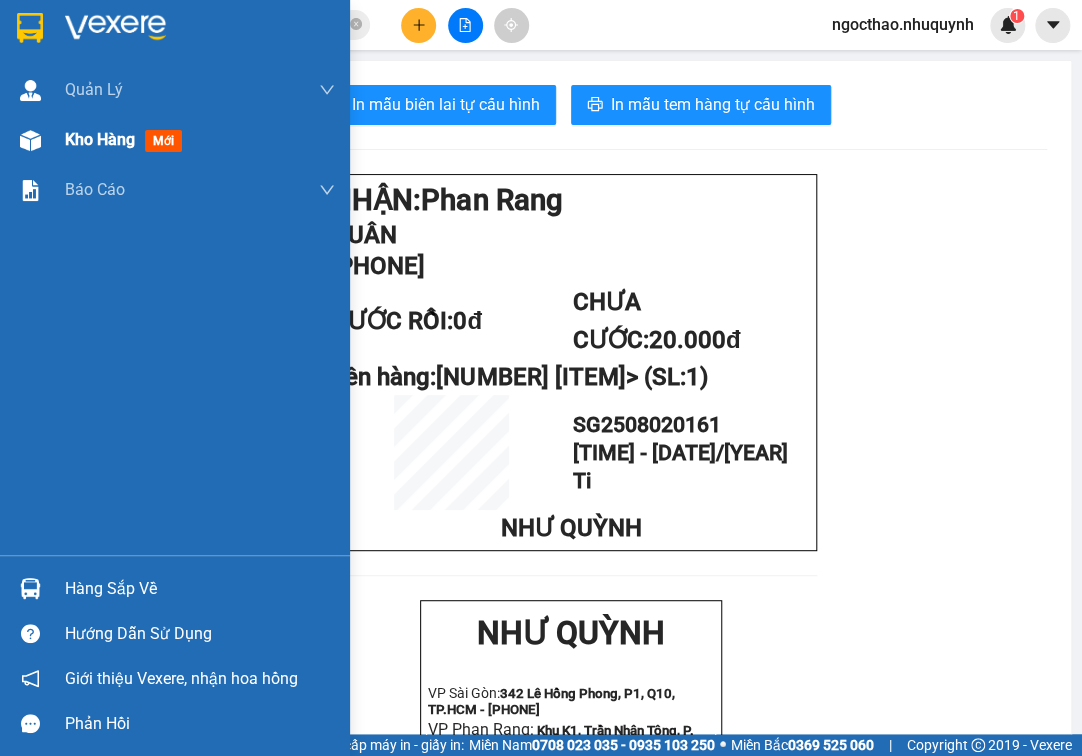 click on "Kho hàng mới" at bounding box center [175, 140] 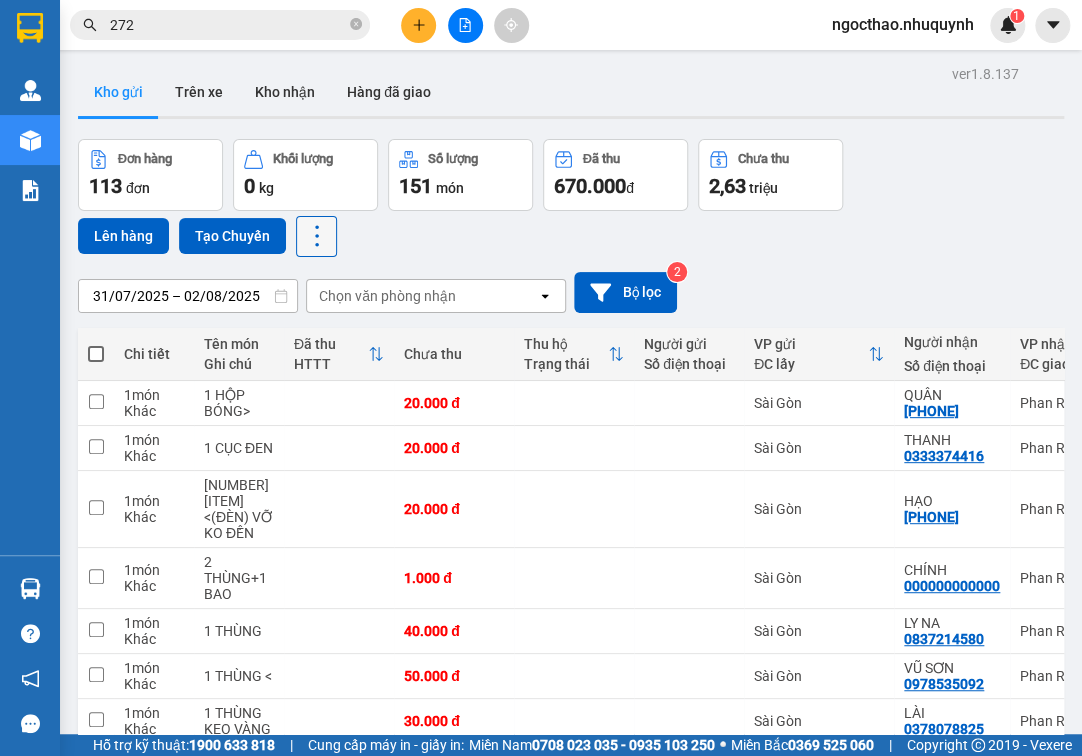 click 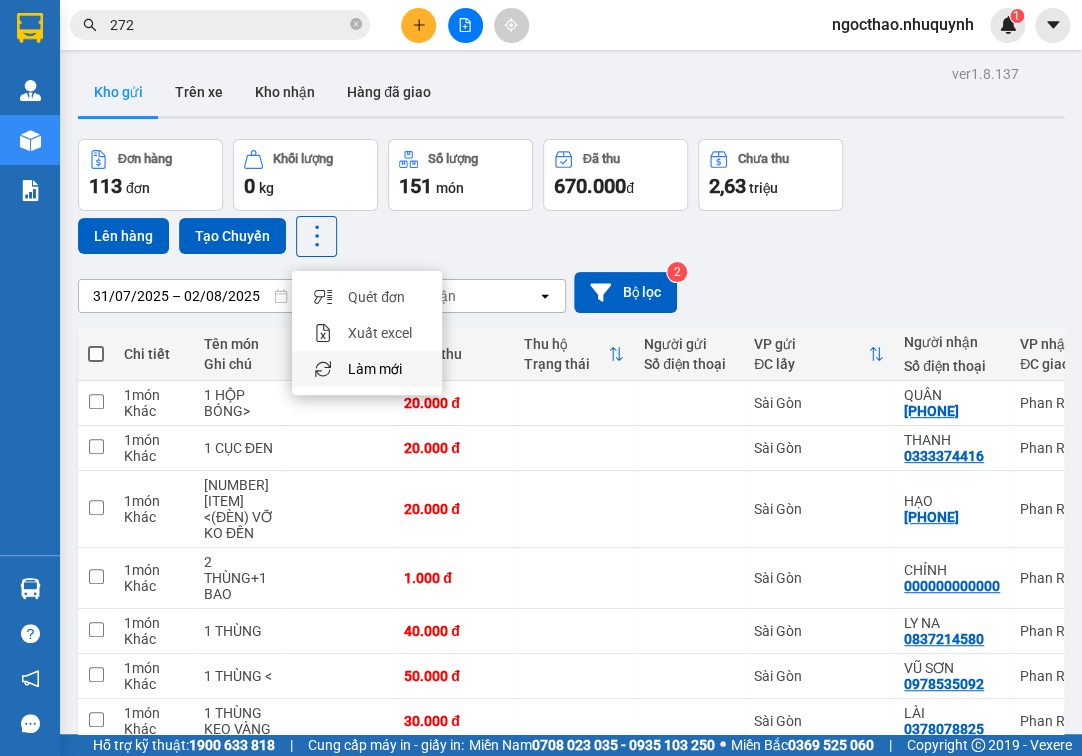 click on "Làm mới" at bounding box center (375, 369) 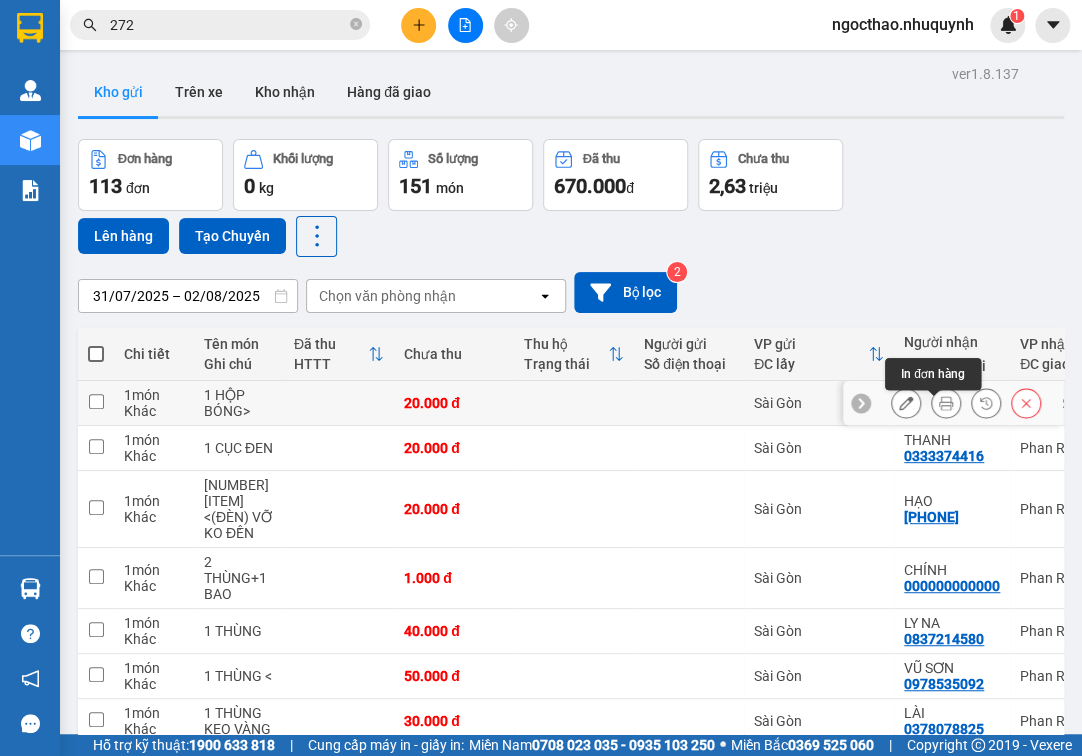 click 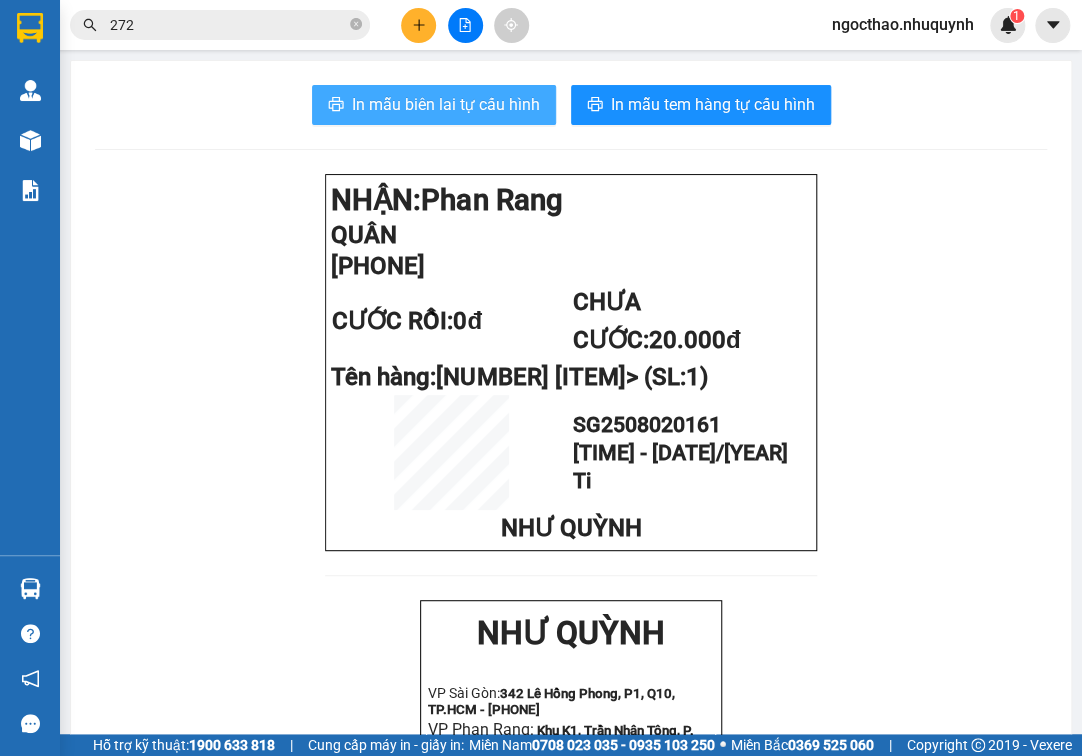click on "In mẫu biên lai tự cấu hình" at bounding box center (446, 104) 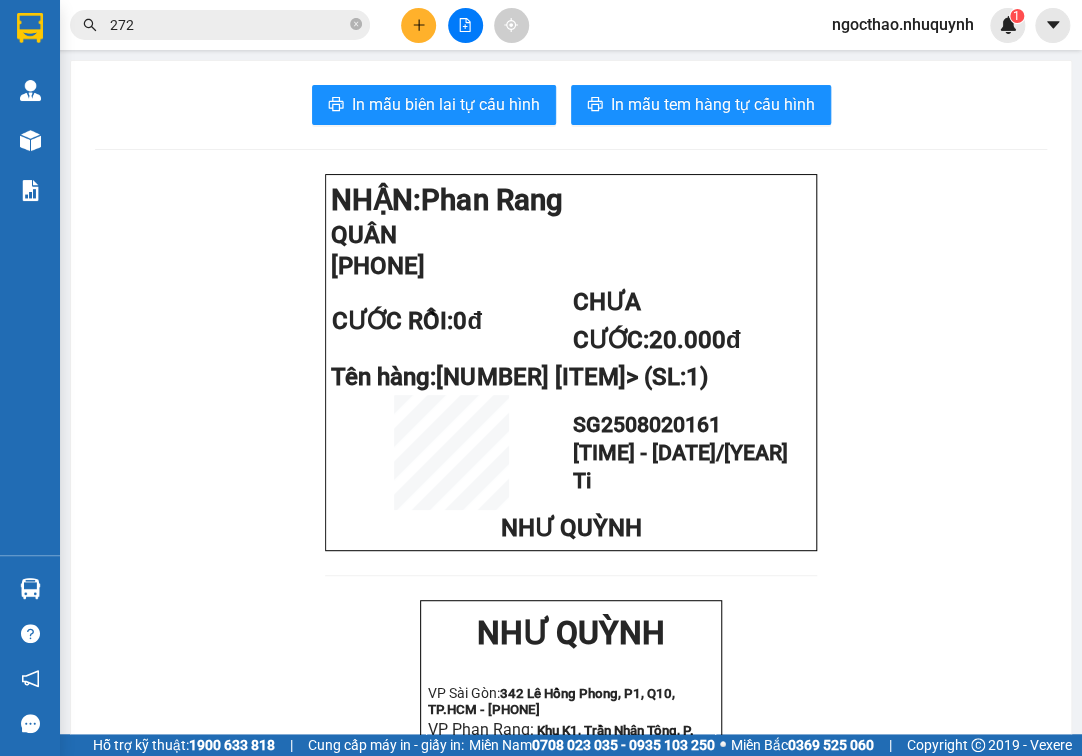 drag, startPoint x: 102, startPoint y: 120, endPoint x: 48, endPoint y: 148, distance: 60.827625 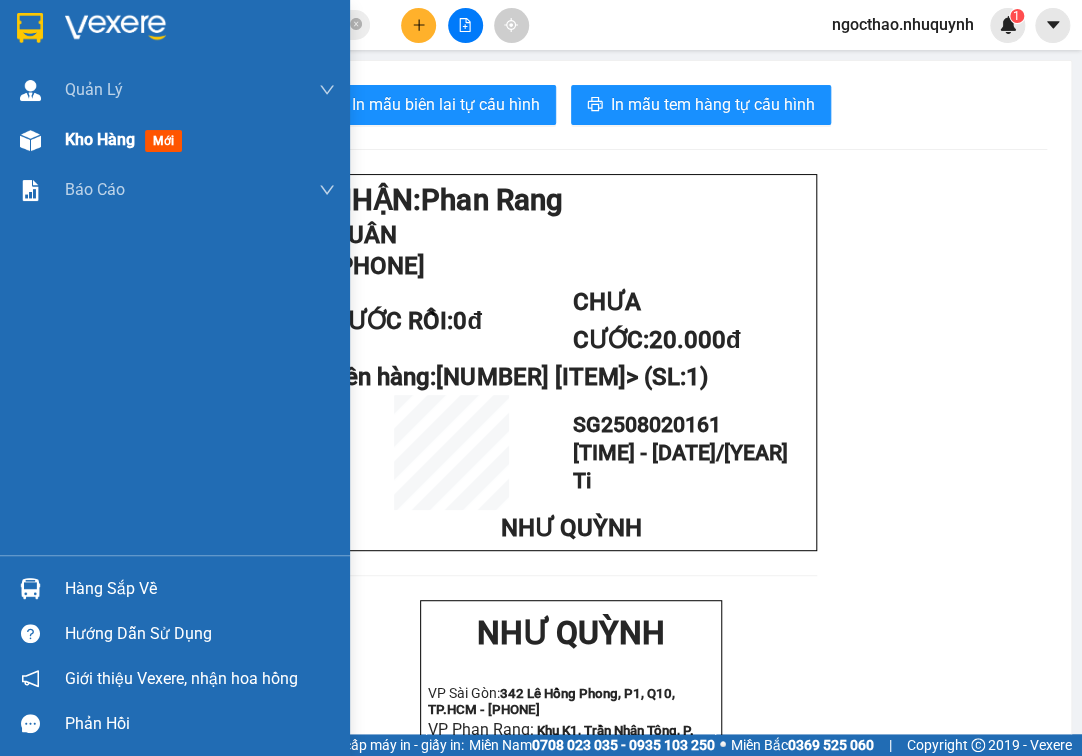drag, startPoint x: 72, startPoint y: 136, endPoint x: 224, endPoint y: 156, distance: 153.31015 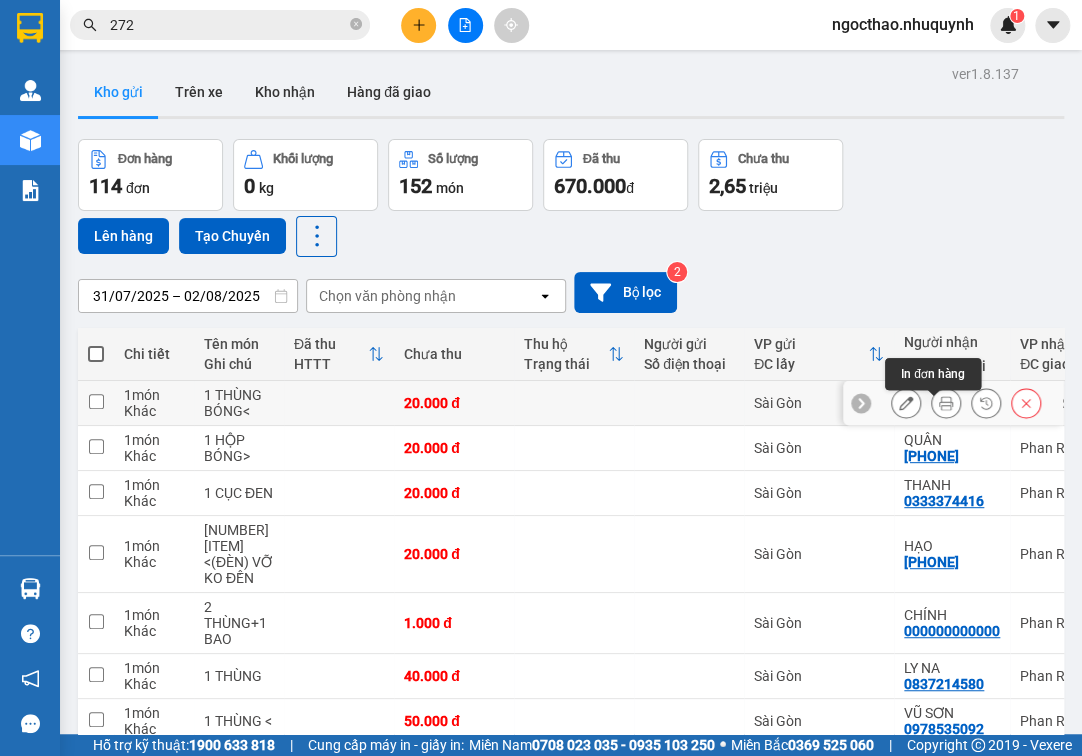click 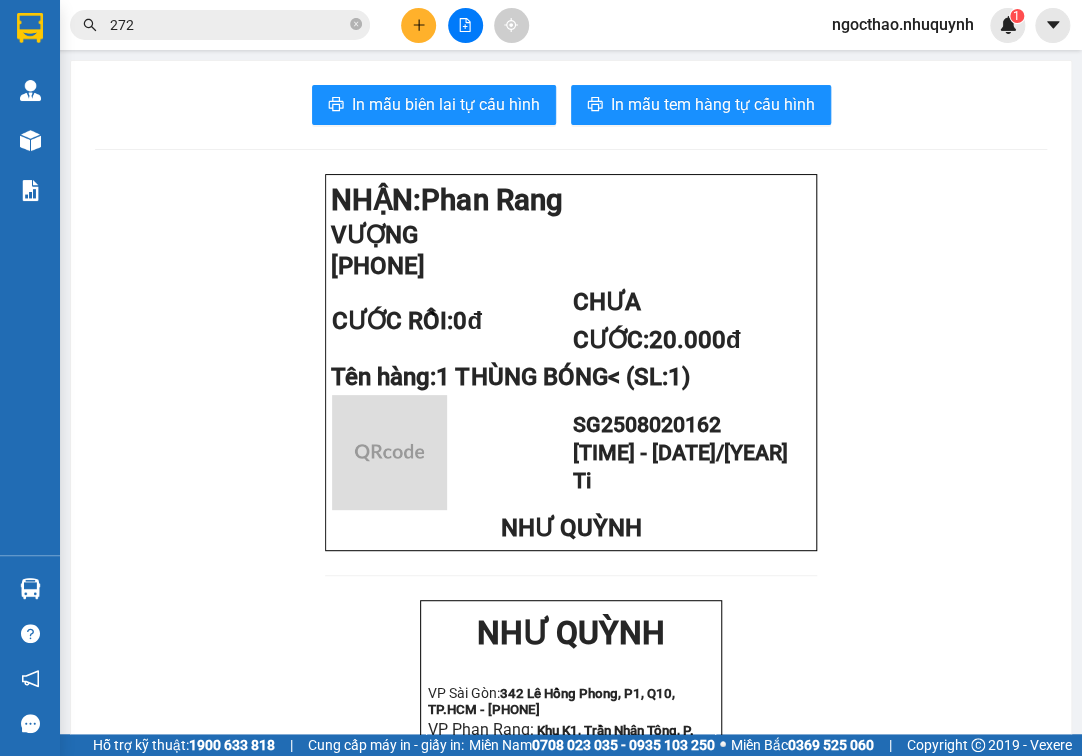 click on "In mẫu biên lai tự cấu hình In mẫu tem hàng tự cấu hình
NHẬN:  Phan Rang
VƯỢNG
0983038085
CƯỚC RỒI:  0đ
CHƯA CƯỚC:  20.000đ
Tên hàng:  1 THÙNG BÓNG< (SL:  1)
SG2508020162
17:48:06 - 02/08/2025
Ti
NHƯ QUỲNH
NHƯ QUỲNH
VP Sài Gòn:  342 Lê Hồng Phong, P1, Q10, TP.HCM - 0931 556 979
VP Phan Rang:   Khu K1, Trần Nhân Tông, P. Thanh Sơn, TP.PRTC - 0931 225 779 - 0931 226 779
--------------------------------------------
Gửi khách hàng
Mã đơn:  SG2508020162
Gửi:   -
Sài Gòn
Nhận:   VƯỢNG -  0983038085
Phan Rang
Tên hàng
SL
Cước hàng
1 THÙNG BÓNG<
1
20.000đ
Tổng cộng
1
20.000đ
Chưa cước:
20.000đ
Tổng phải thu:
20.000đ
Nhân viên in:  Hà Thị Ngọc Thảo
Thời gian in:  17:48  02-08-2025
KHÁCH HÀNG:" at bounding box center [571, 770] 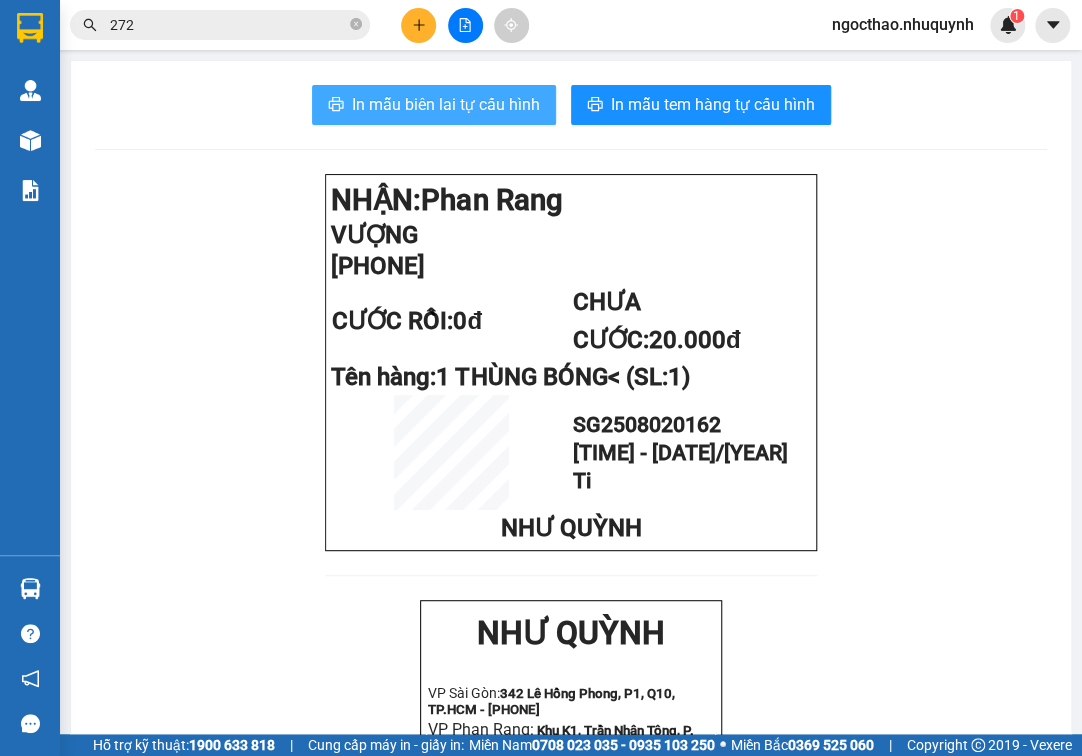 click on "In mẫu biên lai tự cấu hình" at bounding box center [446, 104] 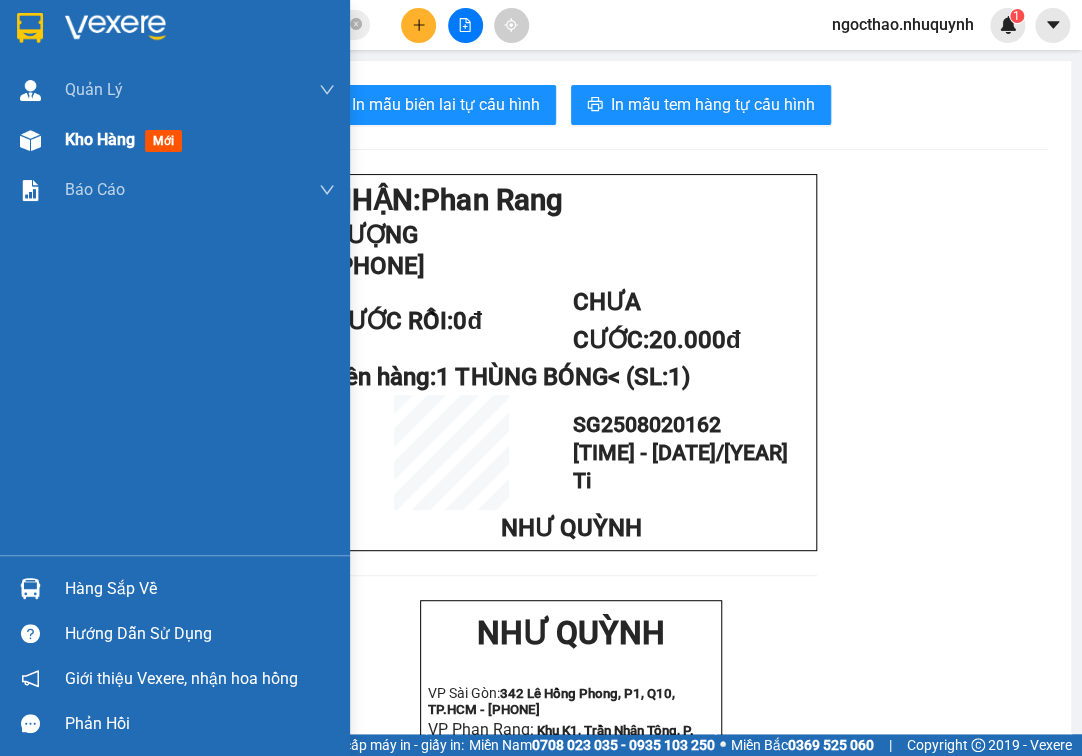 click on "Kho hàng" at bounding box center (100, 139) 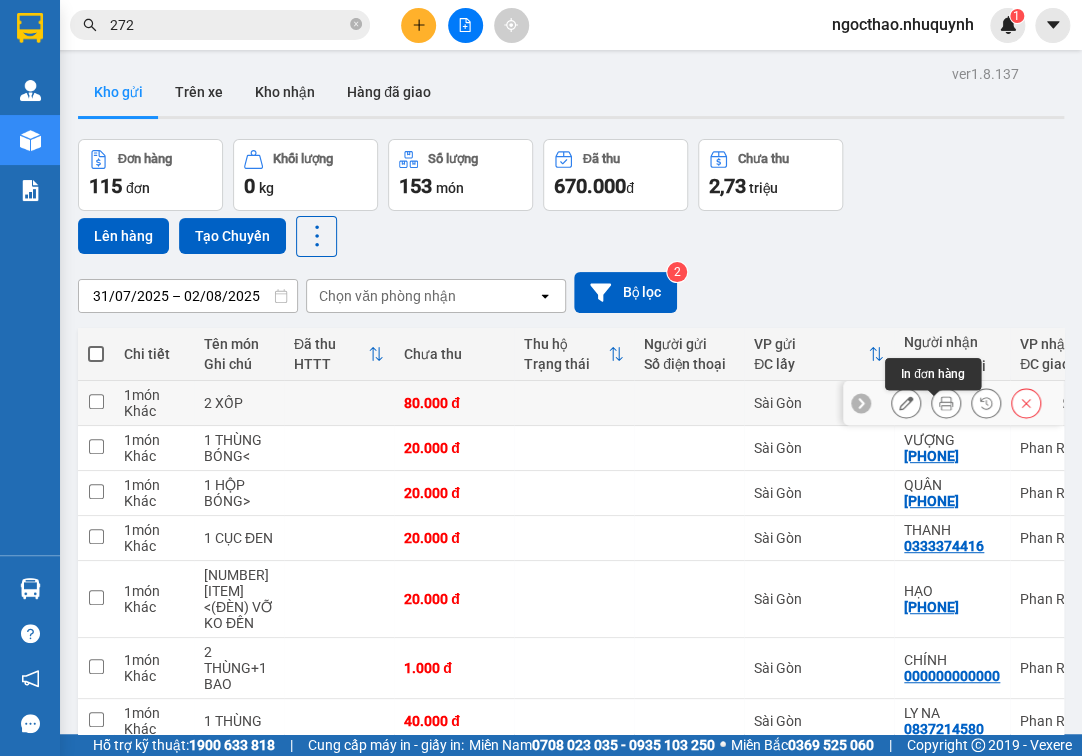 click at bounding box center (946, 403) 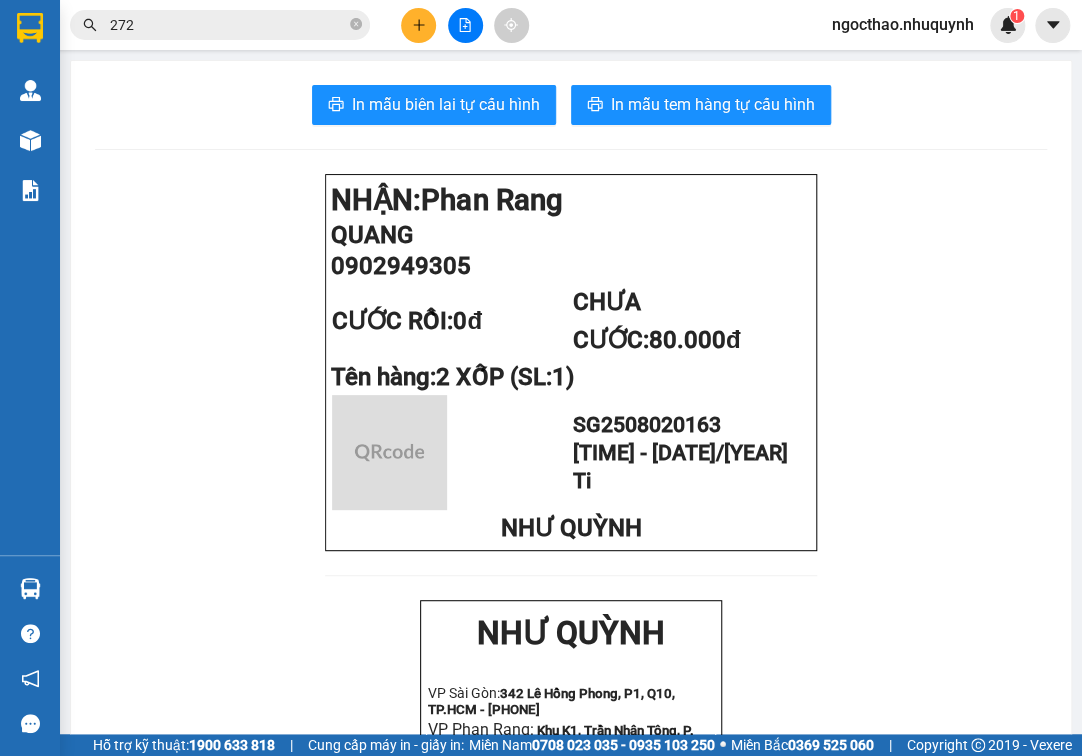 click on "In mẫu biên lai tự cấu hình In mẫu tem hàng tự cấu hình
NHẬN:  Phan Rang
QUANG
0902949305
CƯỚC RỒI:  0đ
CHƯA CƯỚC:  80.000đ
Tên hàng:  2 XỐP (SL:  1)
SG2508020163
17:51:01 - 02/08/2025
Ti
NHƯ QUỲNH
NHƯ QUỲNH
VP Sài Gòn:  342 Lê Hồng Phong, P1, Q10, TP.HCM - 0931 556 979
VP Phan Rang:   Khu K1, Trần Nhân Tông, P. Thanh Sơn, TP.PRTC - 0931 225 779 - 0931 226 779
--------------------------------------------
Gửi khách hàng
Mã đơn:  SG2508020163
Gửi:   -
Sài Gòn
Nhận:   QUANG -  0902949305
Phan Rang
Tên hàng
SL
Cước hàng
2 XỐP
1
80.000đ
Tổng cộng
1
80.000đ
Chưa cước:
80.000đ
Tổng phải thu:
80.000đ
Nhân viên in:  Hà Thị Ngọc Thảo
Thời gian in:  17:51  02-08-2025
Quy định nhận/gửi hàng:" at bounding box center [571, 755] 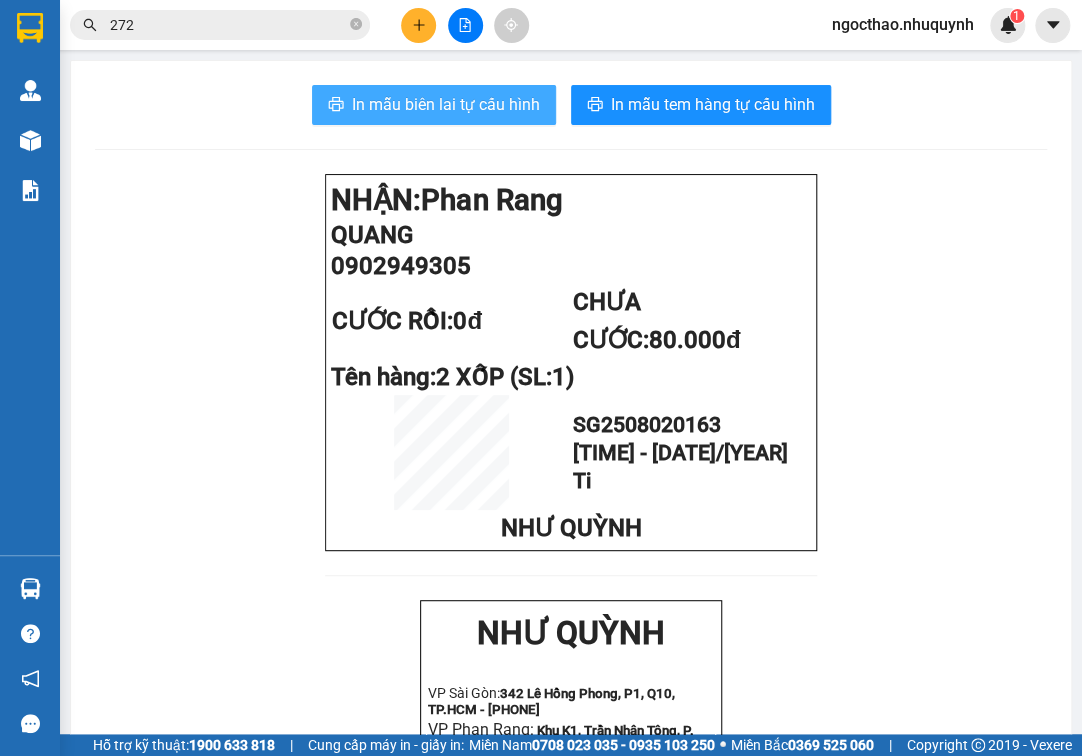 click on "In mẫu biên lai tự cấu hình" at bounding box center [446, 104] 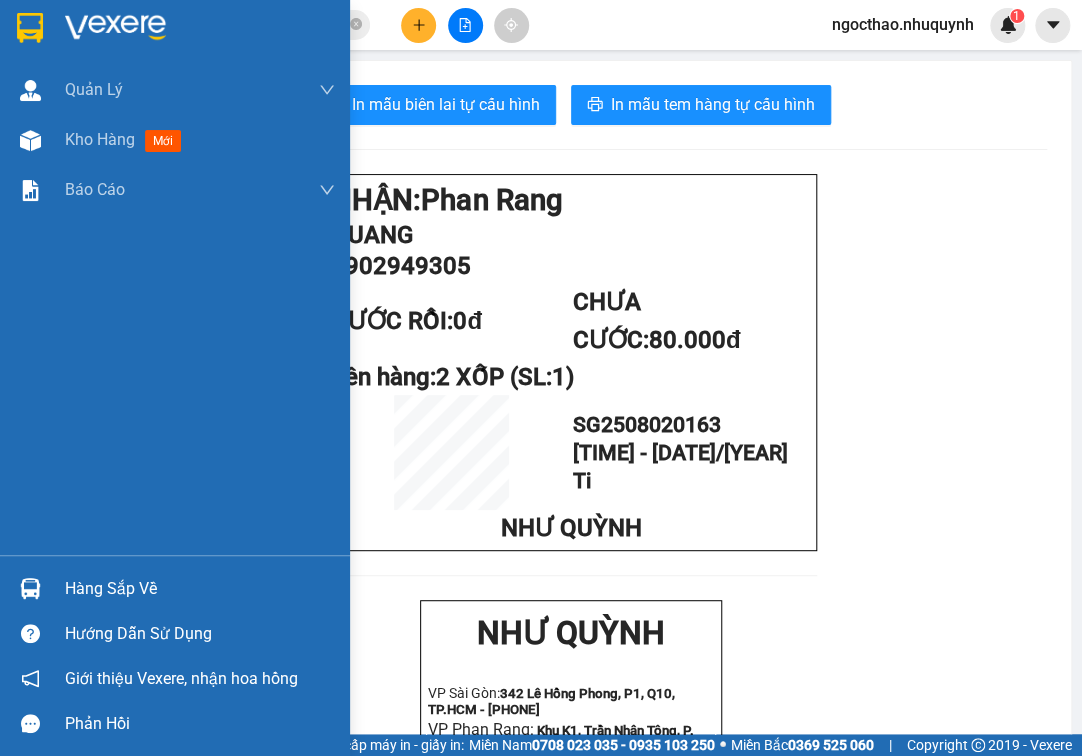 drag, startPoint x: 60, startPoint y: 149, endPoint x: 75, endPoint y: 4, distance: 145.7738 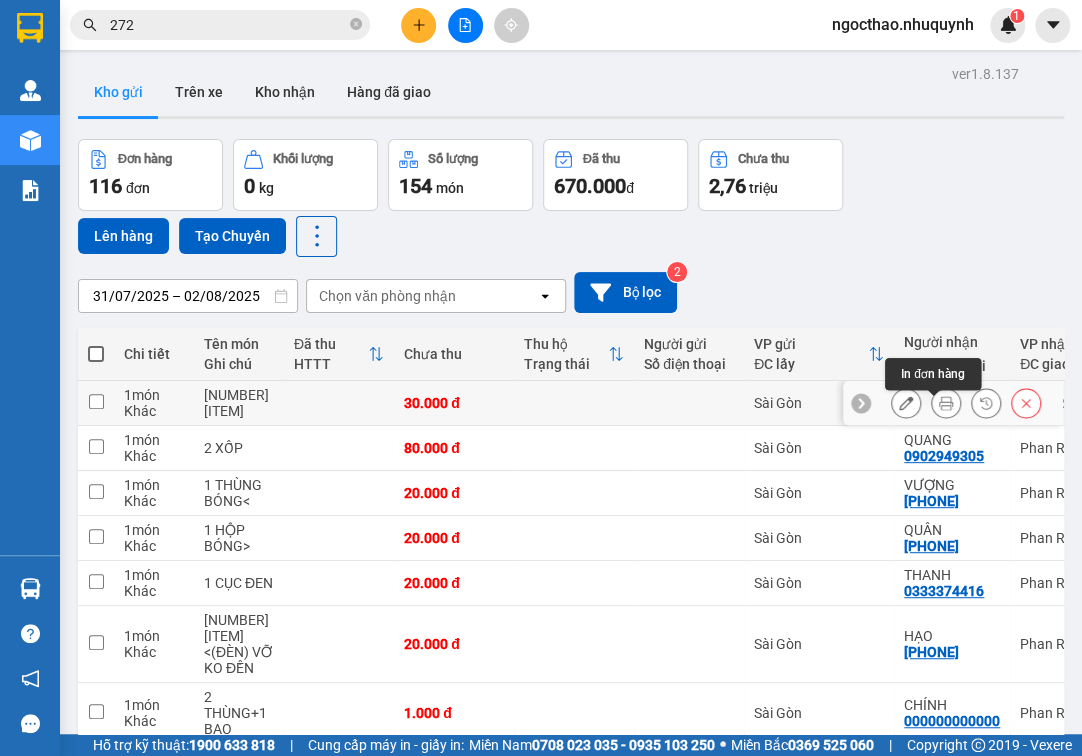 click at bounding box center (946, 403) 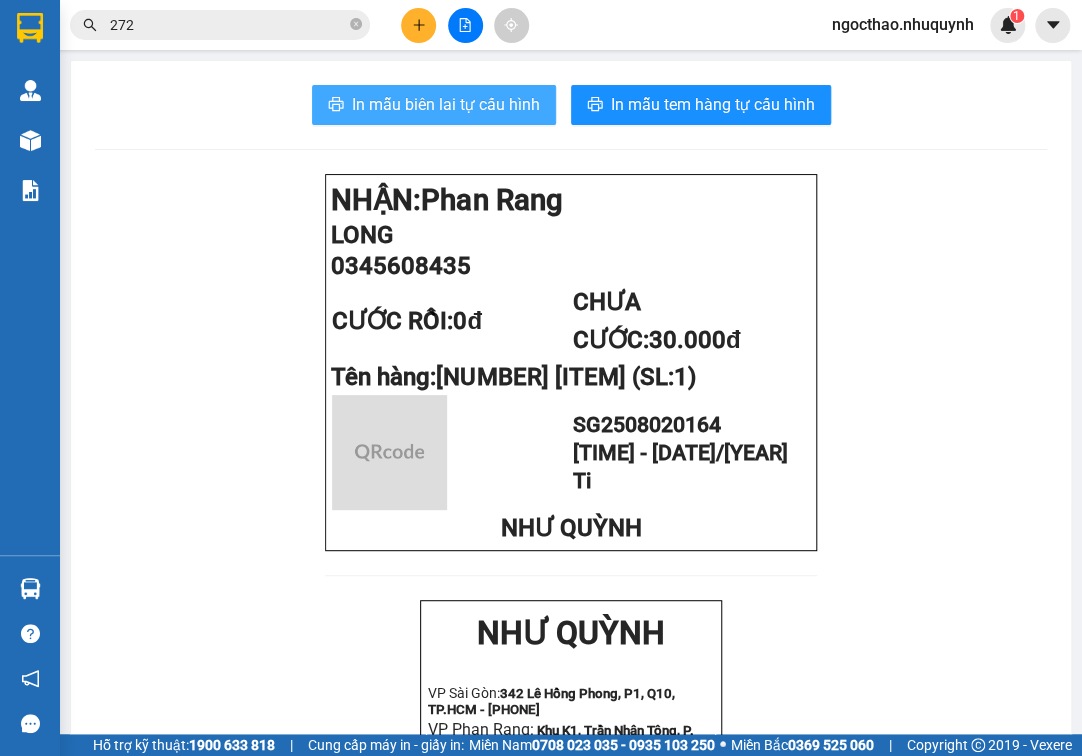 click on "In mẫu biên lai tự cấu hình" at bounding box center (446, 104) 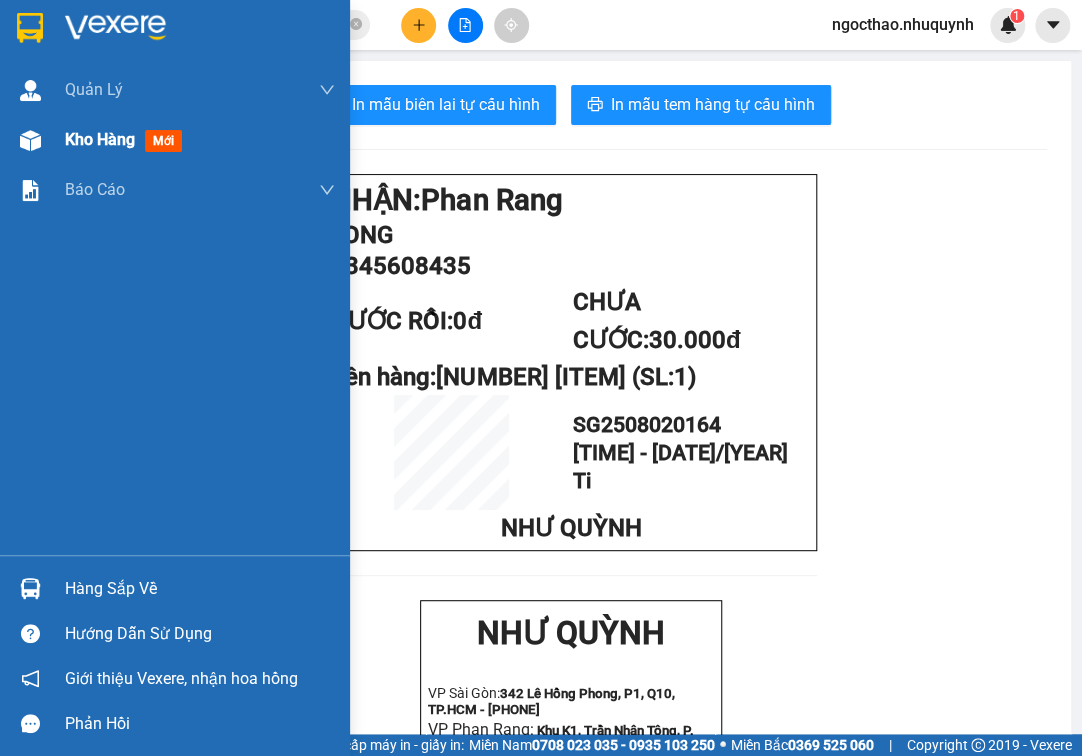 drag, startPoint x: 67, startPoint y: 152, endPoint x: 81, endPoint y: 2, distance: 150.65192 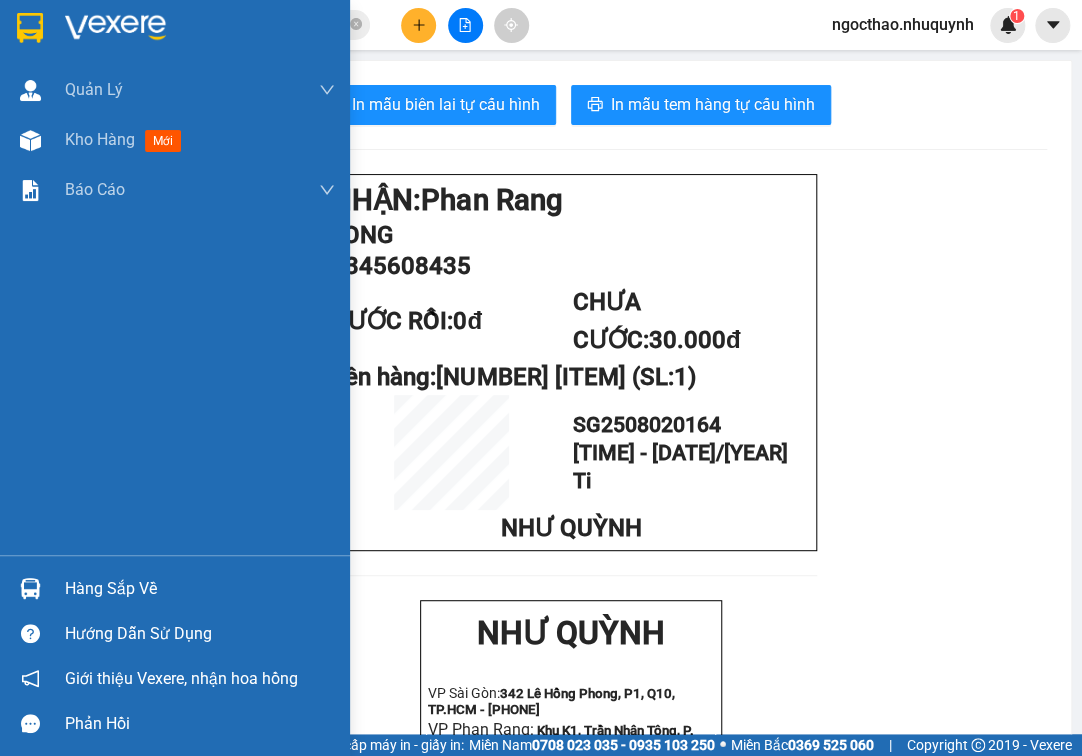 click on "Kho hàng mới" at bounding box center [200, 140] 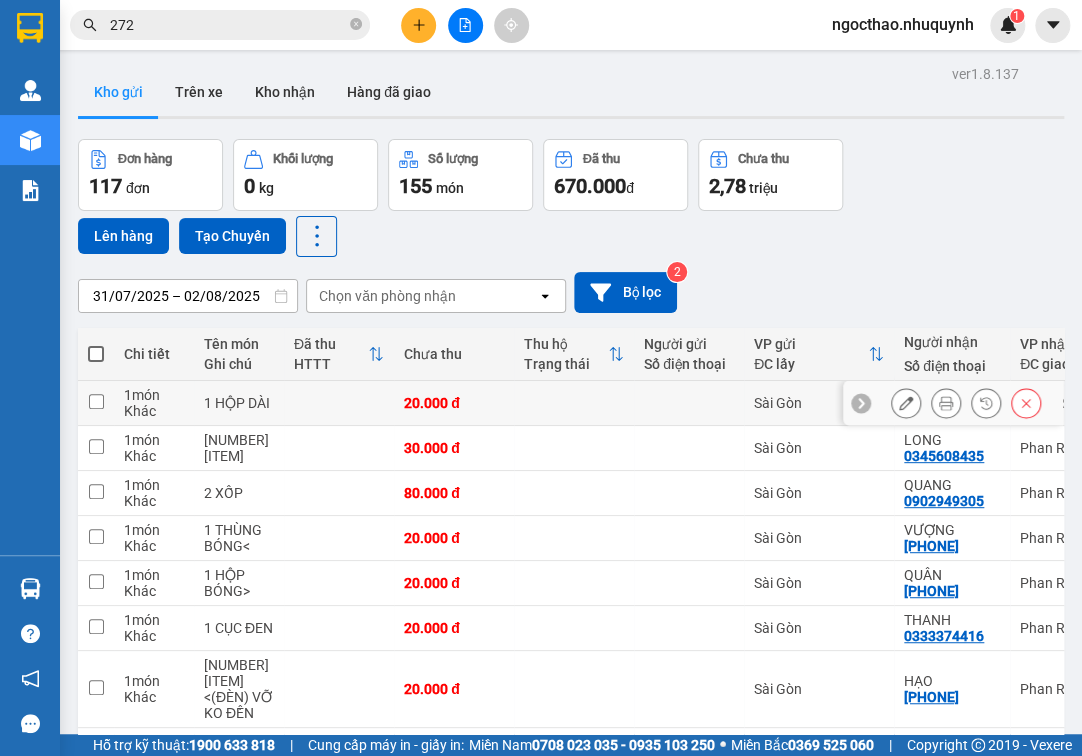 click at bounding box center [946, 403] 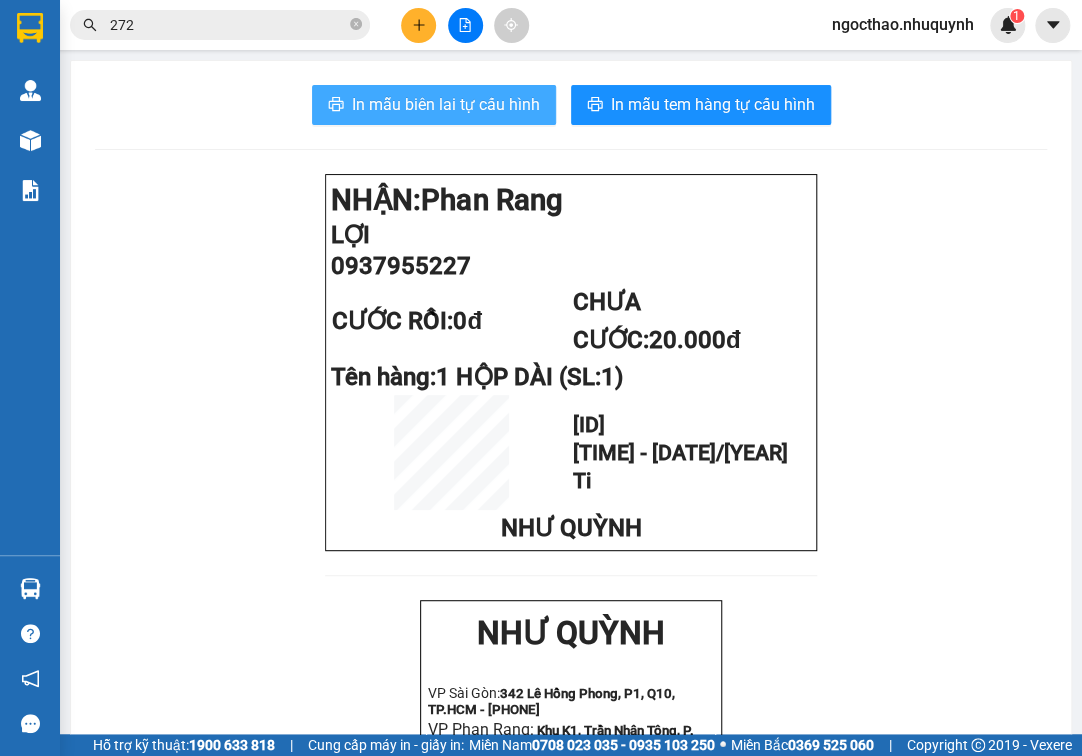 click 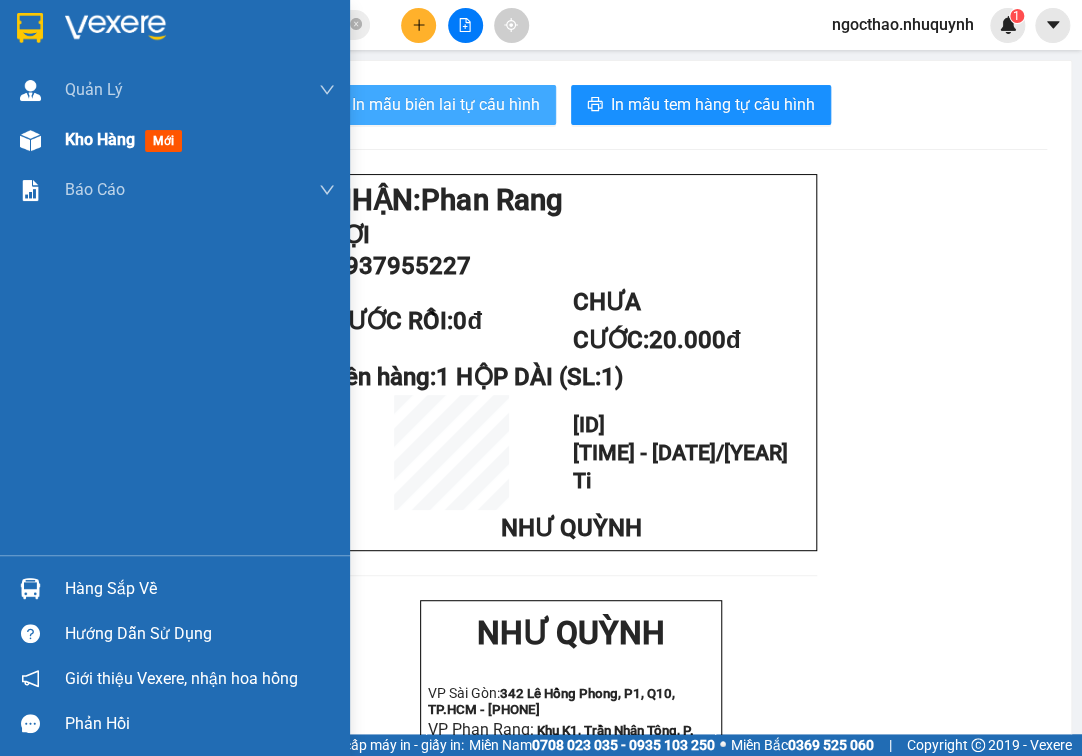 click on "Kho hàng" at bounding box center (100, 139) 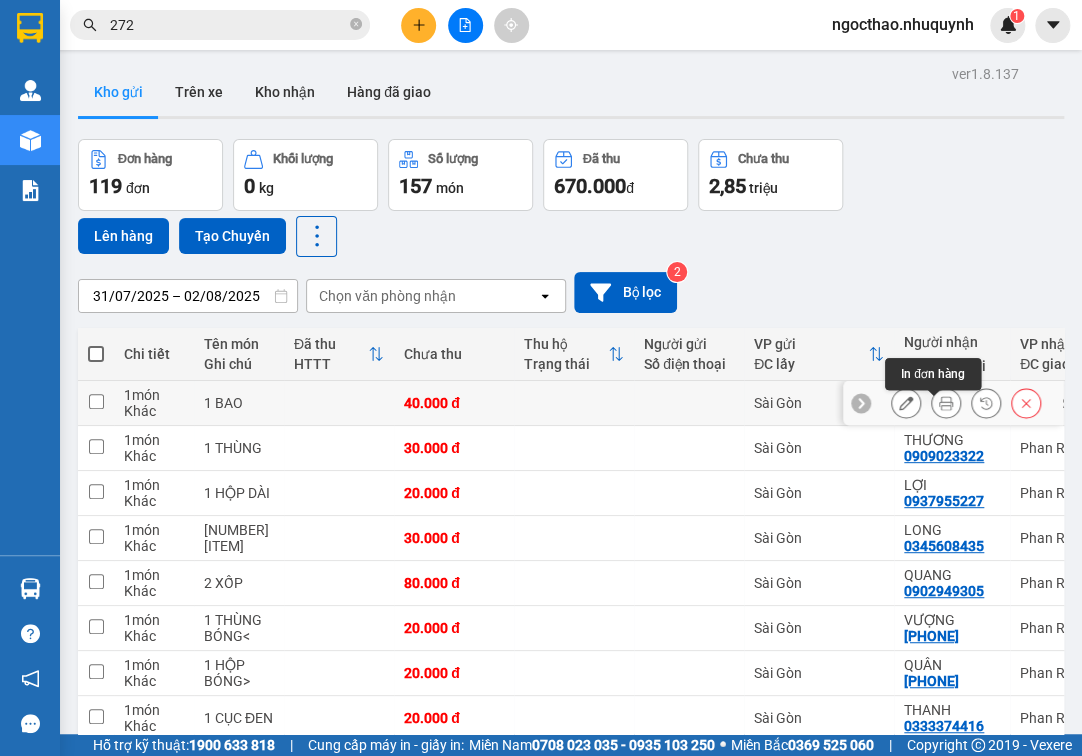 click 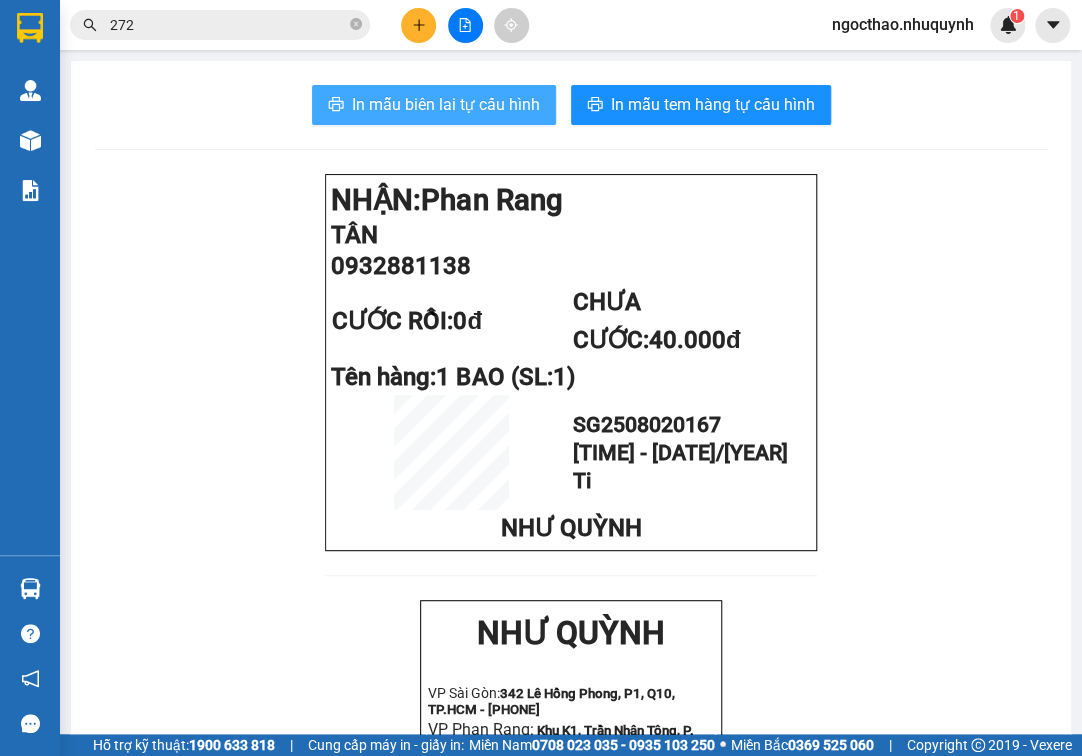 click on "In mẫu biên lai tự cấu hình" at bounding box center [446, 104] 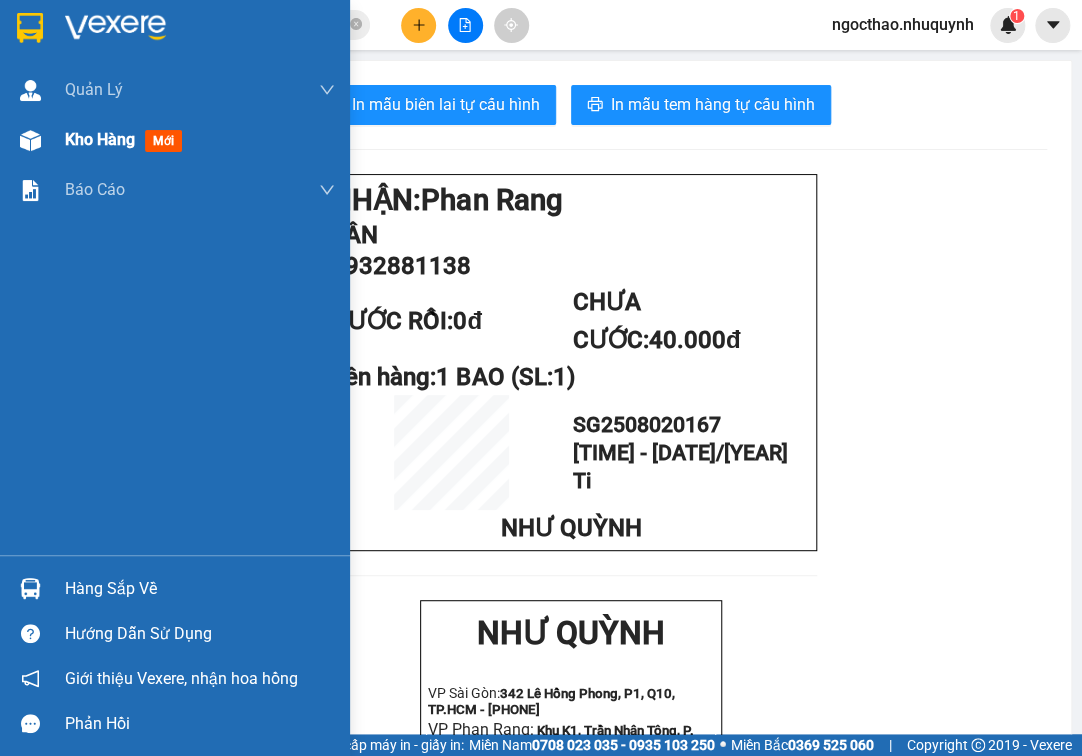 click on "Kho hàng" at bounding box center [100, 139] 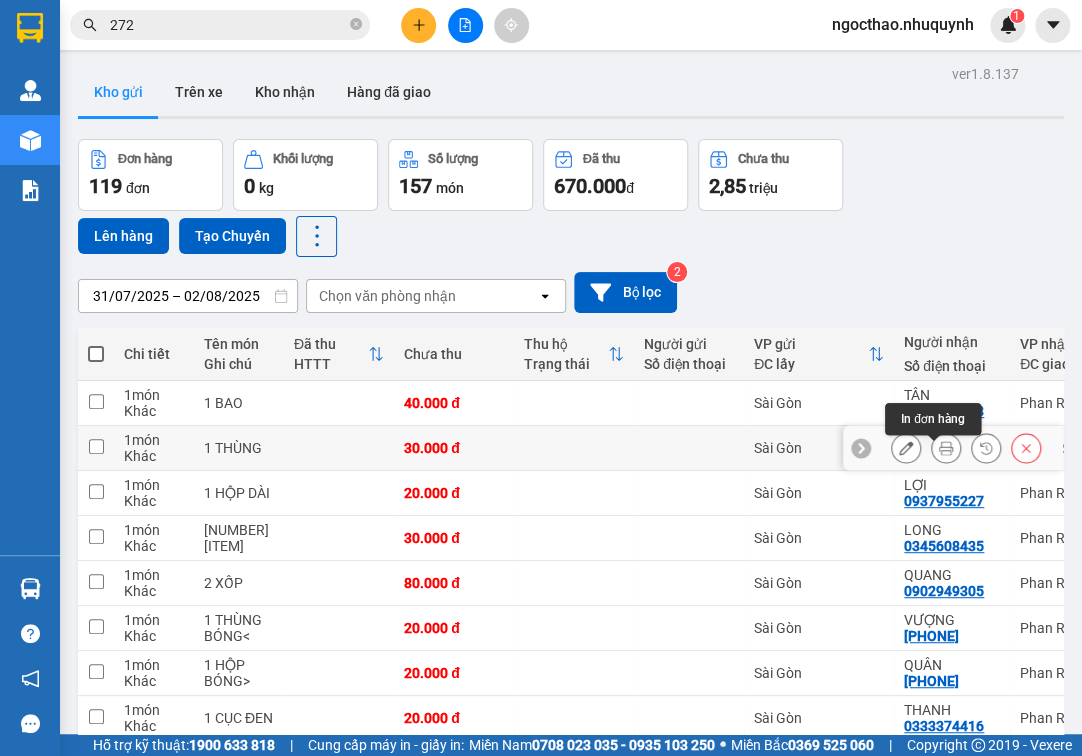 click at bounding box center [946, 448] 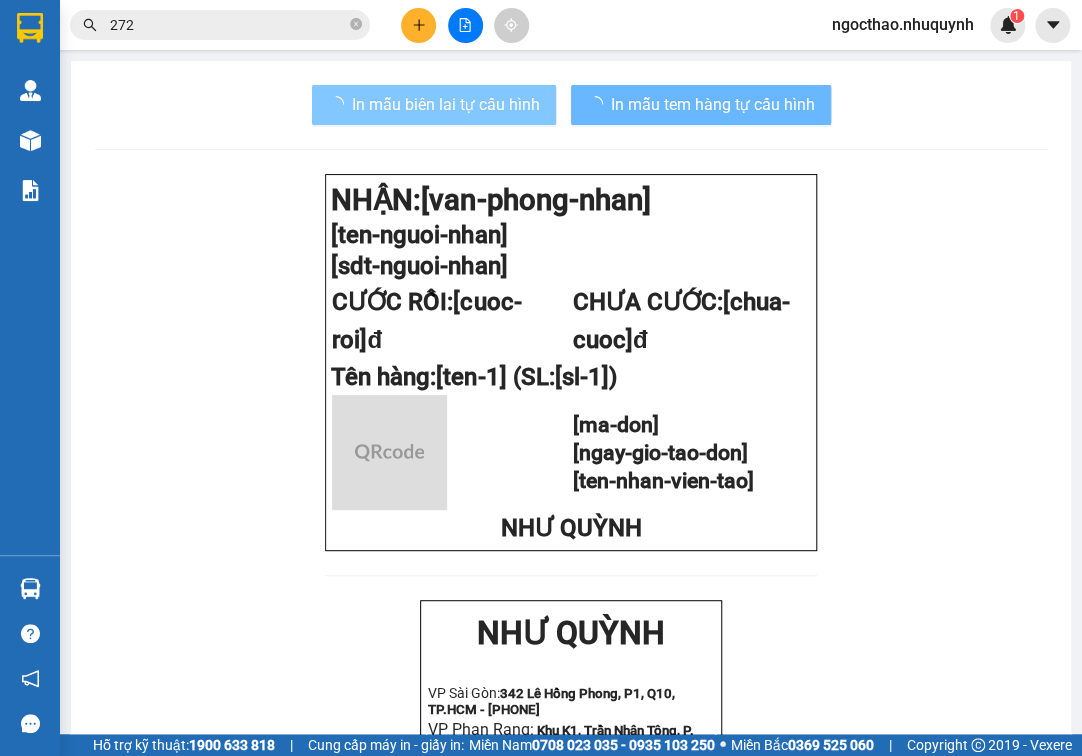click on "In mẫu biên lai tự cấu hình" at bounding box center (446, 104) 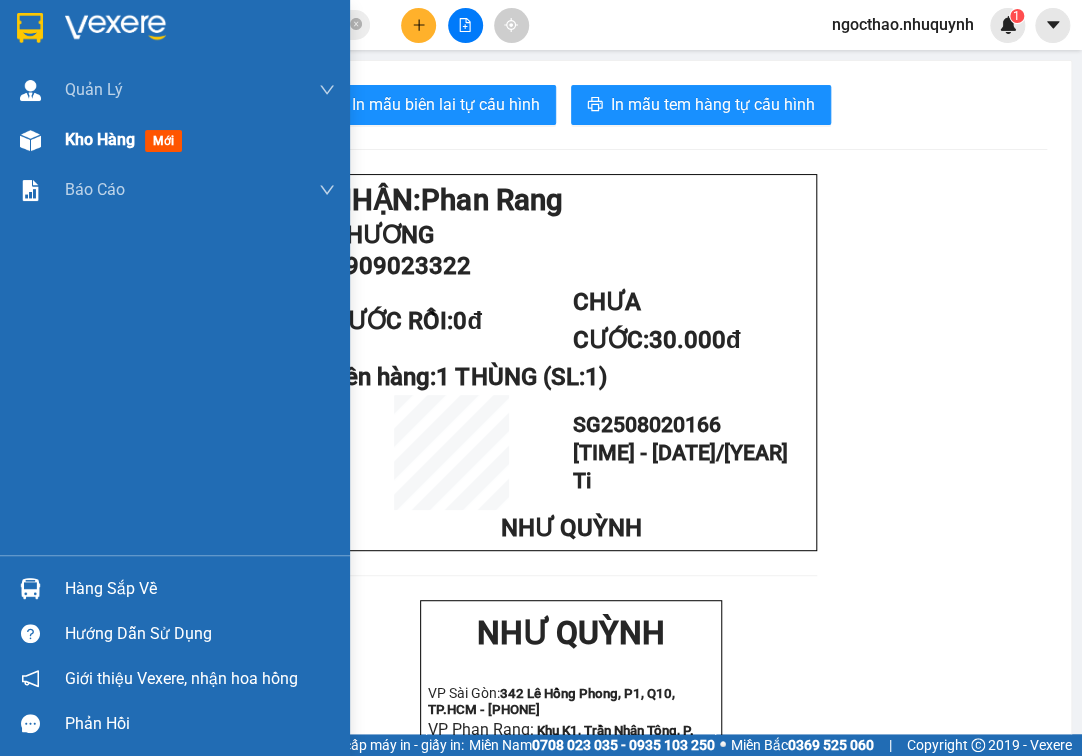 click on "Kho hàng" at bounding box center [100, 139] 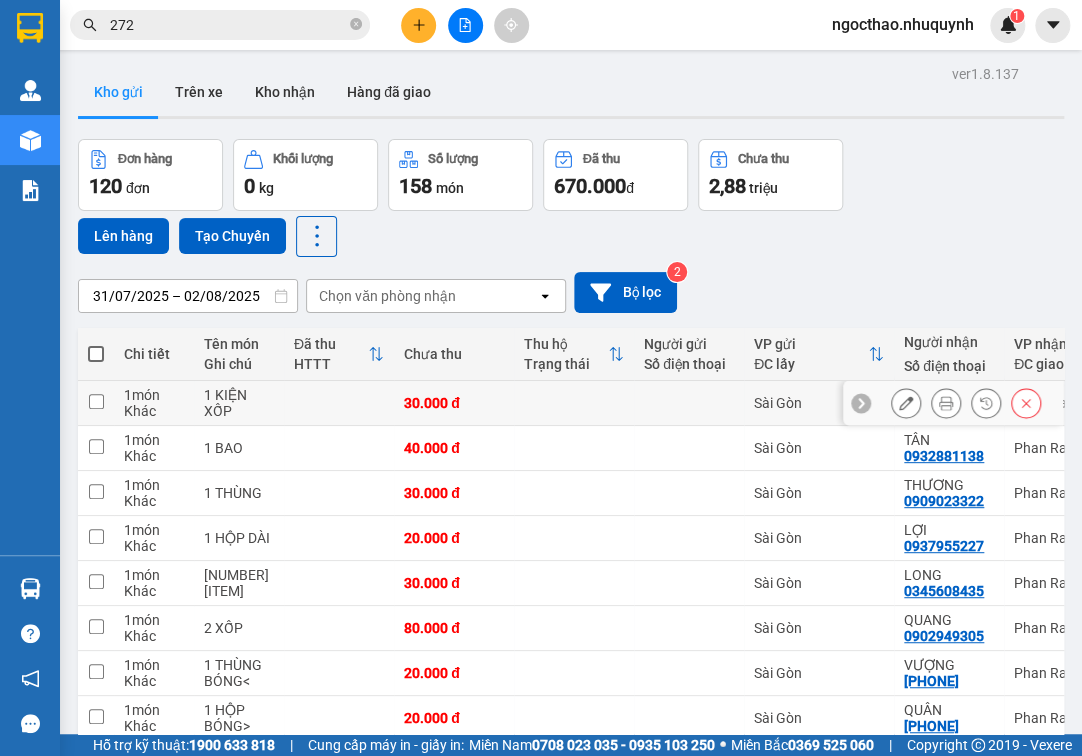 click 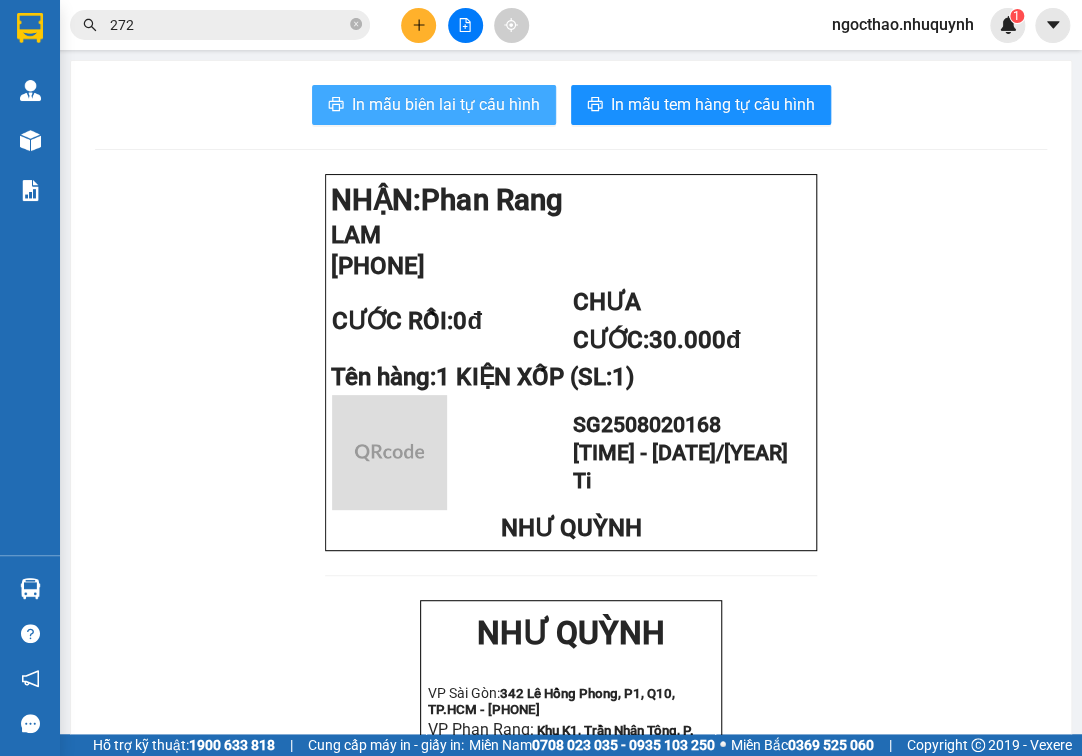 click on "In mẫu biên lai tự cấu hình" at bounding box center [434, 105] 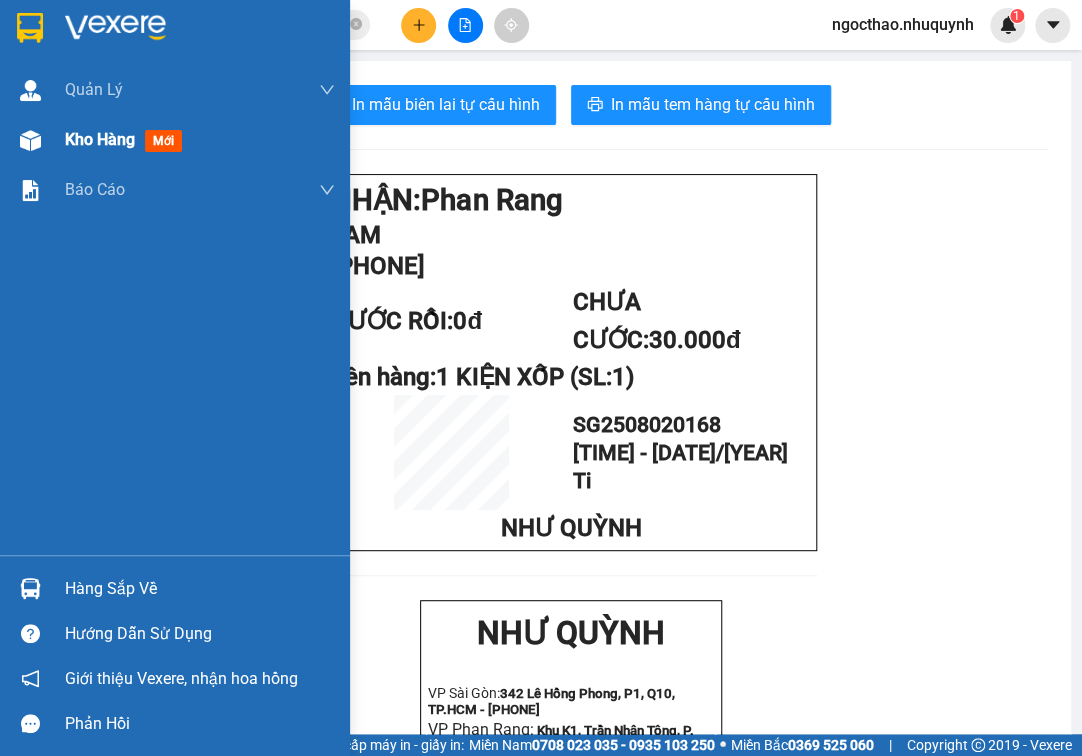 click on "Kho hàng" at bounding box center [100, 139] 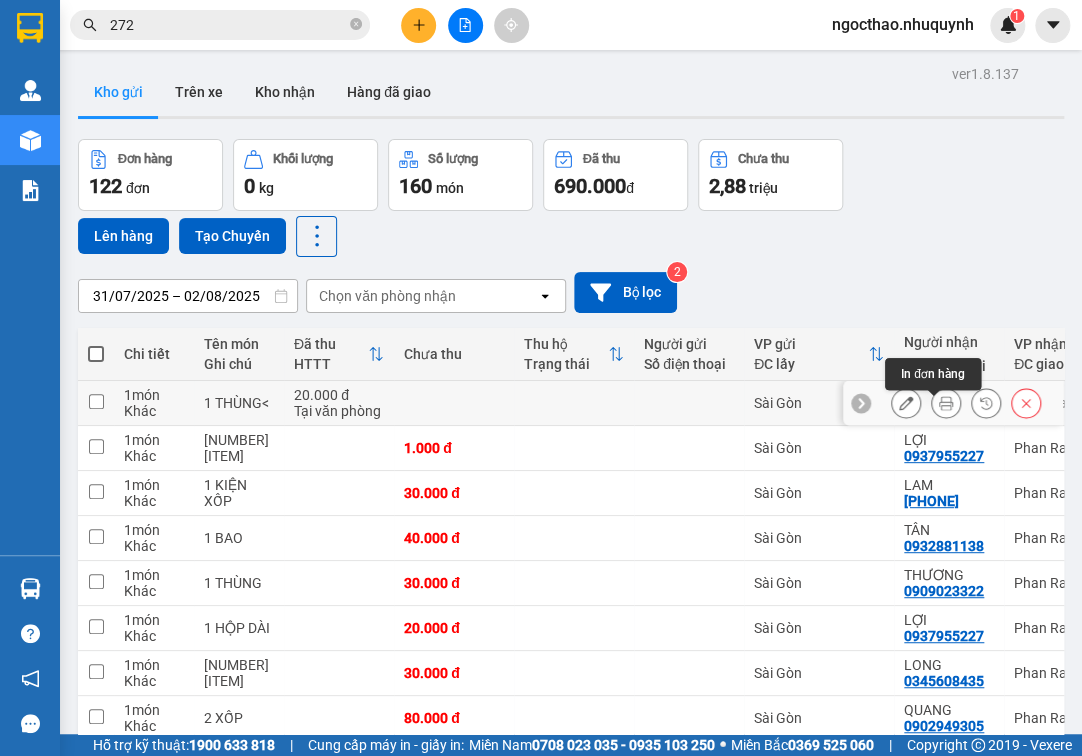 drag, startPoint x: 924, startPoint y: 417, endPoint x: 936, endPoint y: 417, distance: 12 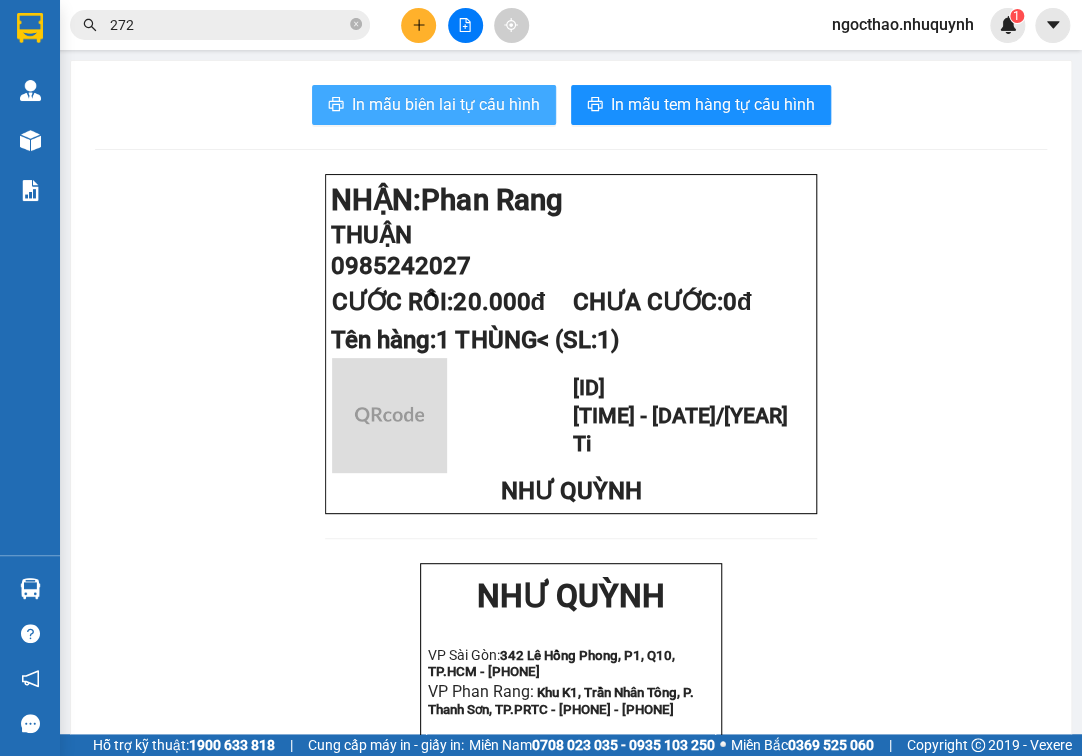 click on "In mẫu biên lai tự cấu hình" at bounding box center (434, 105) 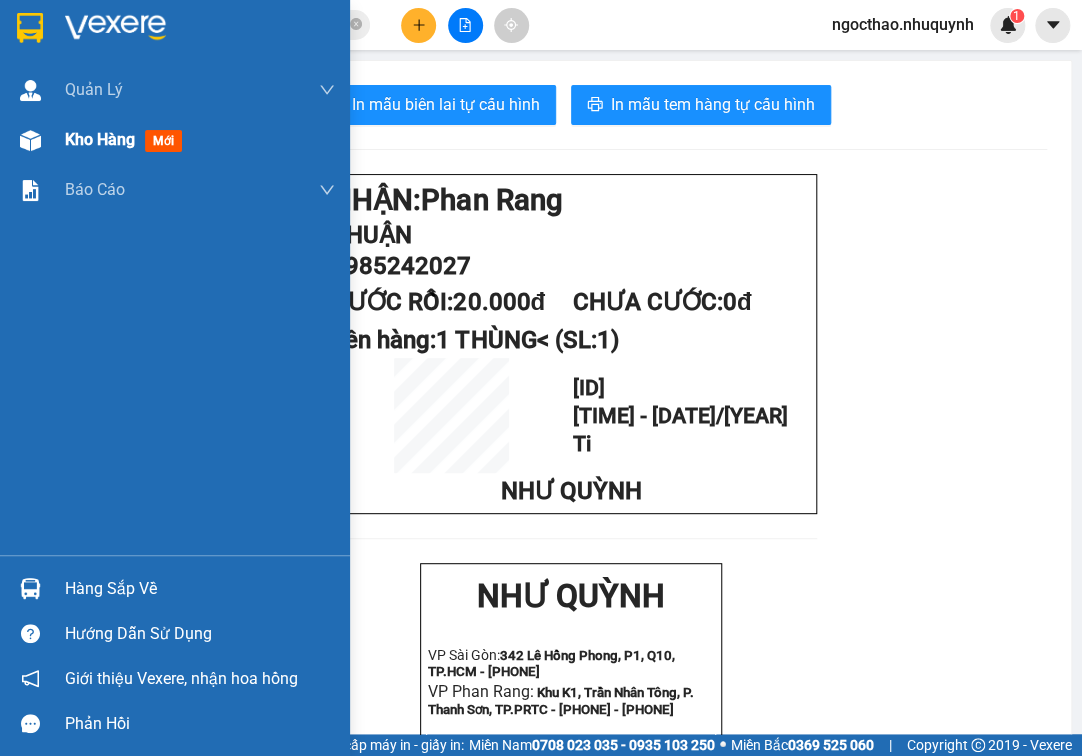 click on "Kho hàng" at bounding box center [100, 139] 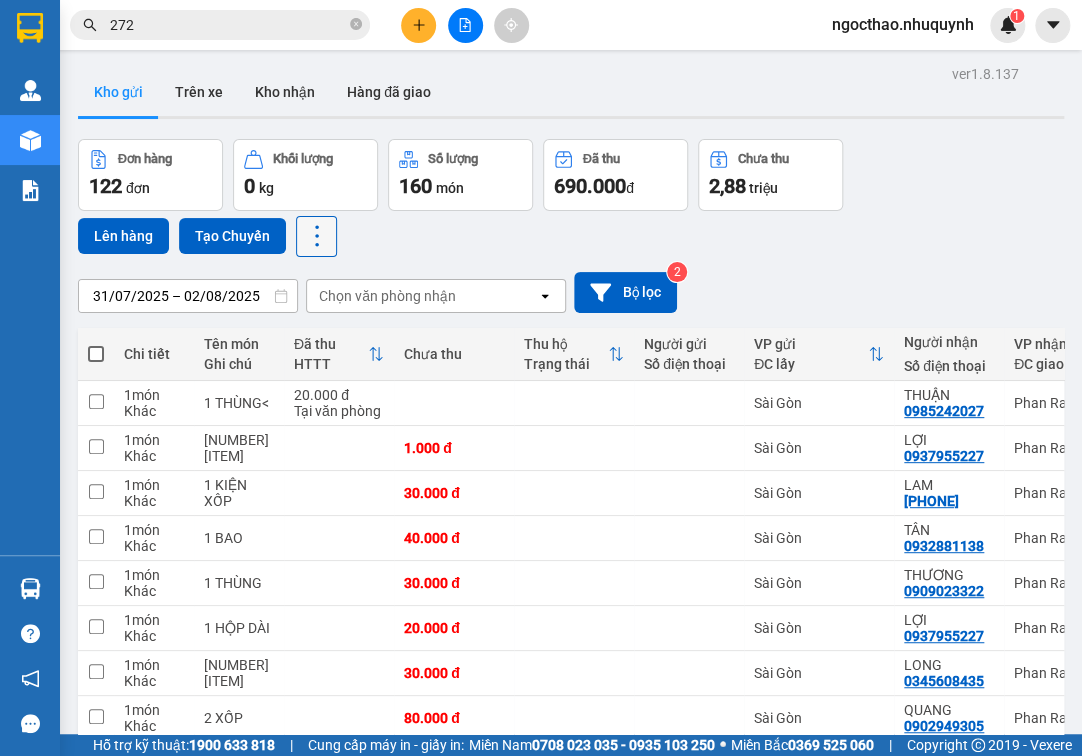 click 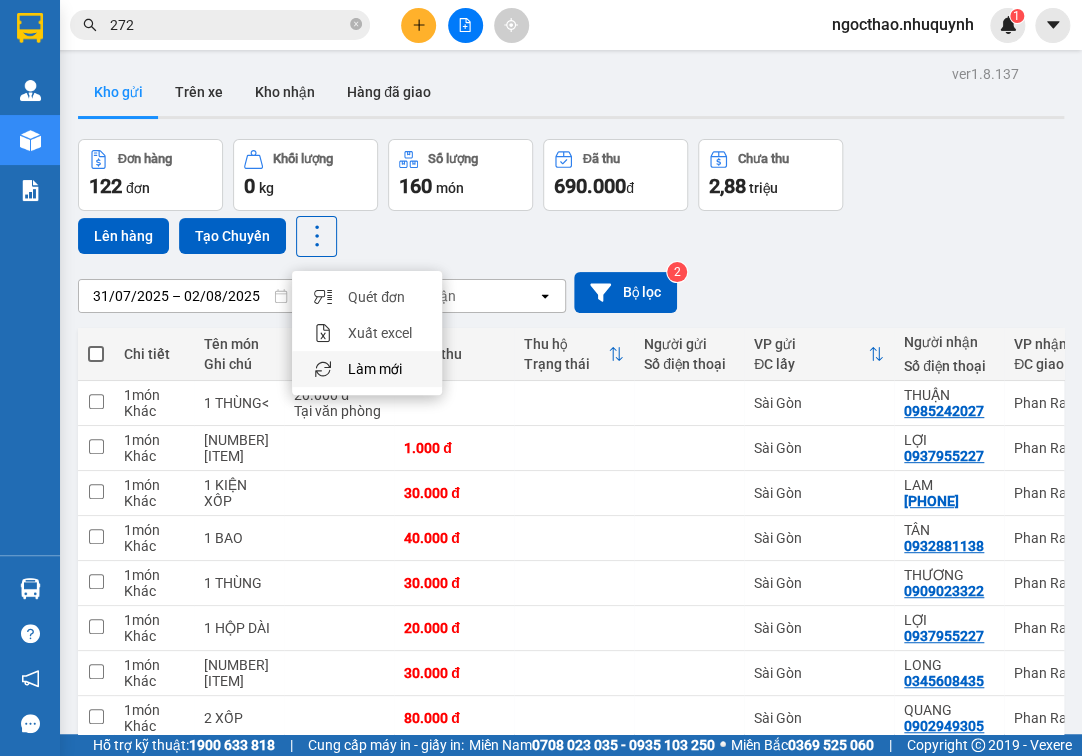 click on "Làm mới" at bounding box center (375, 369) 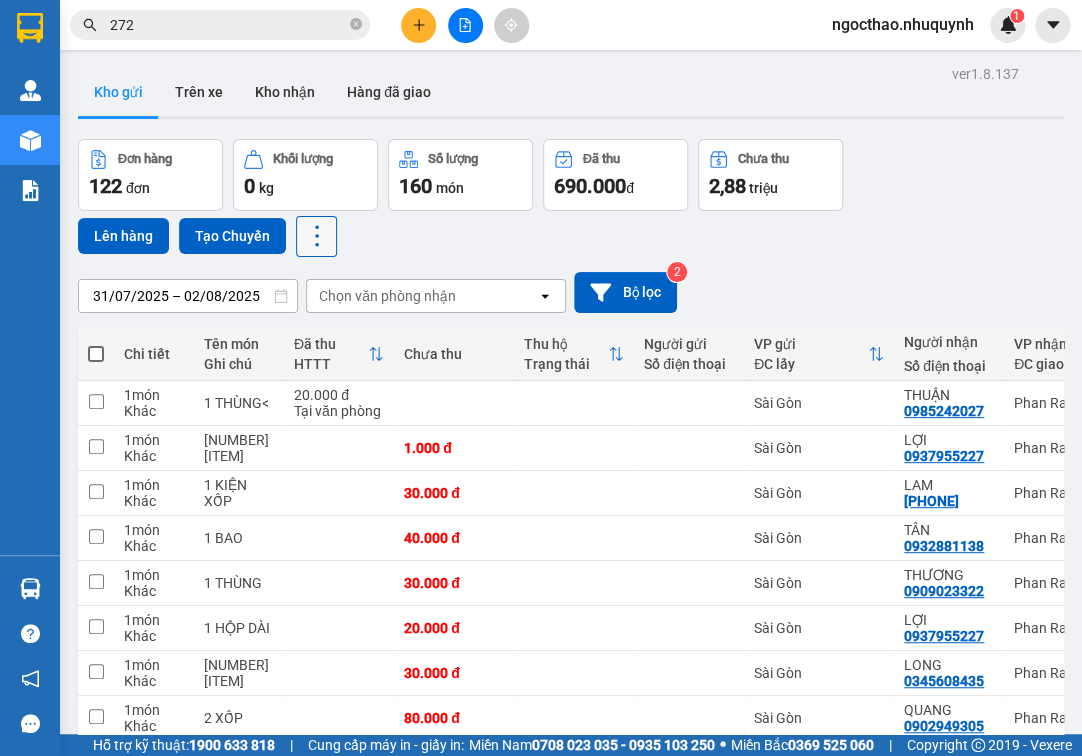 drag, startPoint x: 306, startPoint y: 228, endPoint x: 311, endPoint y: 237, distance: 10.29563 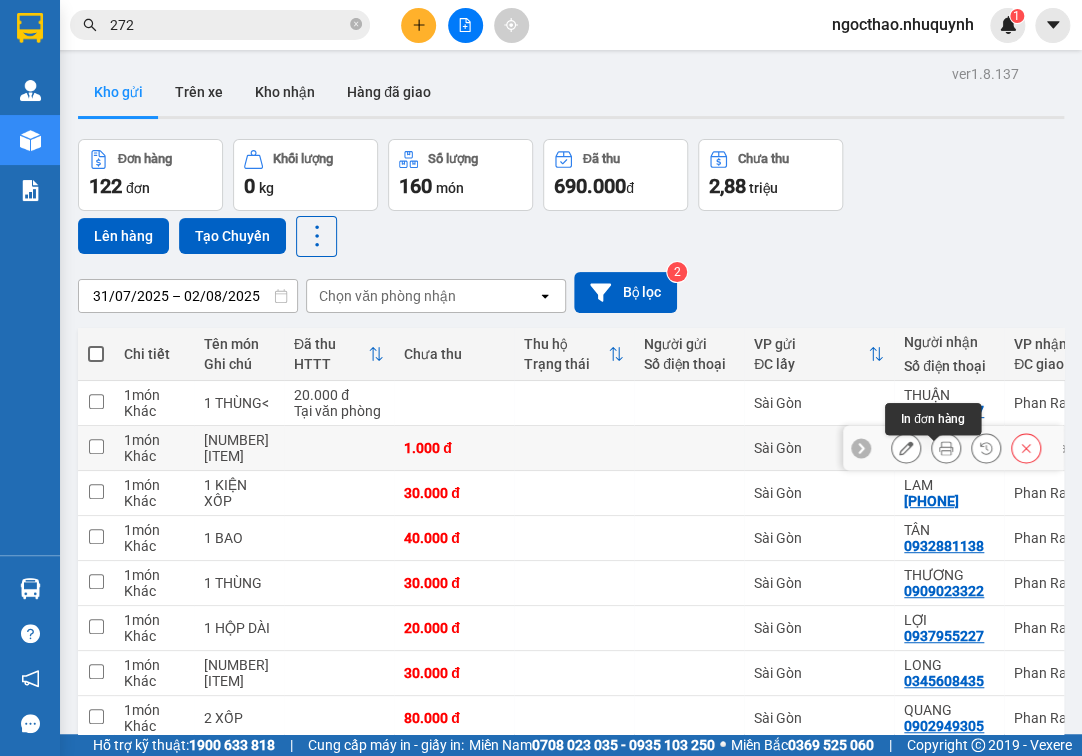 click 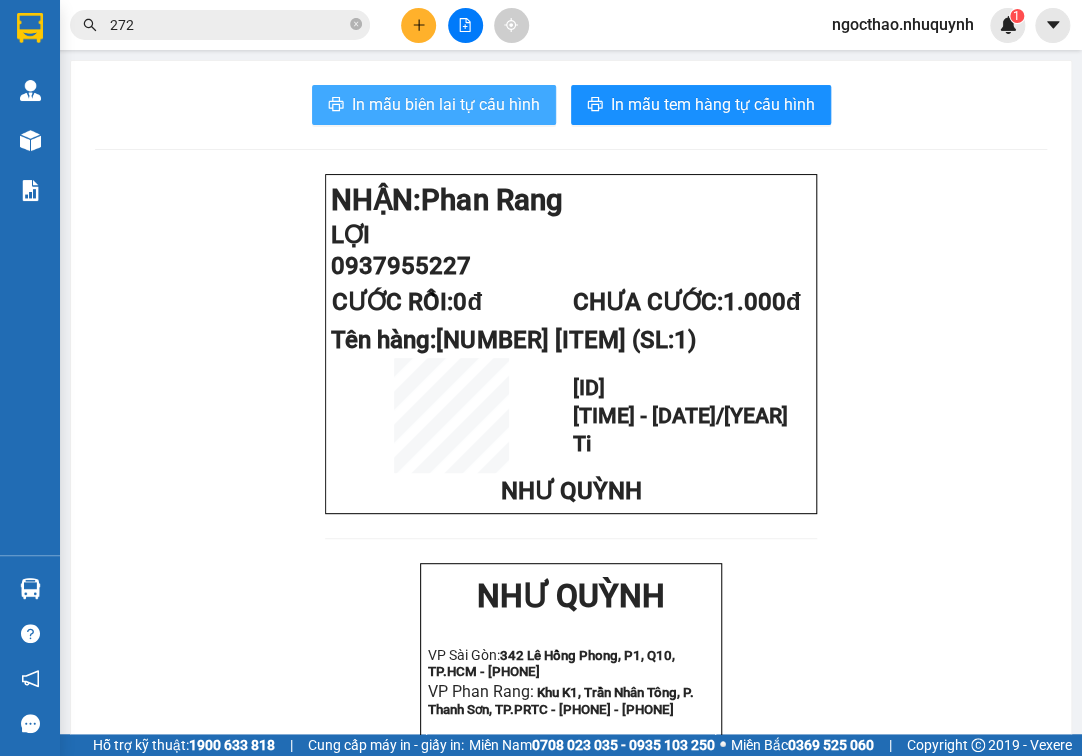 click on "In mẫu biên lai tự cấu hình" at bounding box center [434, 105] 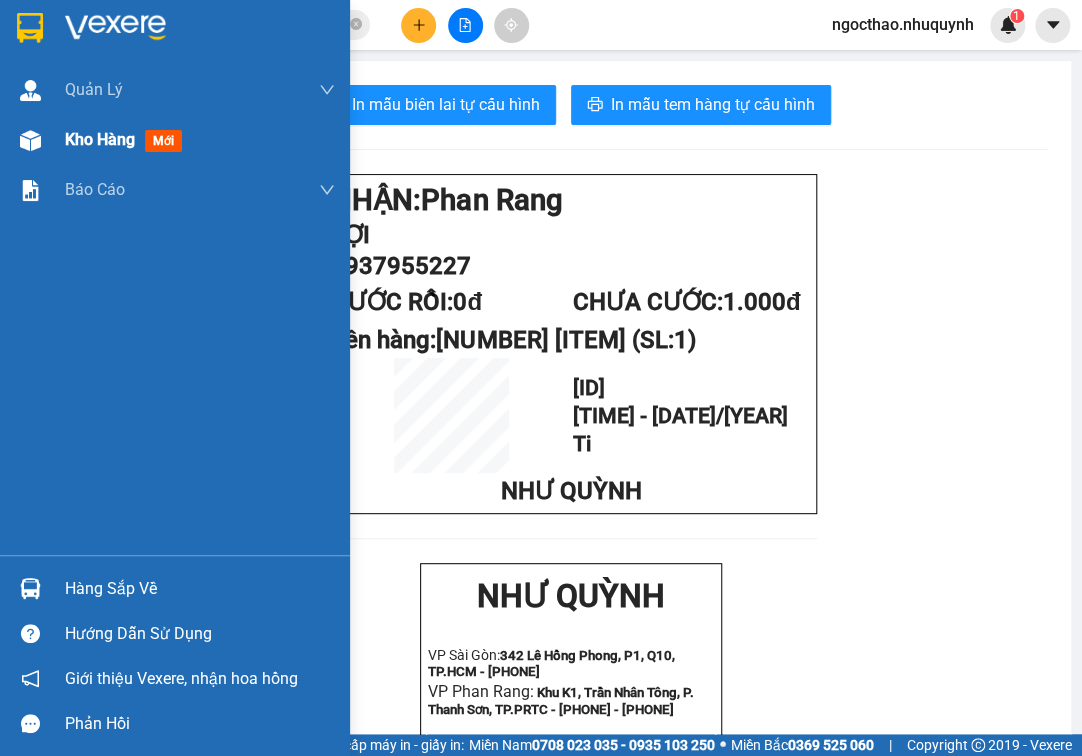 click on "Kho hàng" at bounding box center (100, 139) 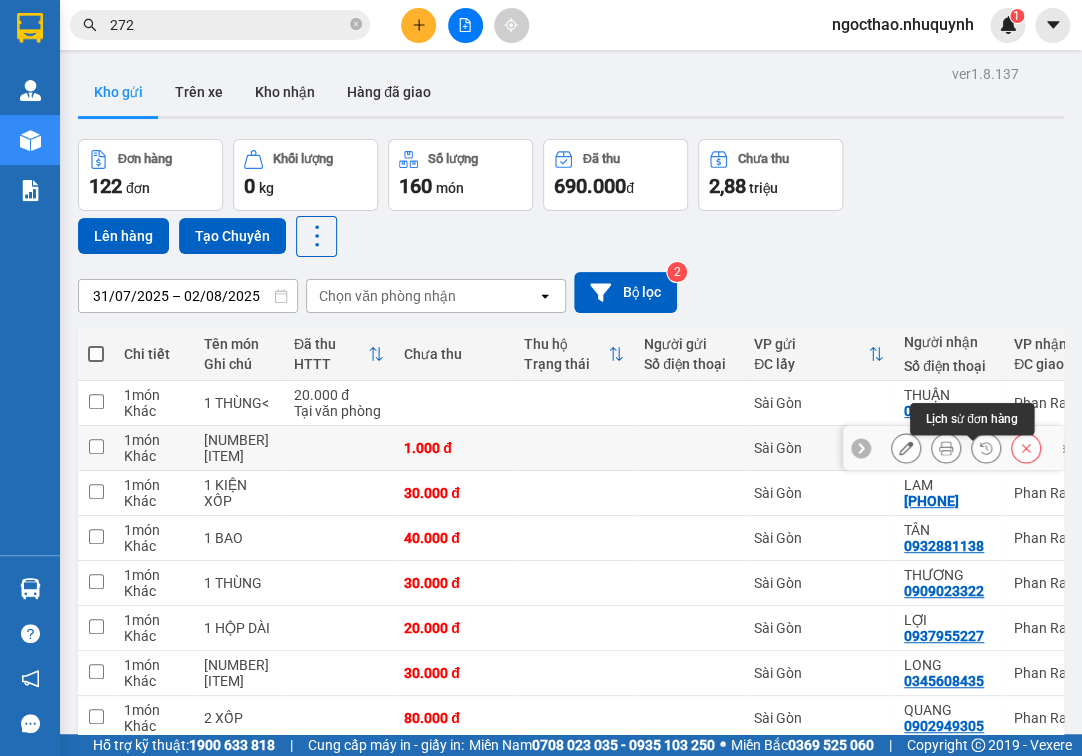 click 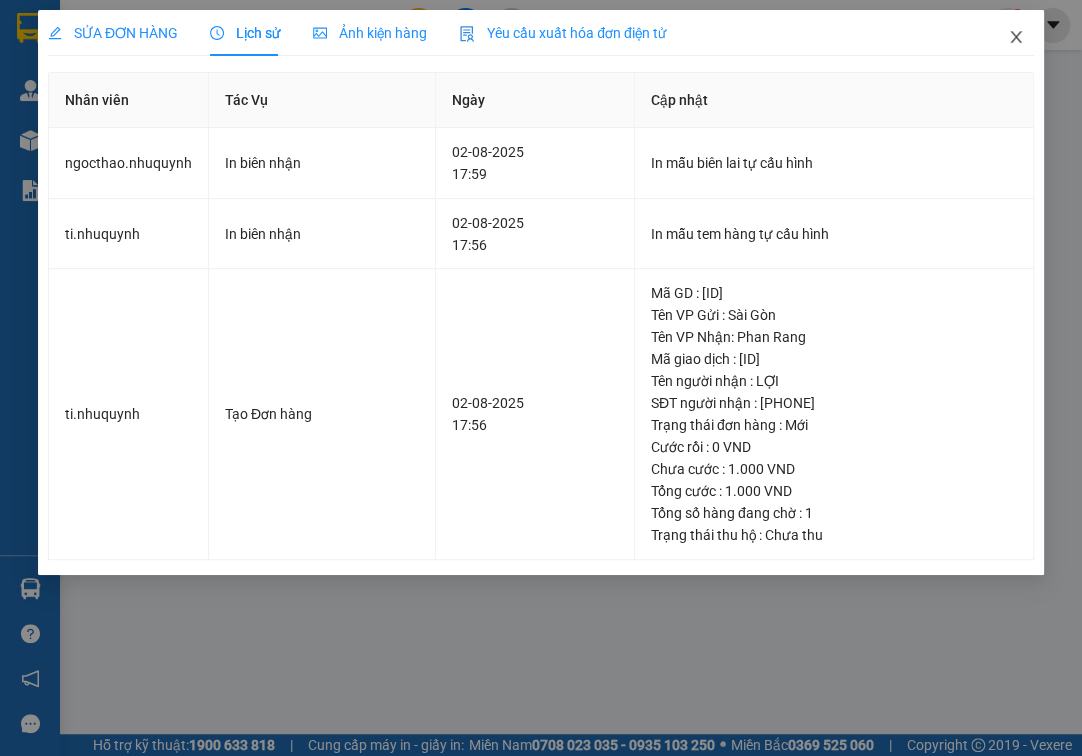 click at bounding box center (1016, 38) 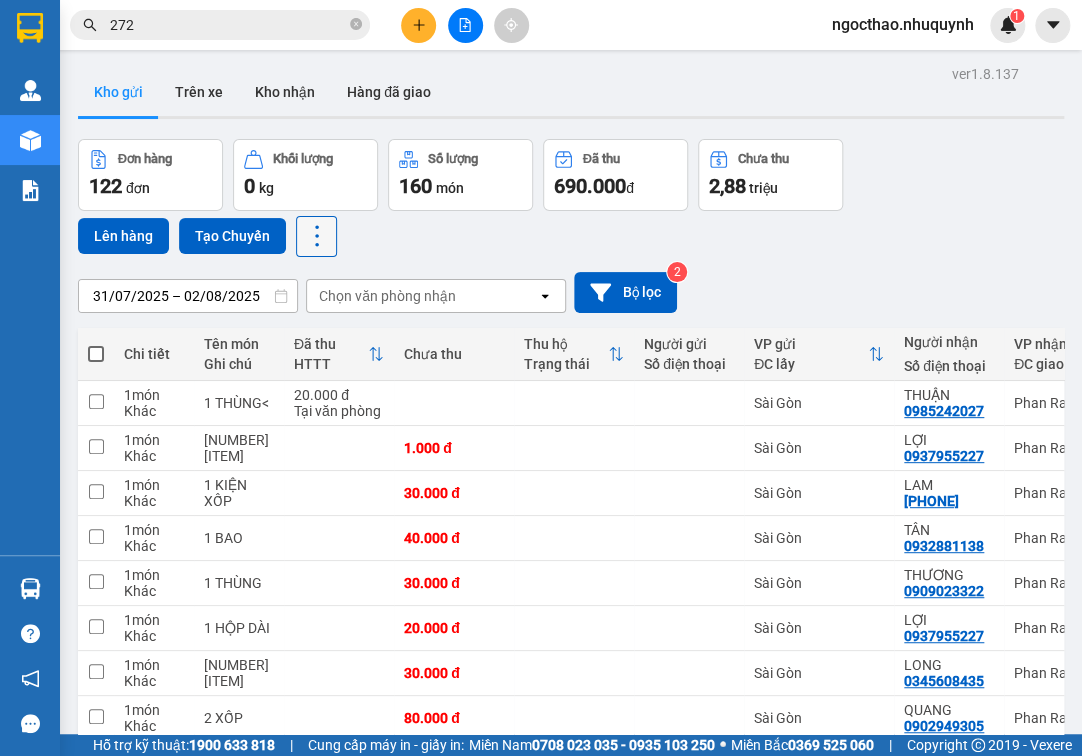 click 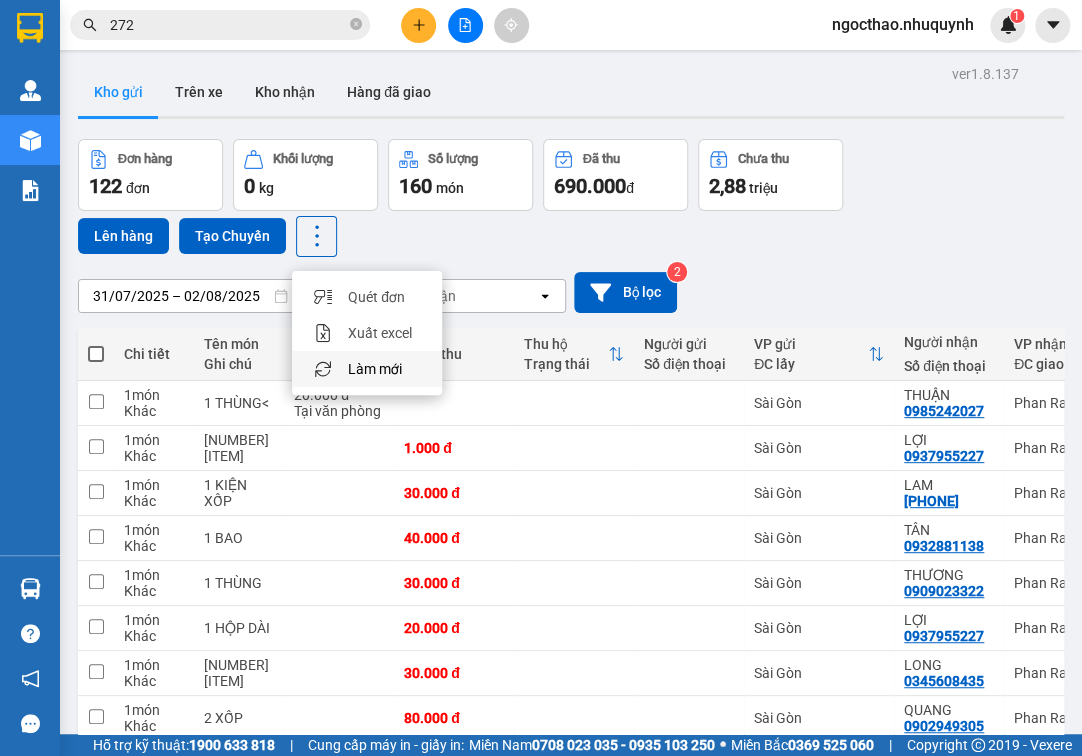 click on "Làm mới" at bounding box center [367, 369] 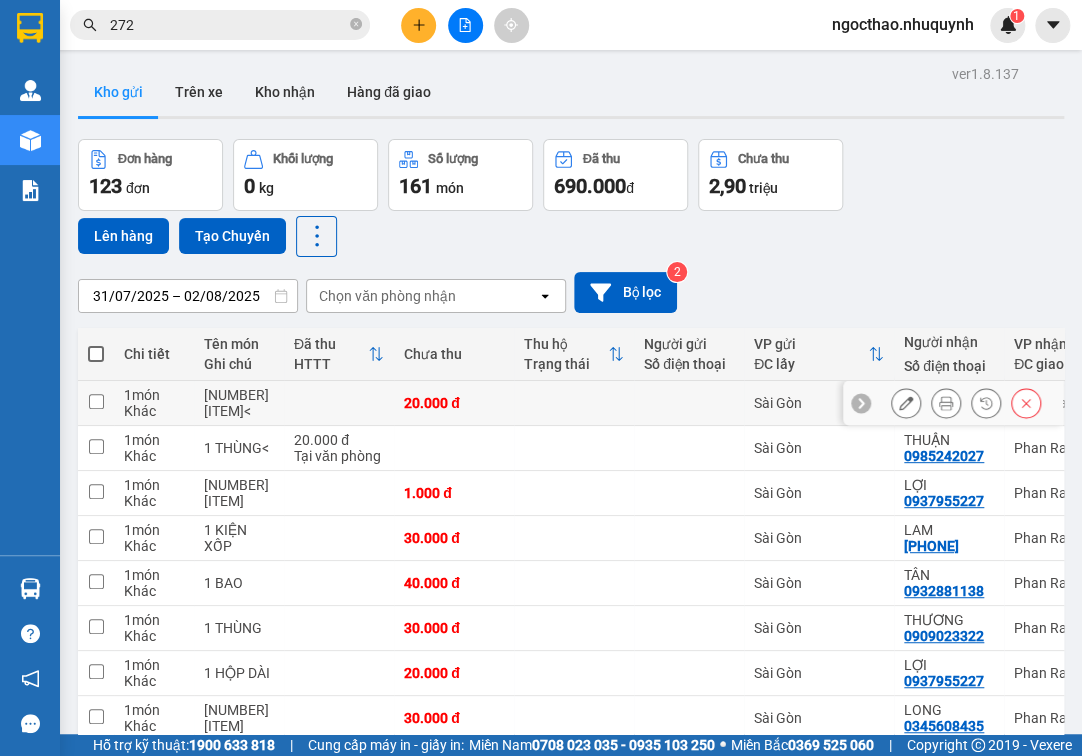 click at bounding box center (966, 403) 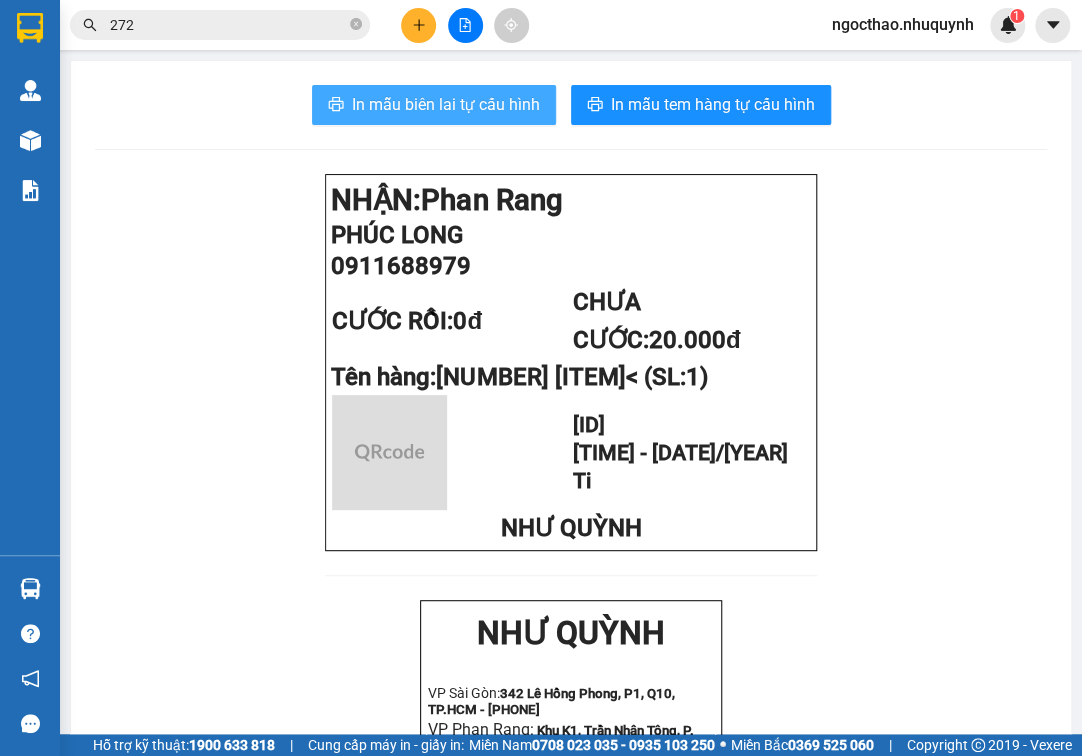 drag, startPoint x: 518, startPoint y: 109, endPoint x: 536, endPoint y: 175, distance: 68.41052 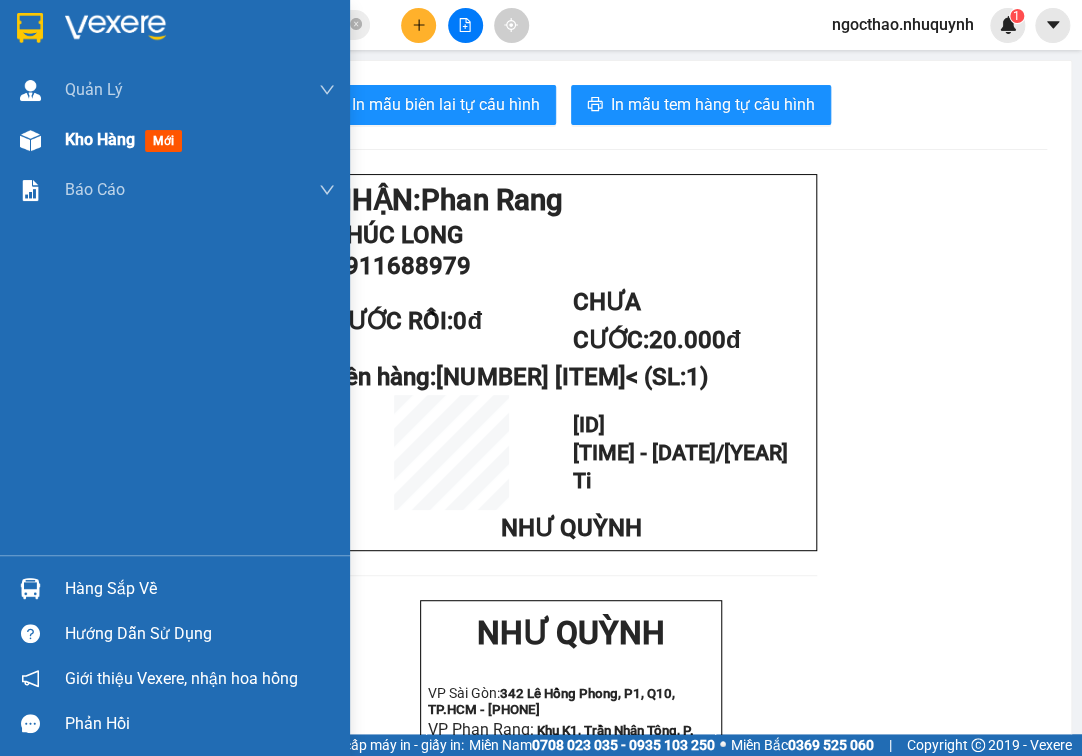 click on "Kho hàng mới" at bounding box center [175, 140] 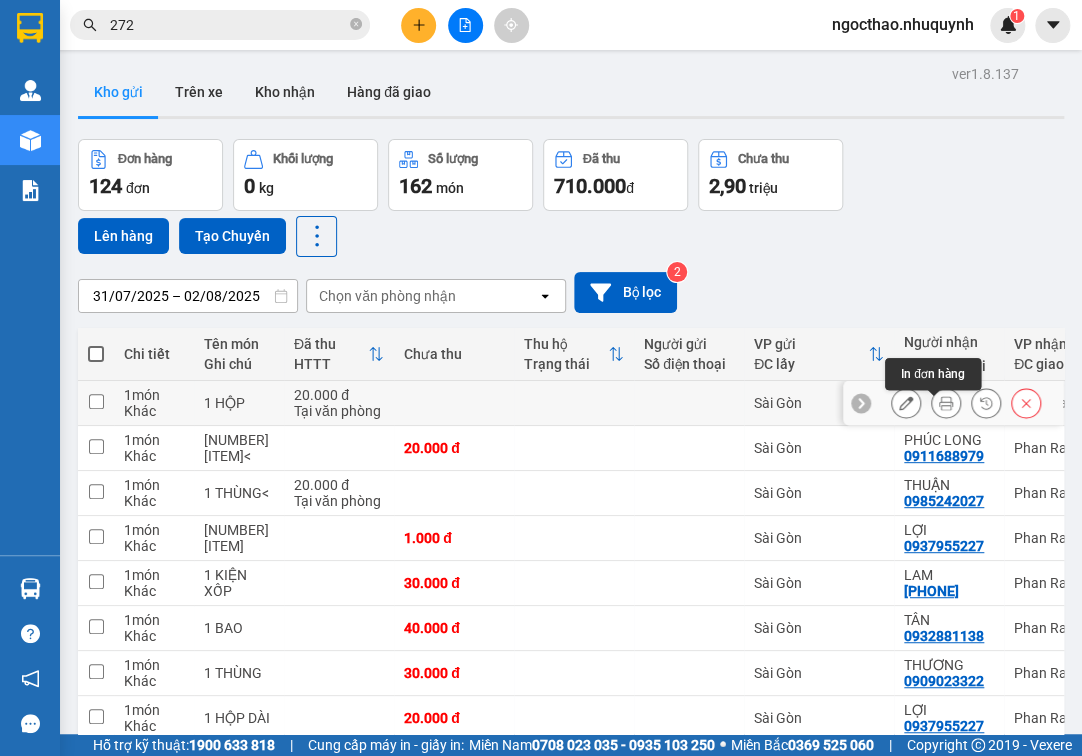 click 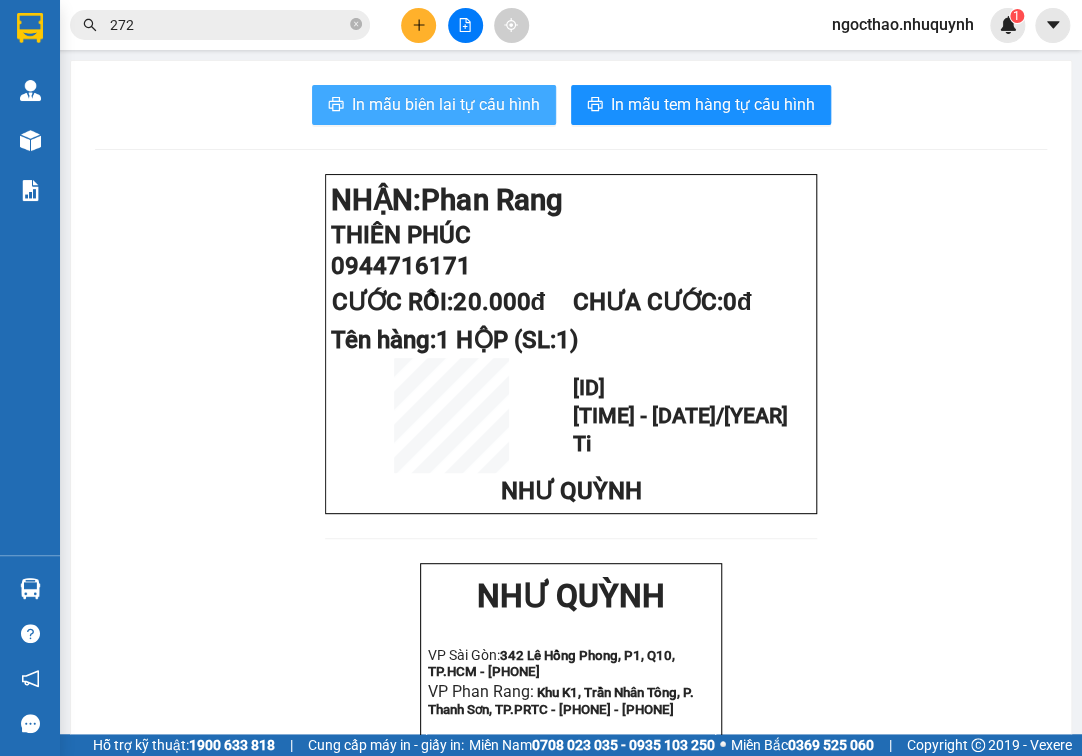 drag, startPoint x: 462, startPoint y: 86, endPoint x: 476, endPoint y: 104, distance: 22.803509 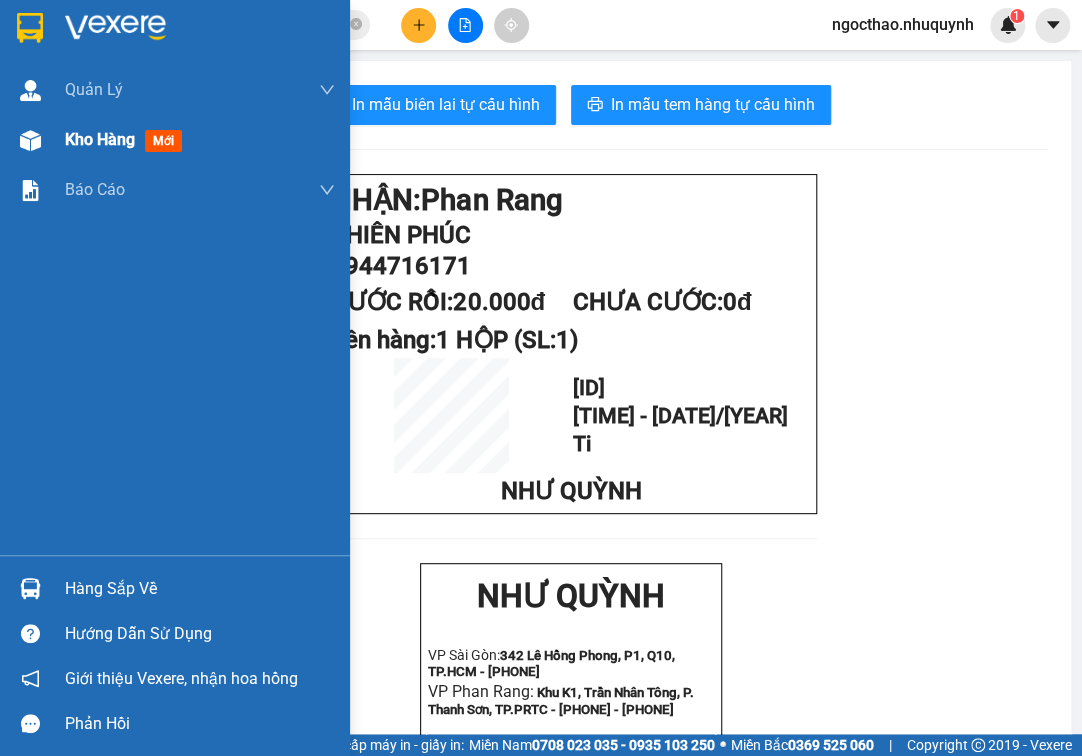 click on "Kho hàng mới" at bounding box center (175, 140) 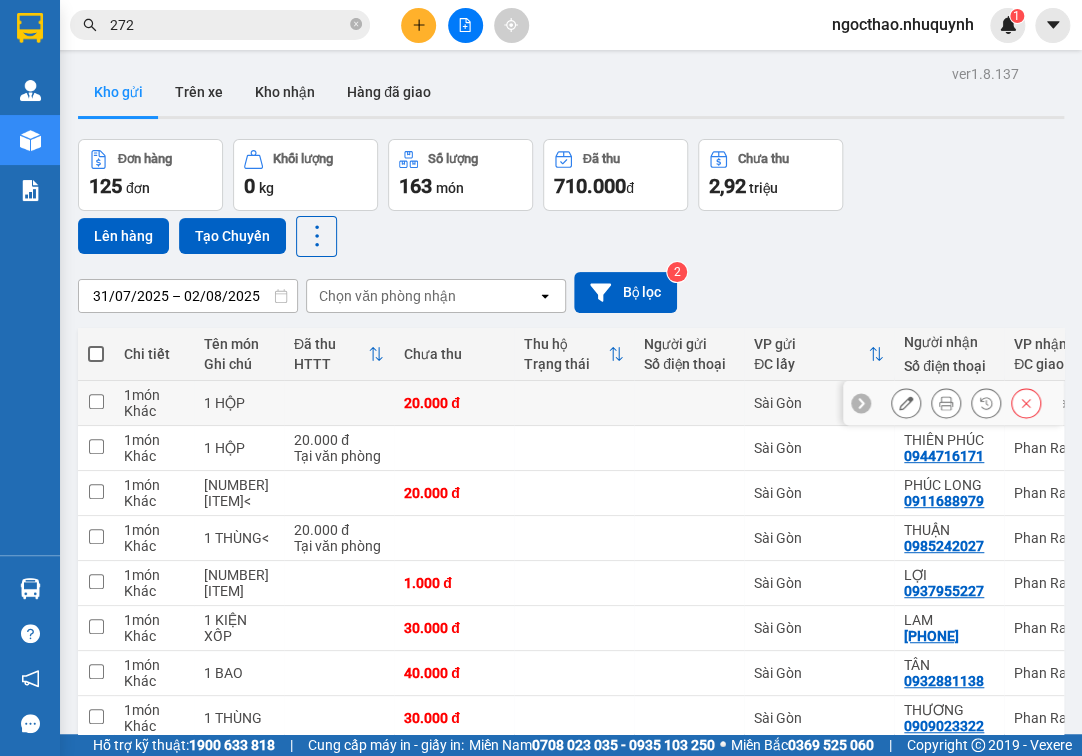 click at bounding box center (946, 403) 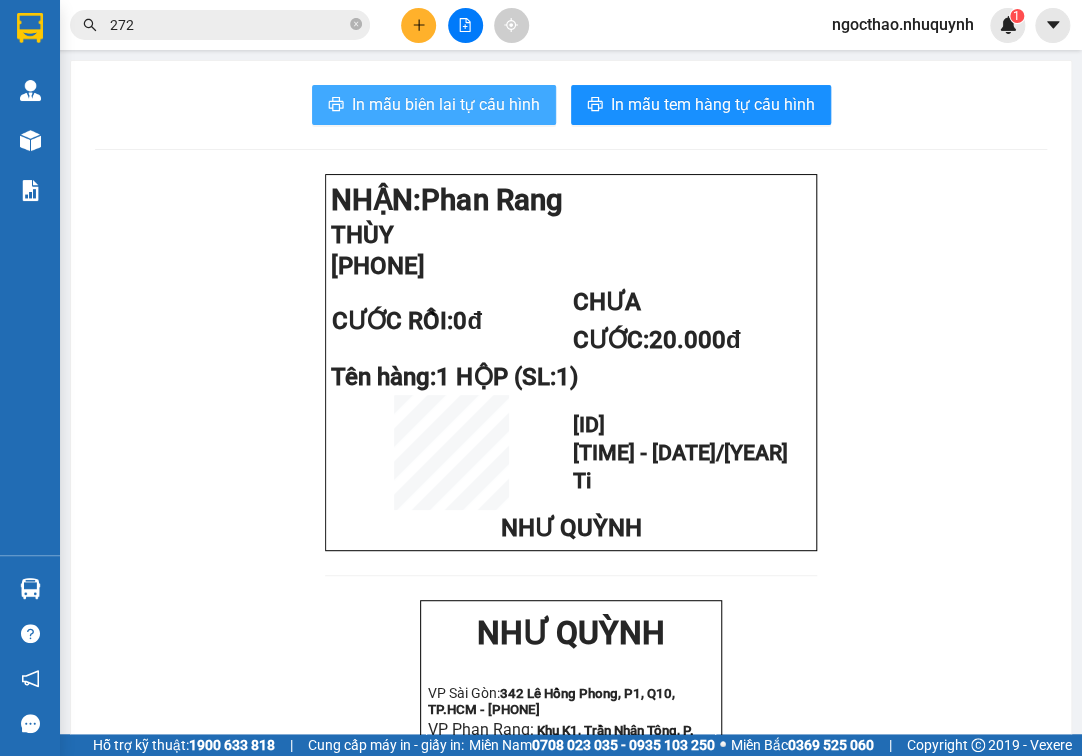 click on "In mẫu biên lai tự cấu hình" at bounding box center [446, 104] 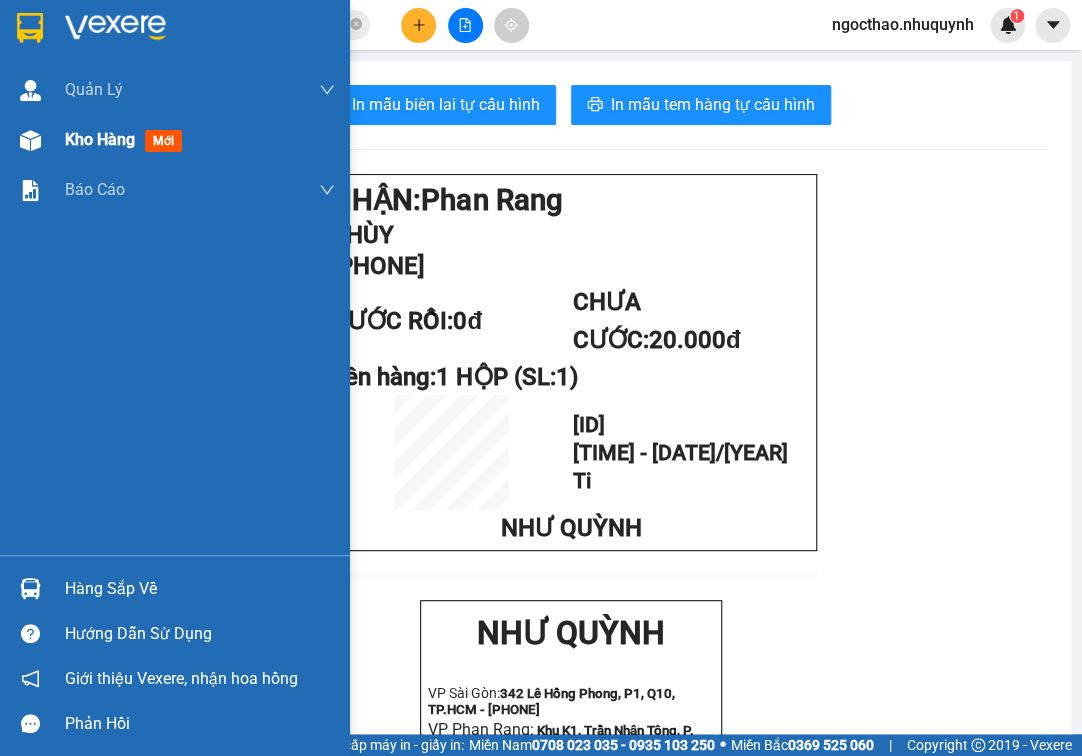 click on "Kho hàng mới" at bounding box center (175, 140) 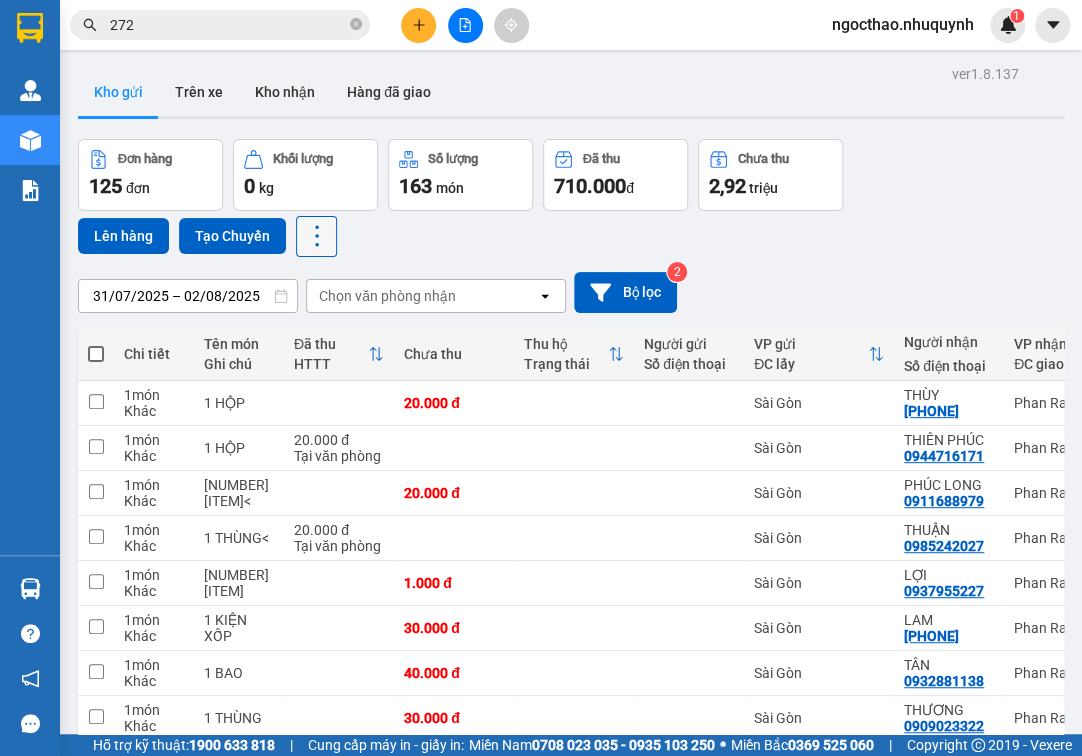 click 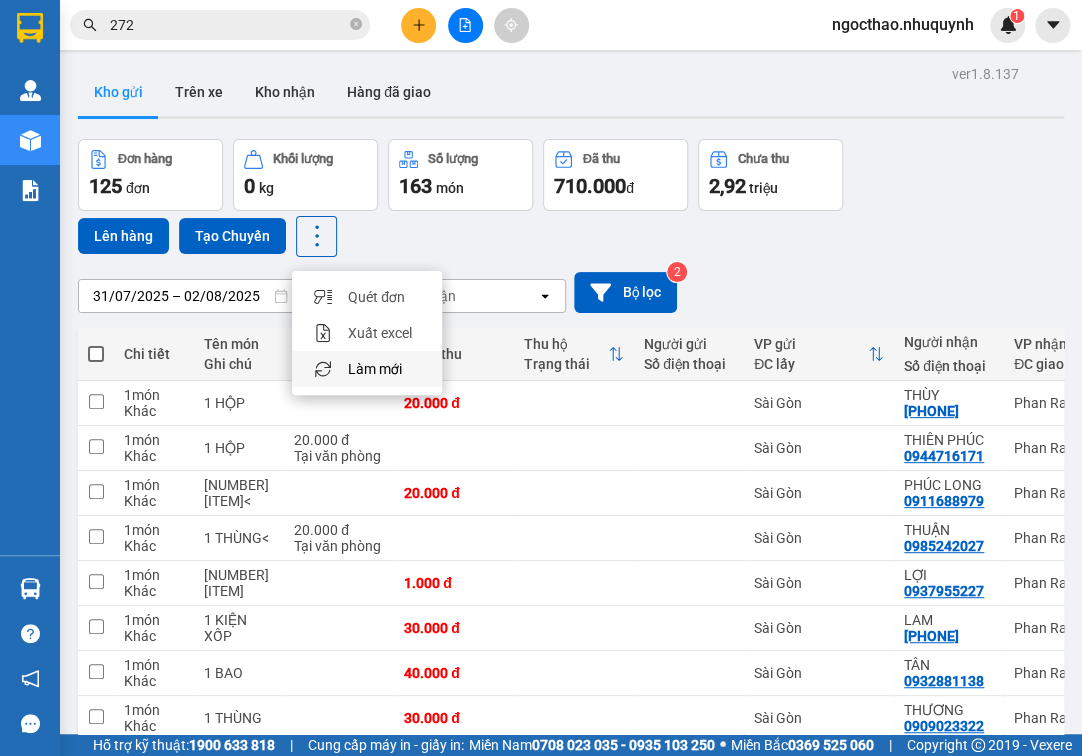 click on "Làm mới" at bounding box center [375, 369] 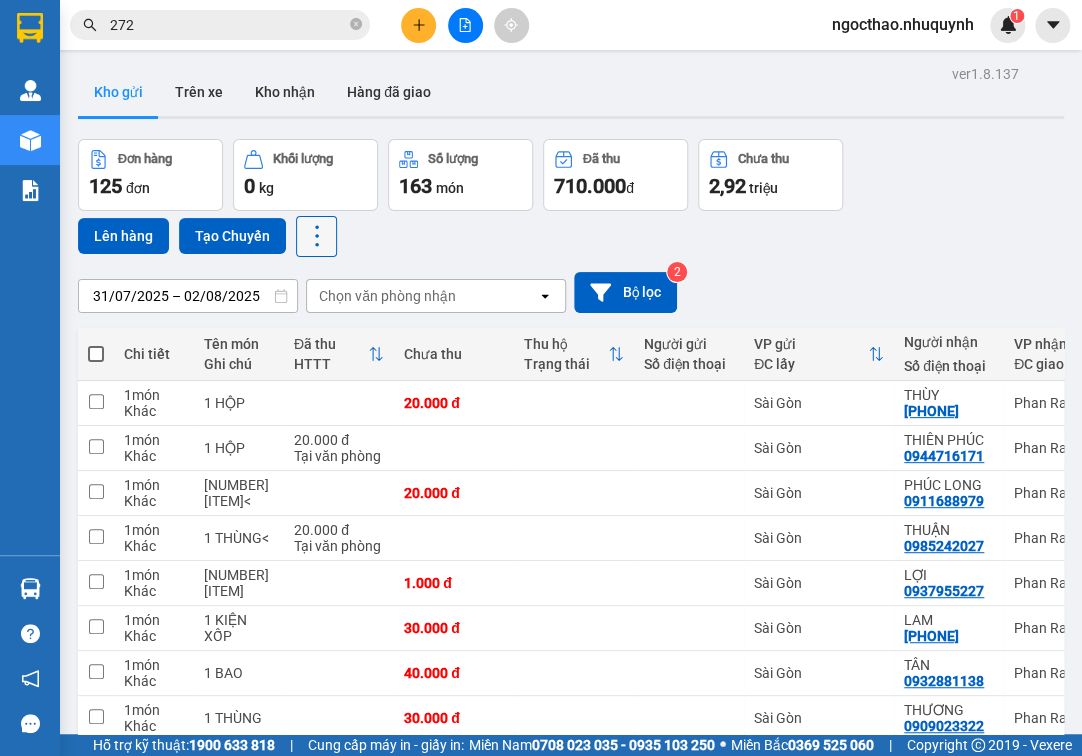 click 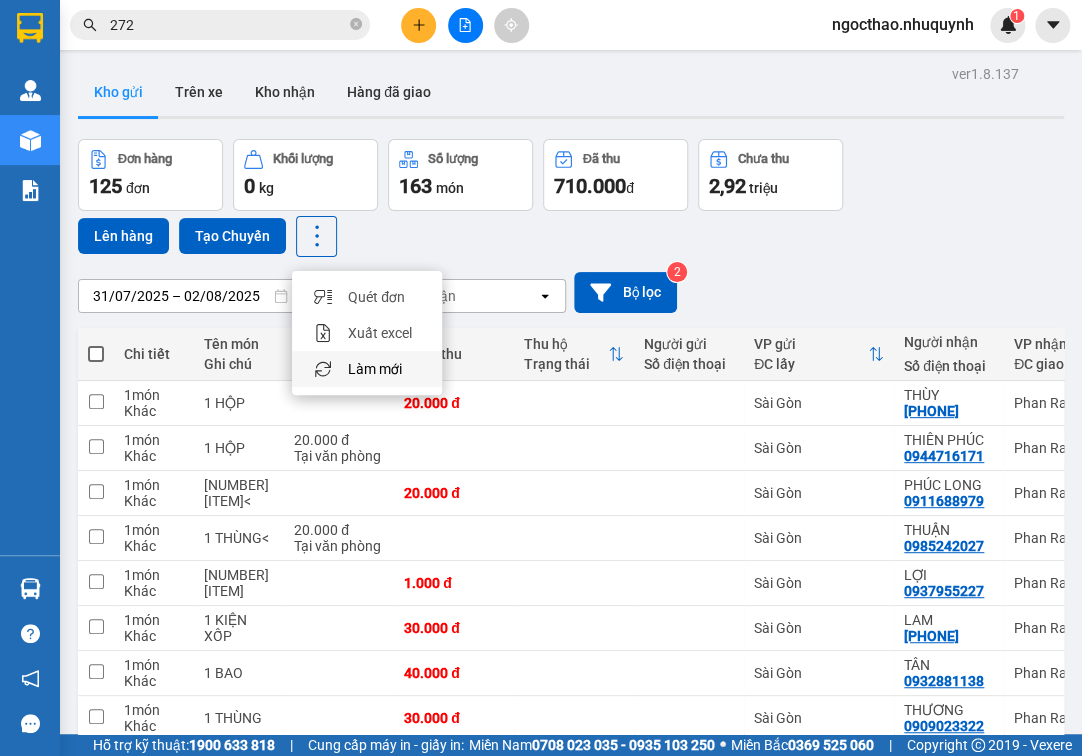 click on "Làm mới" at bounding box center (367, 369) 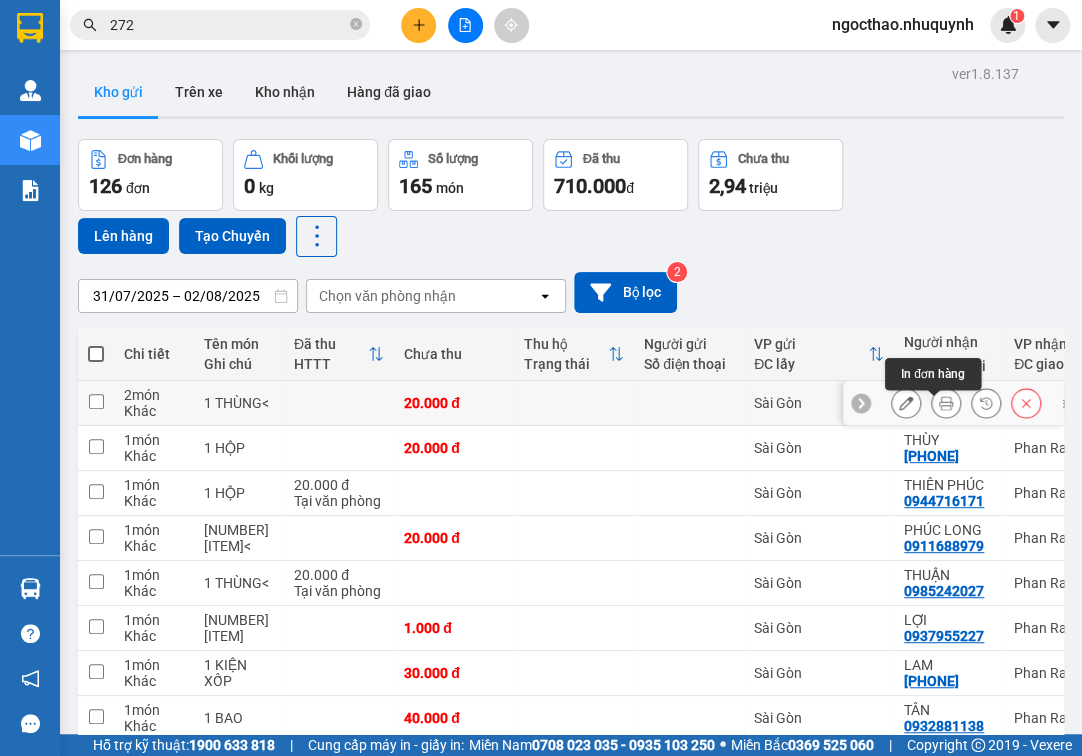 click at bounding box center [946, 403] 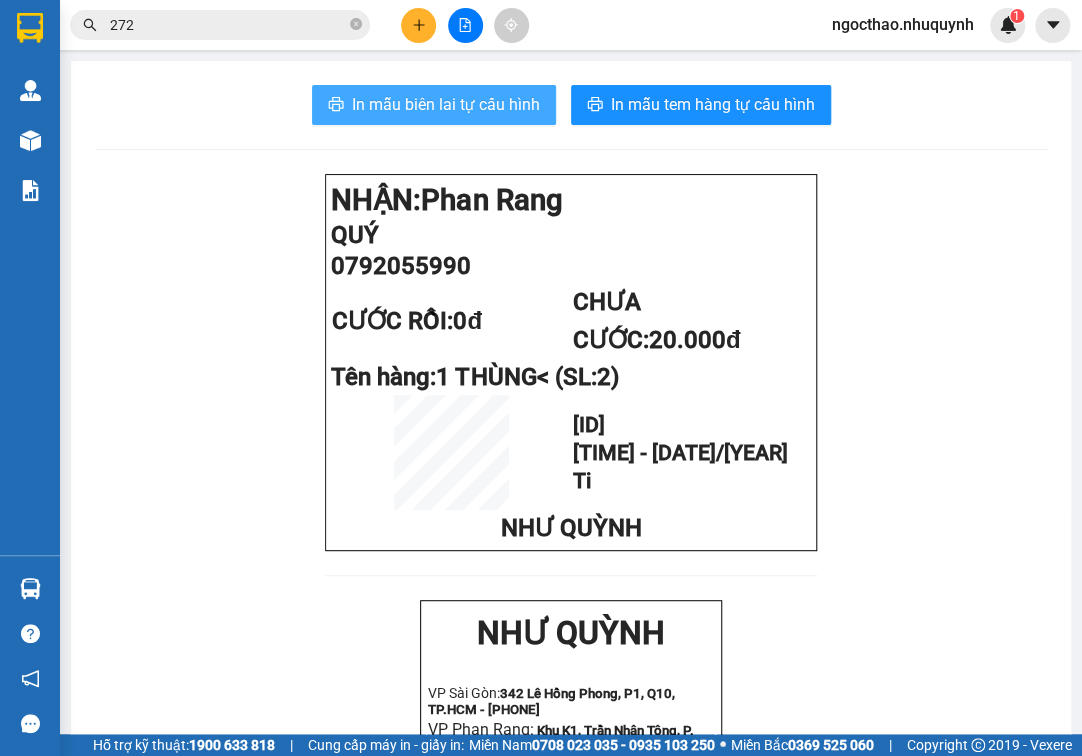 click on "In mẫu biên lai tự cấu hình" at bounding box center (434, 105) 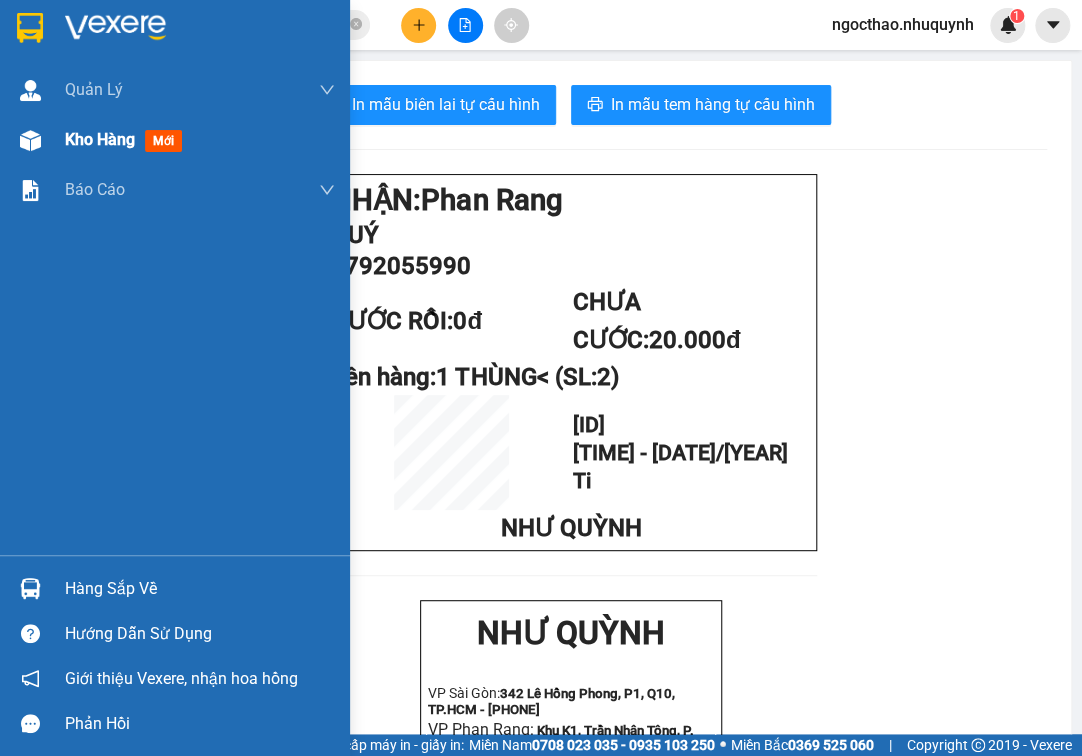 click on "Kho hàng mới" at bounding box center [175, 140] 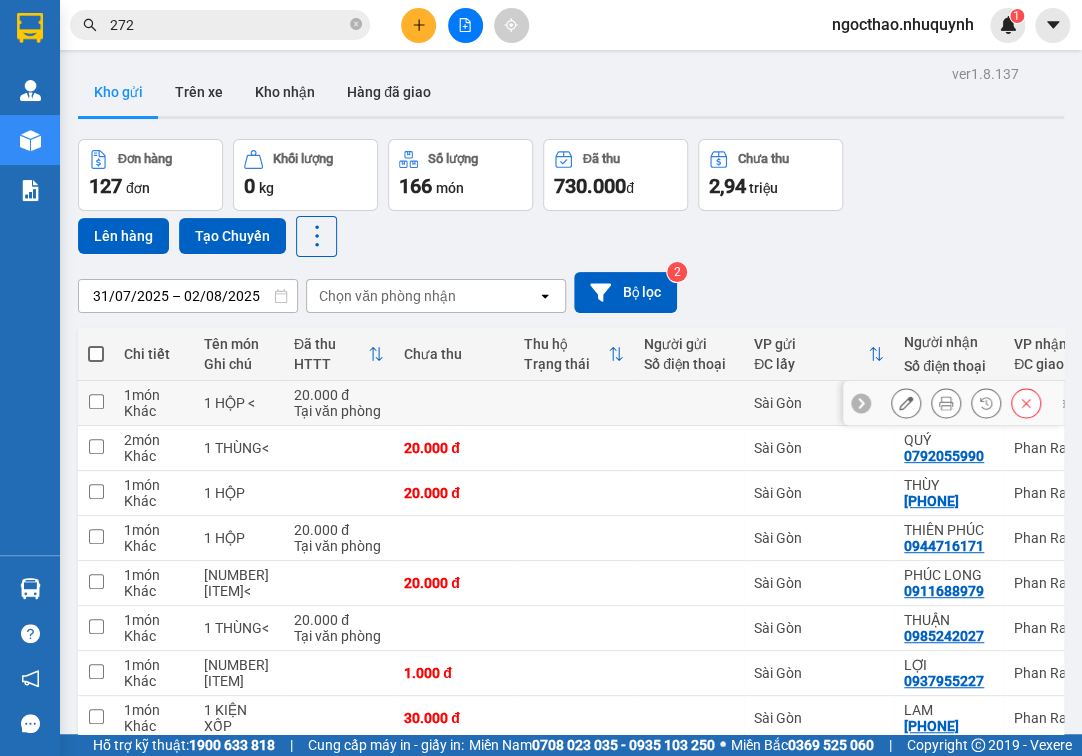 click 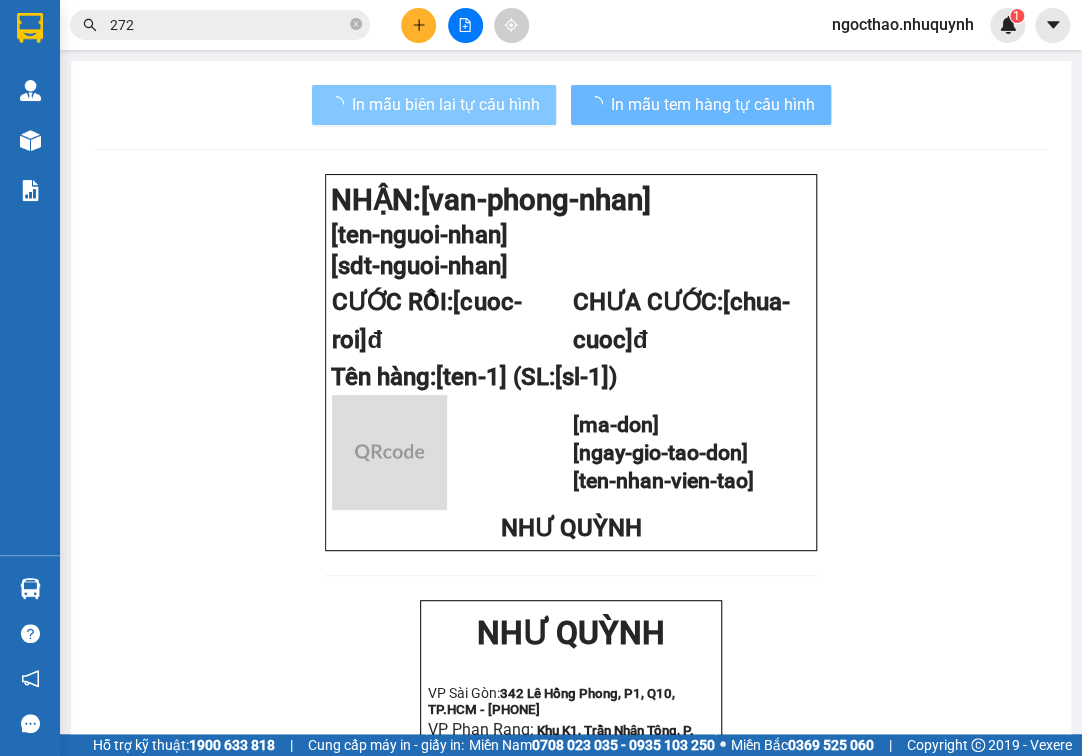 click on "In mẫu biên lai tự cấu hình" at bounding box center (446, 104) 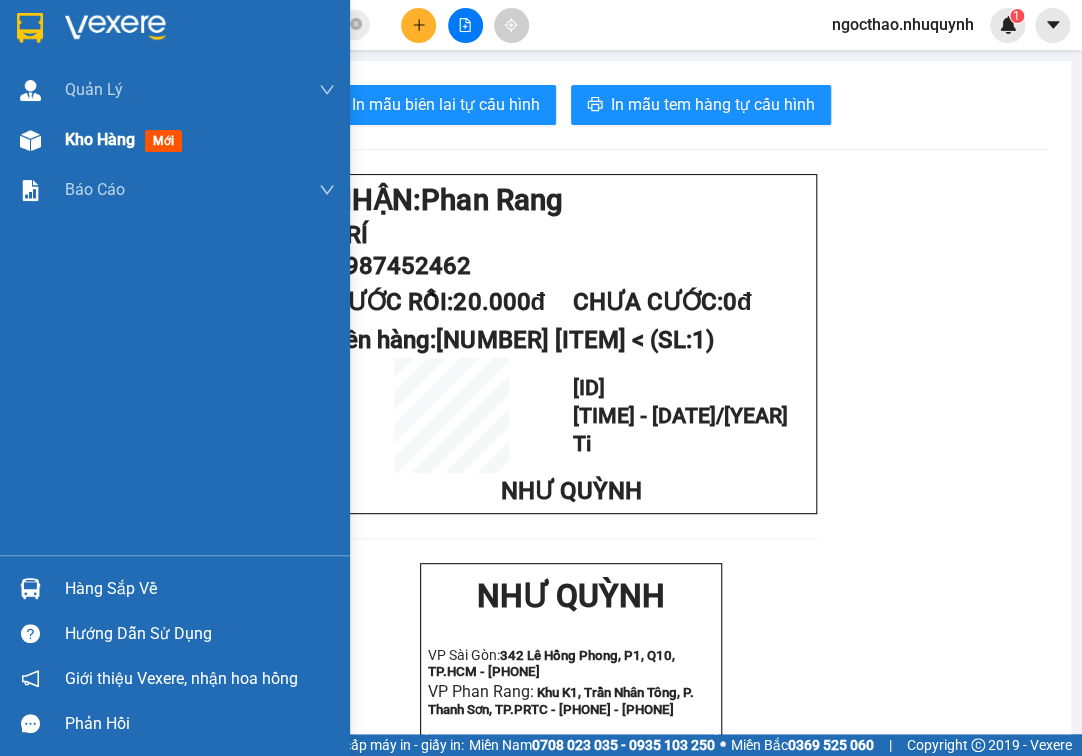 click on "Kho hàng mới" at bounding box center [175, 140] 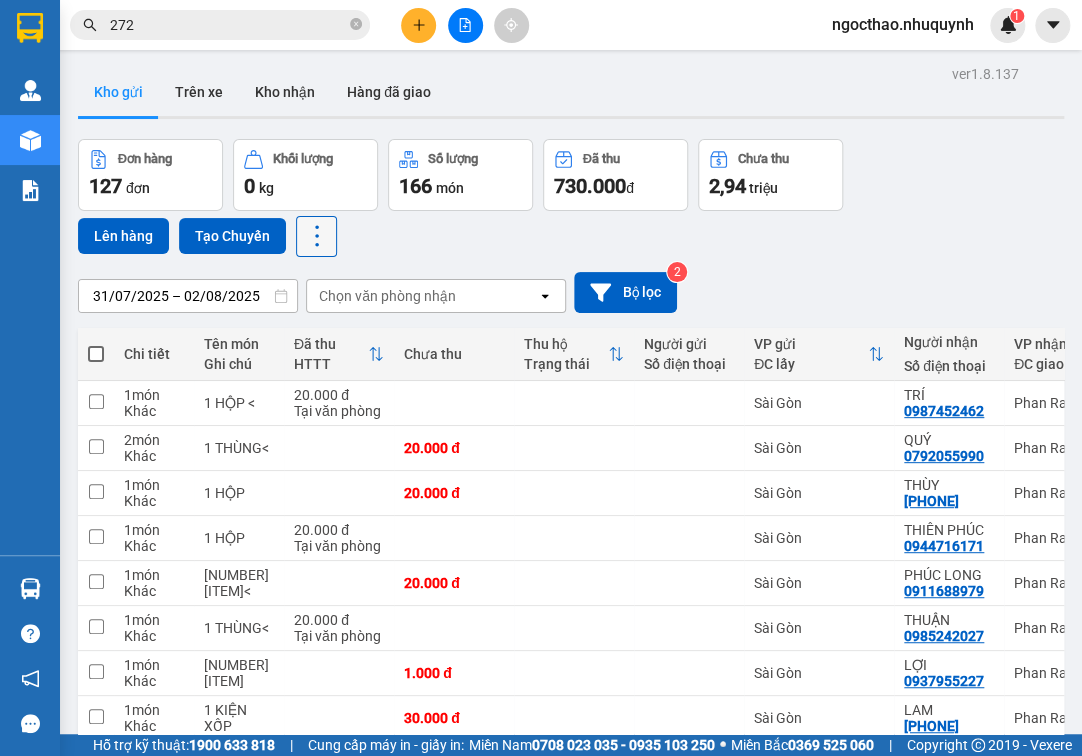 click 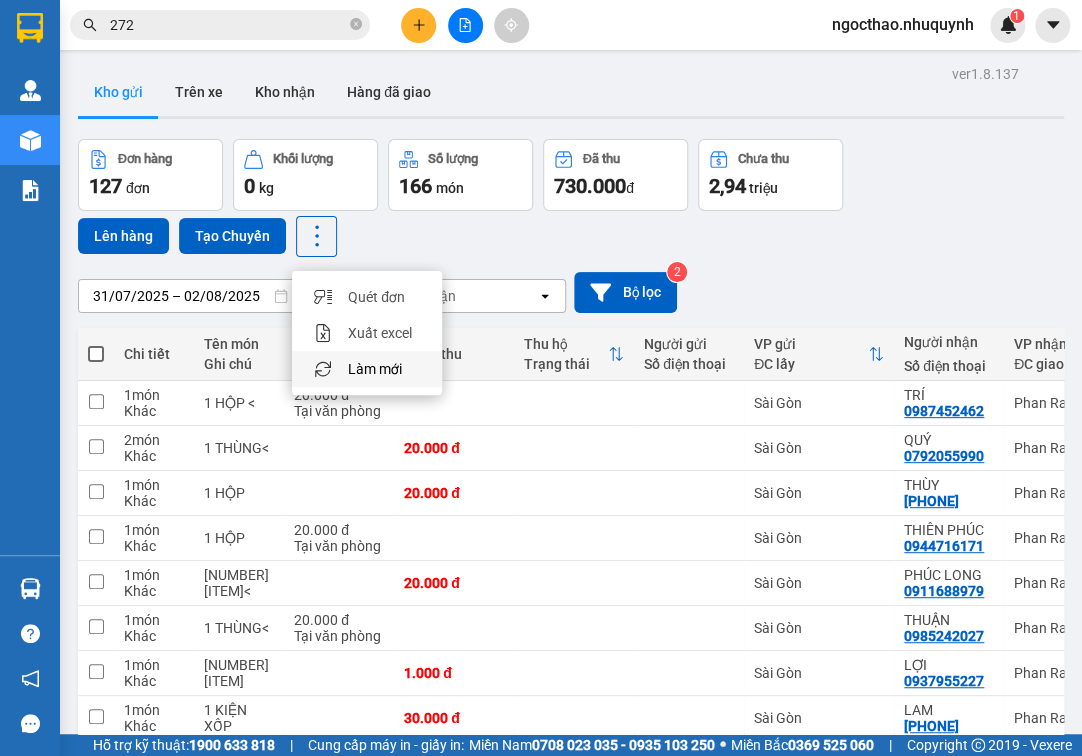 click on "Làm mới" at bounding box center [375, 369] 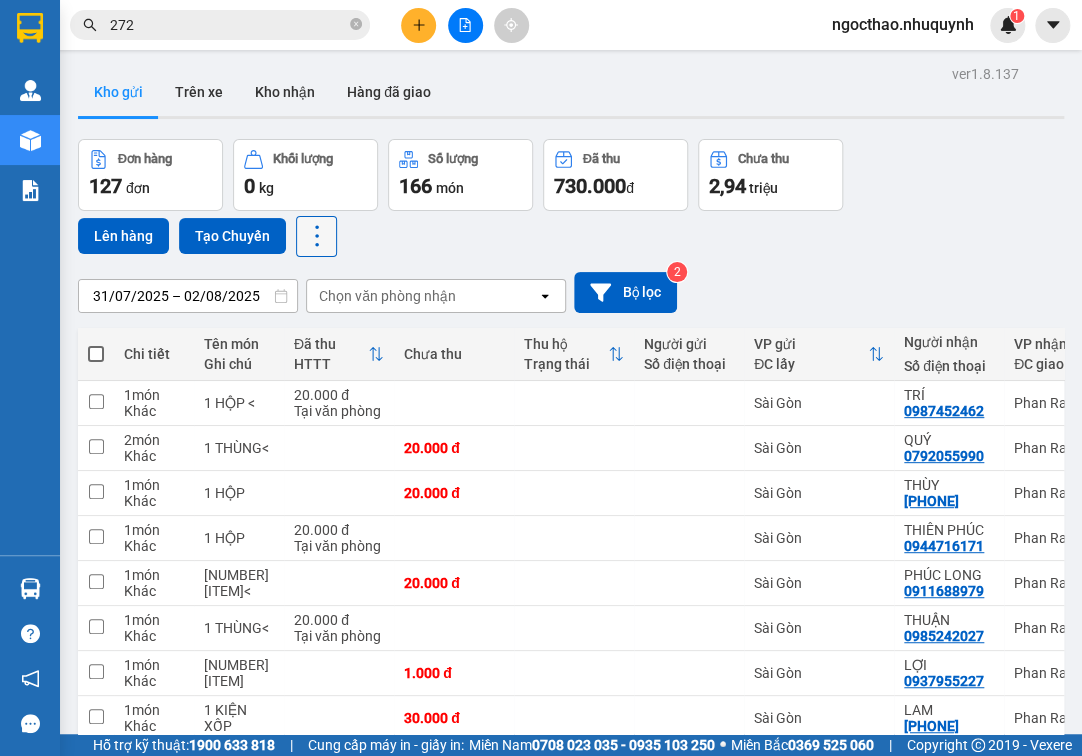 click 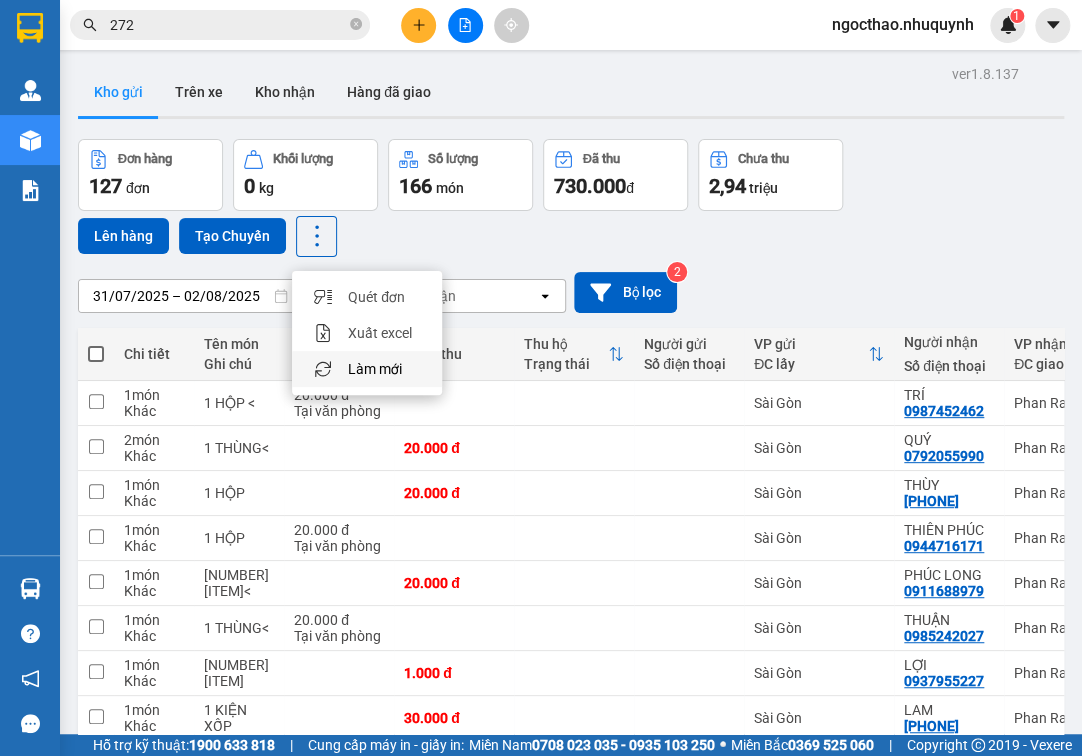 click on "Làm mới" at bounding box center (375, 369) 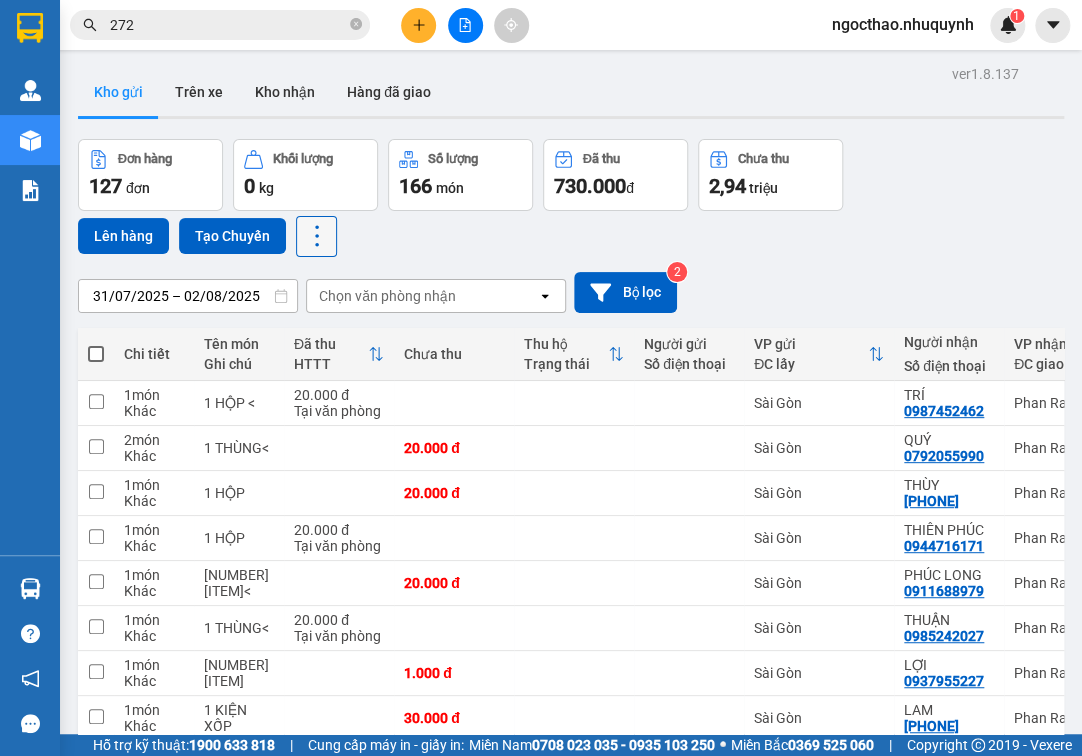 click 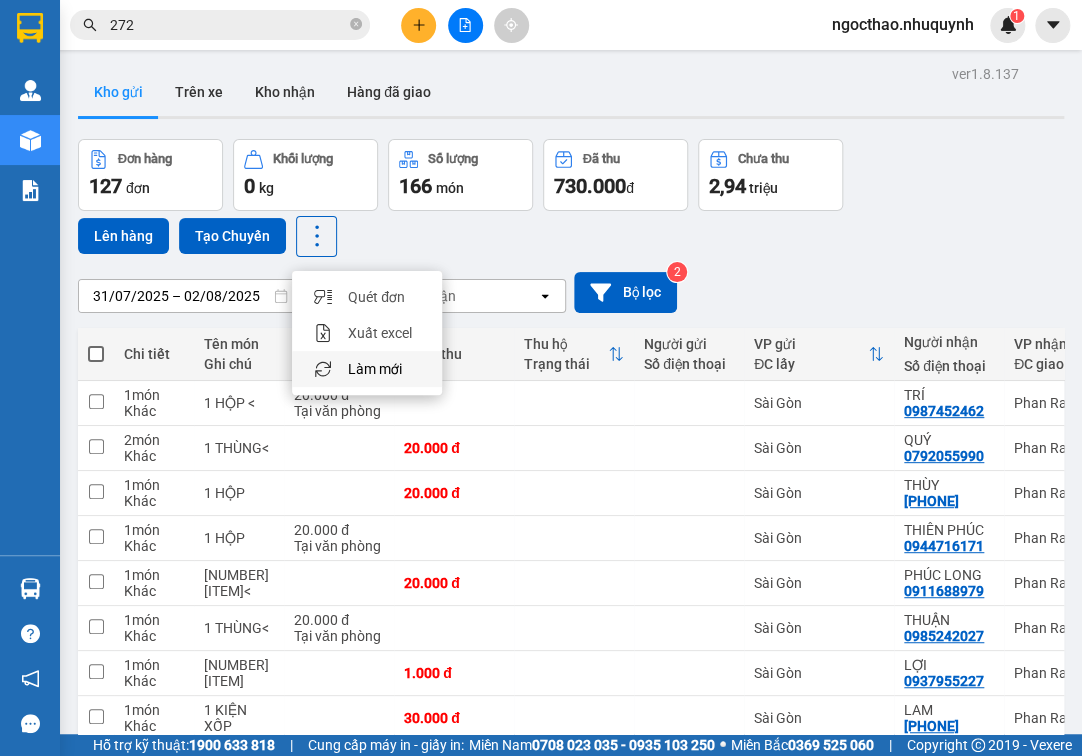 click on "Làm mới" at bounding box center [375, 369] 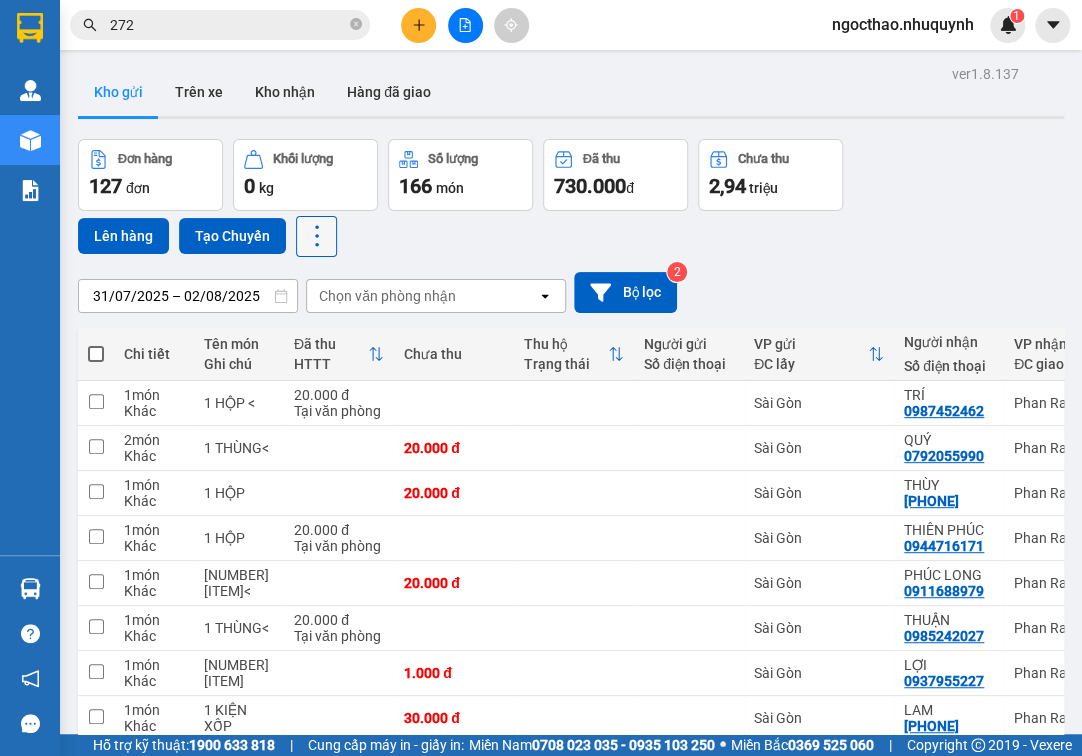 drag, startPoint x: 332, startPoint y: 236, endPoint x: 324, endPoint y: 249, distance: 15.264338 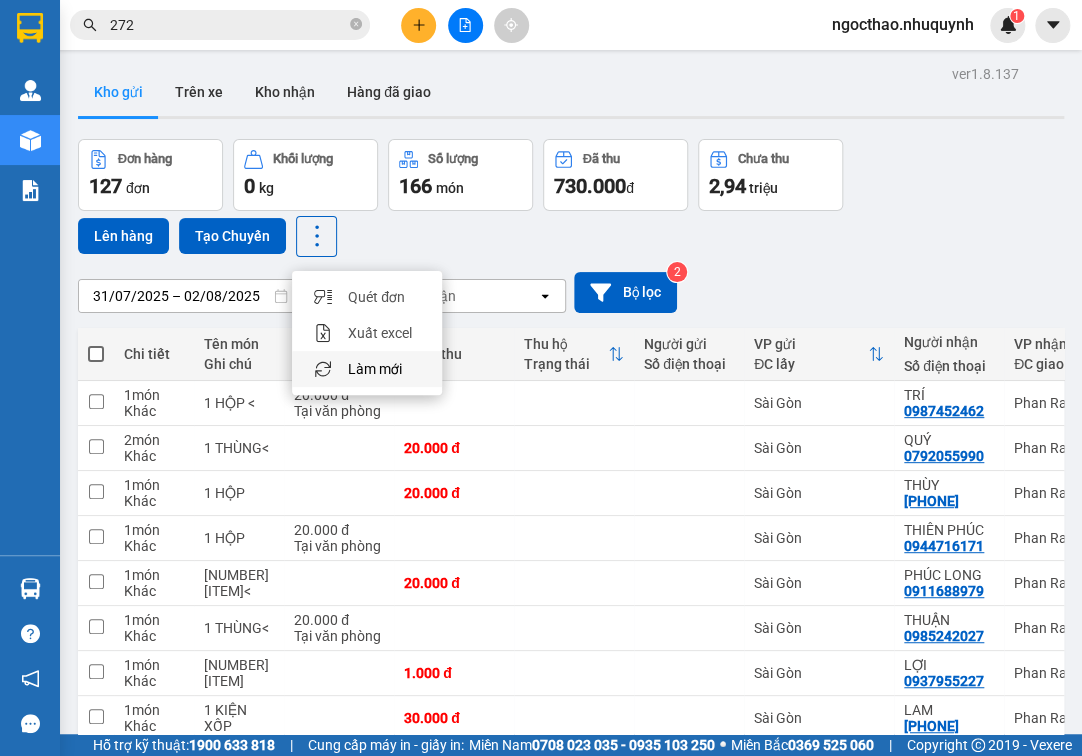 click at bounding box center [323, 369] 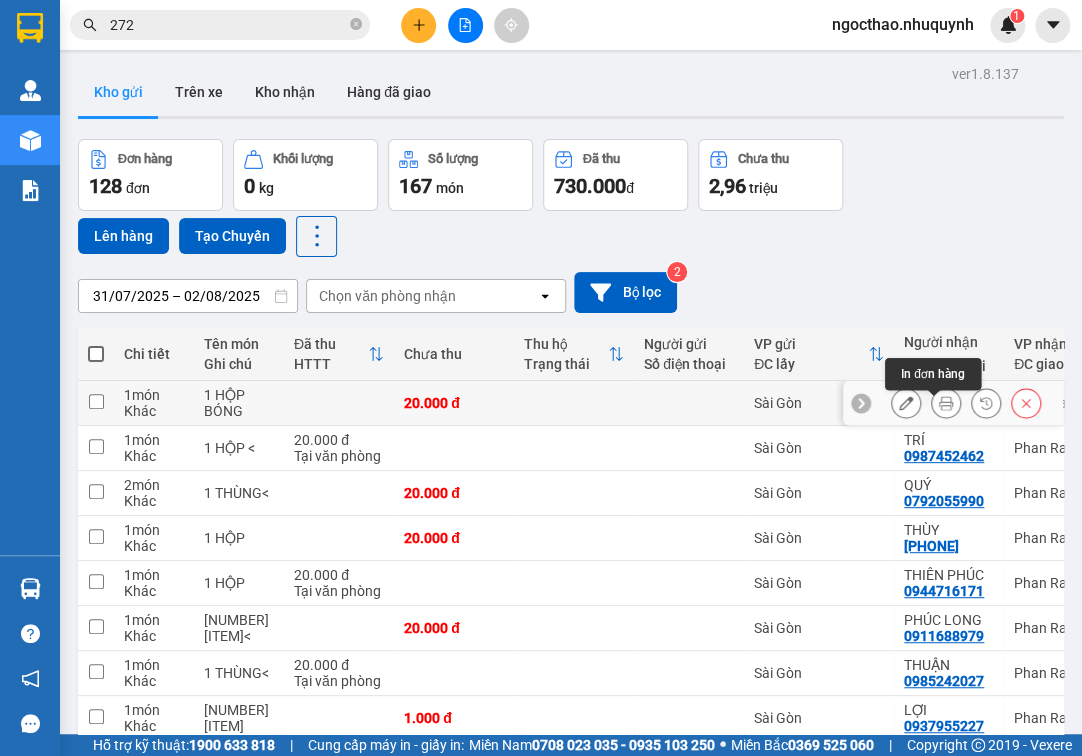 click at bounding box center [946, 403] 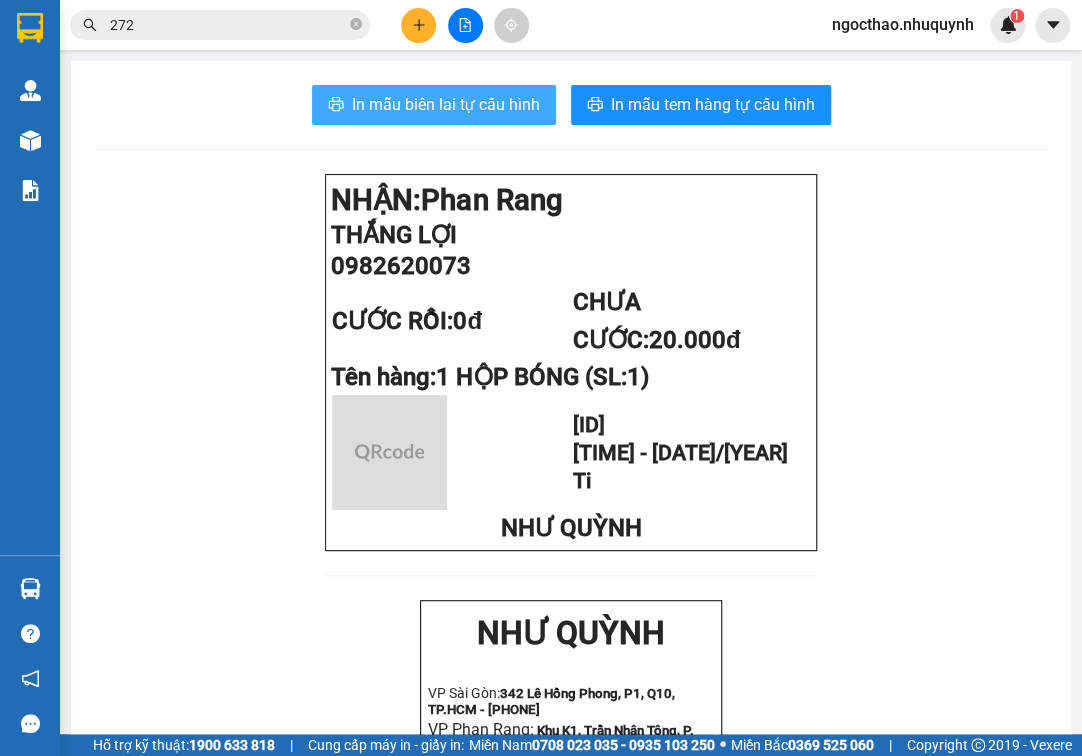 click on "In mẫu biên lai tự cấu hình" at bounding box center [434, 105] 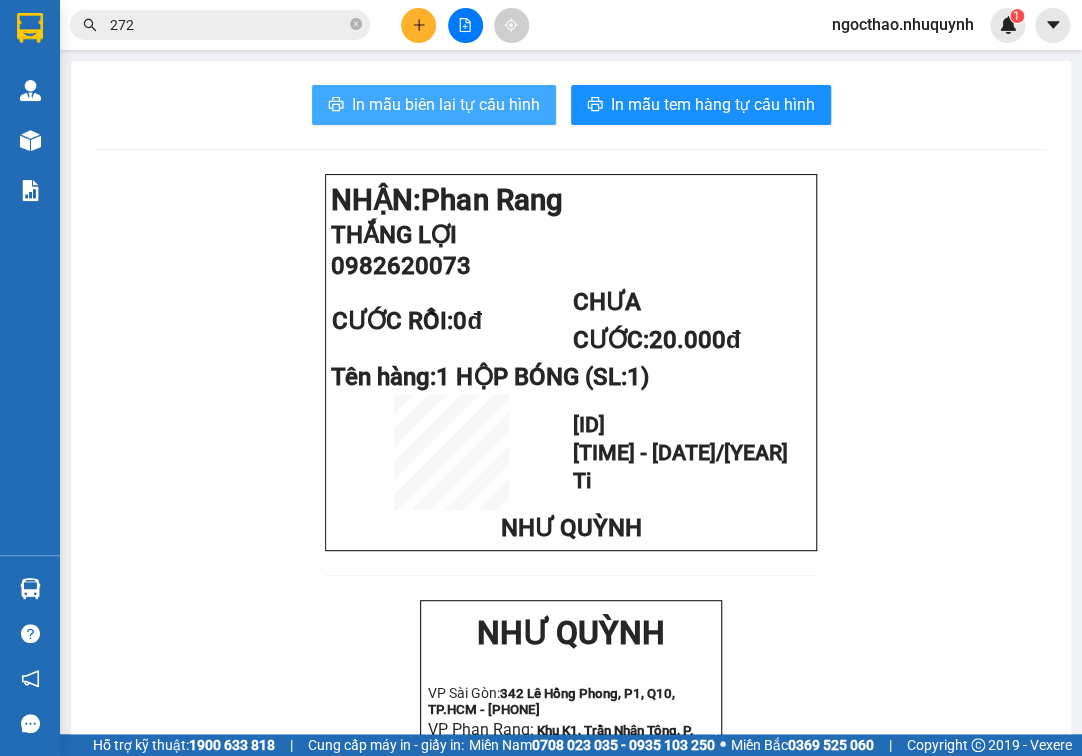 click on "In mẫu biên lai tự cấu hình" at bounding box center [446, 104] 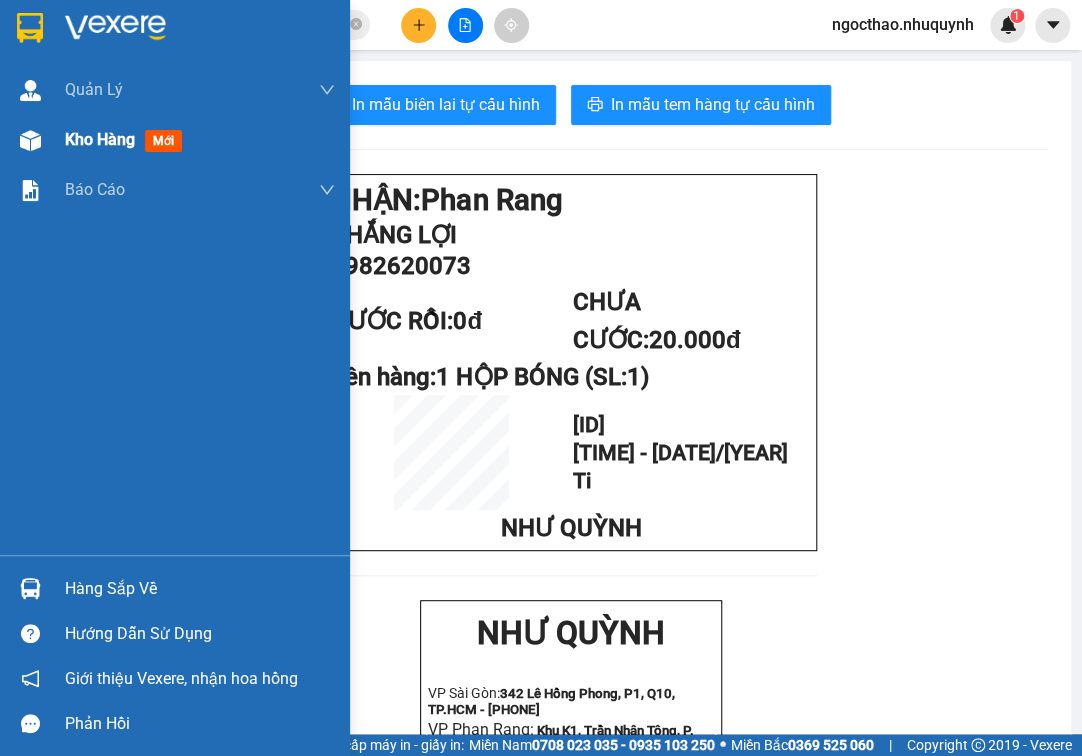 click on "Kho hàng" at bounding box center (100, 139) 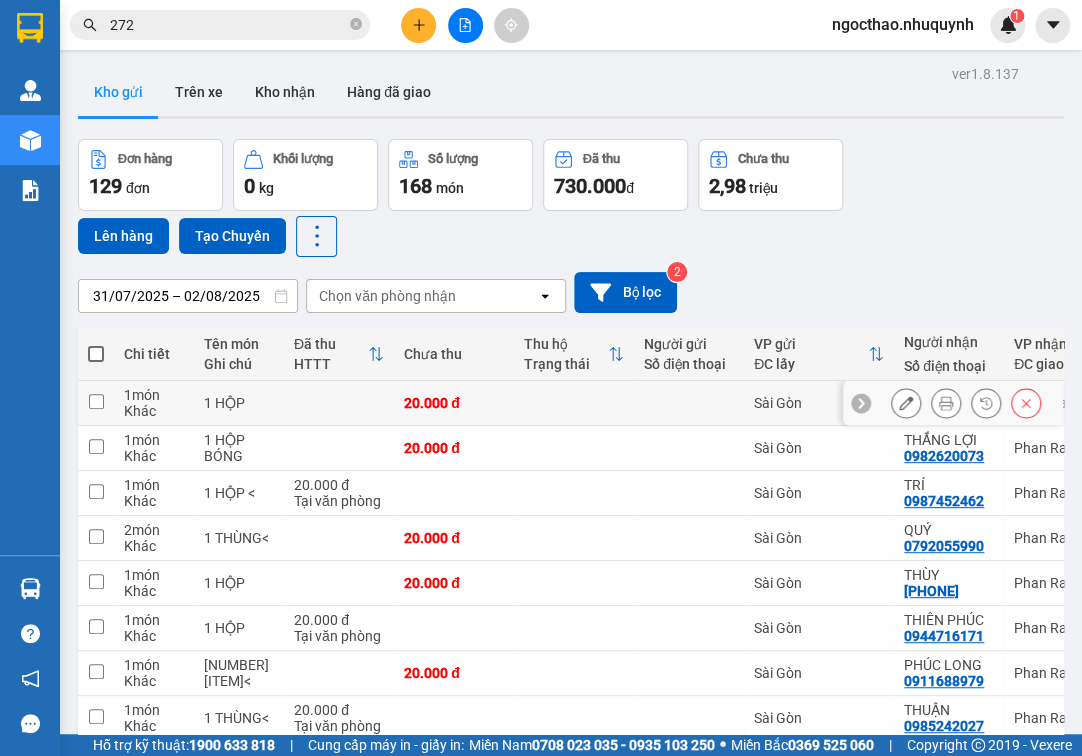 click at bounding box center (946, 403) 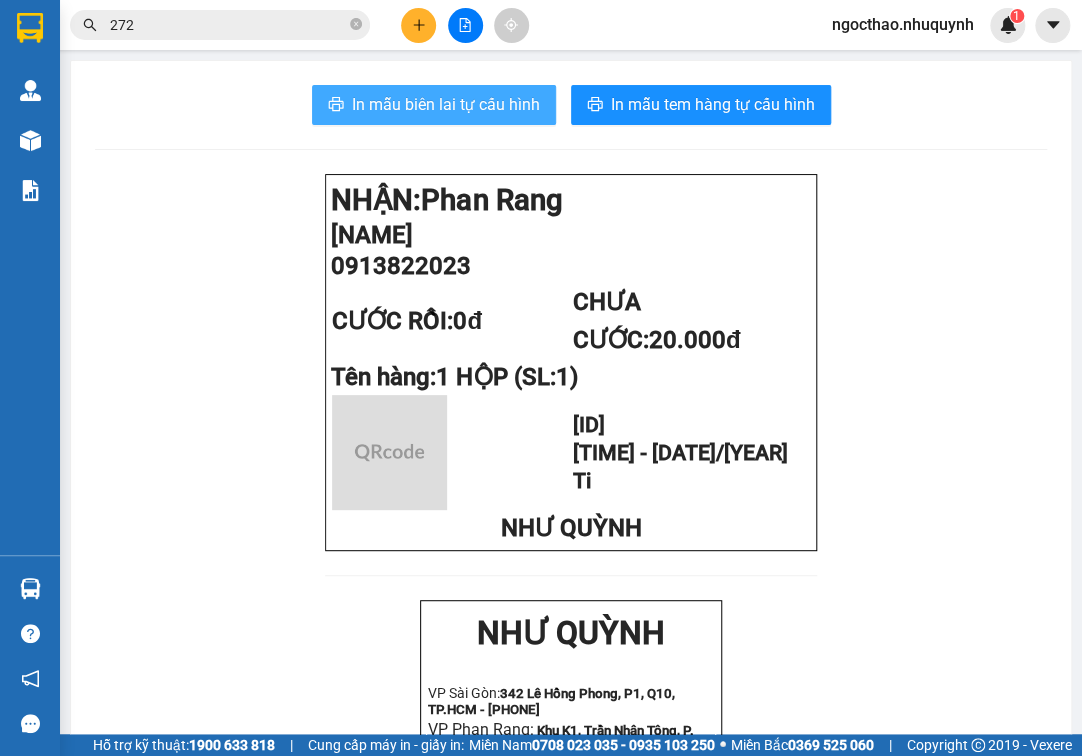 drag, startPoint x: 350, startPoint y: 108, endPoint x: 471, endPoint y: 190, distance: 146.16771 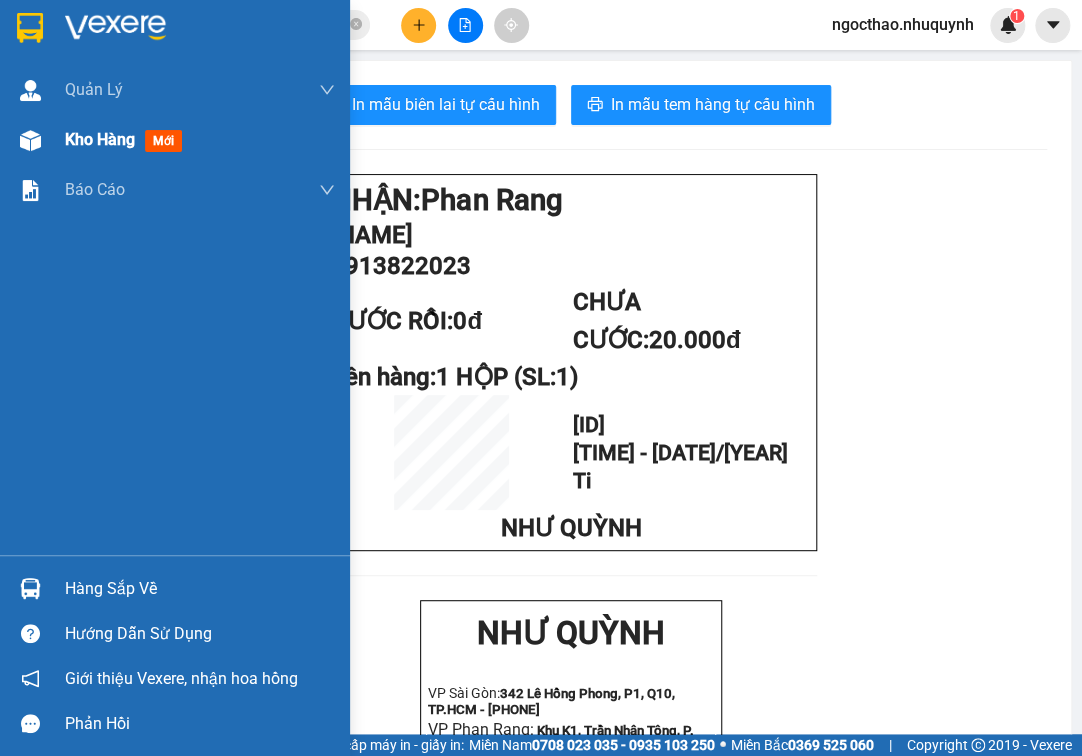 click on "Kho hàng" at bounding box center [100, 139] 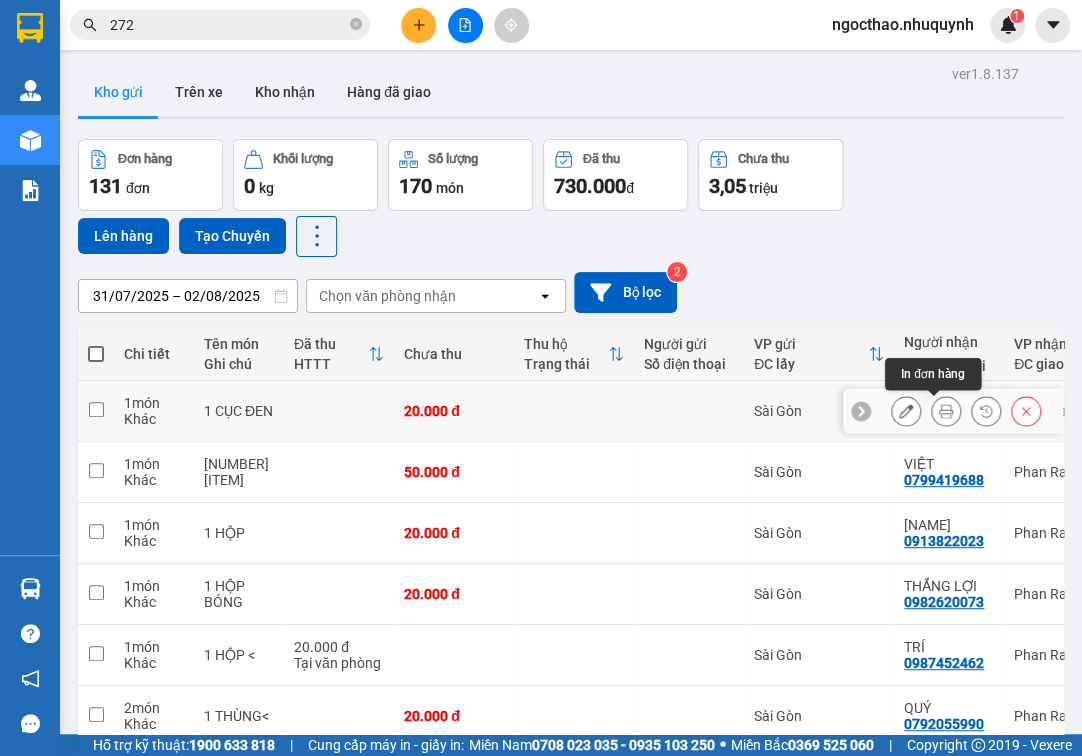 click 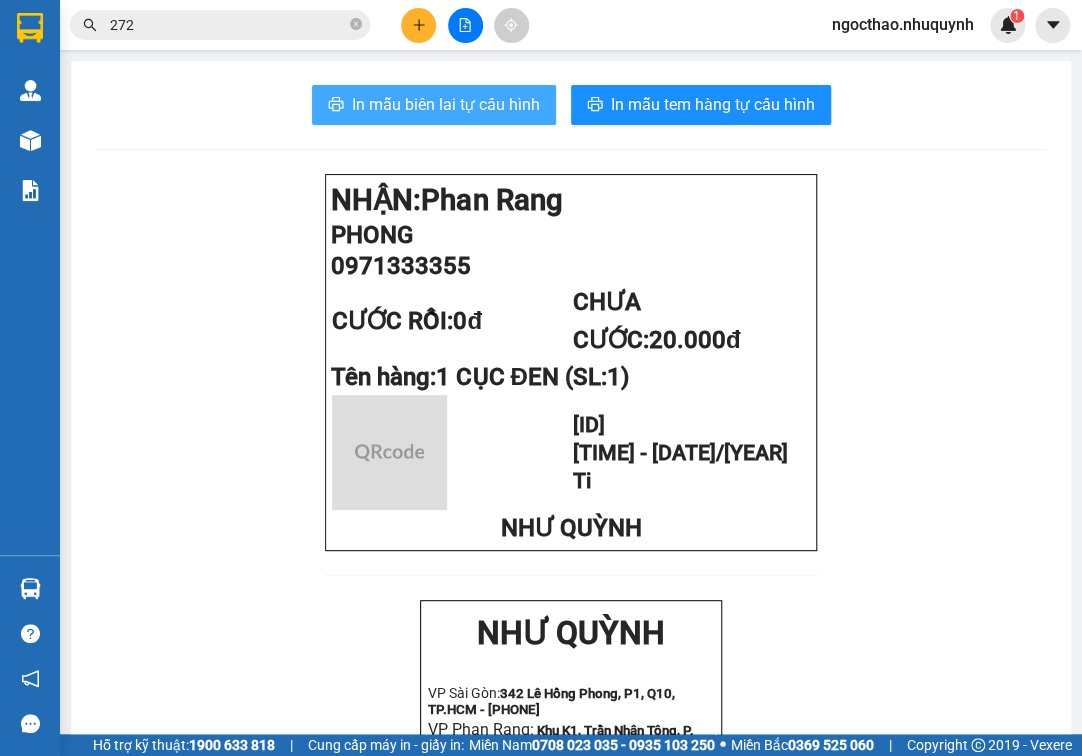 click on "In mẫu biên lai tự cấu hình" at bounding box center (446, 104) 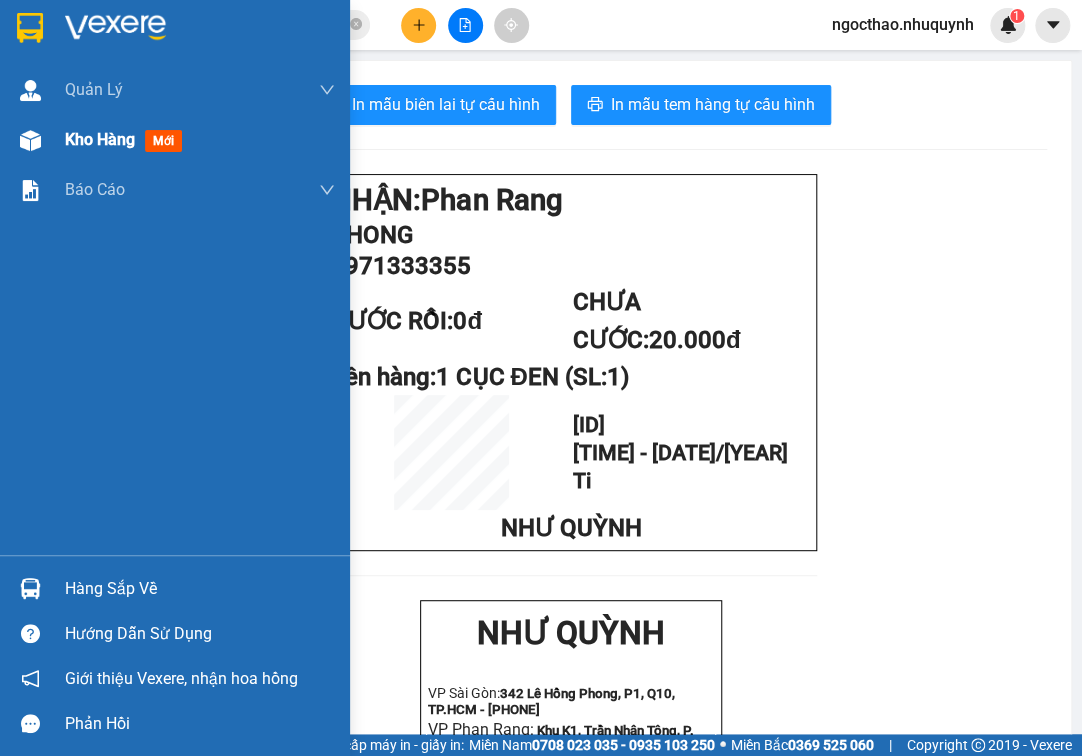 click on "Kho hàng" at bounding box center (100, 139) 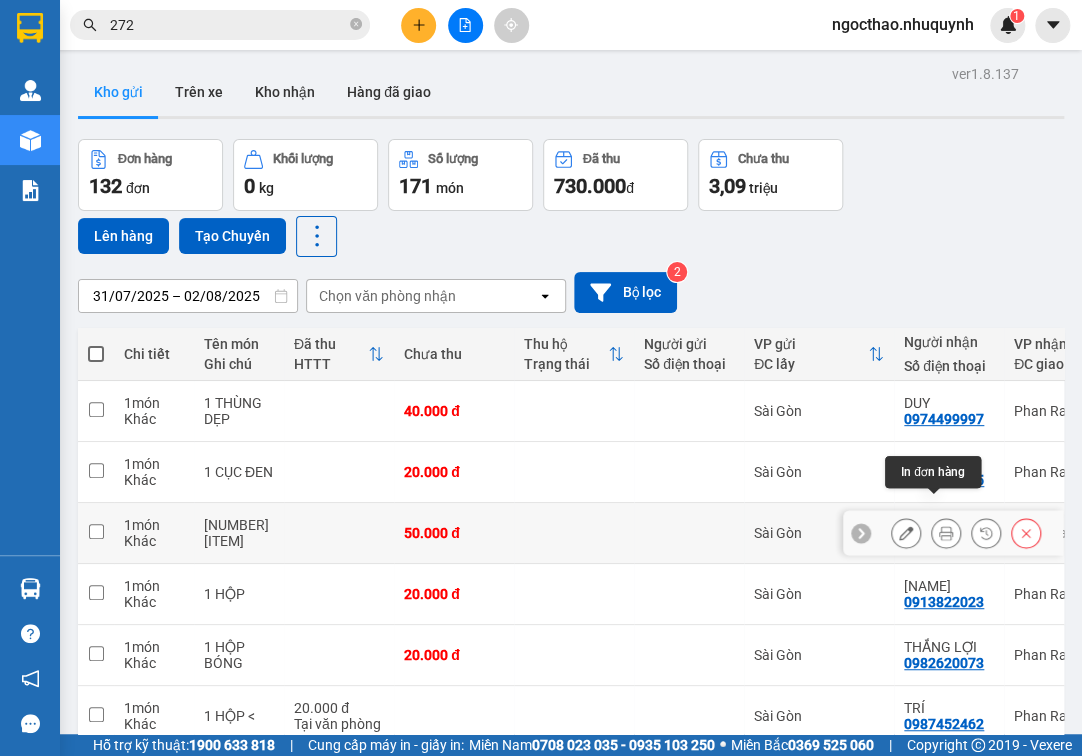 click 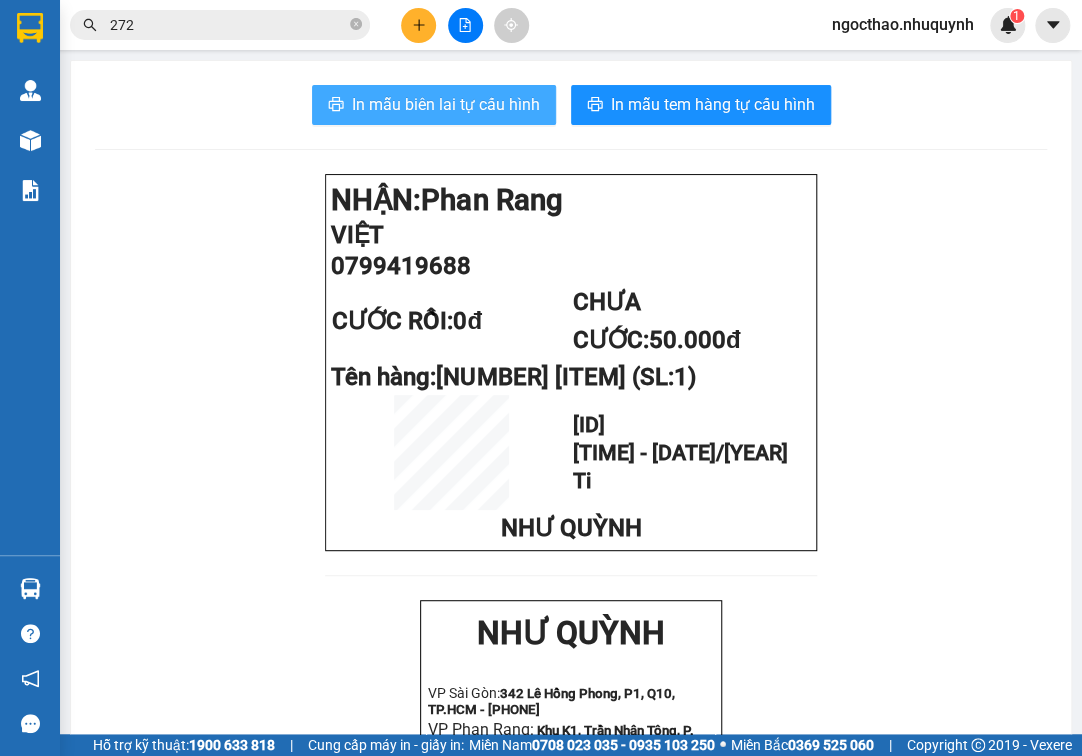 click on "In mẫu biên lai tự cấu hình" at bounding box center [446, 104] 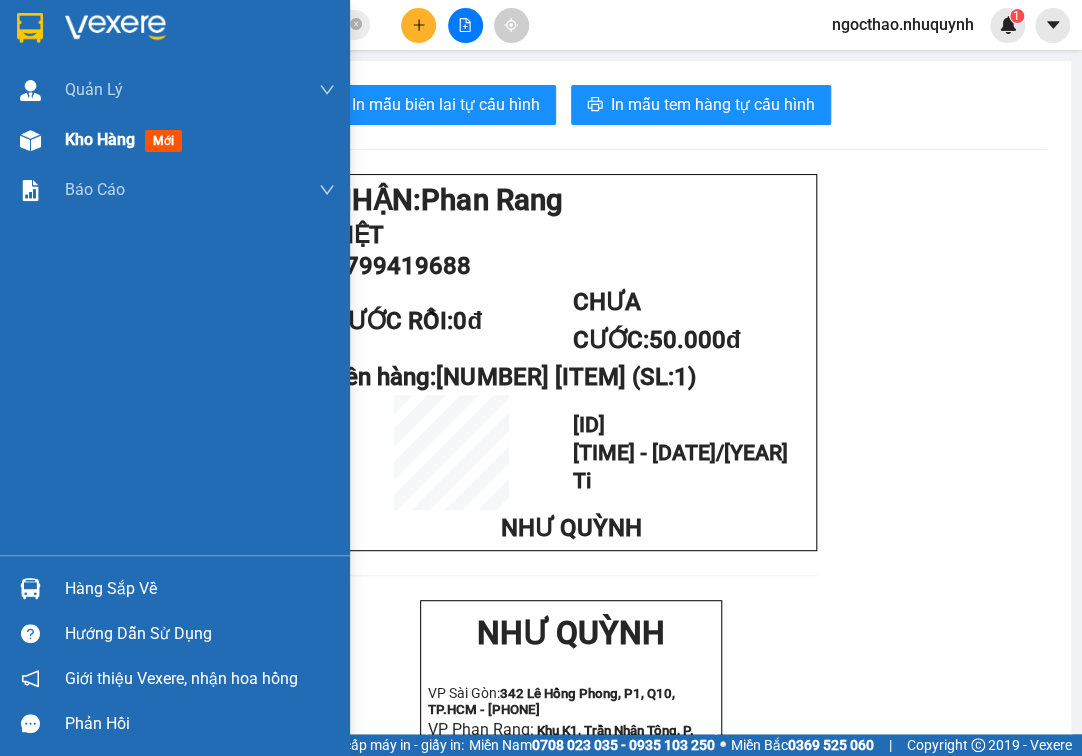 click on "Kho hàng mới" at bounding box center (175, 140) 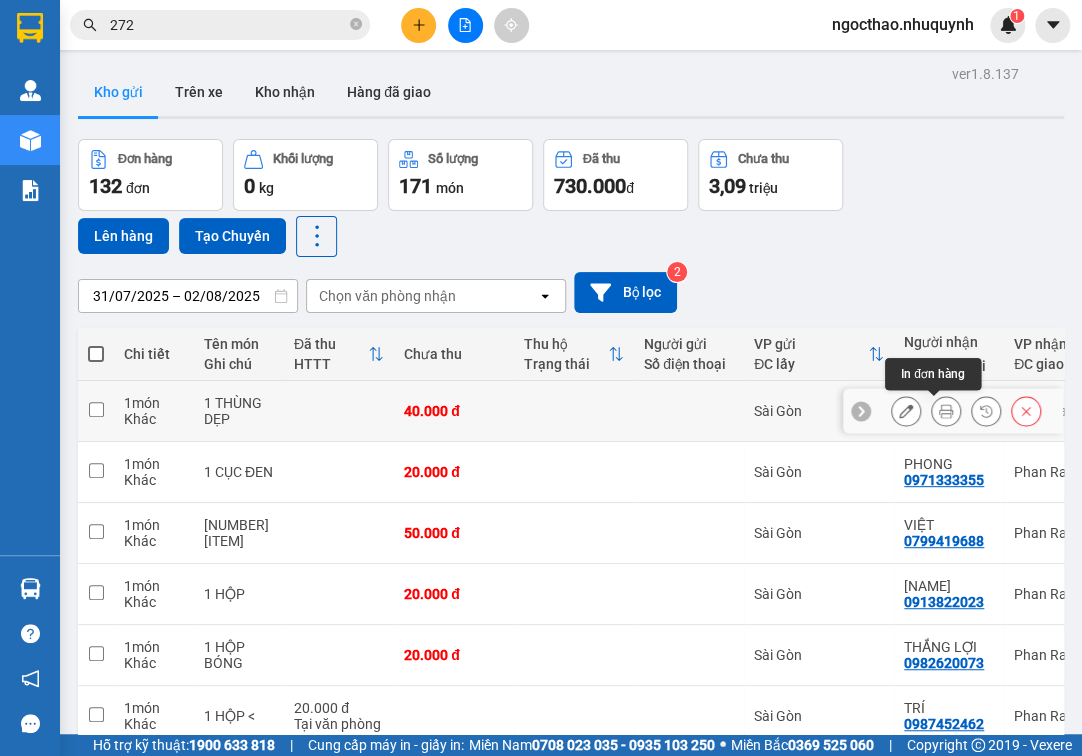 click 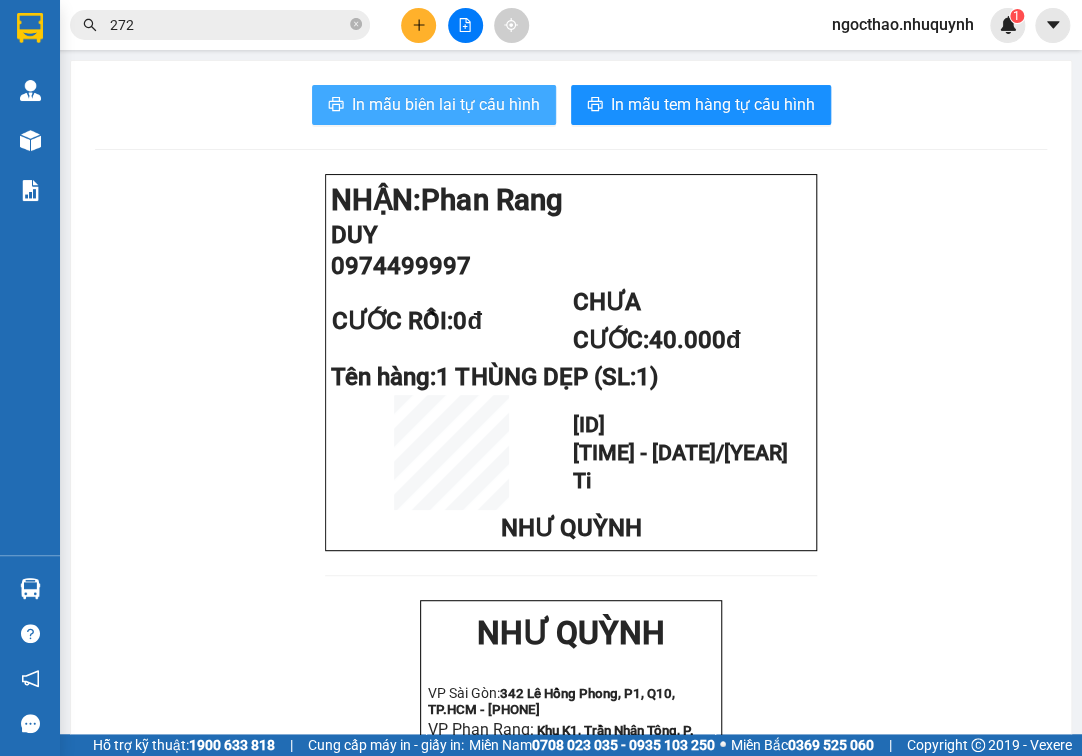 drag, startPoint x: 462, startPoint y: 85, endPoint x: 460, endPoint y: 104, distance: 19.104973 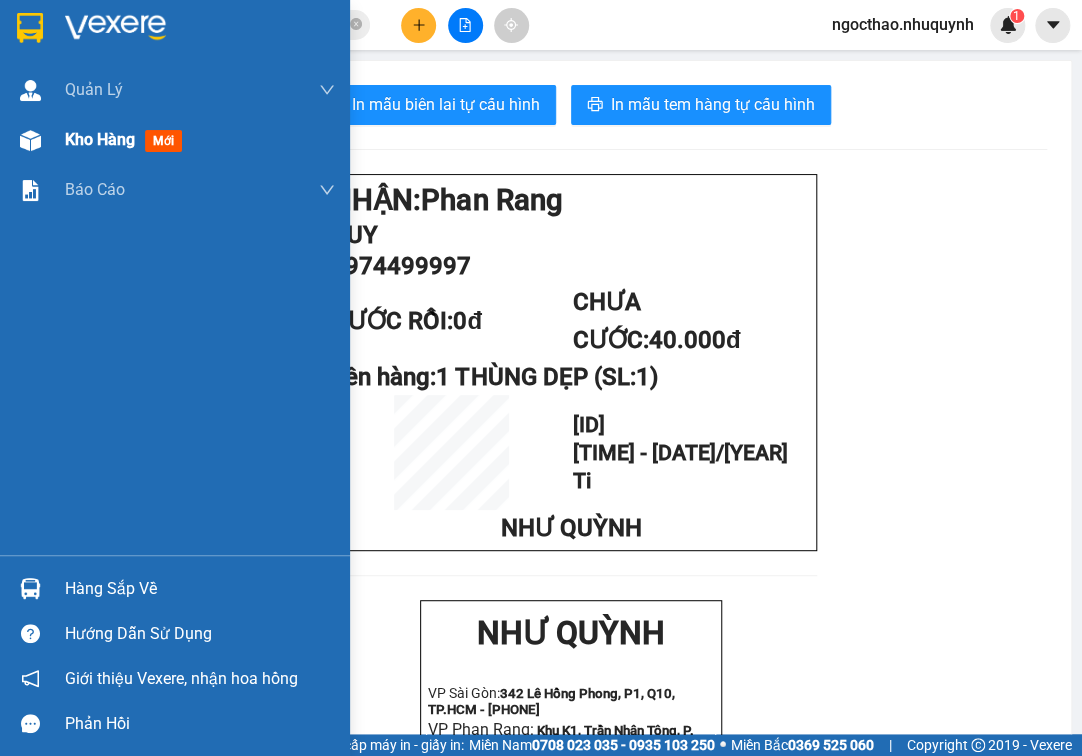 click on "Kho hàng" at bounding box center [100, 139] 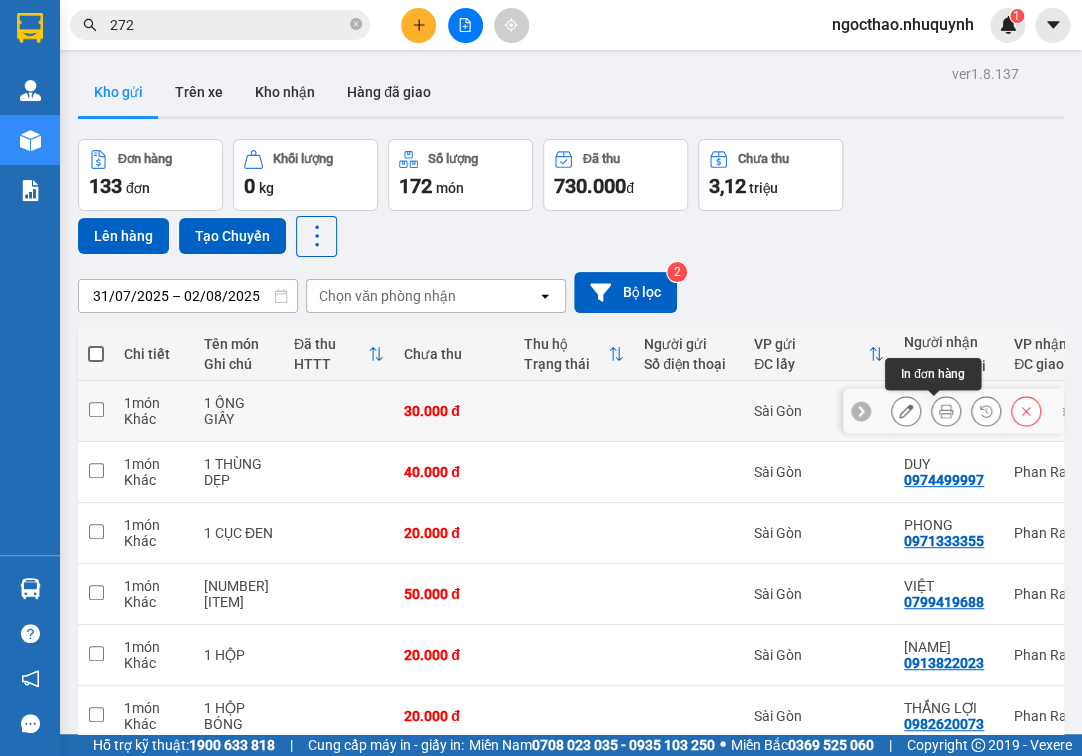 click 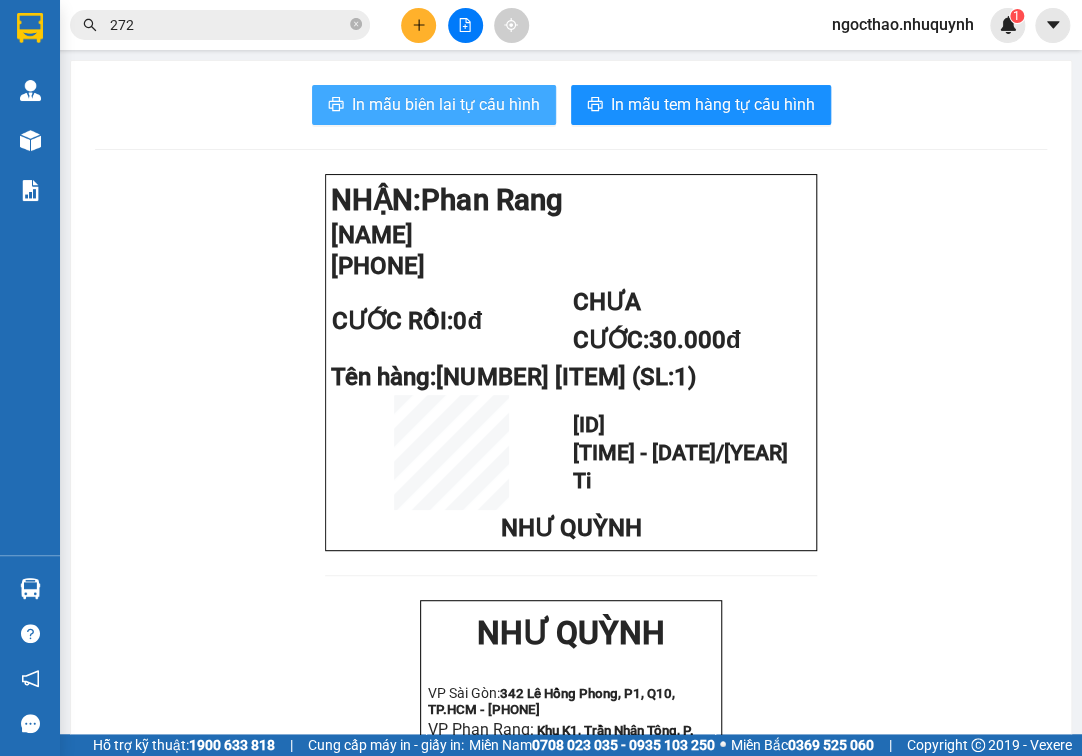 click on "In mẫu biên lai tự cấu hình" at bounding box center [446, 104] 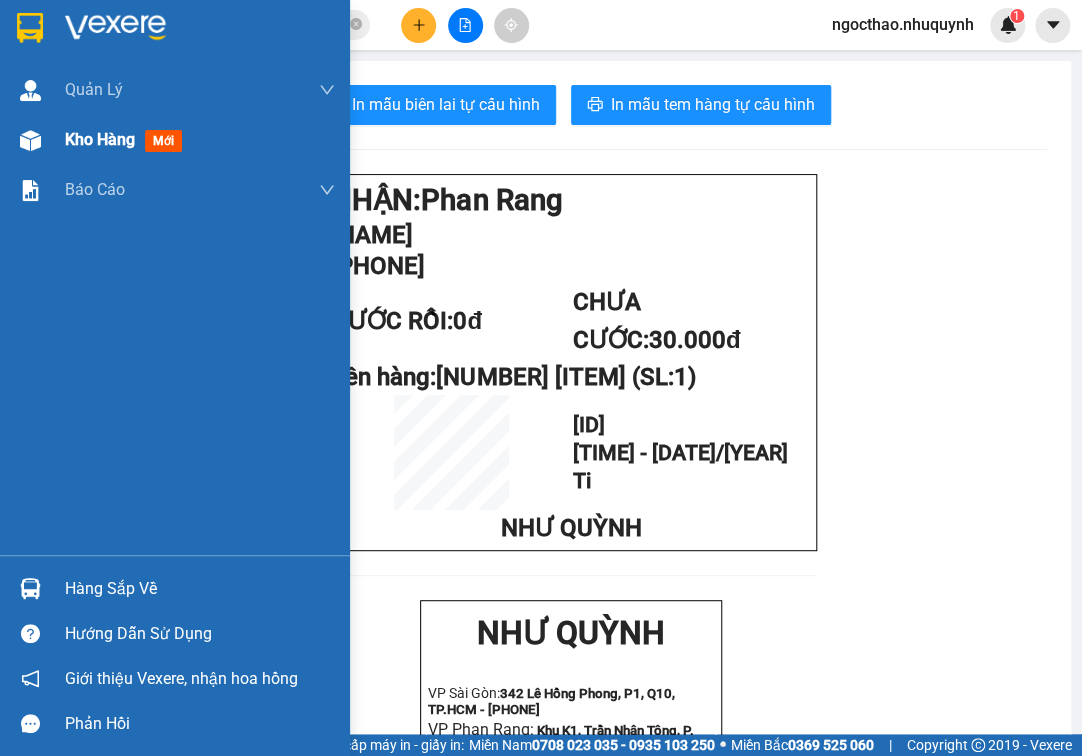 click on "Kho hàng" at bounding box center (100, 139) 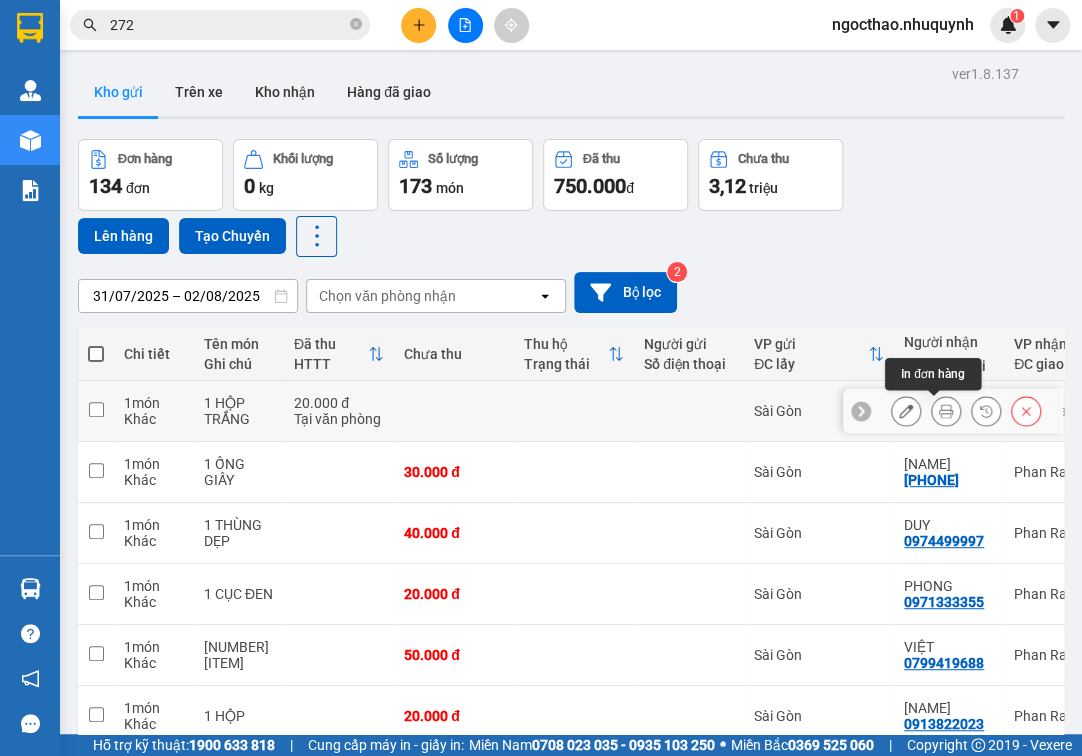 click 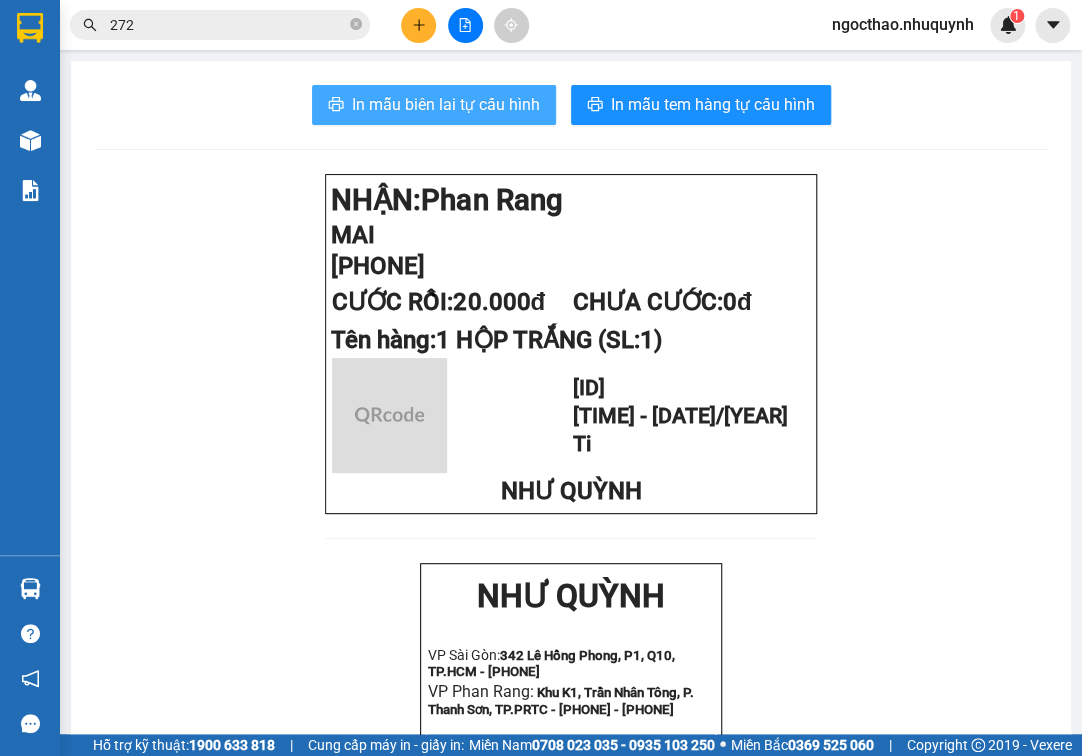 click on "In mẫu biên lai tự cấu hình" at bounding box center [446, 104] 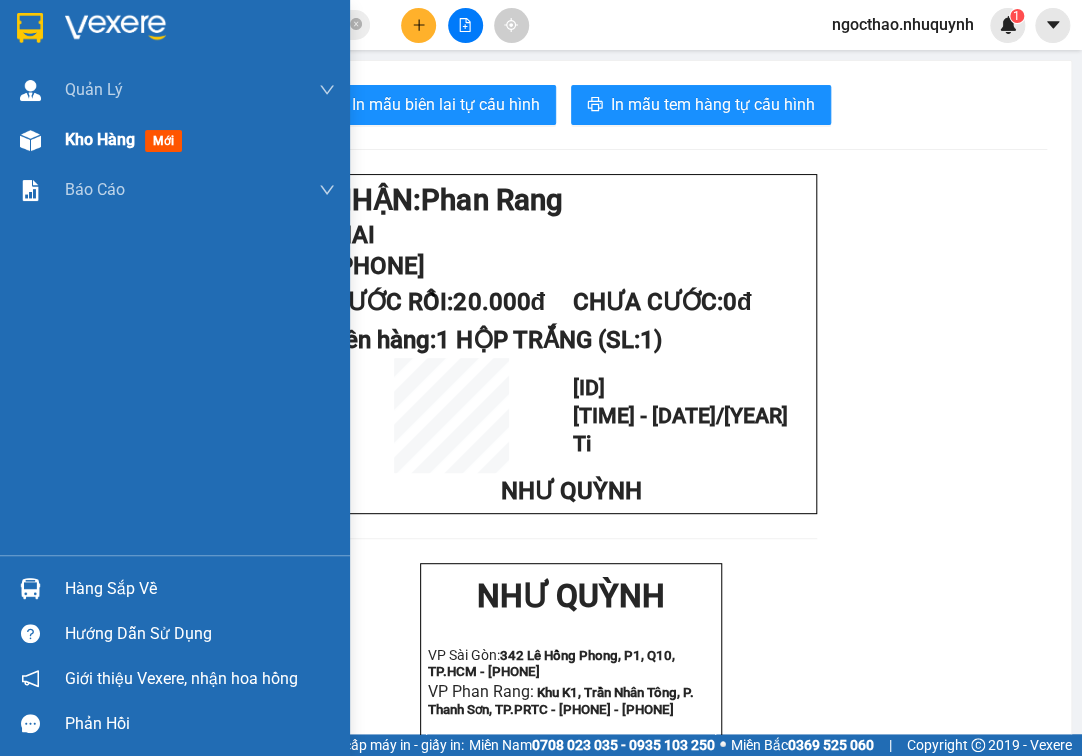 click on "Kho hàng" at bounding box center [100, 139] 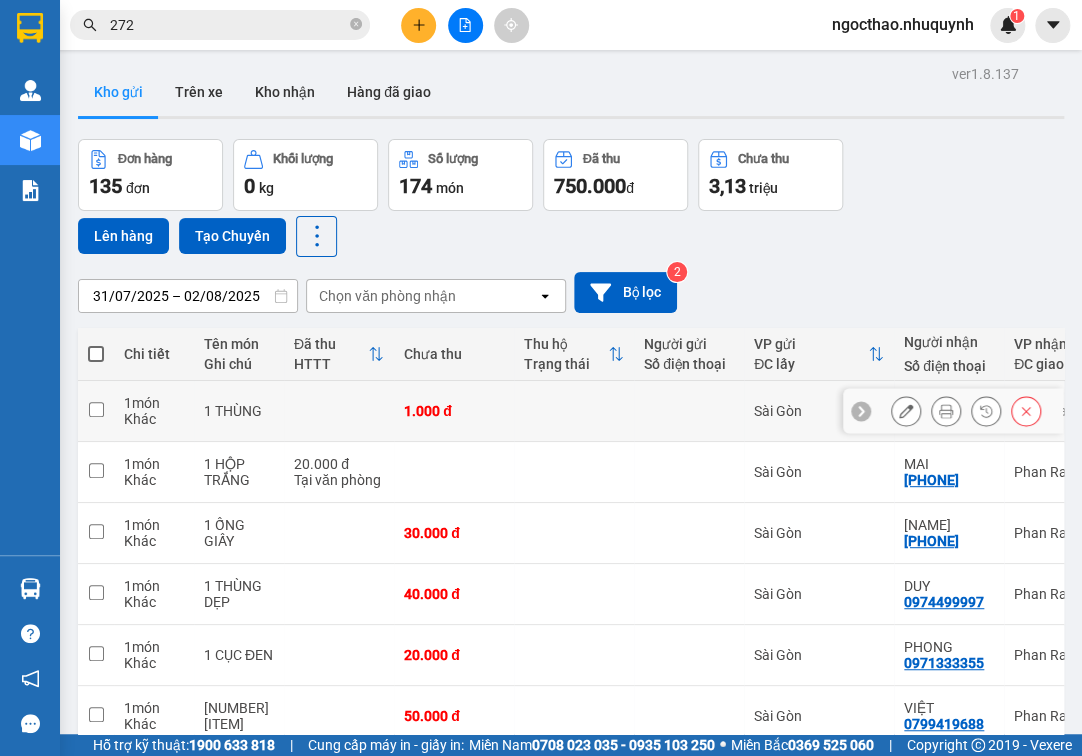 click 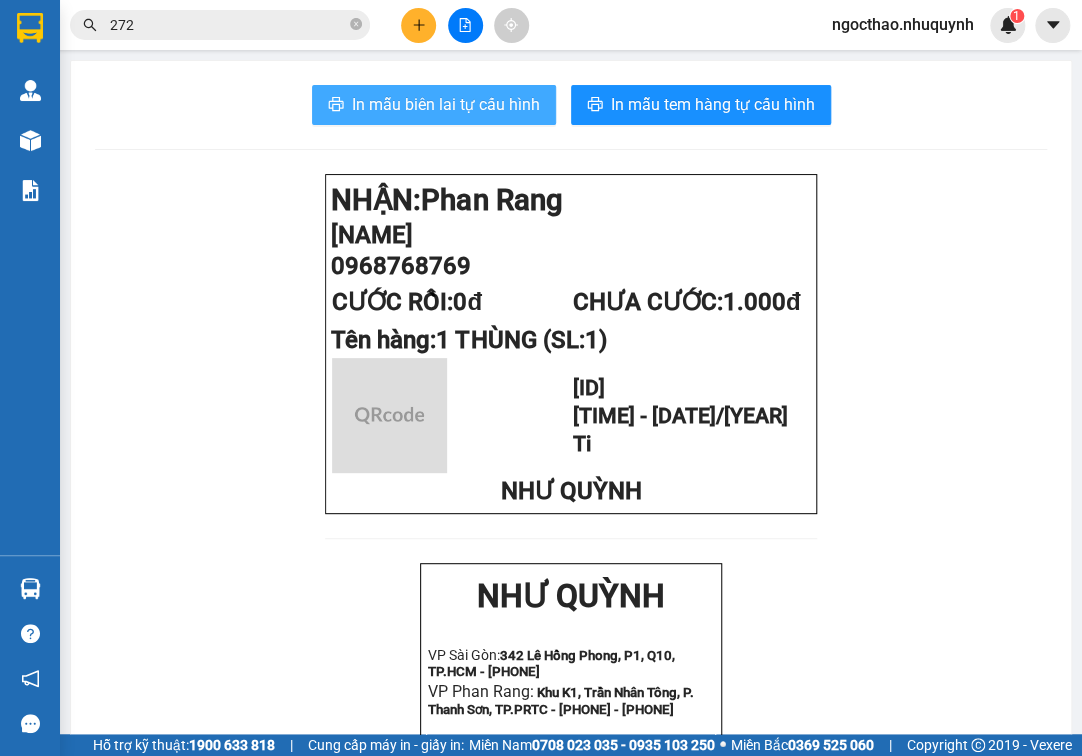 click on "In mẫu biên lai tự cấu hình" at bounding box center (446, 104) 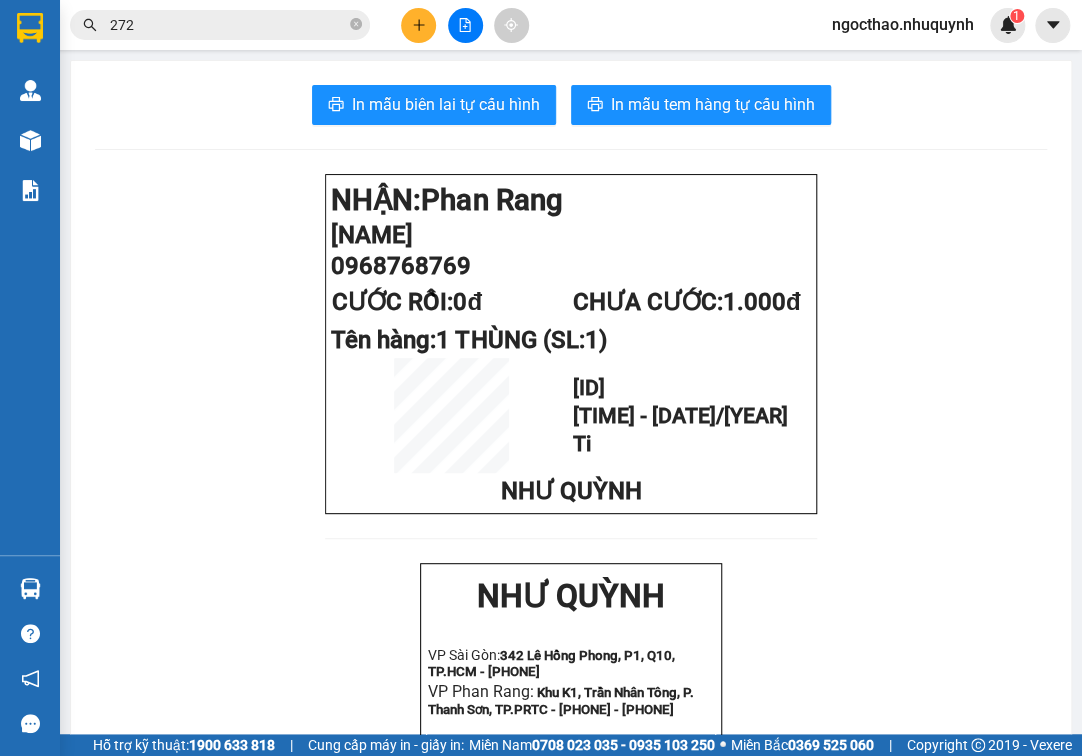 drag, startPoint x: 841, startPoint y: 304, endPoint x: 286, endPoint y: 131, distance: 581.33813 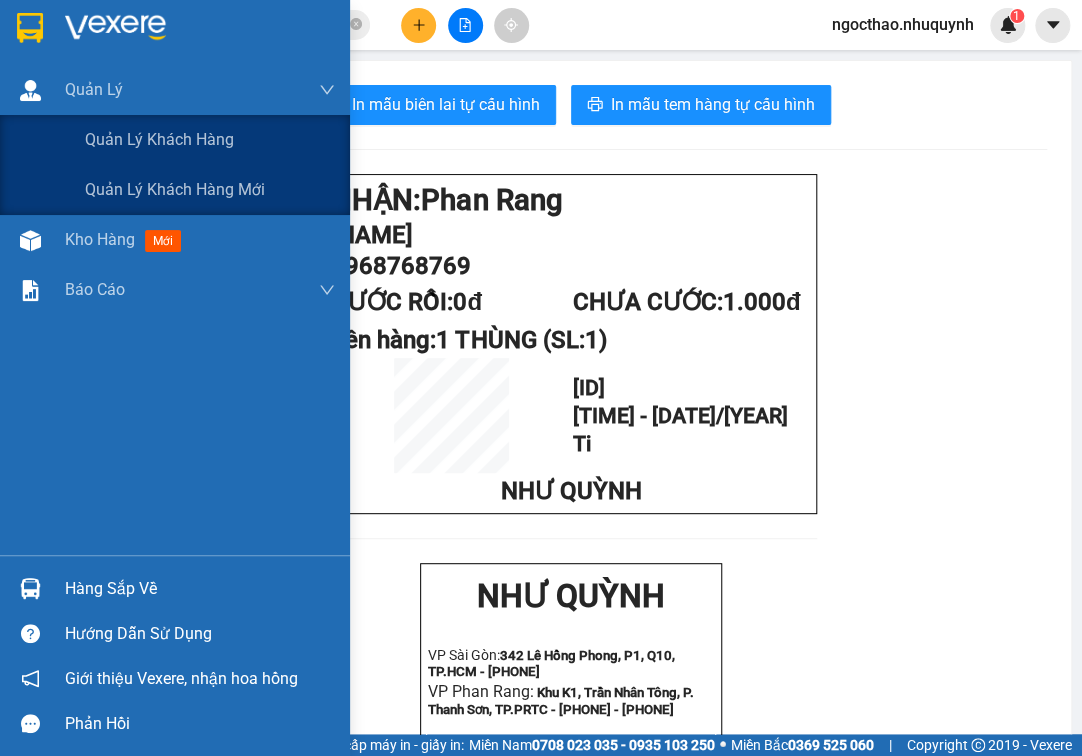 drag, startPoint x: 41, startPoint y: 186, endPoint x: 60, endPoint y: 235, distance: 52.554733 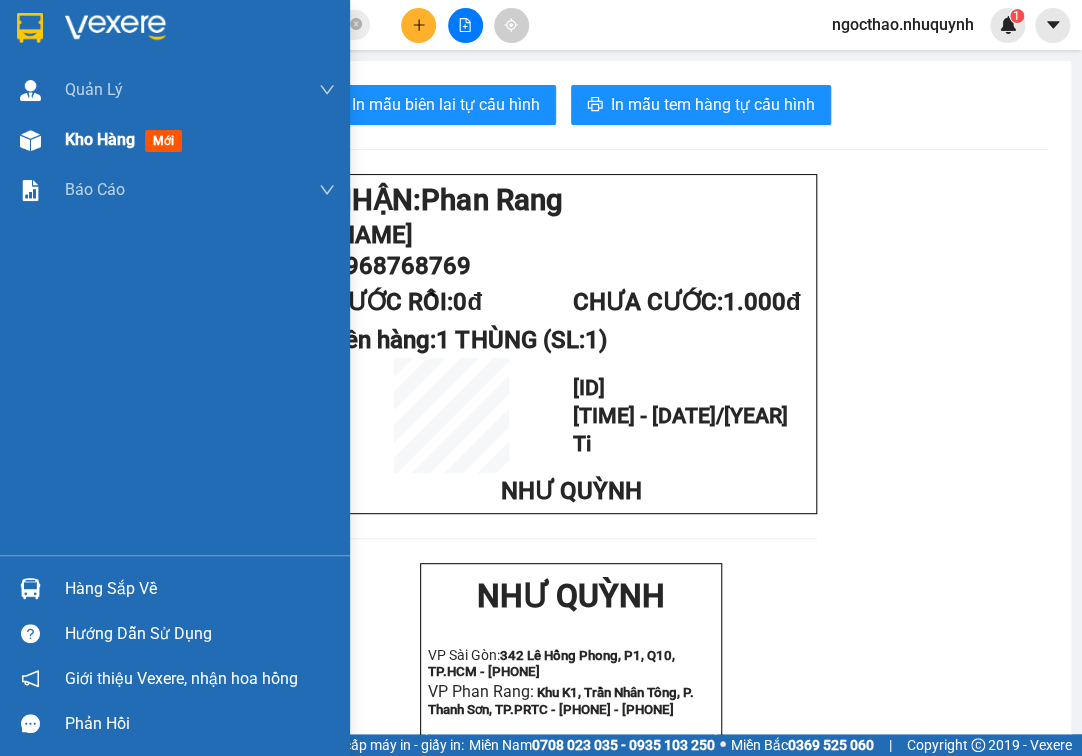 click on "Kho hàng mới" at bounding box center (200, 140) 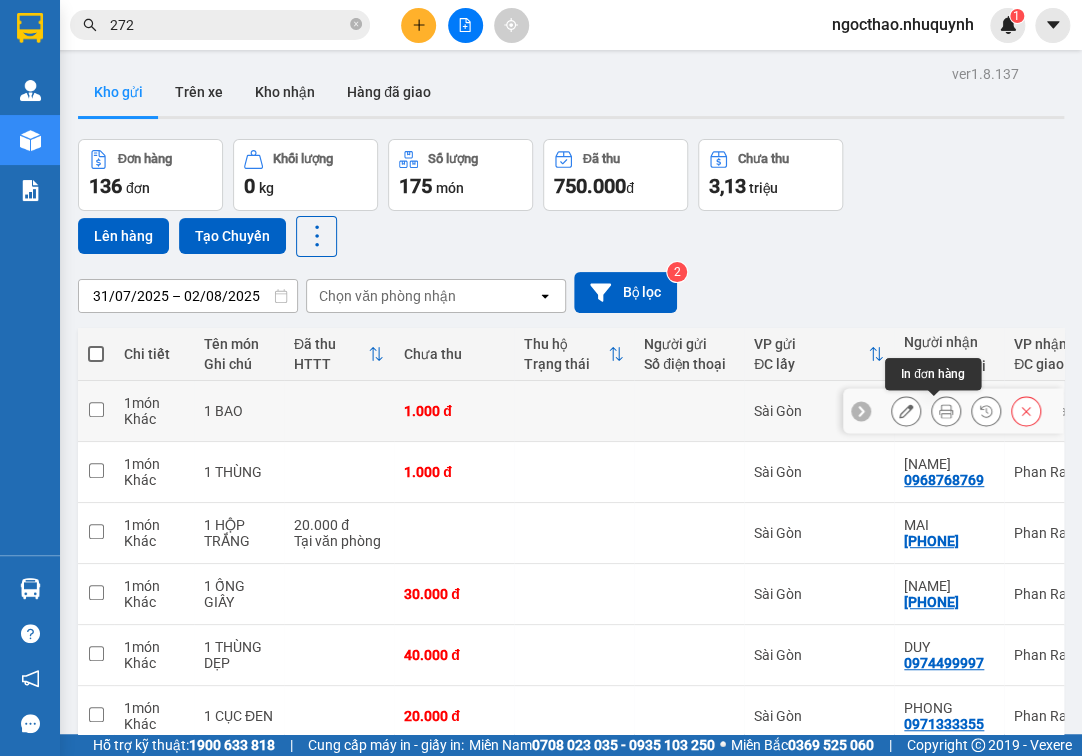 click 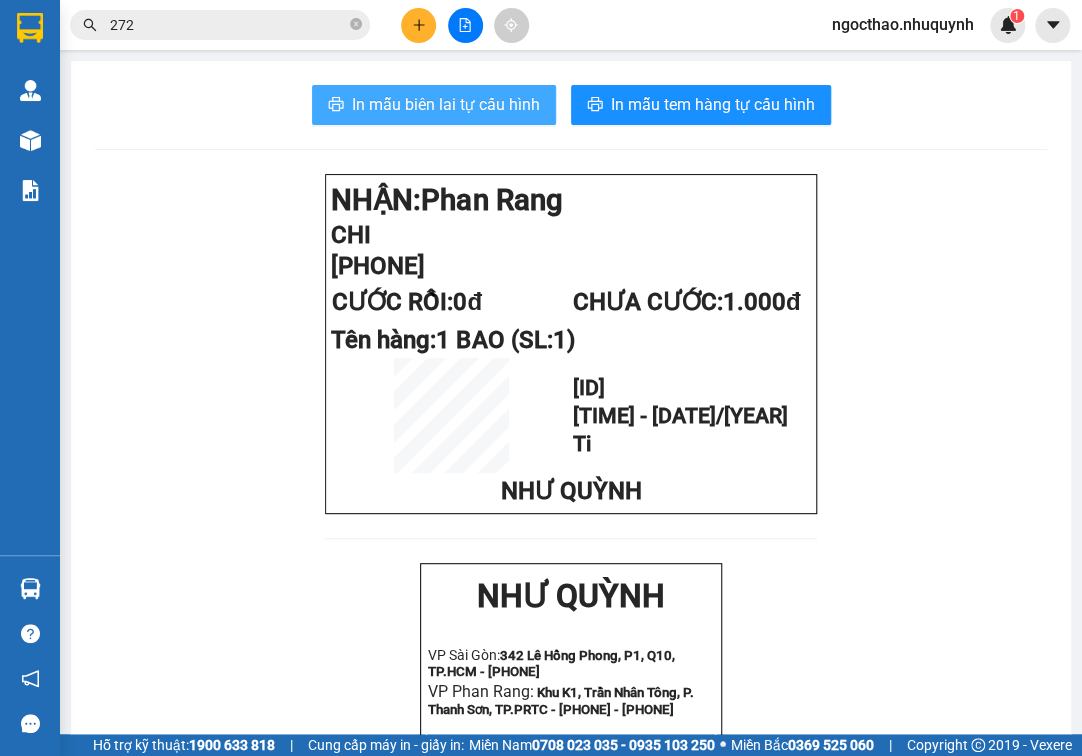 click on "In mẫu biên lai tự cấu hình" at bounding box center (446, 104) 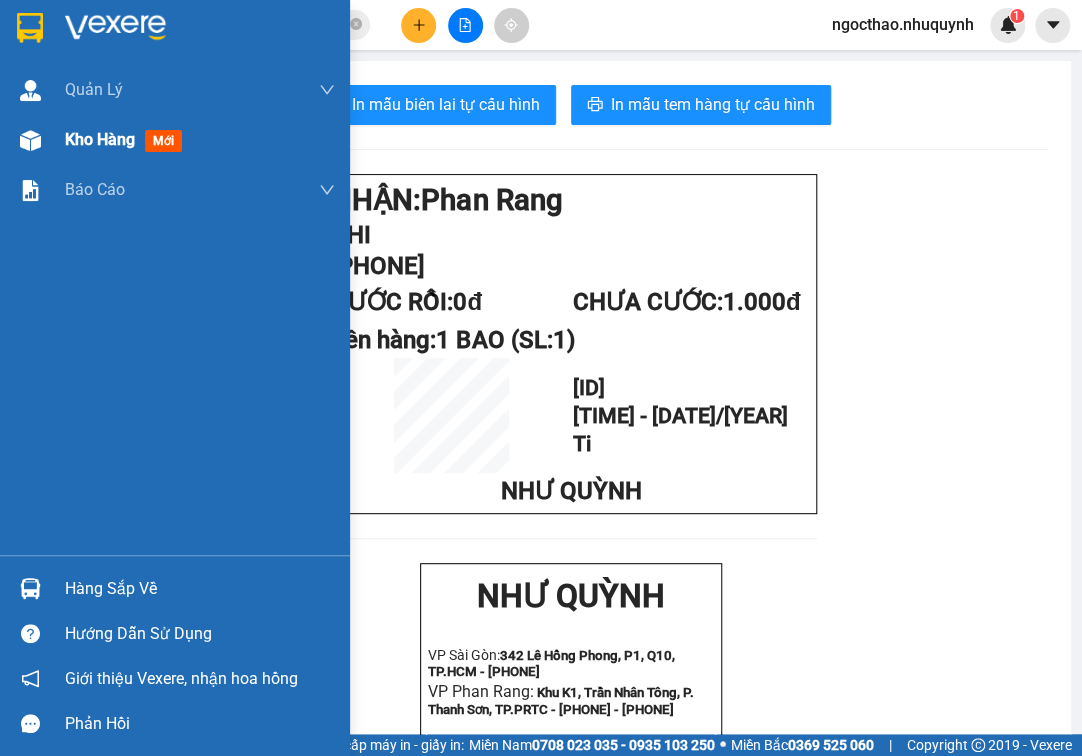 click on "Kho hàng mới" at bounding box center [127, 139] 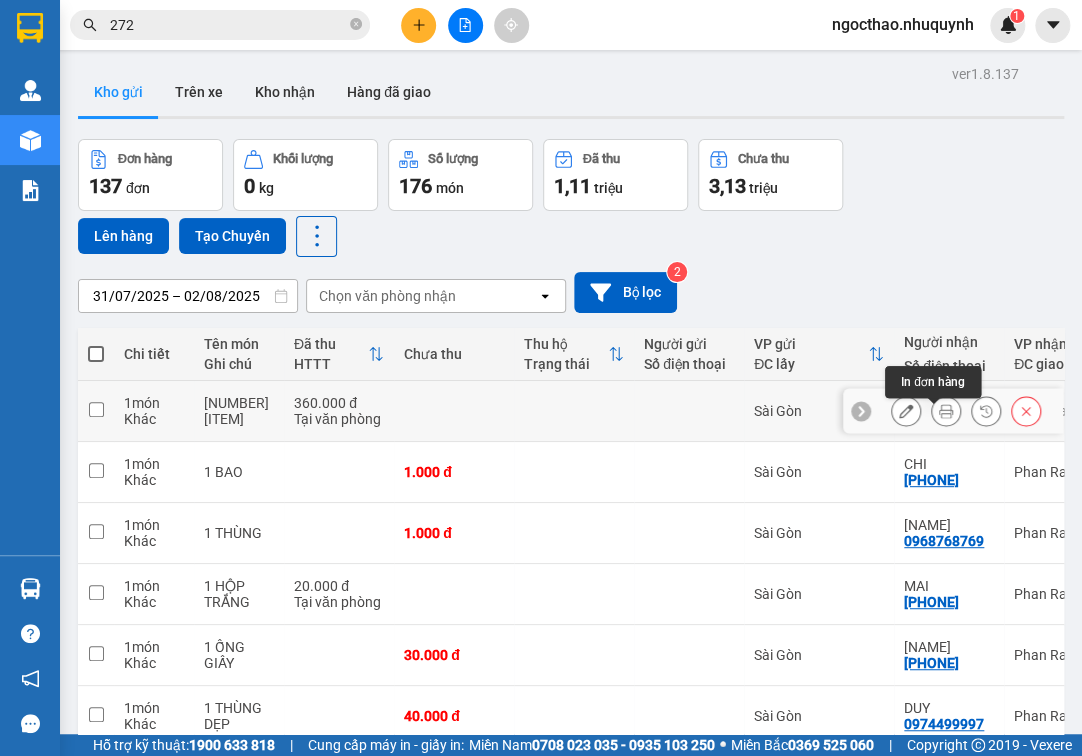 click 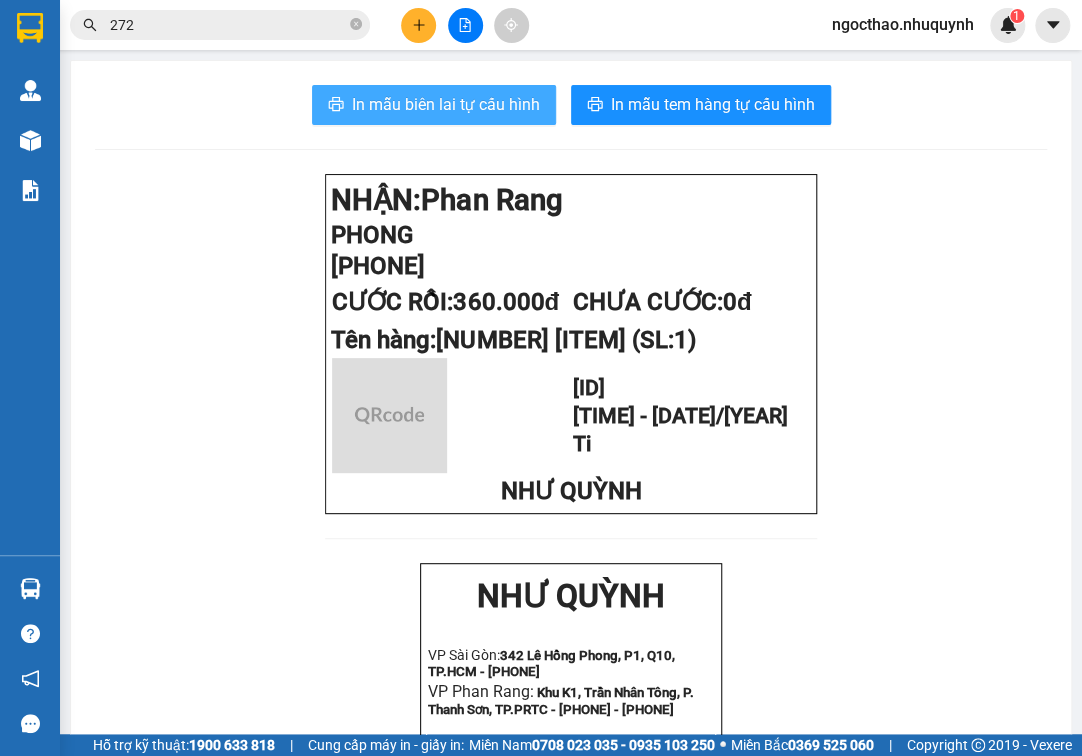 click on "In mẫu biên lai tự cấu hình" at bounding box center (434, 105) 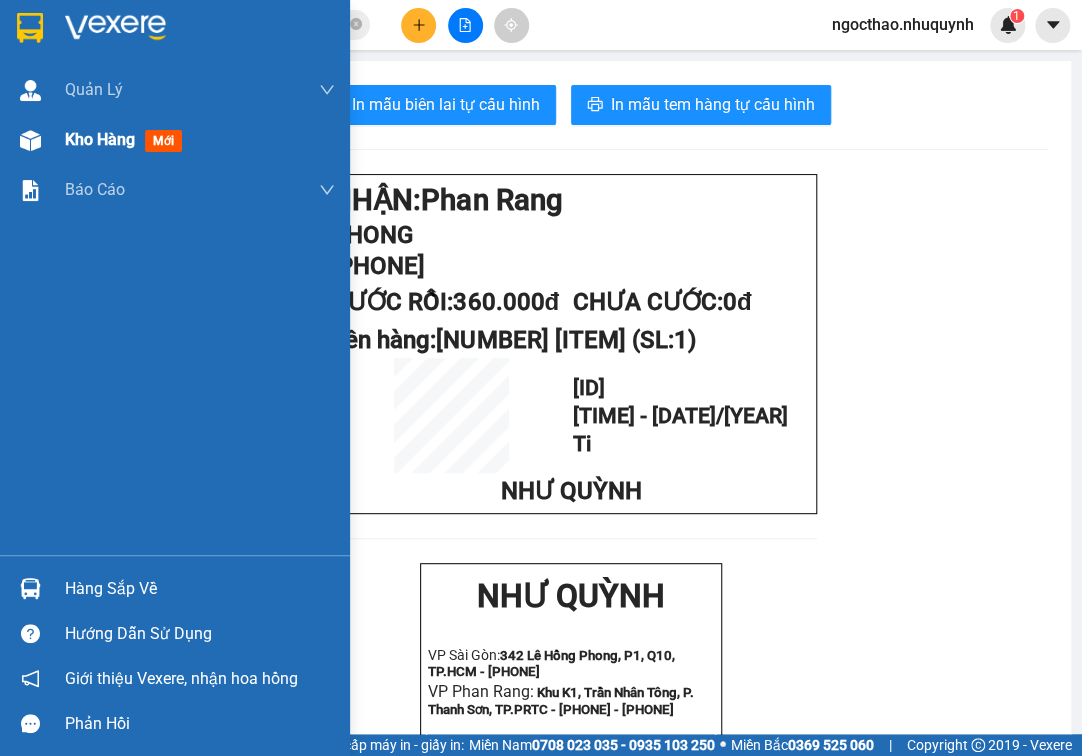 click on "Kho hàng" at bounding box center (100, 139) 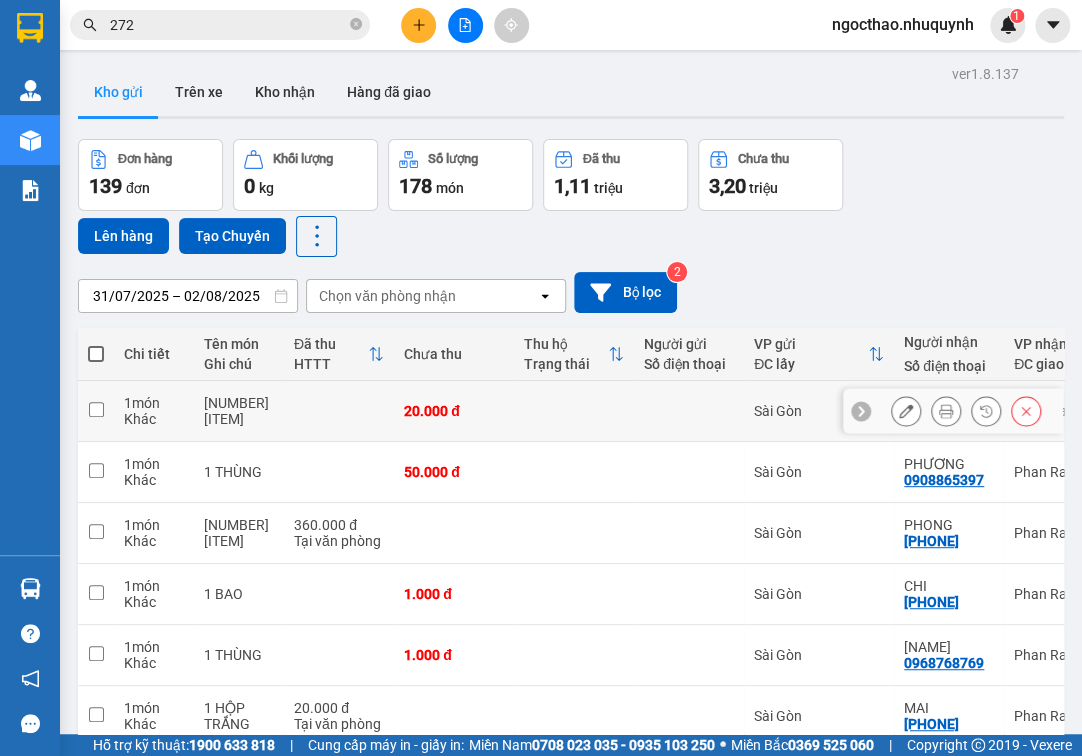 click 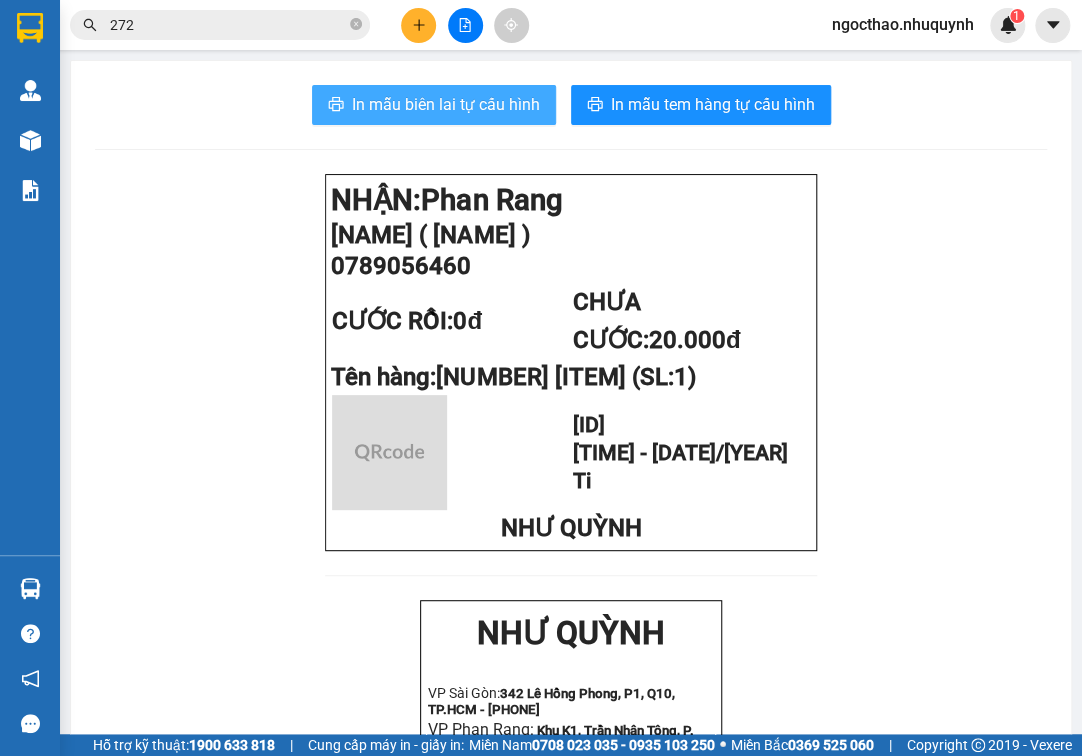 click on "In mẫu biên lai tự cấu hình" at bounding box center [446, 104] 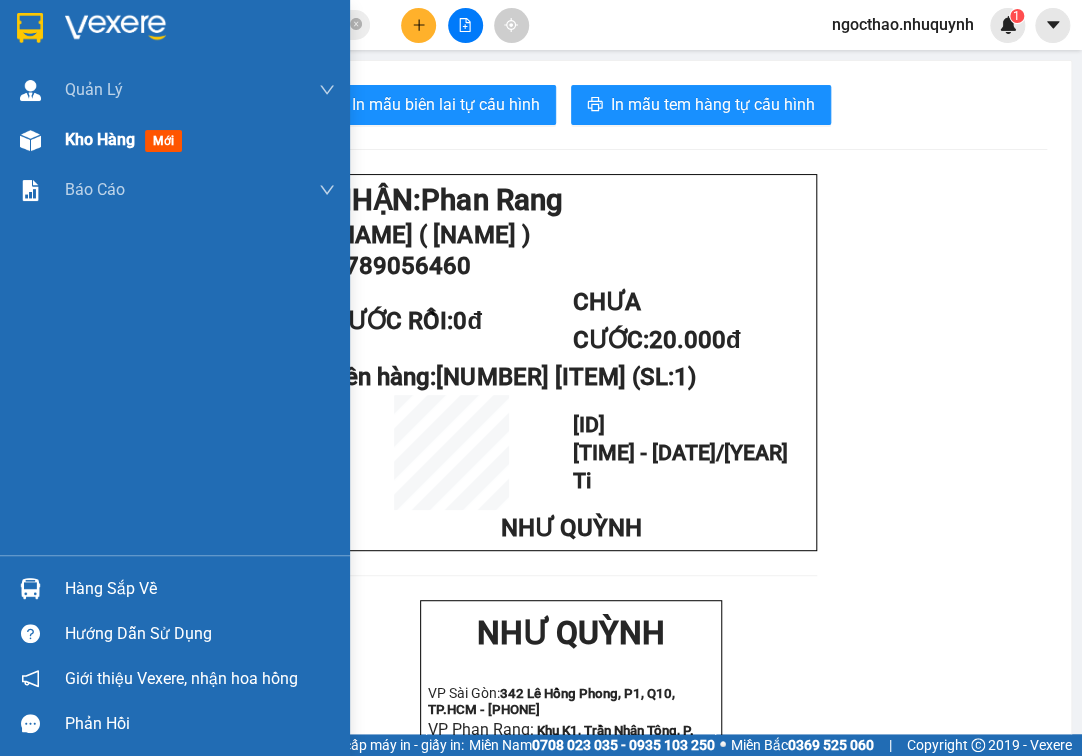 click on "Kho hàng" at bounding box center (100, 139) 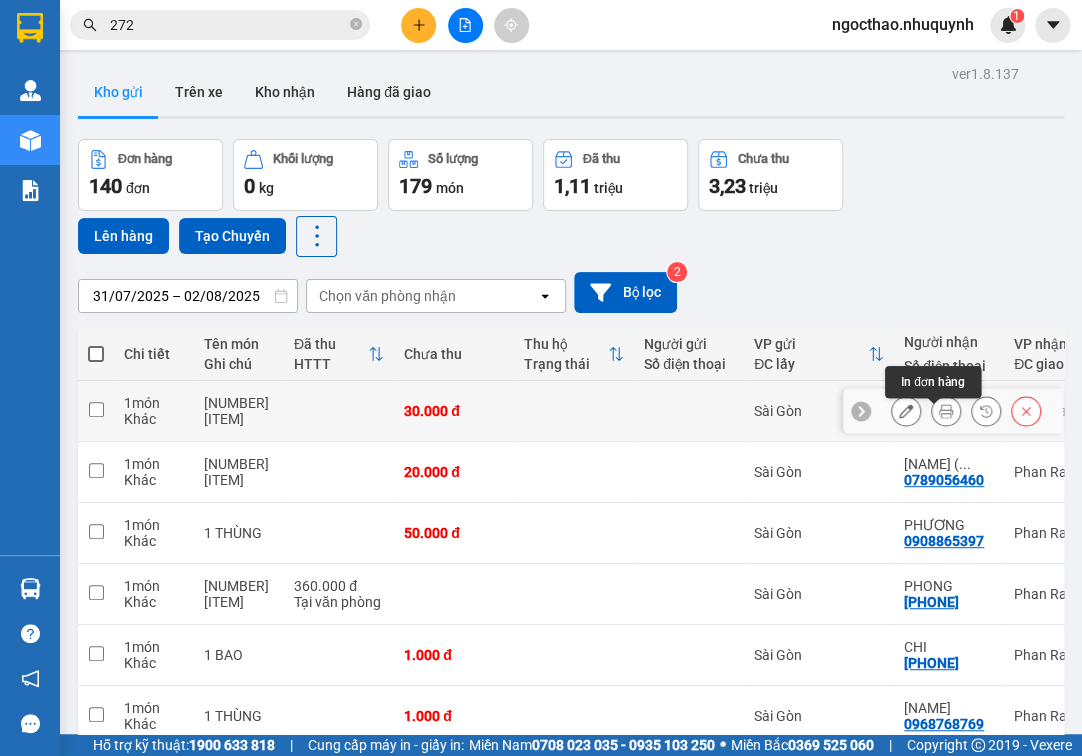 click at bounding box center [946, 411] 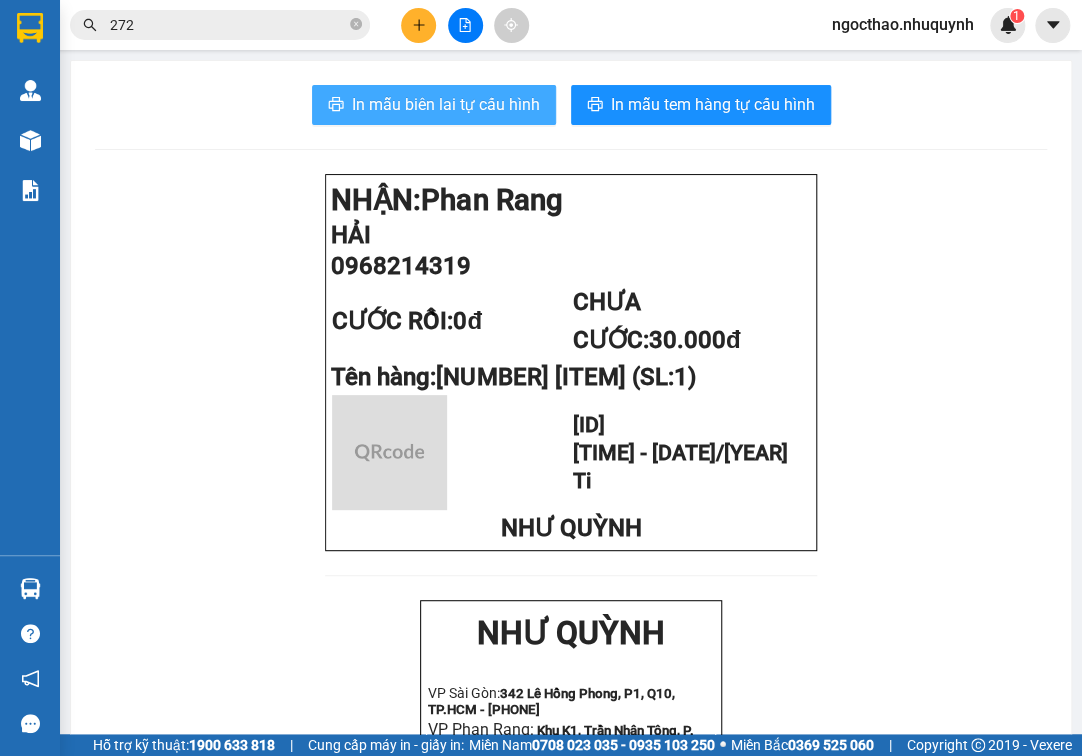 click on "In mẫu biên lai tự cấu hình" at bounding box center [446, 104] 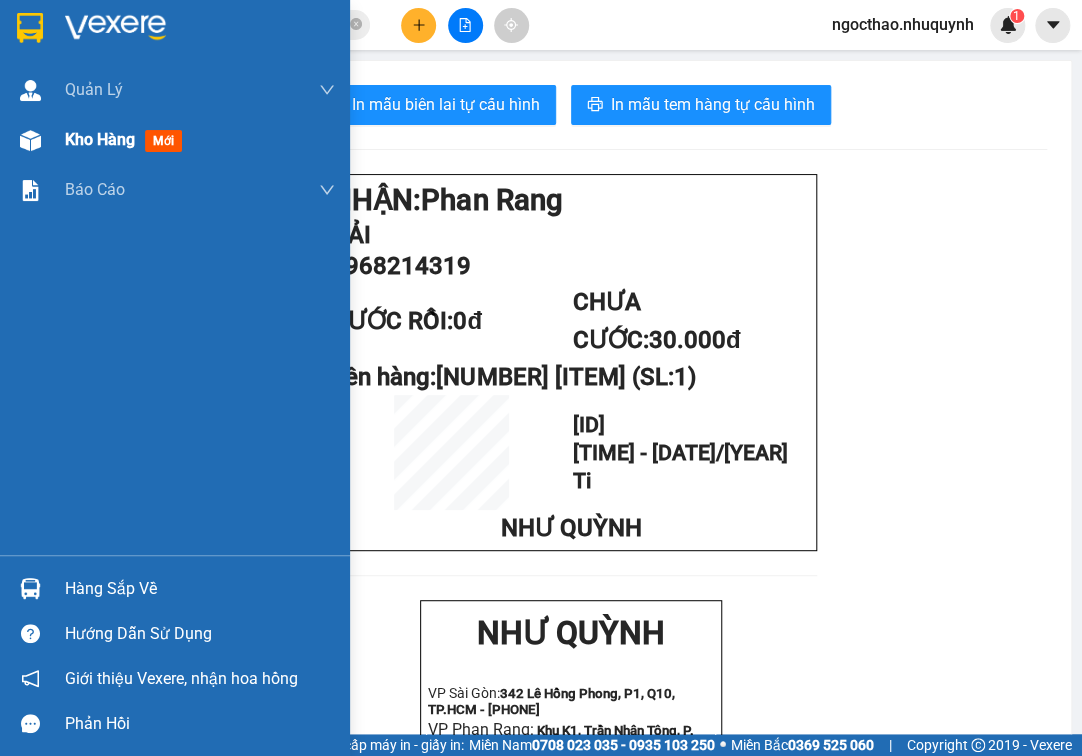 click on "Kho hàng" at bounding box center (100, 139) 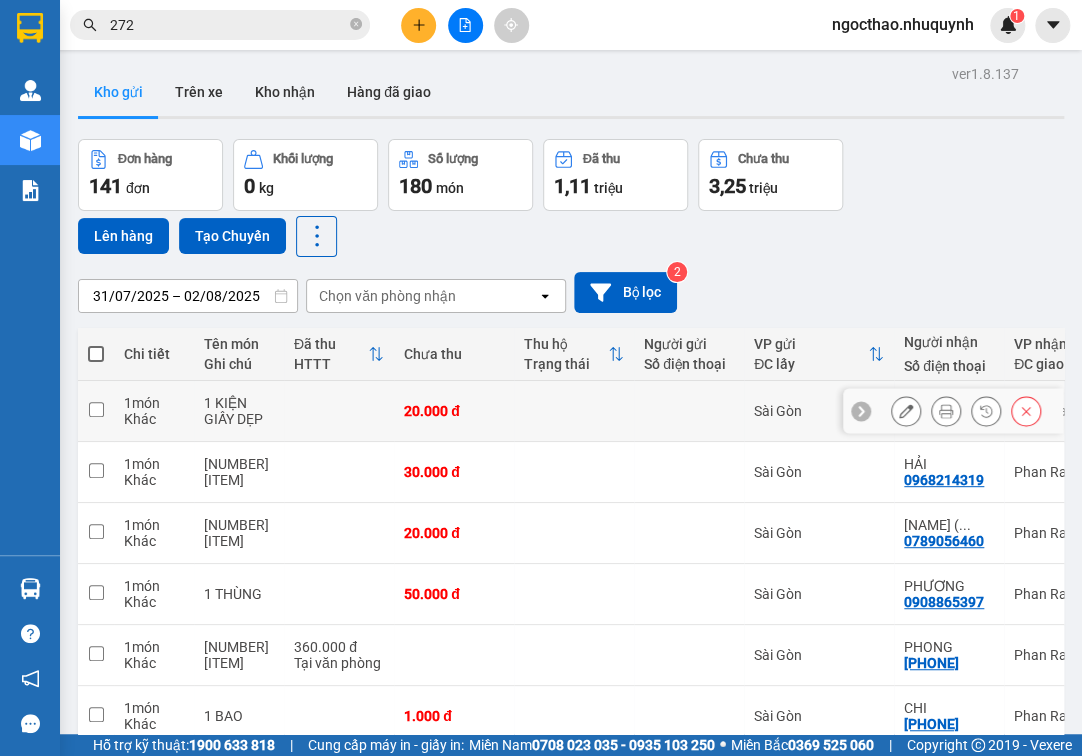 click 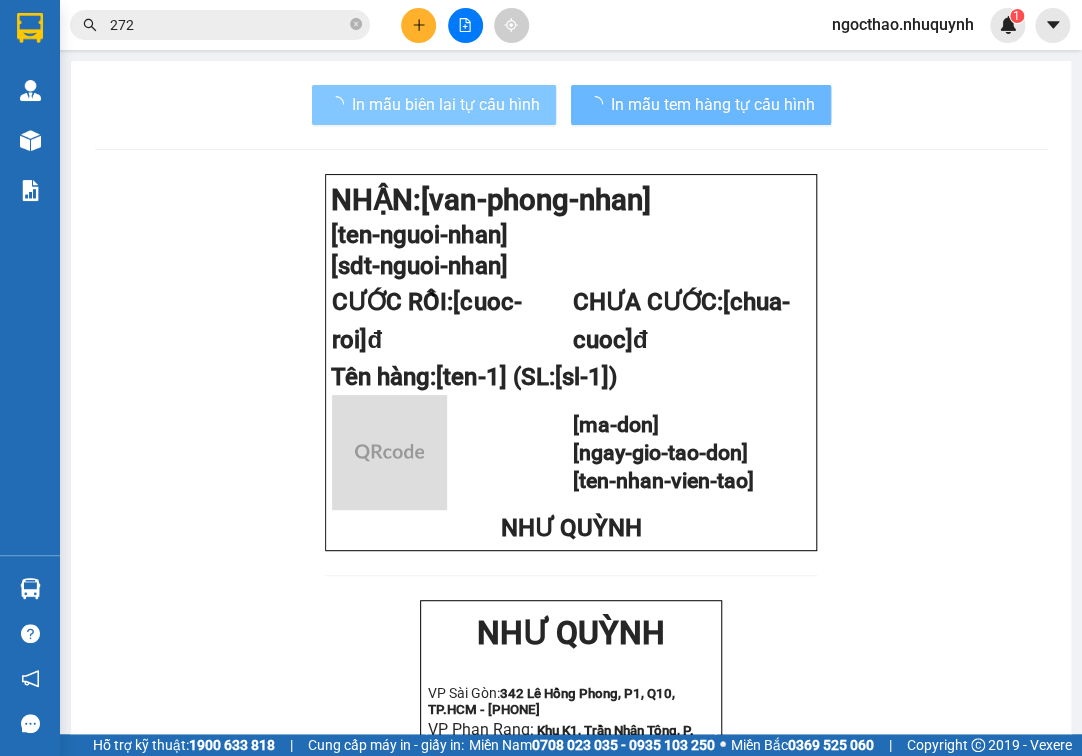 click on "In mẫu biên lai tự cấu hình" at bounding box center [434, 105] 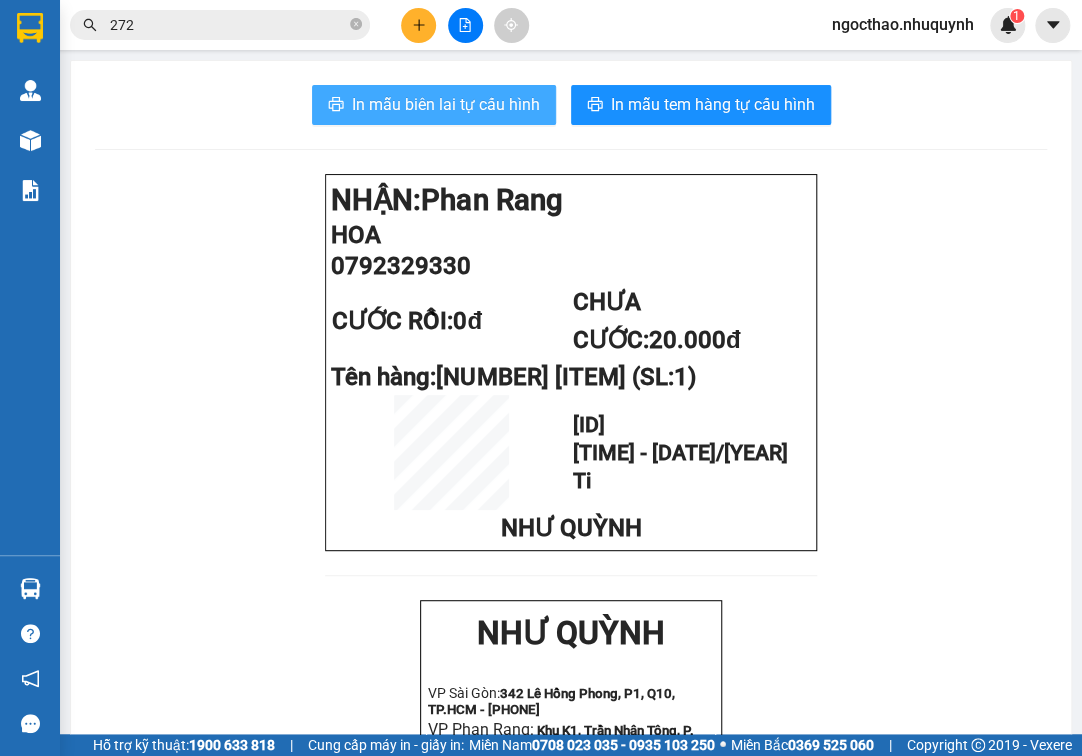 click on "In mẫu biên lai tự cấu hình" at bounding box center (446, 104) 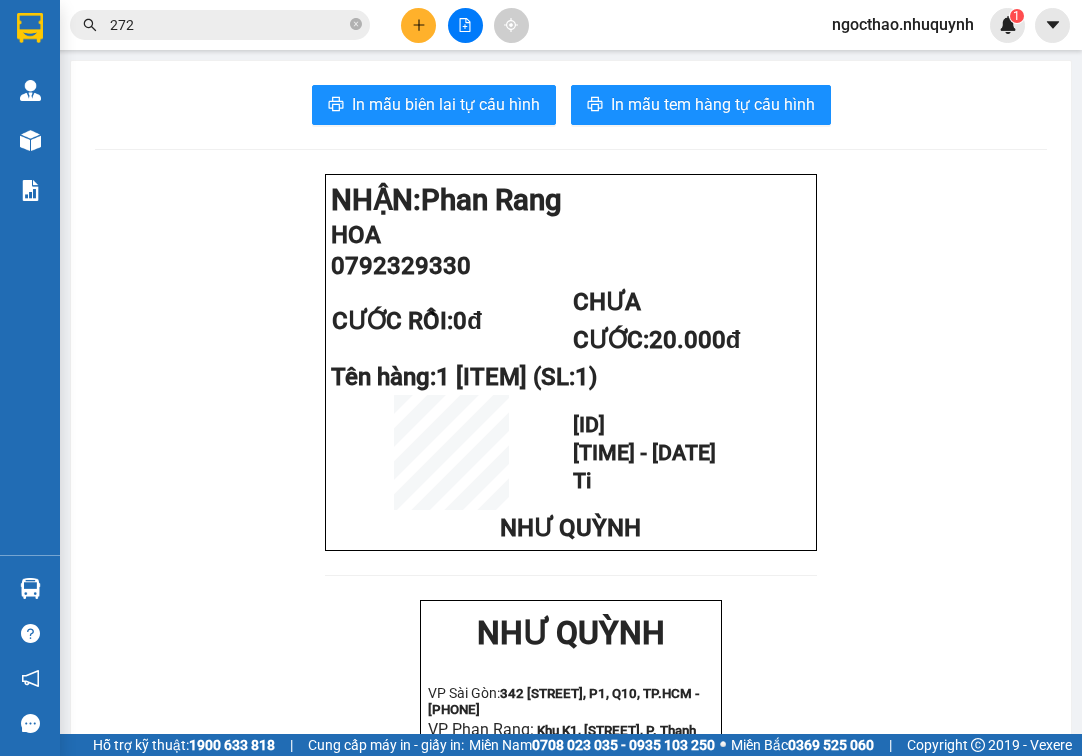 scroll, scrollTop: 0, scrollLeft: 0, axis: both 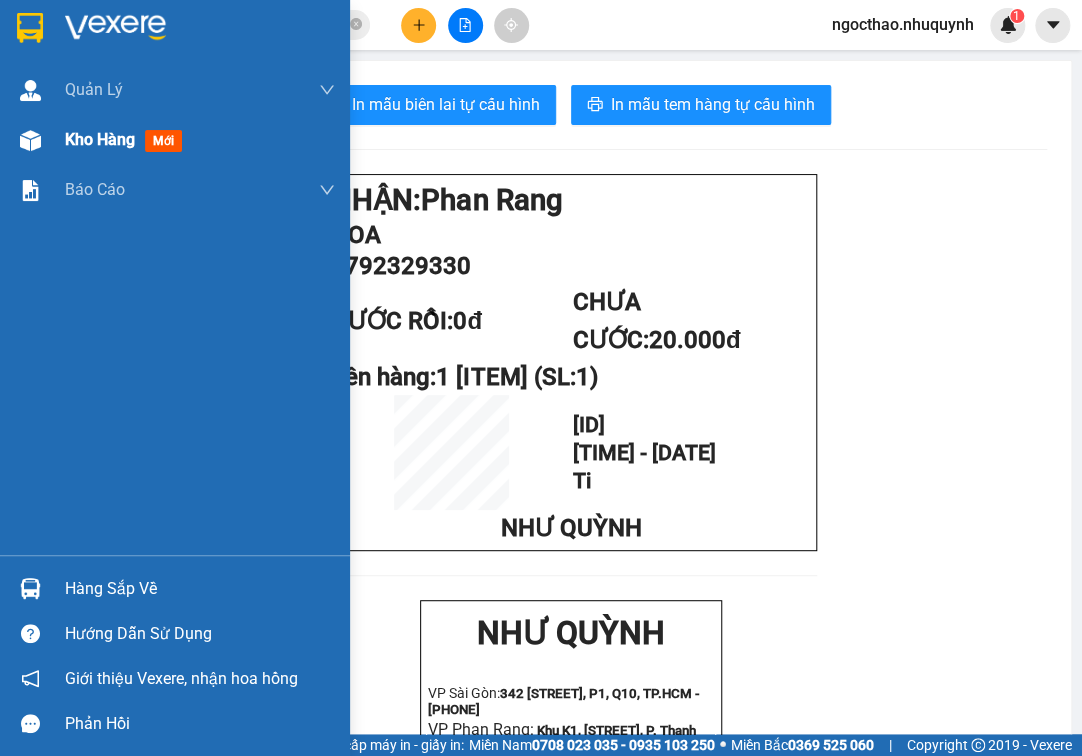 click on "Kho hàng mới" at bounding box center [175, 140] 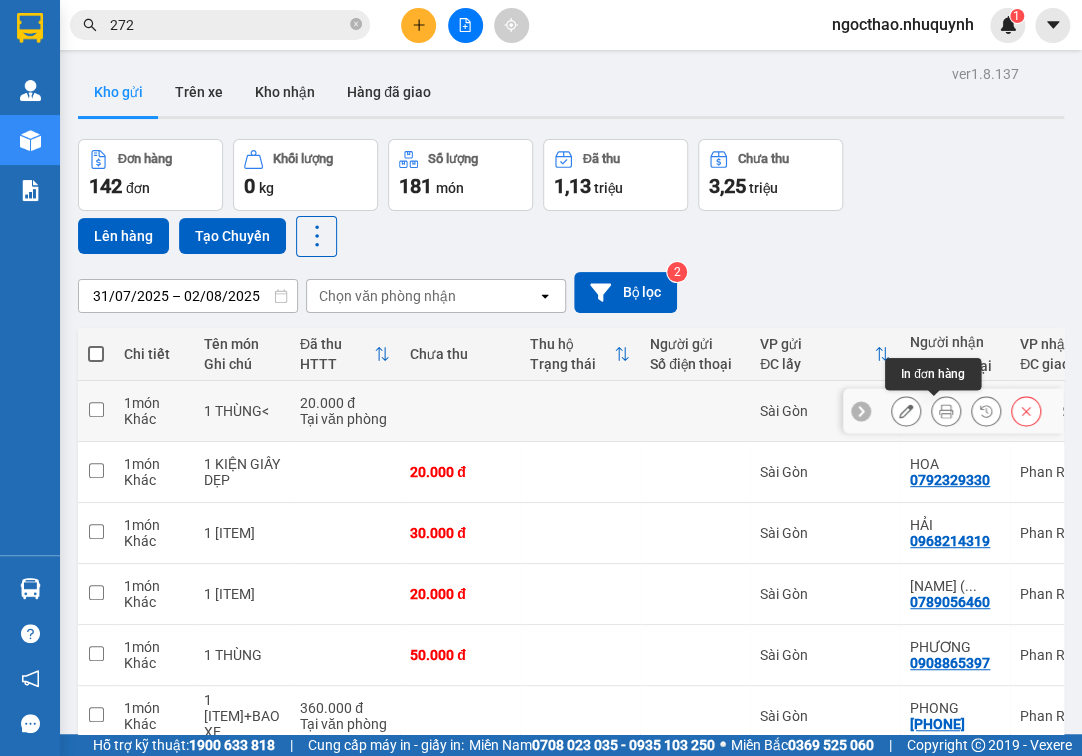 click 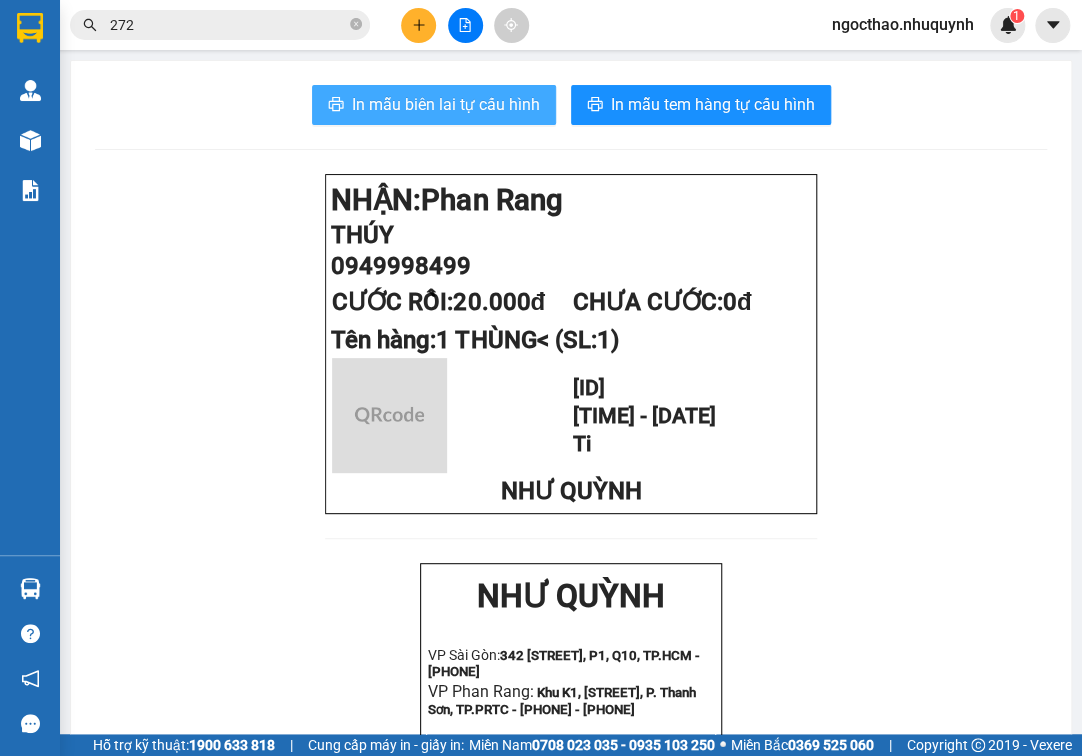 click on "In mẫu biên lai tự cấu hình" at bounding box center (446, 104) 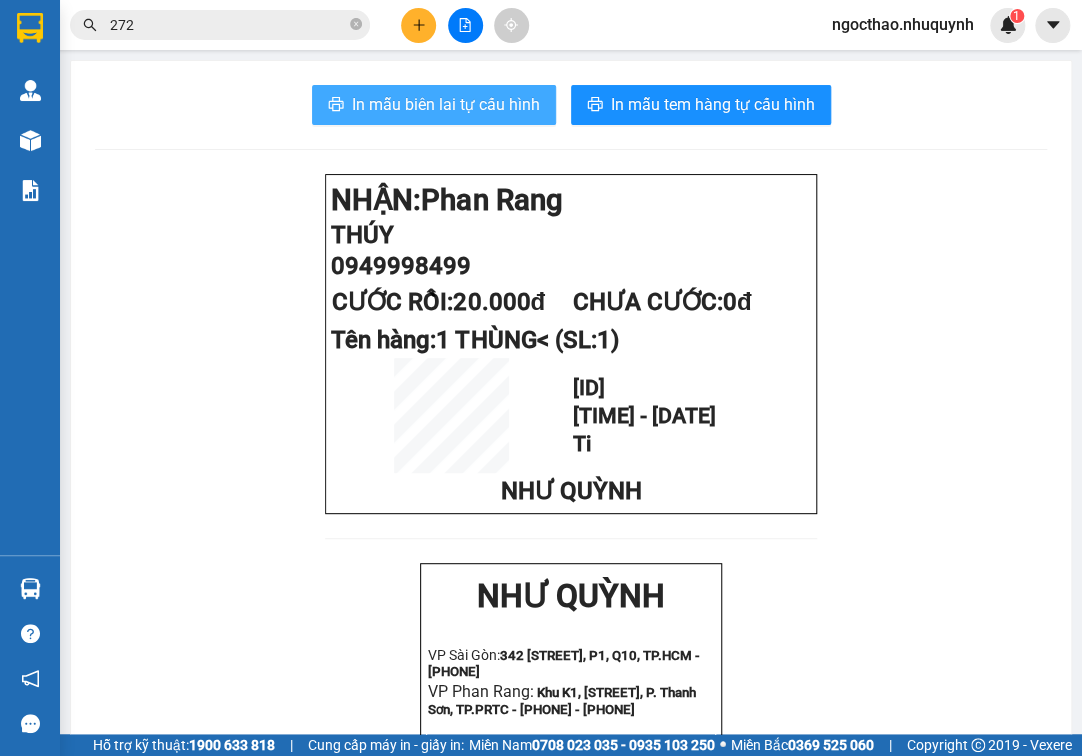 scroll, scrollTop: 0, scrollLeft: 0, axis: both 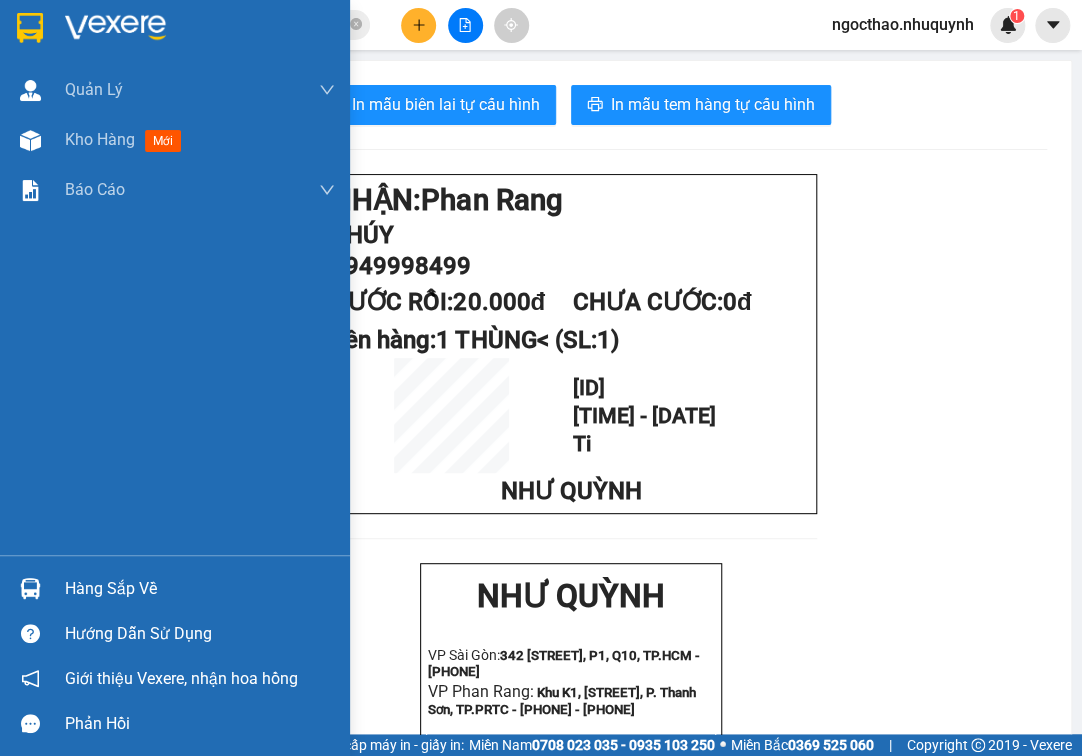 drag, startPoint x: 54, startPoint y: 142, endPoint x: 451, endPoint y: 54, distance: 406.6362 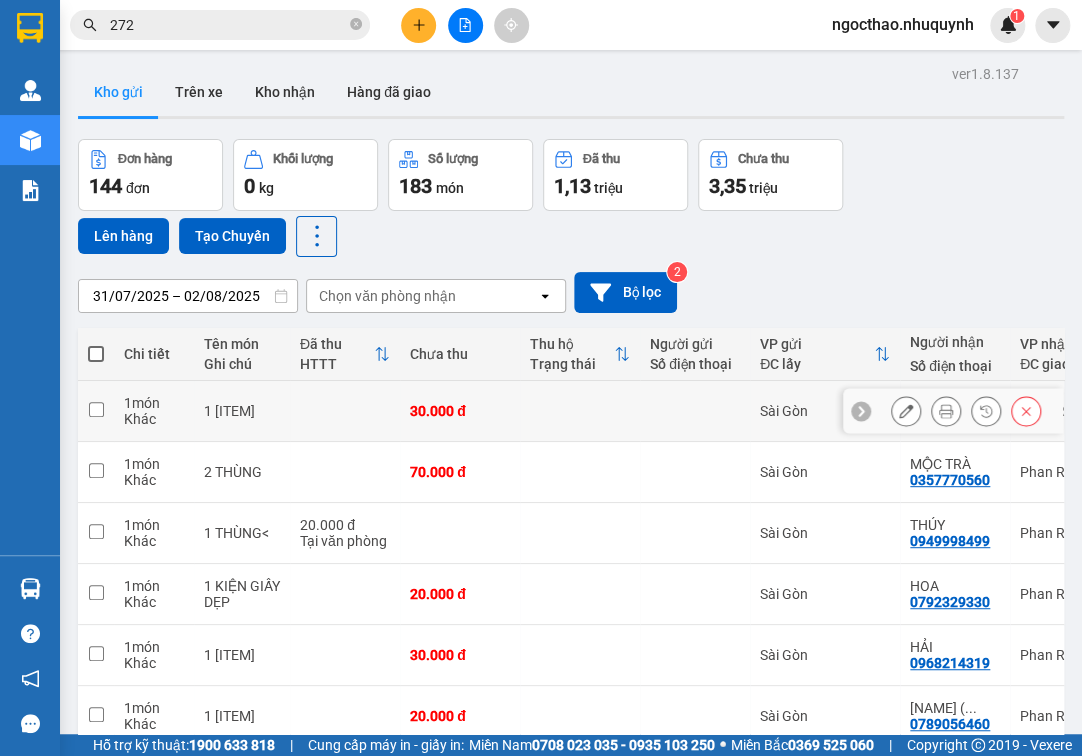 click 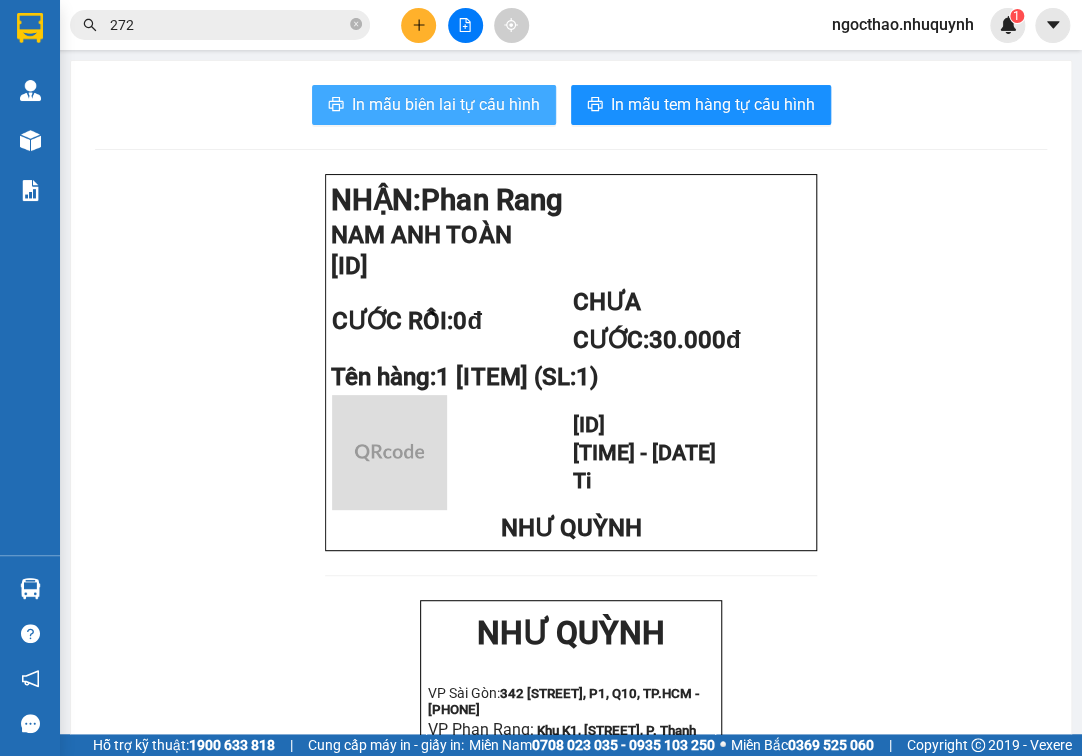 click on "In mẫu biên lai tự cấu hình" at bounding box center (434, 105) 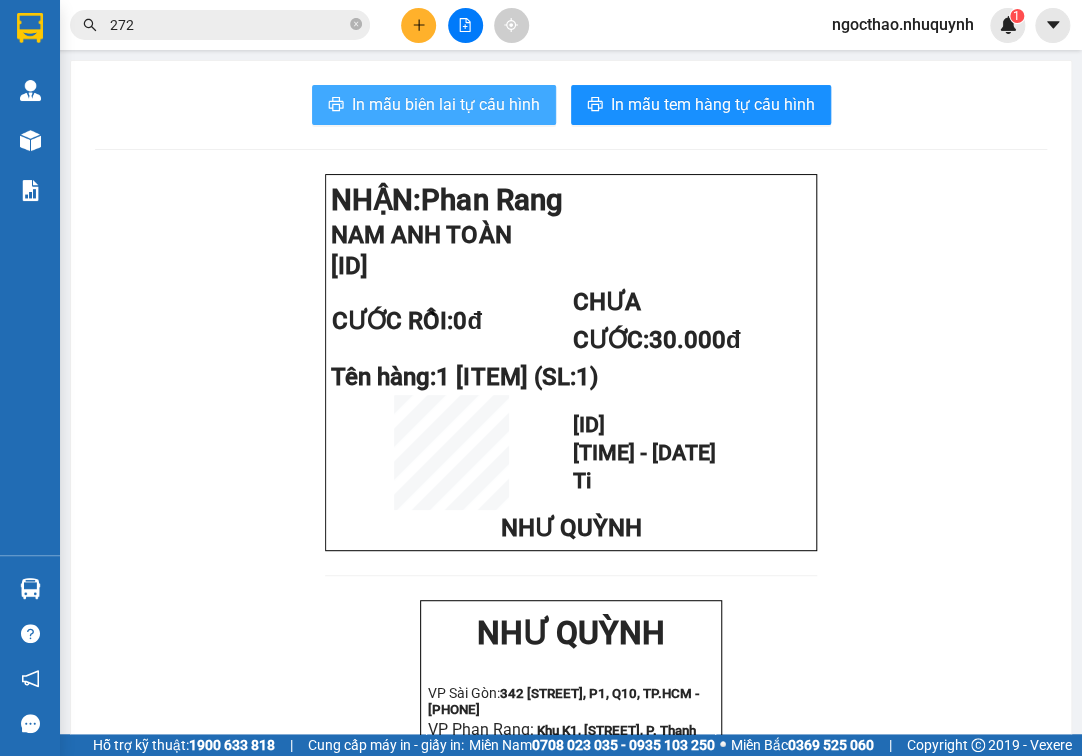 scroll, scrollTop: 0, scrollLeft: 0, axis: both 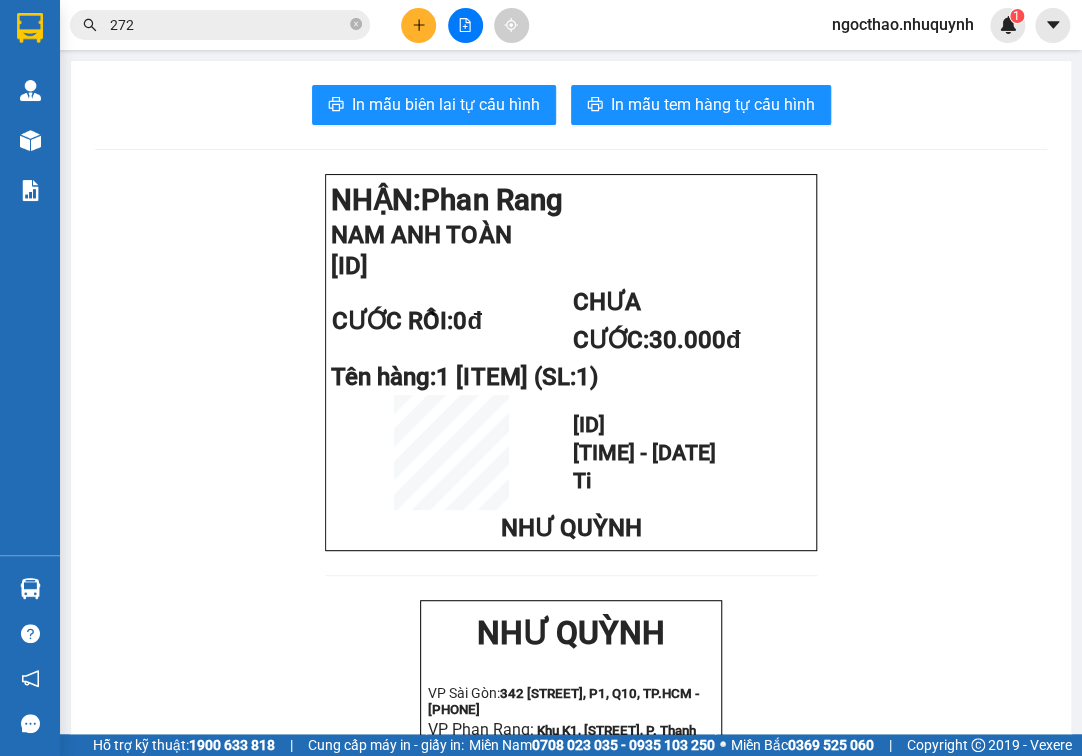 click on "Kho hàng mới" at bounding box center [30, 140] 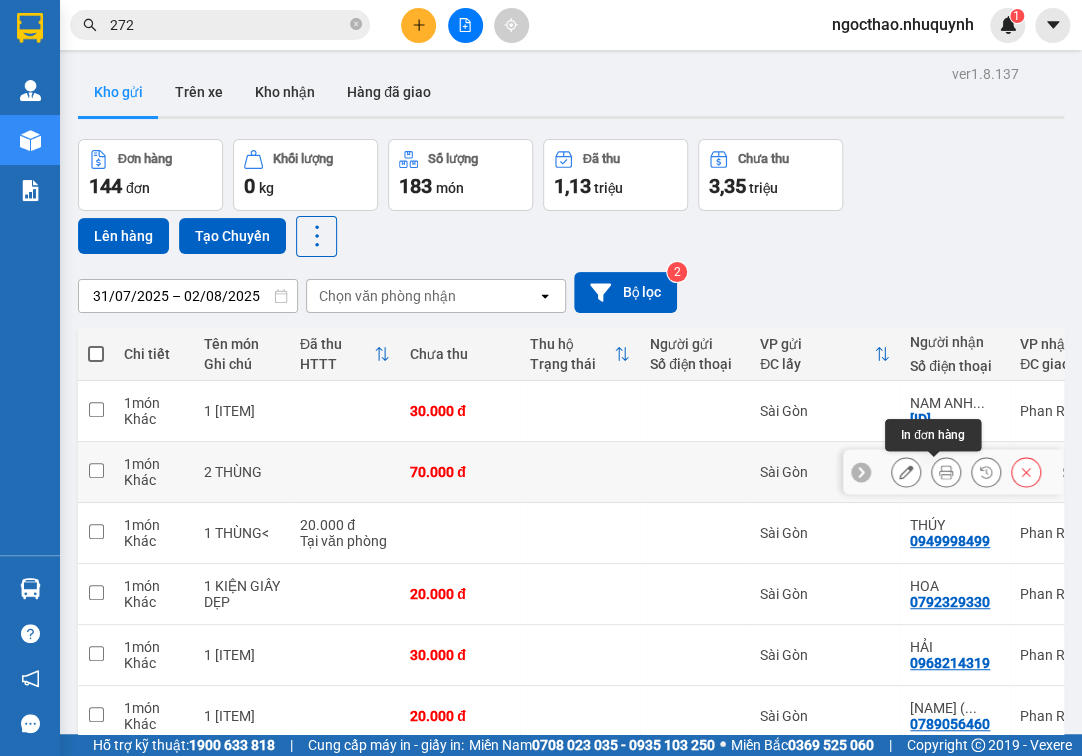 click 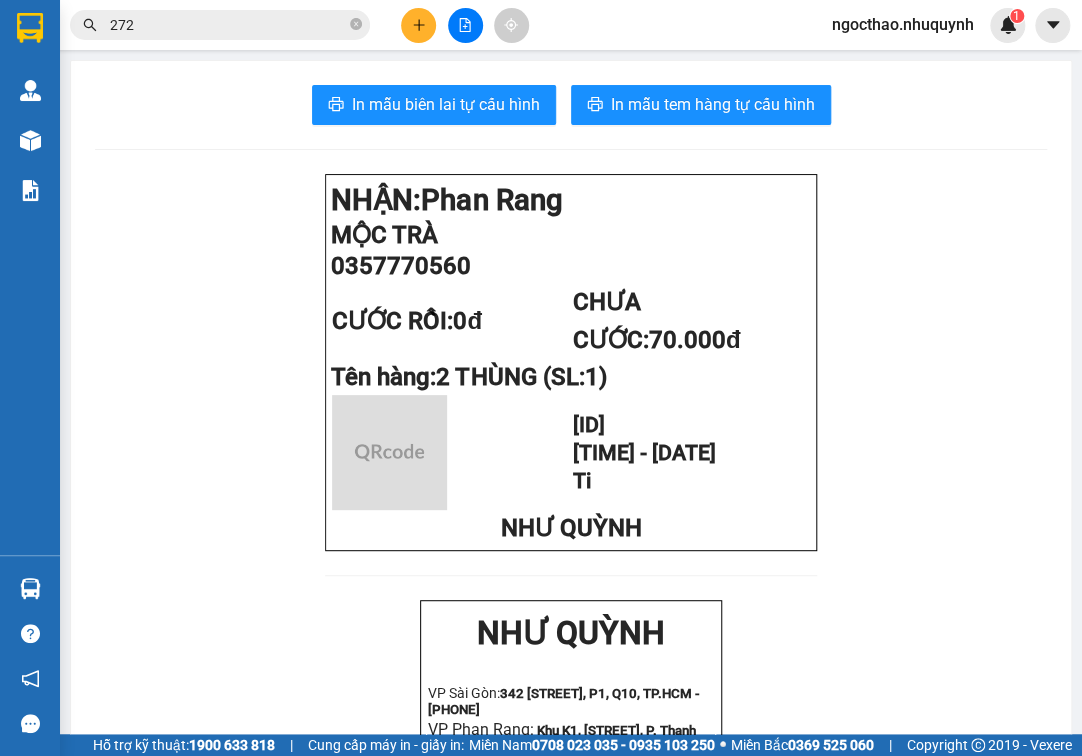 click on "In mẫu biên lai tự cấu hình In mẫu tem hàng tự cấu hình
NHẬN:  Phan Rang
MỘC TRÀ
0357770560
CƯỚC RỒI:  0đ
CHƯA CƯỚC:  70.000đ
Tên hàng:  2 THÙNG (SL:  1)
SG2508020191
19:08:55 - 02/08/2025
Ti
NHƯ QUỲNH
NHƯ QUỲNH
VP Sài Gòn:  342 Lê Hồng Phong, P1, Q10, TP.HCM - 0931 556 979
VP Phan Rang:   Khu K1, Trần Nhân Tông, P. Thanh Sơn, TP.PRTC - 0931 225 779 - 0931 226 779
--------------------------------------------
Gửi khách hàng
Mã đơn:  SG2508020191
Gửi:   -
Sài Gòn
Nhận:   MỘC TRÀ -  0357770560
Phan Rang
Tên hàng
SL
Cước hàng
2 THÙNG
1
70.000đ
Tổng cộng
1
70.000đ
Chưa cước:
70.000đ
Tổng phải thu:
70.000đ
Nhân viên in:  Hà Thị Ngọc Thảo
Thời gian in:  19:10  02-08-2025
KHÁCH HÀNG:" at bounding box center [571, 755] 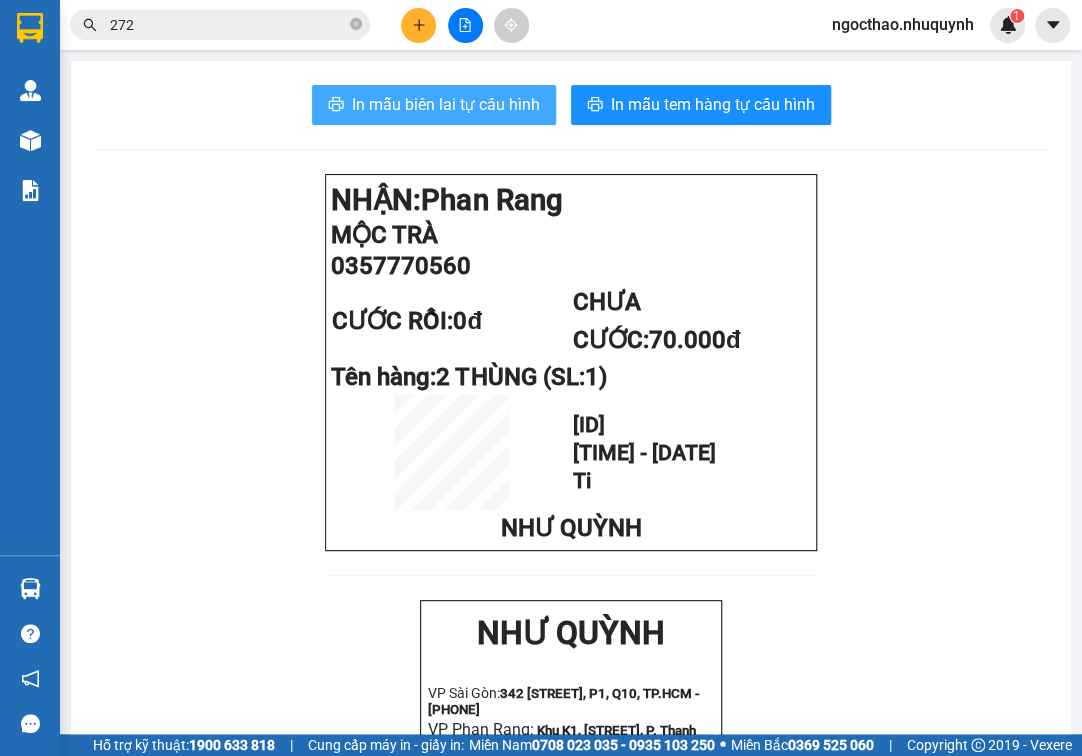 click on "In mẫu biên lai tự cấu hình" at bounding box center (446, 104) 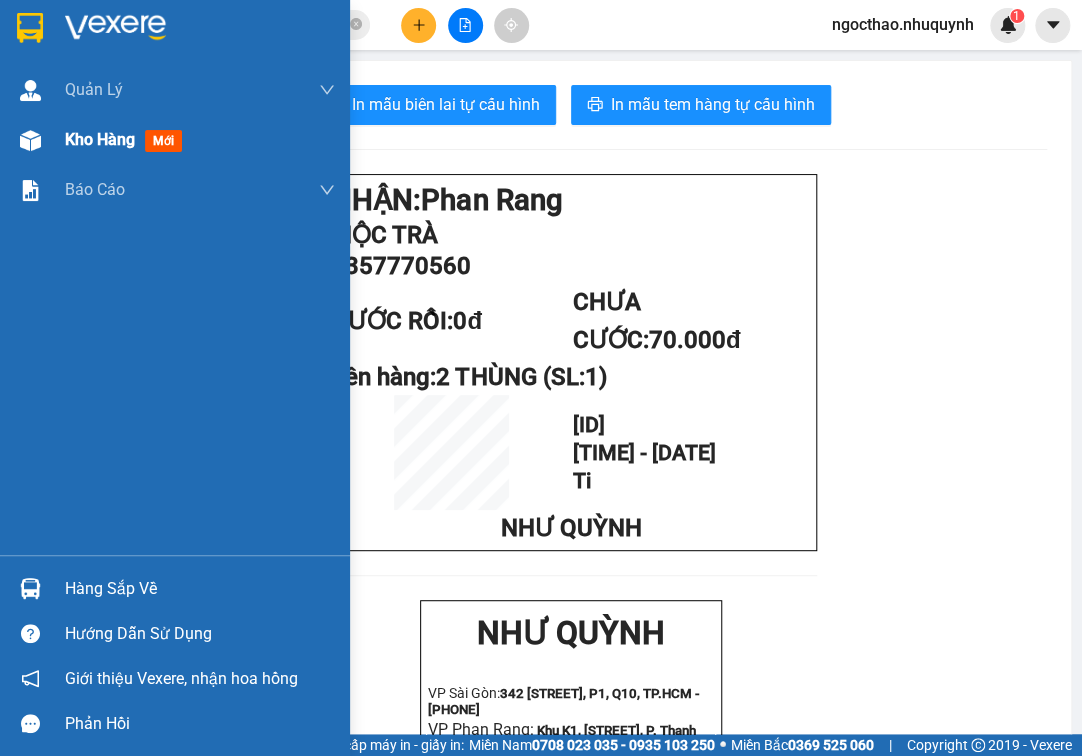 click on "Kho hàng" at bounding box center (100, 139) 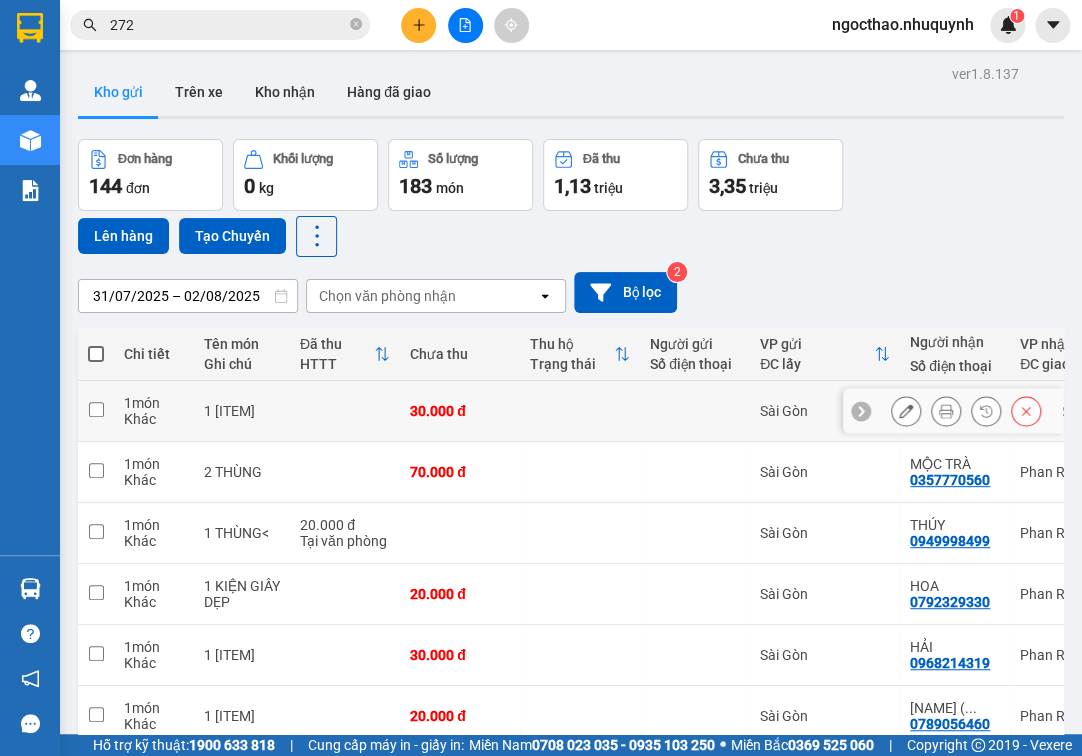 click 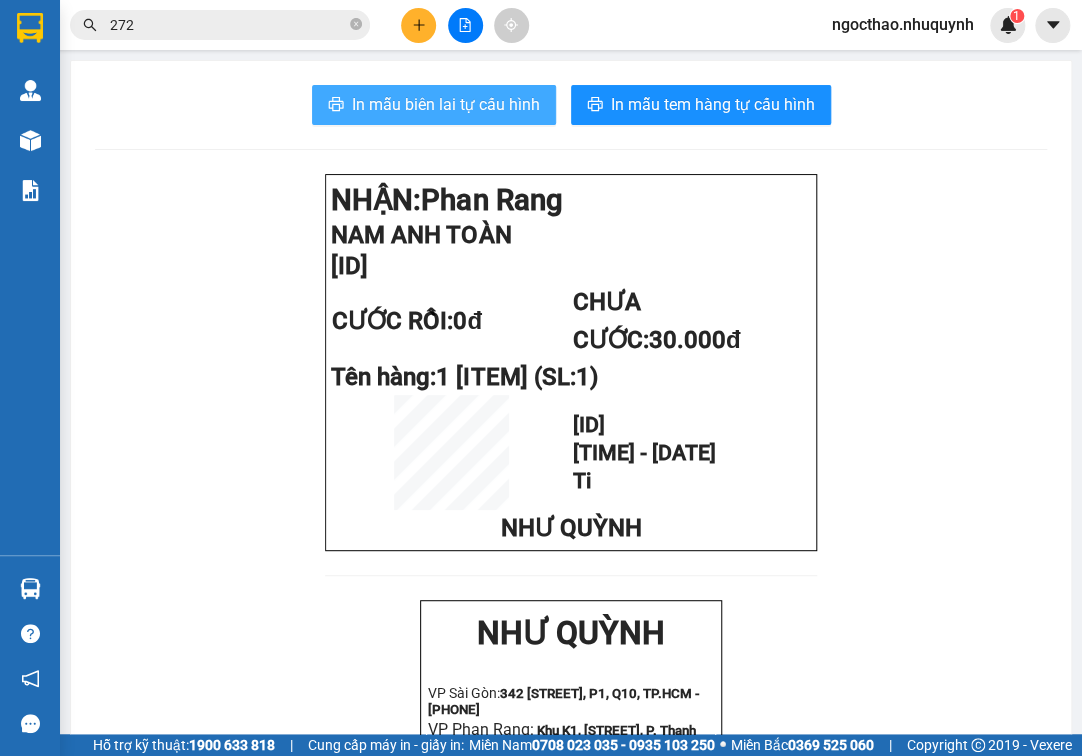 click on "In mẫu biên lai tự cấu hình" at bounding box center (446, 104) 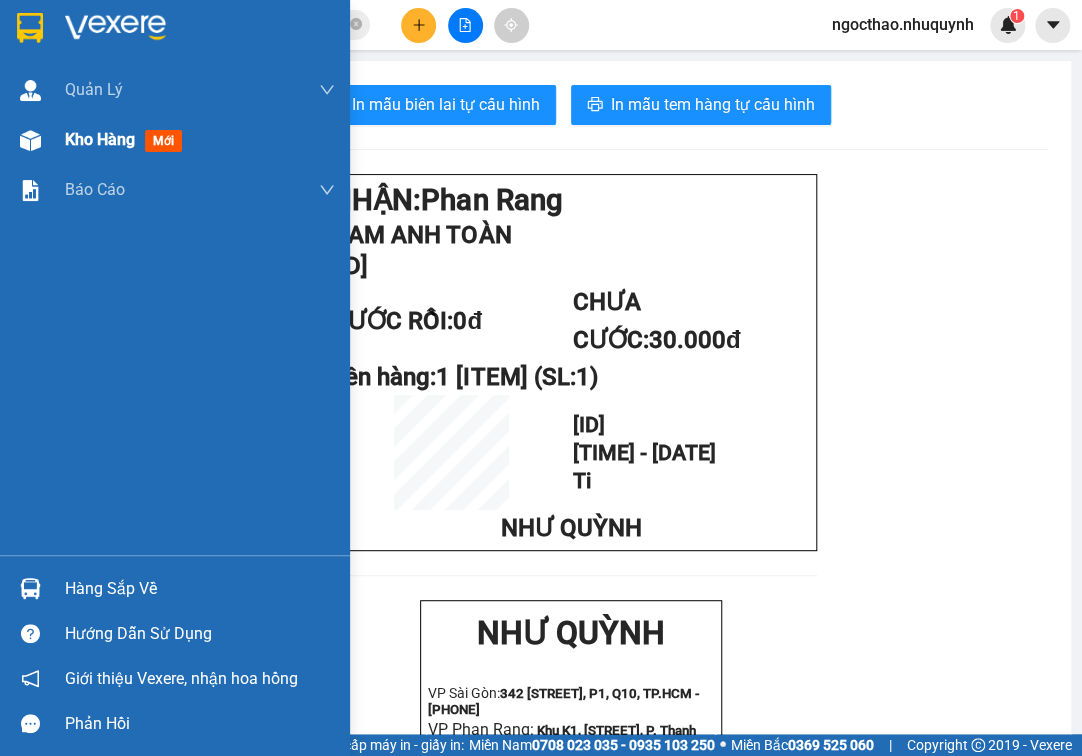 click on "Kho hàng" at bounding box center [100, 139] 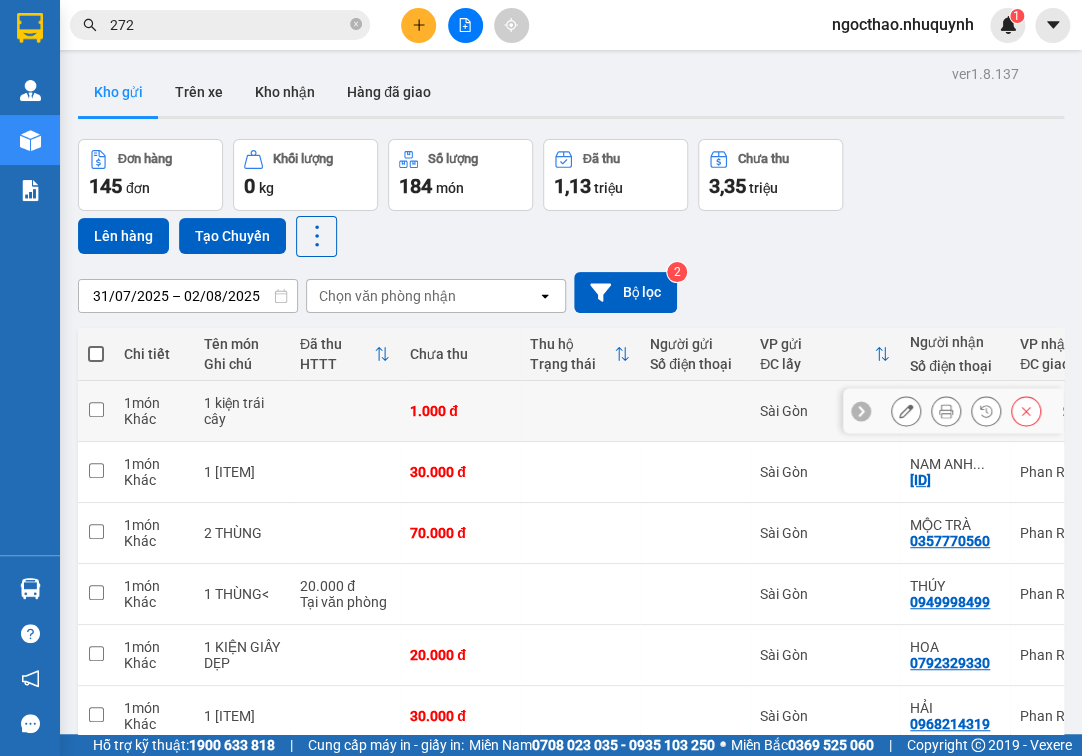 click at bounding box center (946, 411) 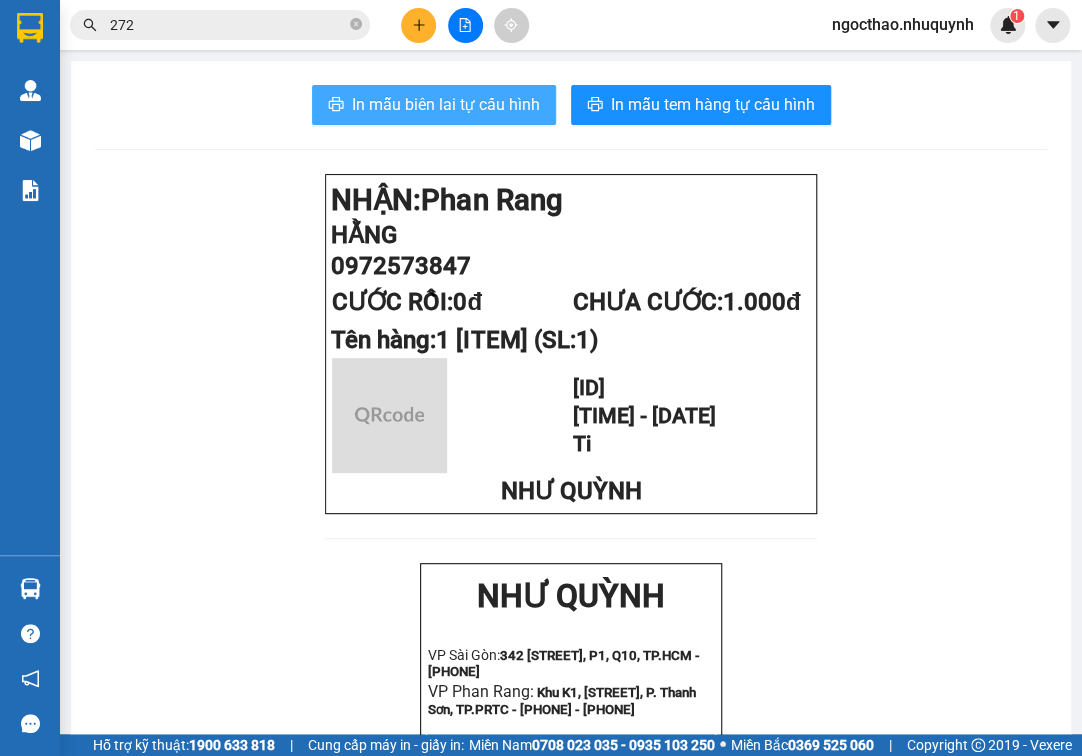 click on "In mẫu biên lai tự cấu hình" at bounding box center (446, 104) 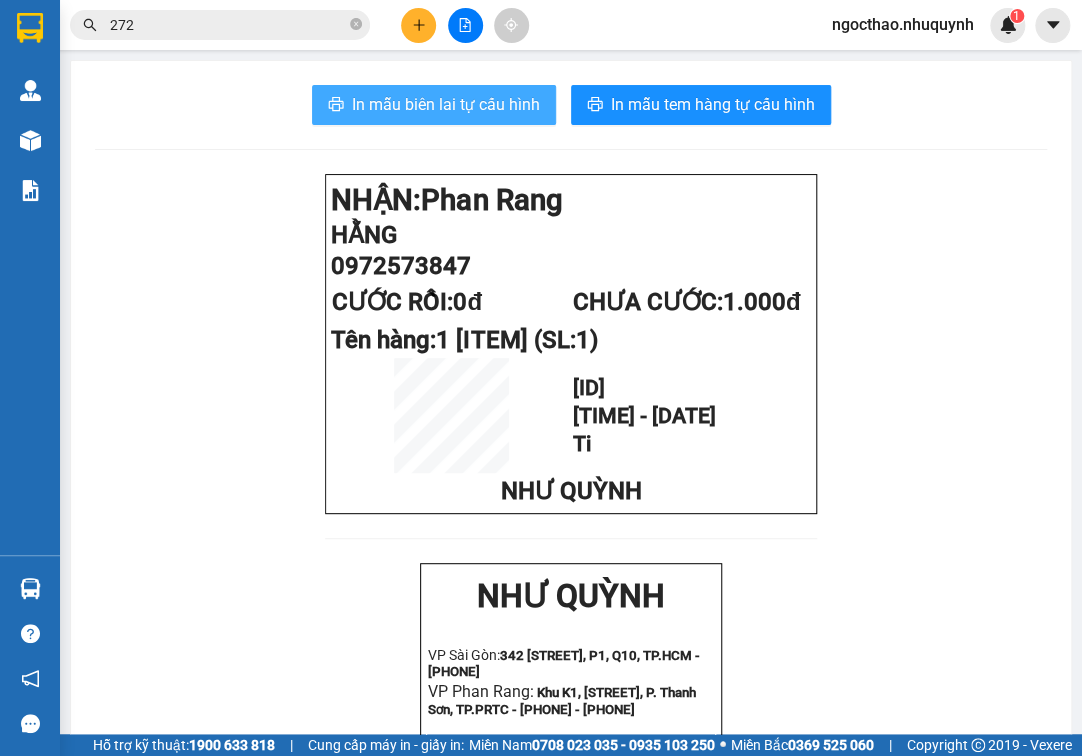 scroll, scrollTop: 0, scrollLeft: 0, axis: both 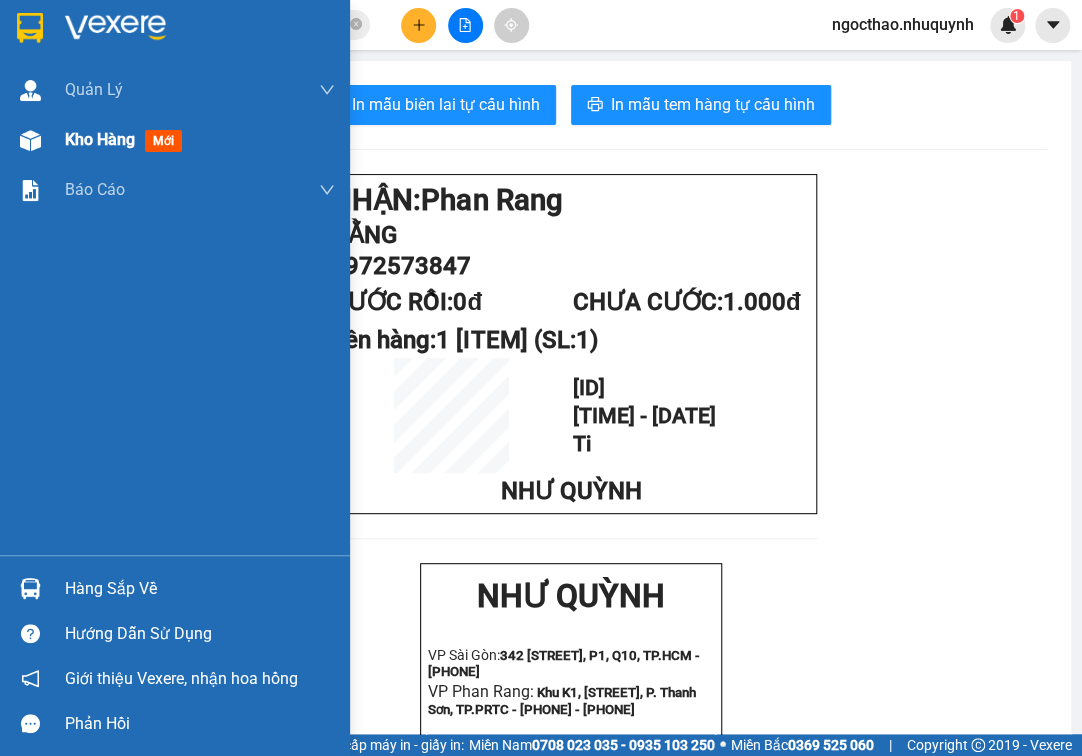 click on "Kho hàng mới" at bounding box center (200, 140) 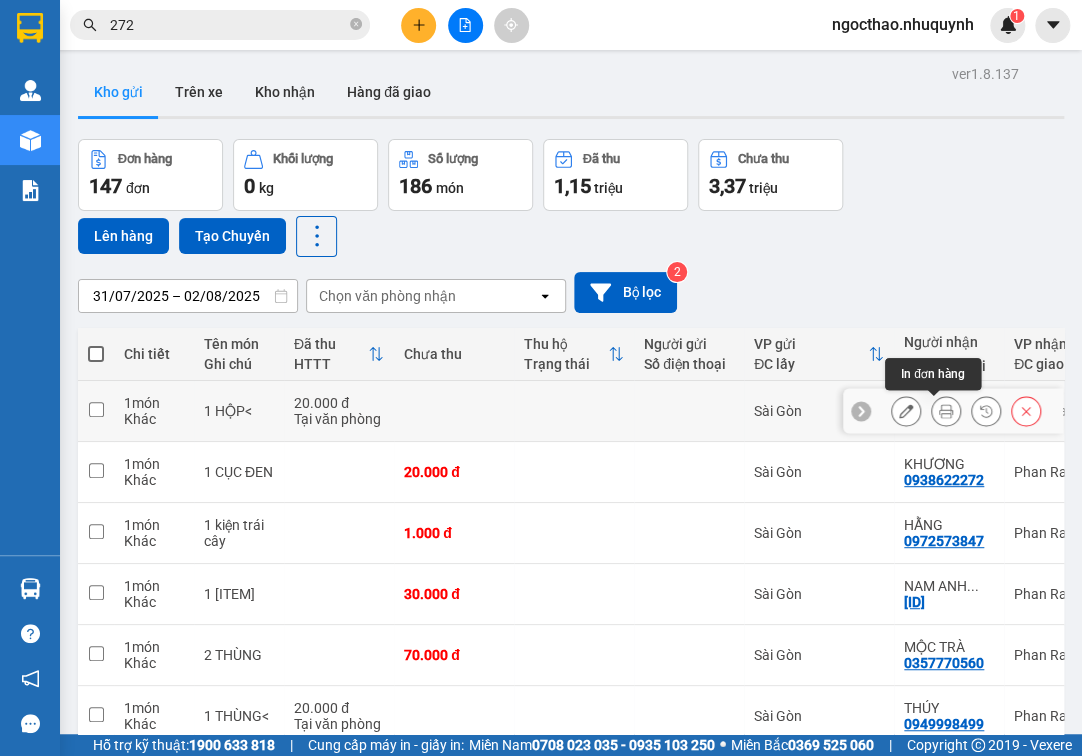 click 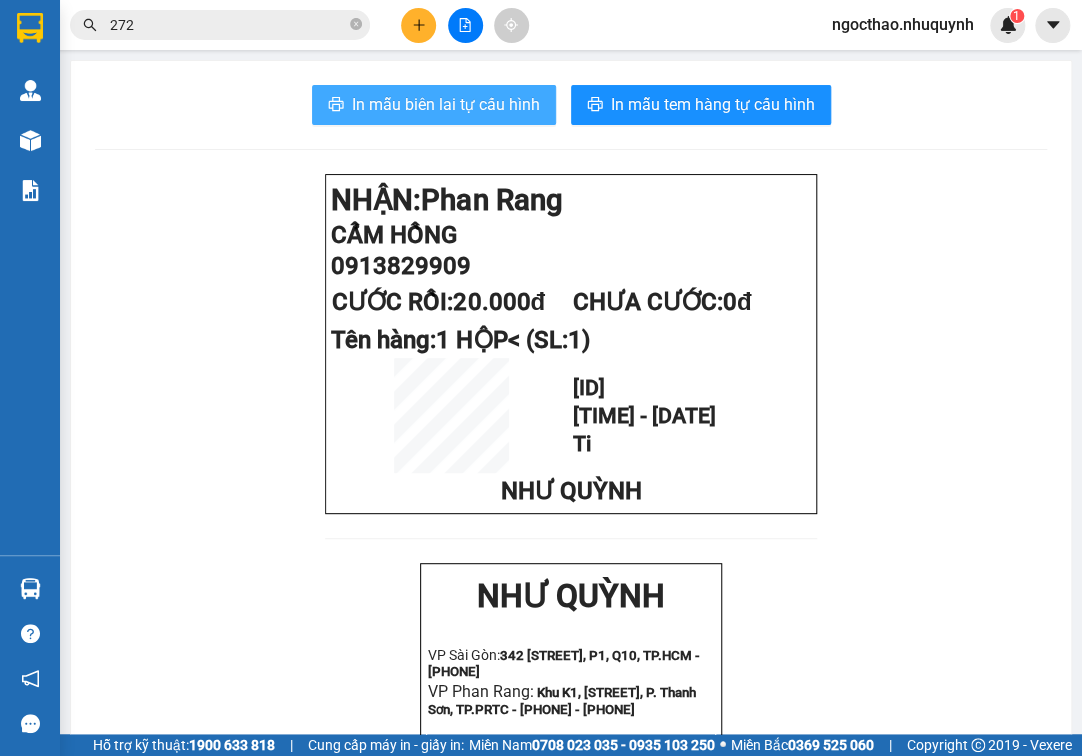 click on "In mẫu biên lai tự cấu hình" at bounding box center [446, 104] 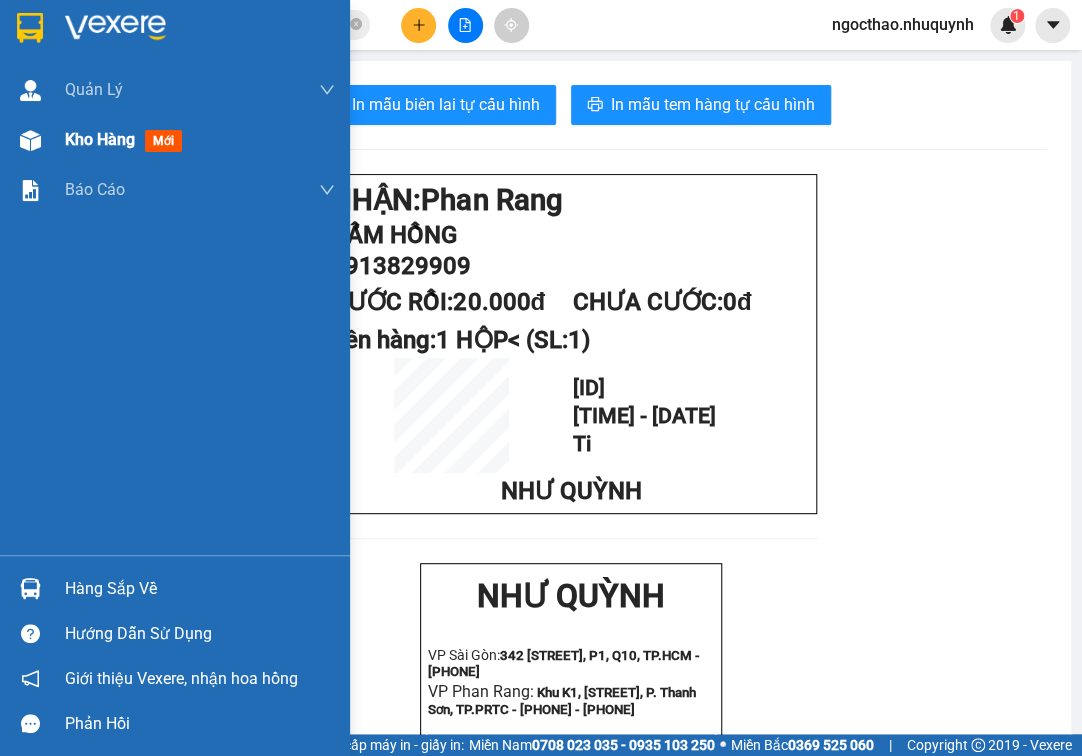 click on "Kho hàng" at bounding box center [100, 139] 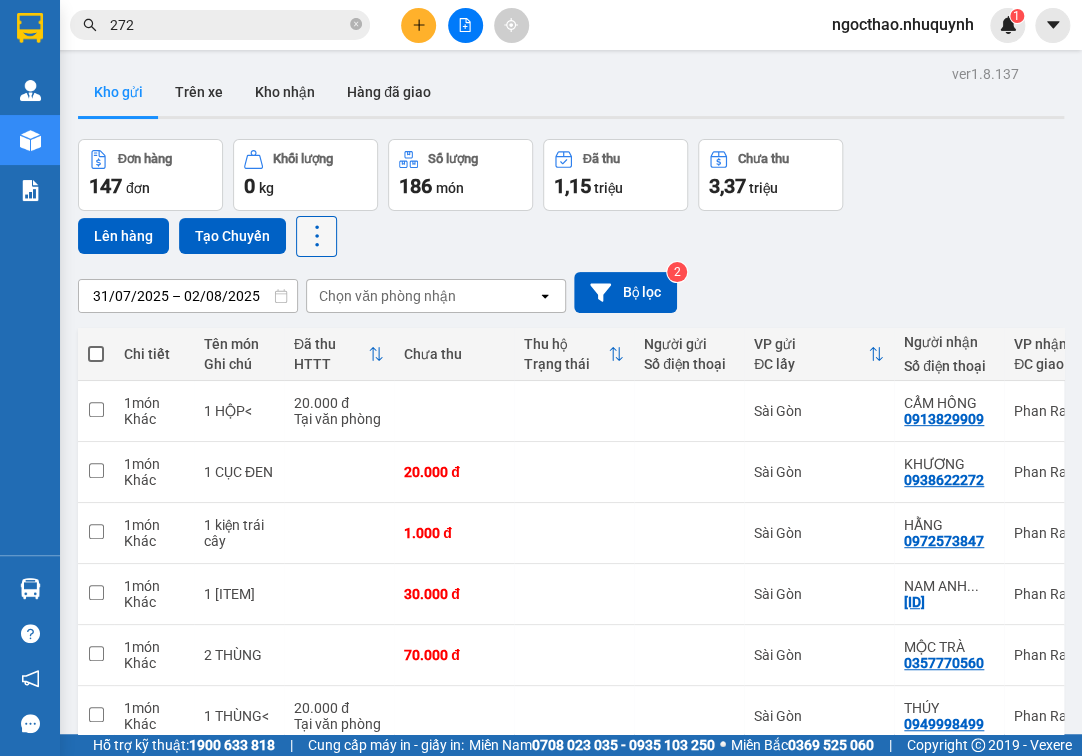 click 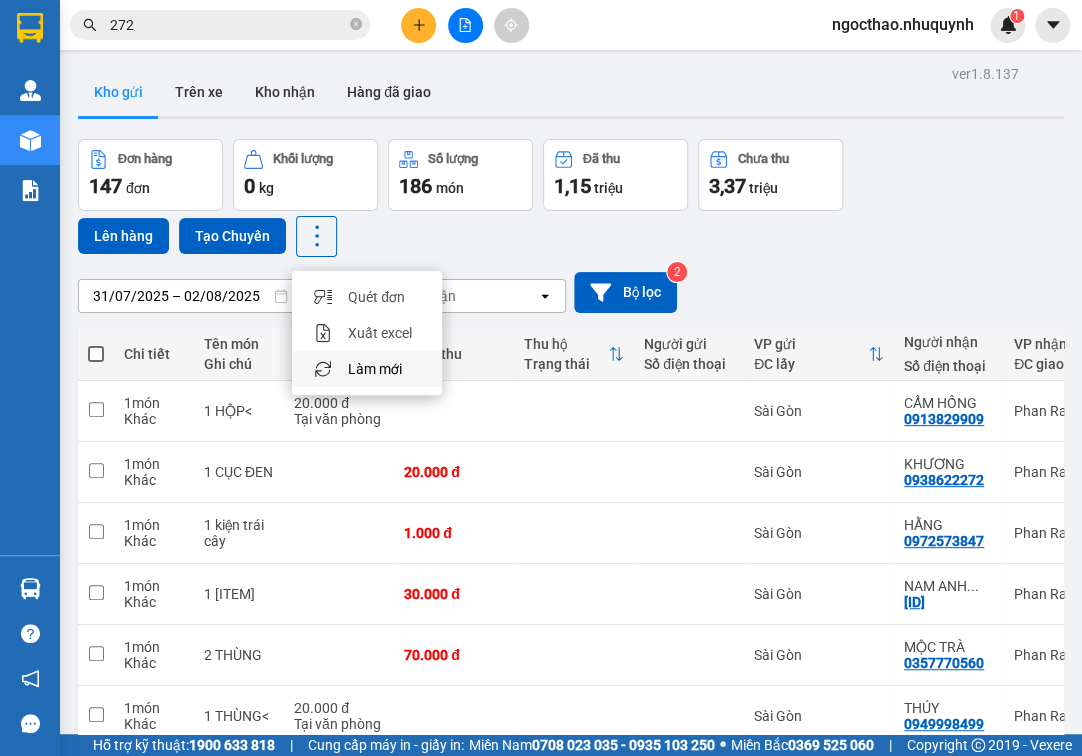 click on "Làm mới" at bounding box center [375, 369] 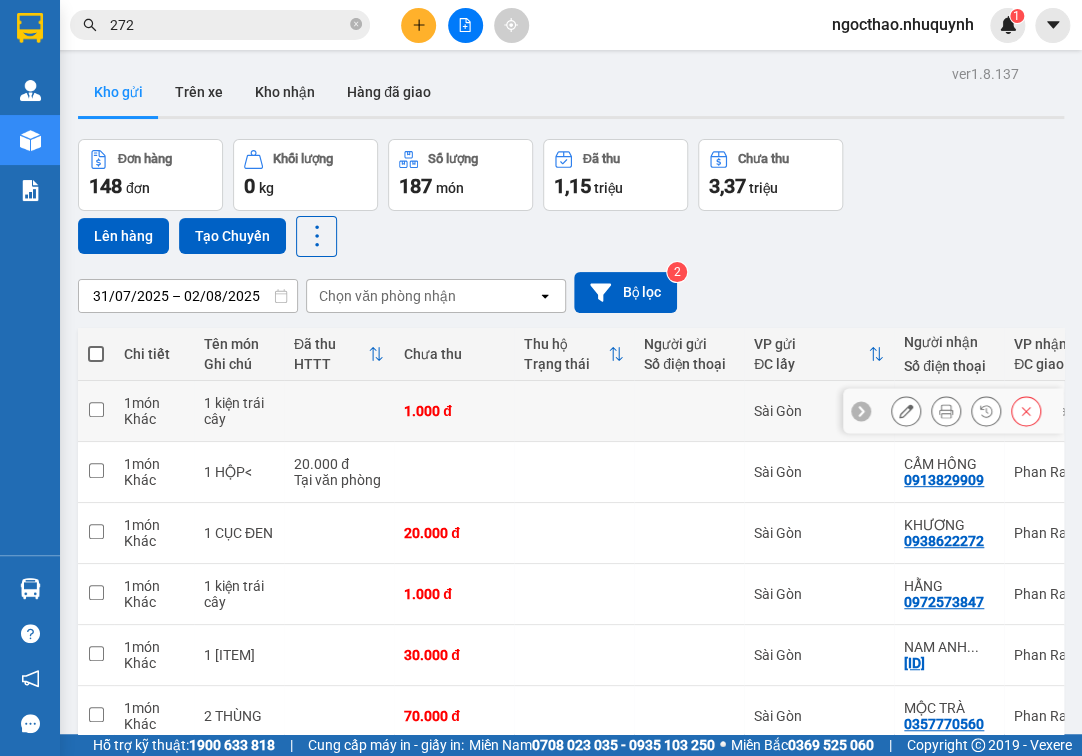 click 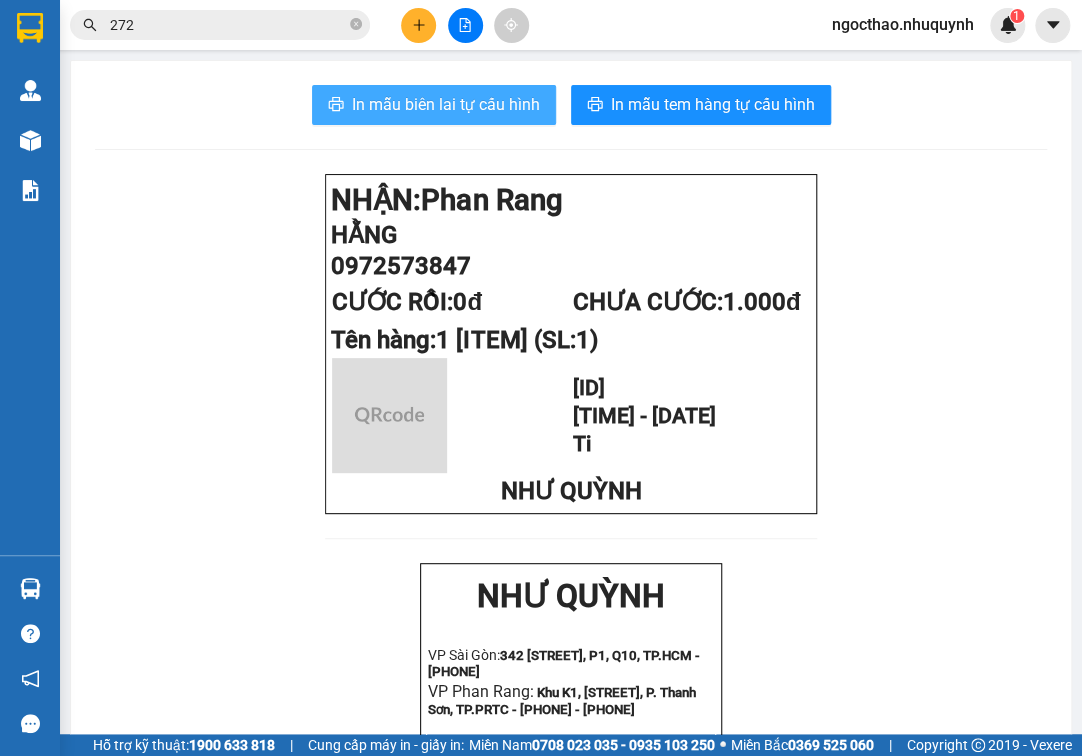 click on "In mẫu biên lai tự cấu hình" at bounding box center [446, 104] 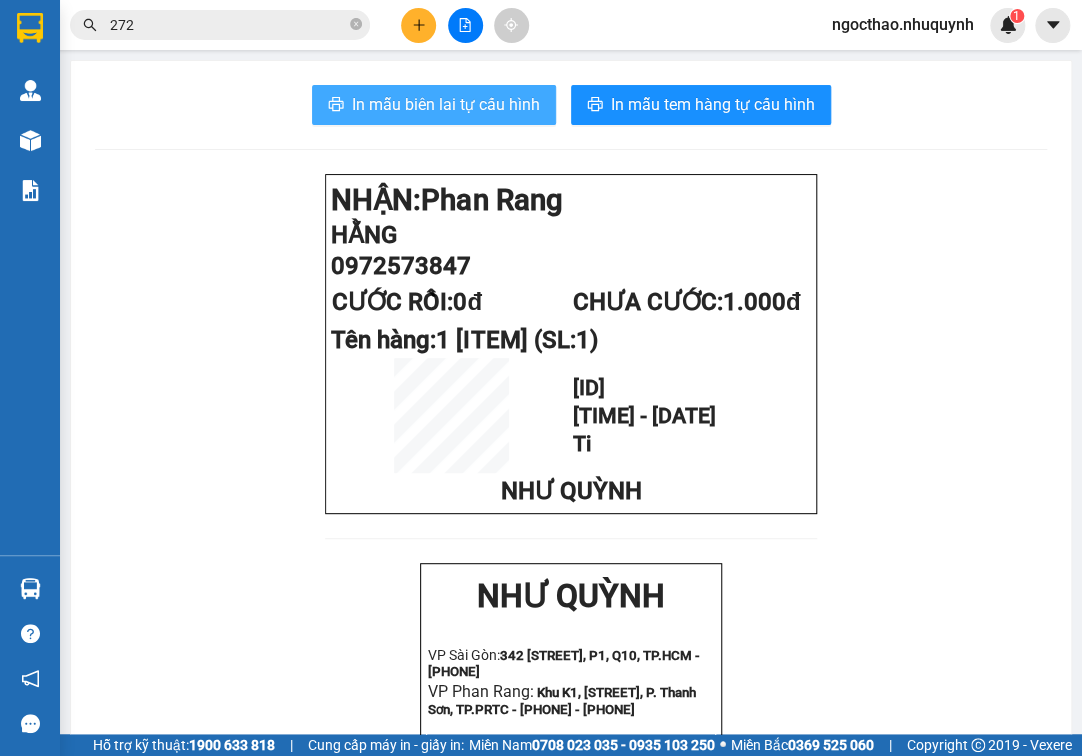 scroll, scrollTop: 0, scrollLeft: 0, axis: both 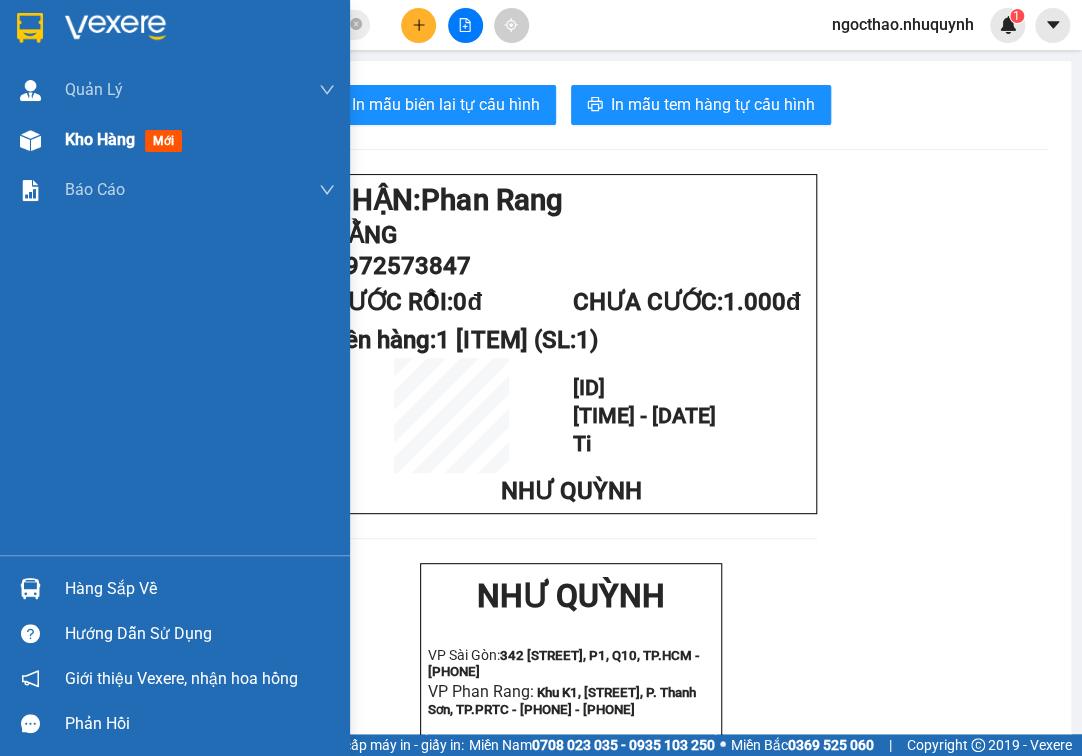 click on "Kho hàng" at bounding box center (100, 139) 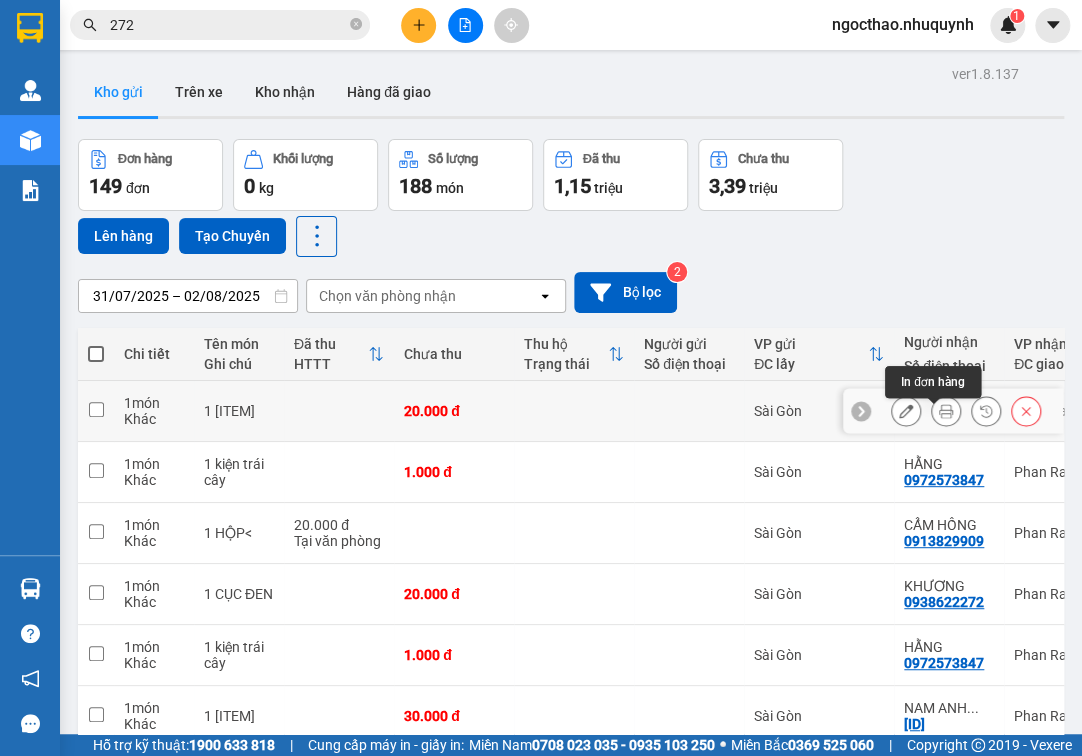 click at bounding box center (946, 411) 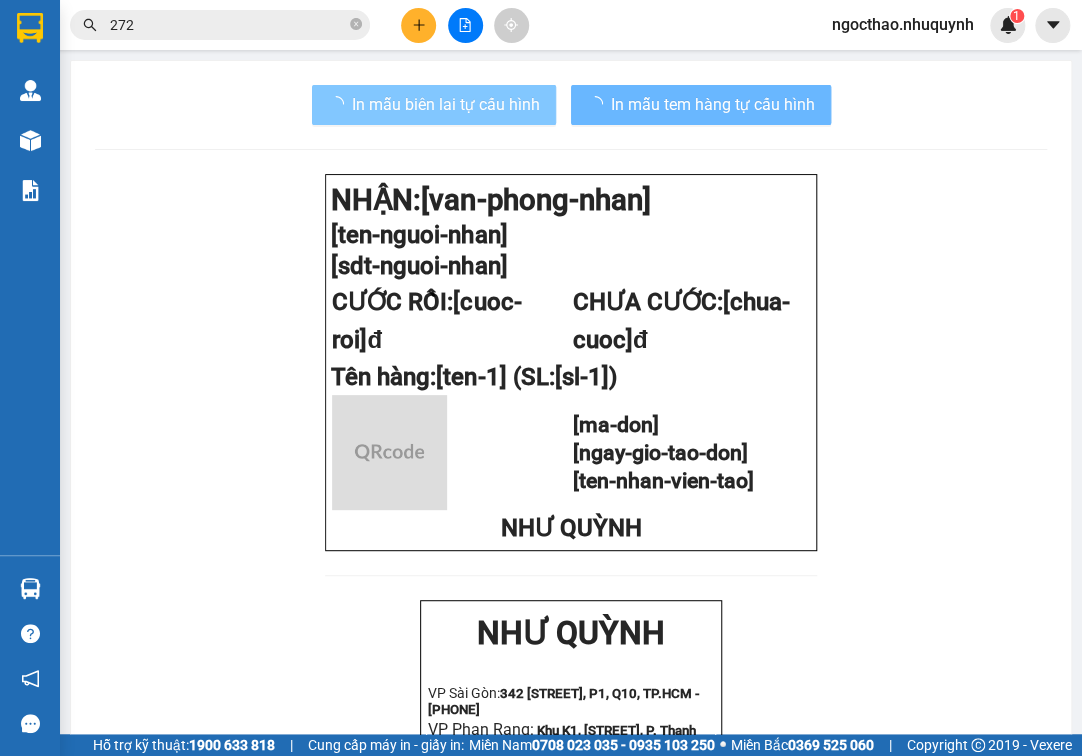 click on "In mẫu biên lai tự cấu hình" at bounding box center [446, 104] 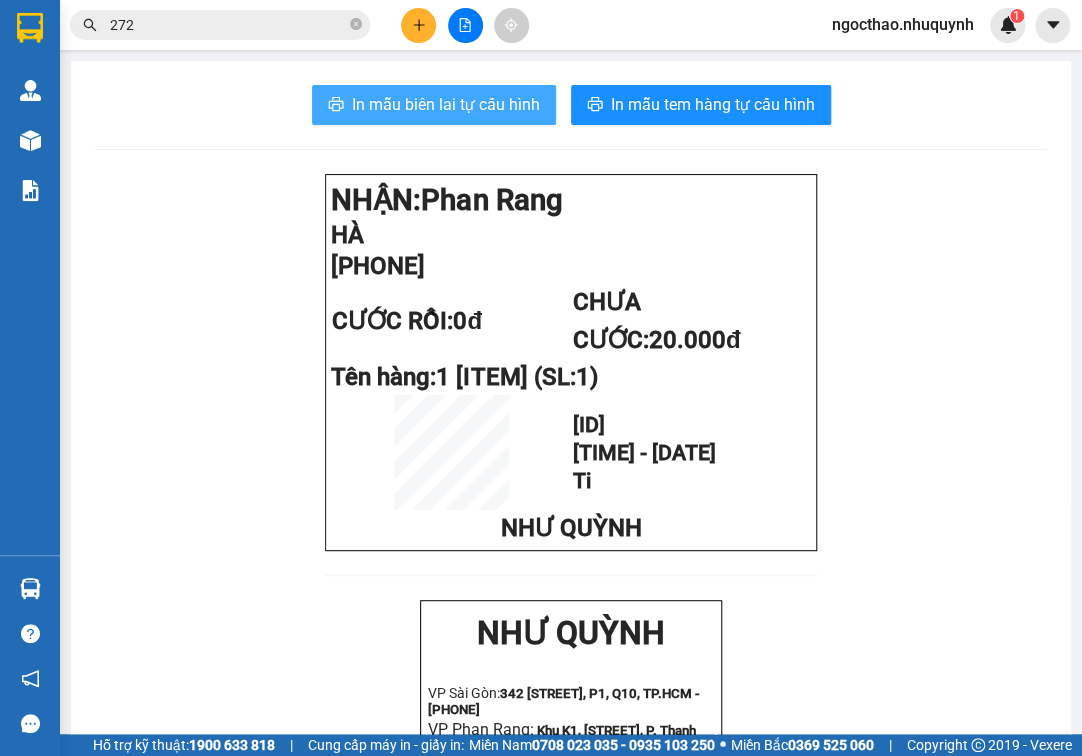 click on "In mẫu biên lai tự cấu hình" at bounding box center (446, 104) 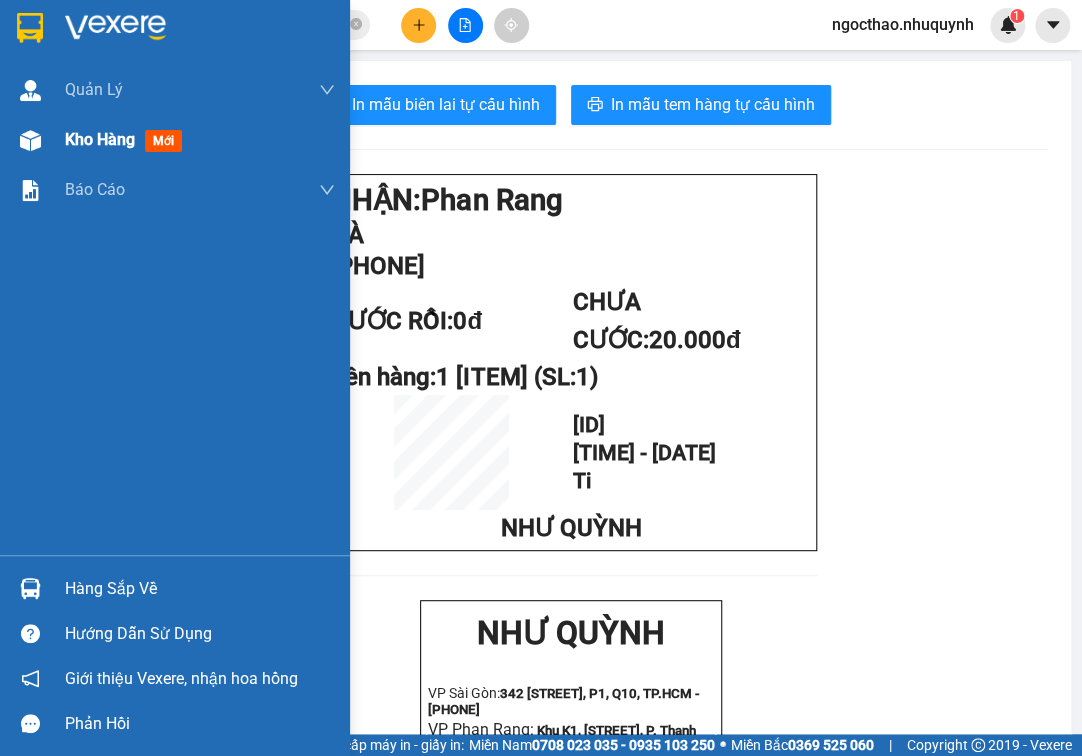 click on "Kho hàng mới" at bounding box center (200, 140) 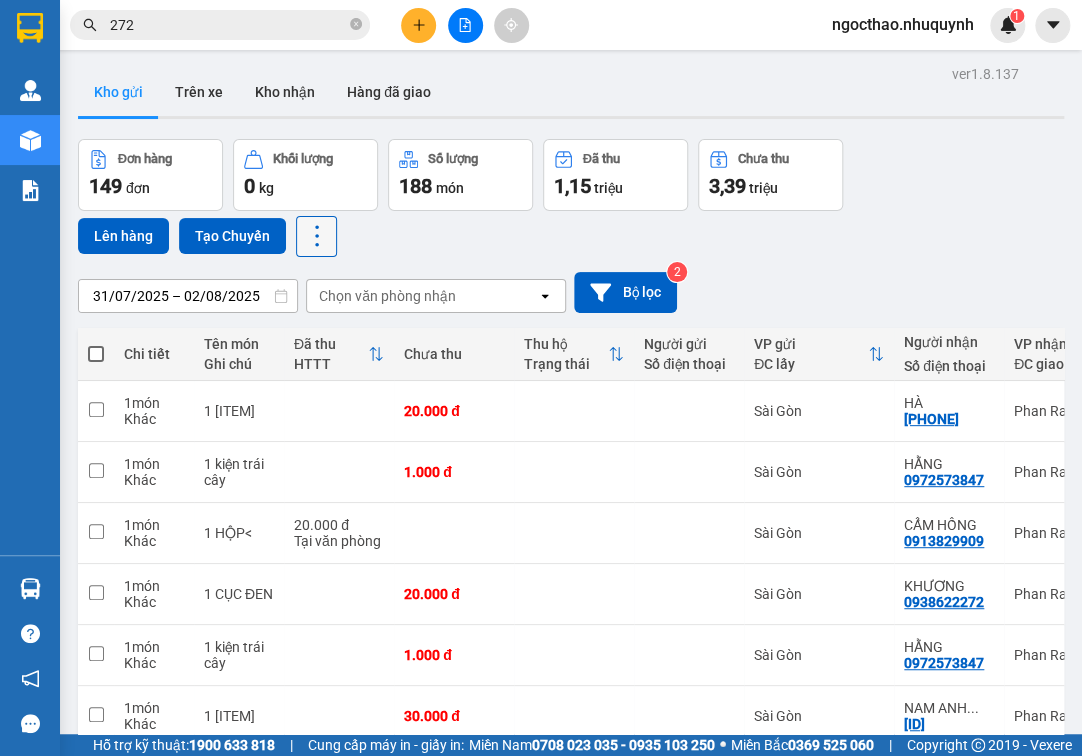 click 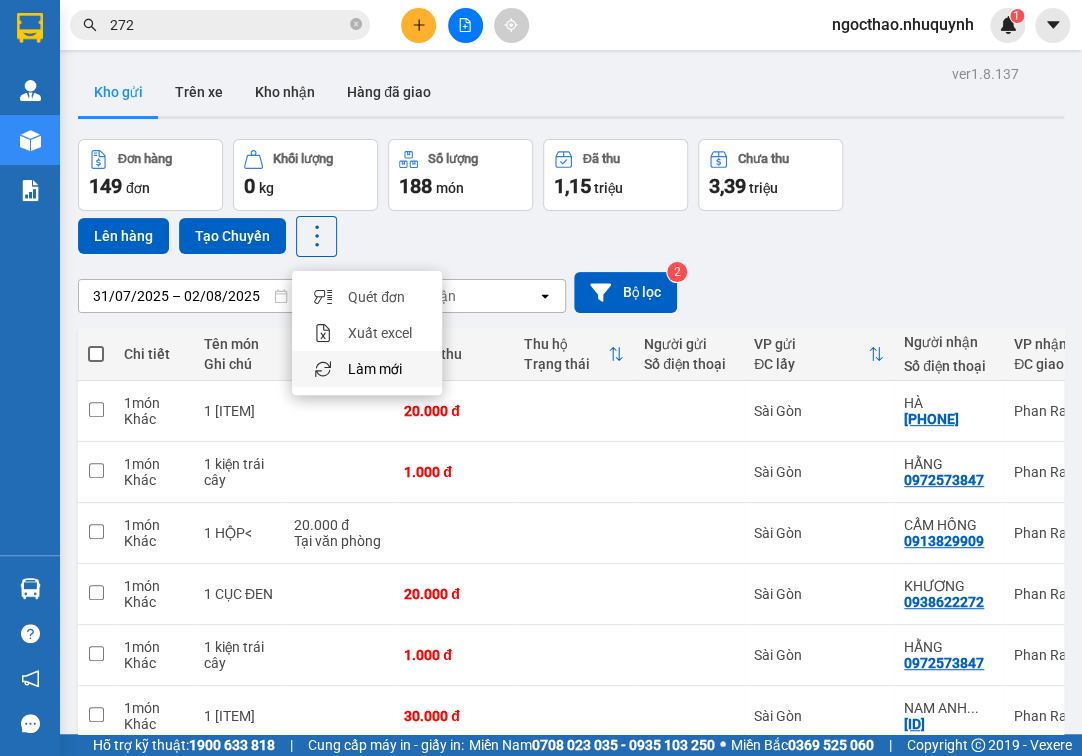 click on "Làm mới" at bounding box center [375, 369] 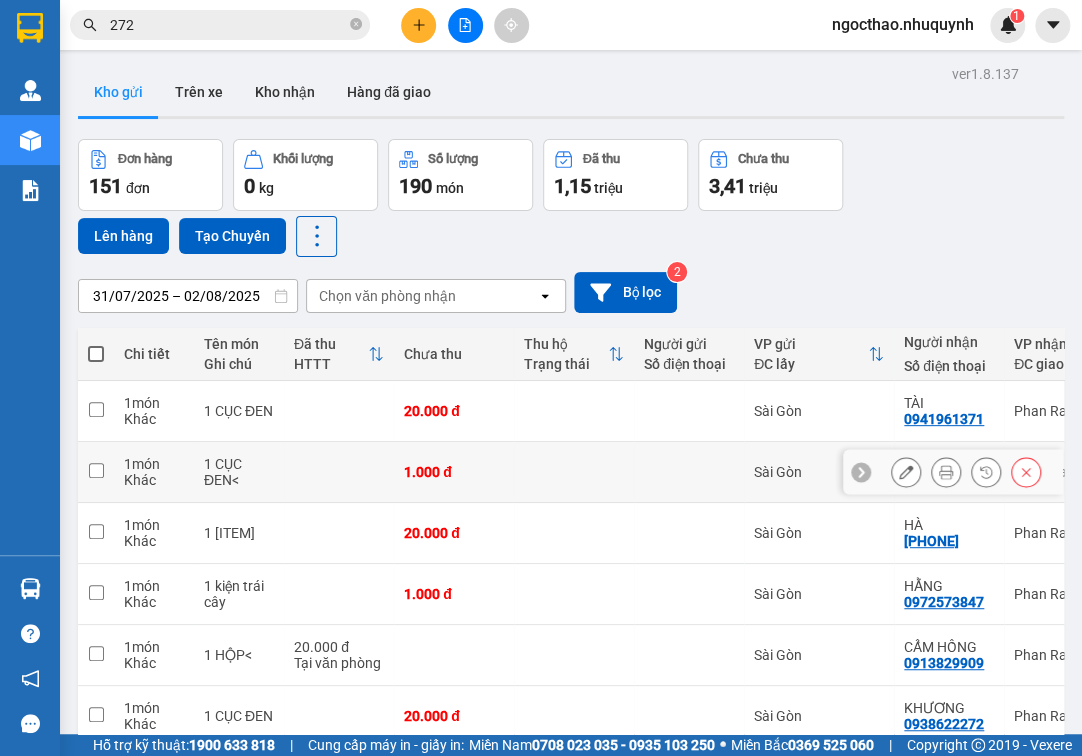 click 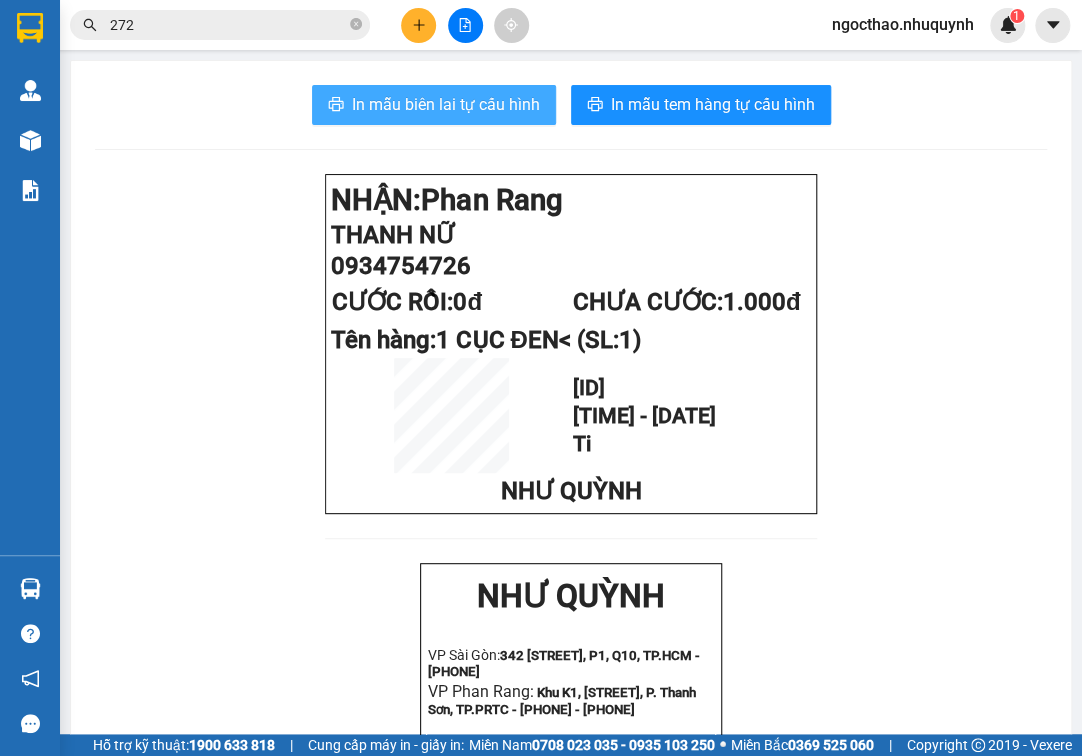 click on "In mẫu biên lai tự cấu hình" at bounding box center [446, 104] 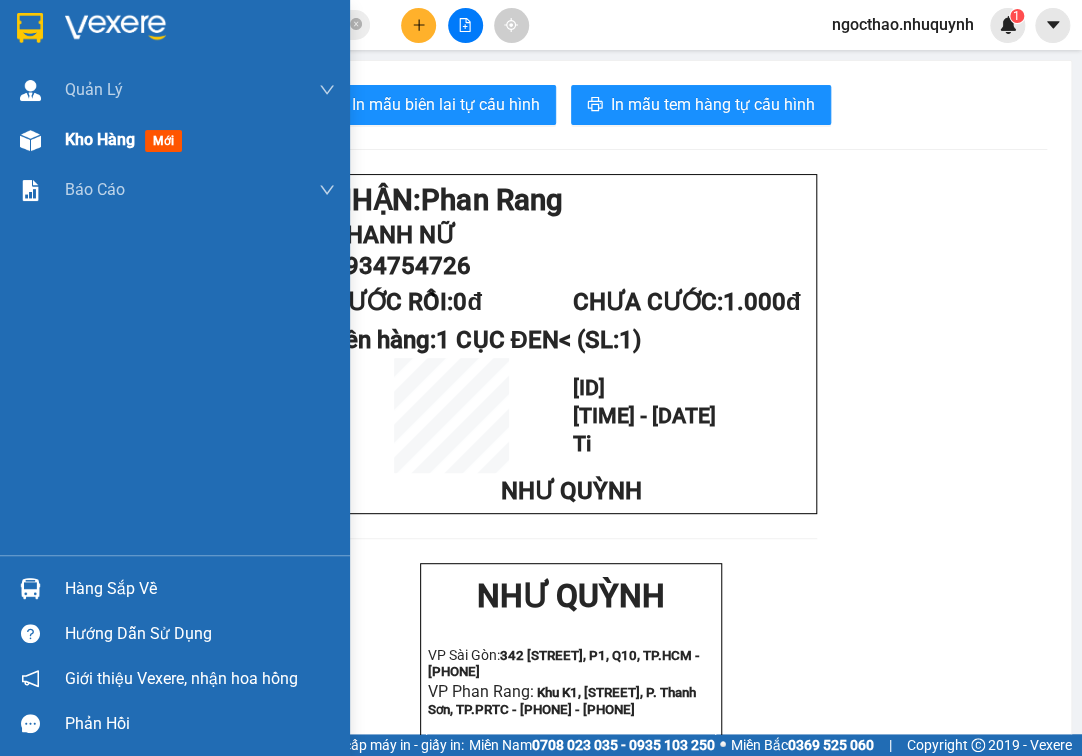 click on "Kho hàng" at bounding box center (100, 139) 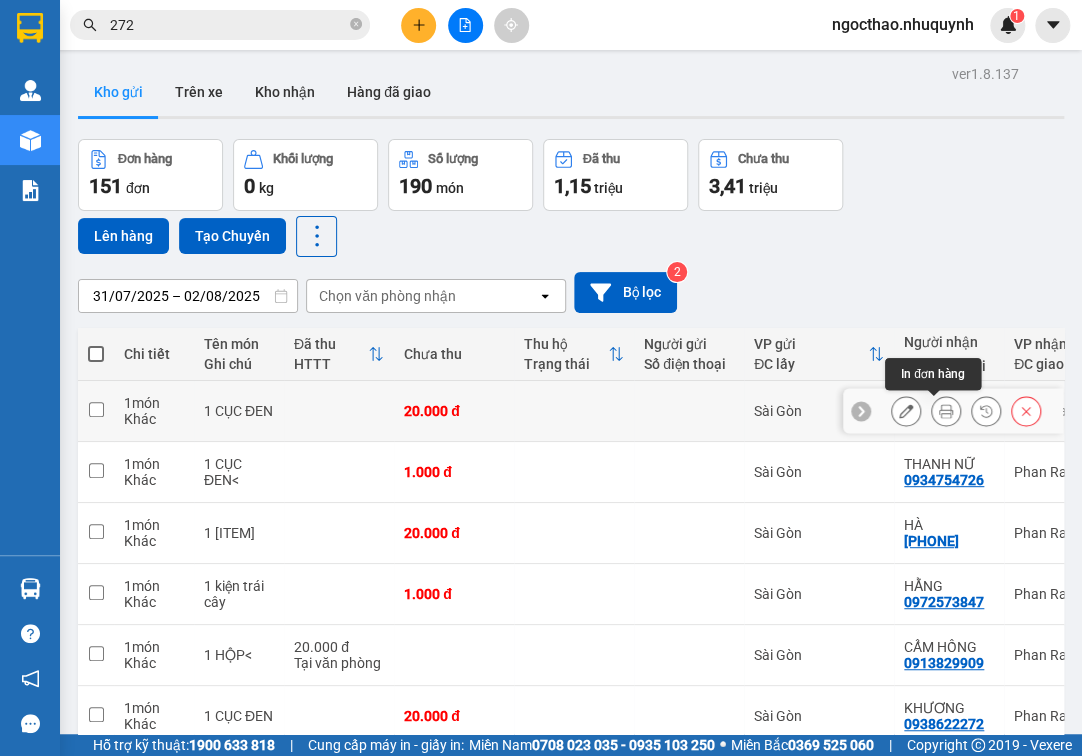 click at bounding box center [946, 411] 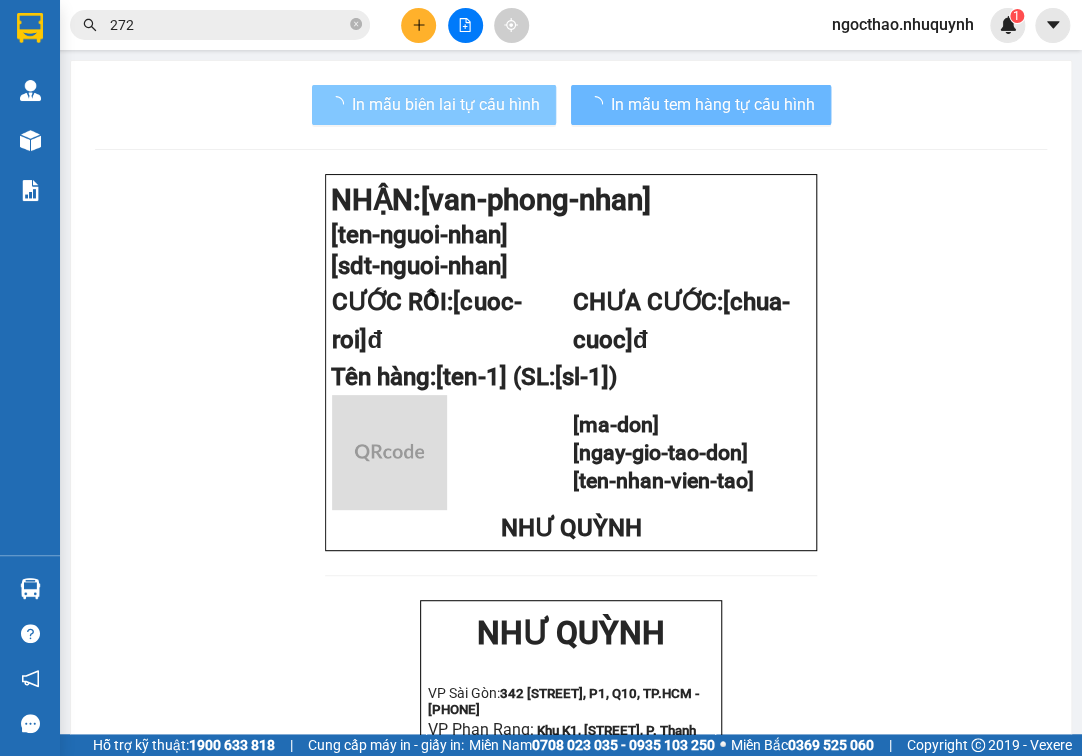 click on "In mẫu biên lai tự cấu hình" at bounding box center [434, 105] 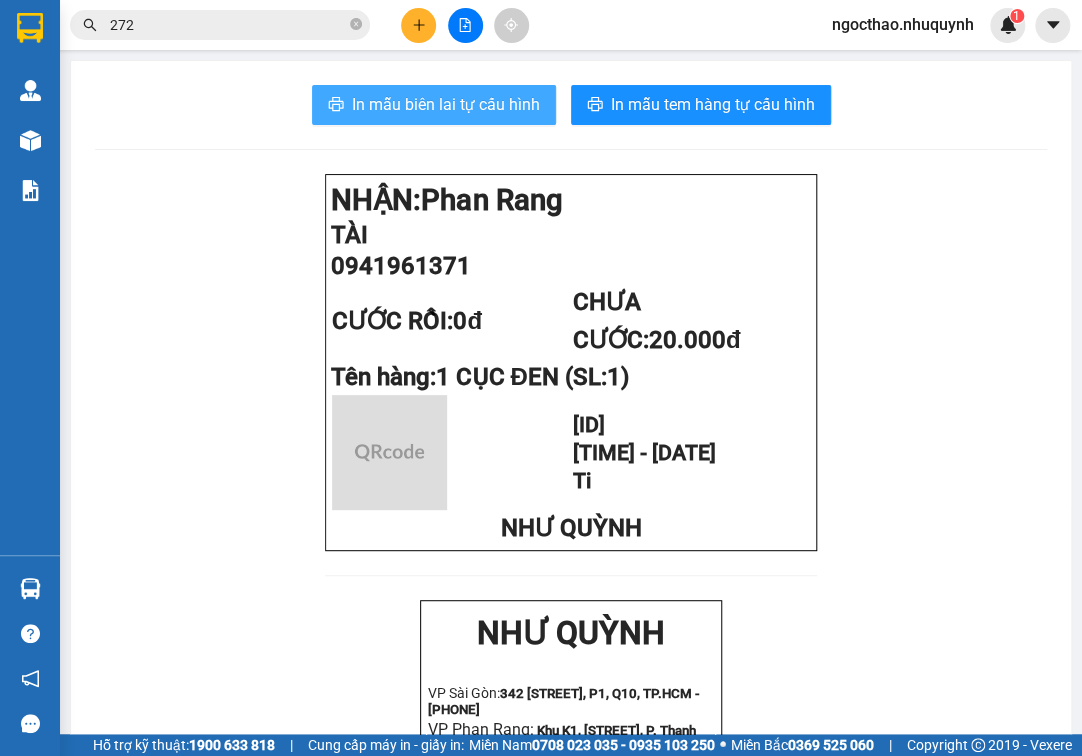 scroll, scrollTop: 0, scrollLeft: 0, axis: both 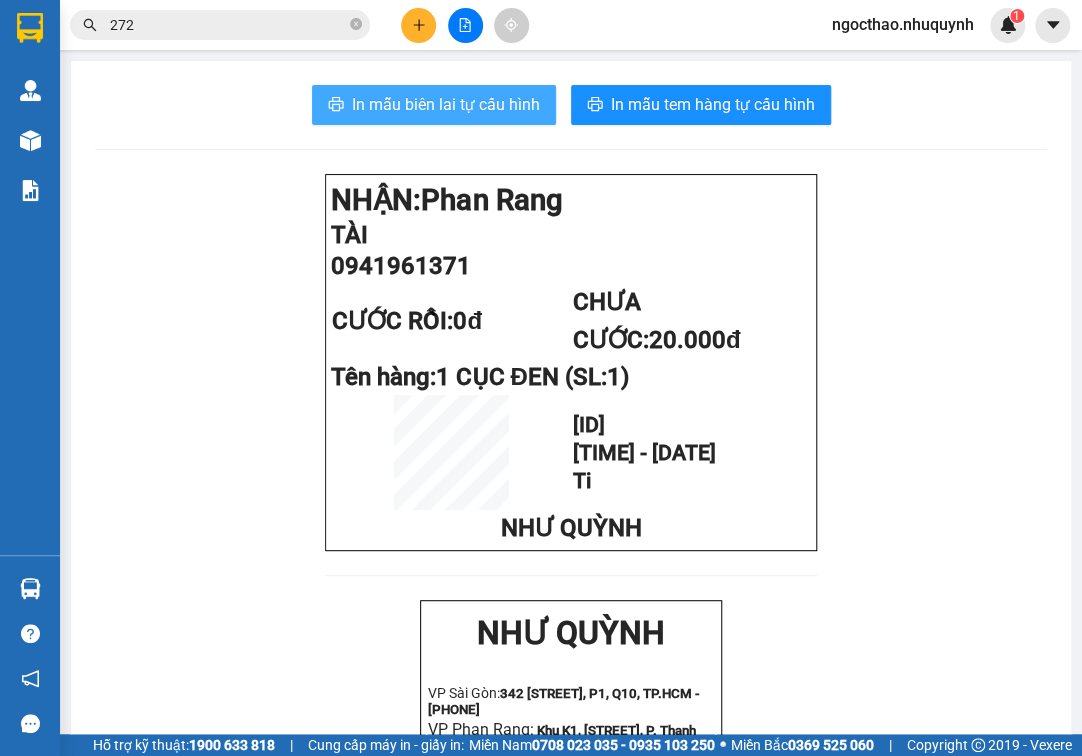 click on "In mẫu biên lai tự cấu hình" at bounding box center [434, 105] 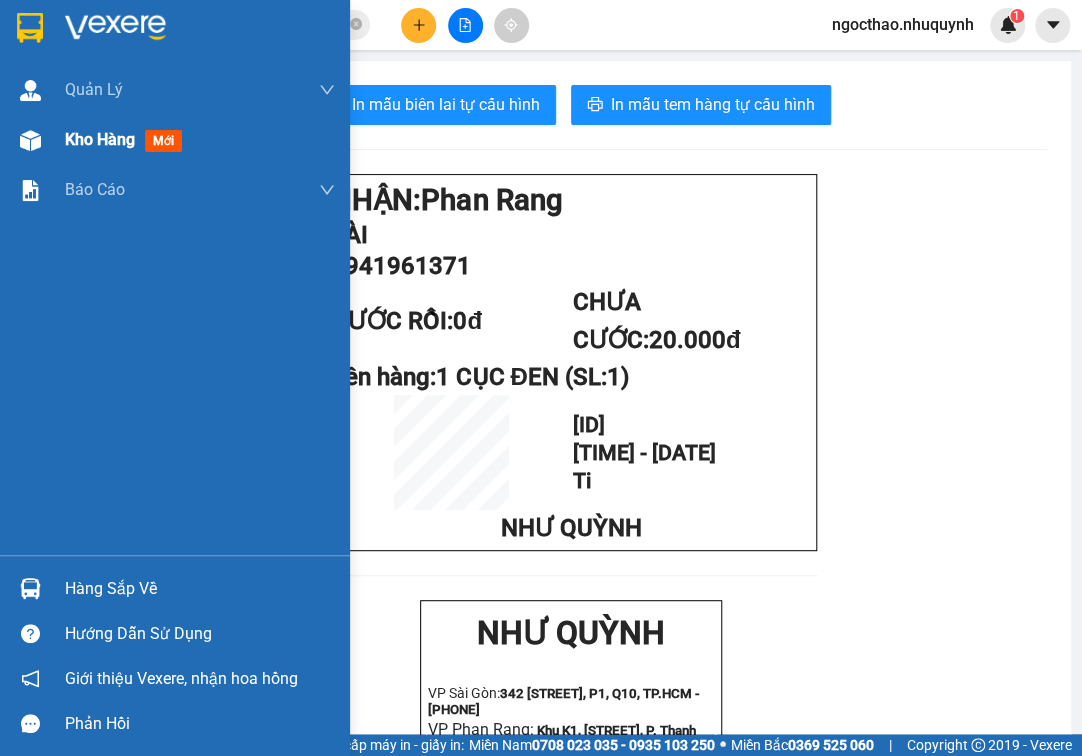 click on "Kho hàng" at bounding box center [100, 139] 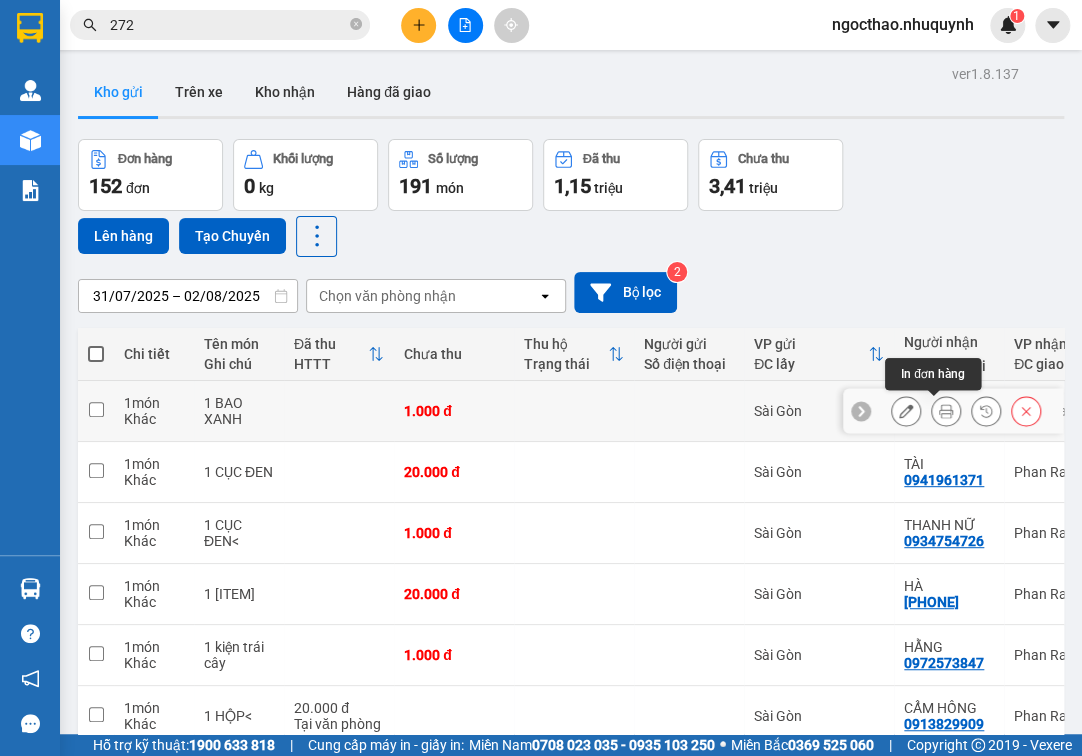 click 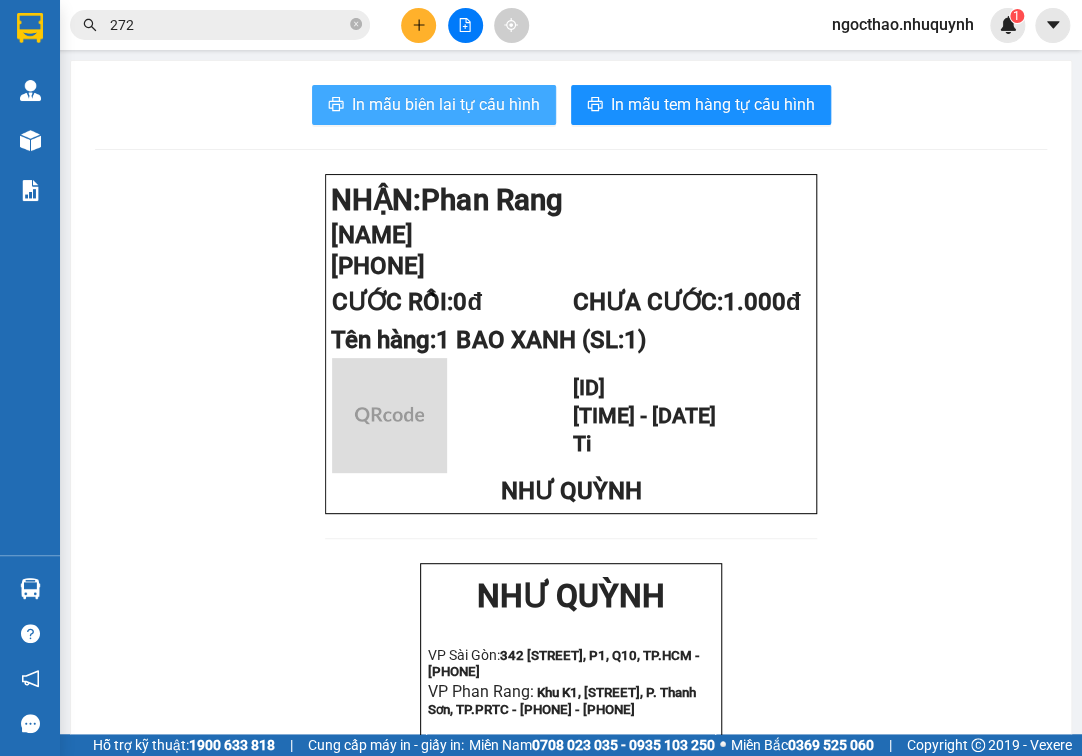 click on "In mẫu biên lai tự cấu hình" at bounding box center [434, 105] 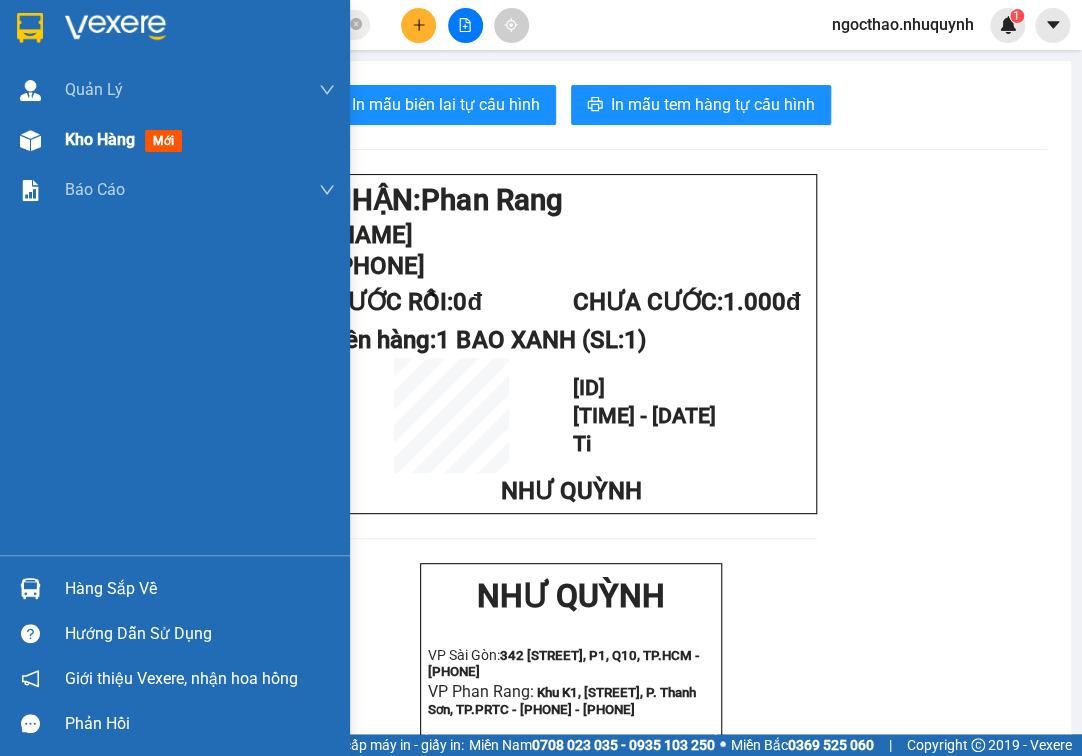 click on "Kho hàng mới" at bounding box center [200, 140] 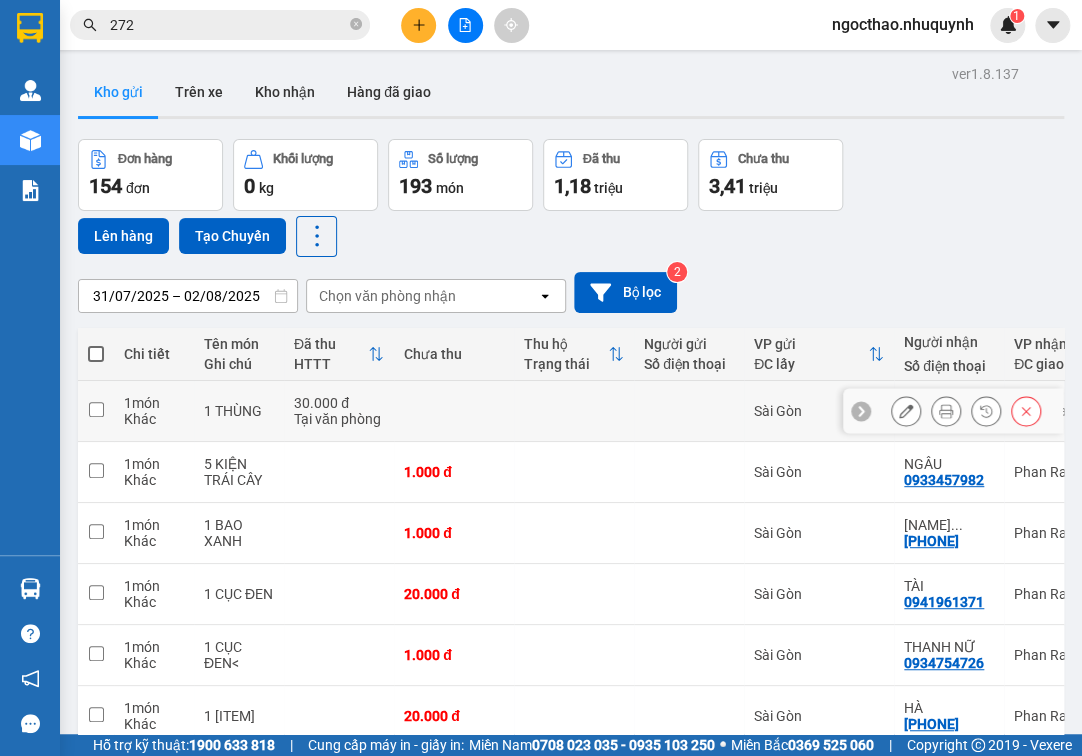 click at bounding box center (946, 411) 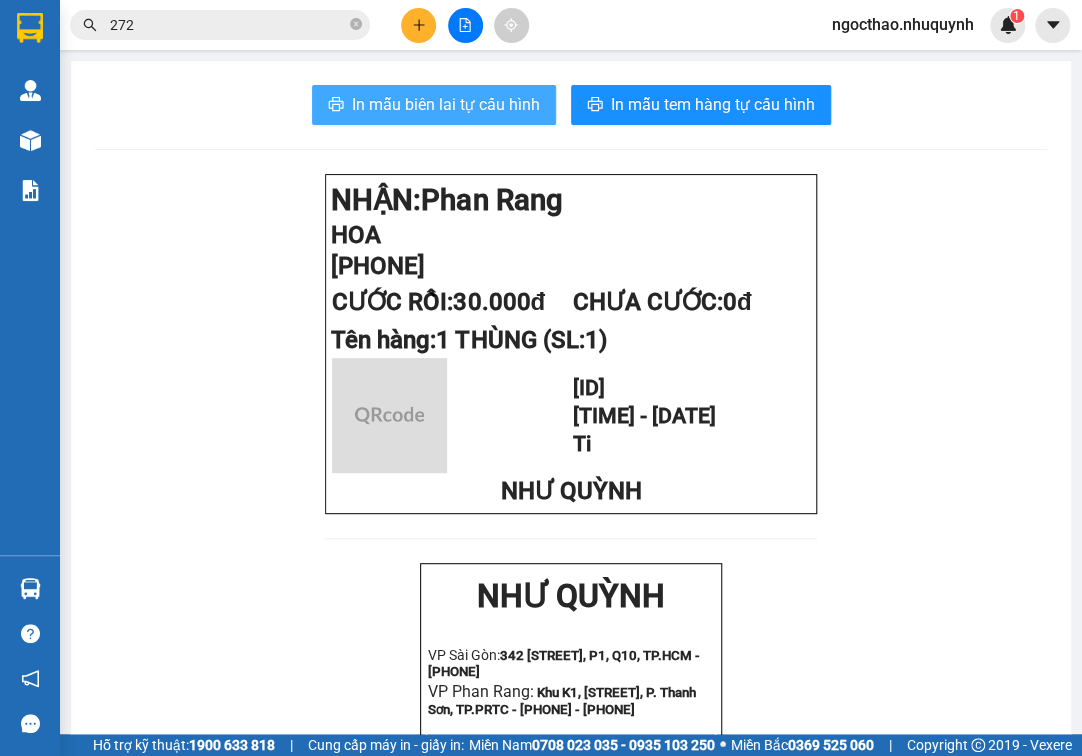 click on "In mẫu biên lai tự cấu hình" at bounding box center [434, 105] 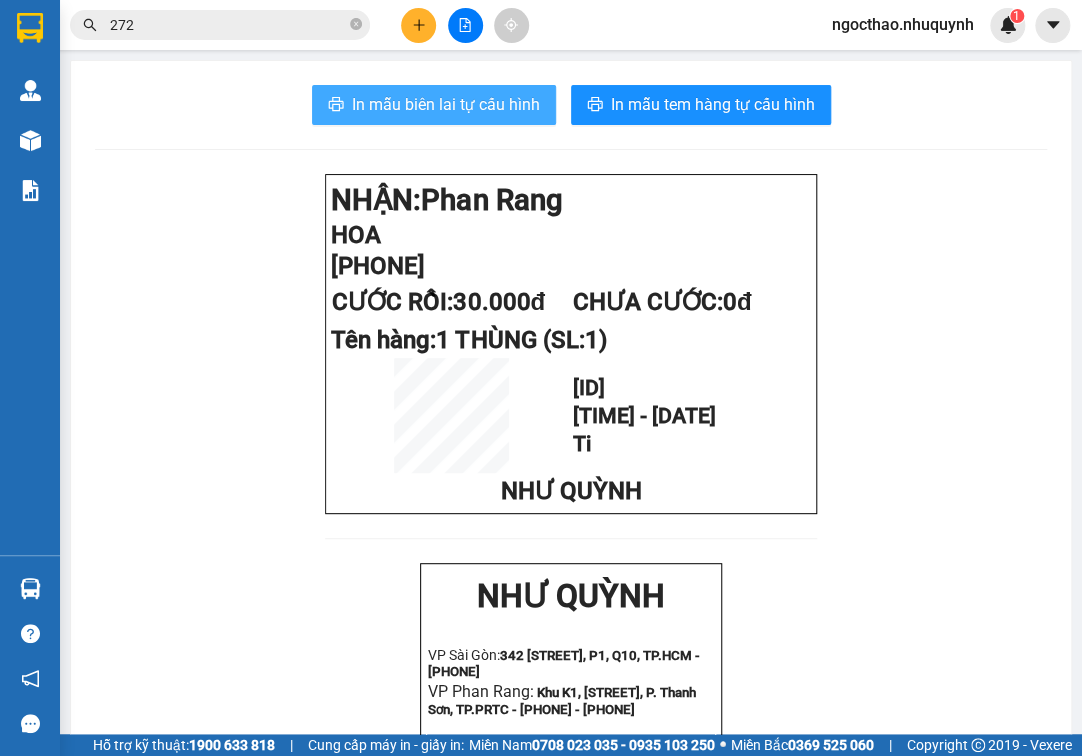 scroll, scrollTop: 0, scrollLeft: 0, axis: both 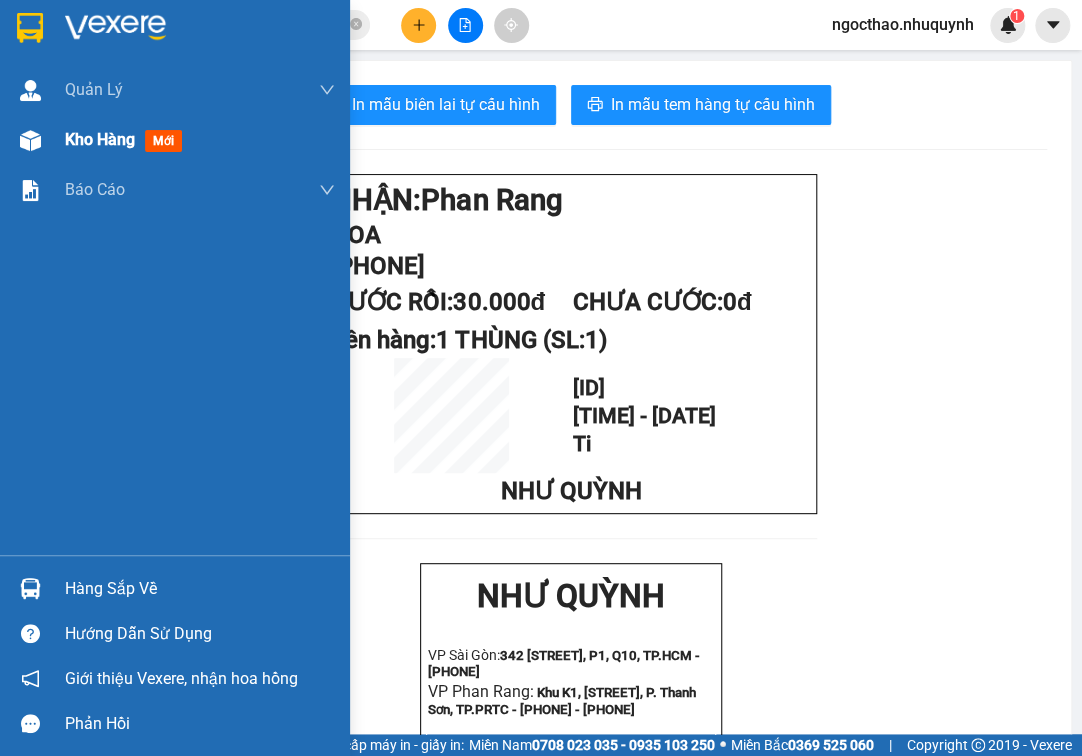 click on "Kho hàng" at bounding box center (100, 139) 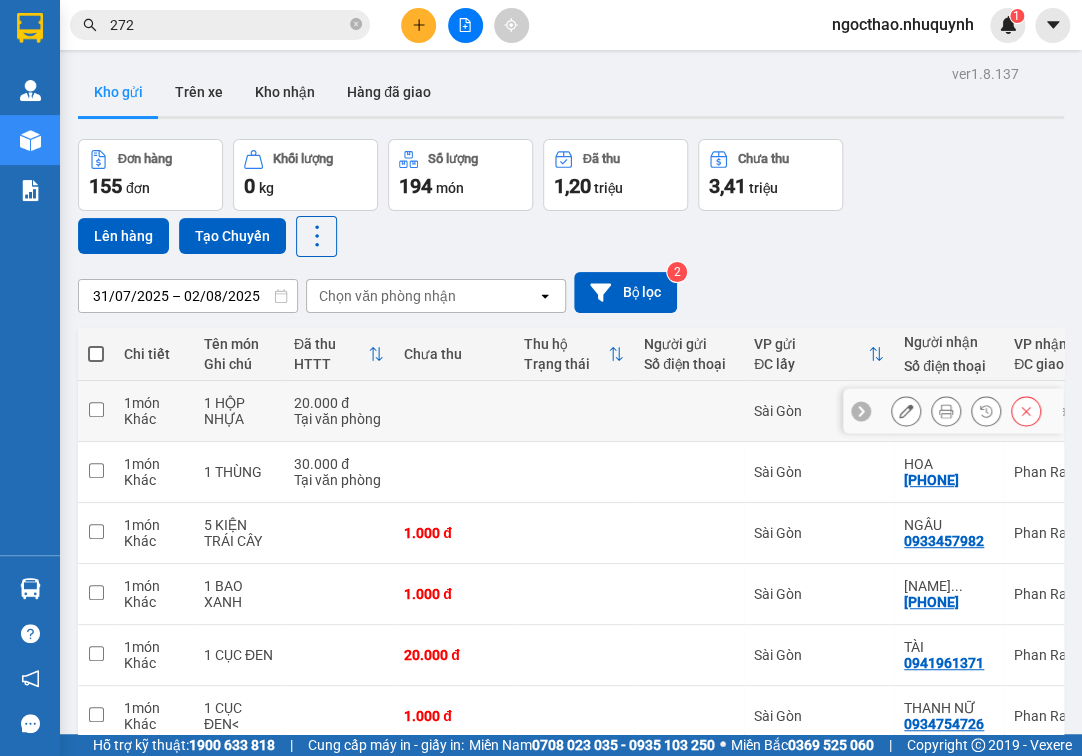 click 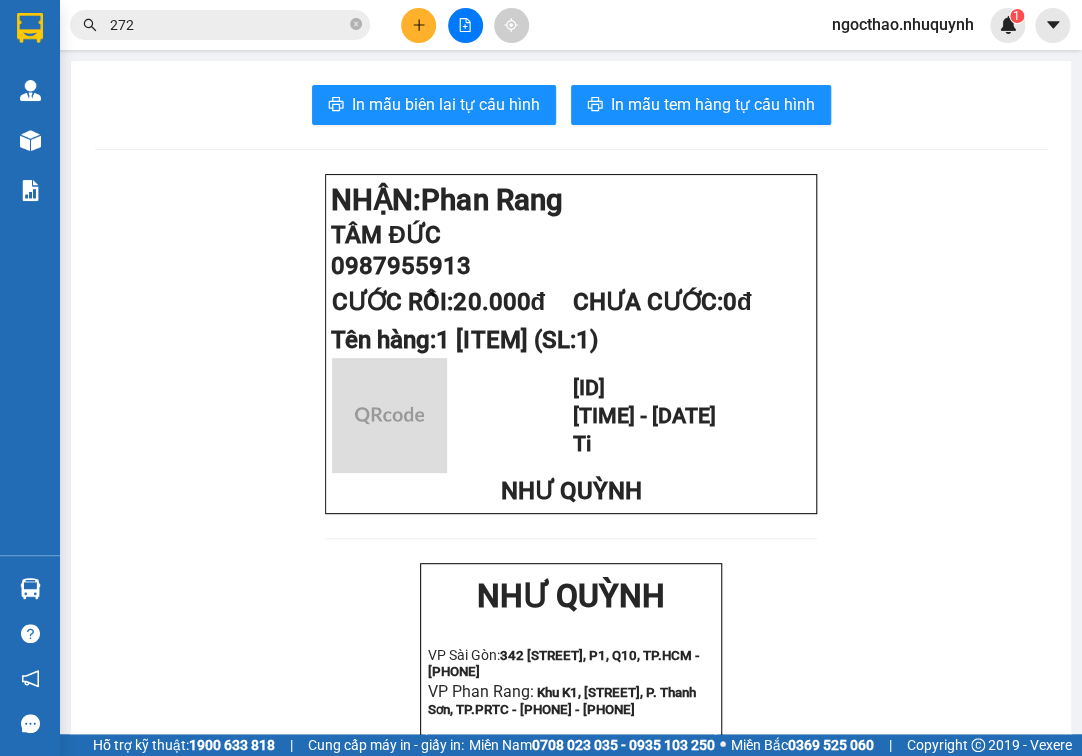 drag, startPoint x: 464, startPoint y: 76, endPoint x: 467, endPoint y: 96, distance: 20.22375 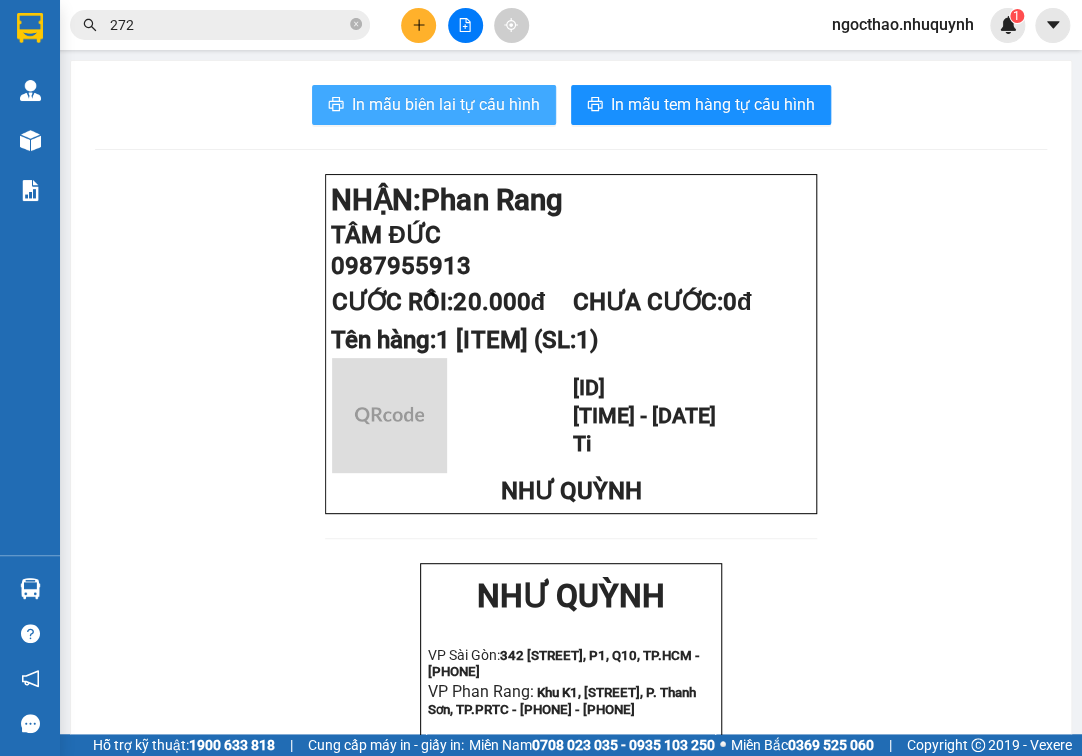 click on "In mẫu biên lai tự cấu hình In mẫu tem hàng tự cấu hình
NHẬN:  Phan Rang
TÂM ĐỨC
0987955913
CƯỚC RỒI:  20.000đ
CHƯA CƯỚC:  0đ
Tên hàng:  1 HỘP NHỰA (SL:  1)
SG2508020203
19:34:40 - 02/08/2025
Ti
NHƯ QUỲNH
NHƯ QUỲNH
VP Sài Gòn:  342 Lê Hồng Phong, P1, Q10, TP.HCM - 0931 556 979
VP Phan Rang:   Khu K1, Trần Nhân Tông, P. Thanh Sơn, TP.PRTC - 0931 225 779 - 0931 226 779
--------------------------------------------
Gửi khách hàng
Mã đơn:  SG2508020203
Gửi:   -
Sài Gòn
Nhận:   TÂM ĐỨC -  0987955913
Phan Rang
Tên hàng
SL
Cước hàng
1 HỘP NHỰA
1
20.000đ
Tổng cộng
1
20.000đ
Chưa cước:
0đ
Tổng phải thu:
0đ
Nhân viên in:  Hà Thị Ngọc Thảo
Thời gian in:  19:34  02-08-2025
KHÁCH HÀNG:" at bounding box center (571, 736) 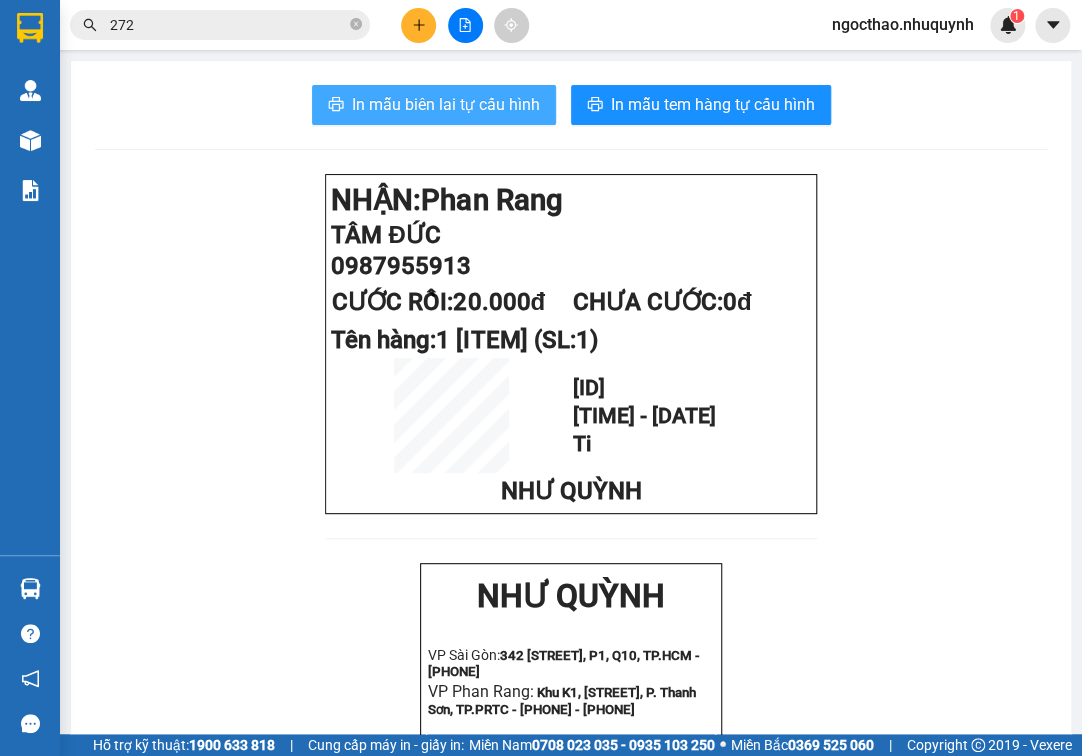 drag, startPoint x: 467, startPoint y: 96, endPoint x: 467, endPoint y: 108, distance: 12 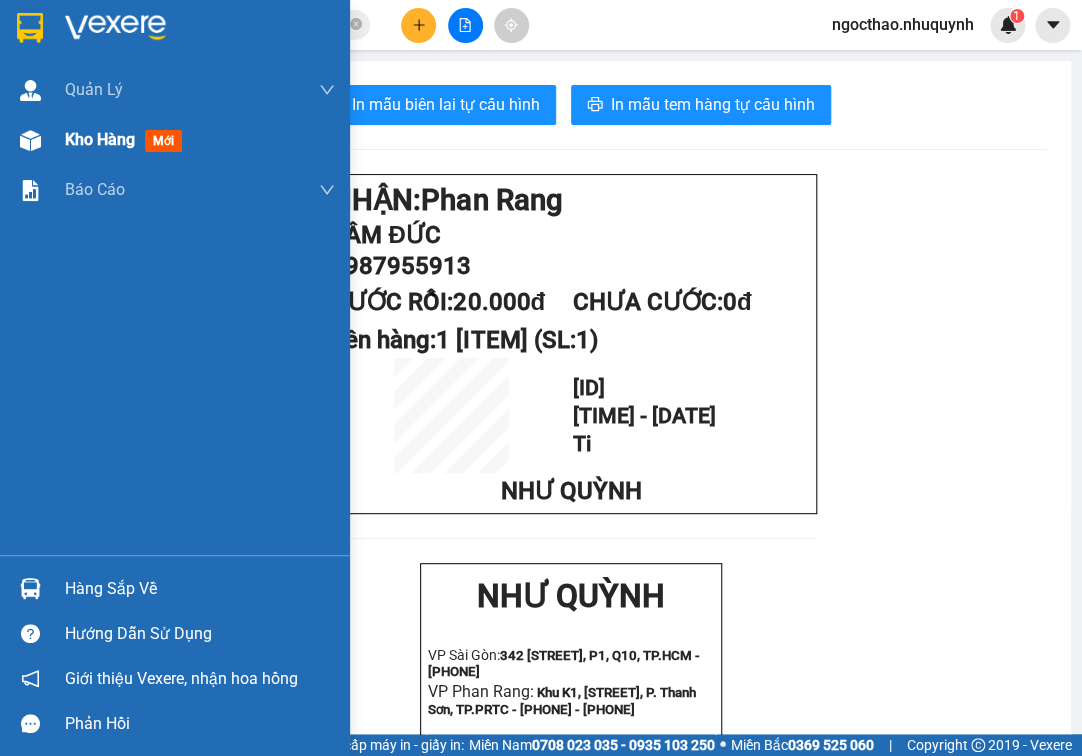 click on "Kho hàng" at bounding box center [100, 139] 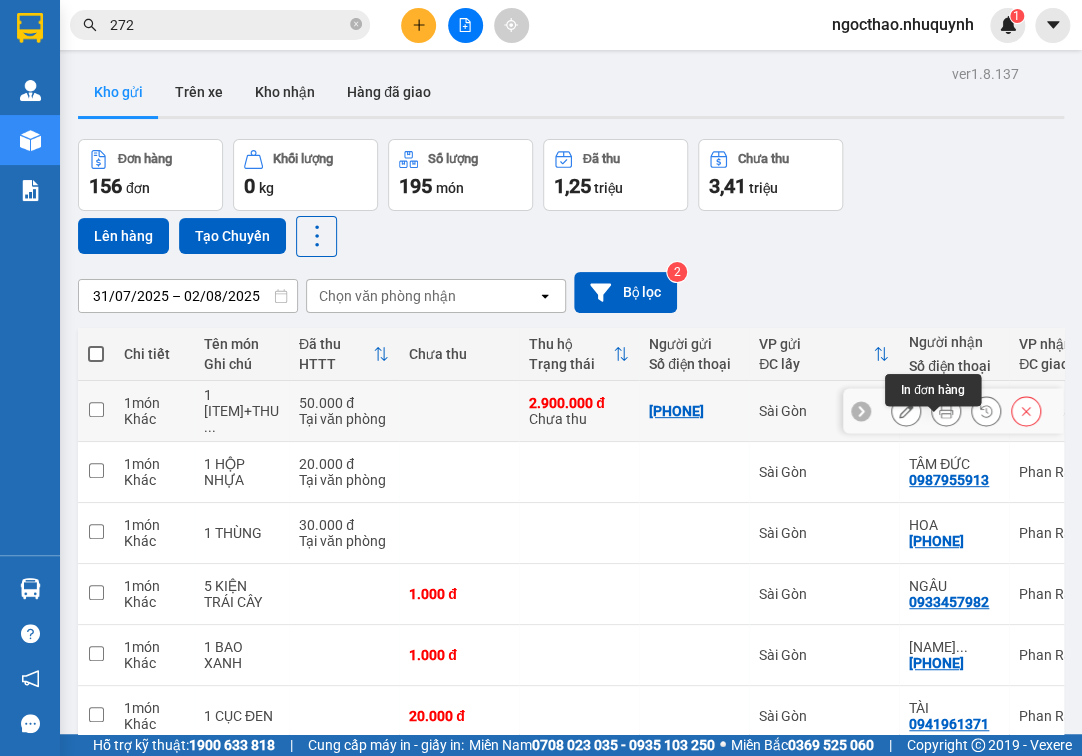 click 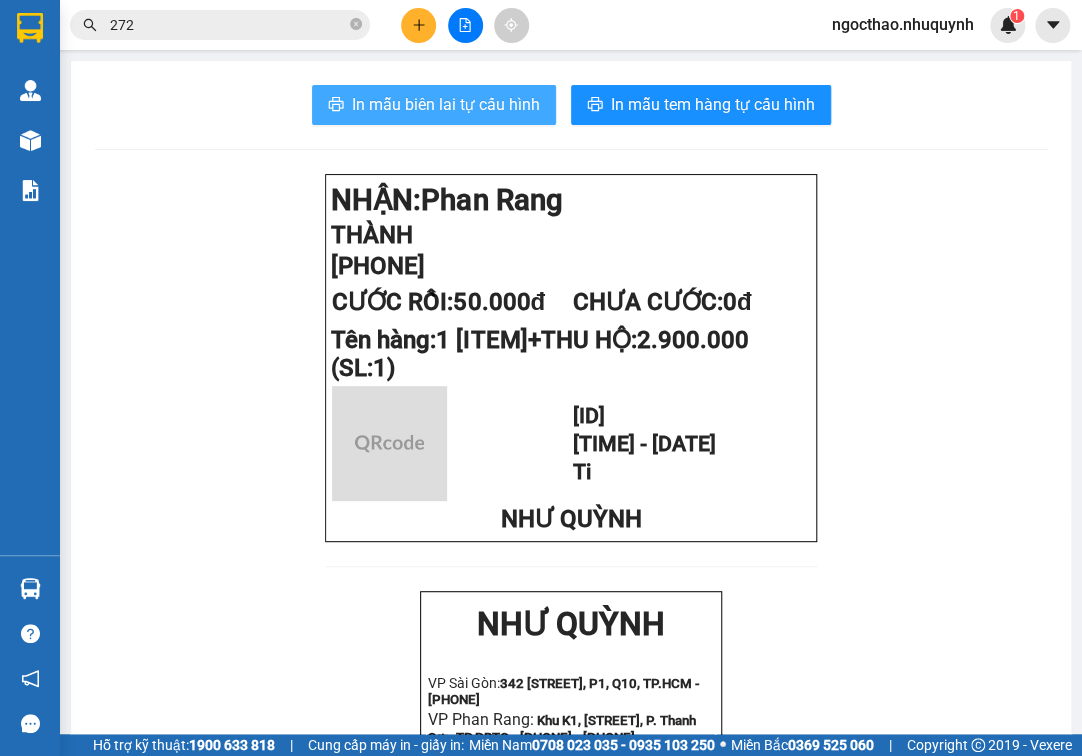 click on "In mẫu biên lai tự cấu hình" at bounding box center [446, 104] 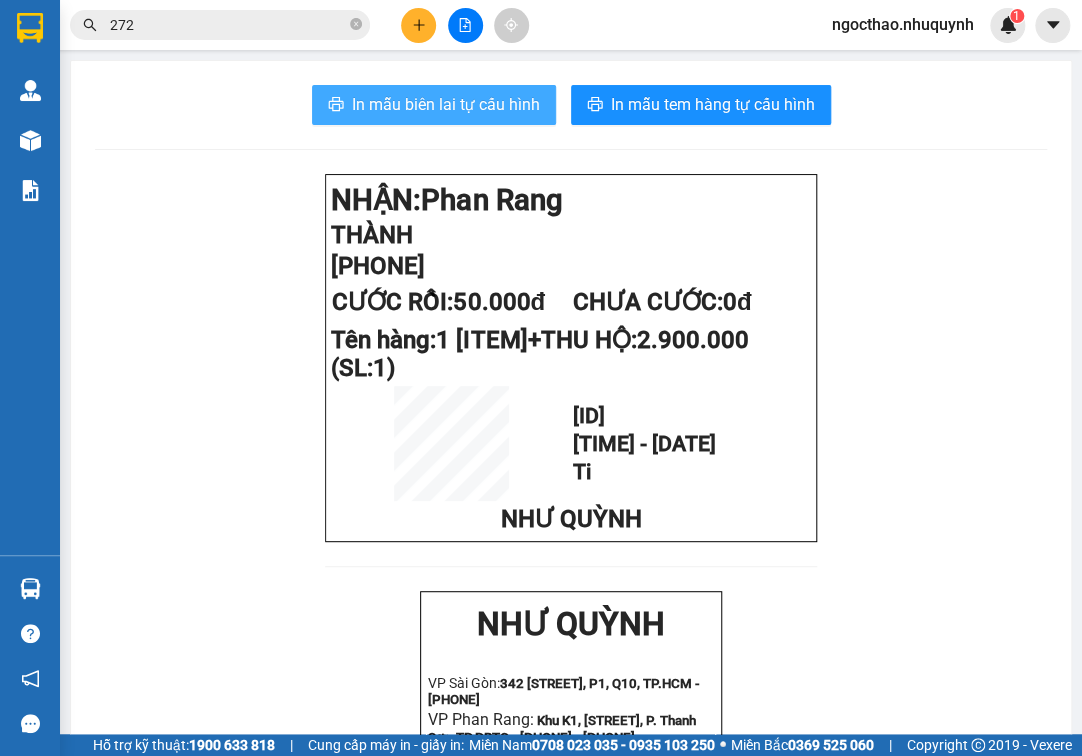 scroll, scrollTop: 0, scrollLeft: 0, axis: both 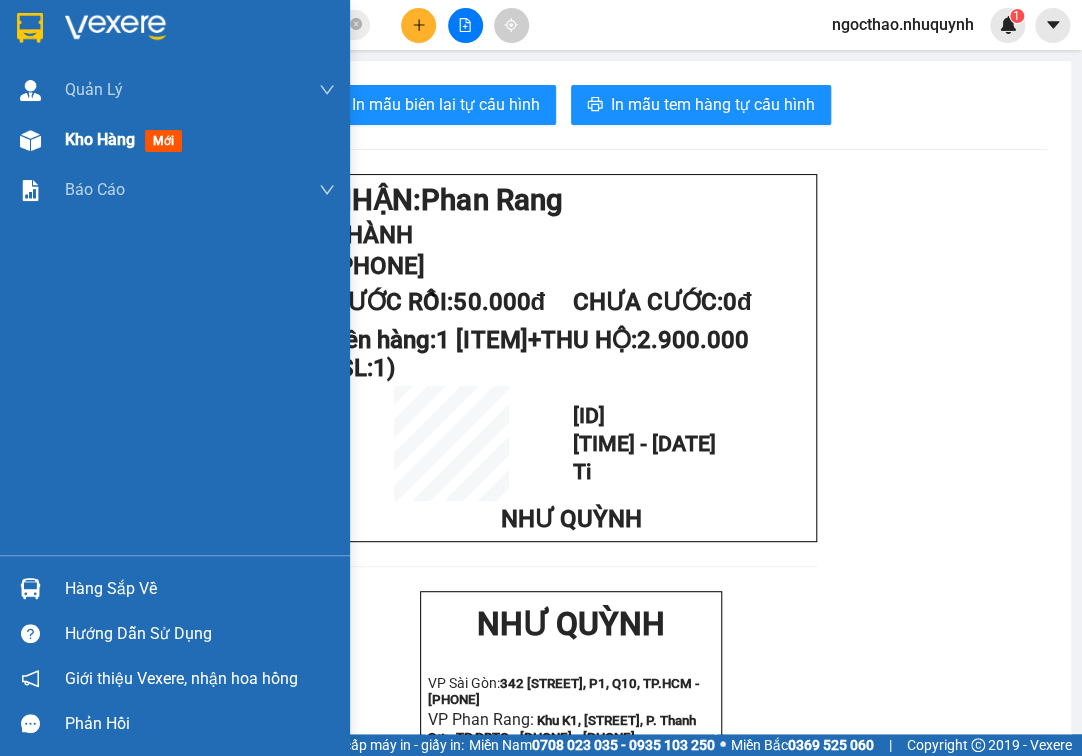 click on "Kho hàng mới" at bounding box center [200, 140] 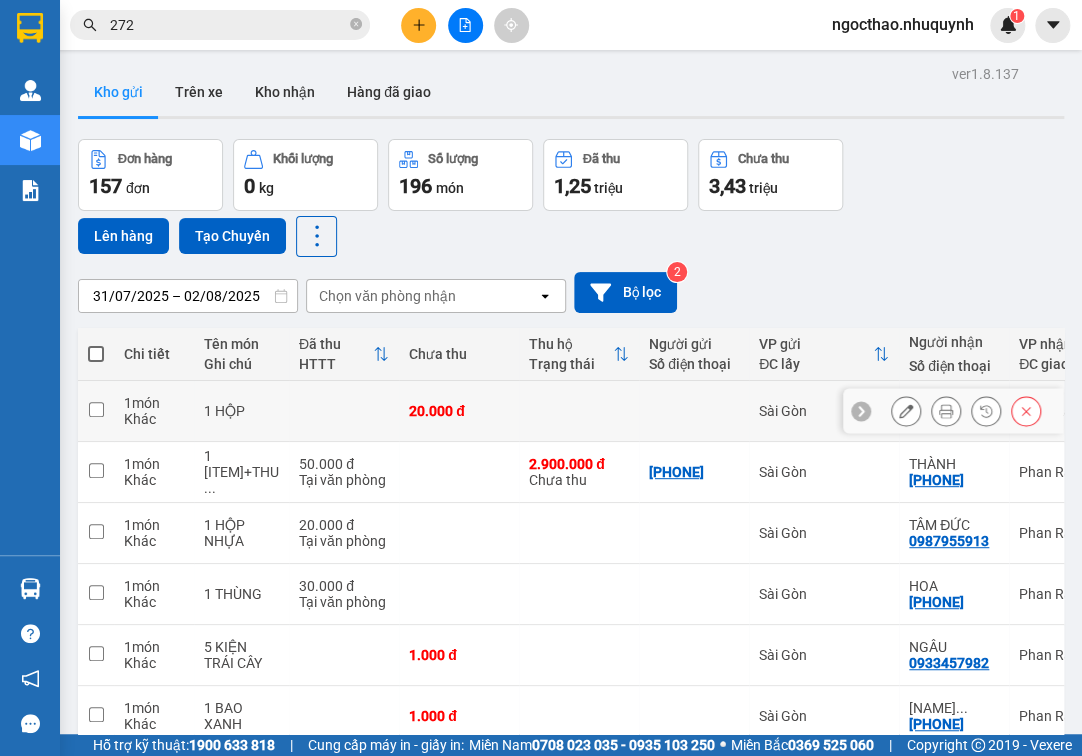 click 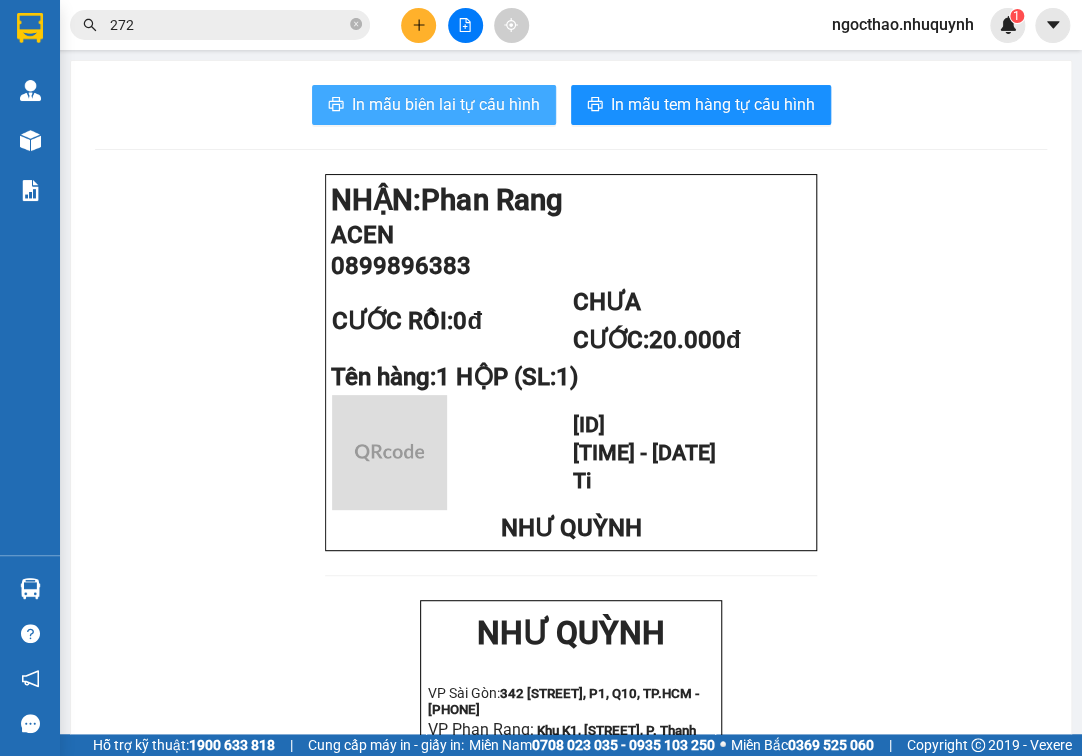 click on "In mẫu biên lai tự cấu hình" at bounding box center [446, 104] 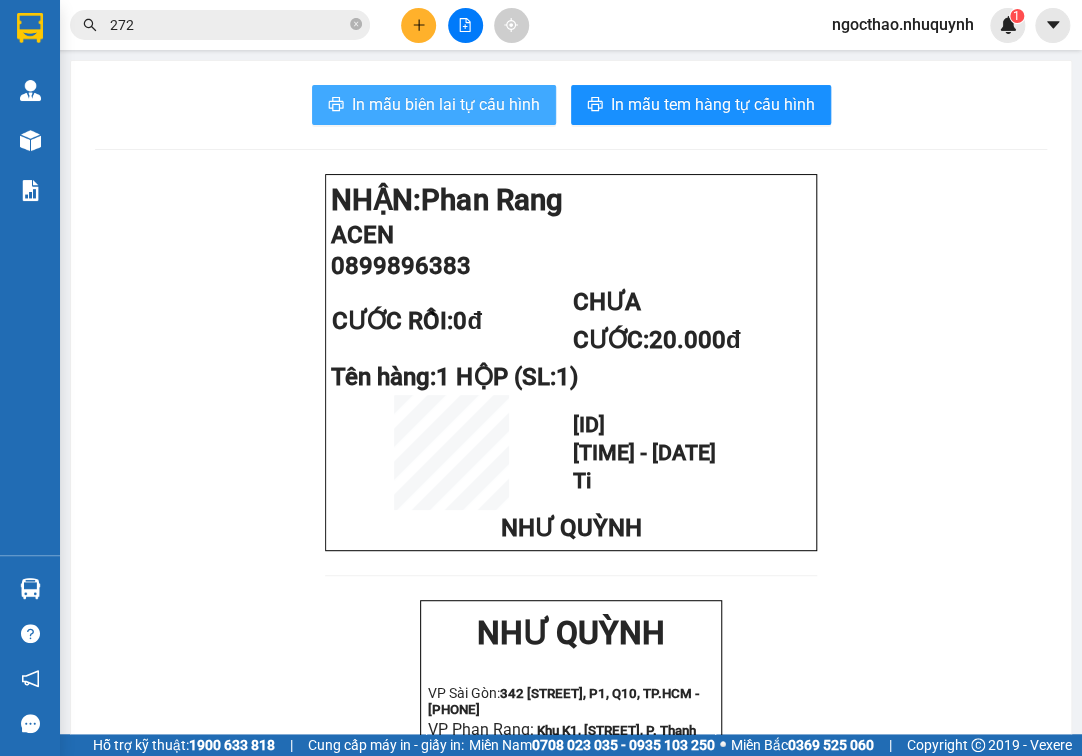 scroll, scrollTop: 0, scrollLeft: 0, axis: both 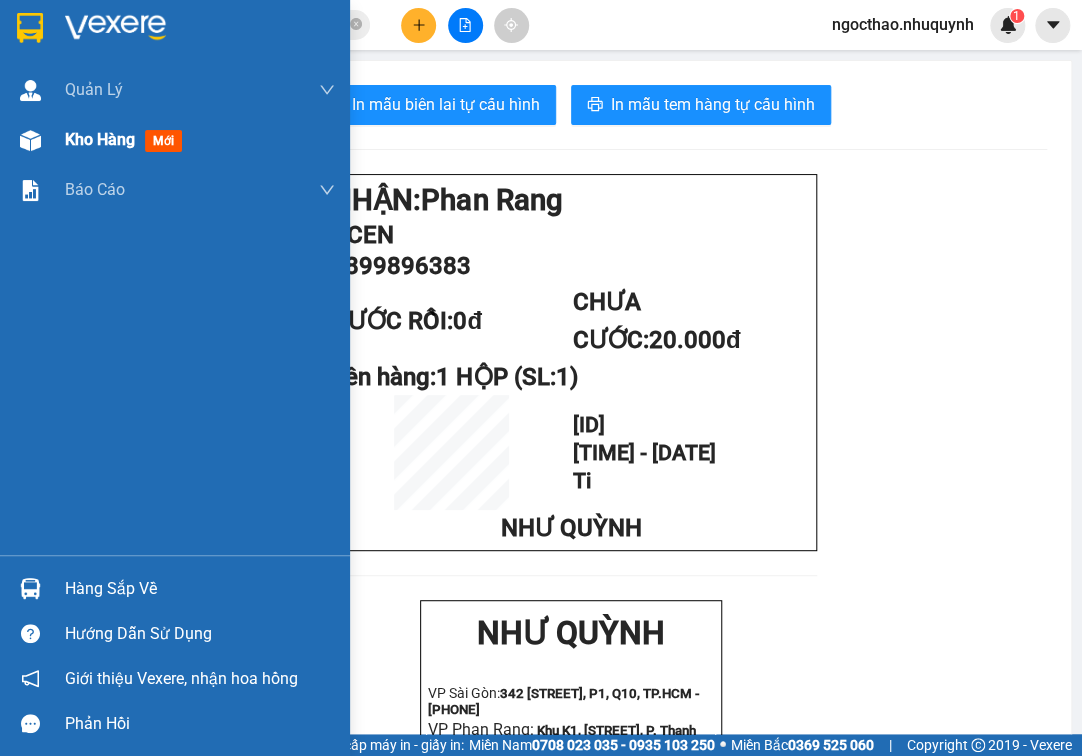 click on "Kho hàng mới" at bounding box center (200, 140) 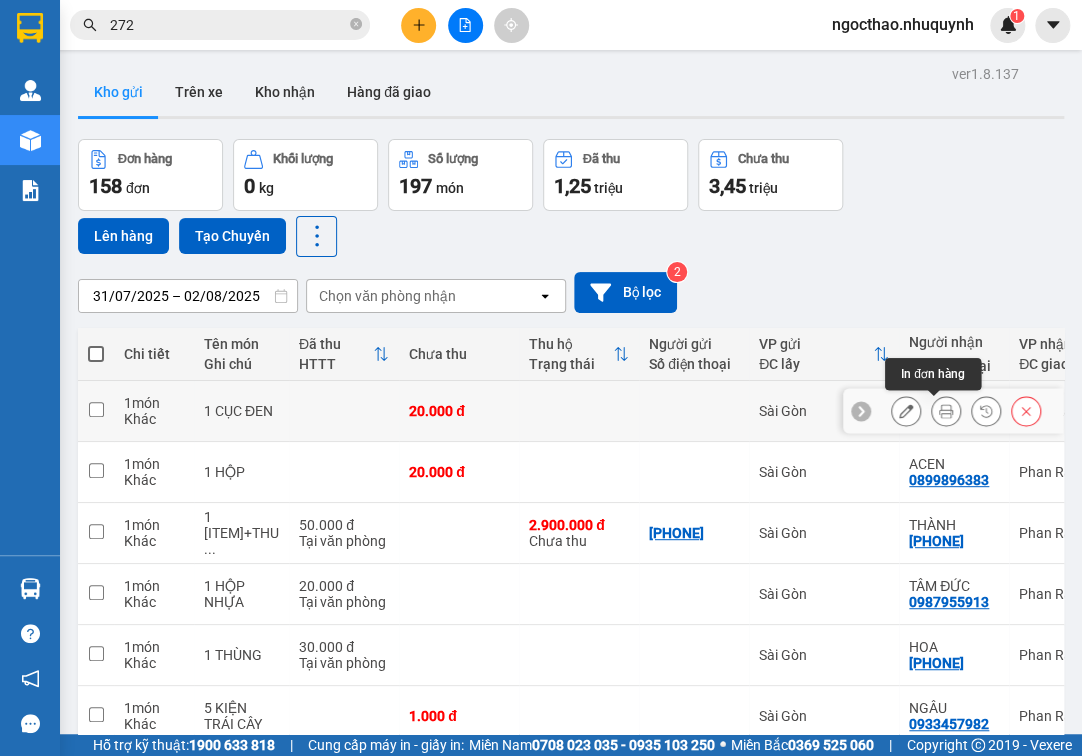 click 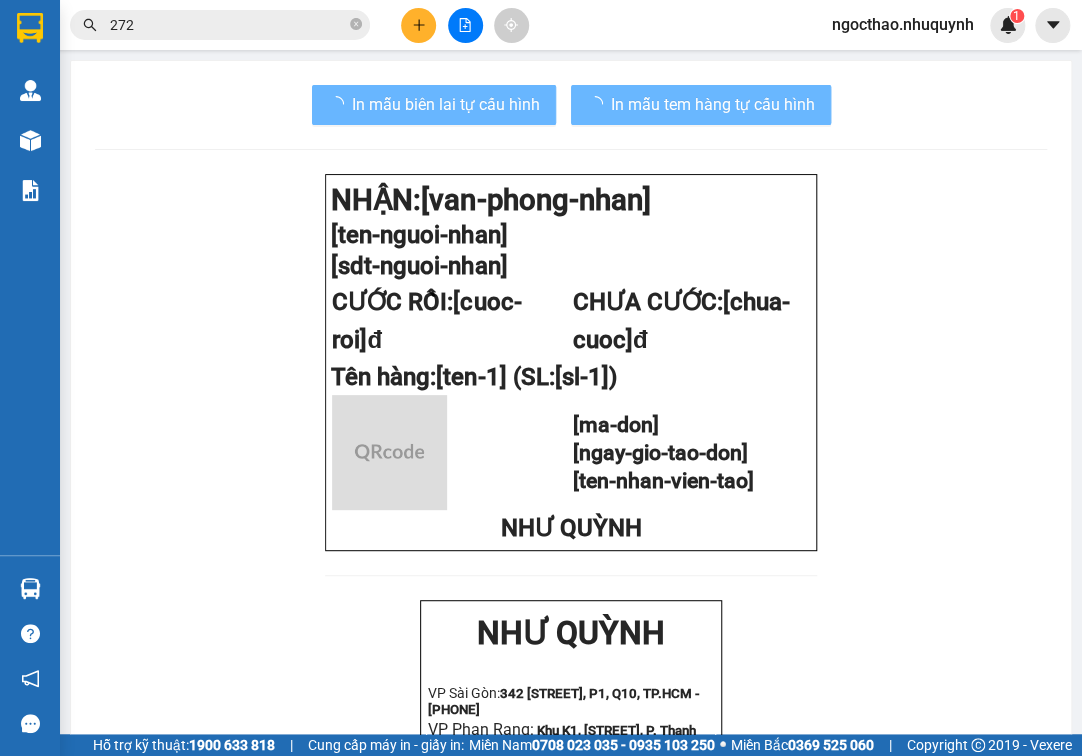 drag, startPoint x: 427, startPoint y: 19, endPoint x: 432, endPoint y: 72, distance: 53.235325 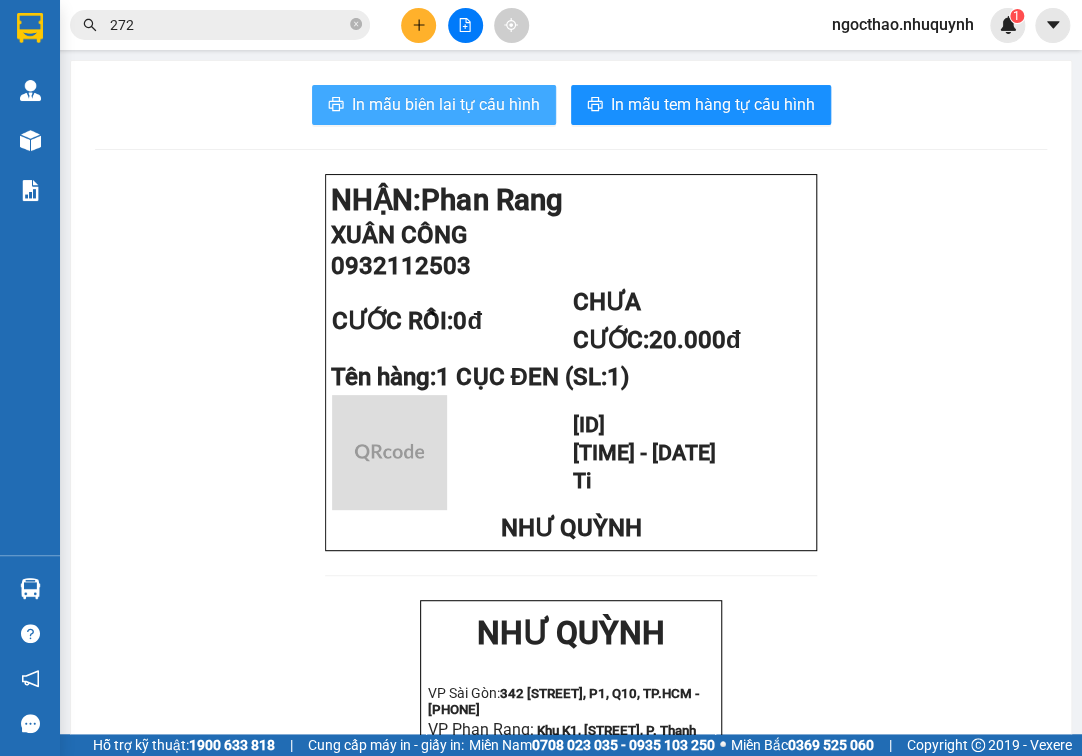 drag, startPoint x: 442, startPoint y: 108, endPoint x: 558, endPoint y: 163, distance: 128.37834 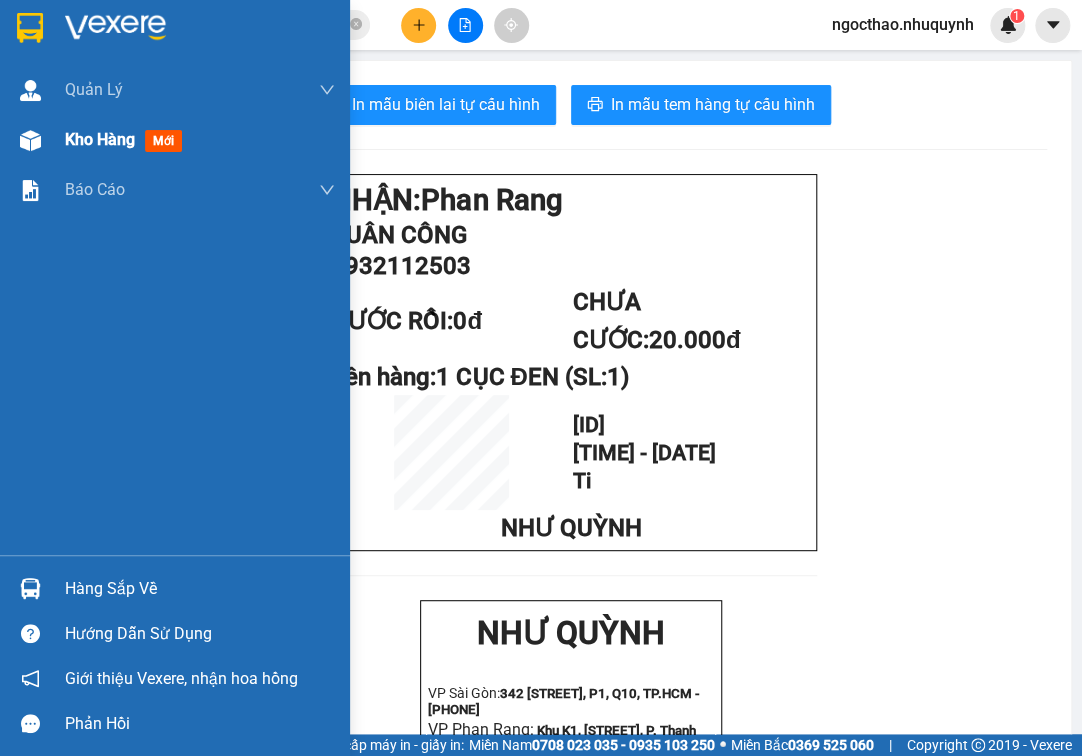 click on "Kho hàng mới" at bounding box center [127, 139] 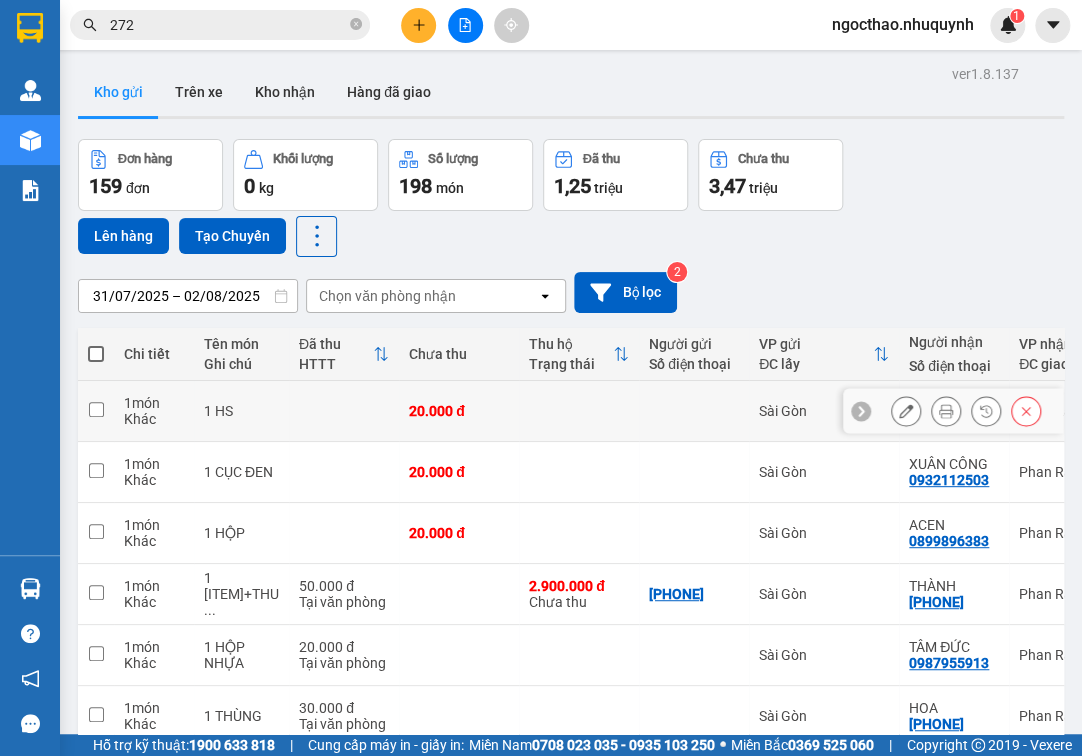 click at bounding box center [946, 411] 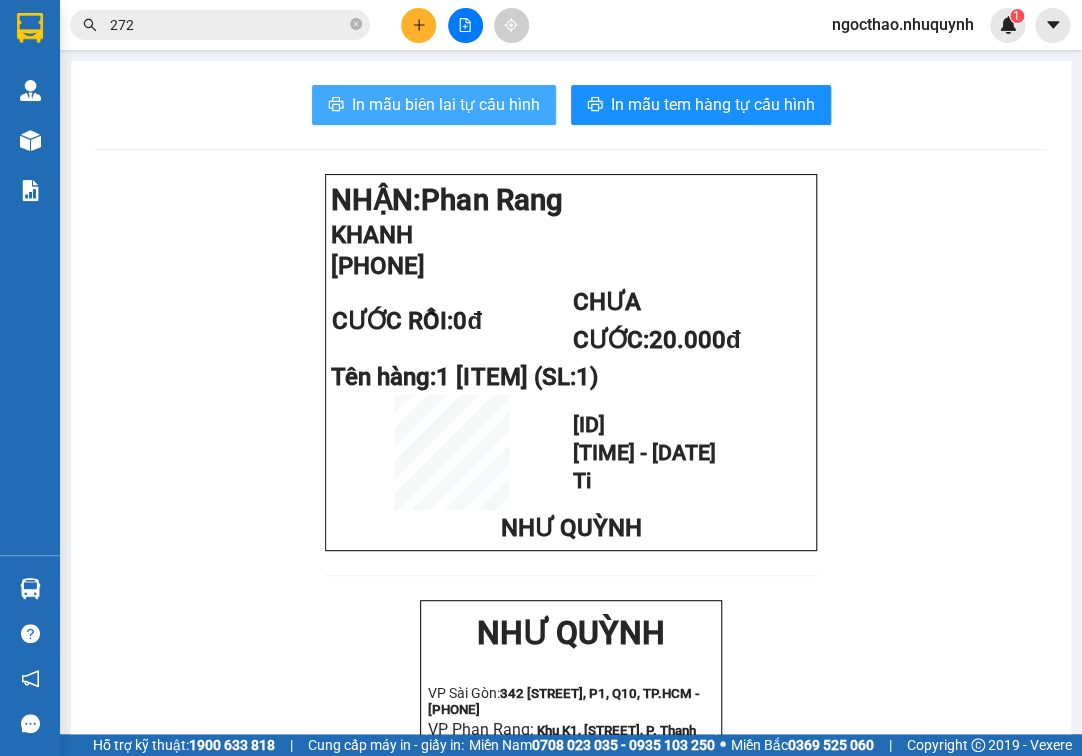 click on "In mẫu biên lai tự cấu hình" at bounding box center (446, 104) 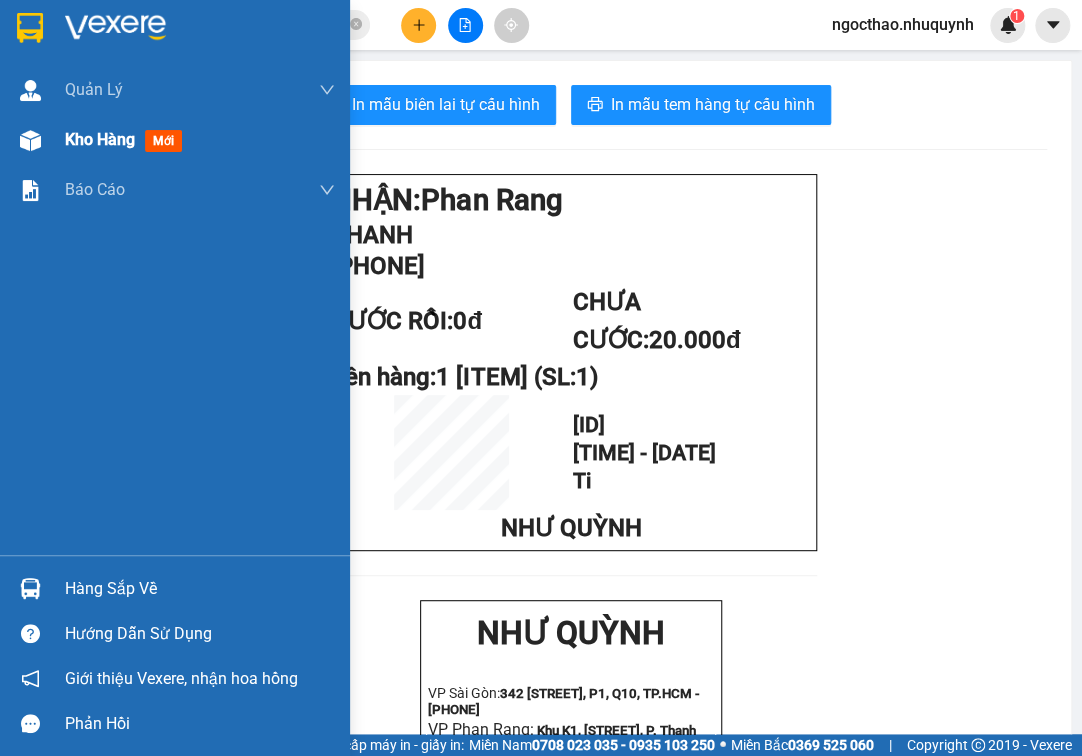 click on "Kho hàng" at bounding box center [100, 139] 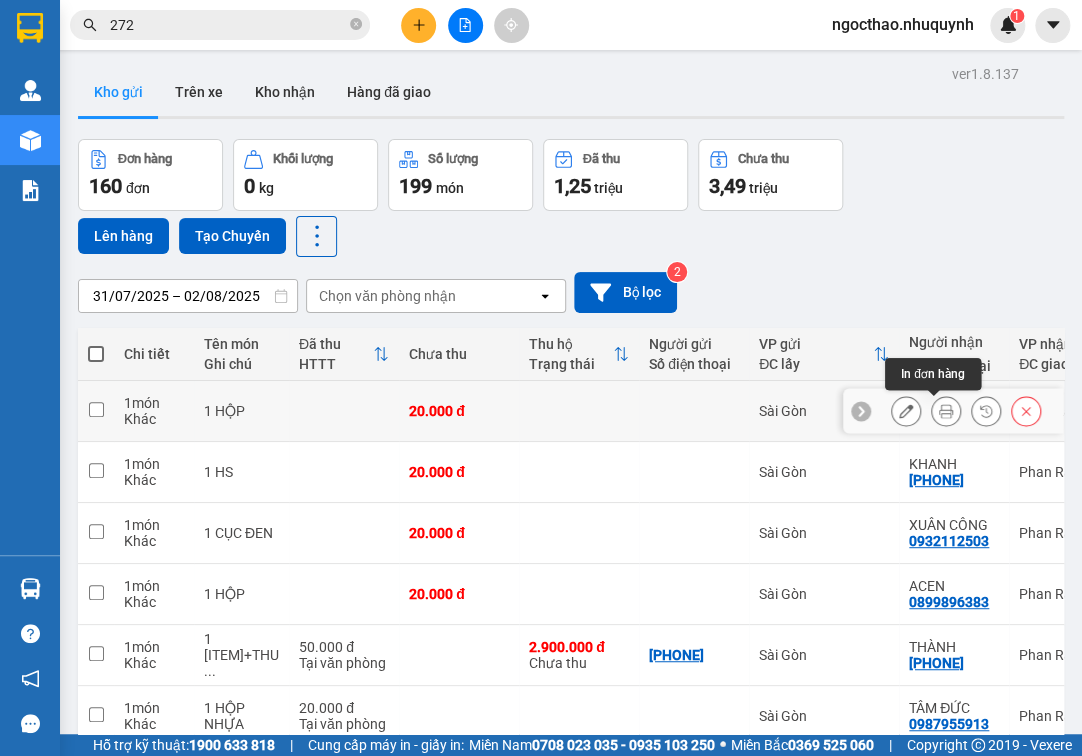 click at bounding box center [946, 411] 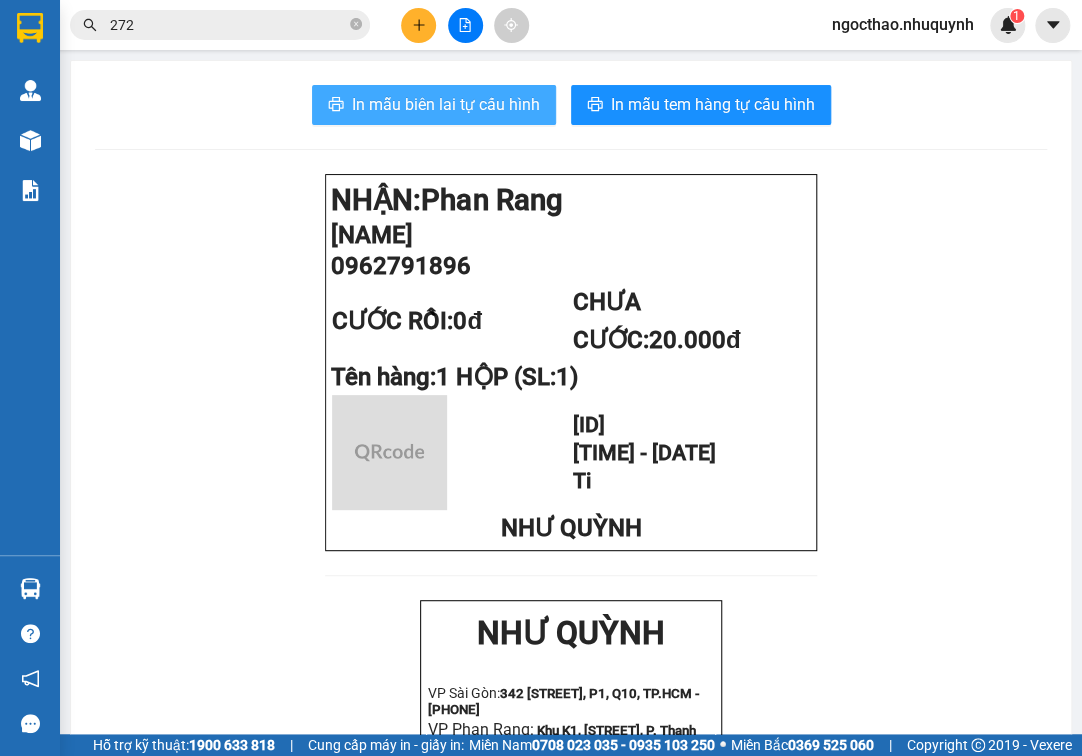 click on "In mẫu biên lai tự cấu hình" at bounding box center (446, 104) 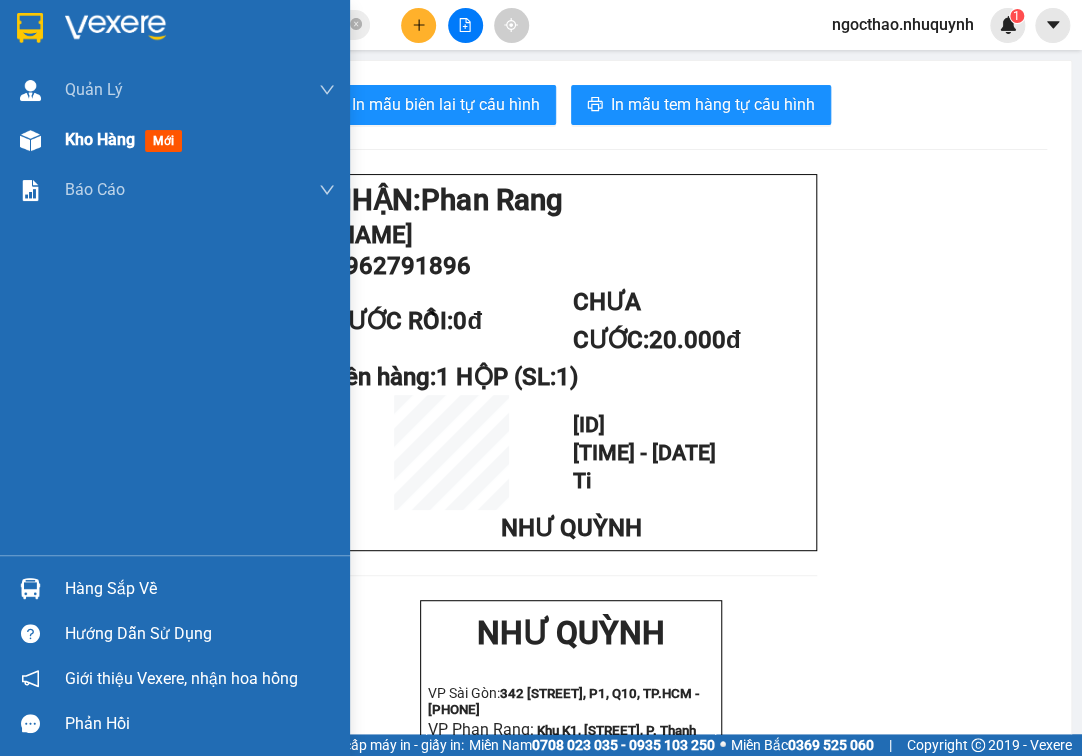 click on "Kho hàng" at bounding box center [100, 139] 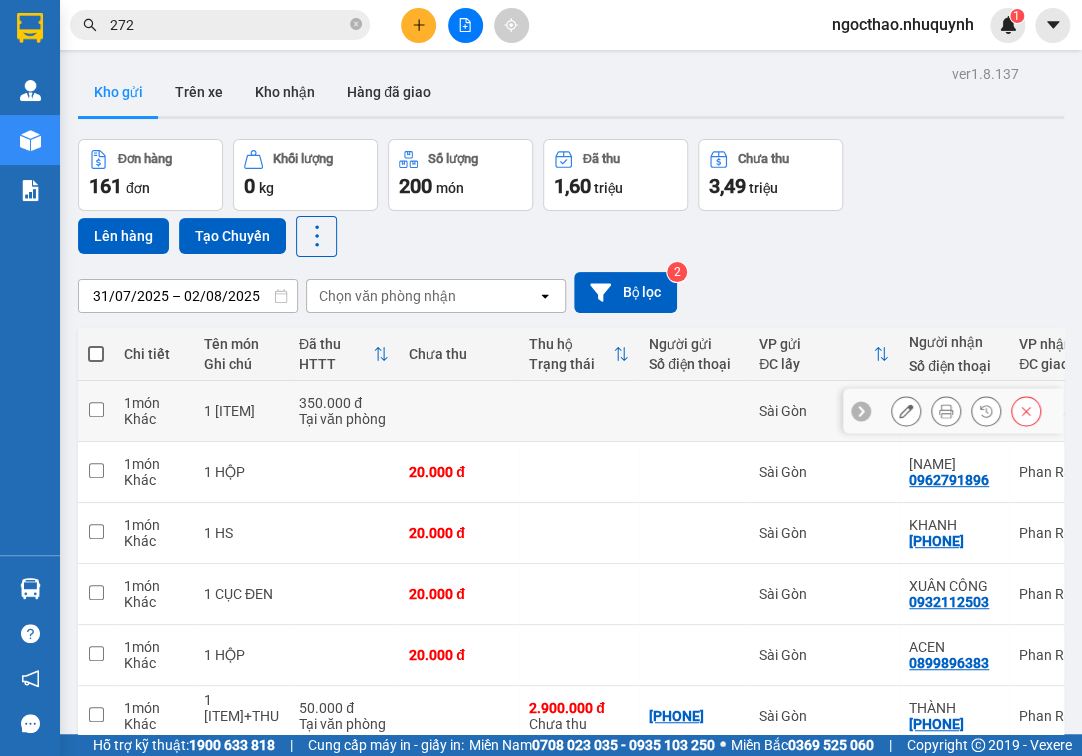 click 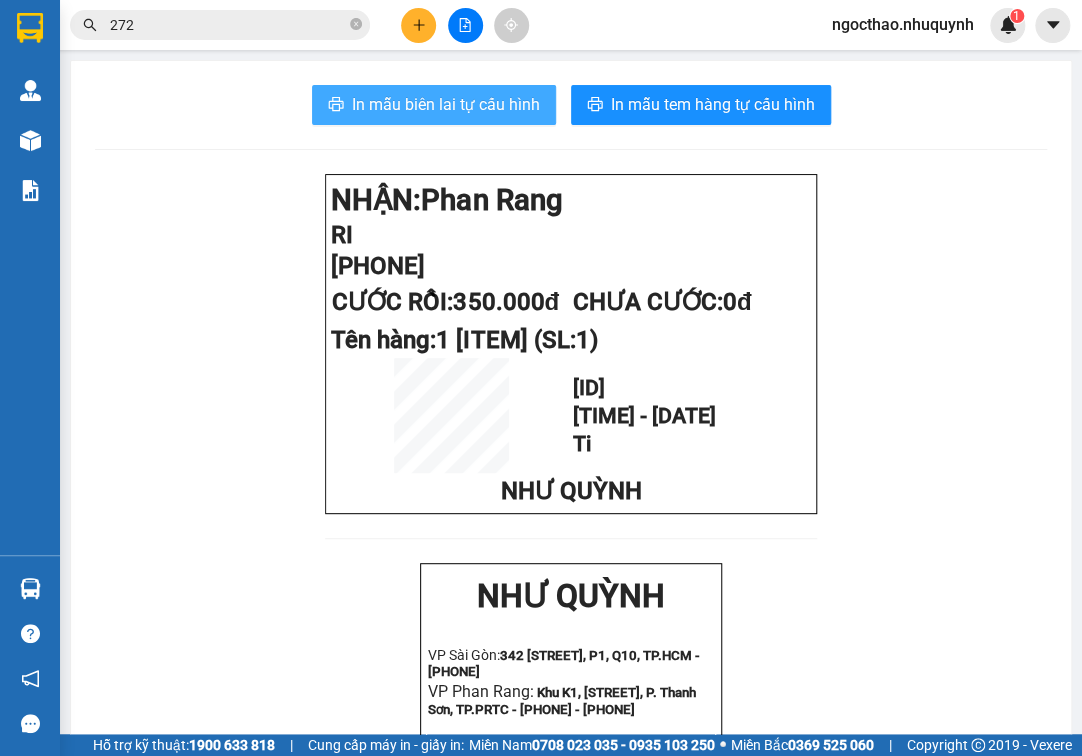 click on "In mẫu biên lai tự cấu hình" at bounding box center (446, 104) 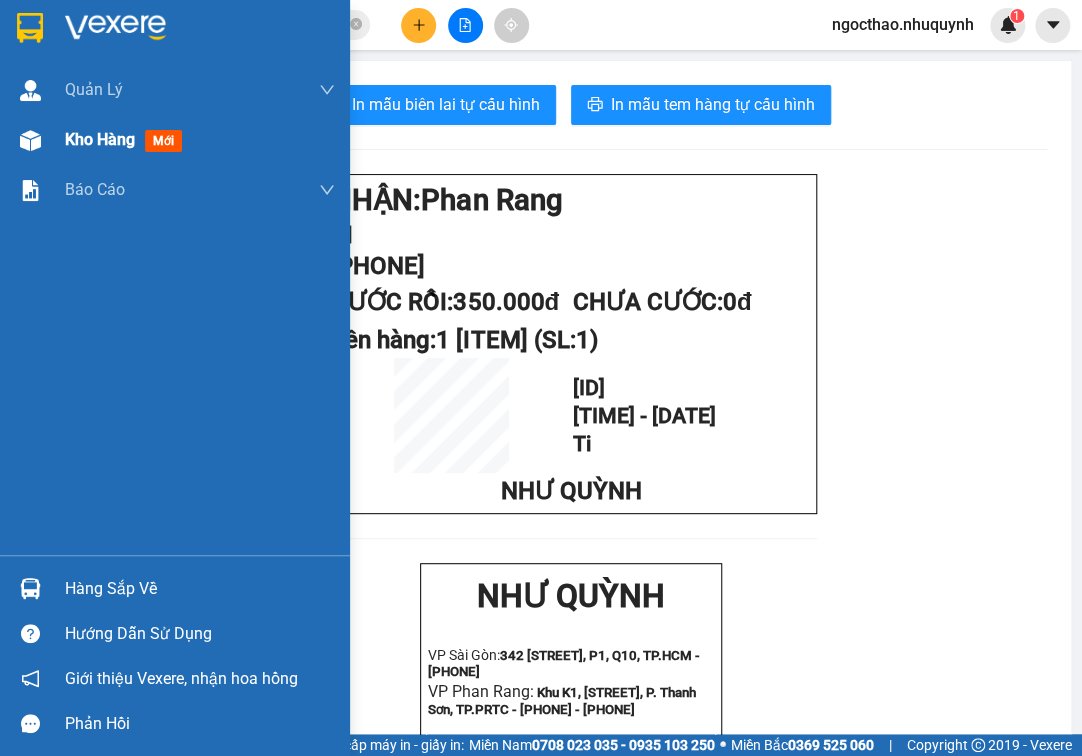 click on "Kho hàng" at bounding box center (100, 139) 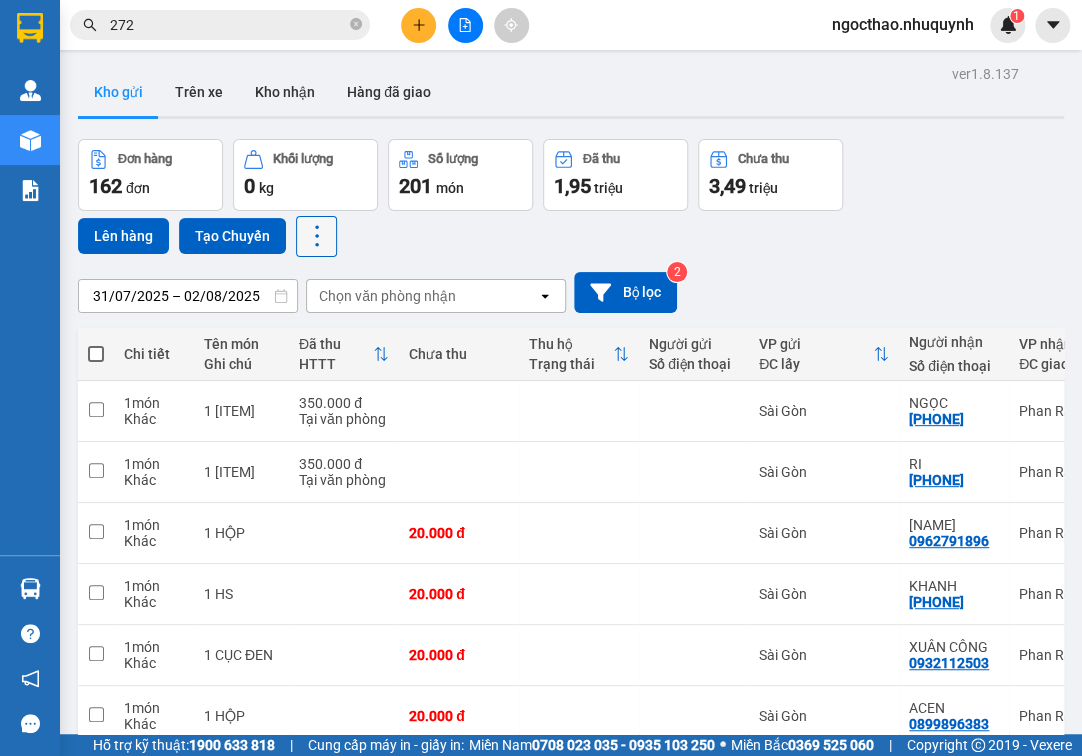 click 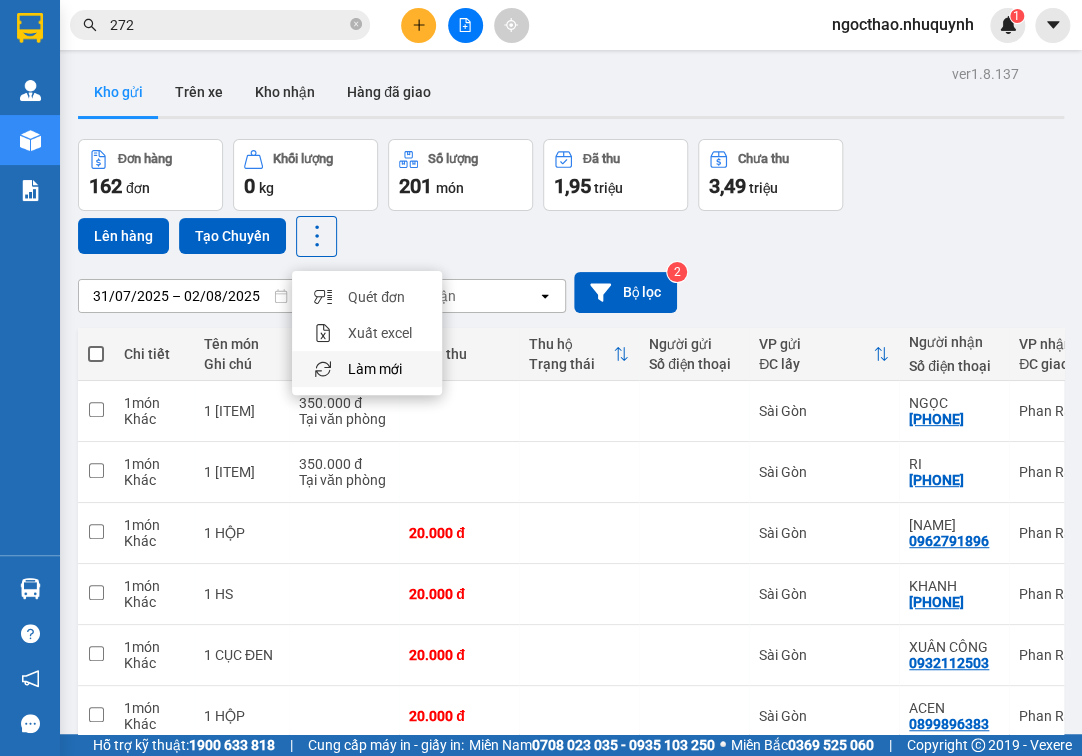 click on "Làm mới" at bounding box center [375, 369] 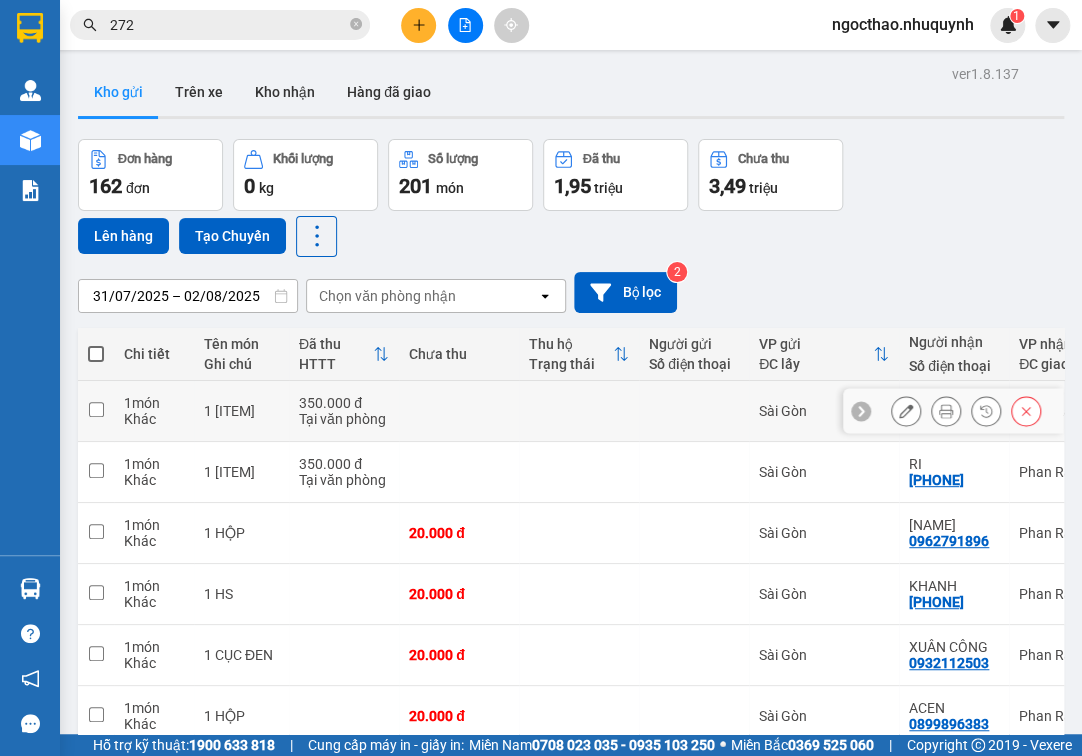 click 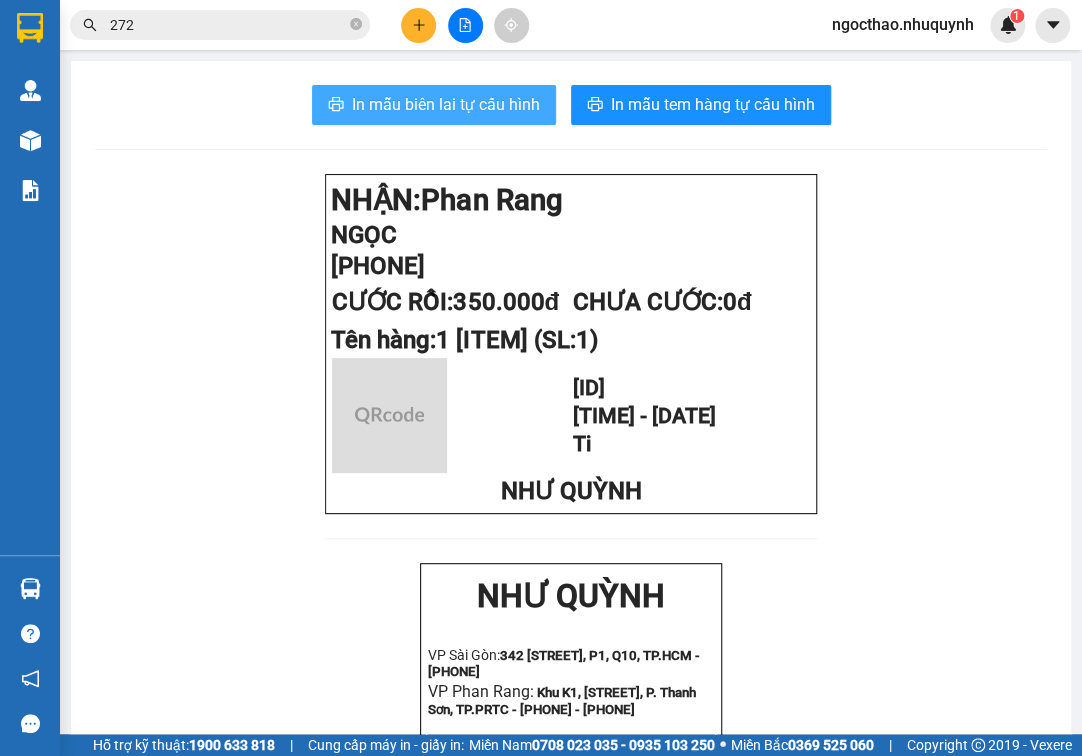 click on "In mẫu biên lai tự cấu hình" at bounding box center [446, 104] 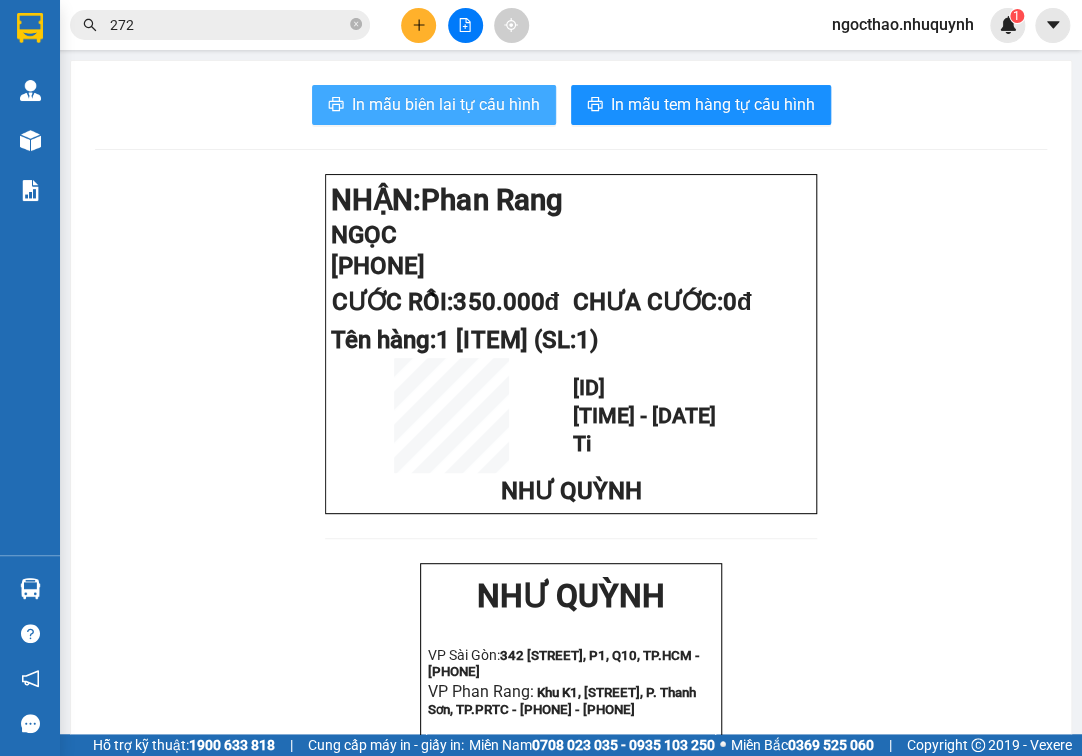 scroll, scrollTop: 0, scrollLeft: 0, axis: both 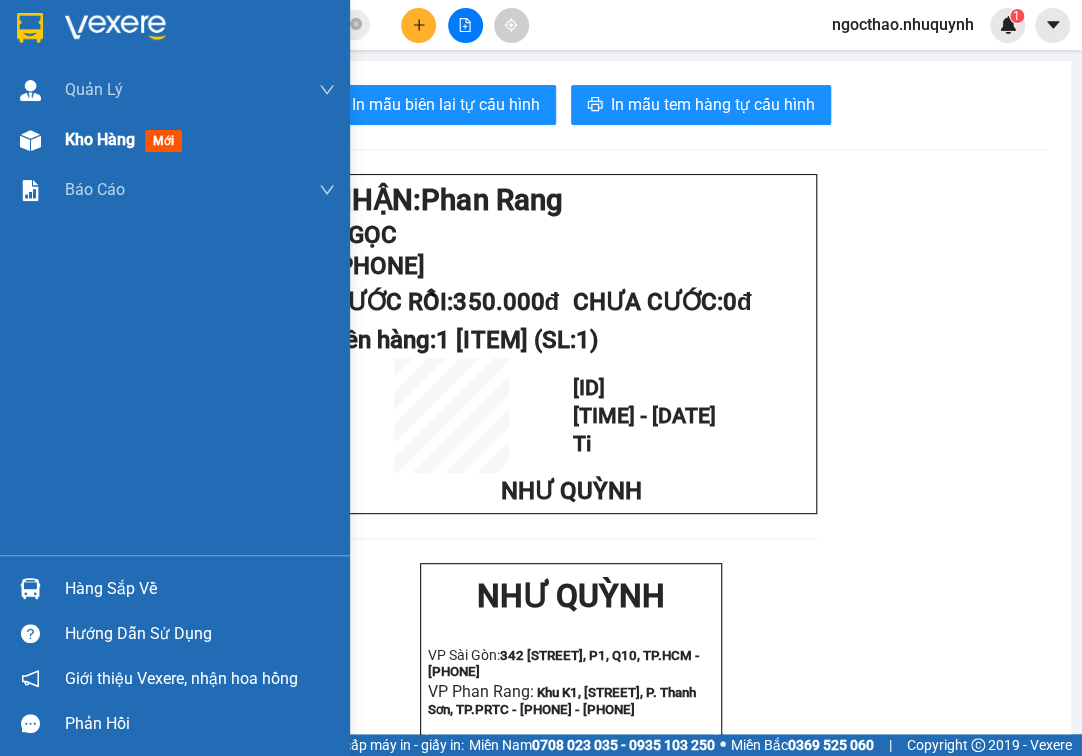 click on "Kho hàng mới" at bounding box center [200, 140] 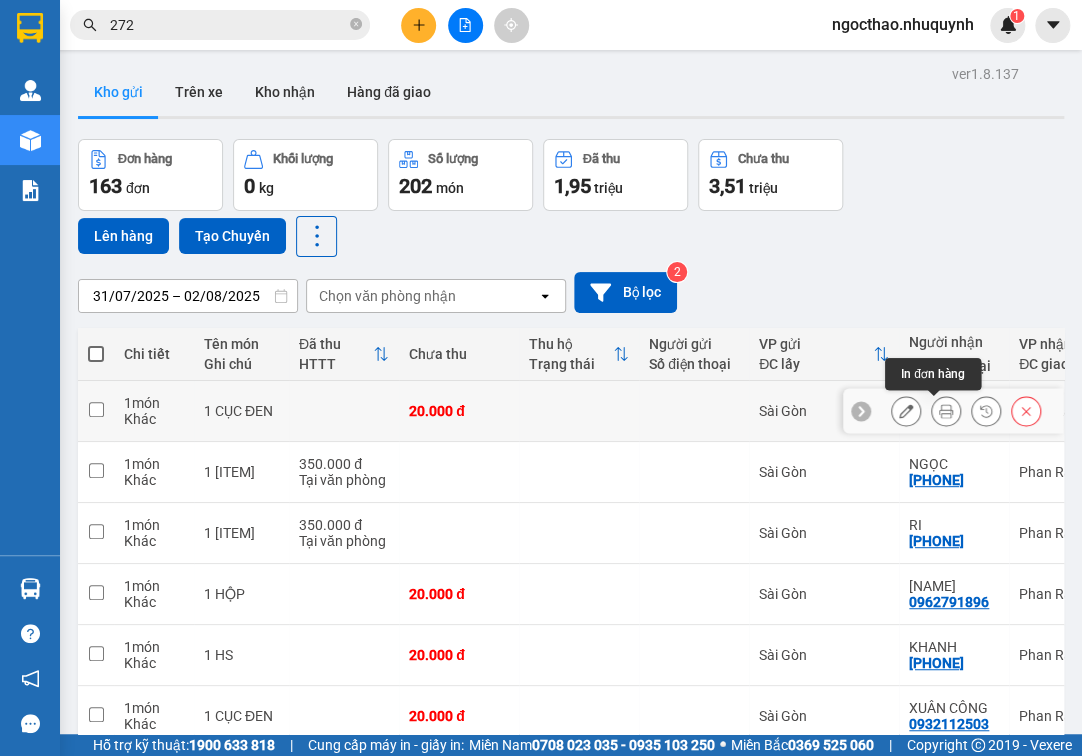 click 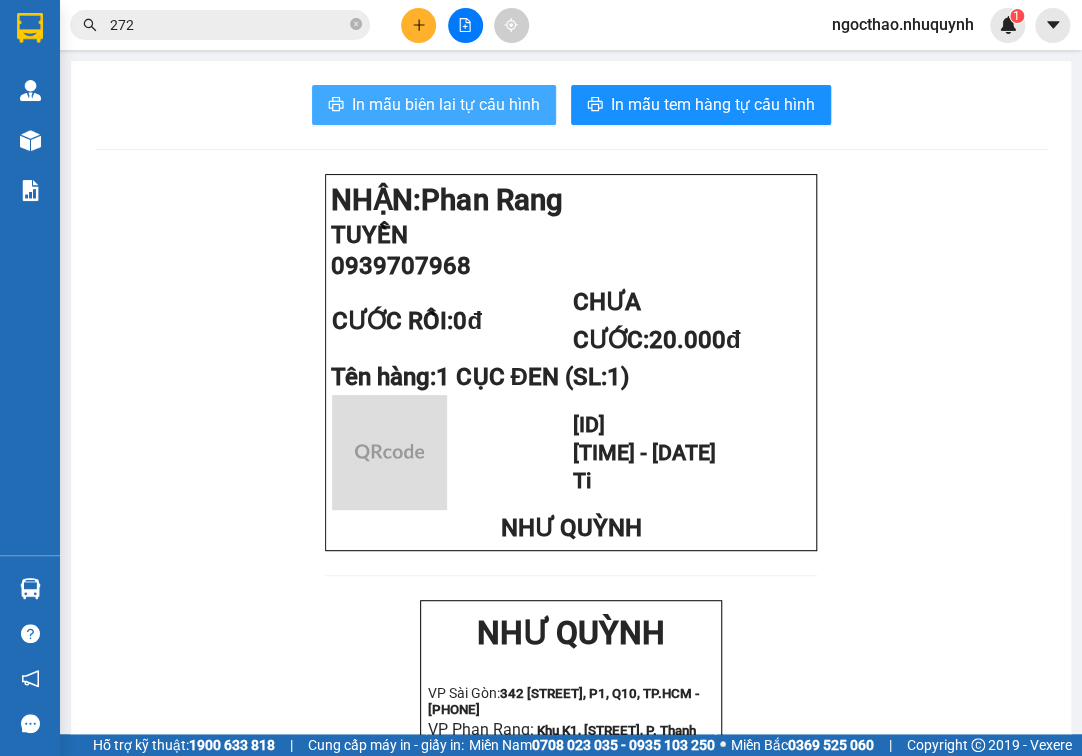 drag, startPoint x: 343, startPoint y: 94, endPoint x: 412, endPoint y: 134, distance: 79.755875 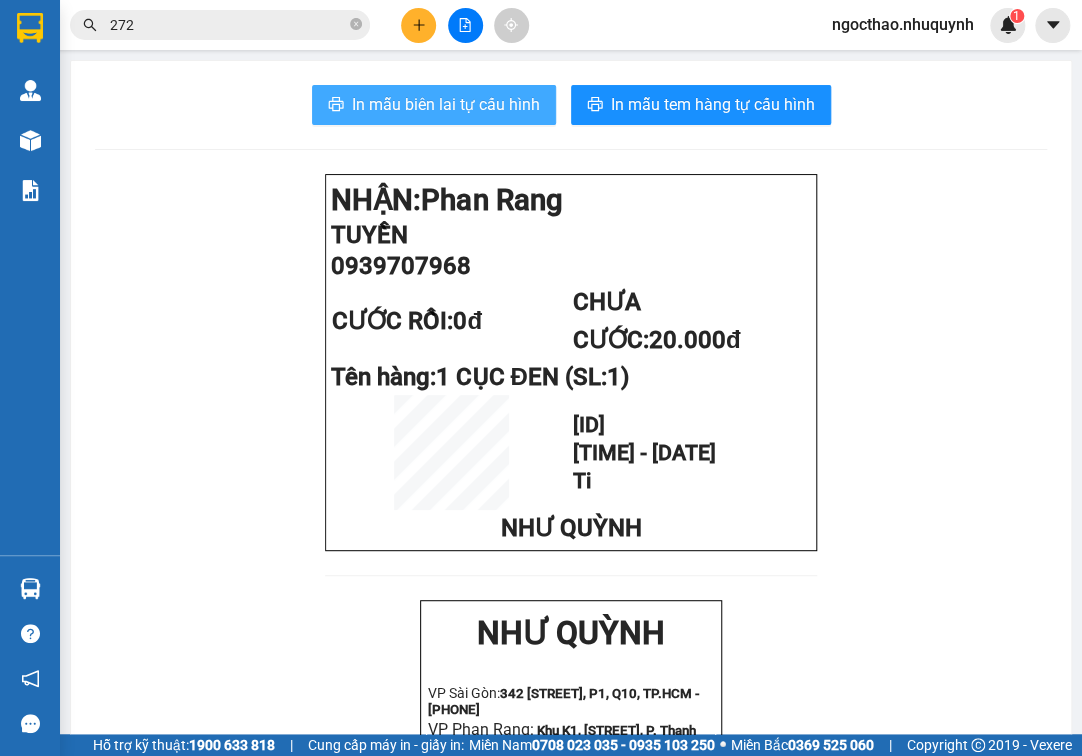 scroll, scrollTop: 0, scrollLeft: 0, axis: both 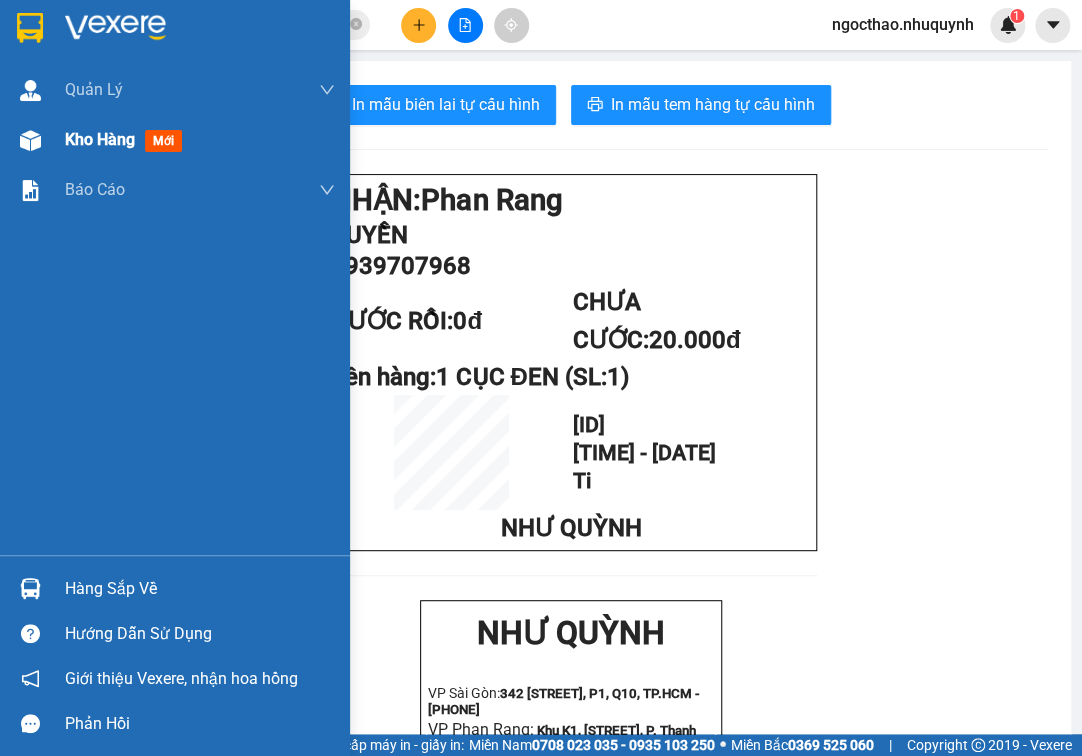 click on "Kho hàng mới" at bounding box center [127, 139] 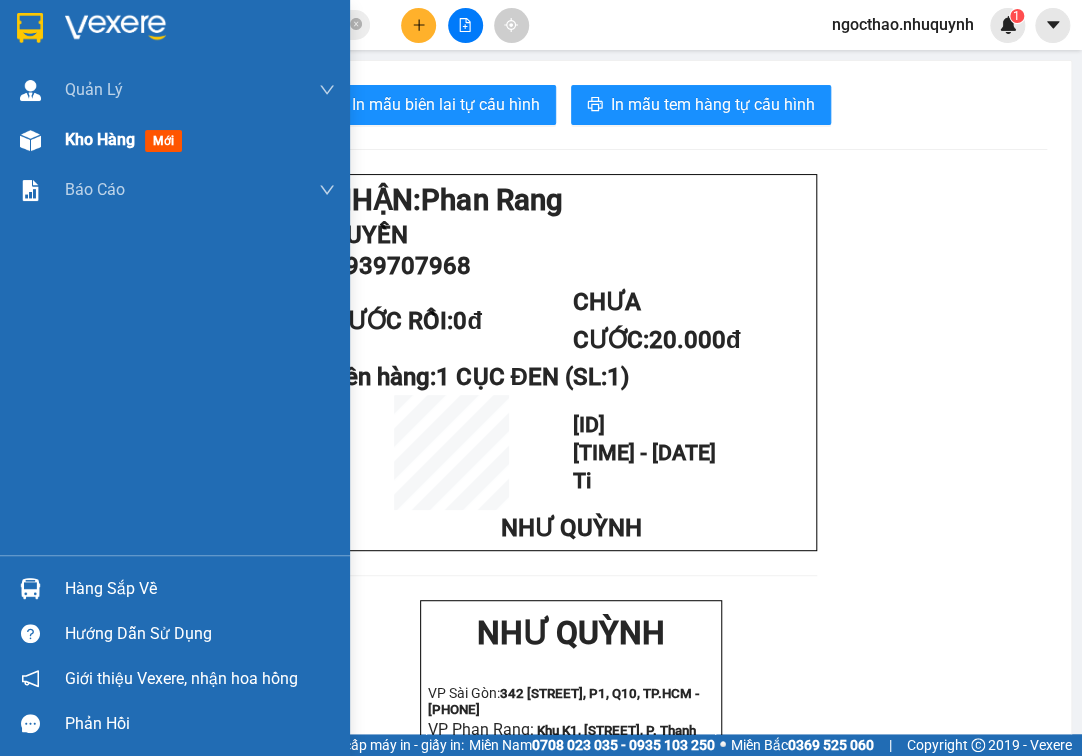 click on "Kho hàng" at bounding box center [100, 139] 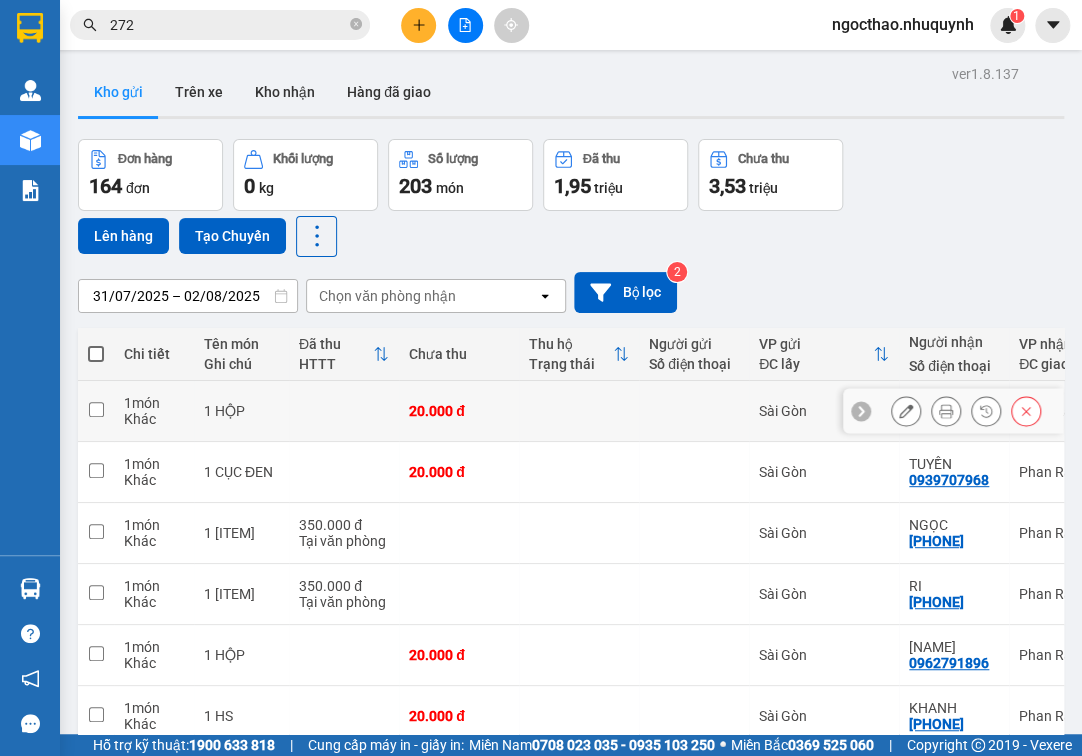 click 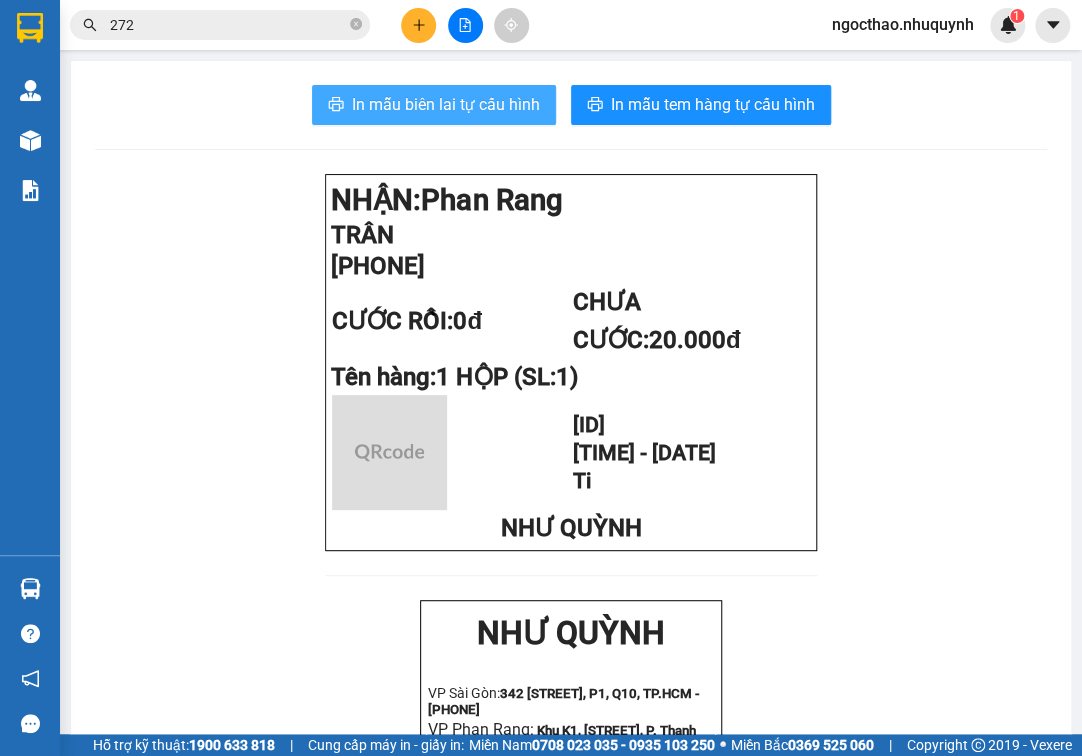 click on "In mẫu biên lai tự cấu hình" at bounding box center (446, 104) 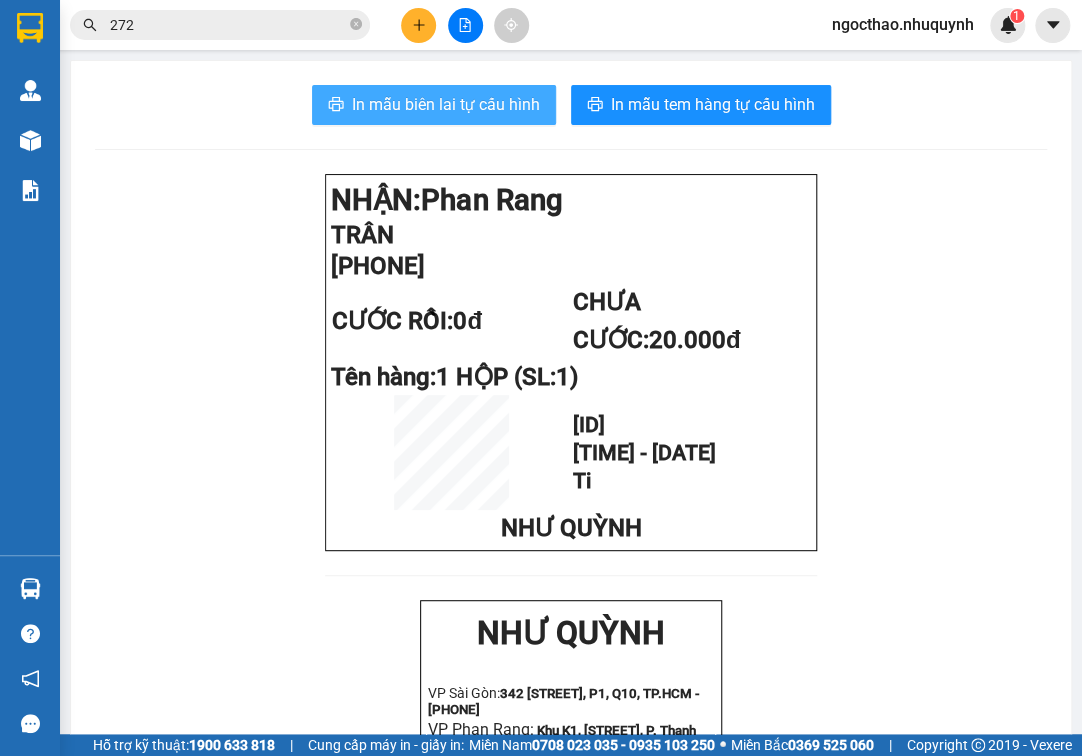 scroll, scrollTop: 0, scrollLeft: 0, axis: both 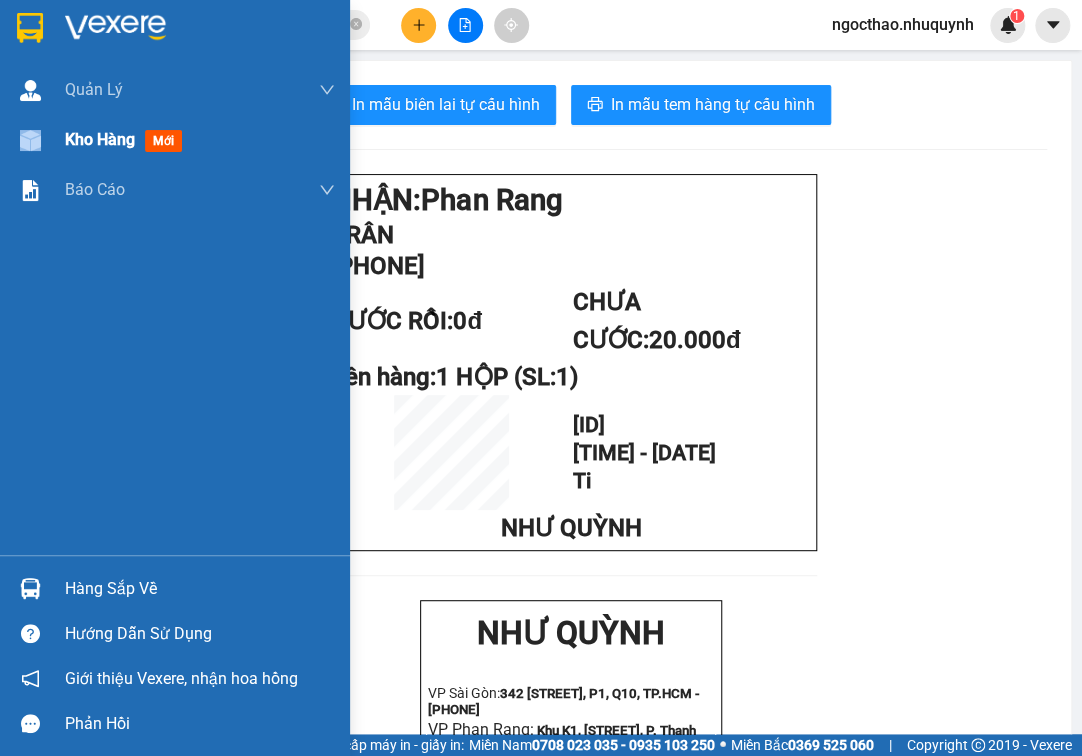 drag, startPoint x: 62, startPoint y: 161, endPoint x: 77, endPoint y: 138, distance: 27.45906 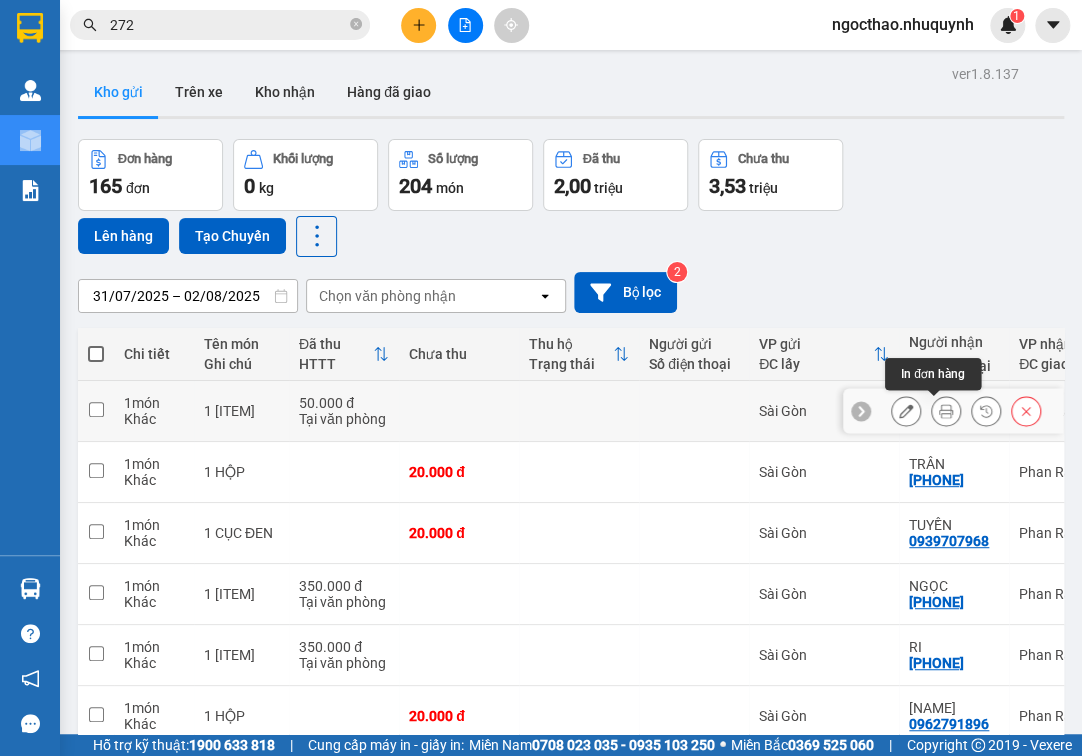 click 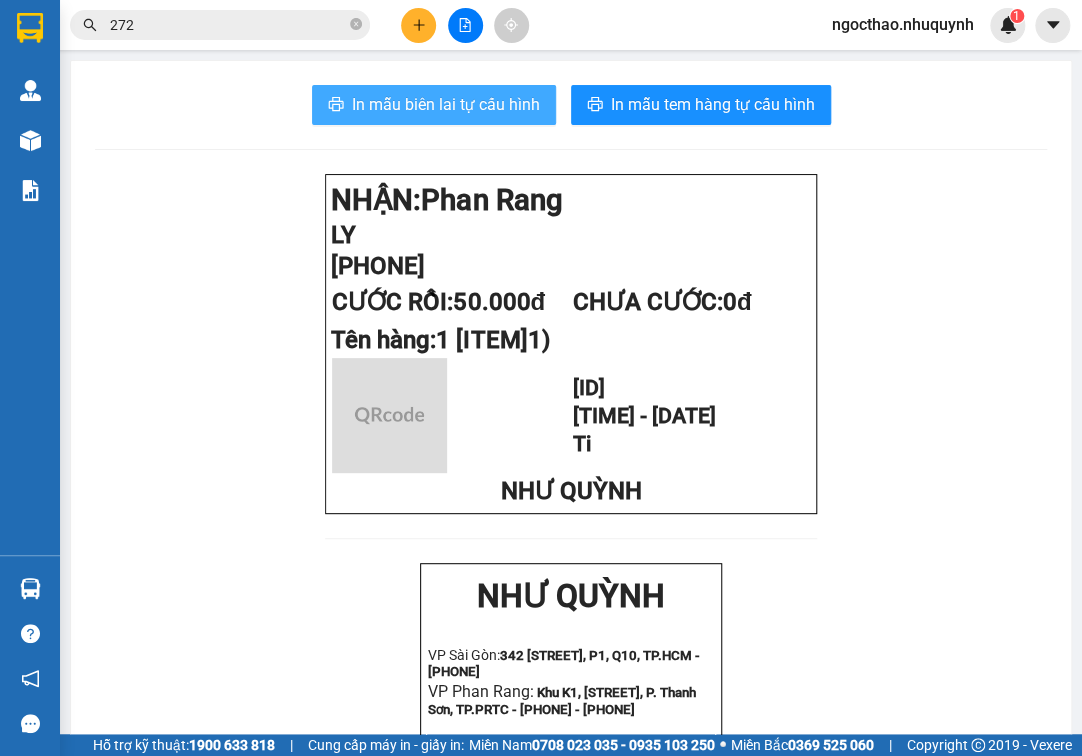 drag, startPoint x: 476, startPoint y: 84, endPoint x: 484, endPoint y: 99, distance: 17 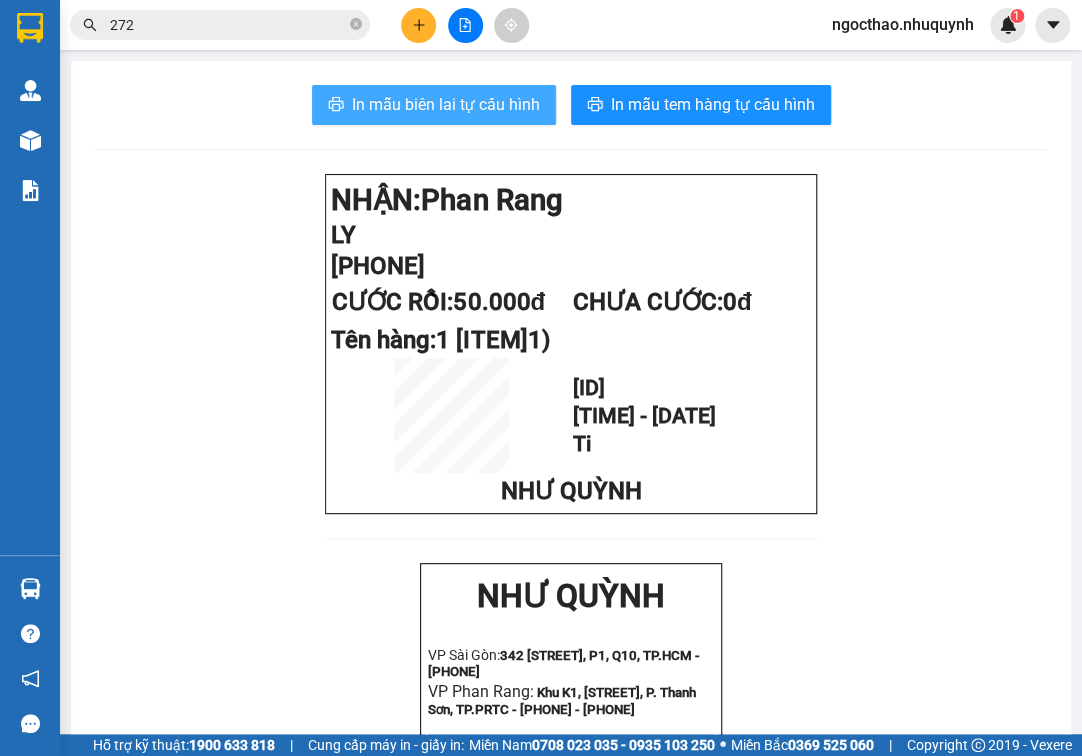 drag, startPoint x: 484, startPoint y: 99, endPoint x: 493, endPoint y: 108, distance: 12.727922 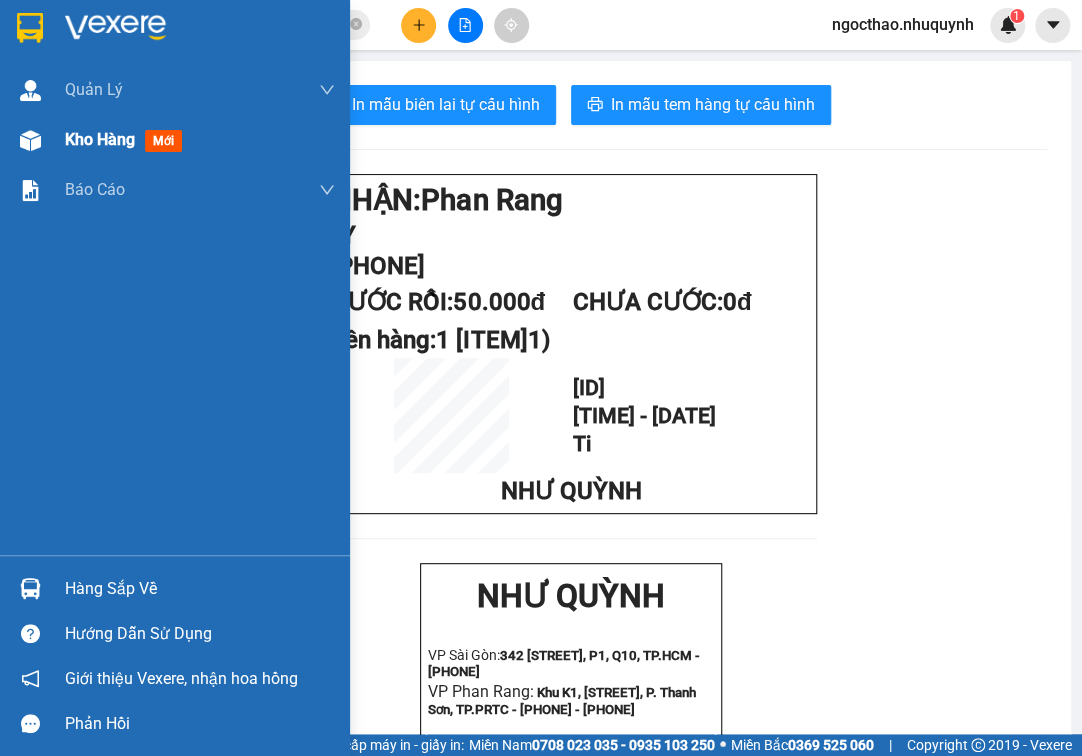 click on "Kho hàng" at bounding box center [100, 139] 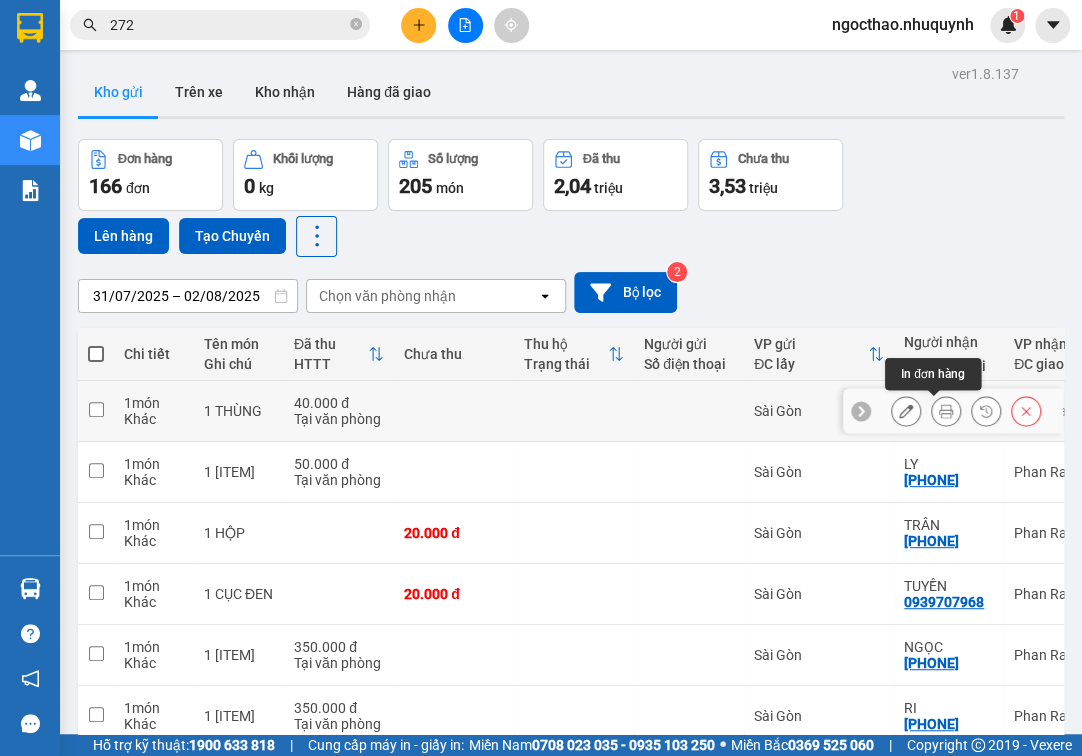 click 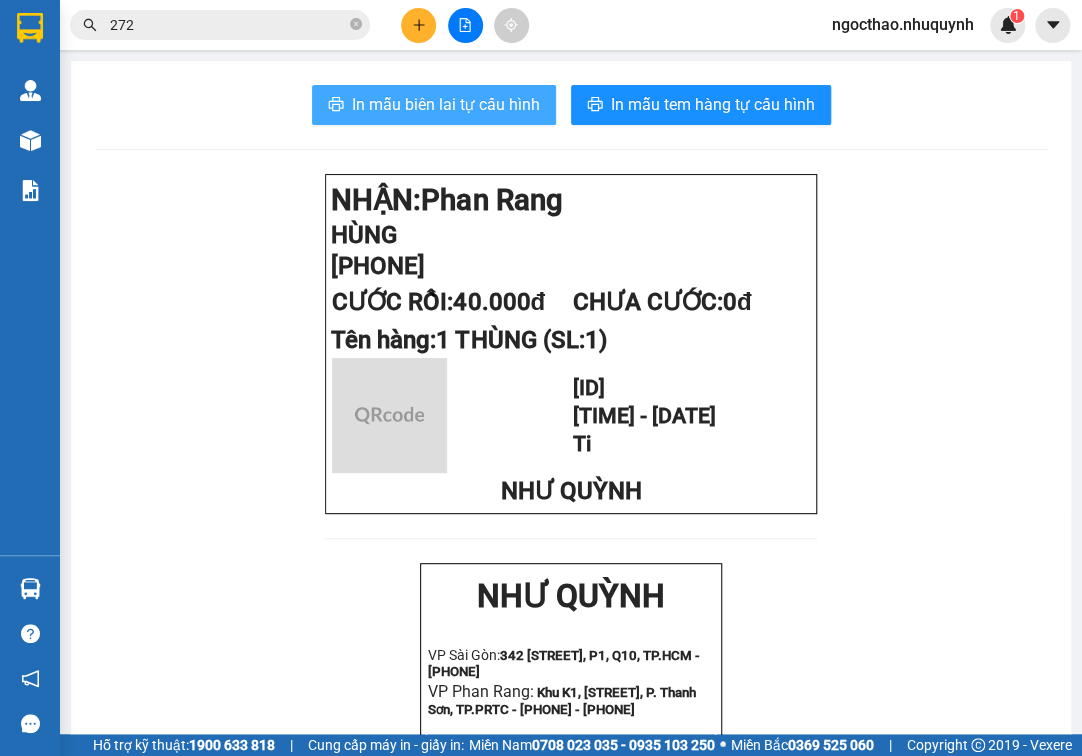 click on "In mẫu biên lai tự cấu hình" at bounding box center (434, 105) 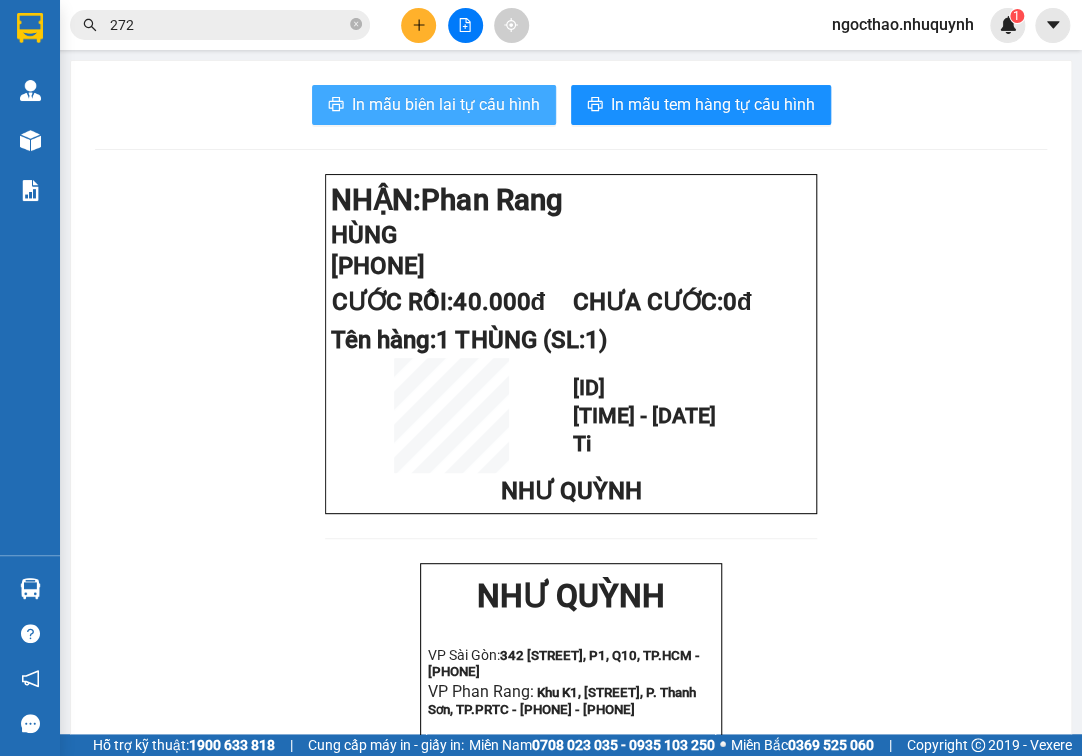 scroll, scrollTop: 0, scrollLeft: 0, axis: both 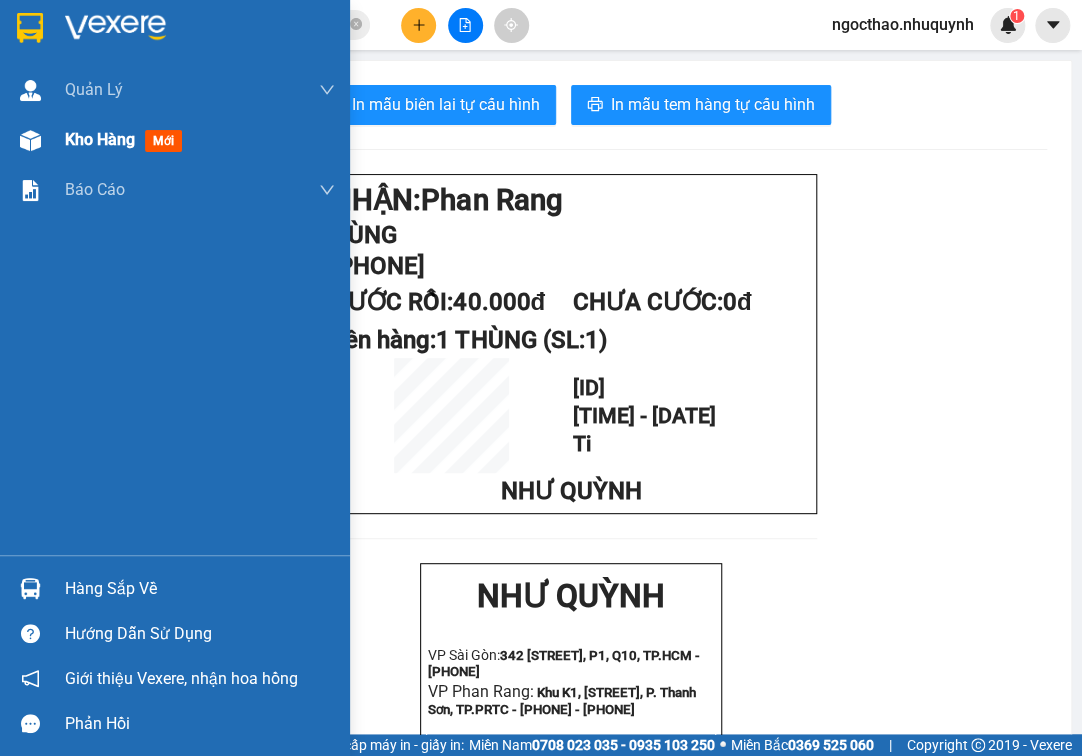 click on "Kho hàng mới" at bounding box center (127, 139) 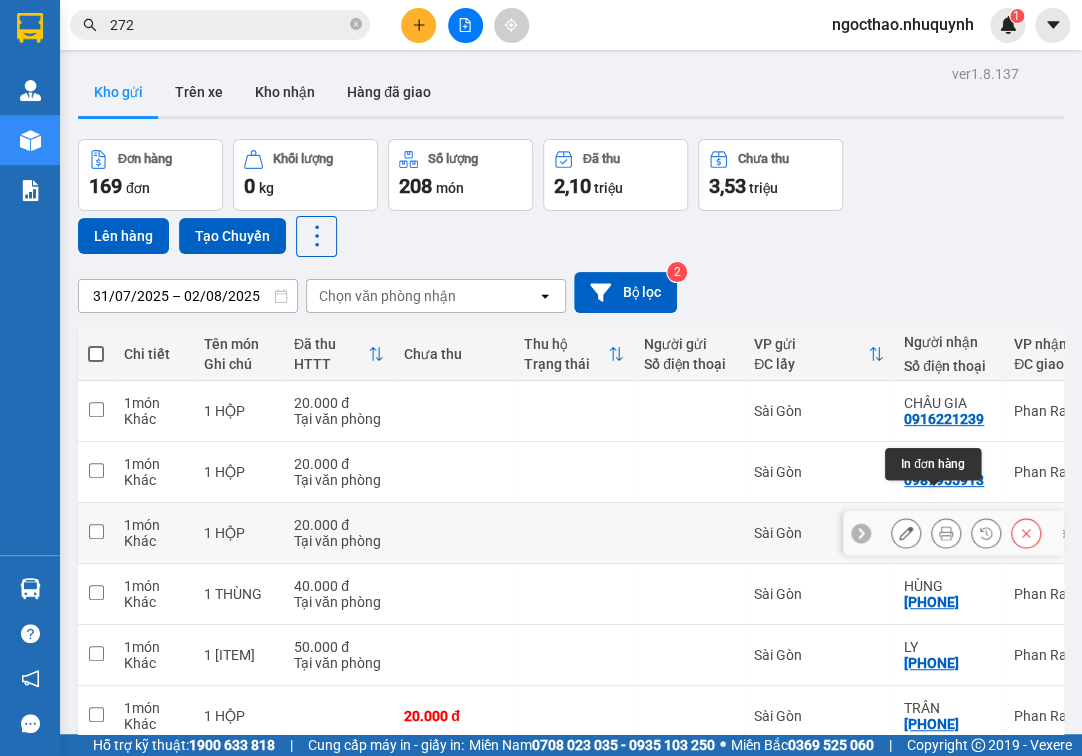 click at bounding box center [946, 533] 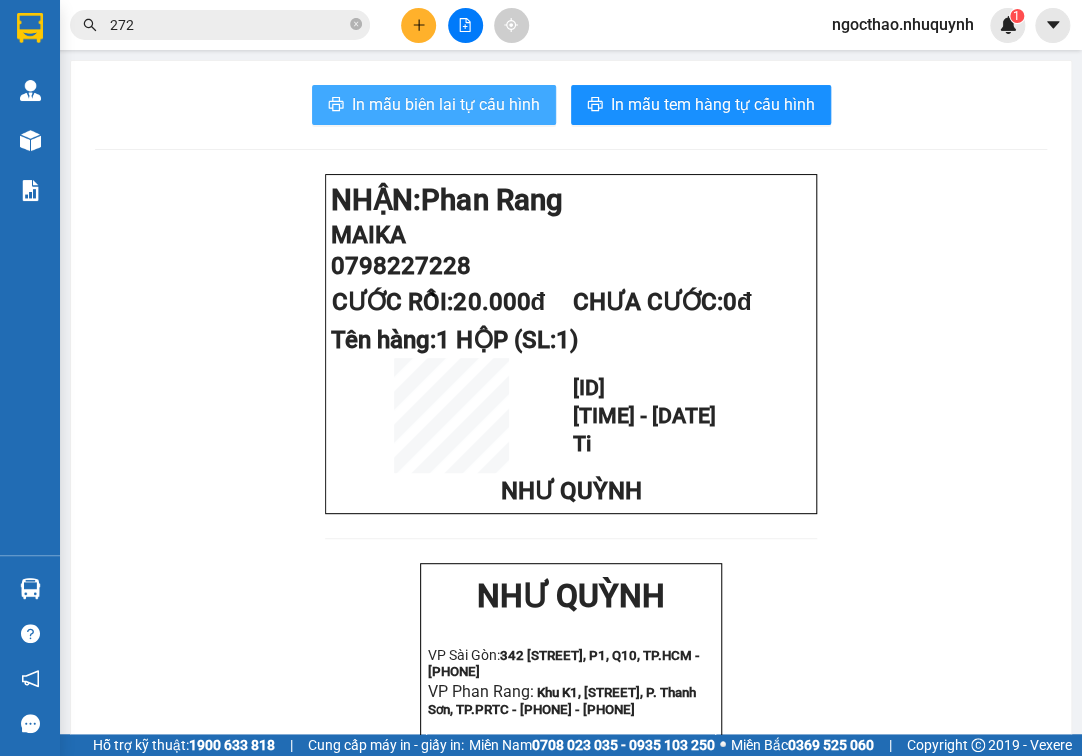 click on "In mẫu biên lai tự cấu hình" at bounding box center [446, 104] 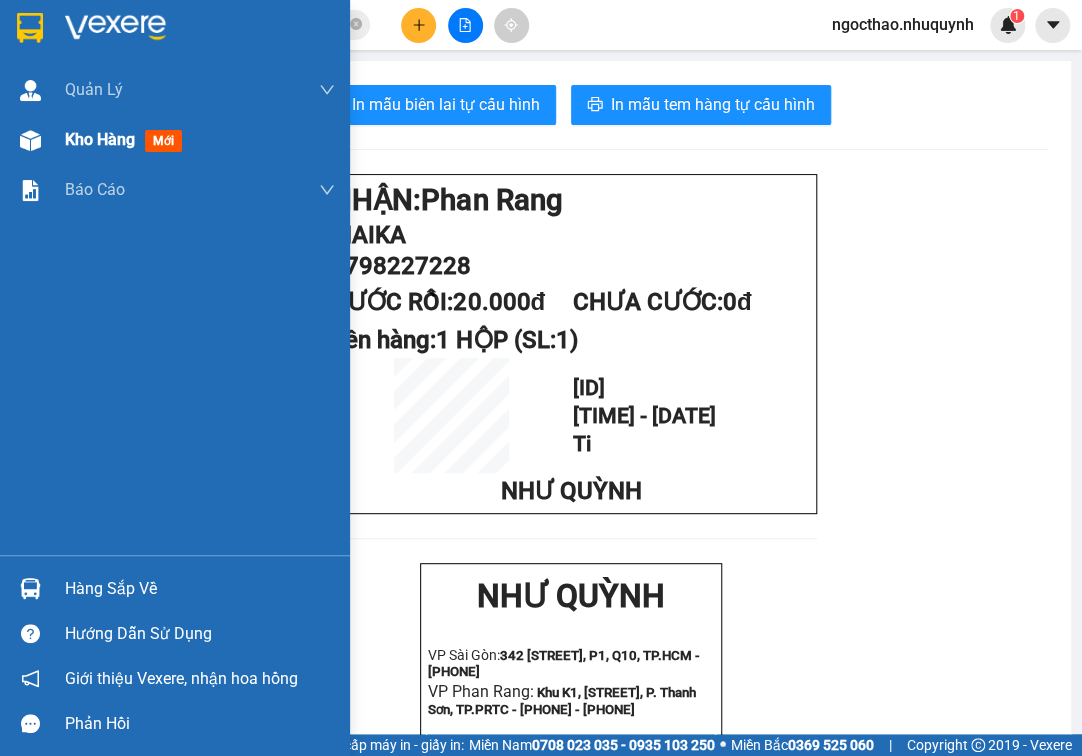click on "Kho hàng" at bounding box center (100, 139) 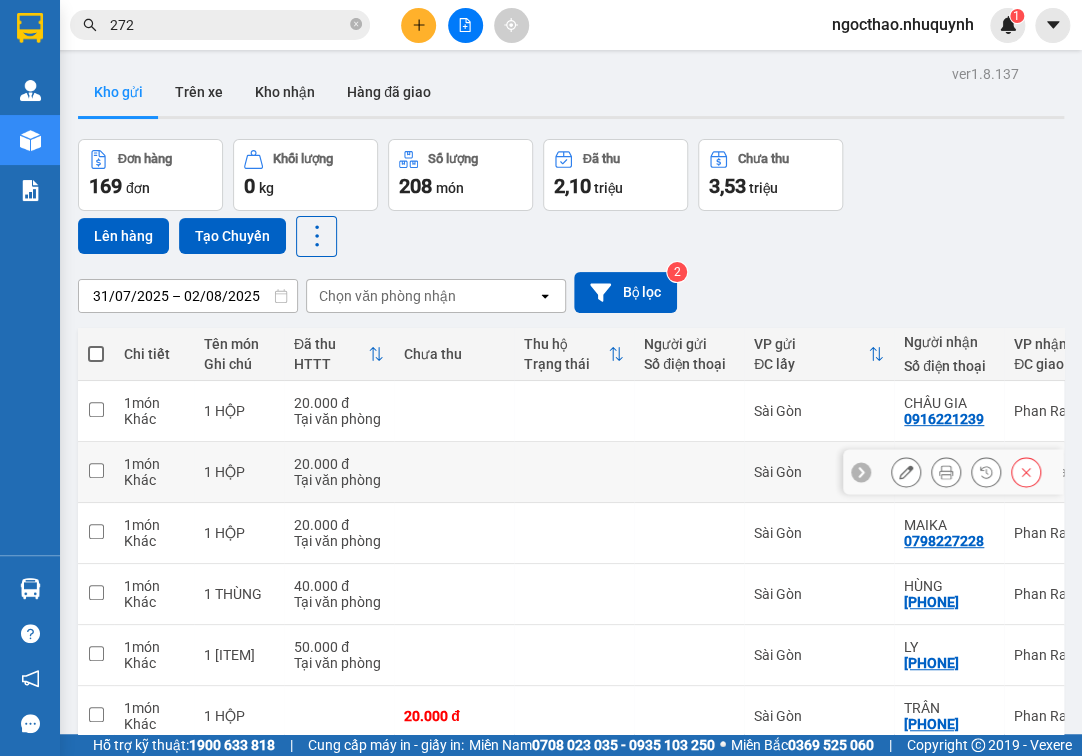 click at bounding box center [966, 472] 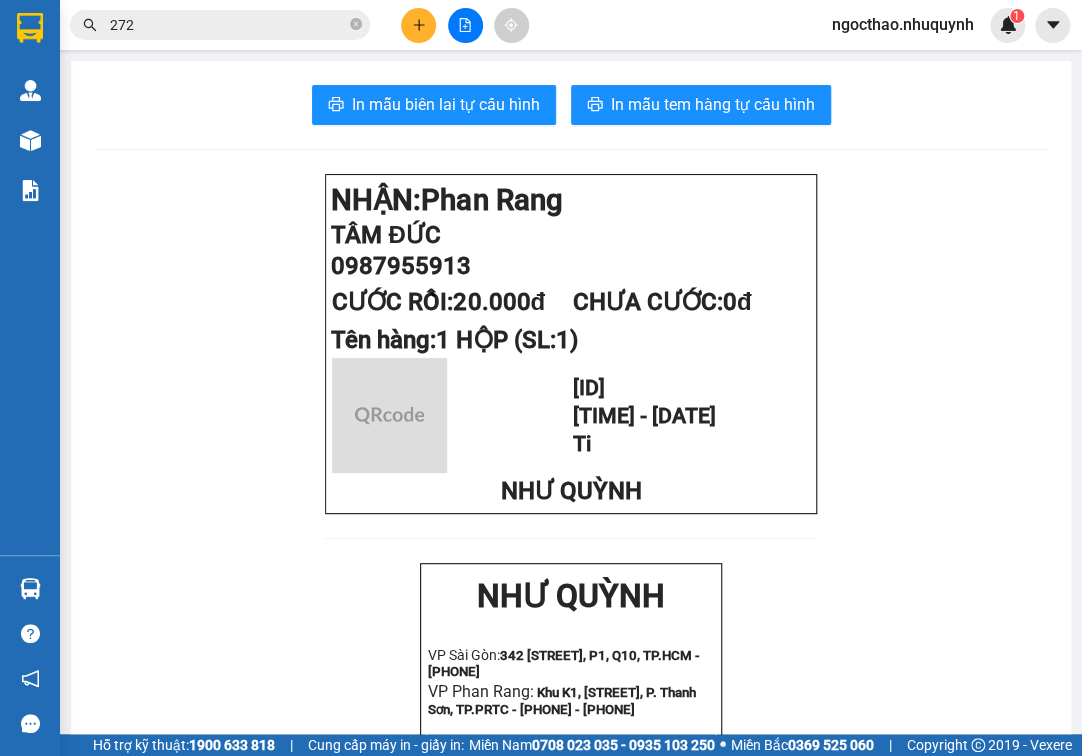 click on "In mẫu biên lai tự cấu hình In mẫu tem hàng tự cấu hình
NHẬN:  Phan Rang
TÂM ĐỨC
0987955913
CƯỚC RỒI:  20.000đ
CHƯA CƯỚC:  0đ
Tên hàng:  1 HỘP (SL:  1)
SG2508020217
20:29:25 - 02/08/2025
Ti
NHƯ QUỲNH
NHƯ QUỲNH
VP Sài Gòn:  342 Lê Hồng Phong, P1, Q10, TP.HCM - 0931 556 979
VP Phan Rang:   Khu K1, Trần Nhân Tông, P. Thanh Sơn, TP.PRTC - 0931 225 779 - 0931 226 779
--------------------------------------------
Gửi khách hàng
Mã đơn:  SG2508020217
Gửi:   -
Sài Gòn
Nhận:   TÂM ĐỨC -  0987955913
Phan Rang
Tên hàng
SL
Cước hàng
1 HỘP
1
20.000đ
Tổng cộng
1
20.000đ
Chưa cước:
0đ
Tổng phải thu:
0đ
Nhân viên in:  Hà Thị Ngọc Thảo
Thời gian in:  20:30  02-08-2025
Quy định nhận/gửi hàng:" at bounding box center [571, 736] 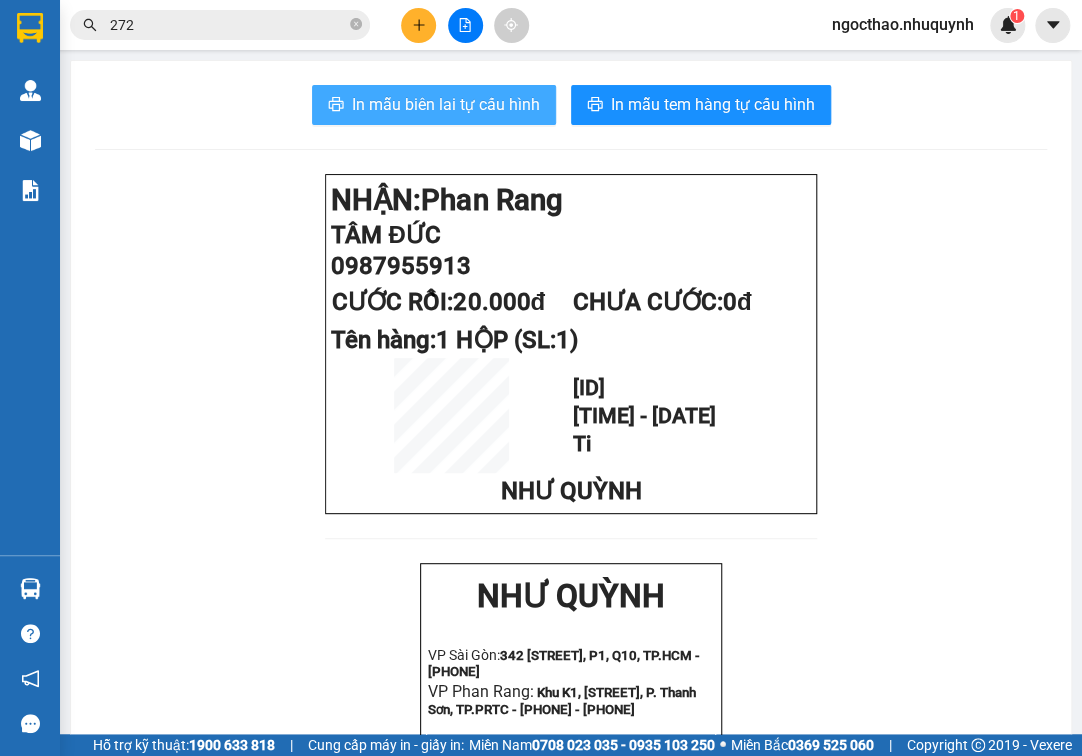click on "In mẫu biên lai tự cấu hình" at bounding box center (434, 105) 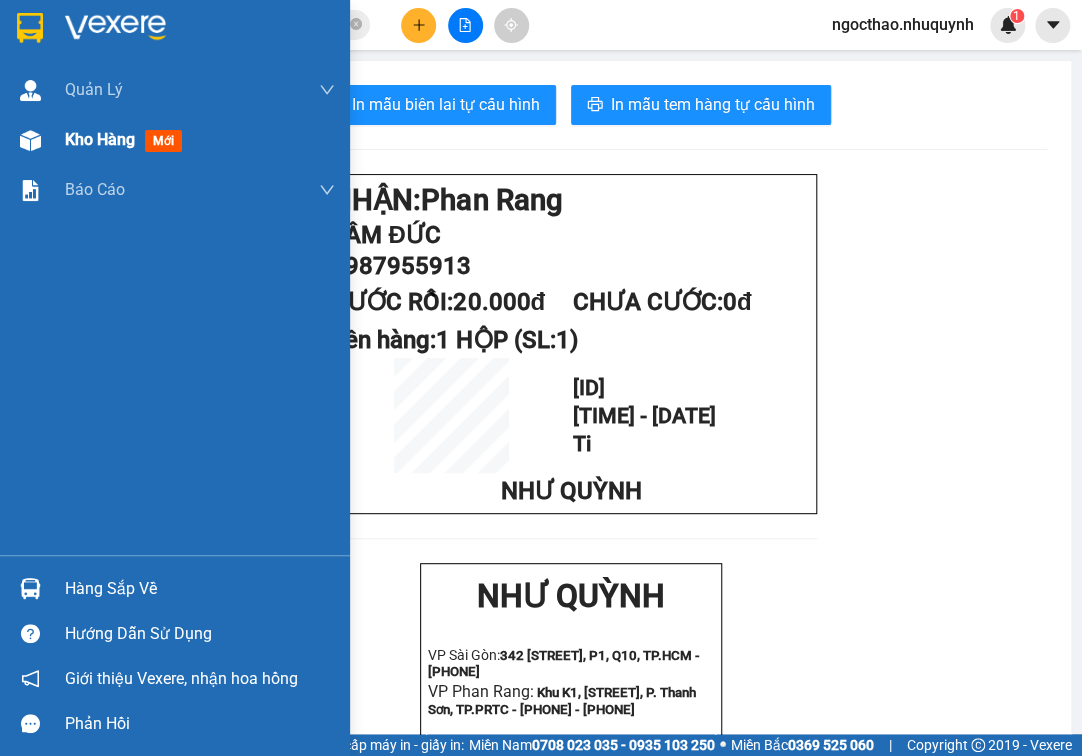 click on "Kho hàng mới" at bounding box center [175, 140] 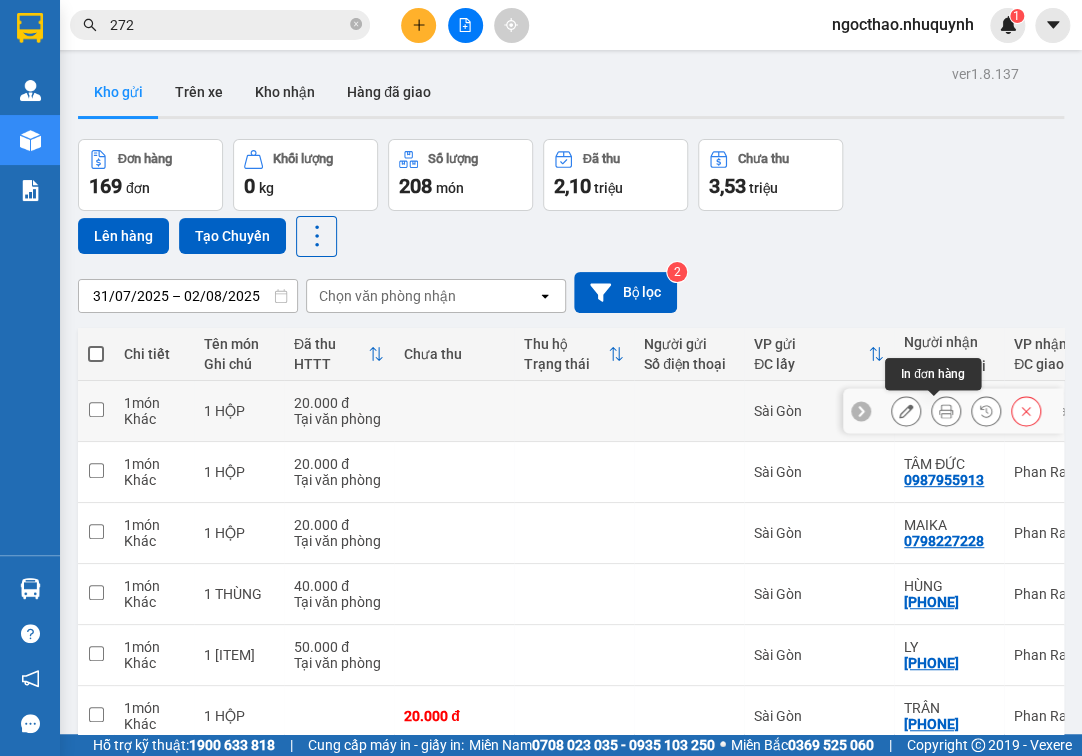 click 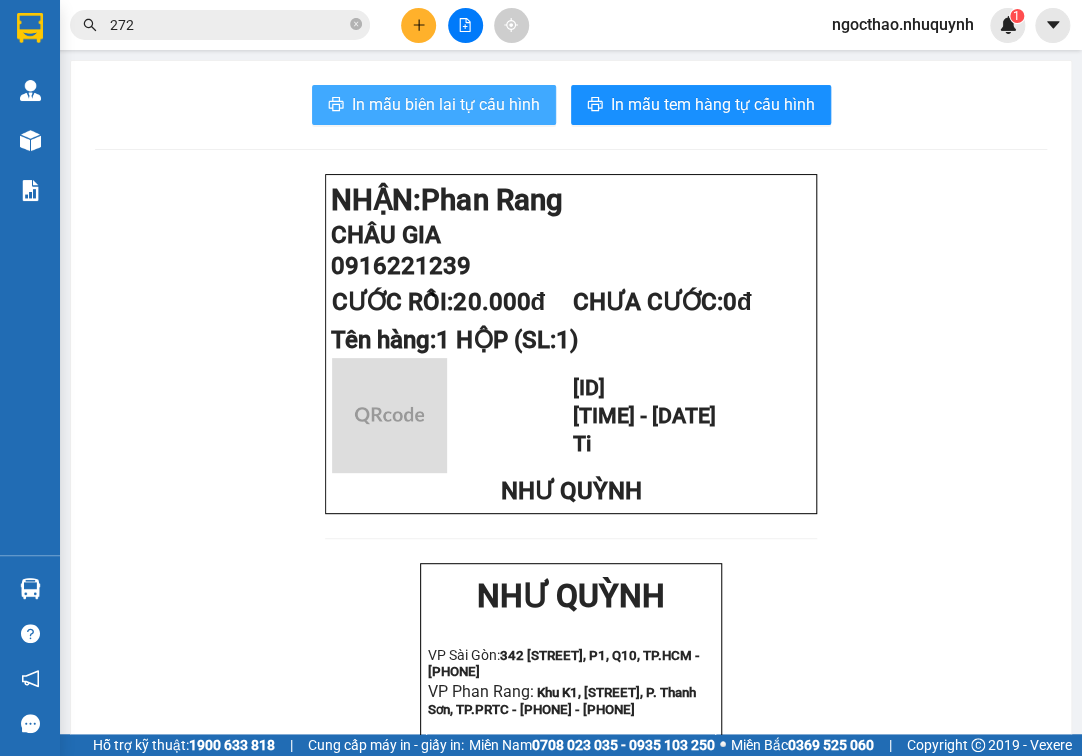 click on "In mẫu biên lai tự cấu hình" at bounding box center (446, 104) 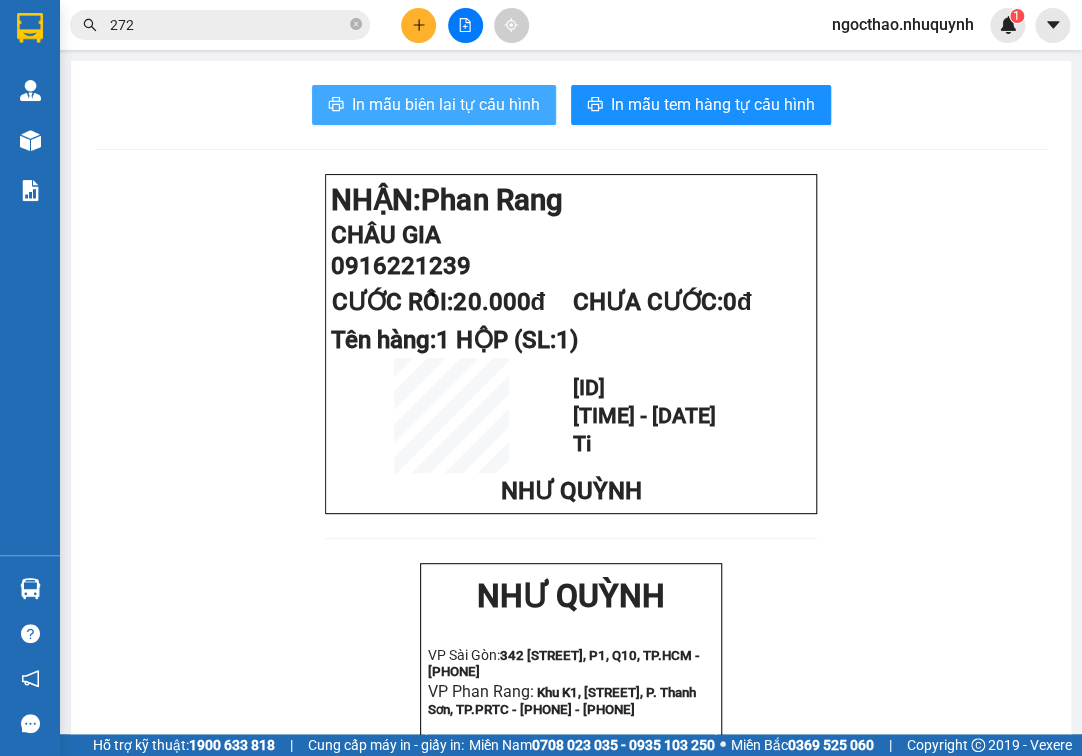 scroll, scrollTop: 0, scrollLeft: 0, axis: both 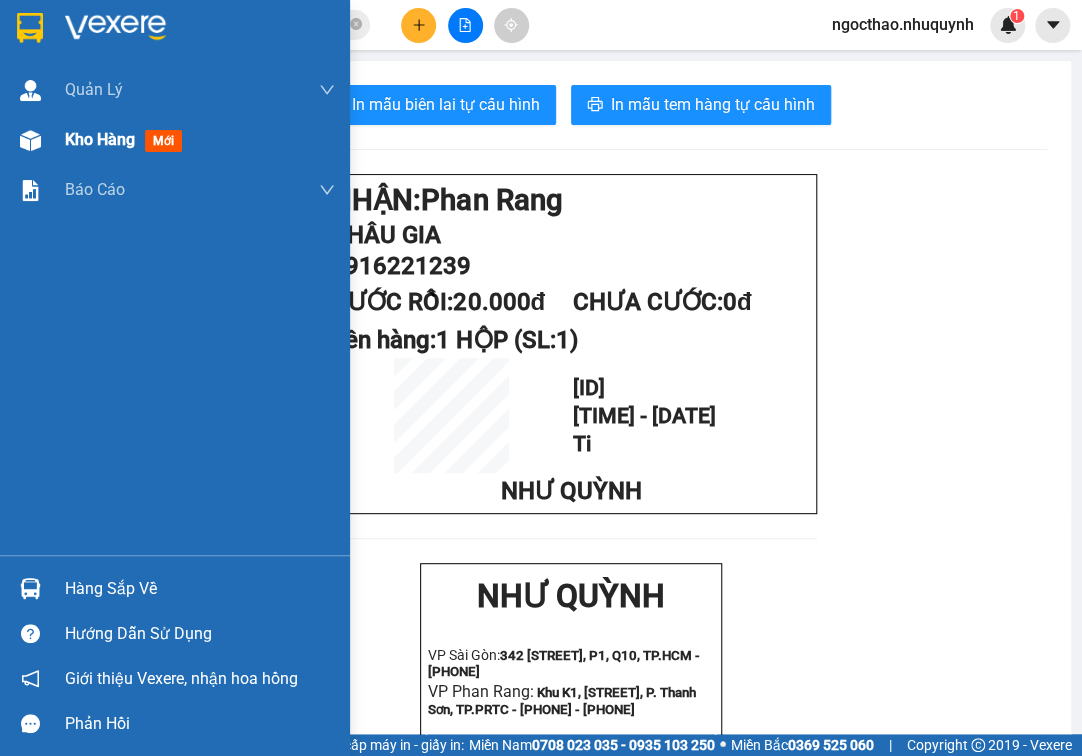 click on "Kho hàng" at bounding box center (100, 139) 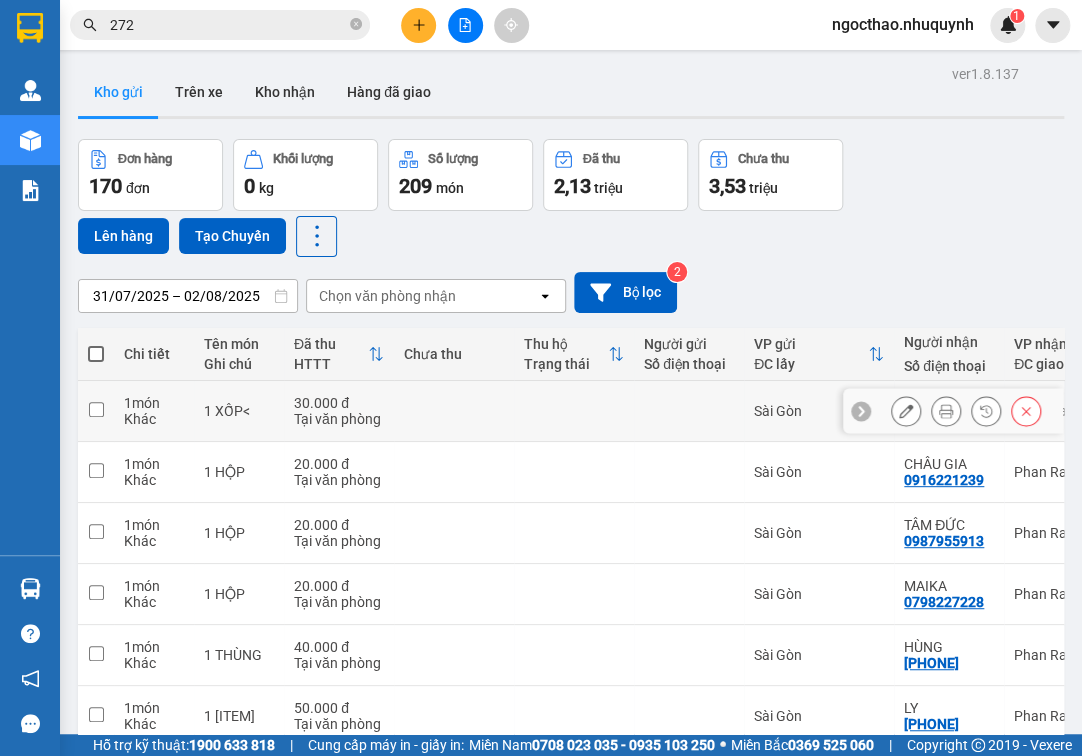 click 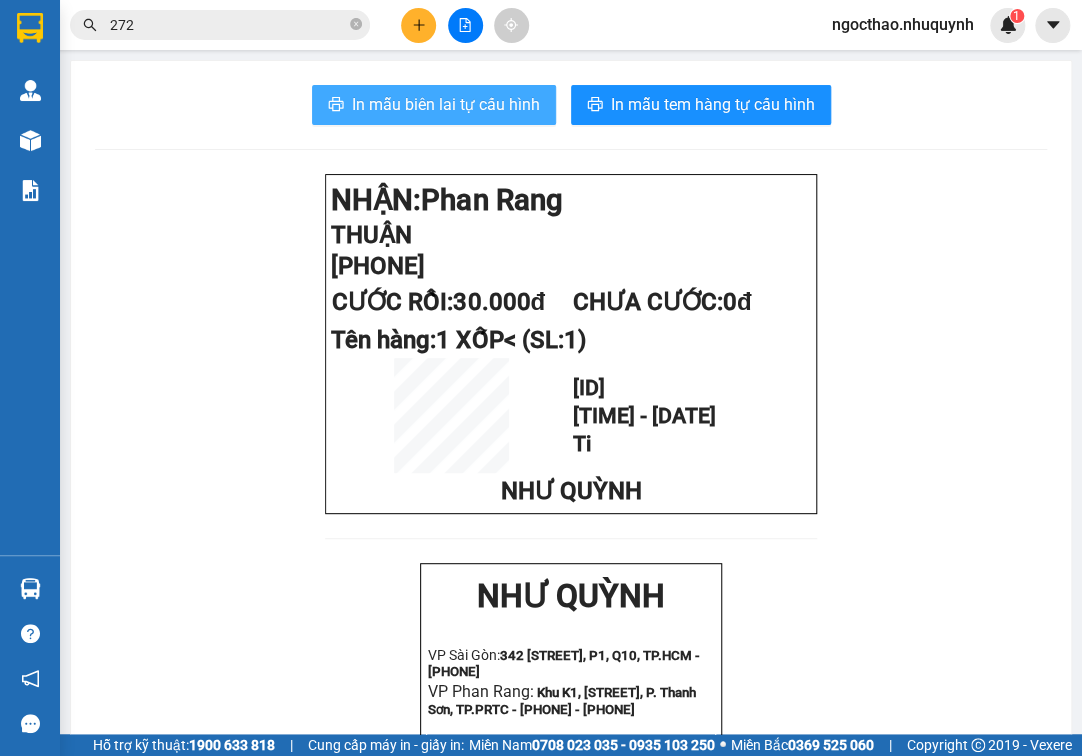 click on "In mẫu biên lai tự cấu hình" at bounding box center [446, 104] 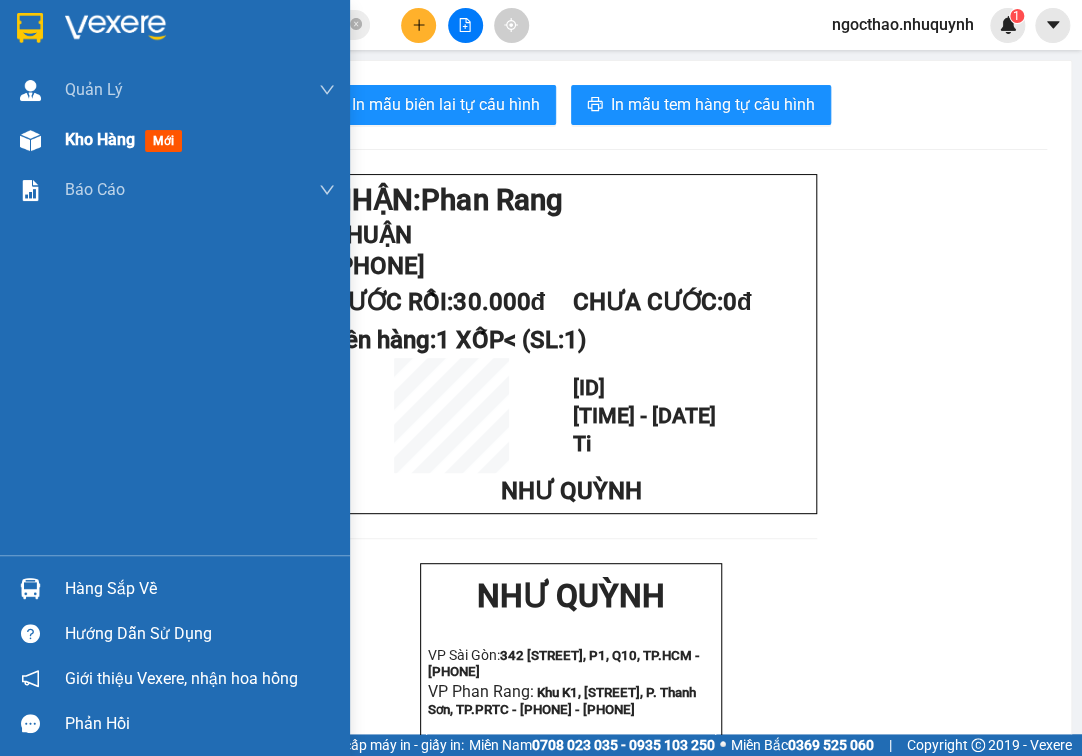 click on "Kho hàng" at bounding box center (100, 139) 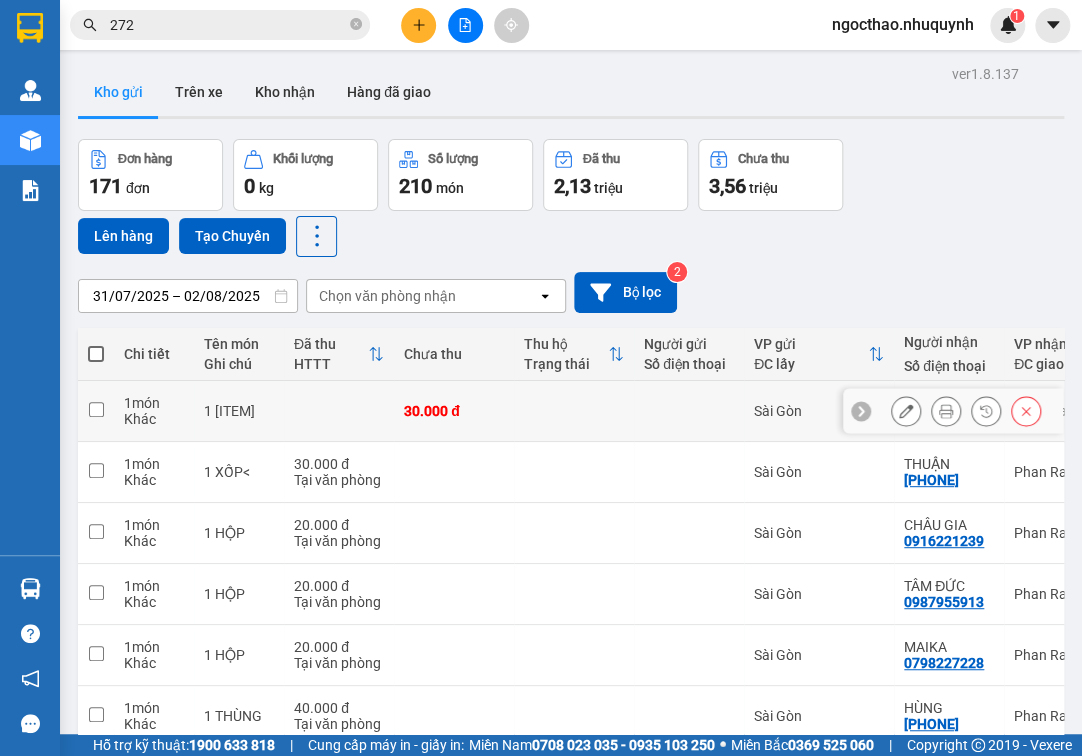 click 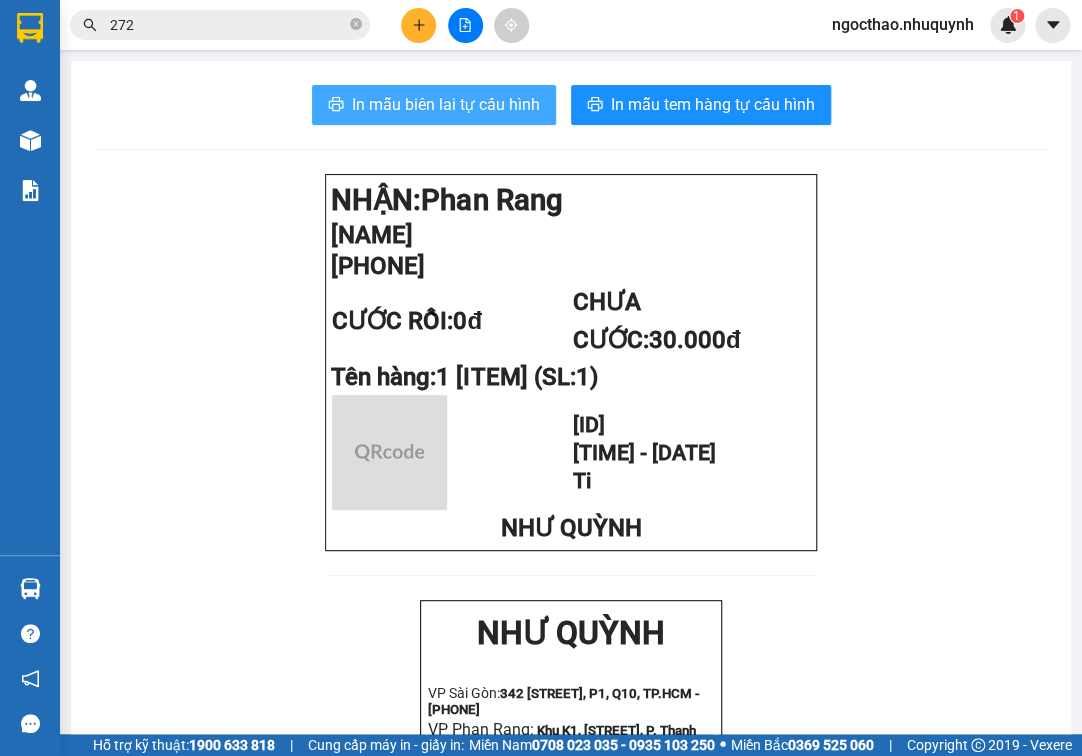 click on "In mẫu biên lai tự cấu hình" at bounding box center (446, 104) 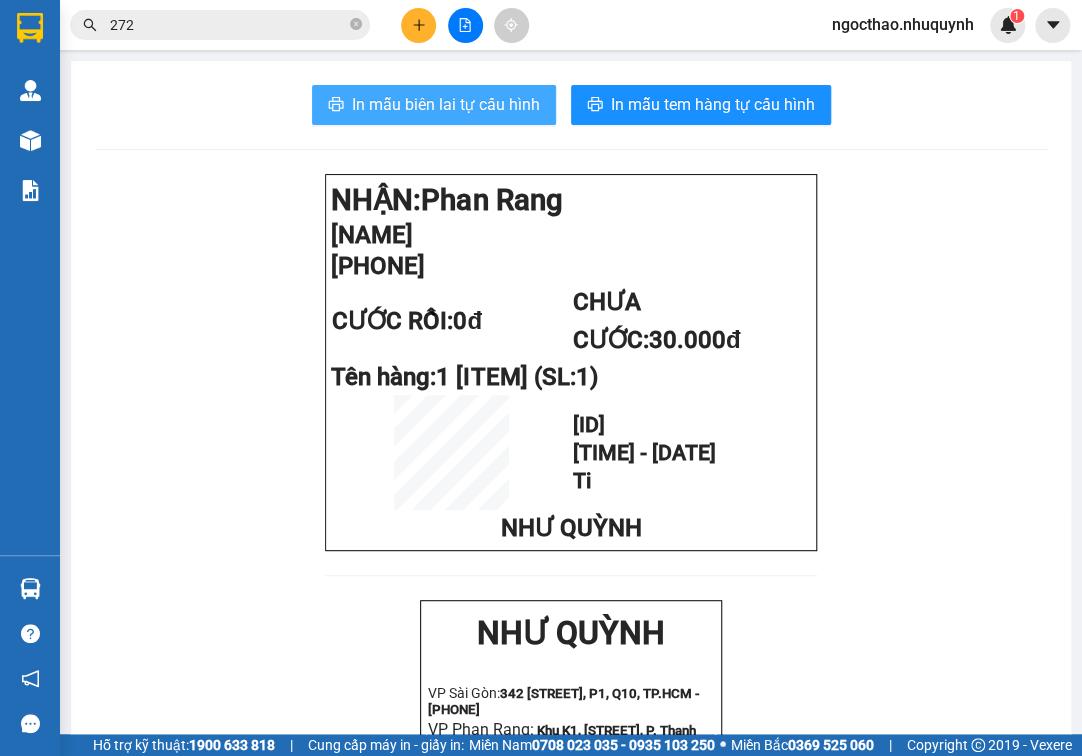 scroll, scrollTop: 0, scrollLeft: 0, axis: both 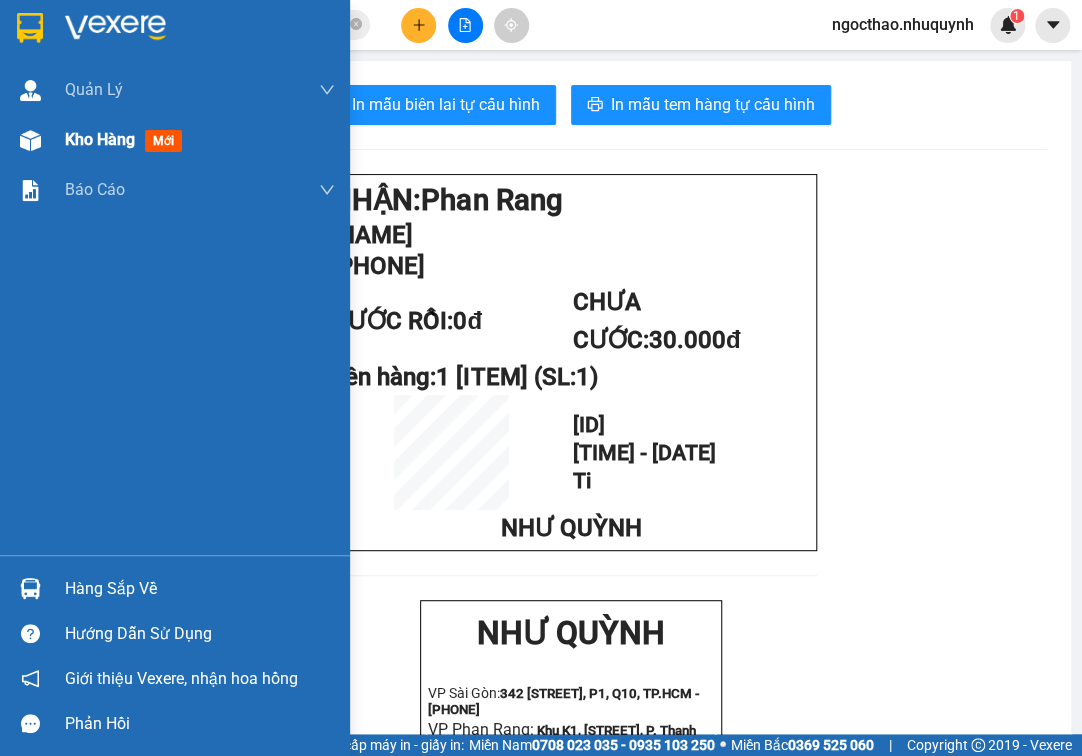 click on "Kho hàng" at bounding box center [100, 139] 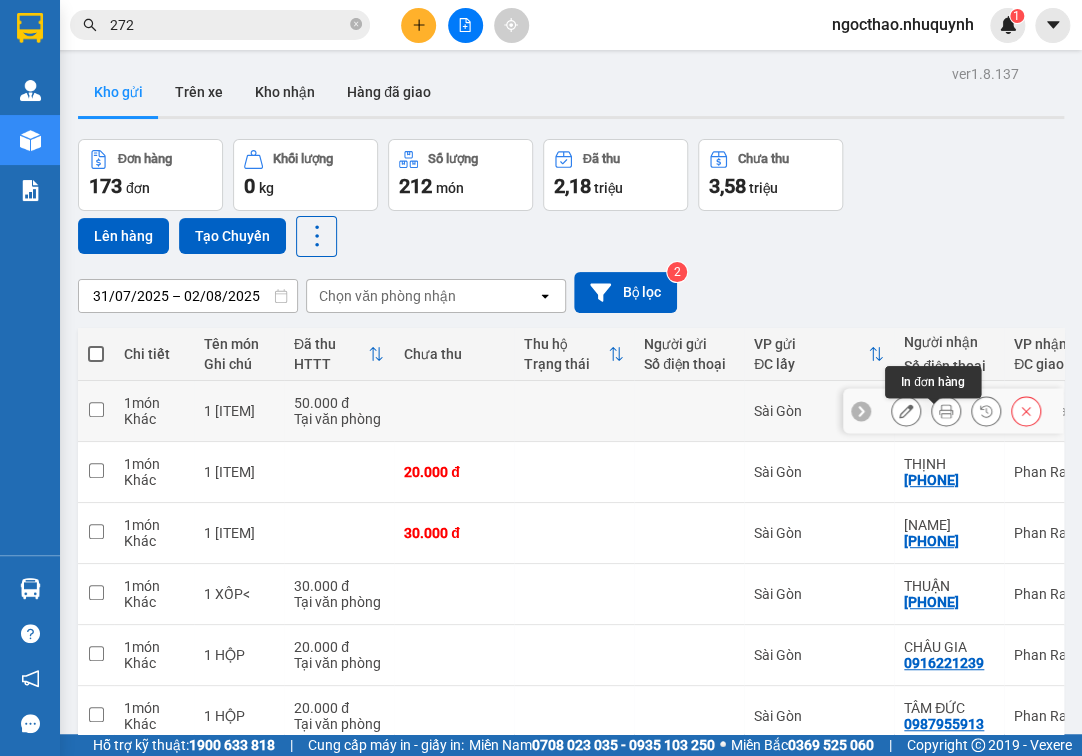 click 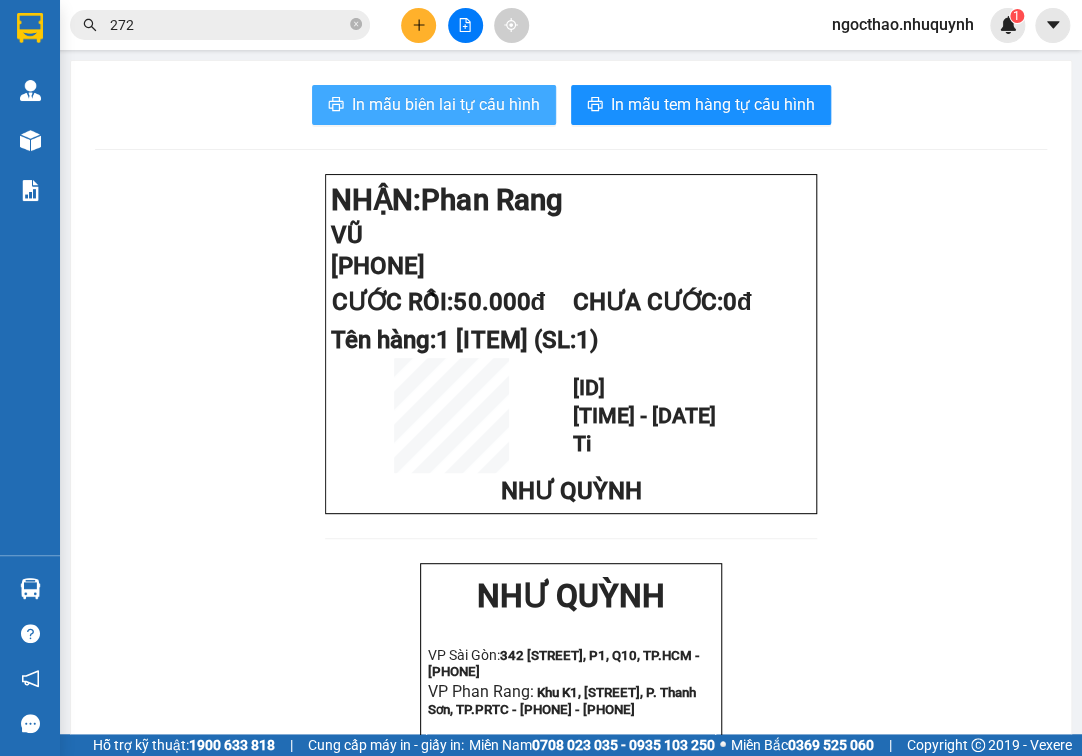 click on "In mẫu biên lai tự cấu hình" at bounding box center [446, 104] 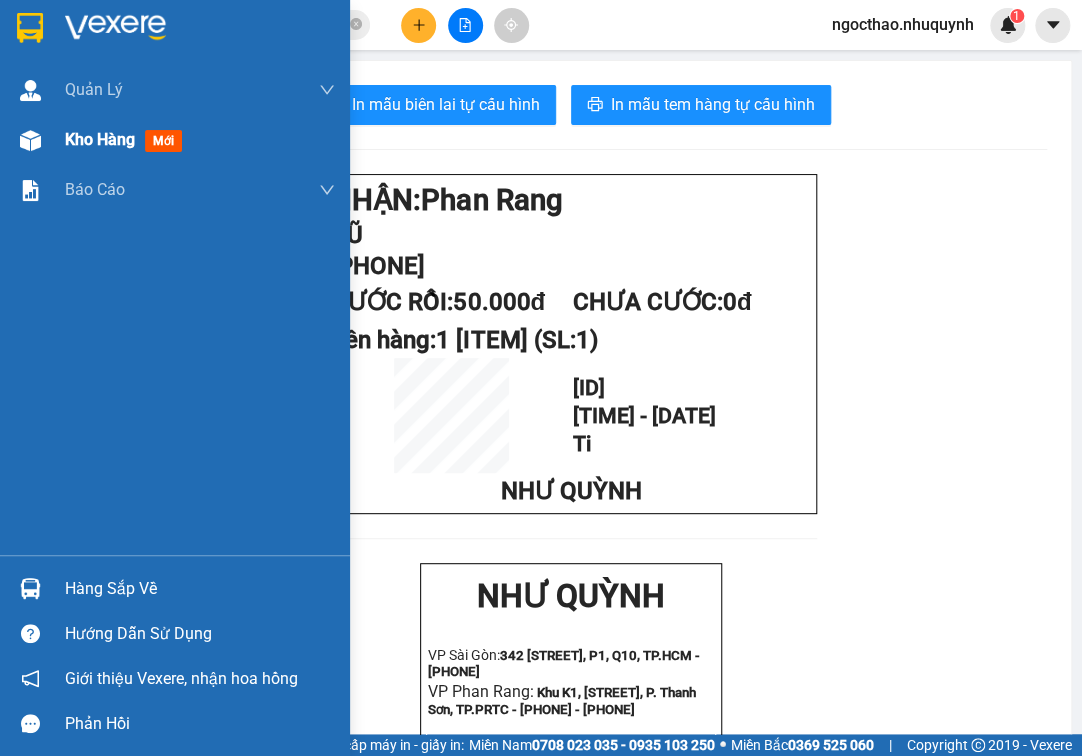click on "Kho hàng" at bounding box center (100, 139) 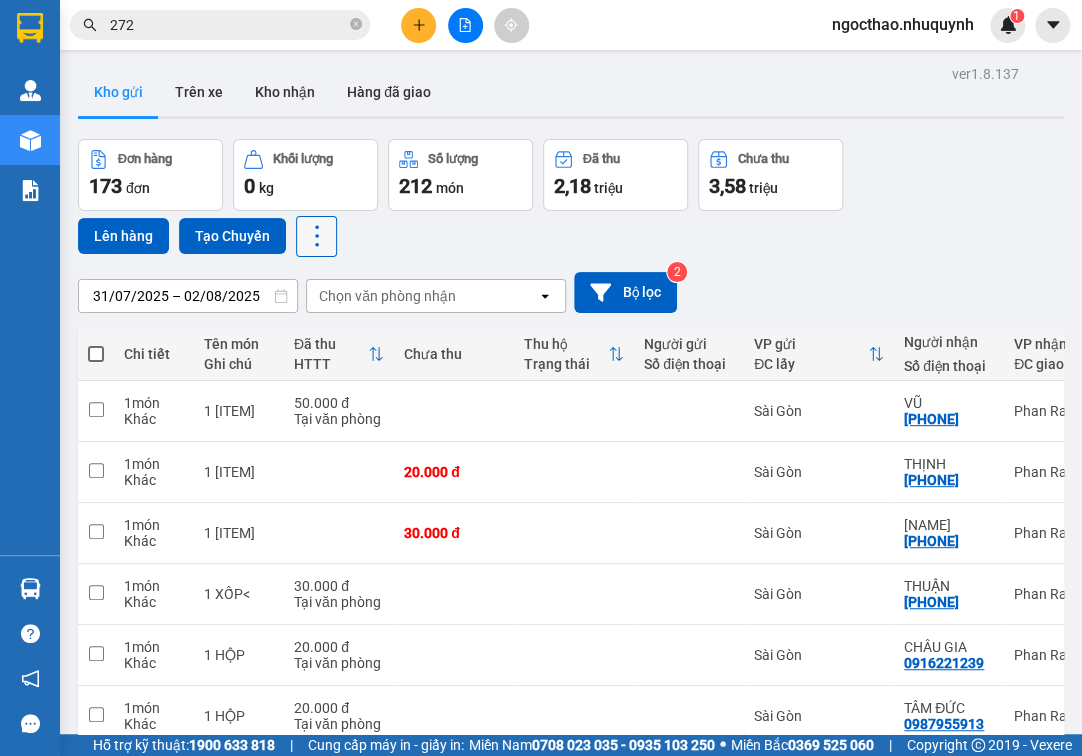 drag, startPoint x: 291, startPoint y: 248, endPoint x: 312, endPoint y: 256, distance: 22.472204 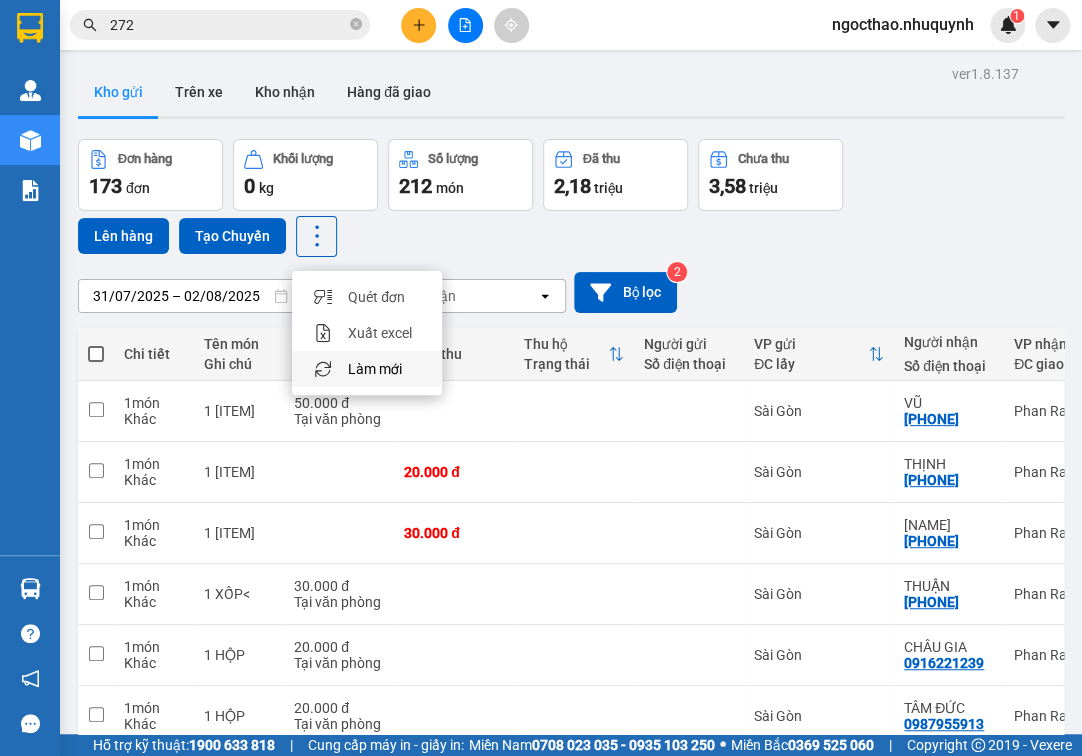 click on "Làm mới" at bounding box center (375, 369) 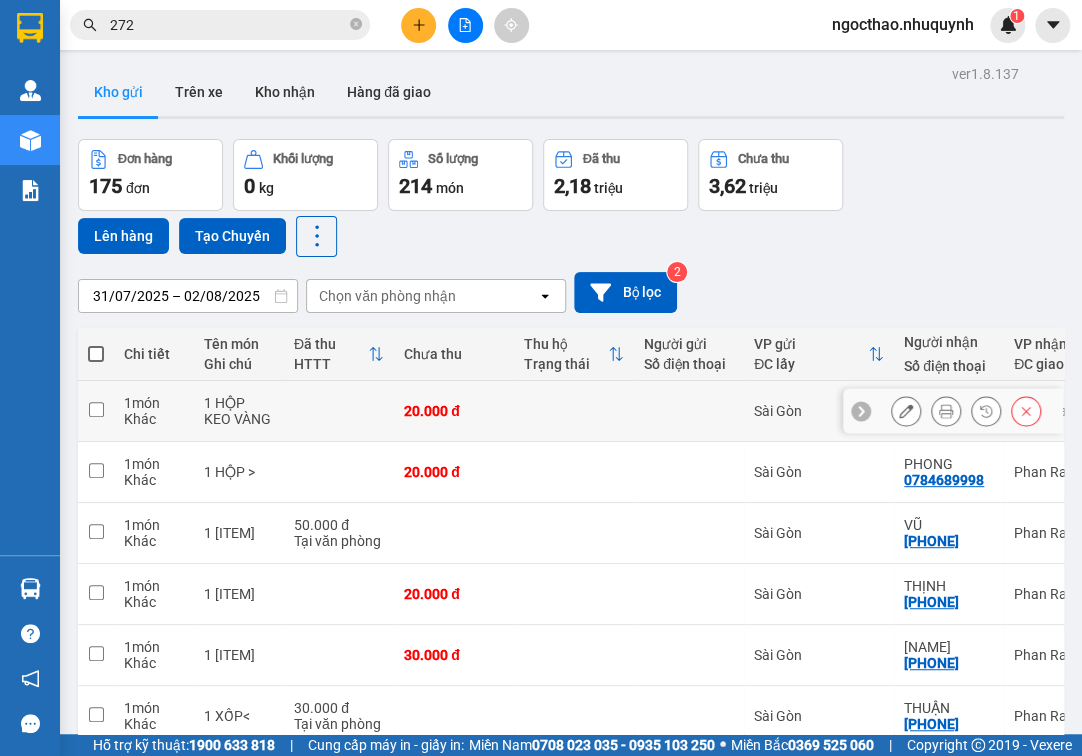 click at bounding box center [946, 411] 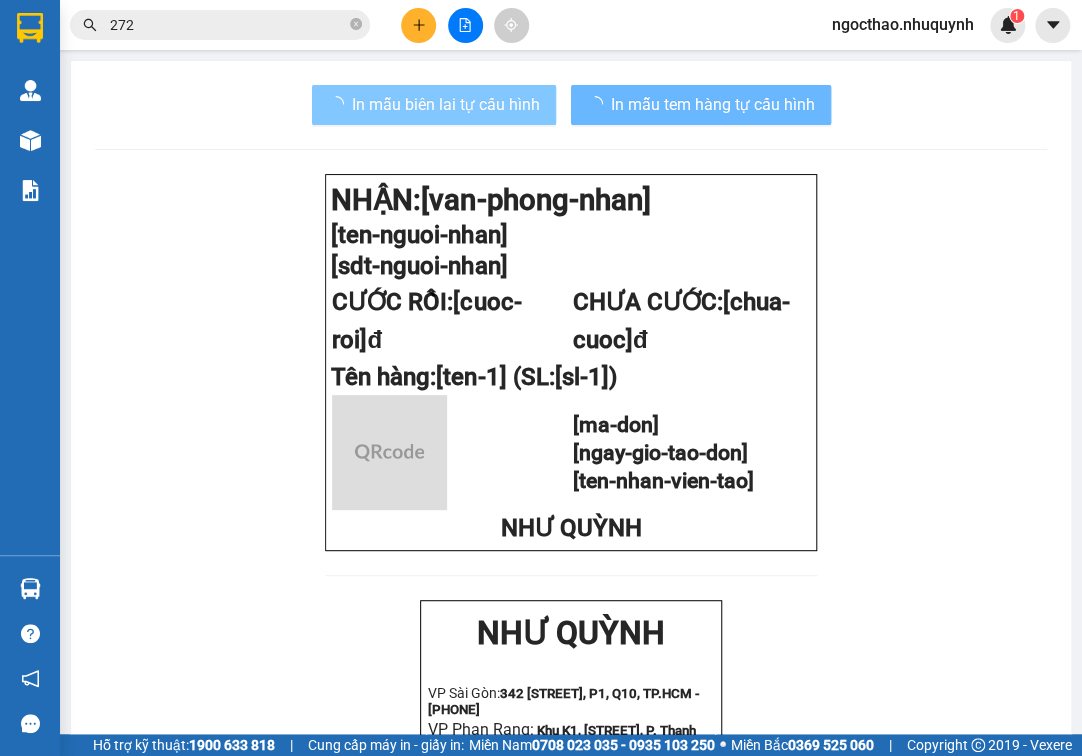click on "In mẫu biên lai tự cấu hình" at bounding box center (446, 104) 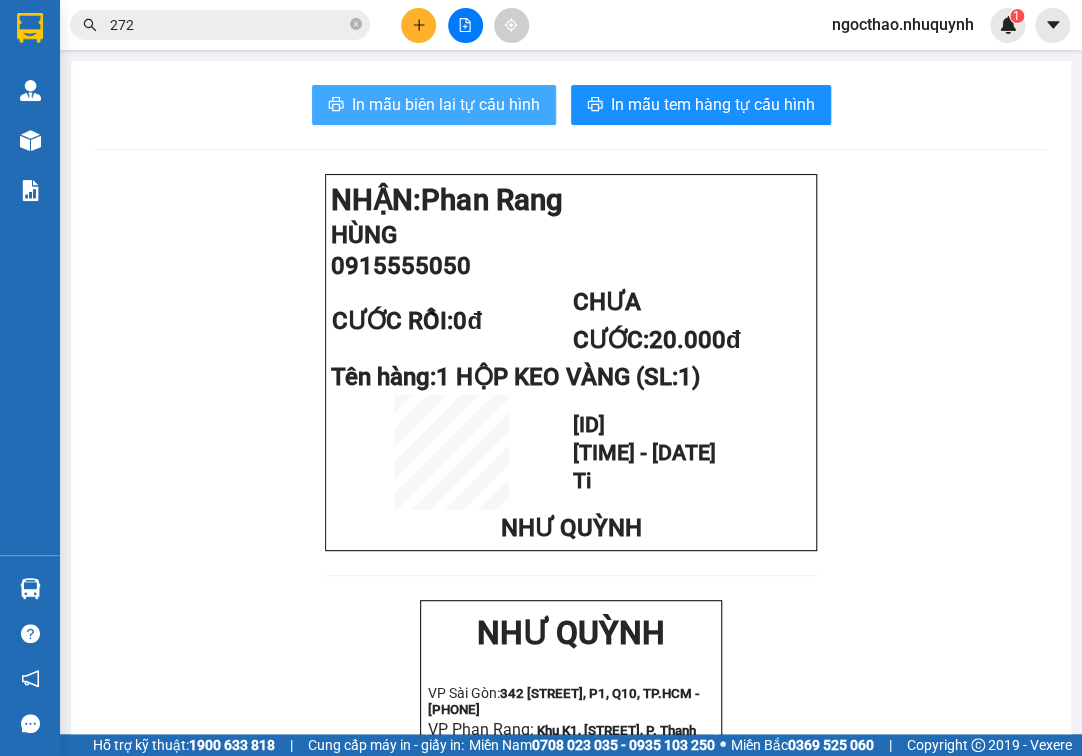 drag, startPoint x: 395, startPoint y: 114, endPoint x: 412, endPoint y: 141, distance: 31.906113 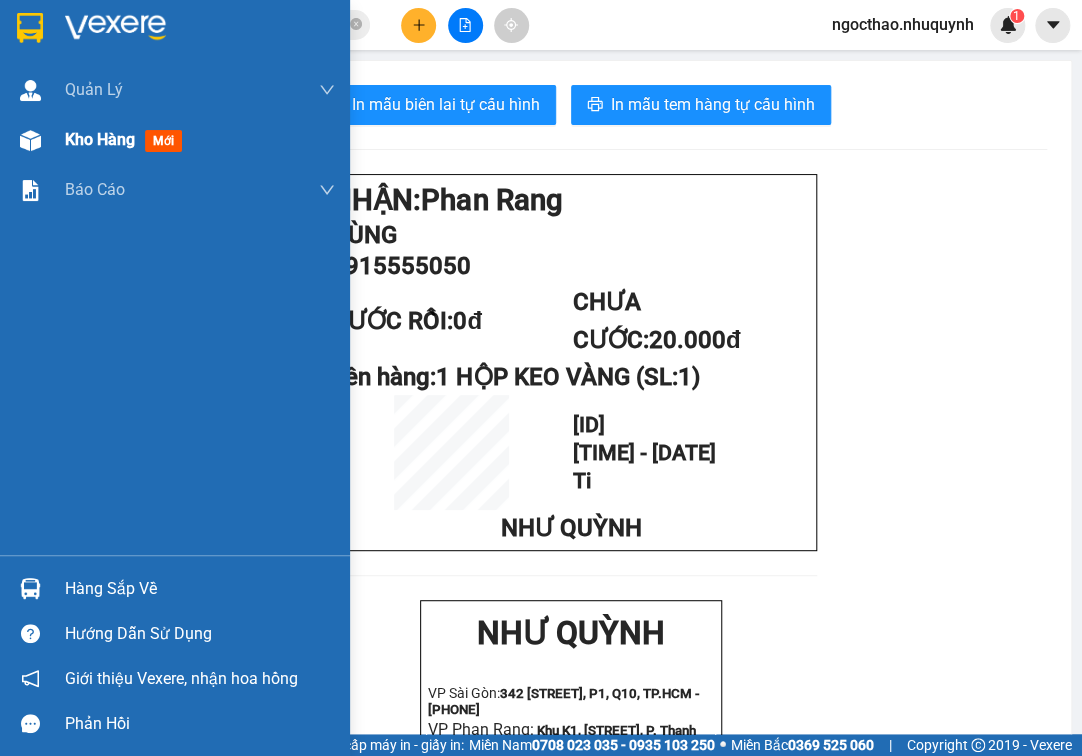 click on "Kho hàng" at bounding box center [100, 139] 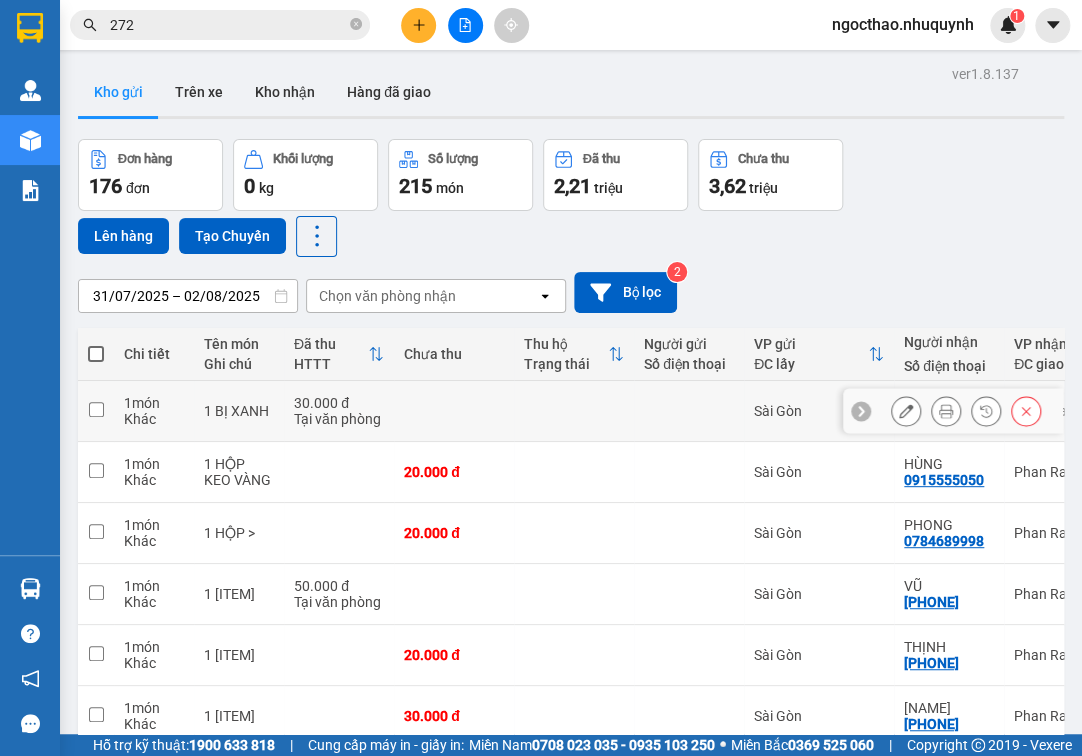 click at bounding box center [966, 411] 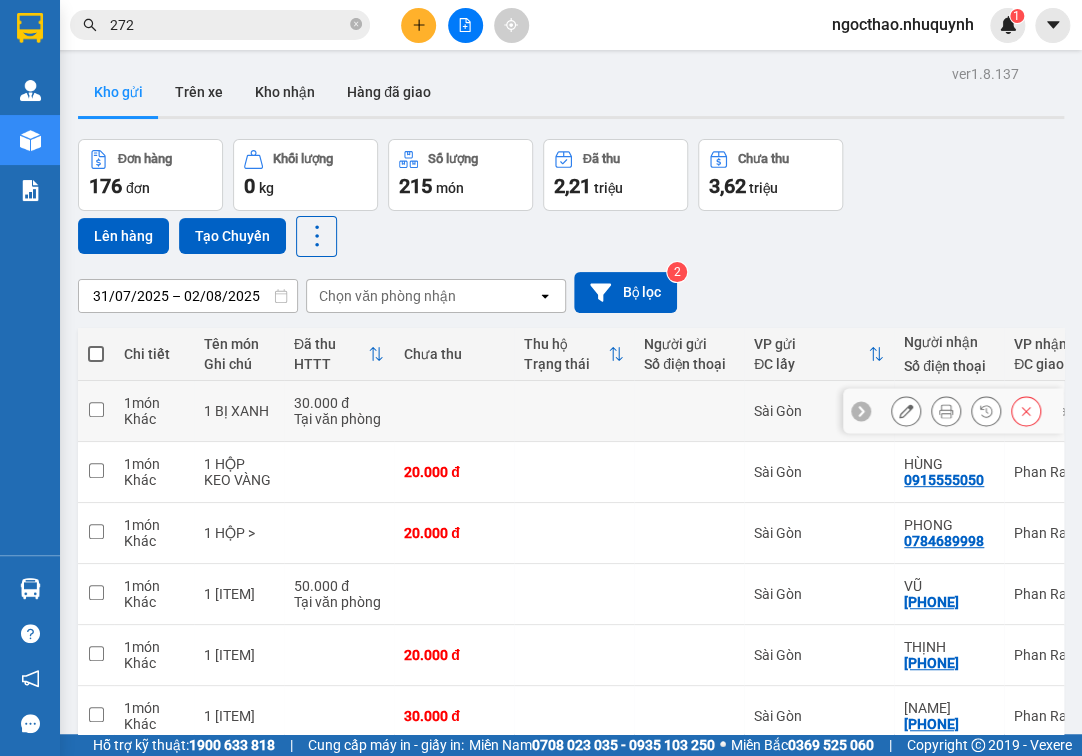 click at bounding box center (946, 411) 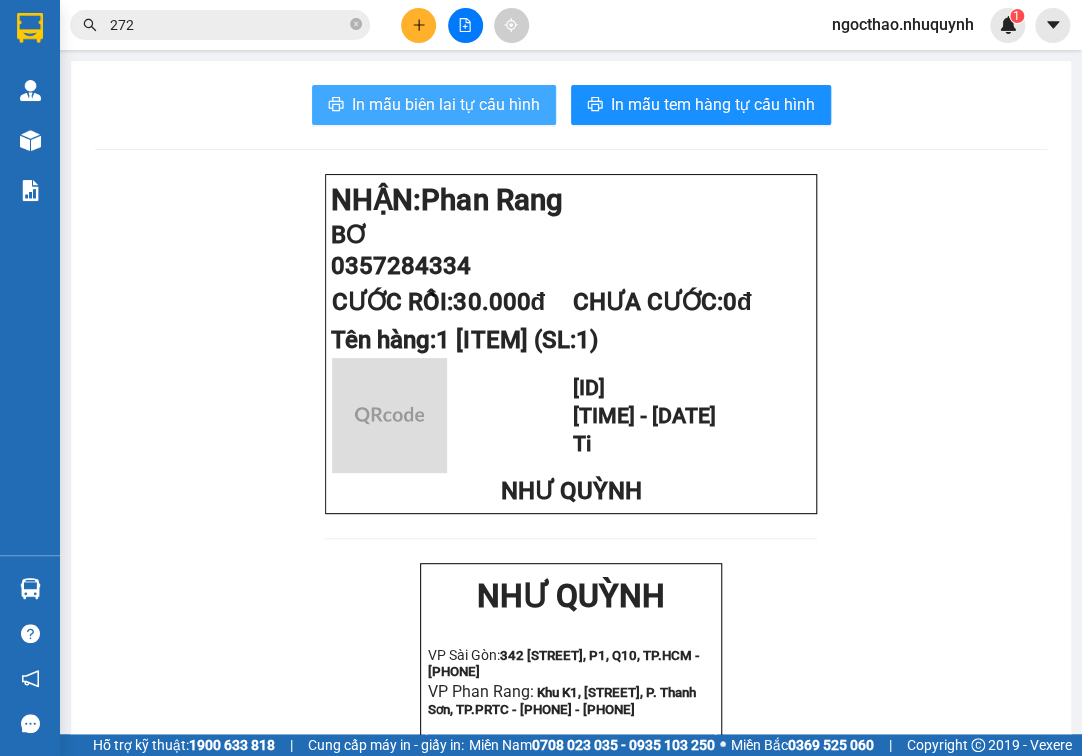 click on "In mẫu biên lai tự cấu hình" at bounding box center [434, 105] 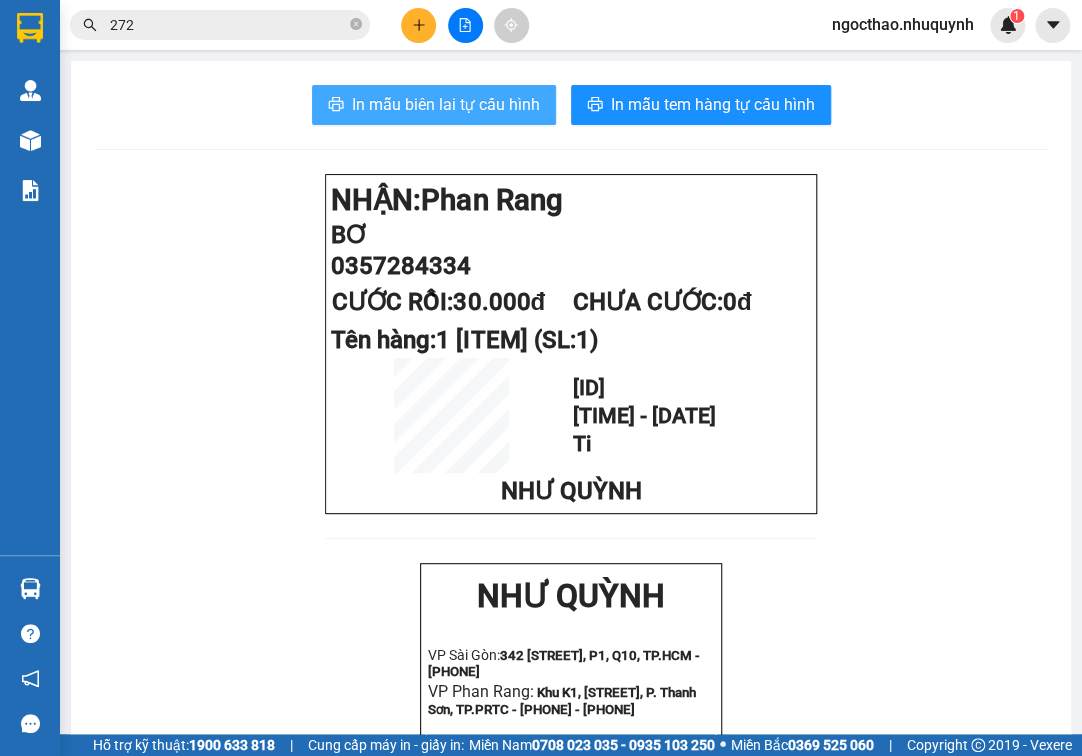 scroll, scrollTop: 0, scrollLeft: 0, axis: both 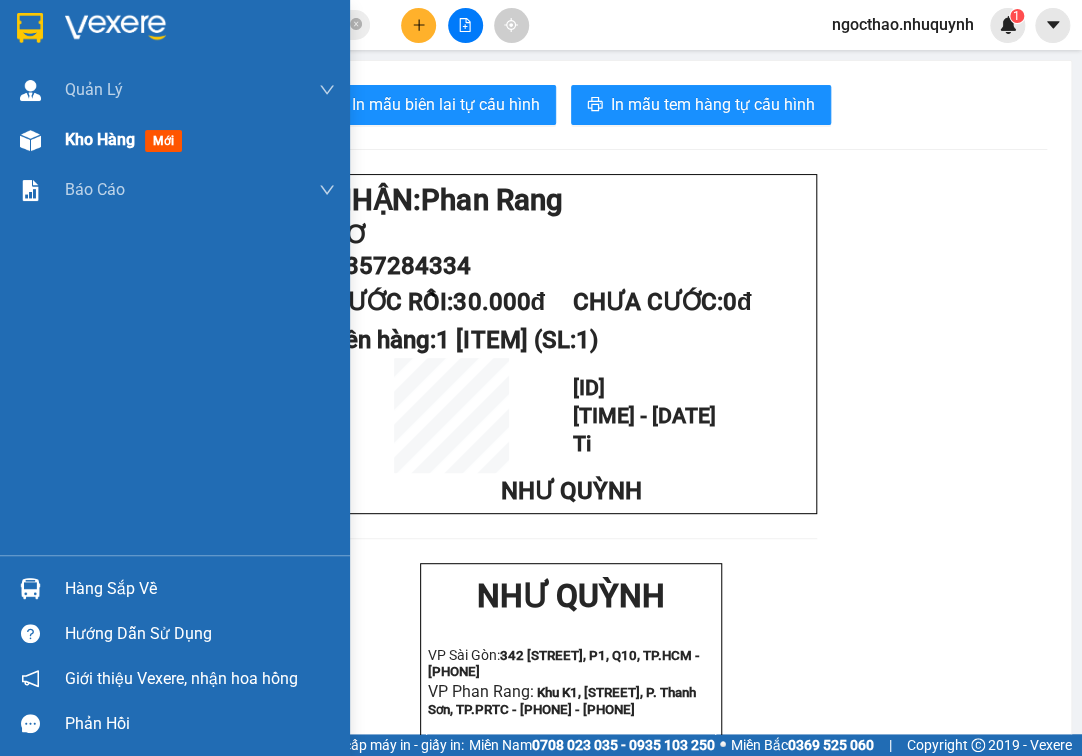 click on "Kho hàng" at bounding box center [100, 139] 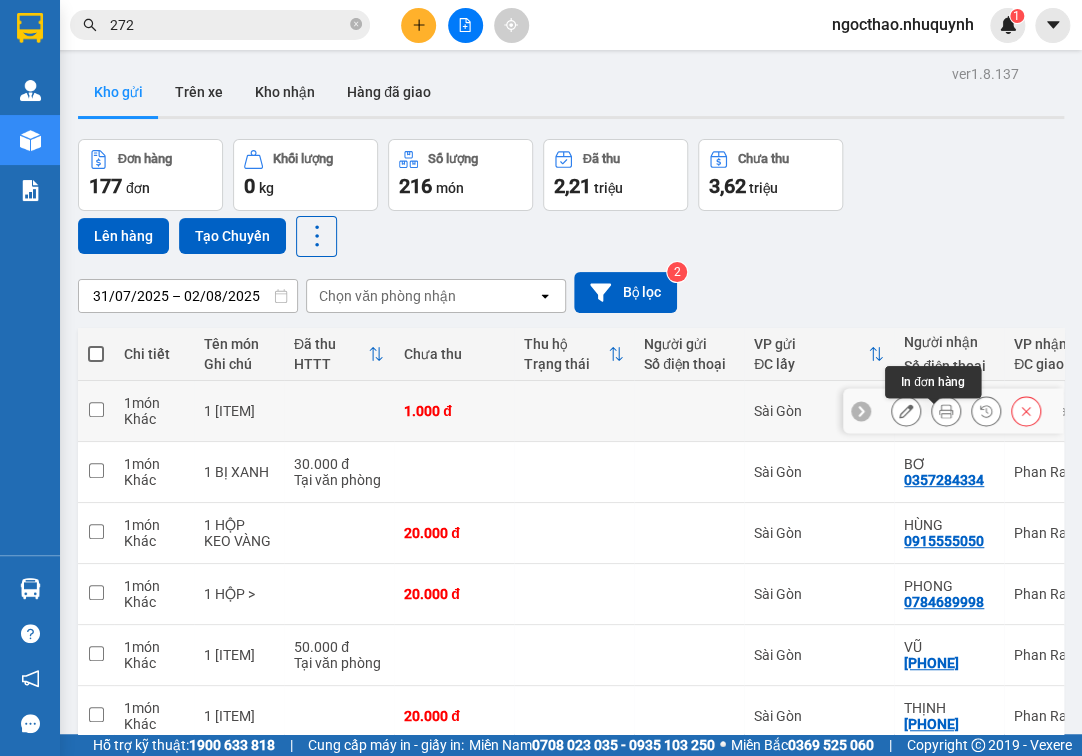 click 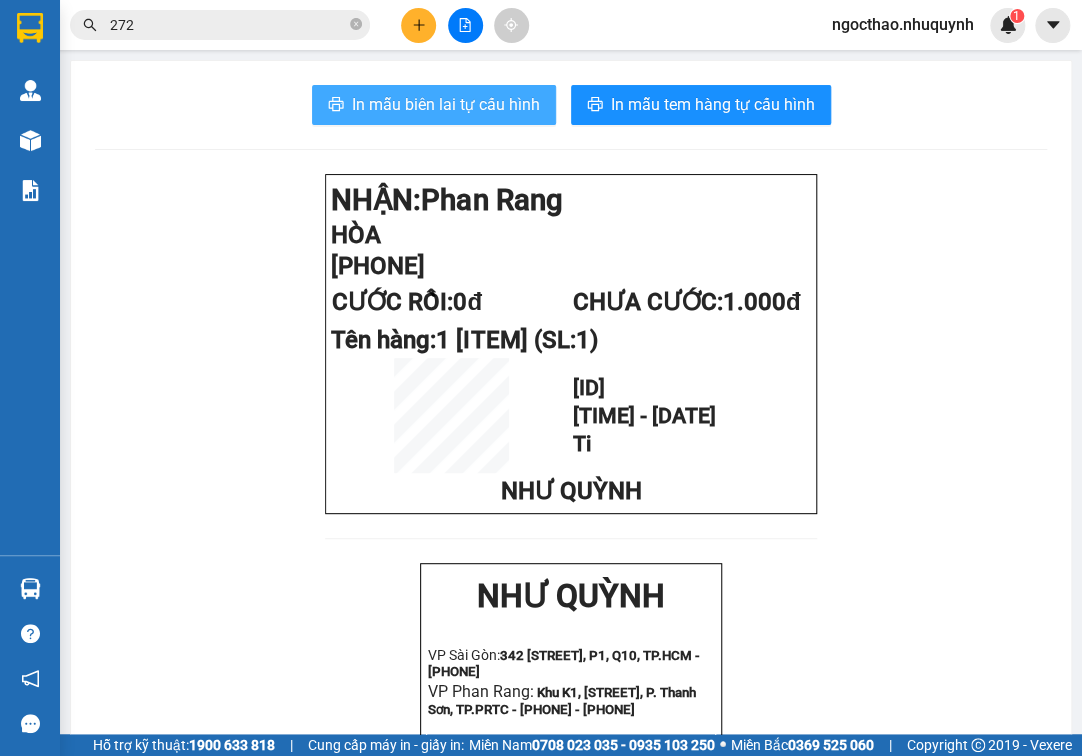 drag, startPoint x: 356, startPoint y: 103, endPoint x: 376, endPoint y: 96, distance: 21.189621 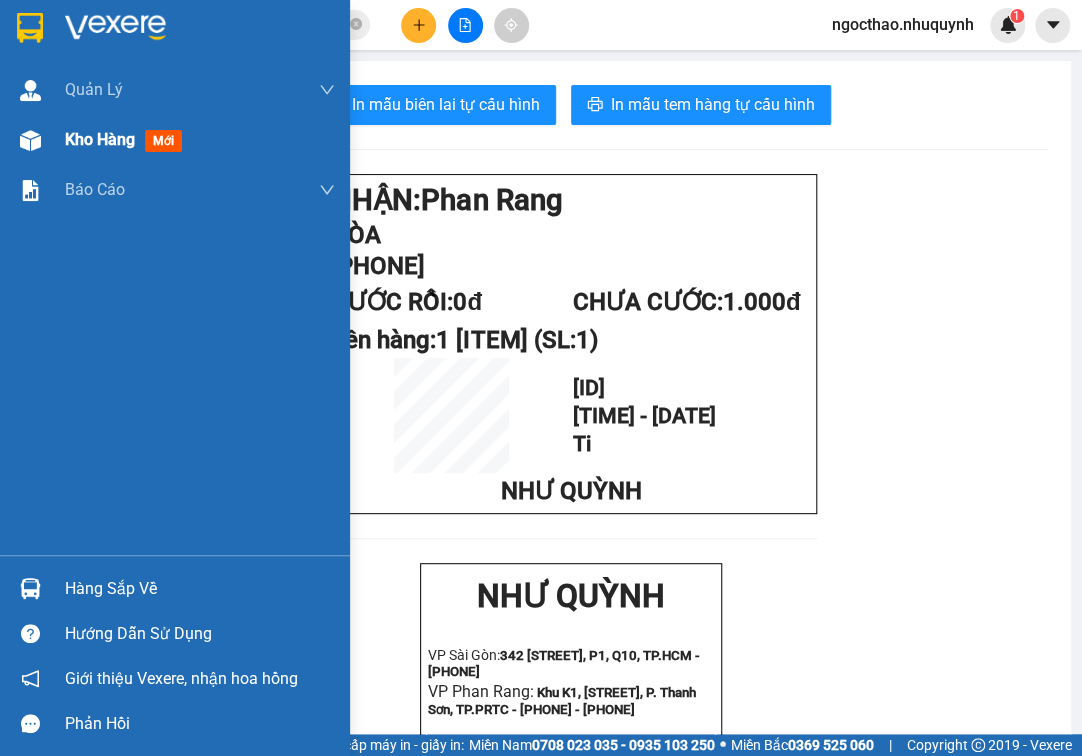 click on "Kho hàng mới" at bounding box center [175, 140] 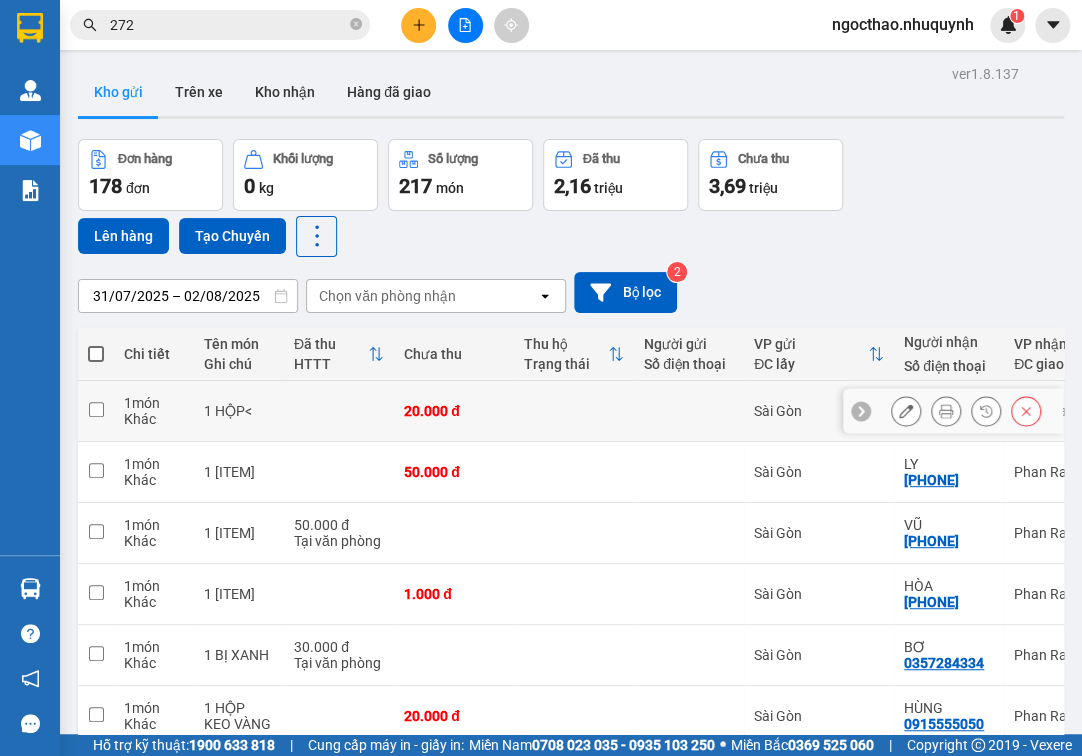 click 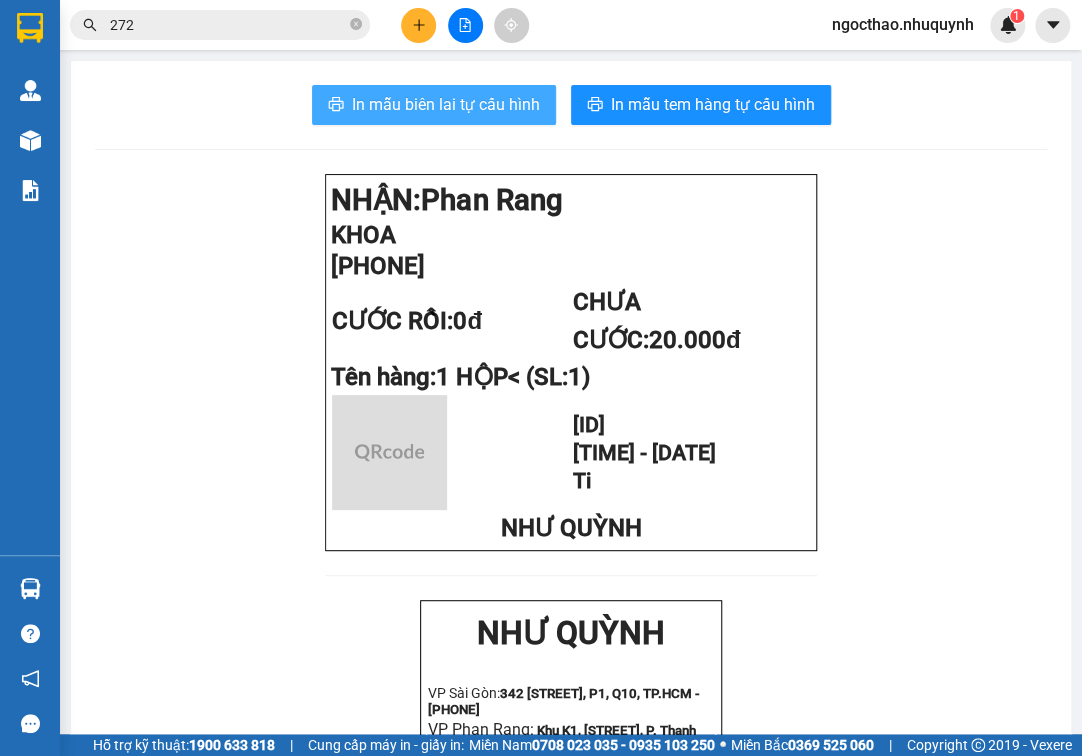 click on "In mẫu biên lai tự cấu hình" at bounding box center [446, 104] 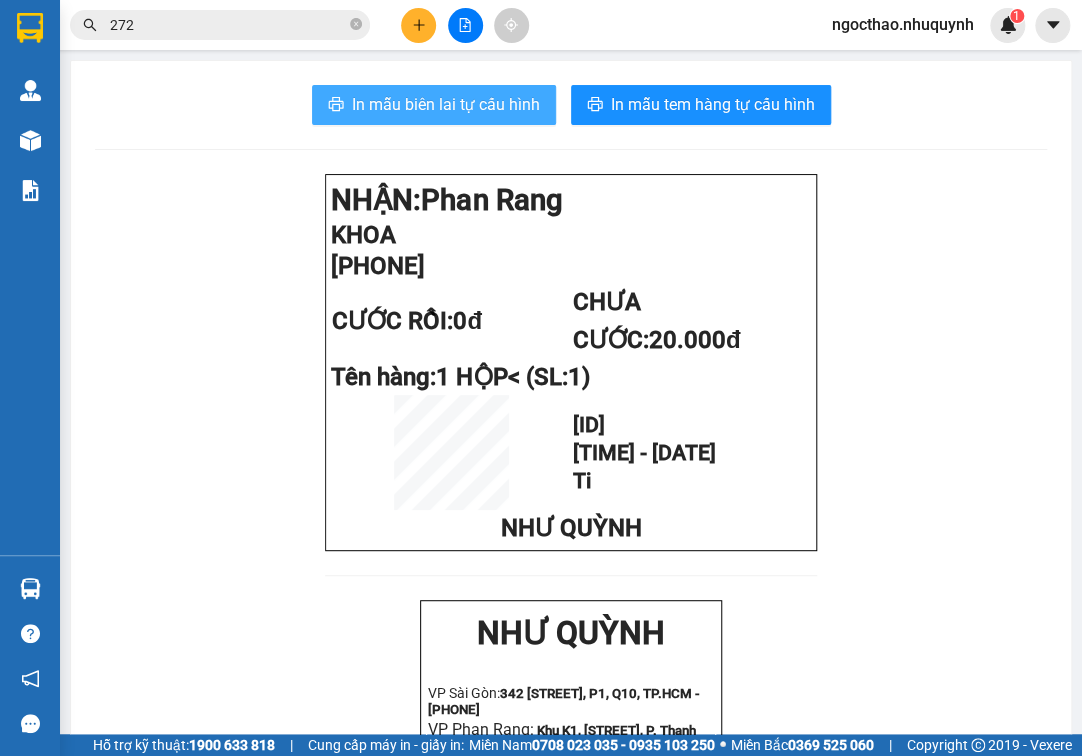 scroll, scrollTop: 0, scrollLeft: 0, axis: both 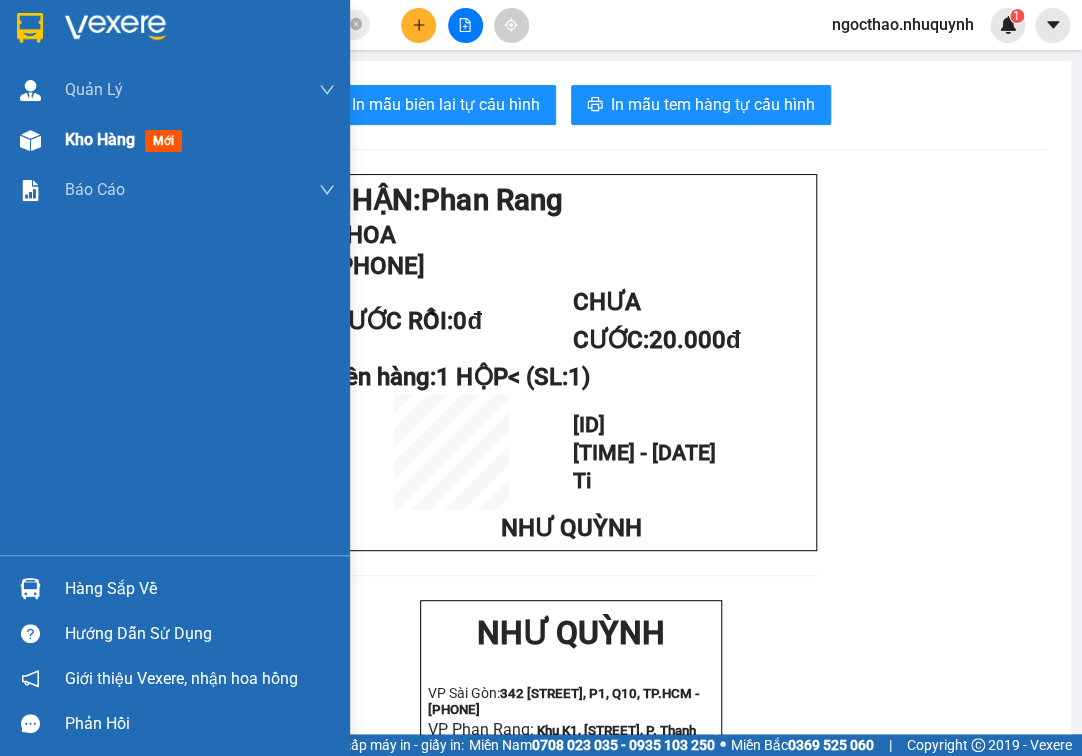 click on "Kho hàng" at bounding box center [100, 139] 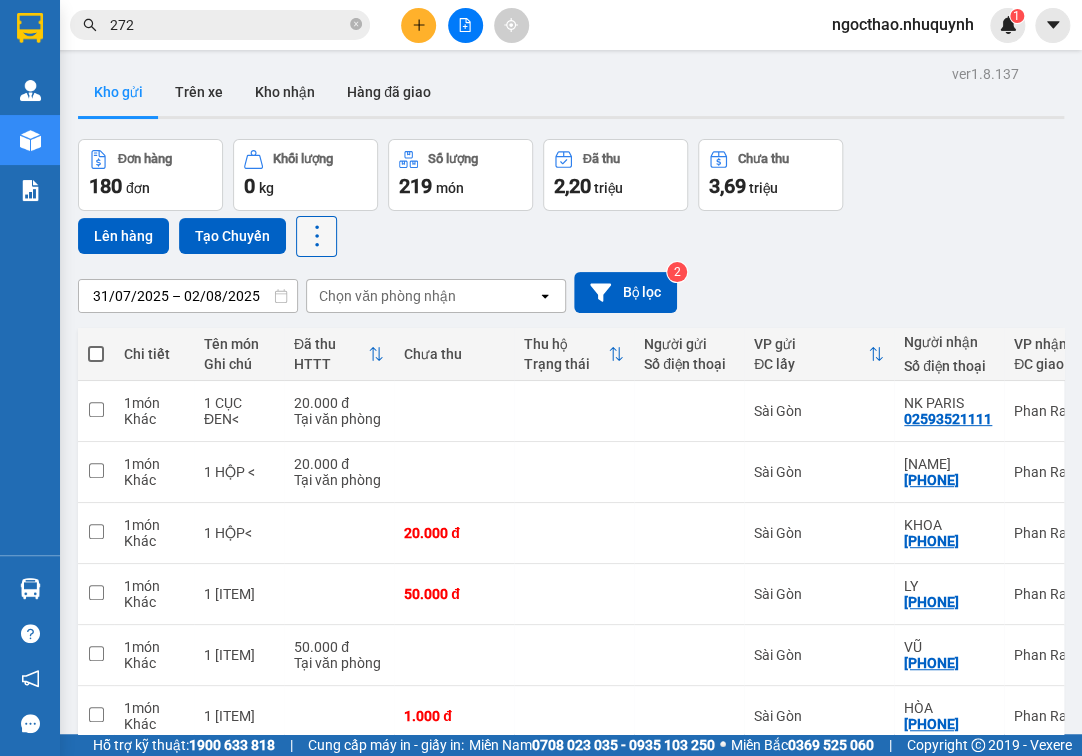 click at bounding box center [316, 236] 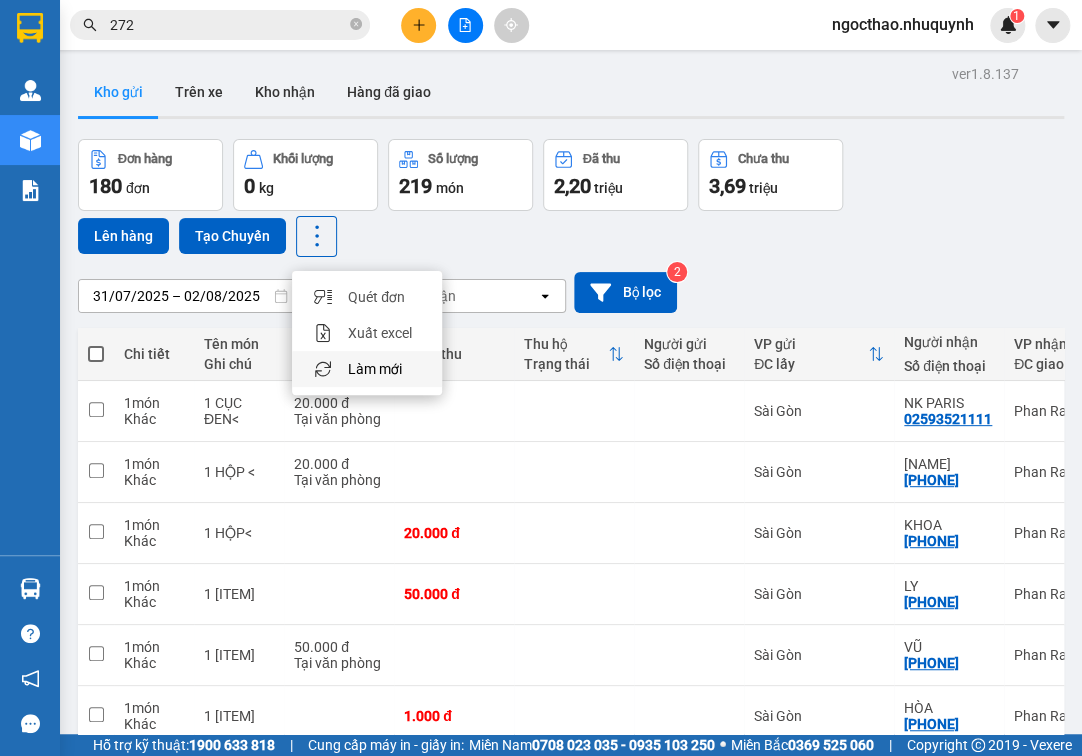 click on "Làm mới" at bounding box center [375, 369] 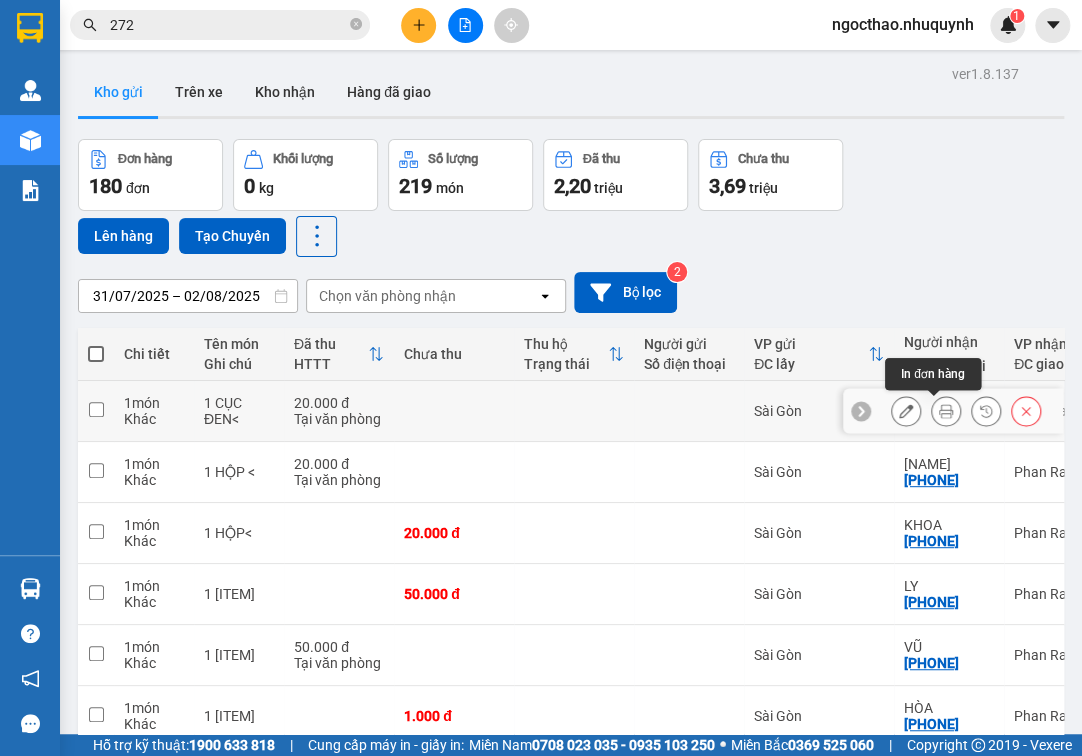 click 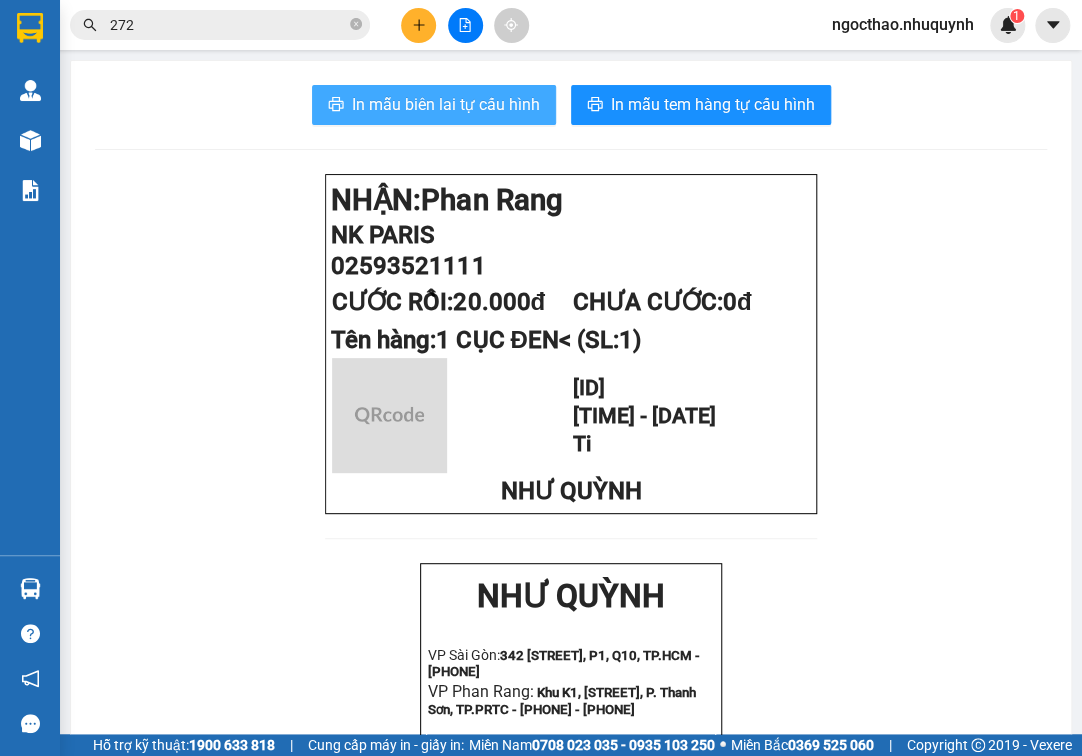 click on "In mẫu biên lai tự cấu hình" at bounding box center (446, 104) 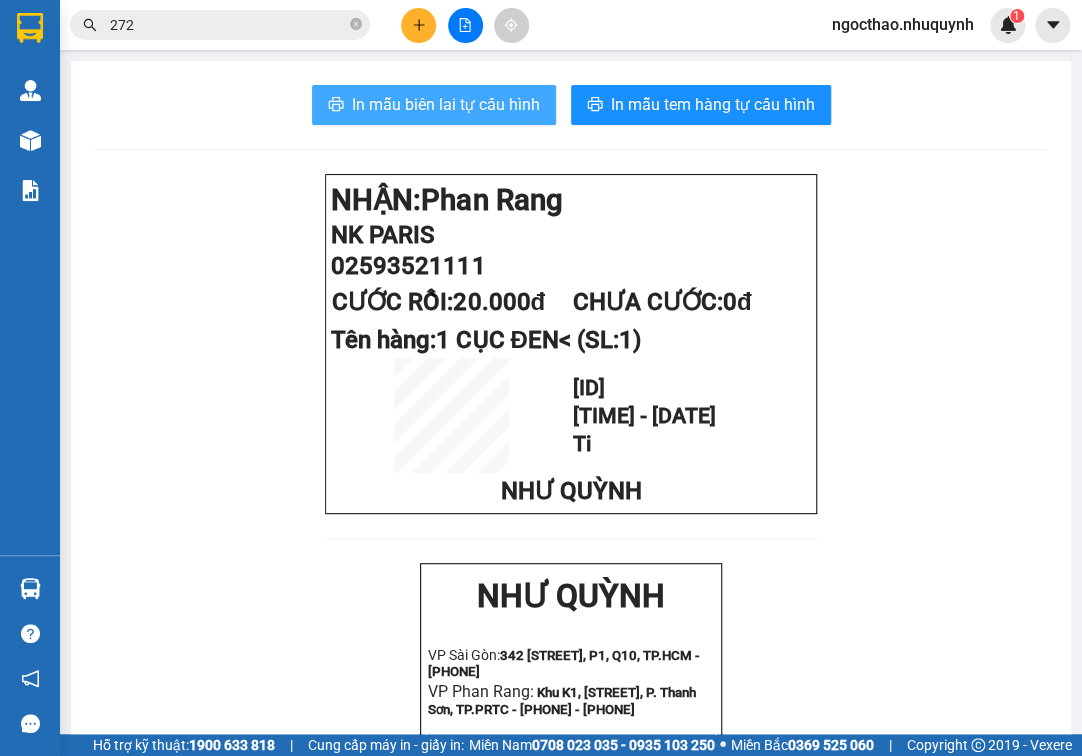 scroll, scrollTop: 0, scrollLeft: 0, axis: both 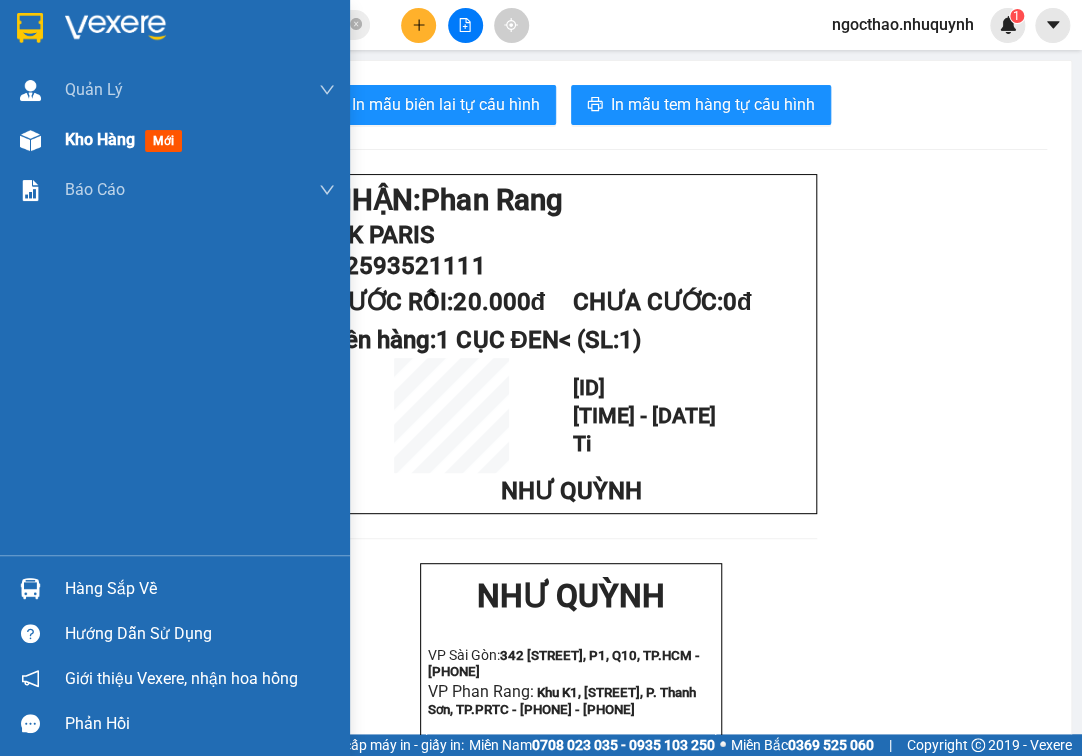 click on "Kho hàng" at bounding box center [100, 139] 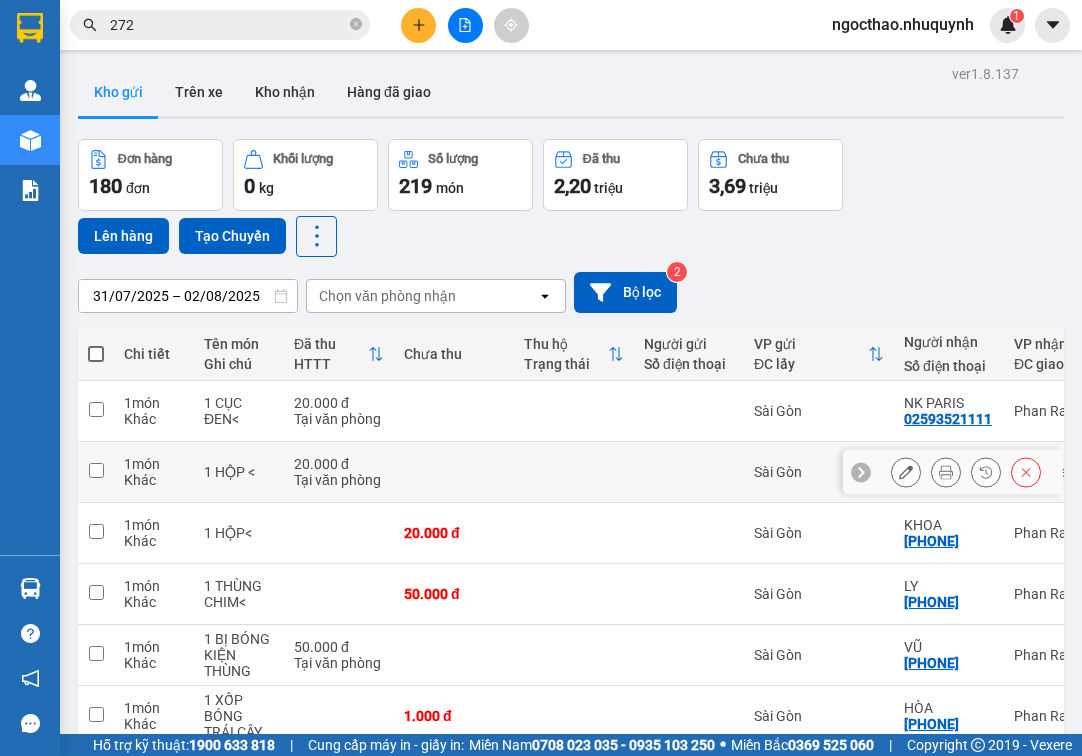 scroll, scrollTop: 0, scrollLeft: 0, axis: both 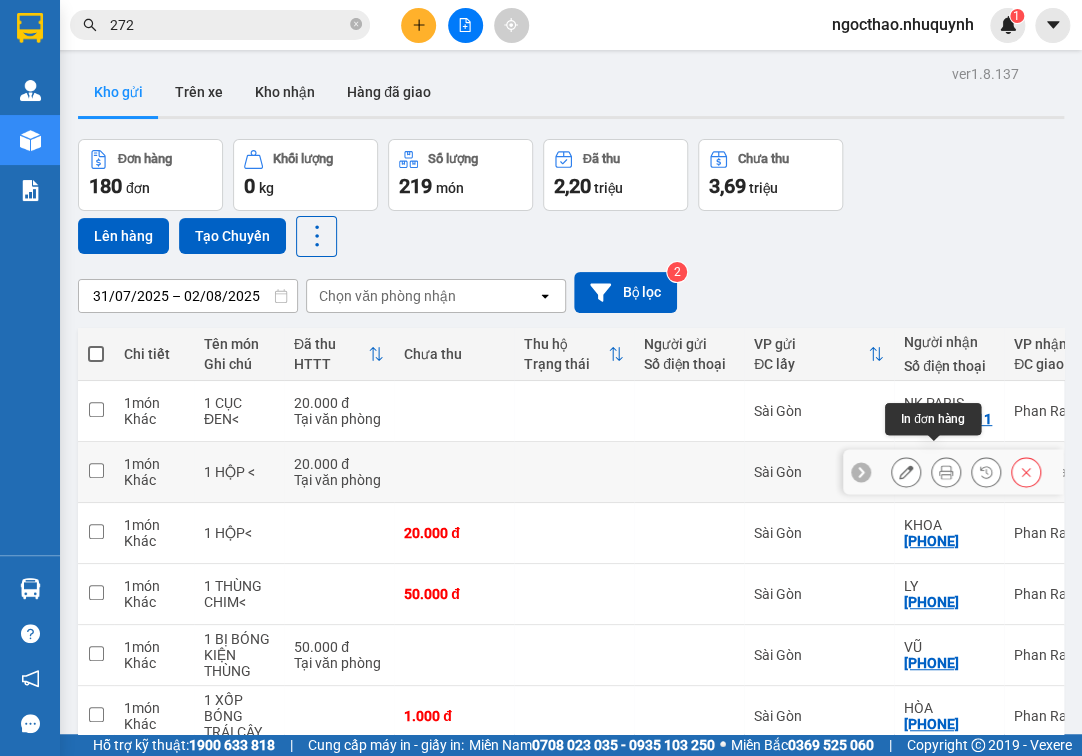 click 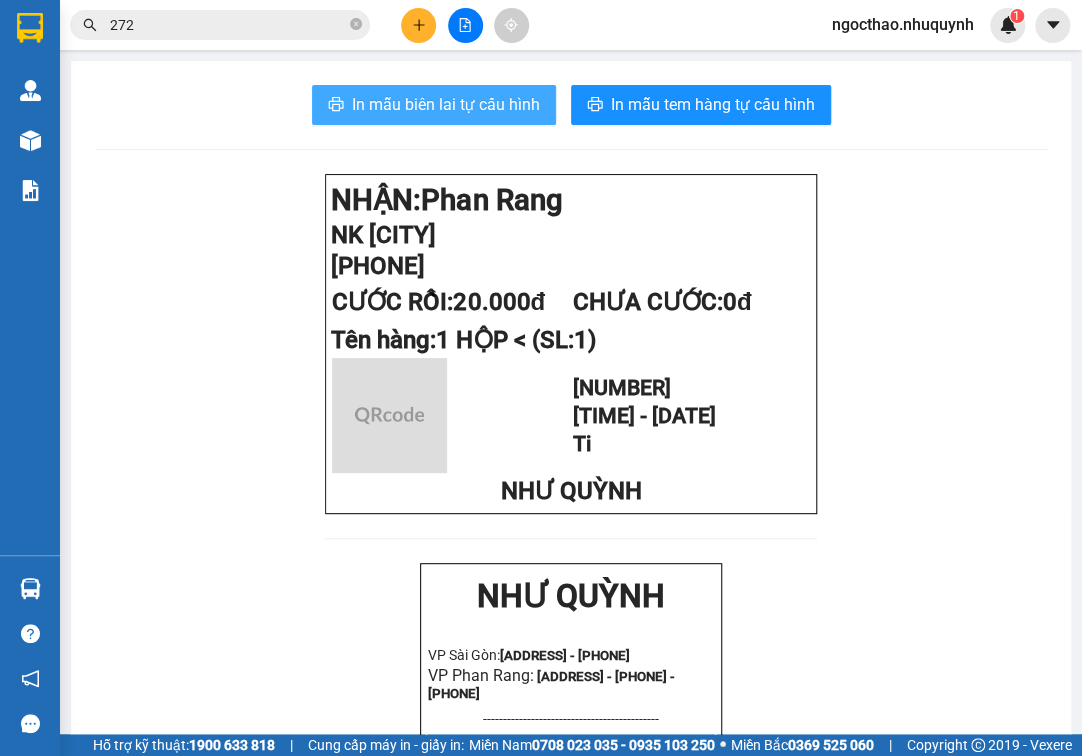 click on "In mẫu biên lai tự cấu hình" at bounding box center [446, 104] 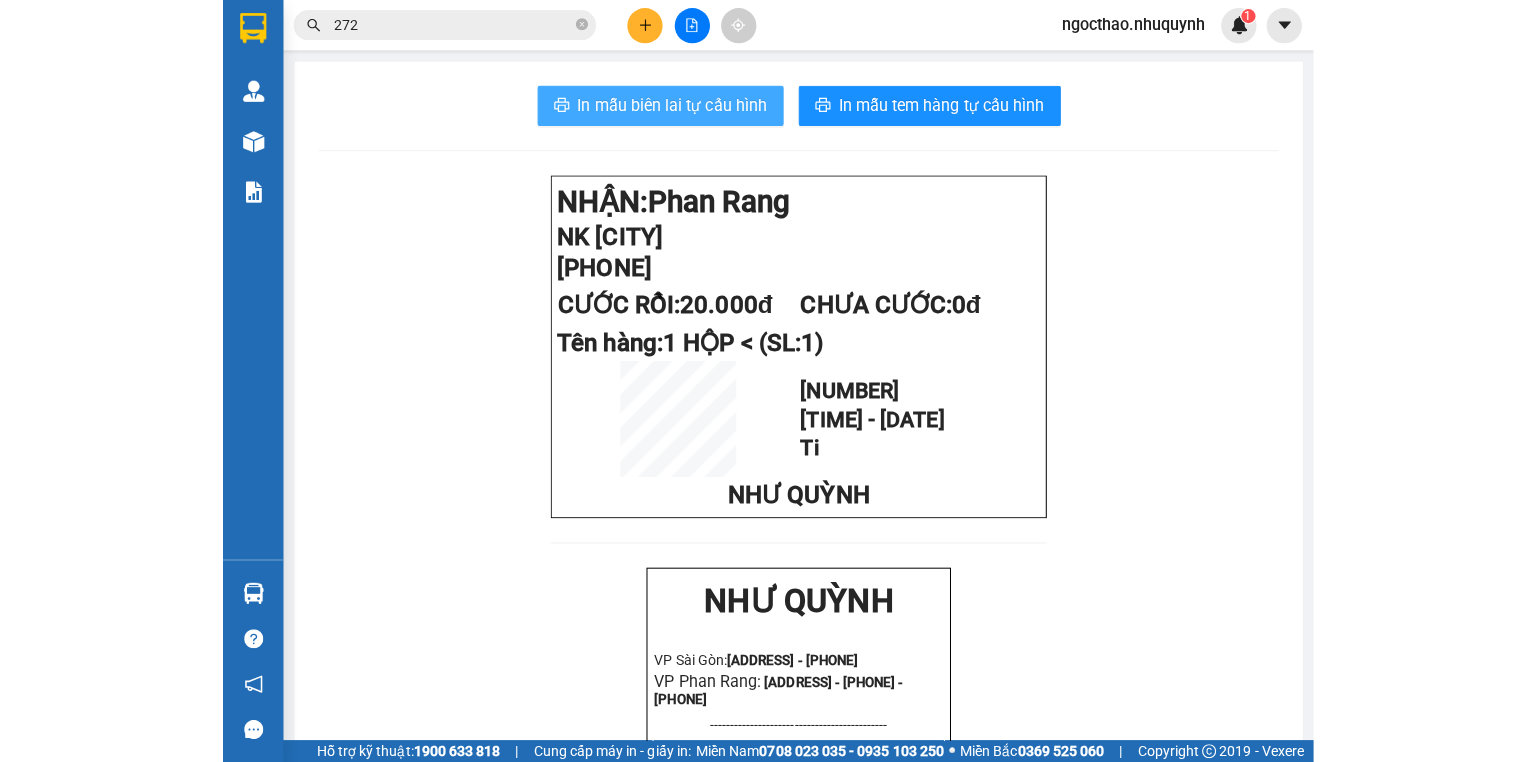 scroll, scrollTop: 0, scrollLeft: 0, axis: both 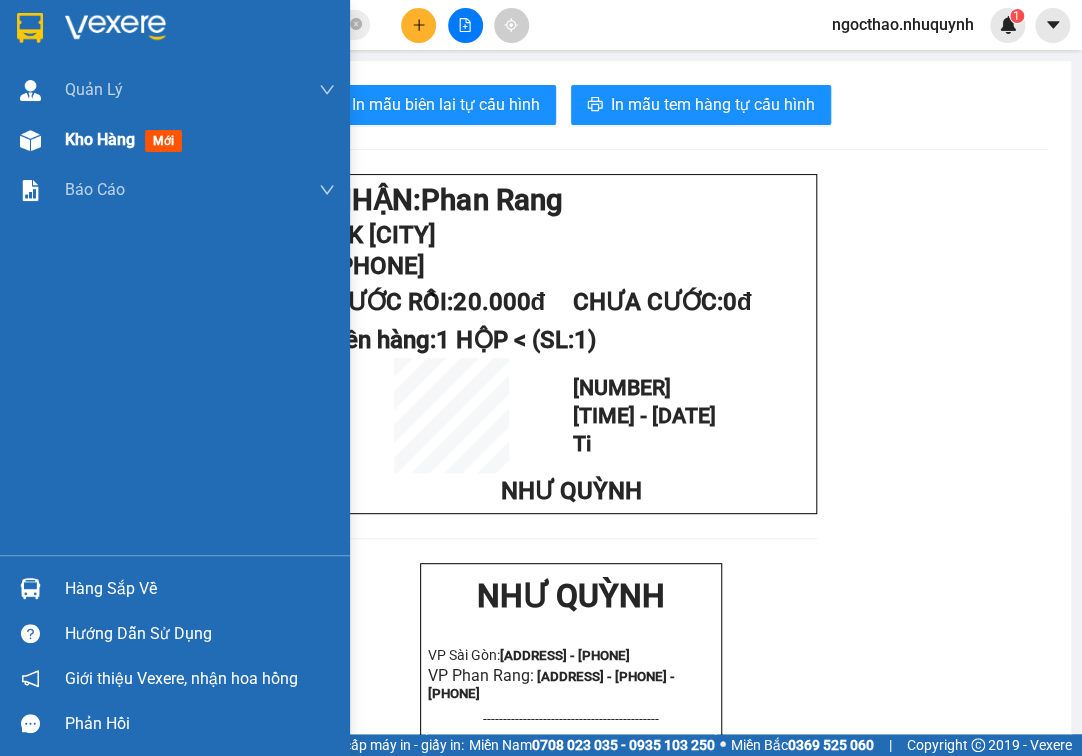 click on "Kho hàng" at bounding box center [100, 139] 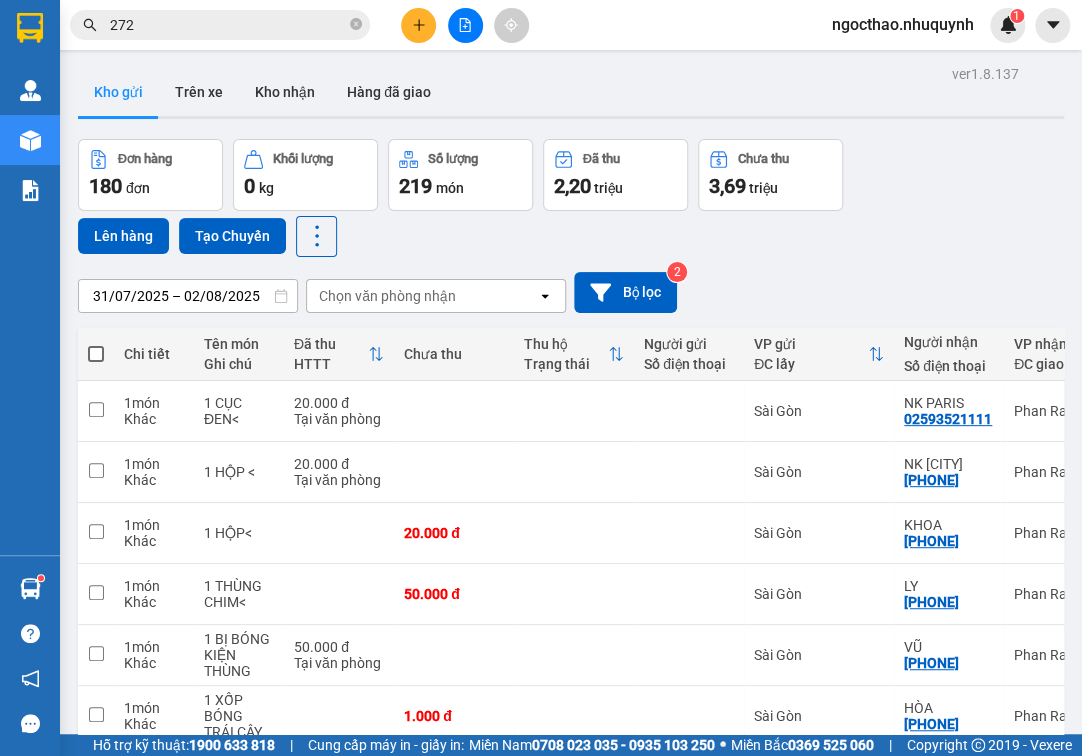 click on "Đơn hàng 180 đơn Khối lượng 0 kg Số lượng 219 món Đã thu 2,20 triệu Chưa thu 3,69 triệu Lên hàng Tạo Chuyến" at bounding box center [571, 198] 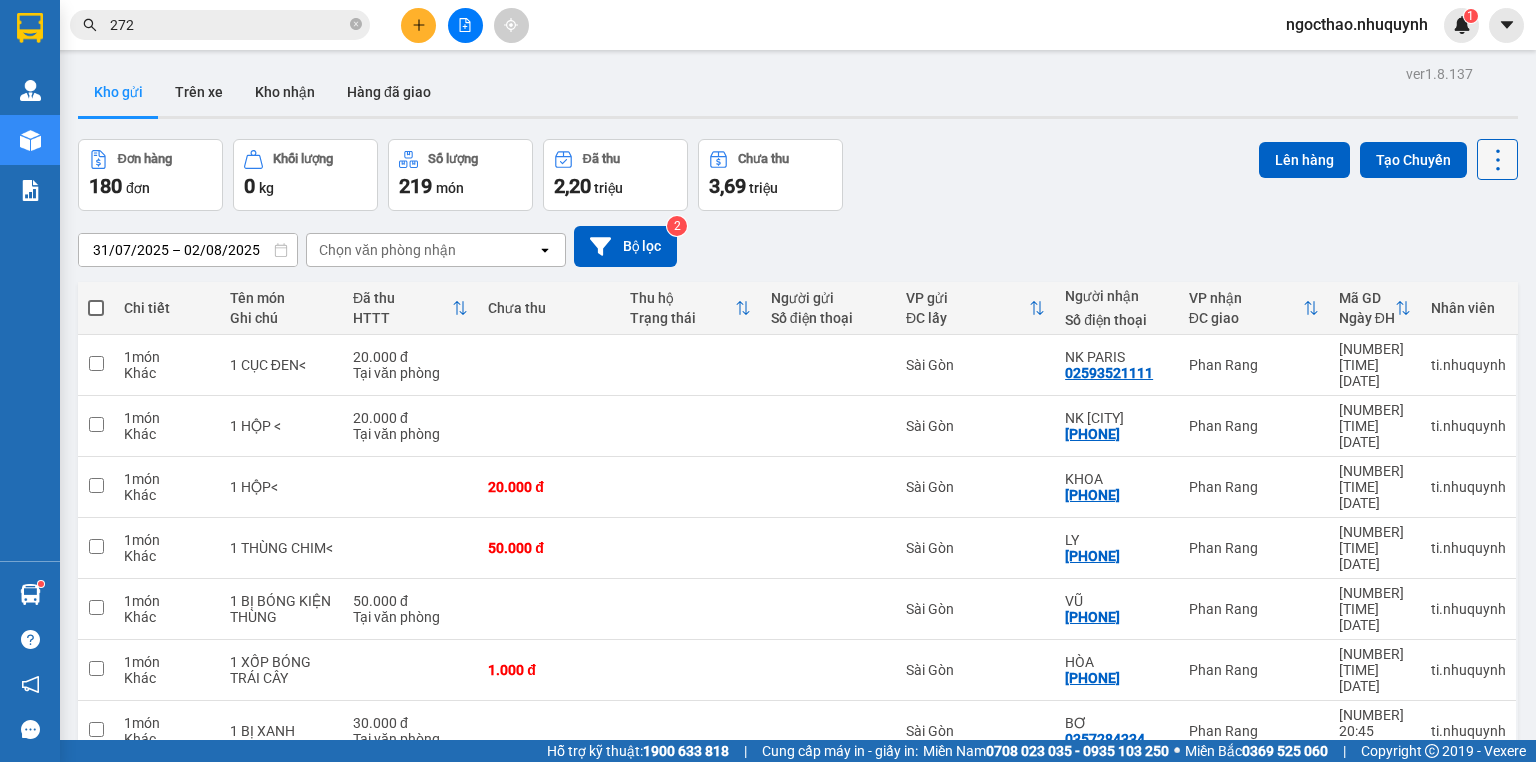 click 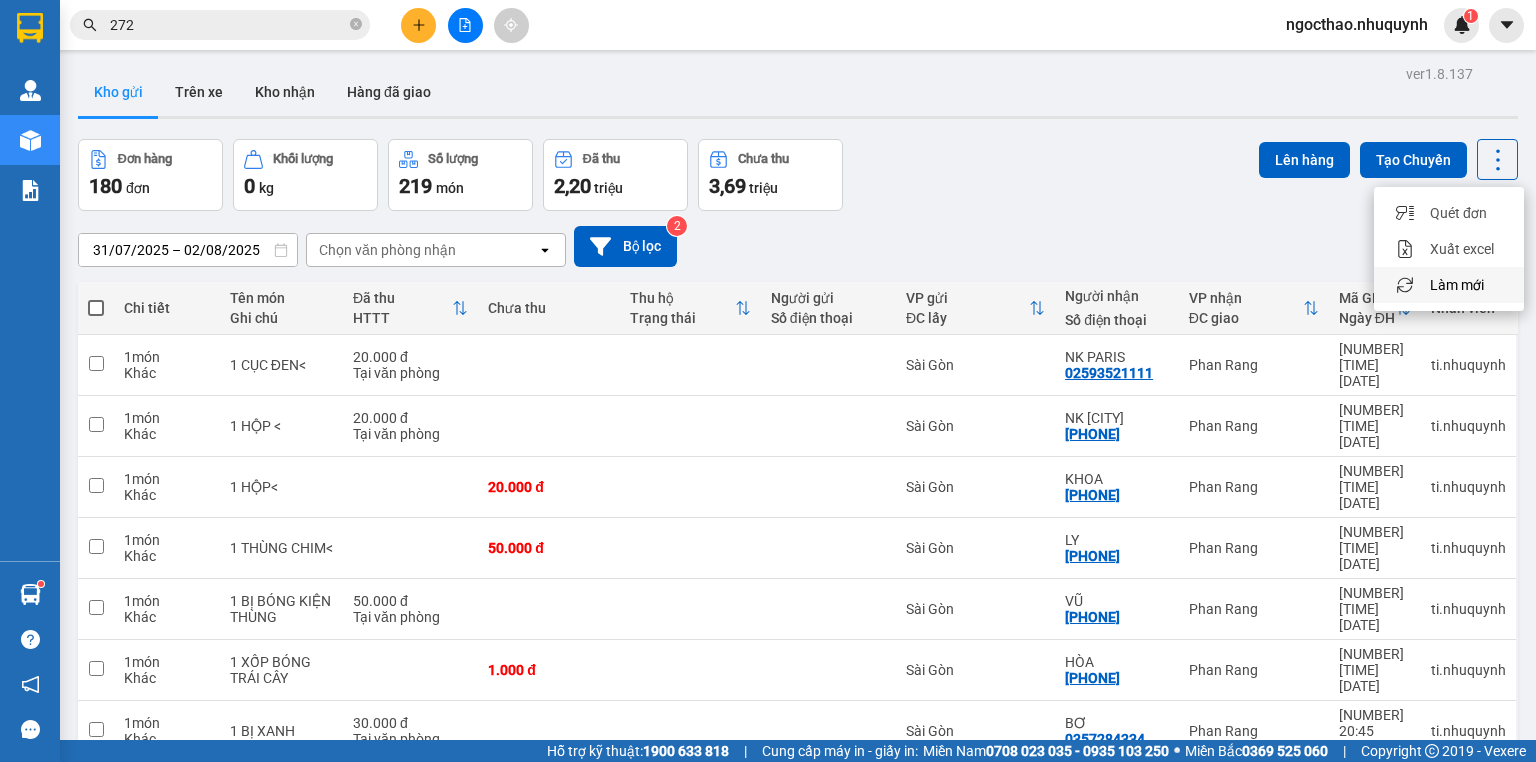 click on "Làm mới" at bounding box center [1457, 285] 